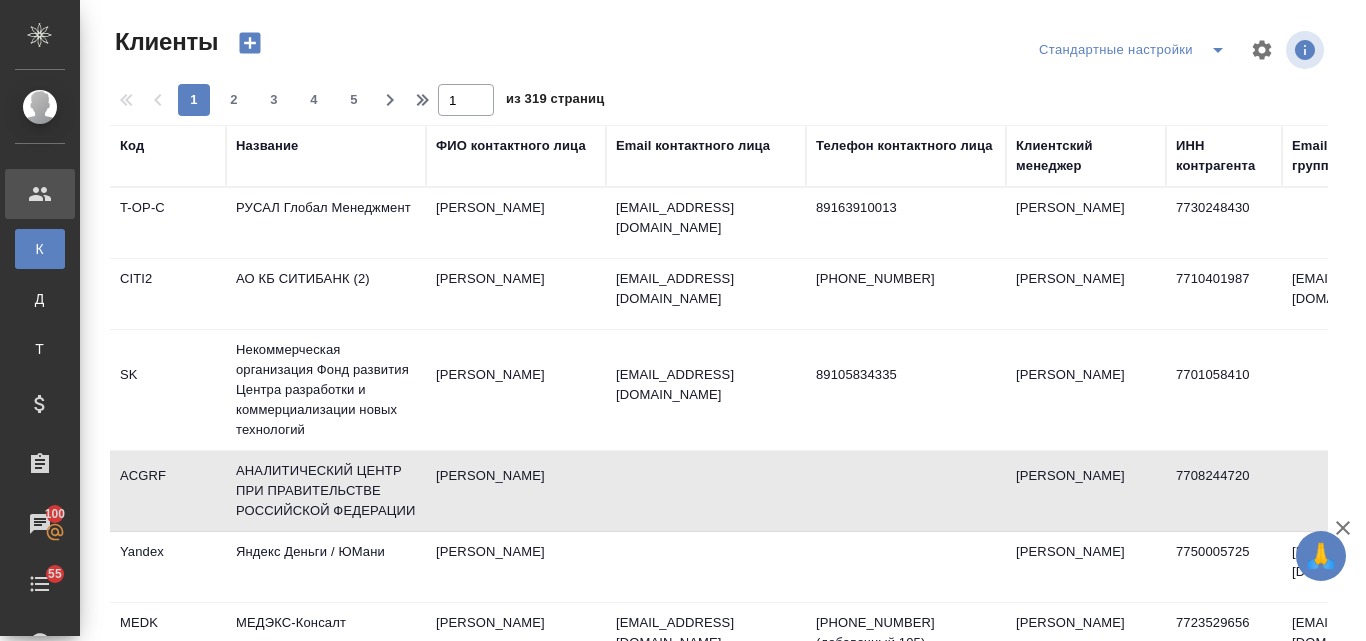 select on "RU" 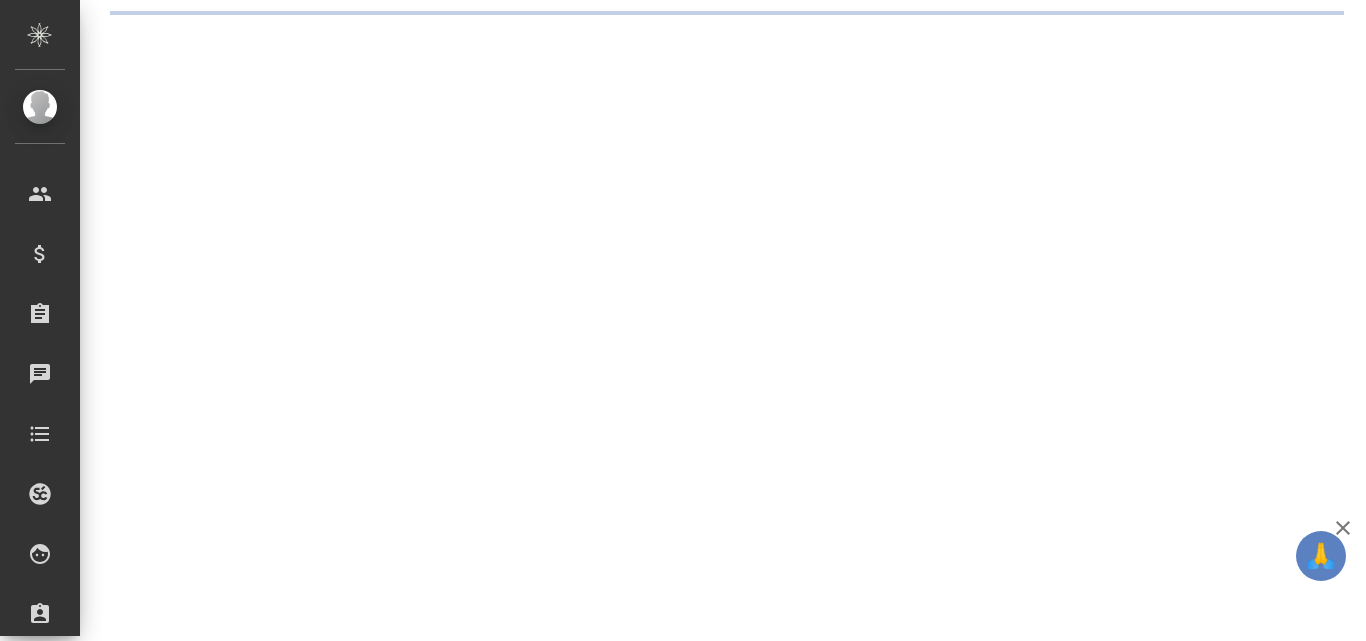 scroll, scrollTop: 0, scrollLeft: 0, axis: both 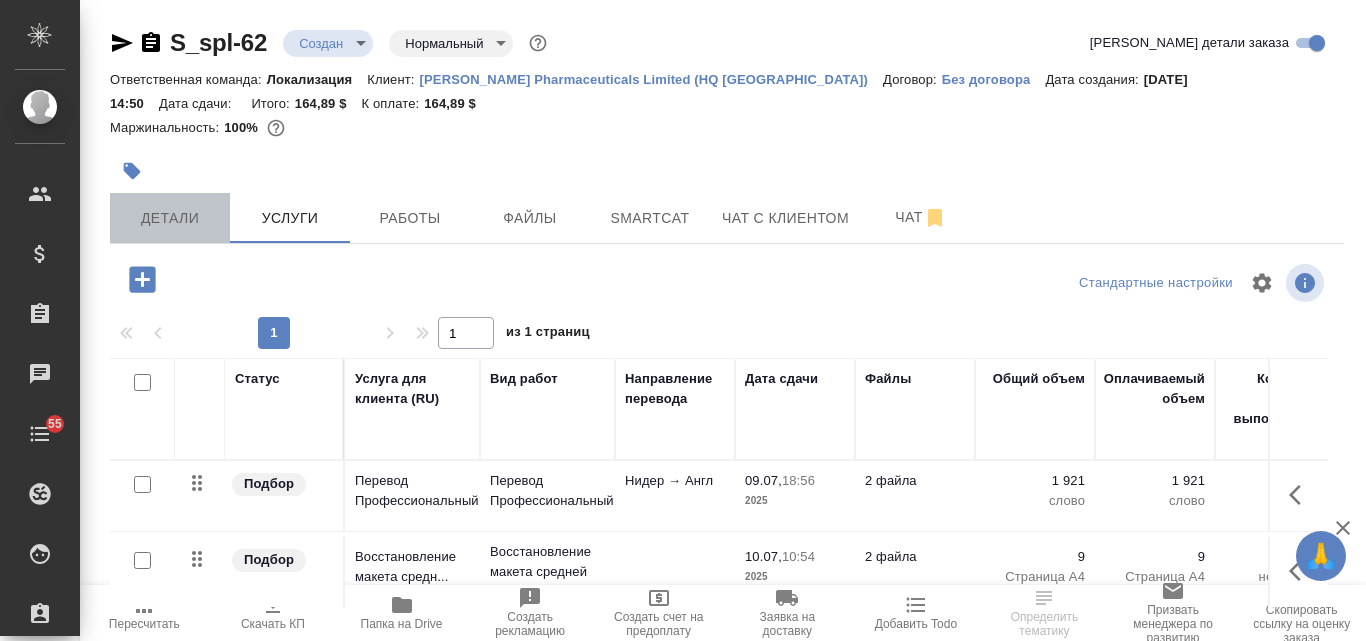 click on "Детали" at bounding box center [170, 218] 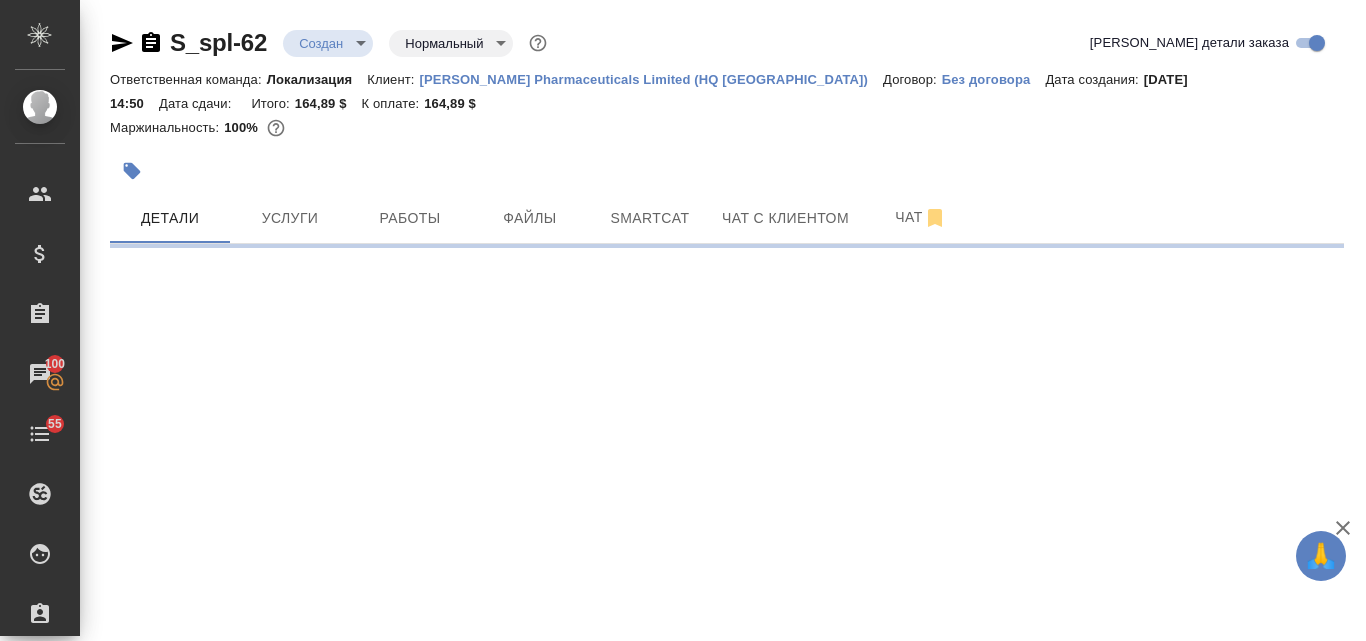 select on "RU" 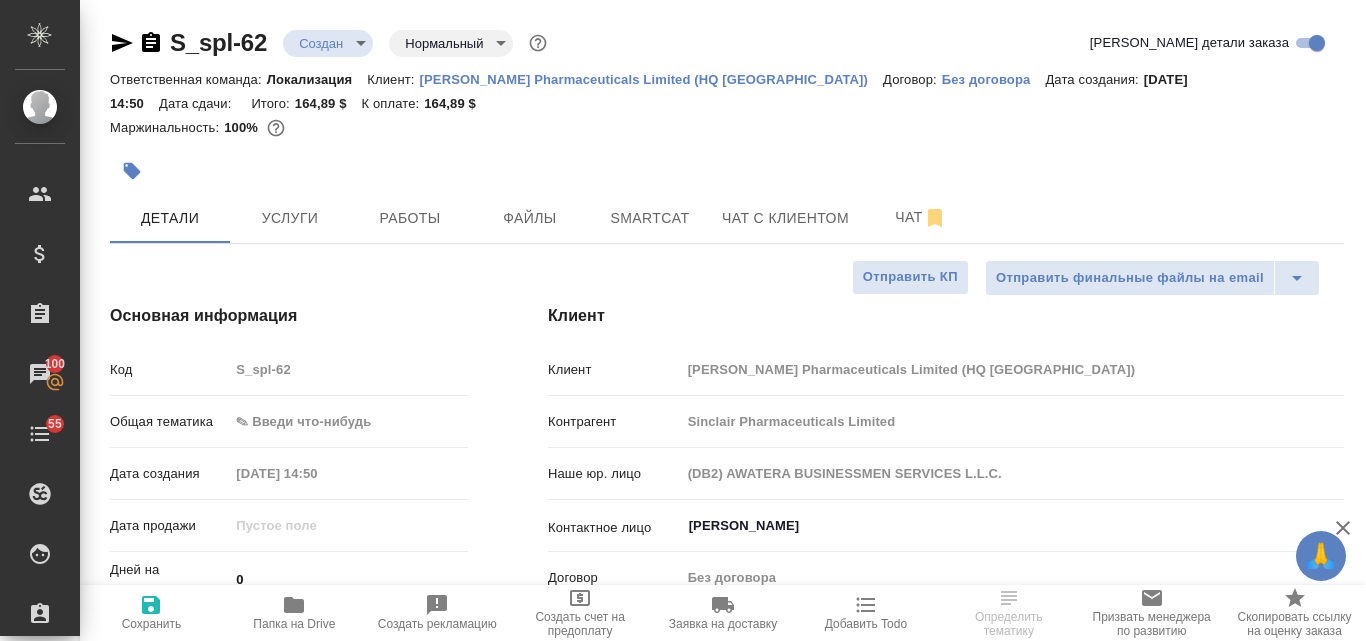 type on "x" 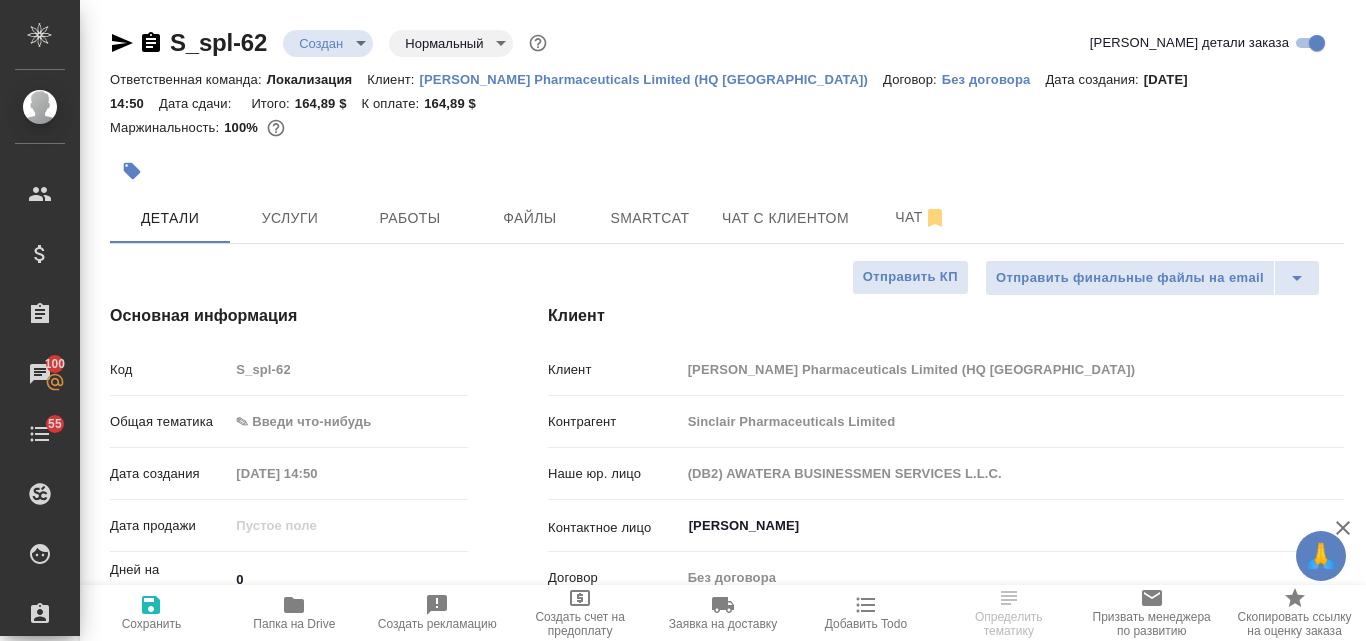 type on "x" 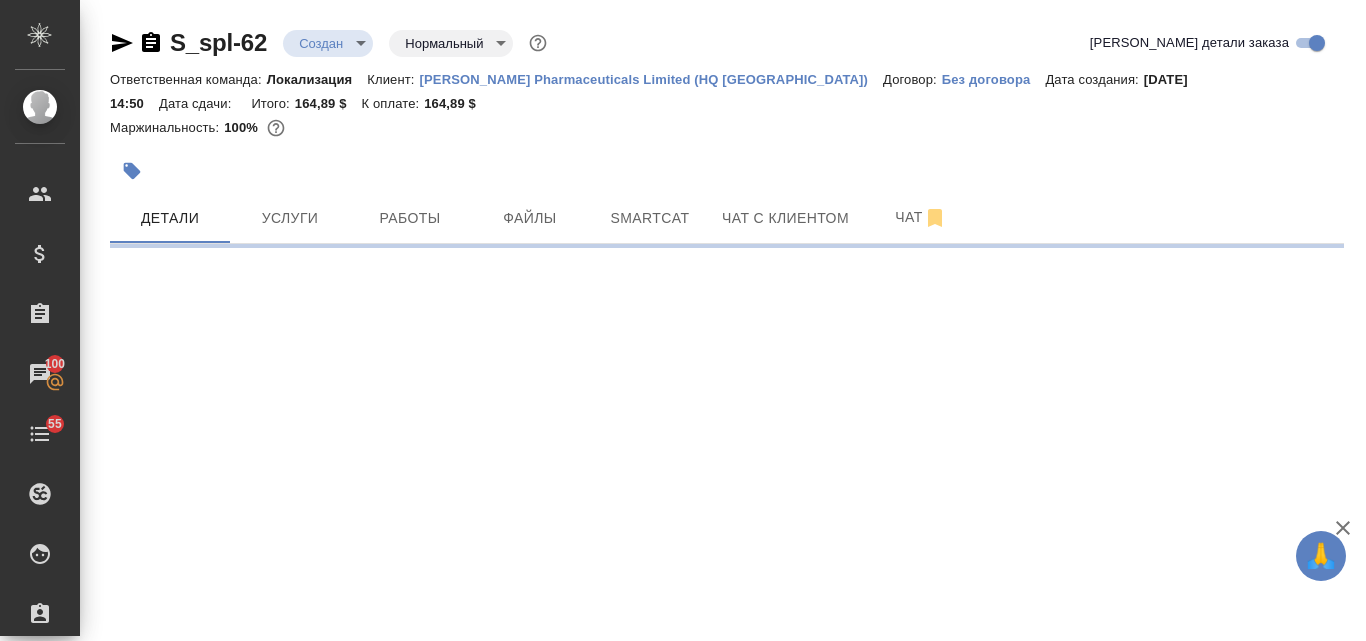 select on "RU" 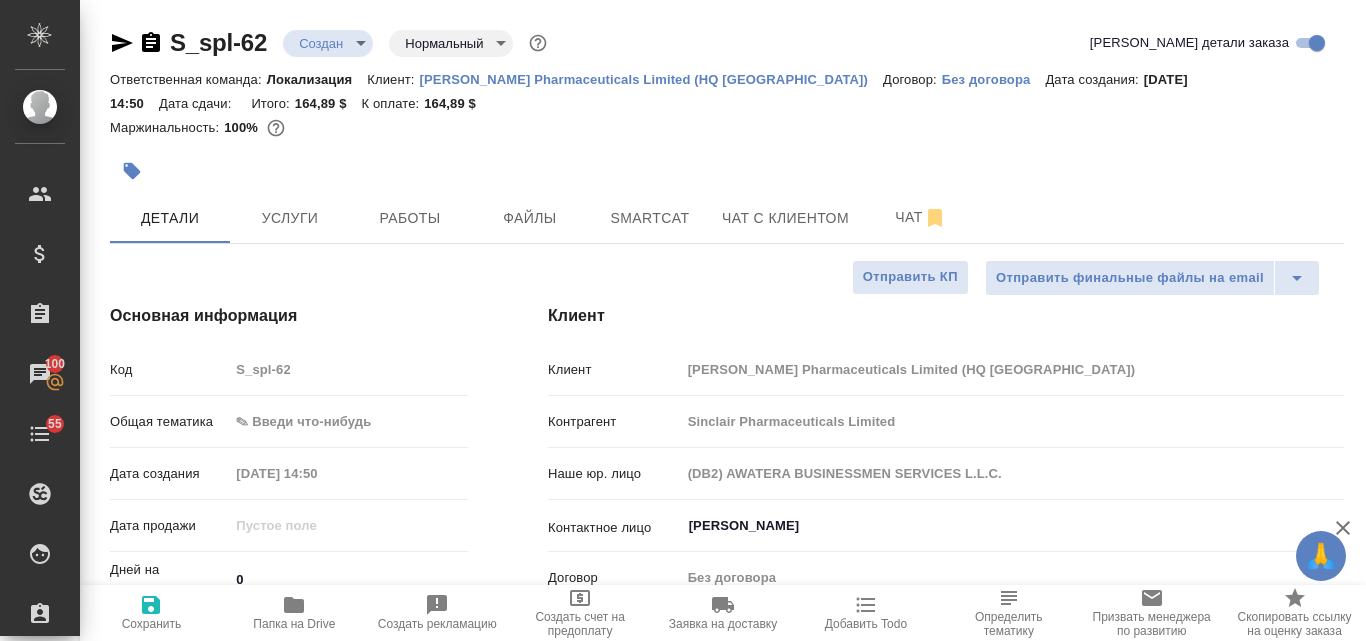 type on "x" 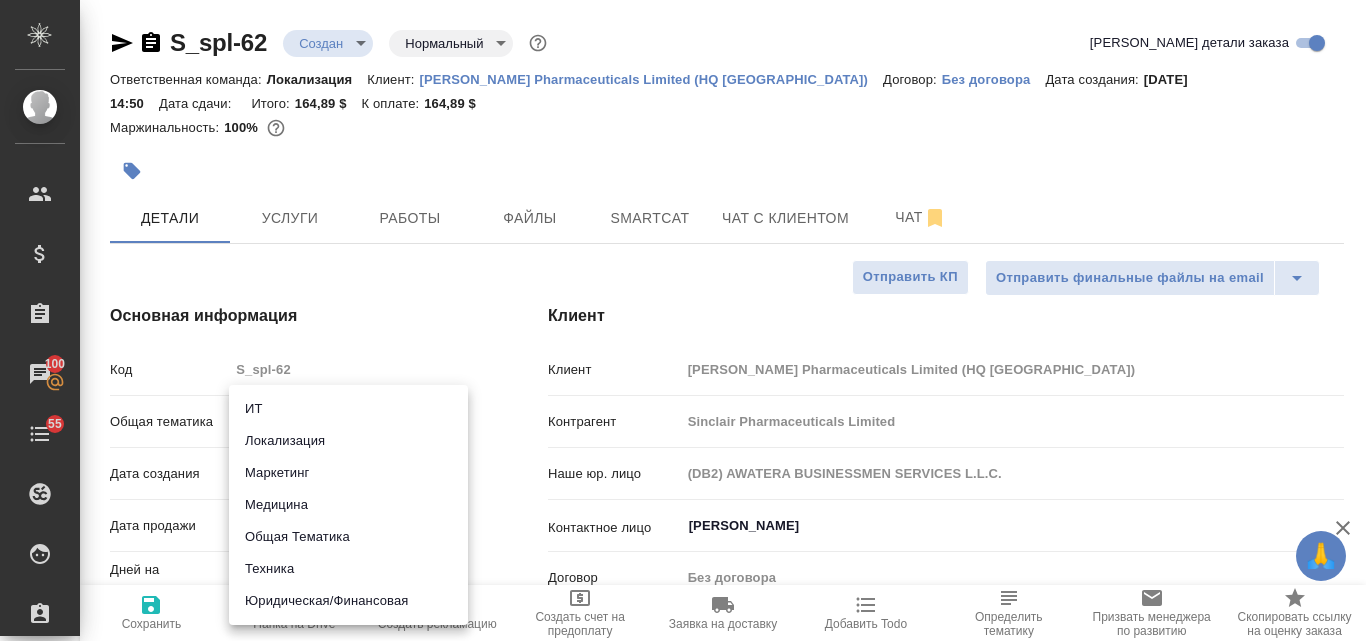 type 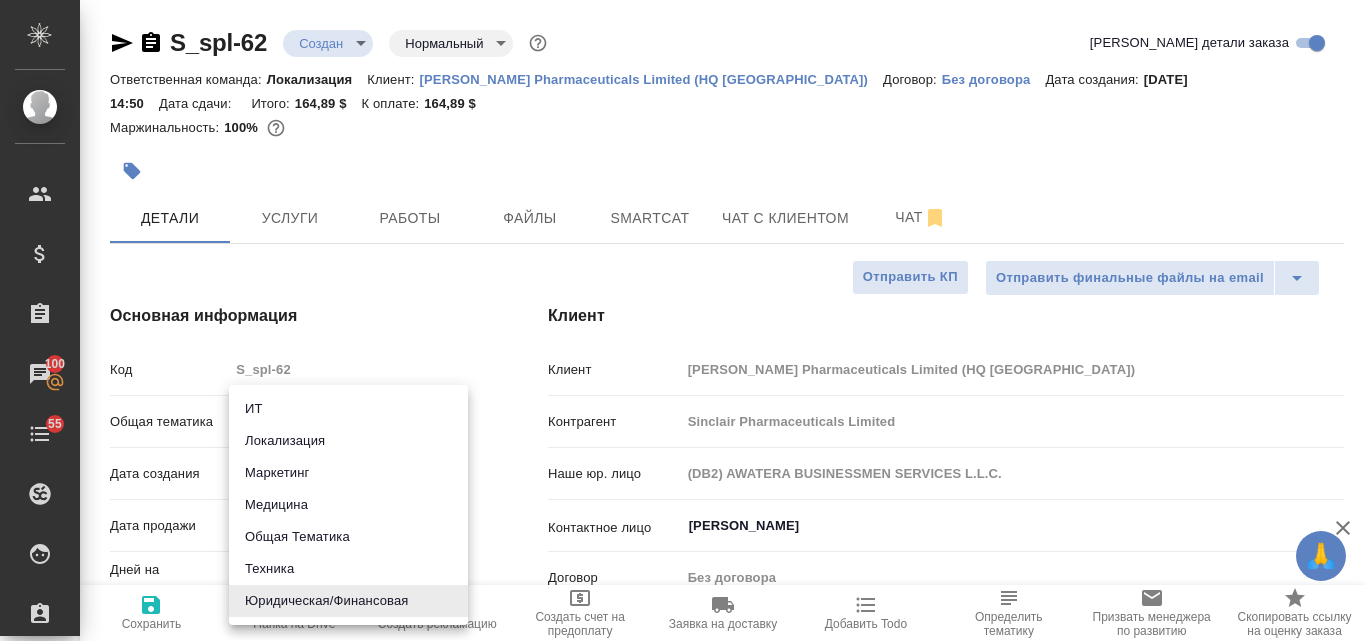 type 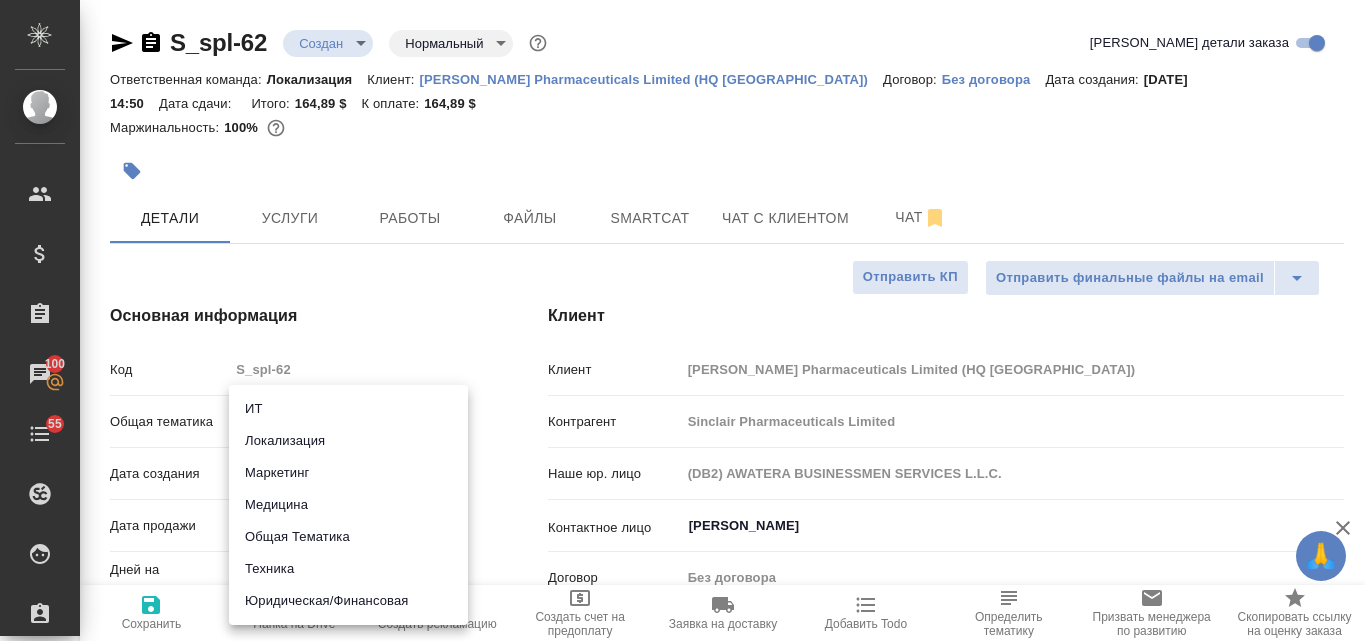 click at bounding box center [683, 320] 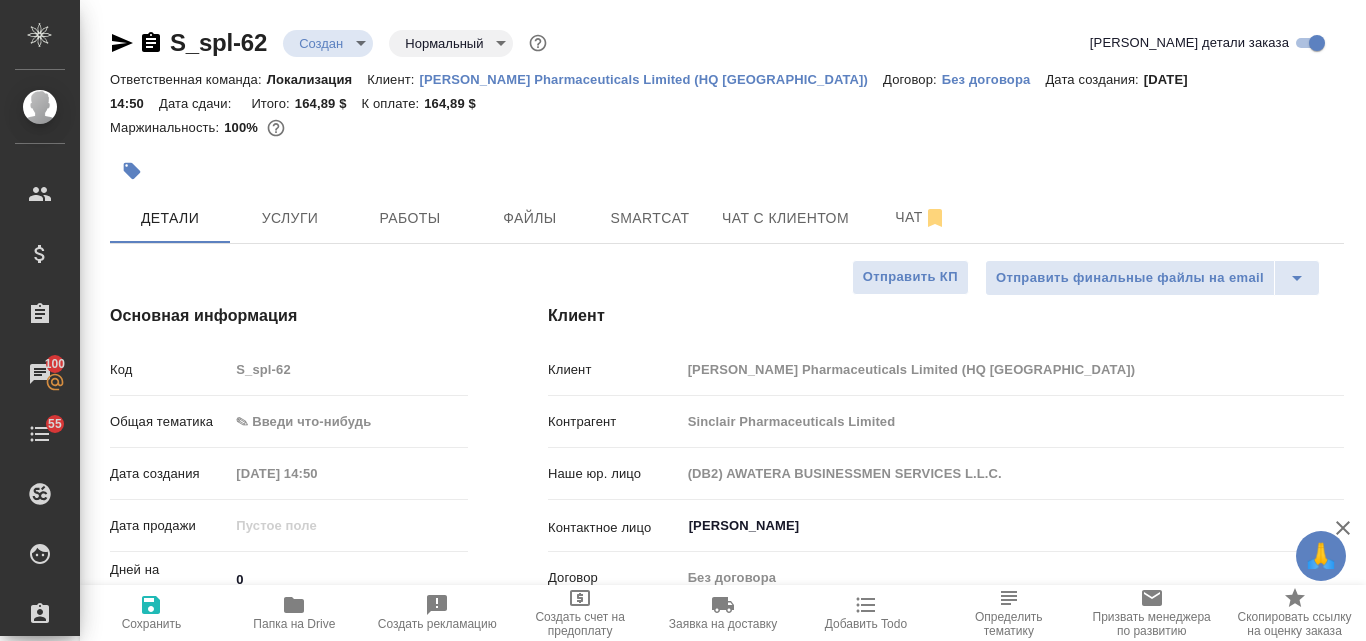 click on "🙏 .cls-1
fill:#fff;
AWATERA Valyaeva Anna Клиенты Спецификации Заказы 100 Чаты 55 Todo Проекты SC Исполнители Кандидаты Работы Входящие заявки Заявки на доставку Рекламации Проекты процессинга Конференции Выйти S_spl-62 Создан new Нормальный normal Кратко детали заказа Ответственная команда: Локализация Клиент: Sinclair Pharmaceuticals Limited (HQ UK) Договор: Без договора Дата создания: 09.07.2025, 14:50 Дата сдачи: Итого: 164,89 $ К оплате: 164,89 $ Маржинальность: 100% Детали Услуги Работы Файлы Smartcat Чат с клиентом Чат Отправить финальные файлы на email Отправить КП Основная информация Код S_spl-62 0 1 ​ x" at bounding box center [683, 320] 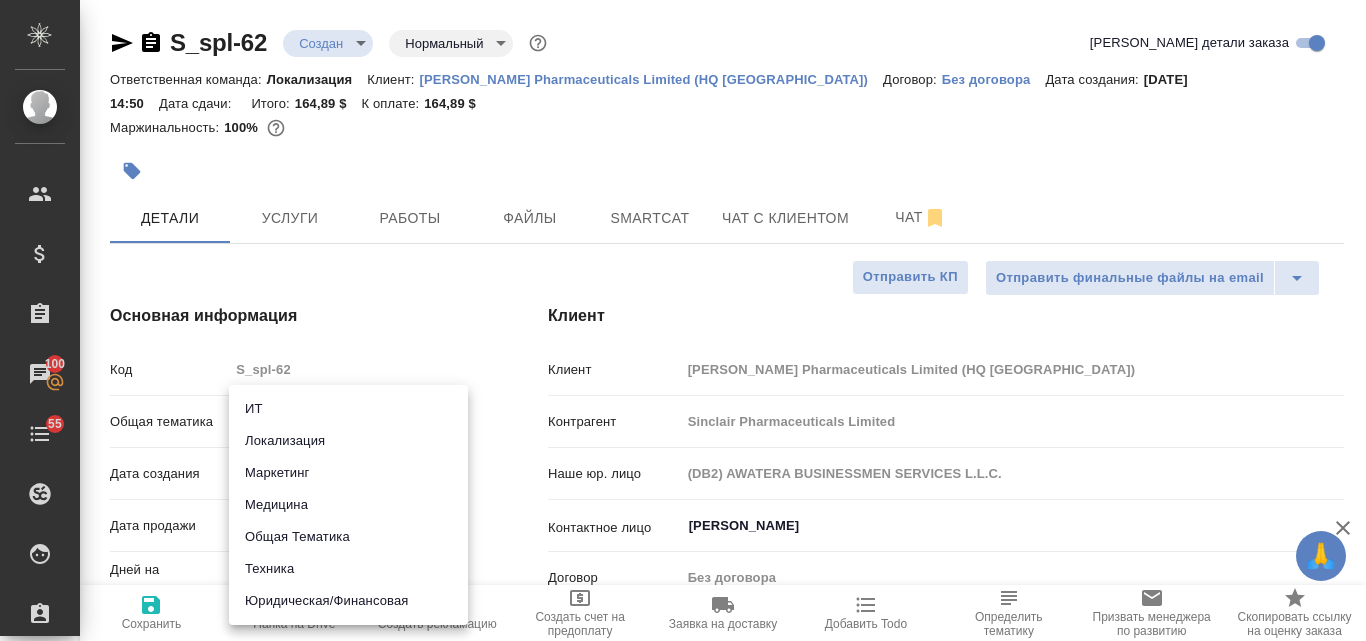 click on "Юридическая/Финансовая" at bounding box center [348, 601] 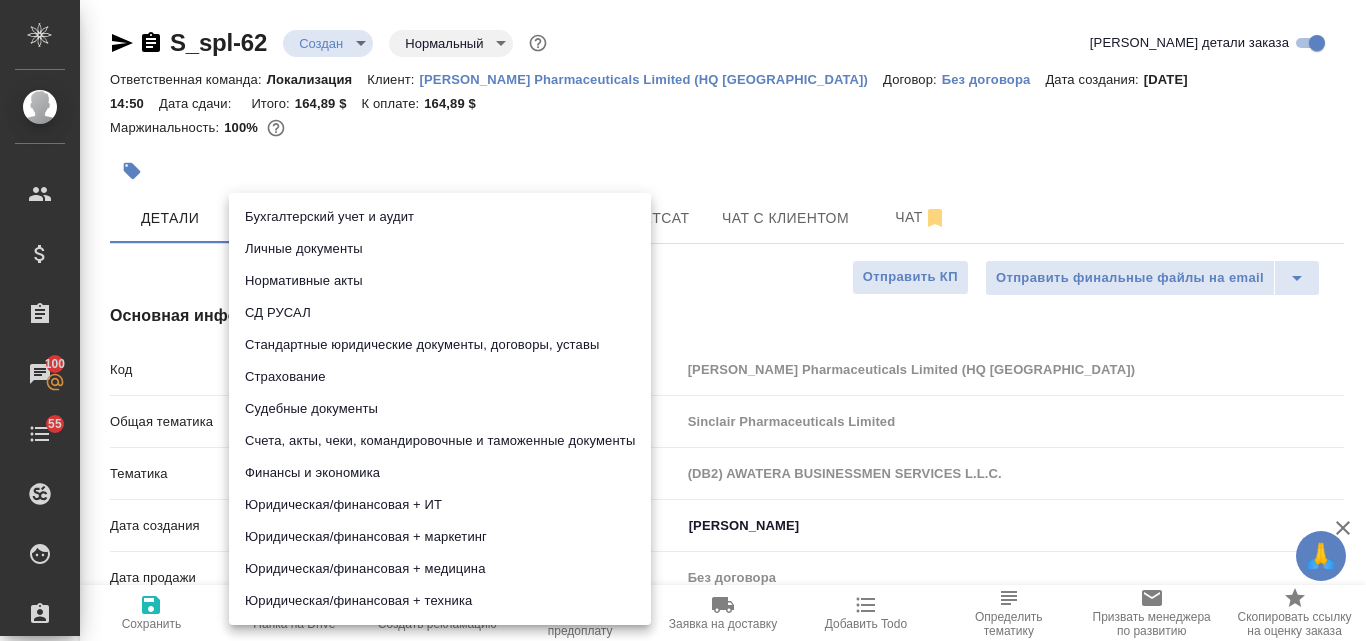 click on "🙏 .cls-1
fill:#fff;
AWATERA Valyaeva Anna Клиенты Спецификации Заказы 100 Чаты 55 Todo Проекты SC Исполнители Кандидаты Работы Входящие заявки Заявки на доставку Рекламации Проекты процессинга Конференции Выйти S_spl-62 Создан new Нормальный normal Кратко детали заказа Ответственная команда: Локализация Клиент: Sinclair Pharmaceuticals Limited (HQ UK) Договор: Без договора Дата создания: 09.07.2025, 14:50 Дата сдачи: Итого: 164,89 $ К оплате: 164,89 $ Маржинальность: 100% Детали Услуги Работы Файлы Smartcat Чат с клиентом Чат Отправить финальные файлы на email Отправить КП Основная информация Код S_spl-62 yr-fn 0 1" at bounding box center [683, 320] 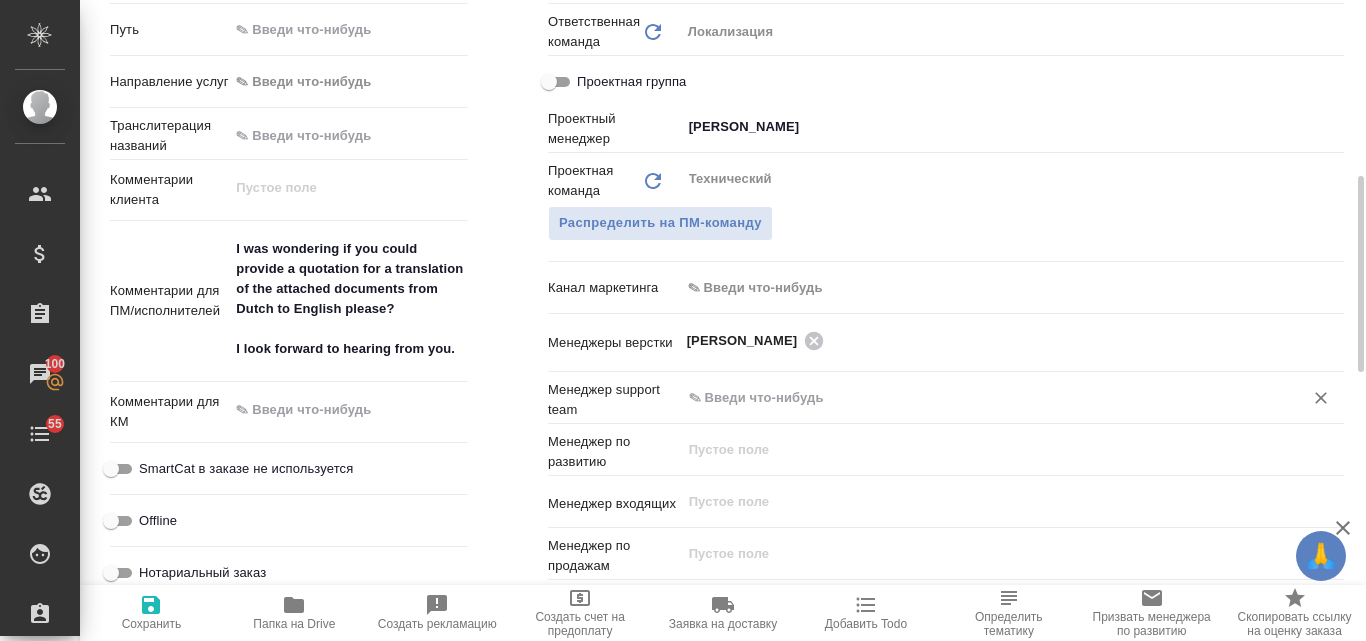 scroll, scrollTop: 900, scrollLeft: 0, axis: vertical 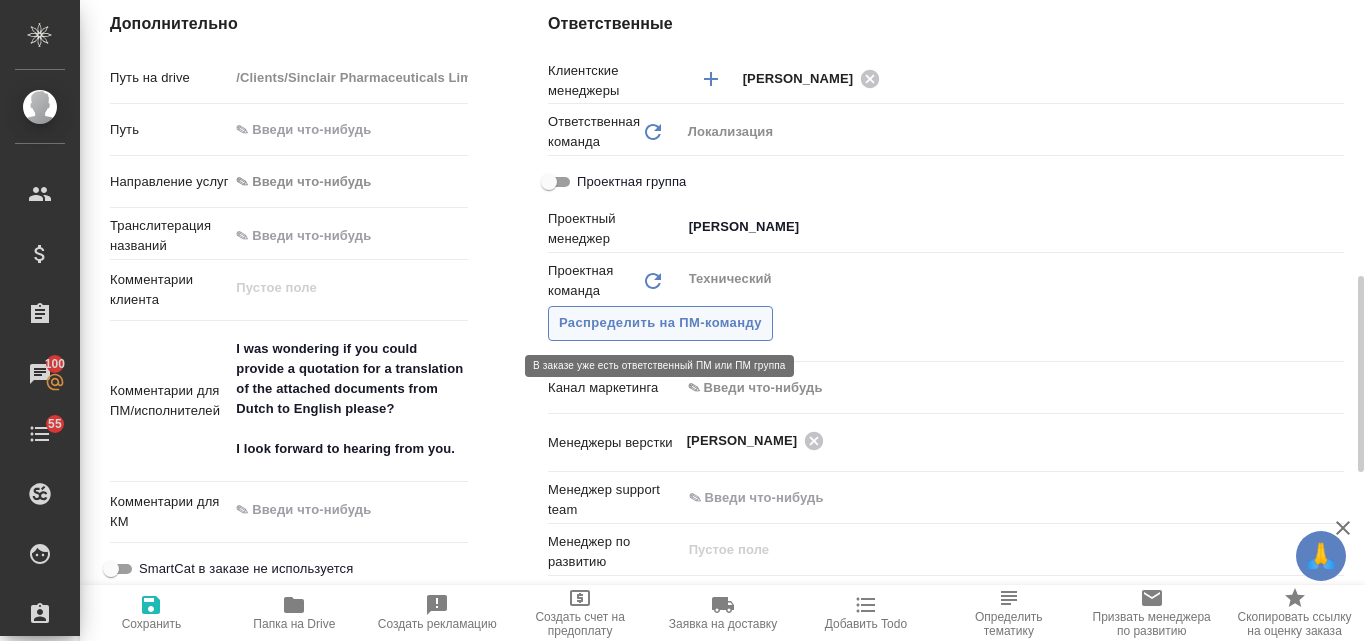click on "Распределить на ПМ-команду" at bounding box center [660, 323] 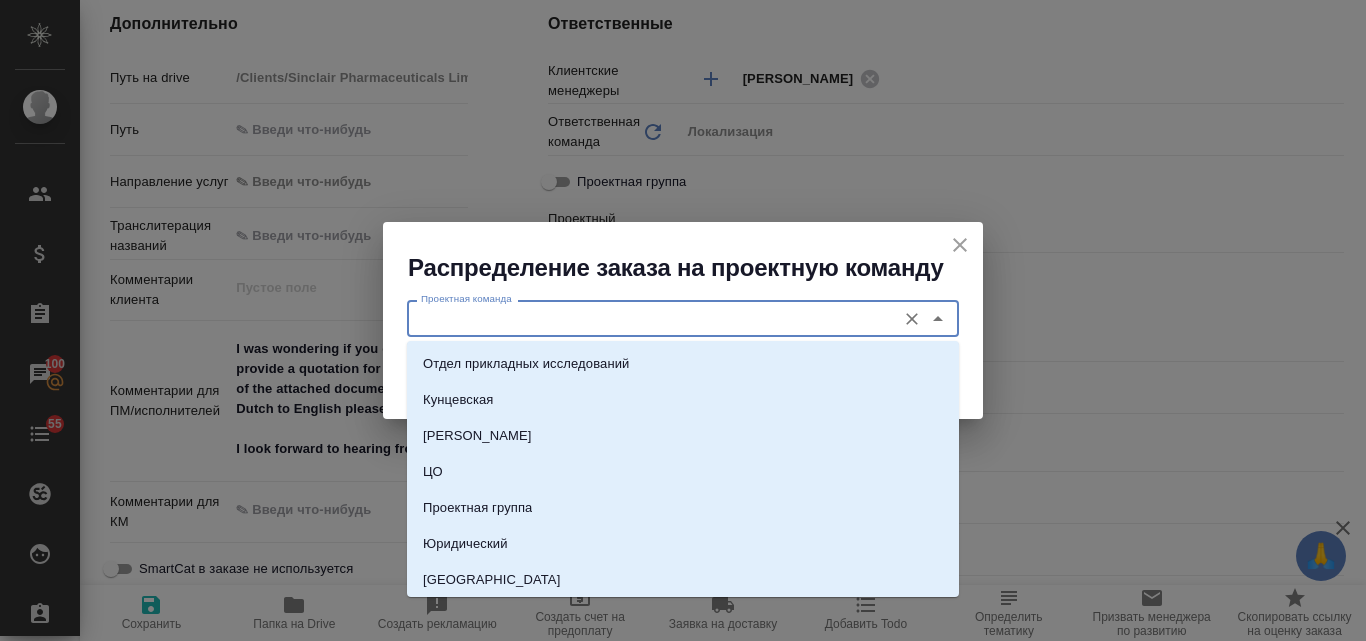 click on "Проектная команда" at bounding box center (649, 318) 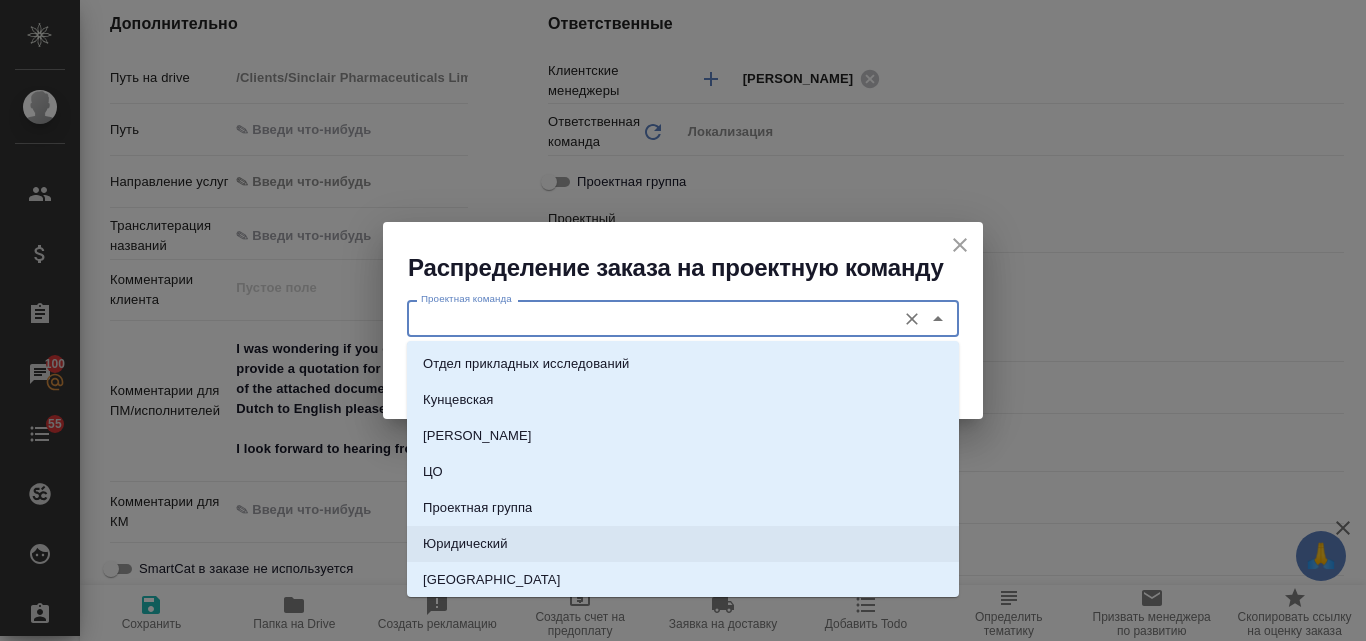 click on "Юридический" at bounding box center [683, 544] 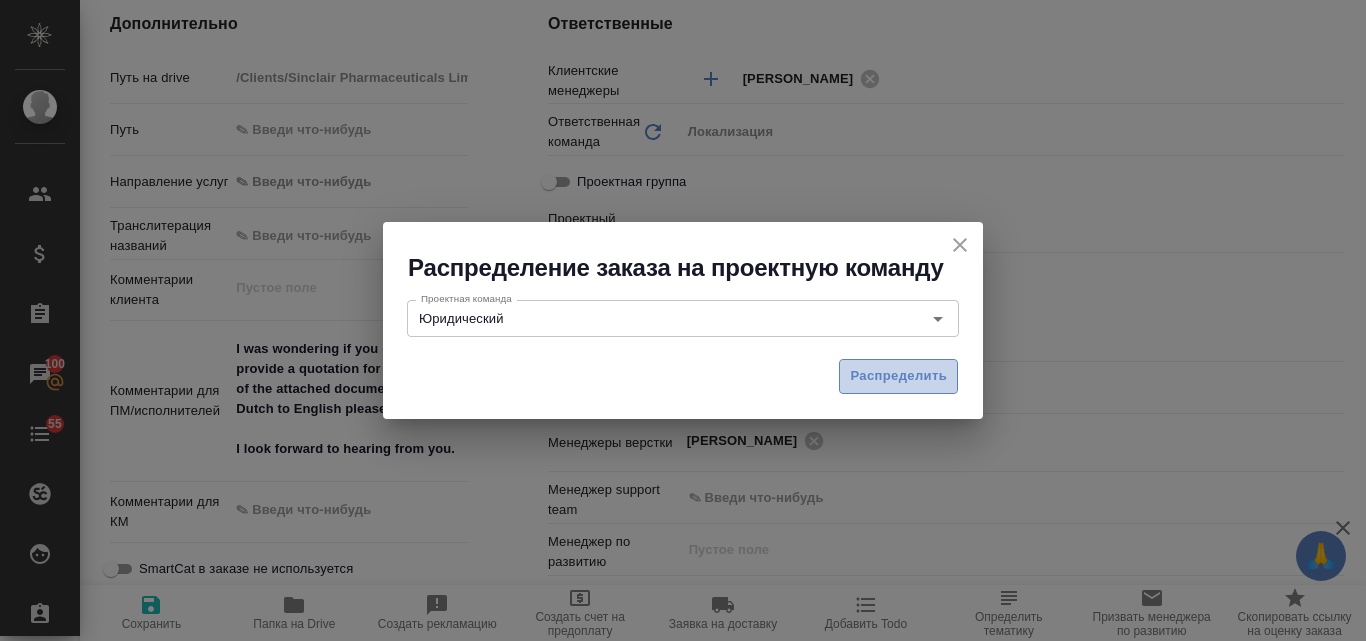click on "Распределить" at bounding box center [898, 376] 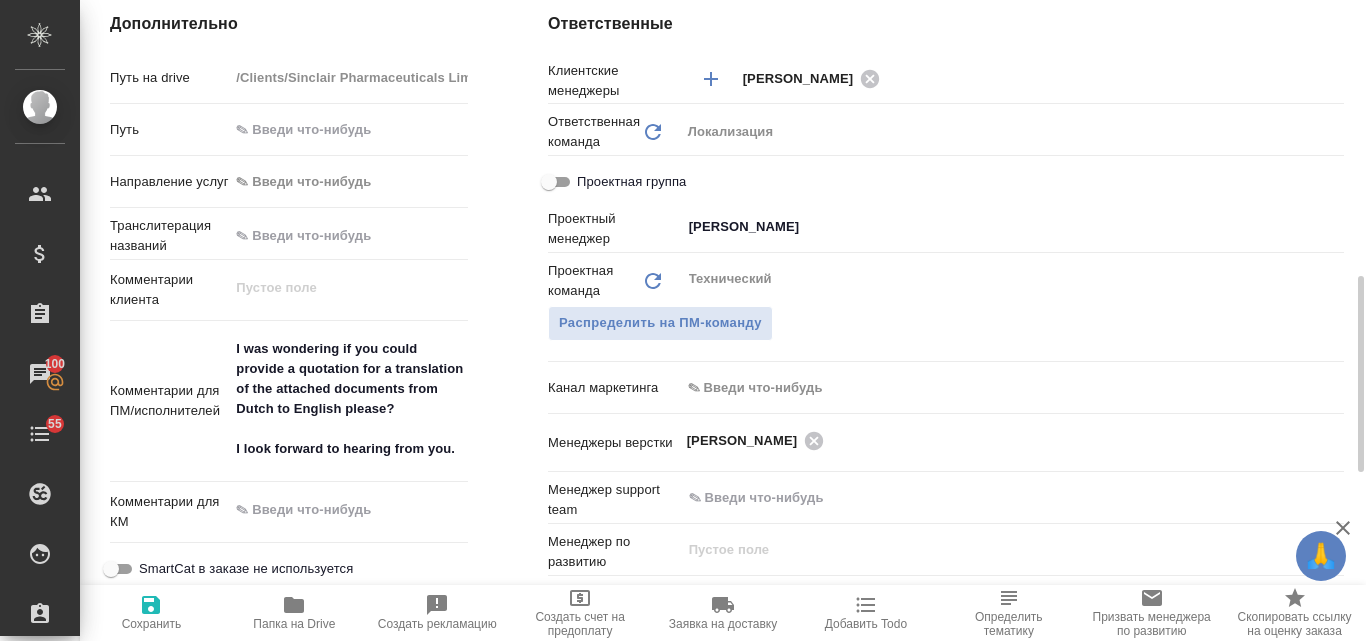 type on "x" 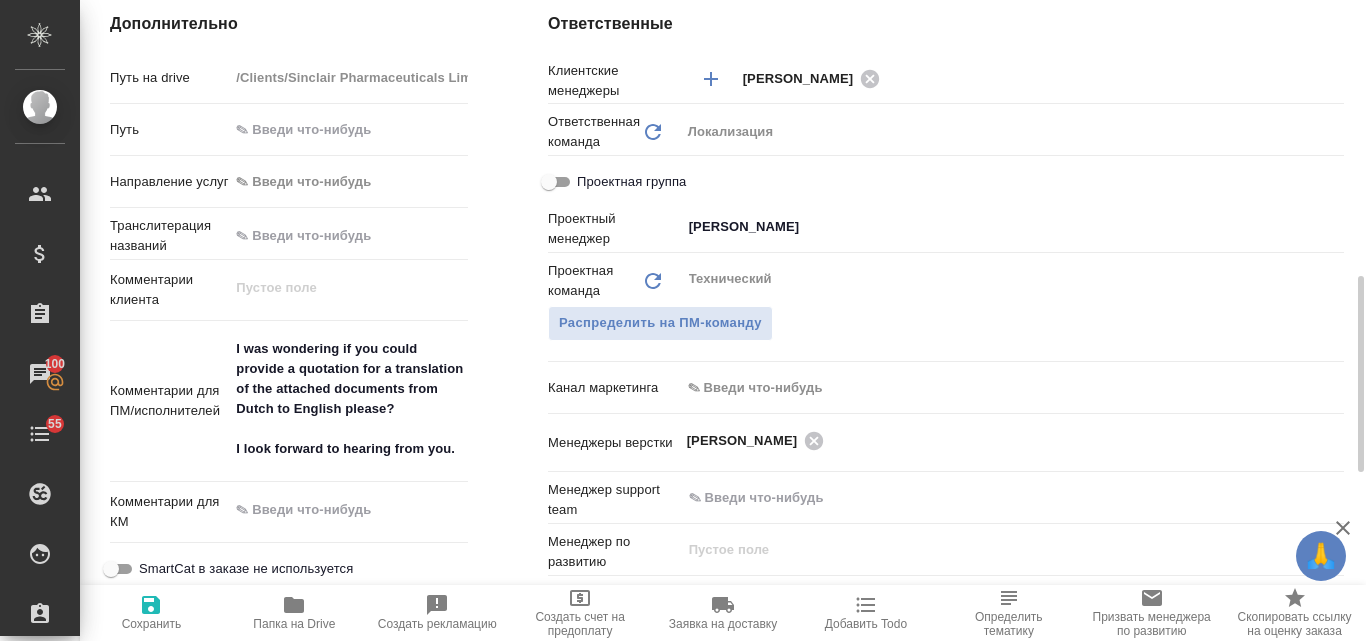 type on "x" 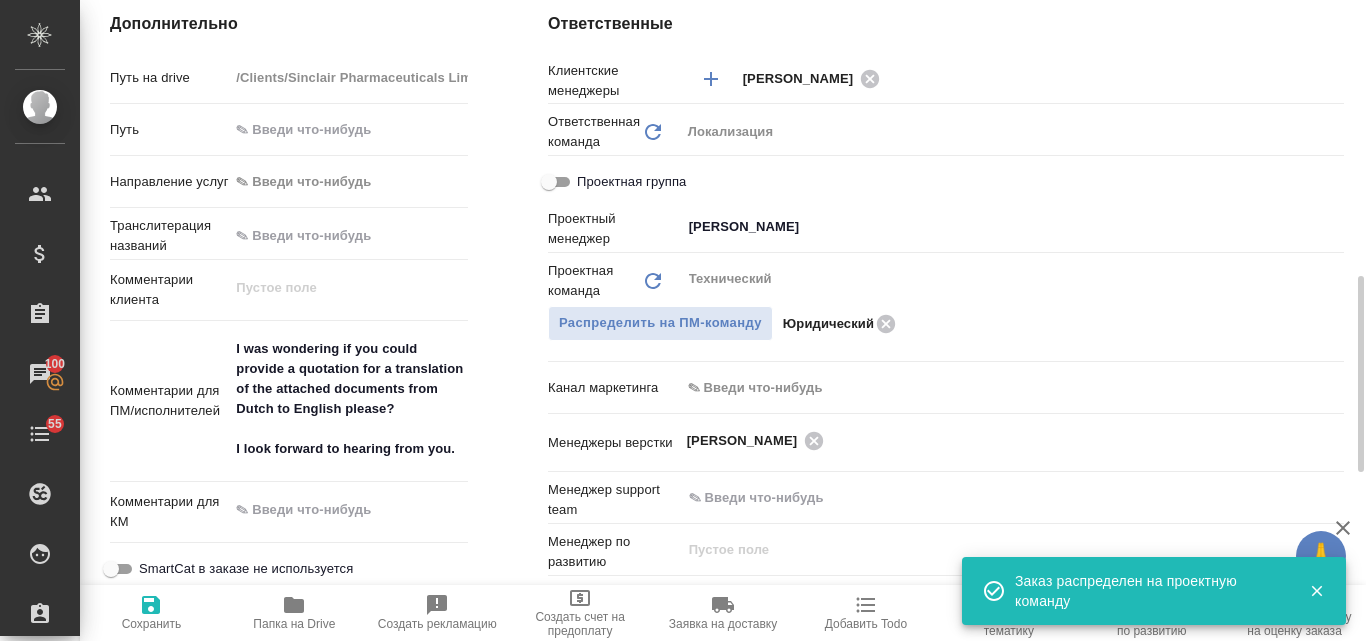 click 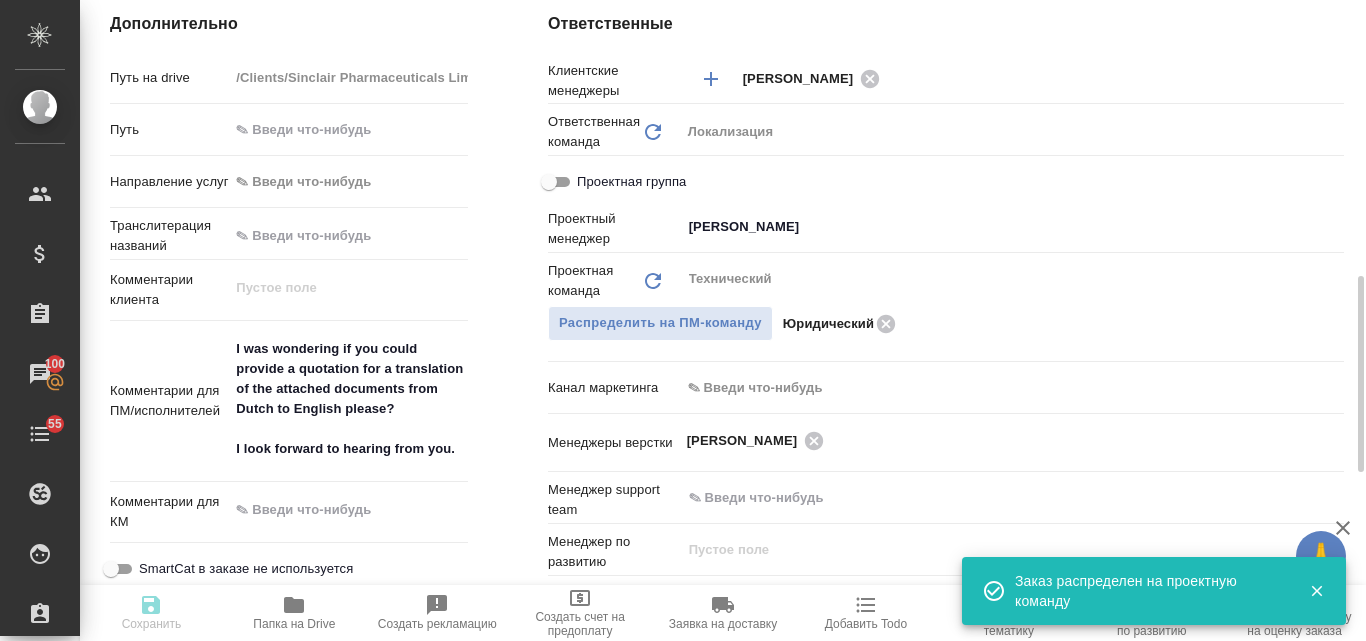 type on "x" 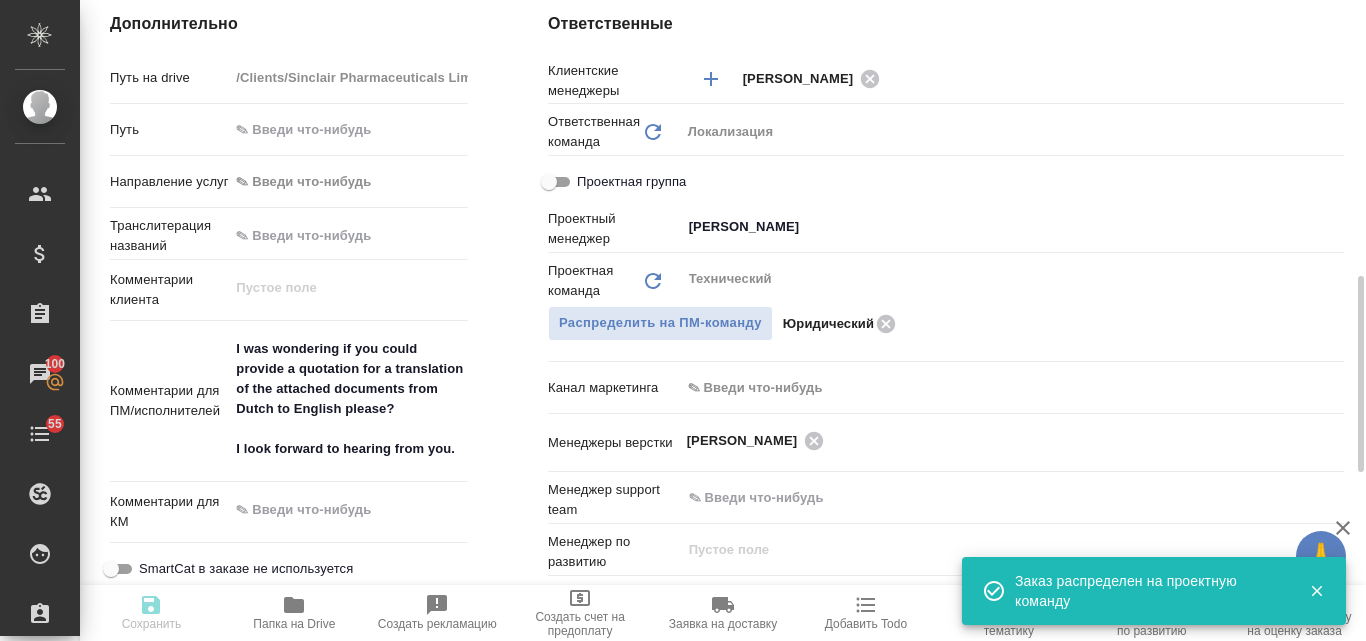 type on "x" 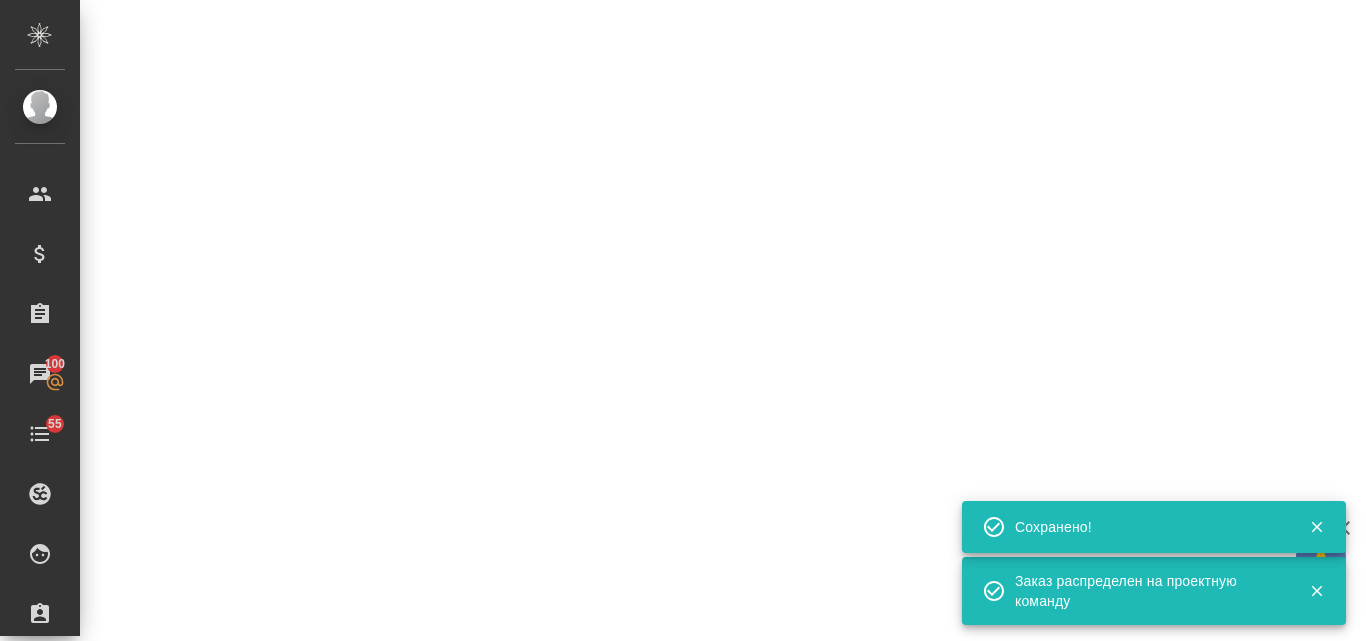 select on "RU" 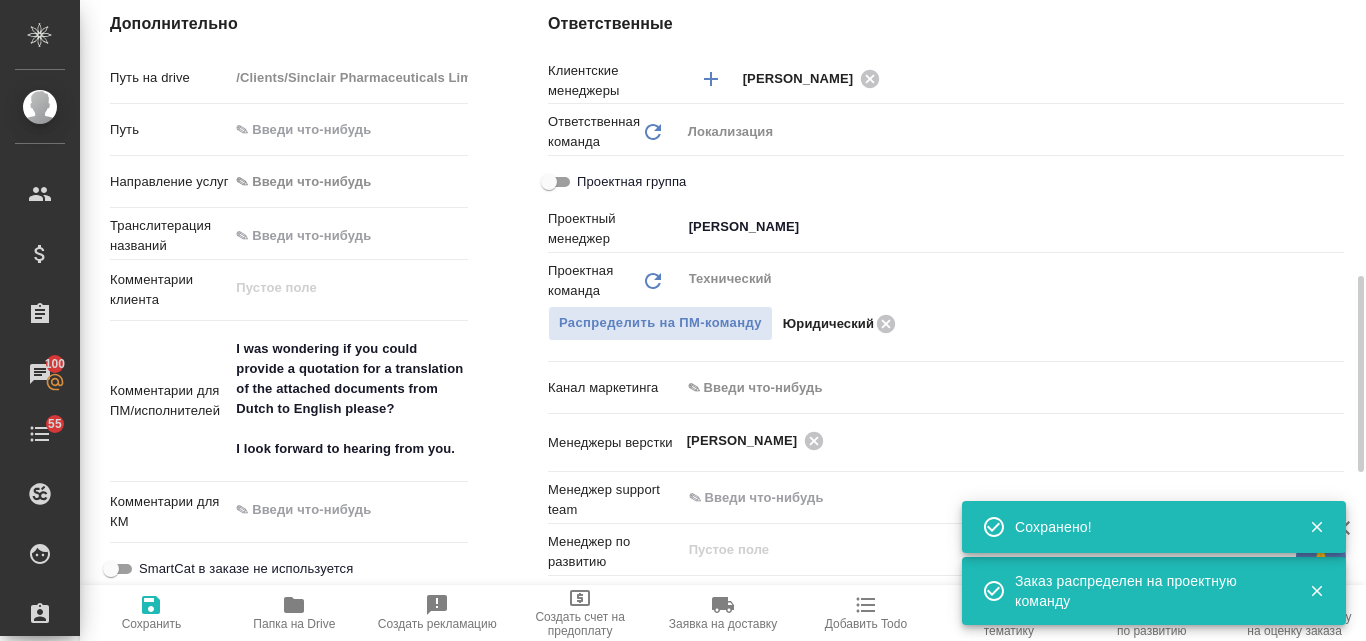 type on "x" 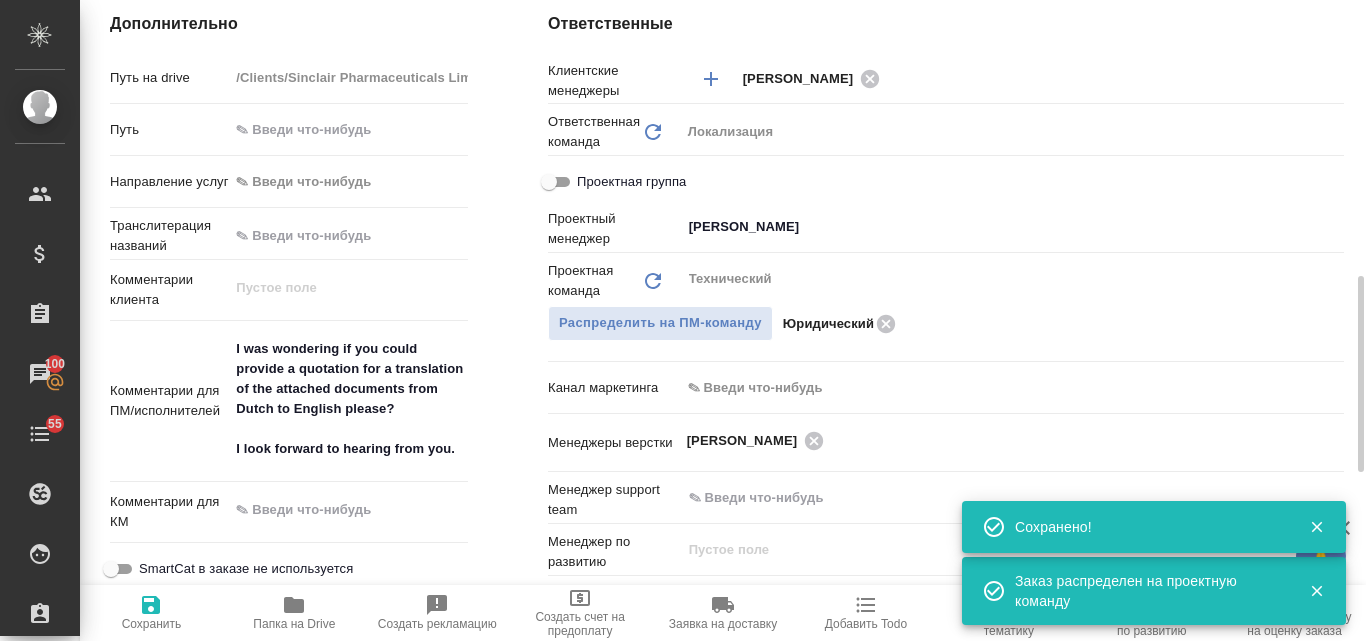 type on "x" 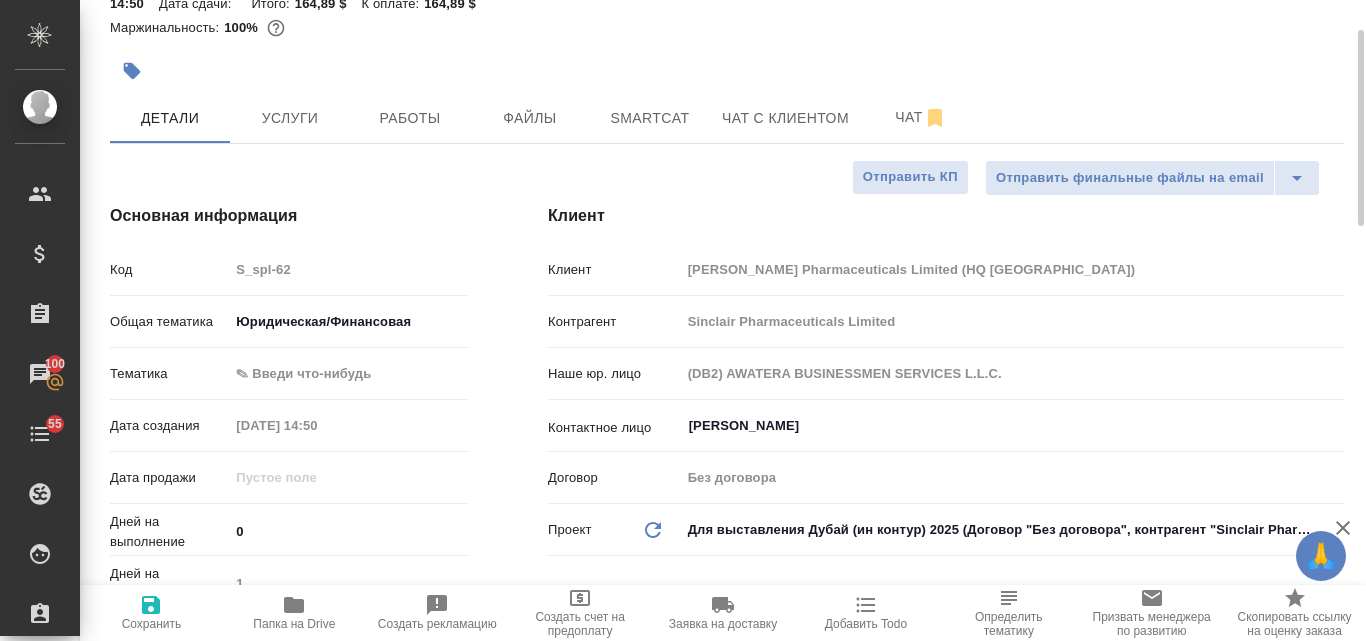 scroll, scrollTop: 0, scrollLeft: 0, axis: both 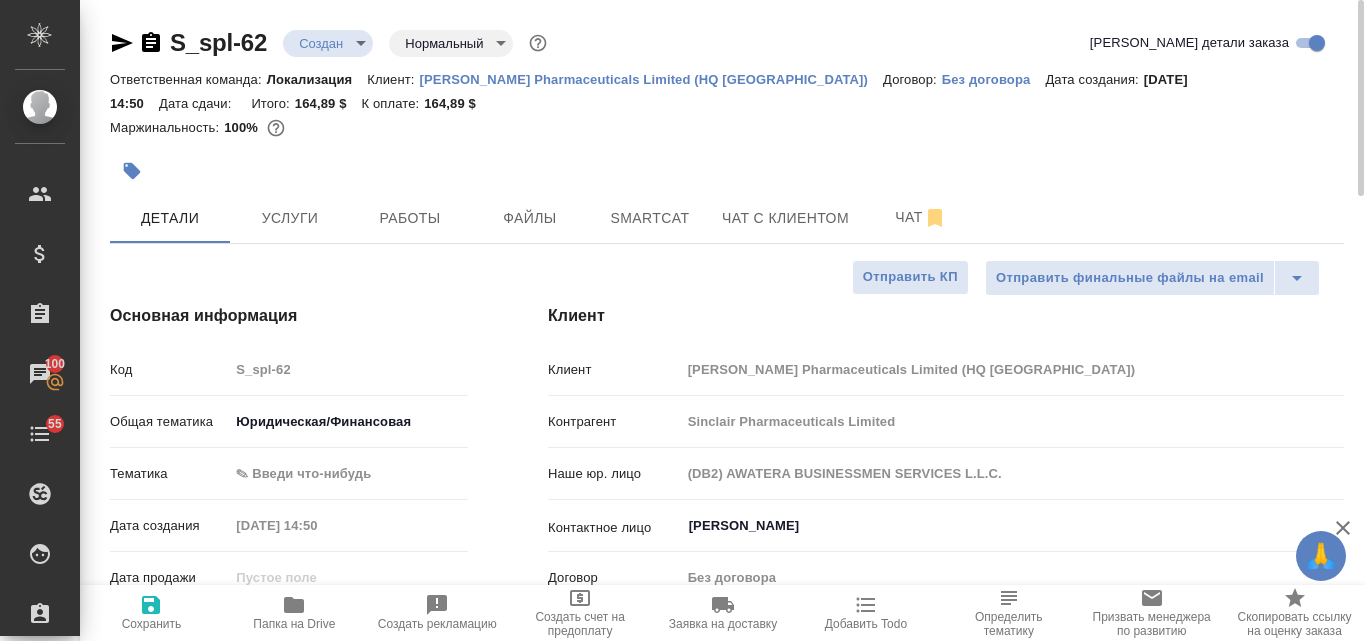 click on "🙏 .cls-1
fill:#fff;
AWATERA Valyaeva Anna Клиенты Спецификации Заказы 100 Чаты 55 Todo Проекты SC Исполнители Кандидаты Работы Входящие заявки Заявки на доставку Рекламации Проекты процессинга Конференции Выйти S_spl-62 Создан new Нормальный normal Кратко детали заказа Ответственная команда: Локализация Клиент: Sinclair Pharmaceuticals Limited (HQ UK) Договор: Без договора Дата создания: 09.07.2025, 14:50 Дата сдачи: Итого: 164,89 $ К оплате: 164,89 $ Маржинальность: 100% Детали Услуги Работы Файлы Smartcat Чат с клиентом Чат Отправить финальные файлы на email Отправить КП Основная информация Код S_spl-62 yr-fn 0 1" at bounding box center (683, 320) 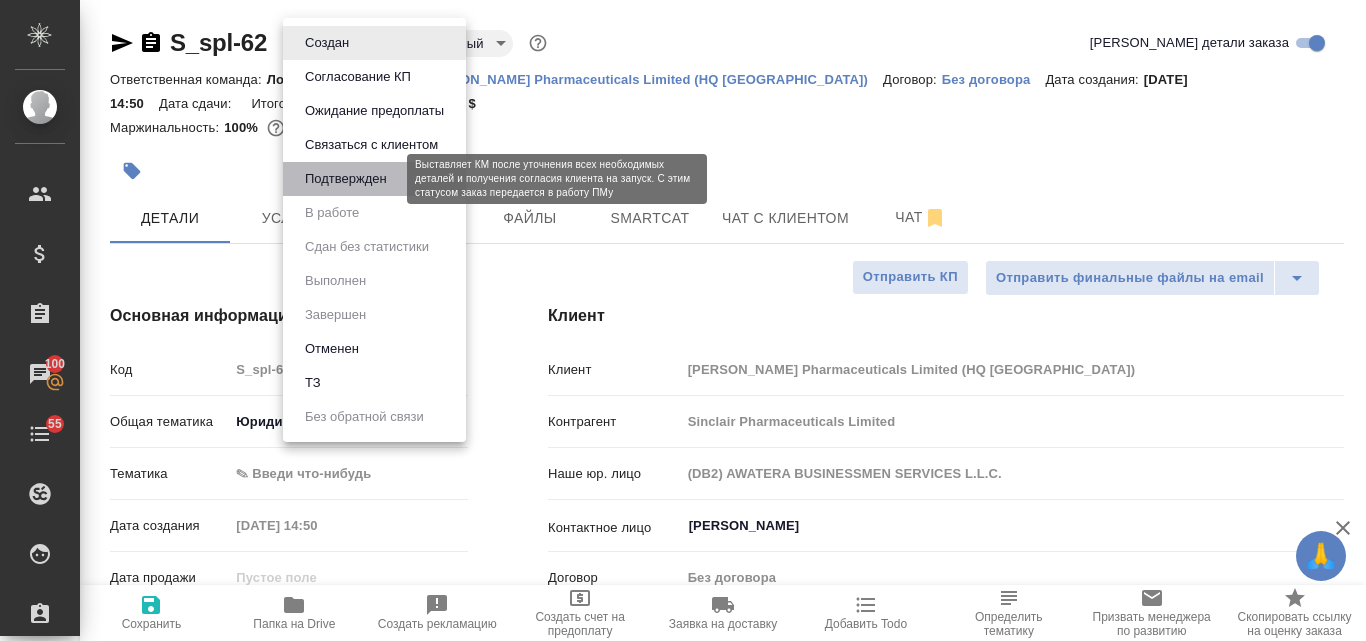 click on "Подтвержден" at bounding box center [346, 179] 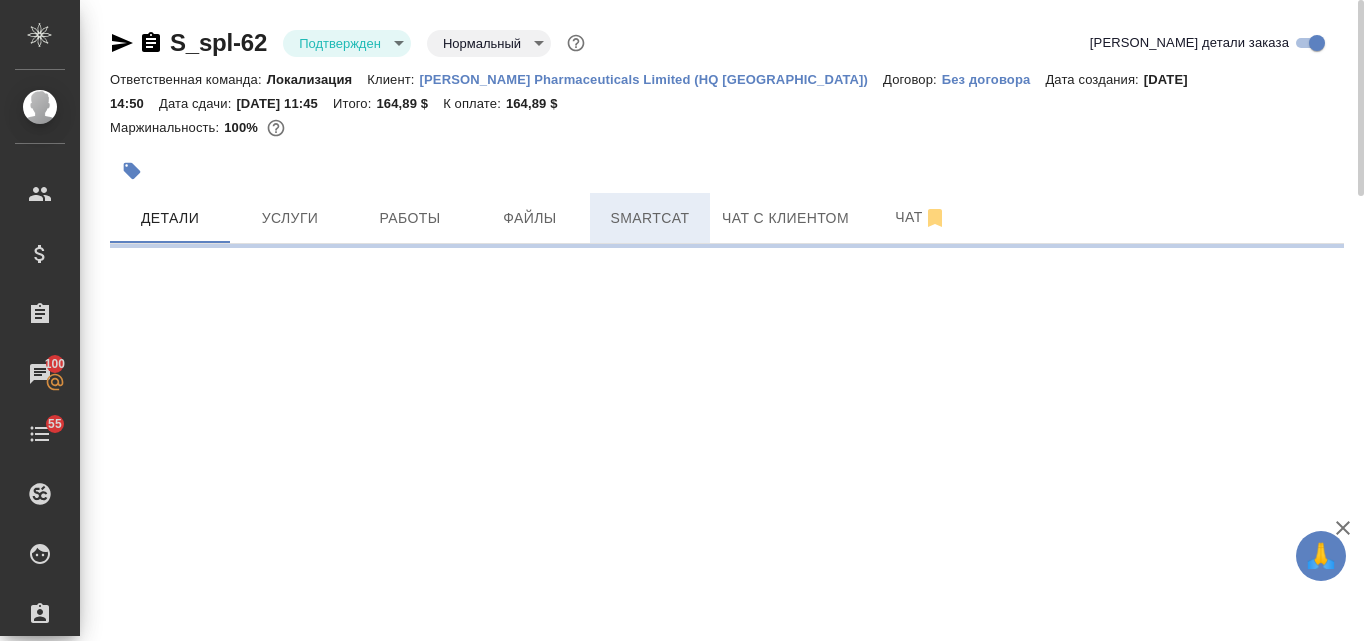 select on "RU" 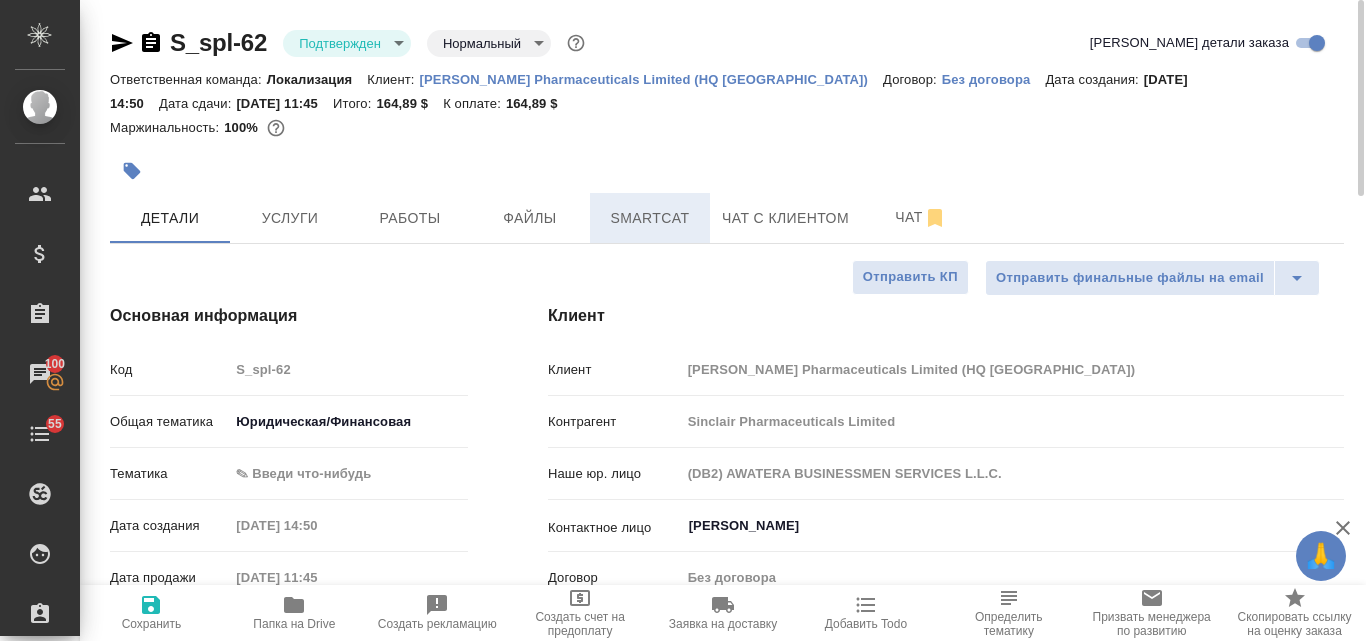 type on "x" 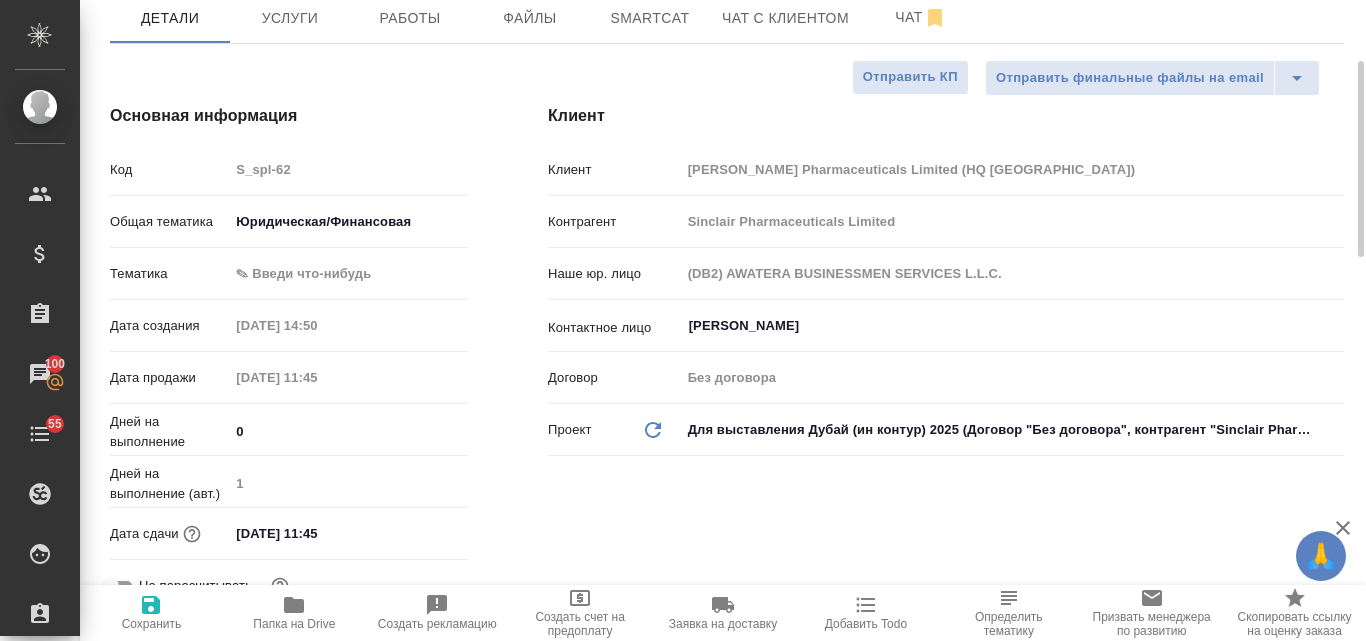 scroll, scrollTop: 0, scrollLeft: 0, axis: both 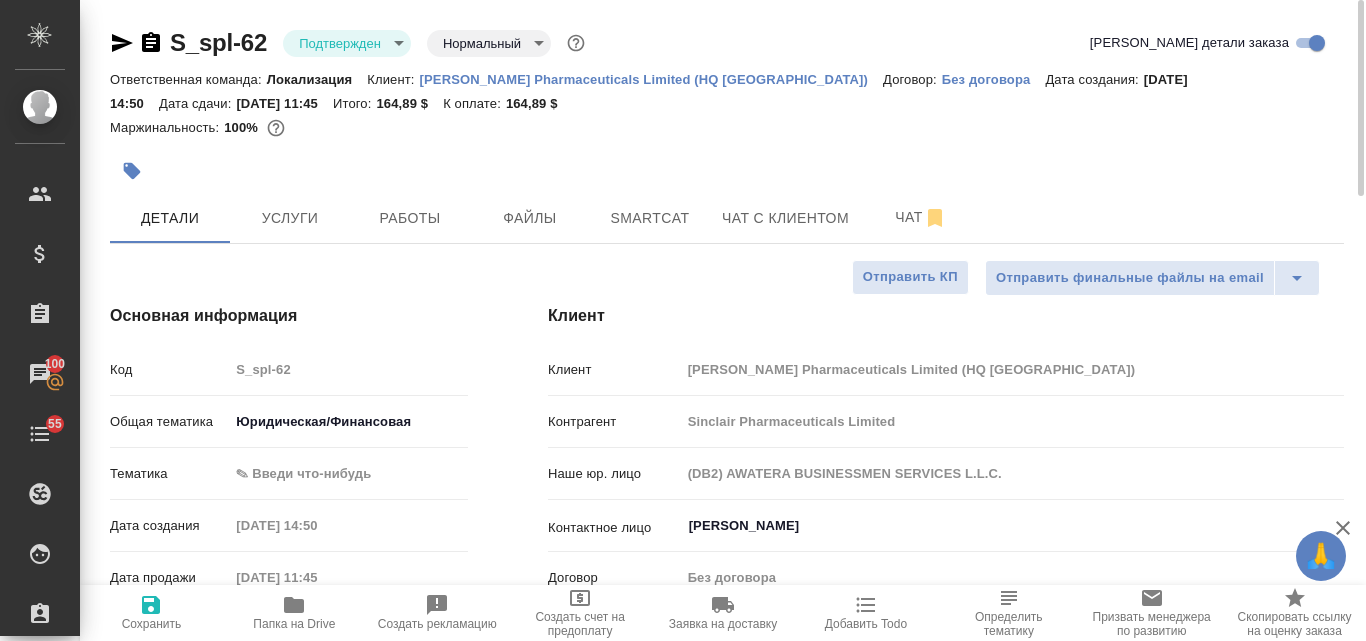 type on "x" 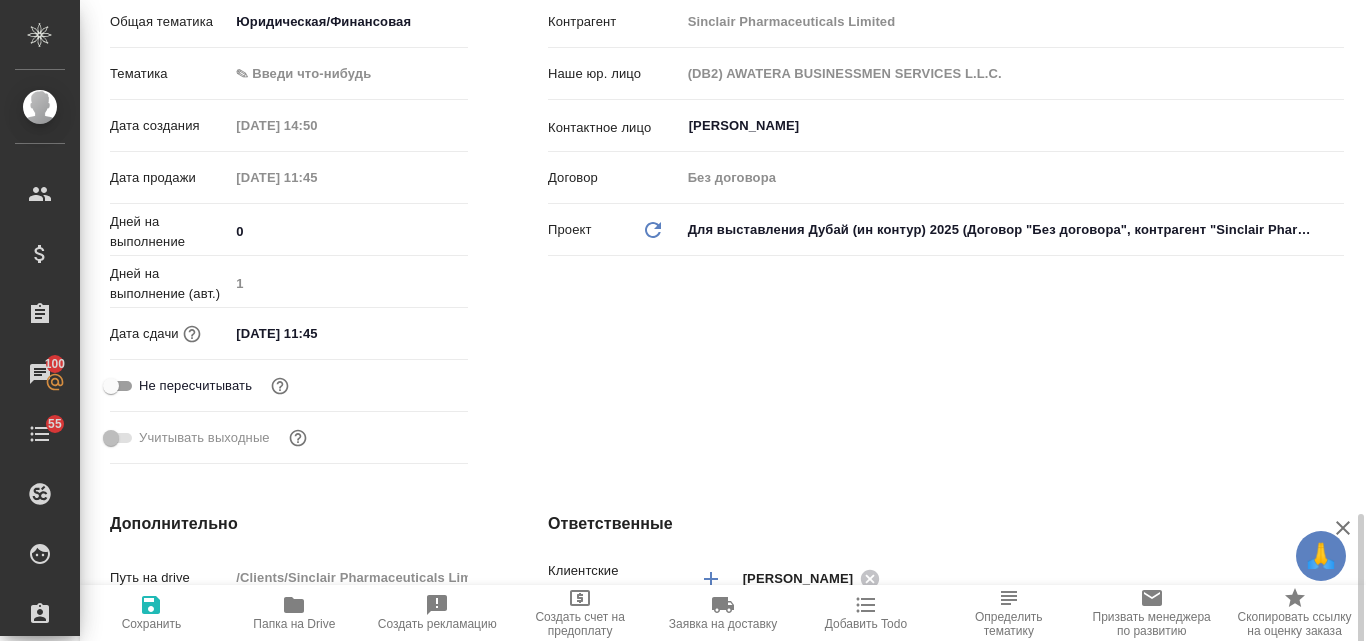 scroll, scrollTop: 800, scrollLeft: 0, axis: vertical 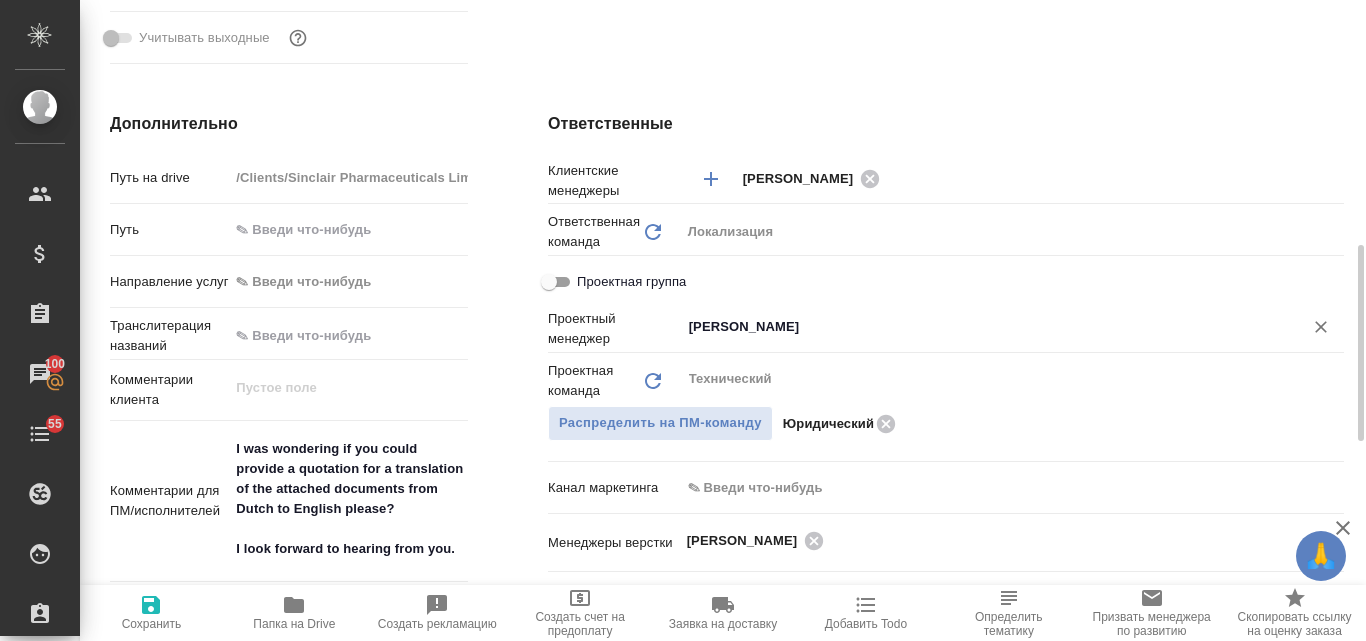 click 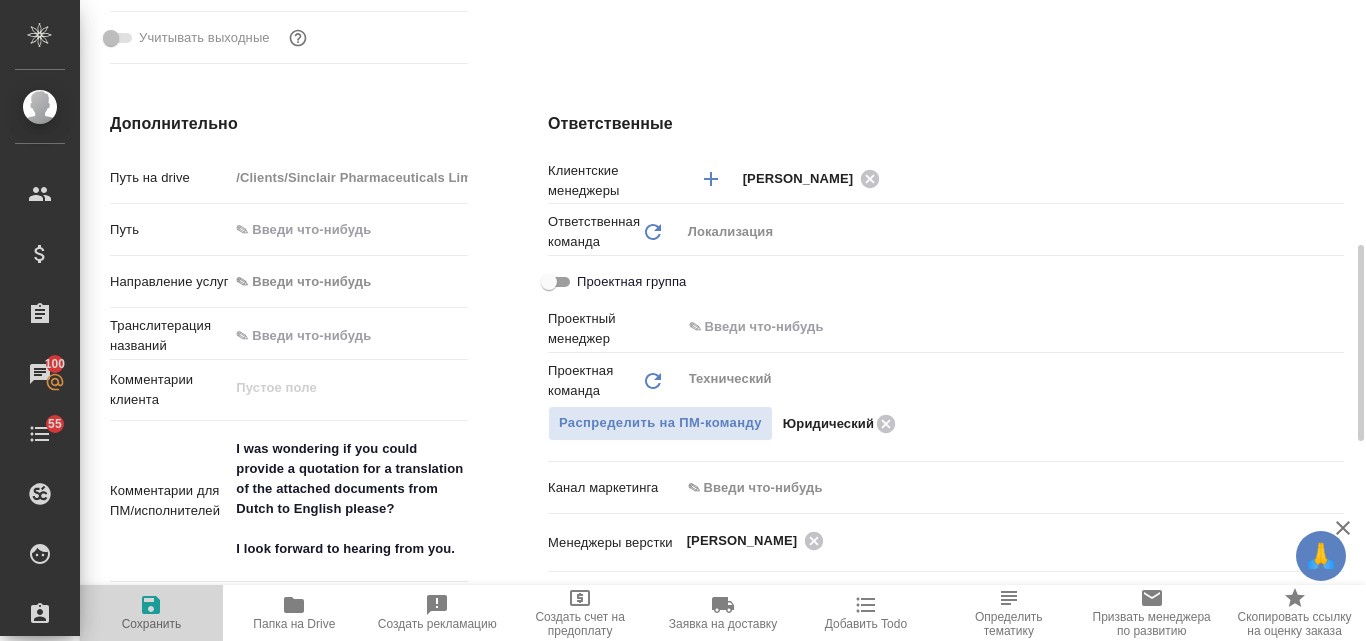 click 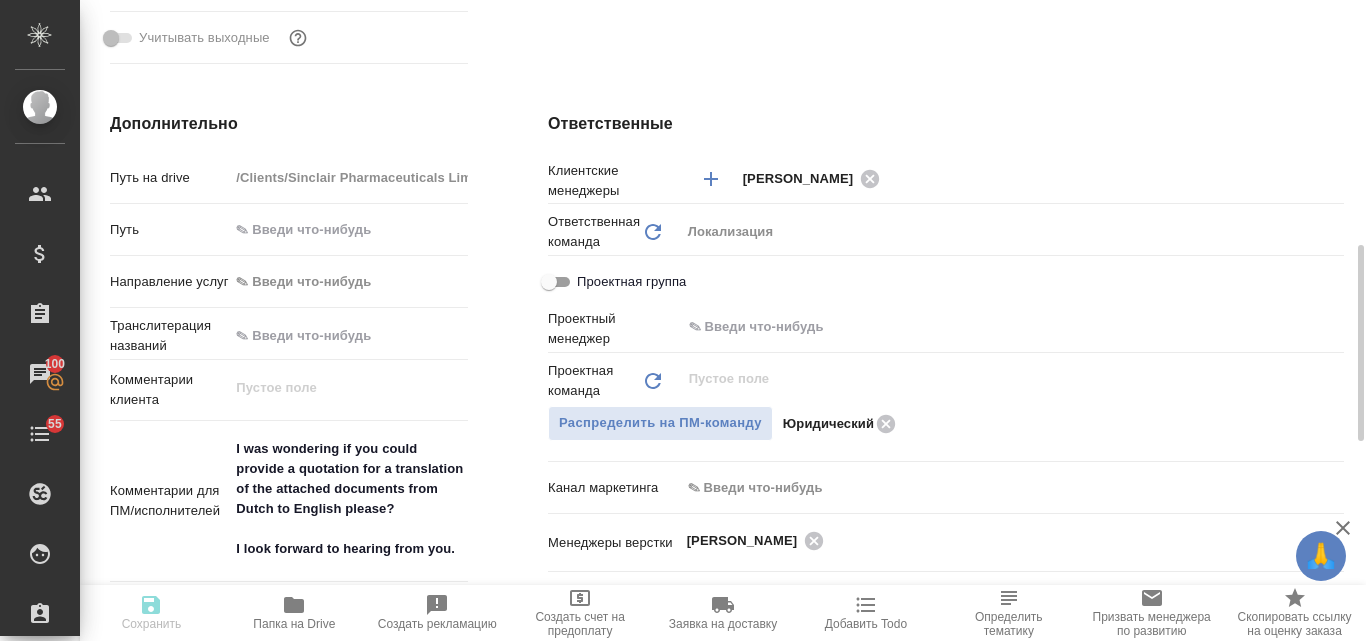 type on "x" 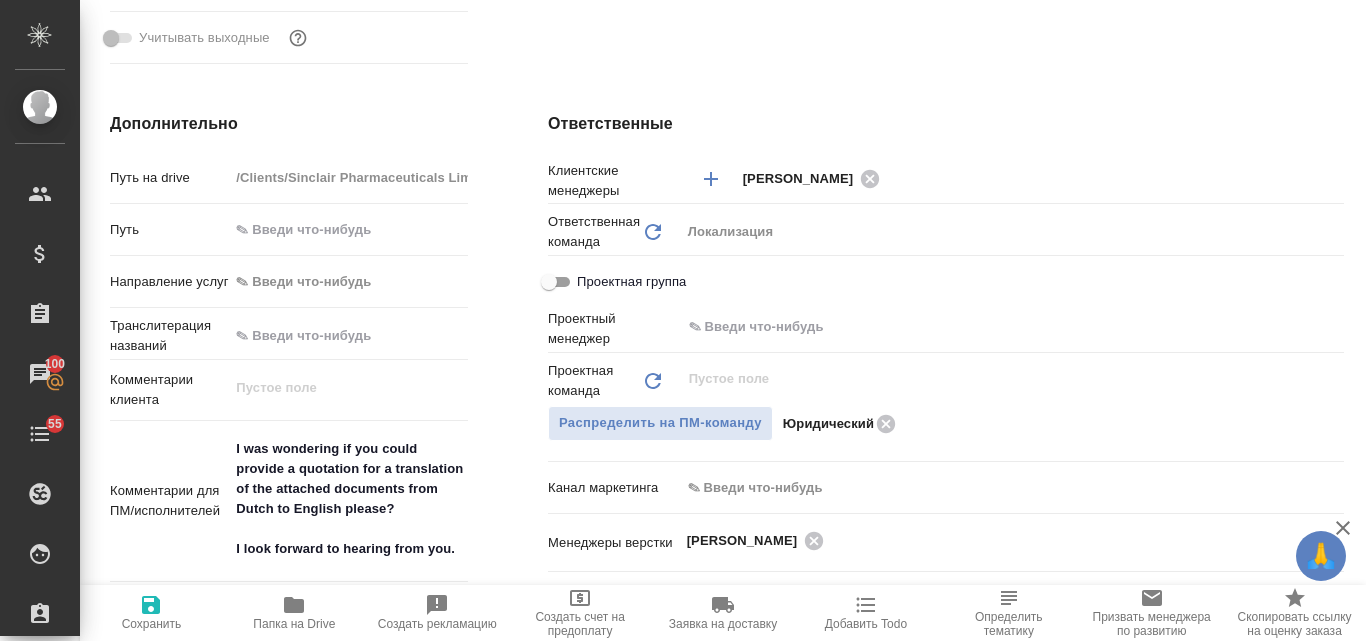 type on "x" 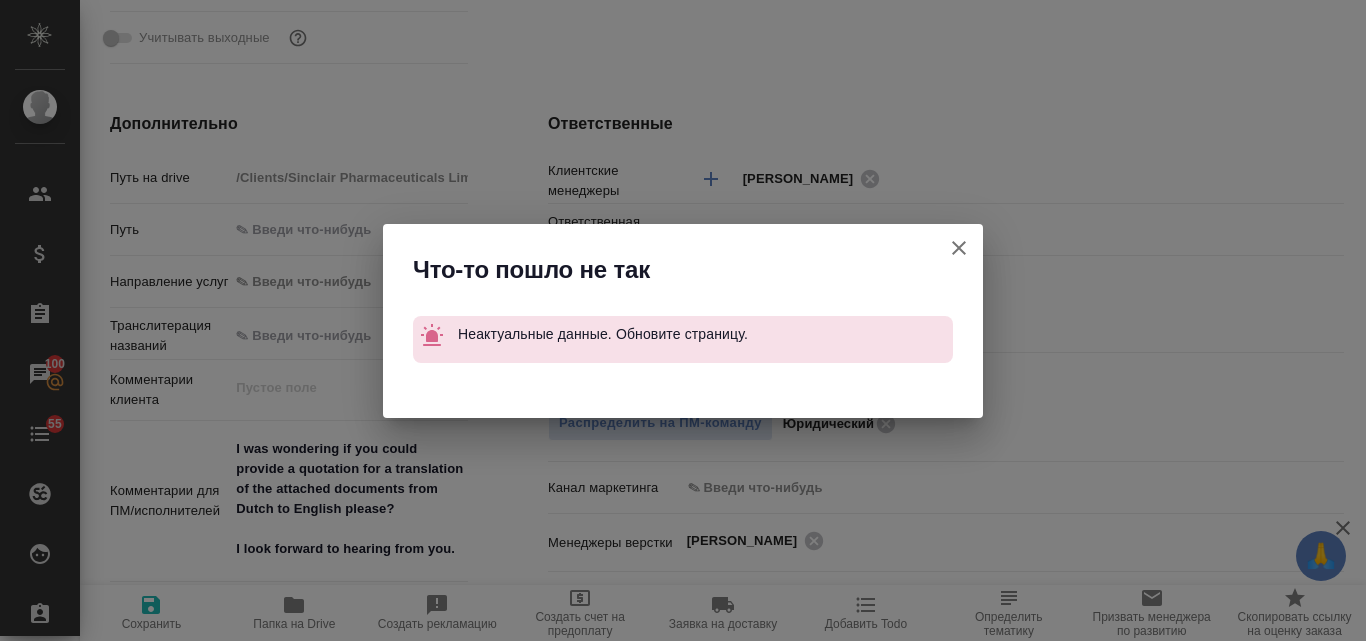 click 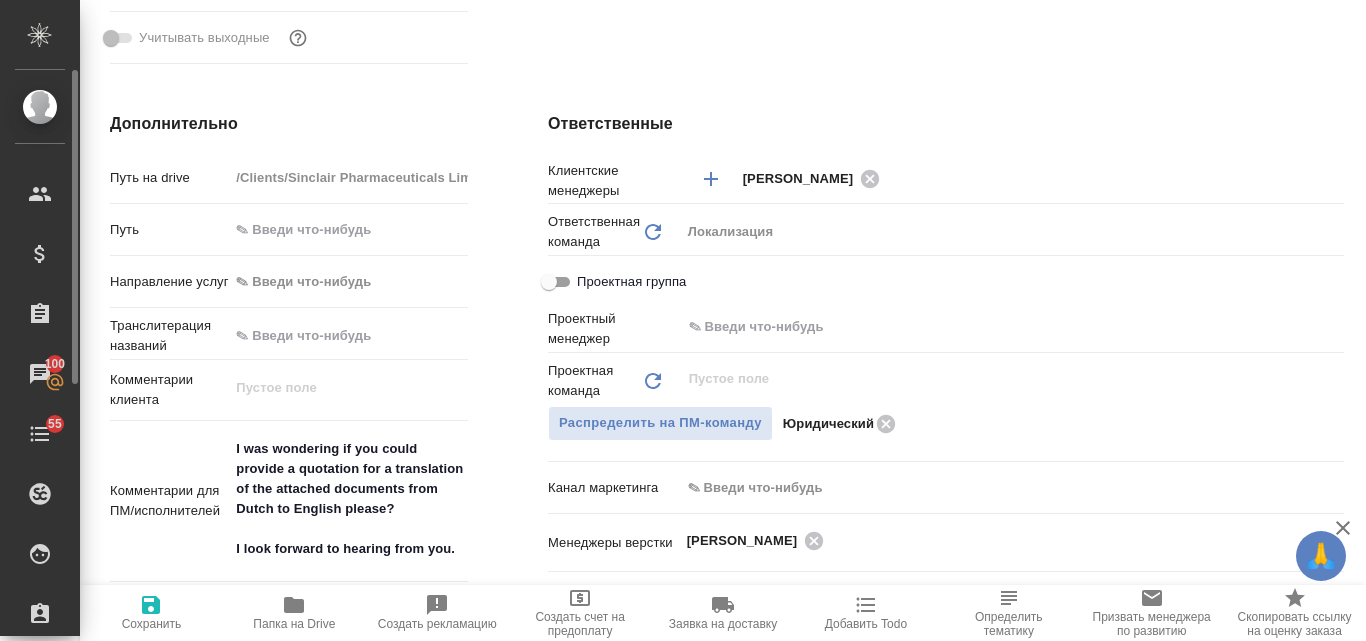 type on "x" 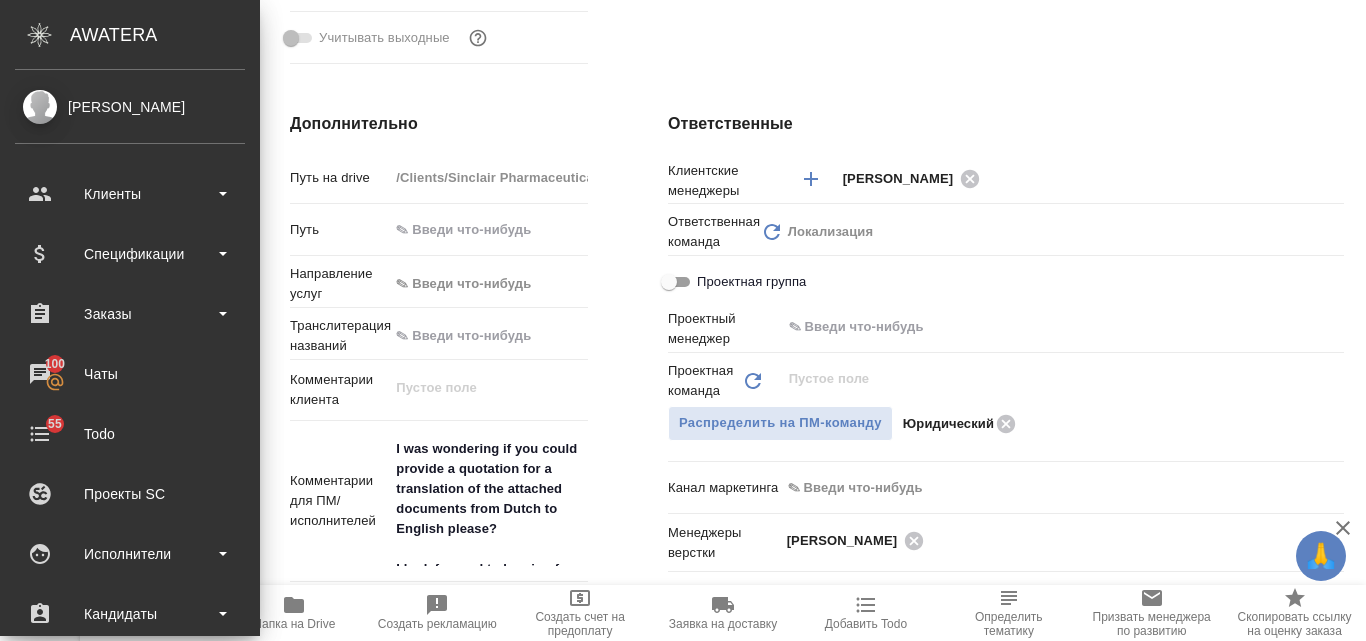 type on "x" 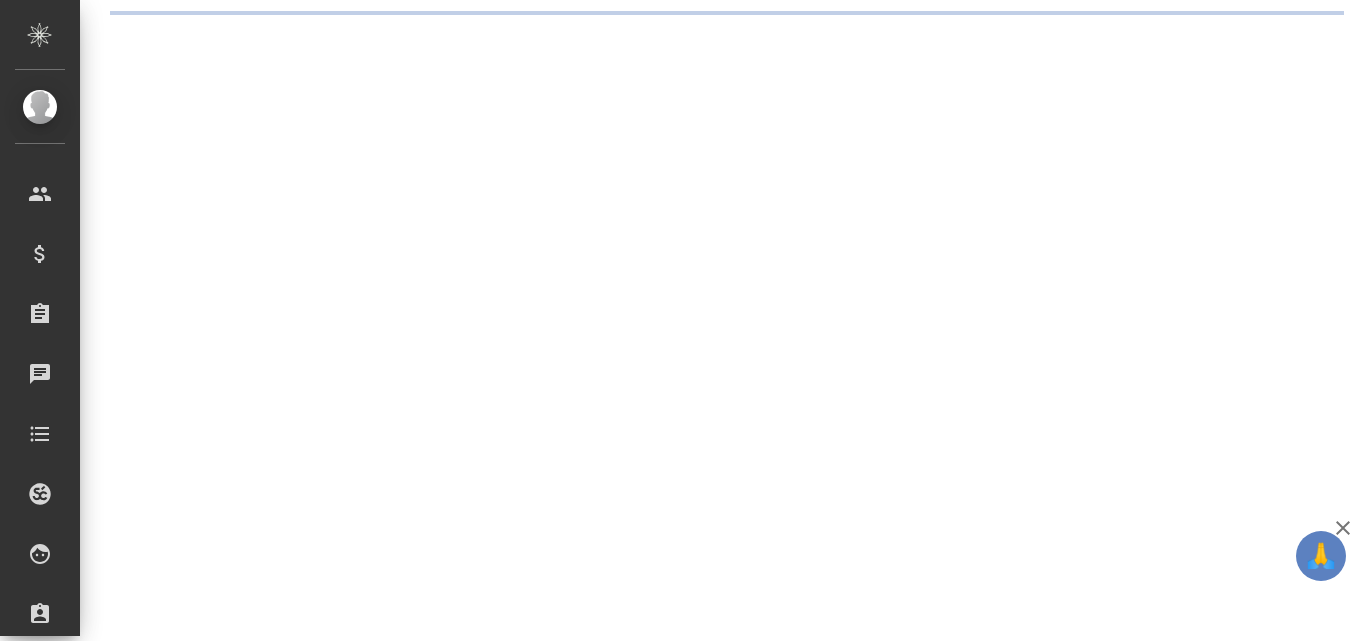 scroll, scrollTop: 0, scrollLeft: 0, axis: both 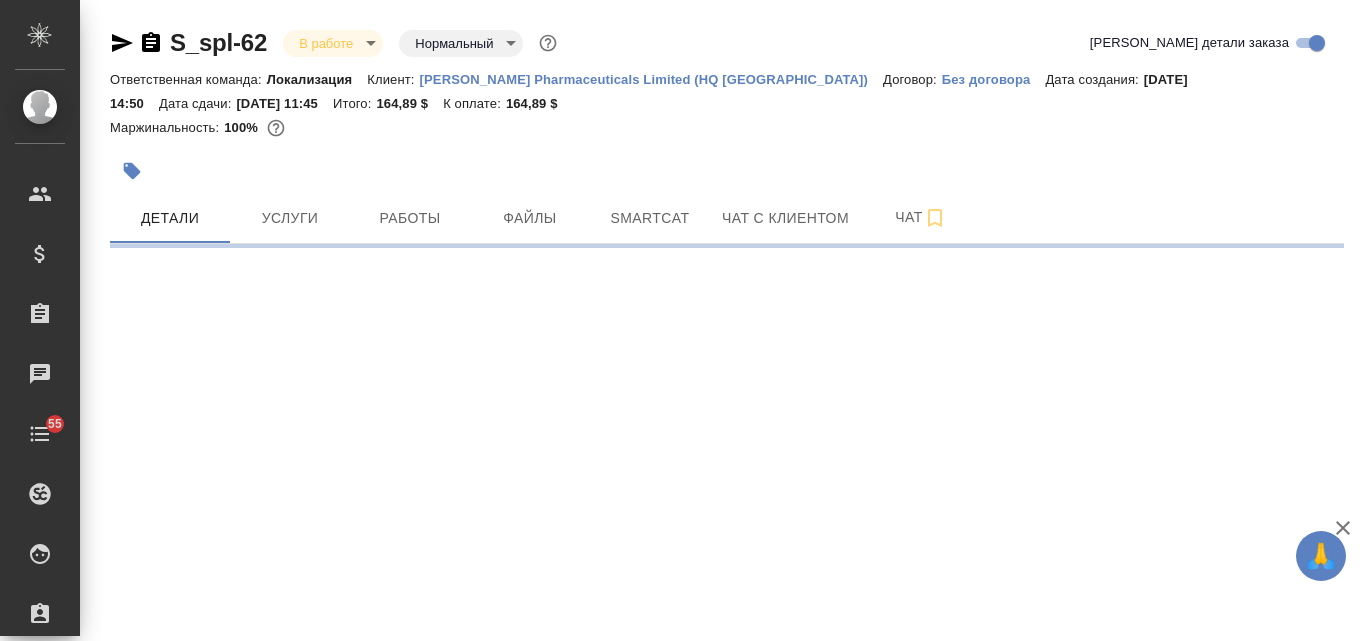 select on "RU" 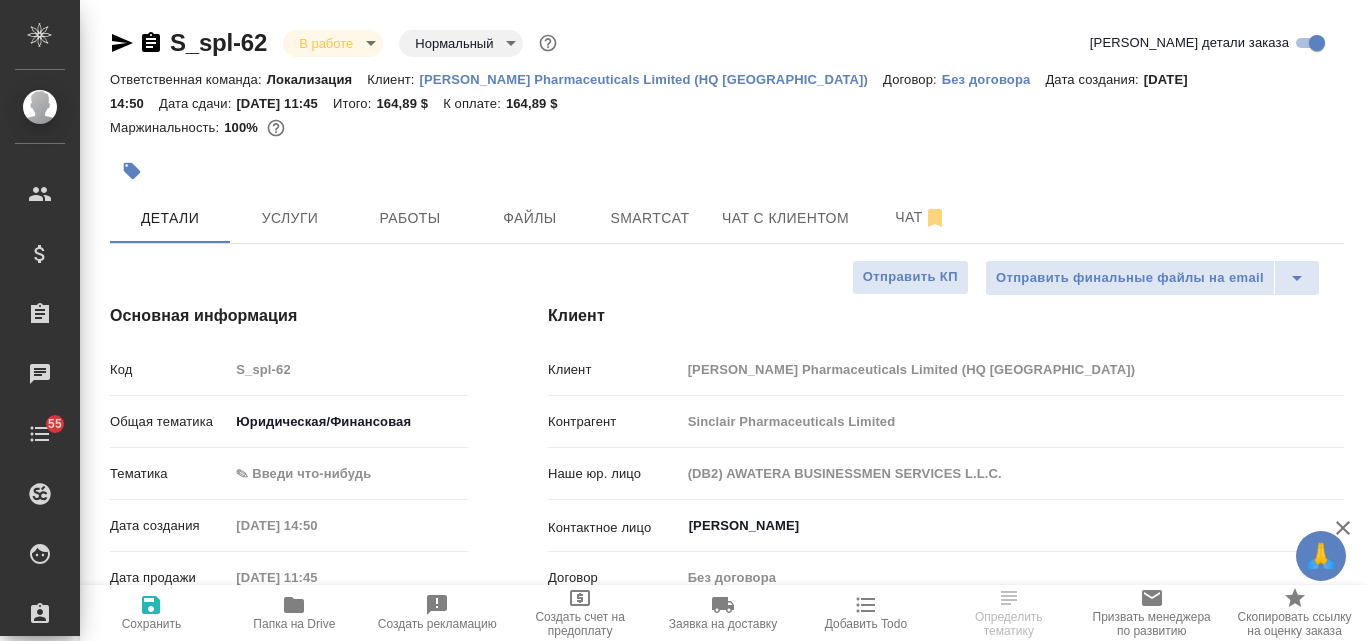 type on "x" 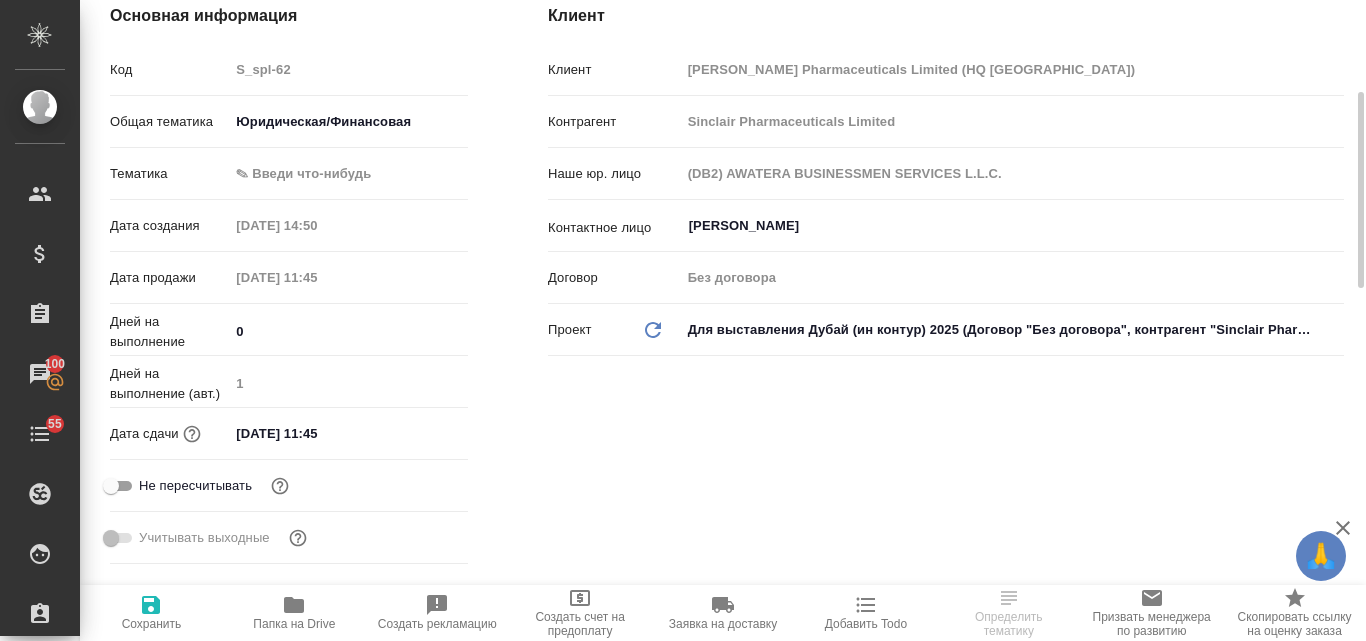 scroll, scrollTop: 700, scrollLeft: 0, axis: vertical 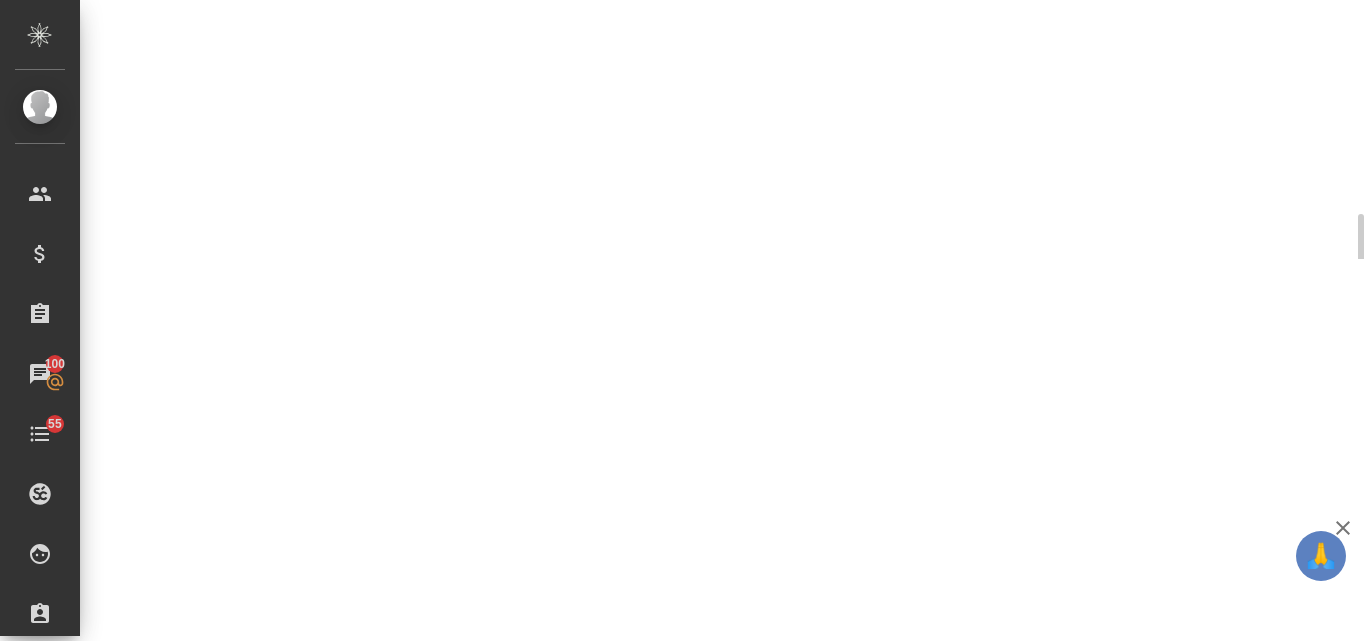 select on "RU" 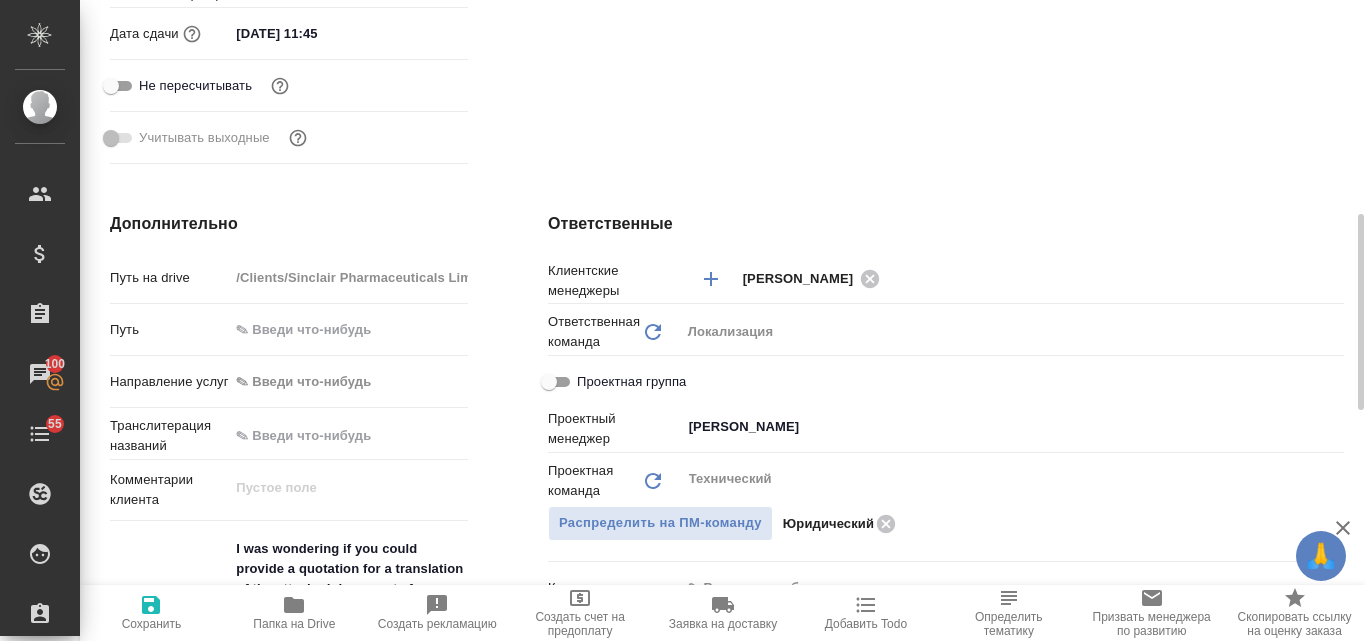 type on "x" 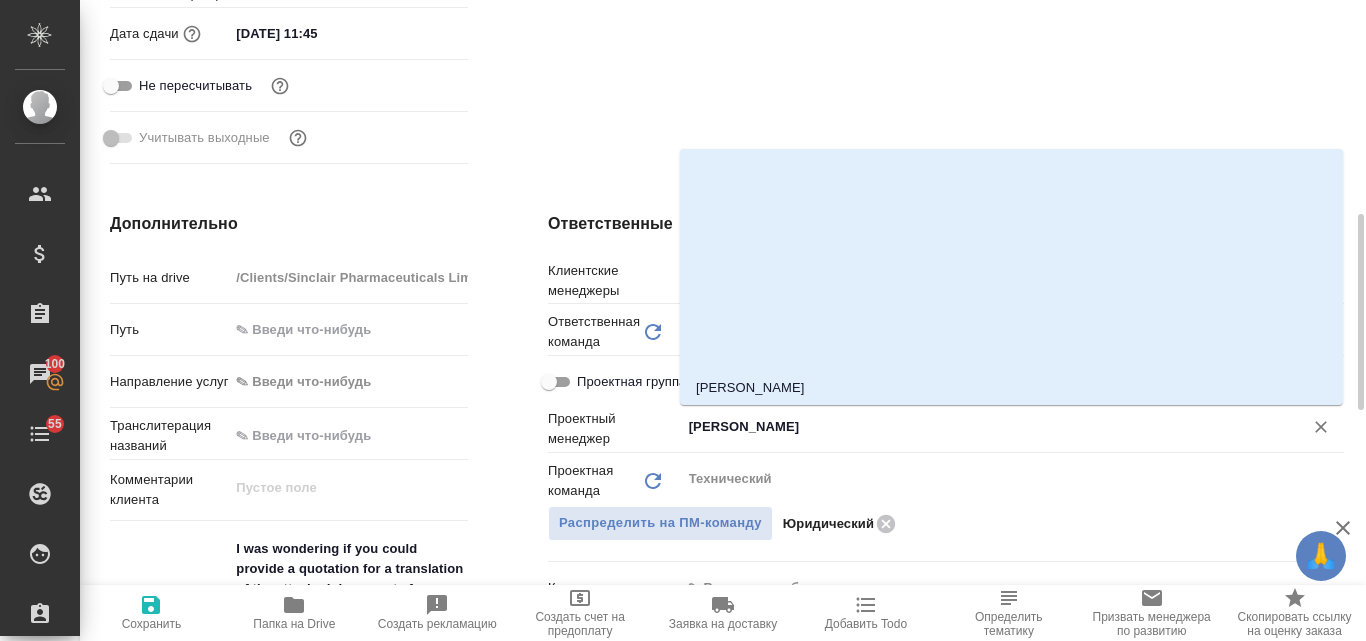 drag, startPoint x: 803, startPoint y: 424, endPoint x: 681, endPoint y: 429, distance: 122.10242 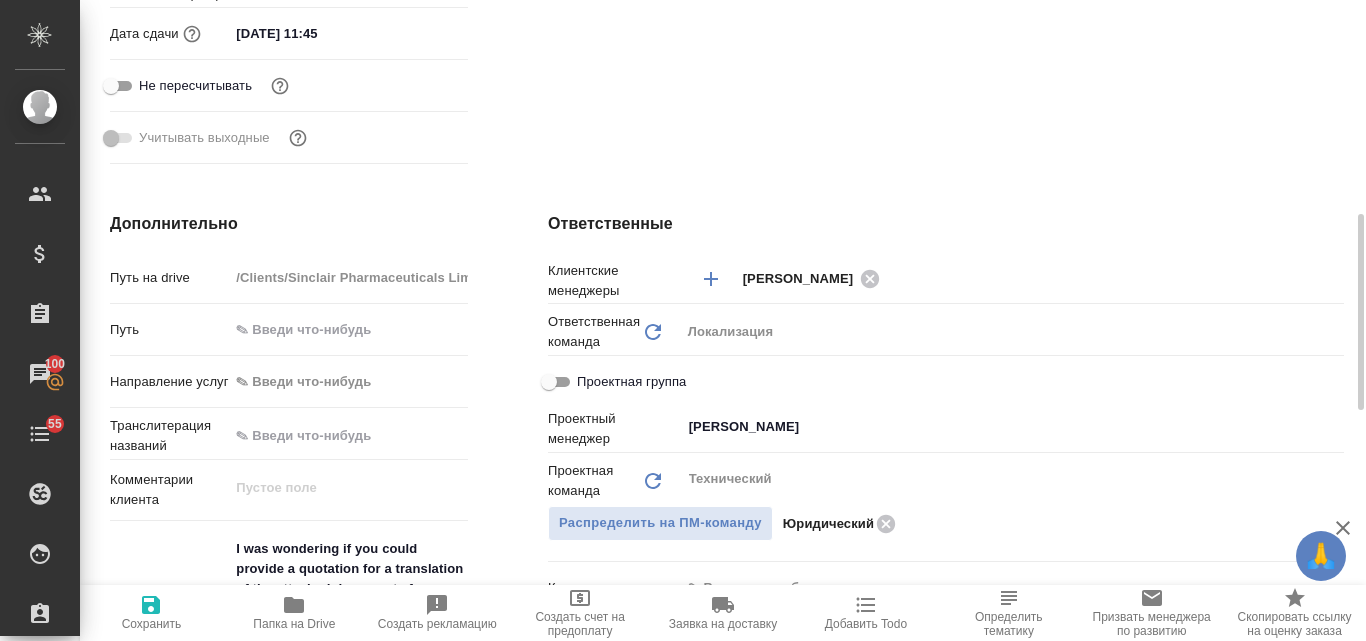 type on "x" 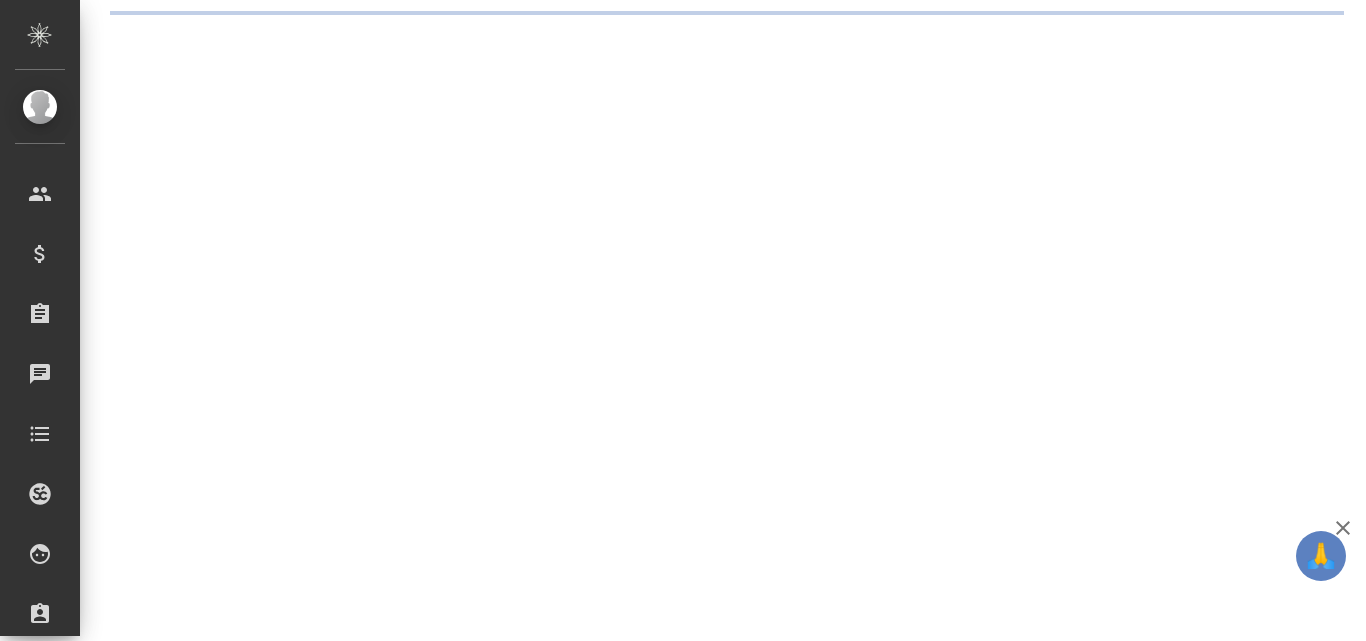 scroll, scrollTop: 0, scrollLeft: 0, axis: both 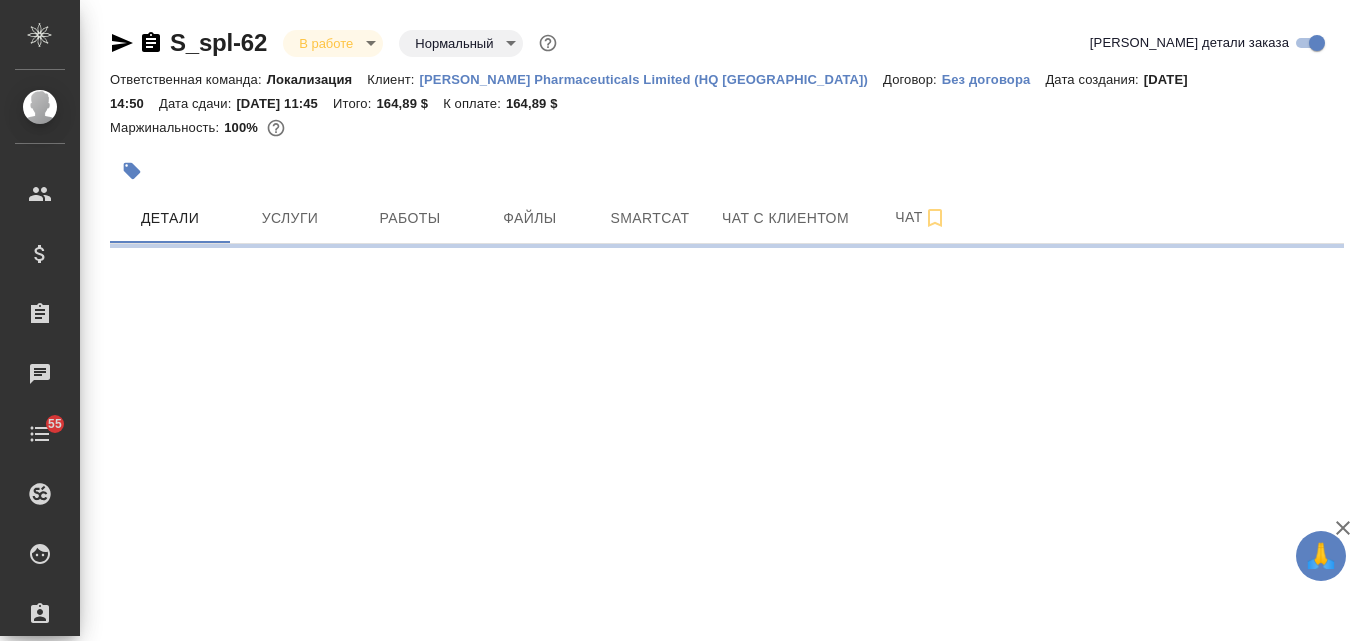 select on "RU" 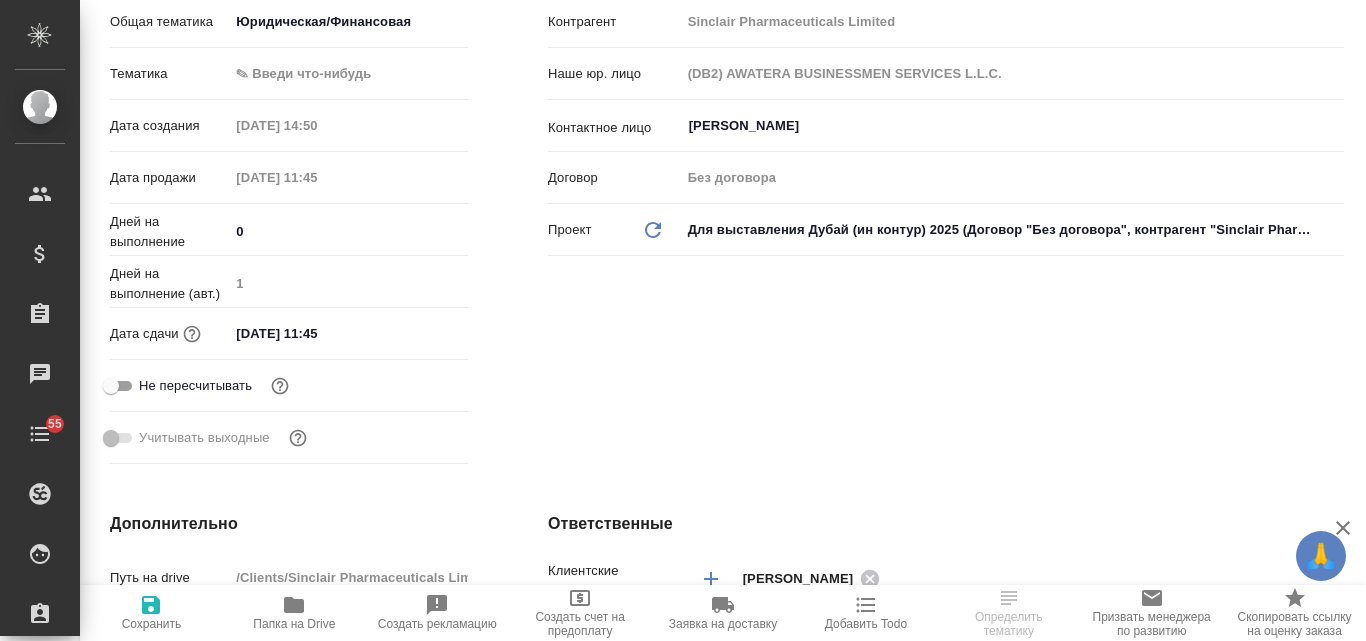 scroll, scrollTop: 800, scrollLeft: 0, axis: vertical 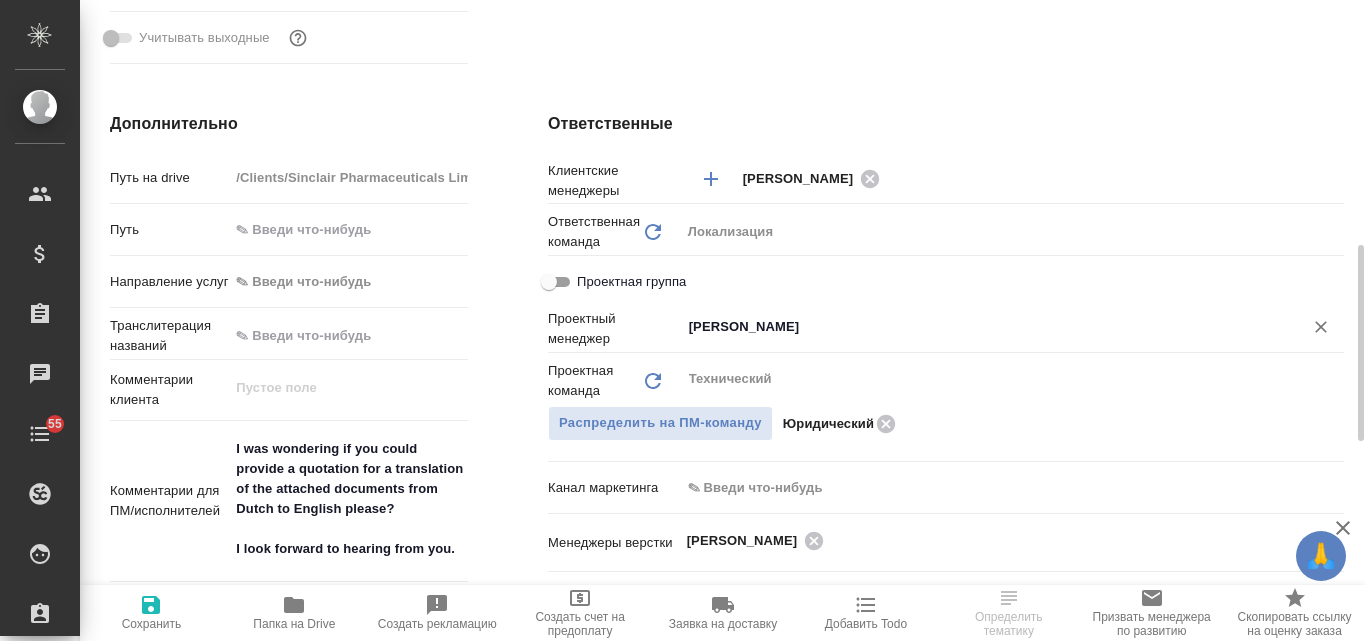 type on "x" 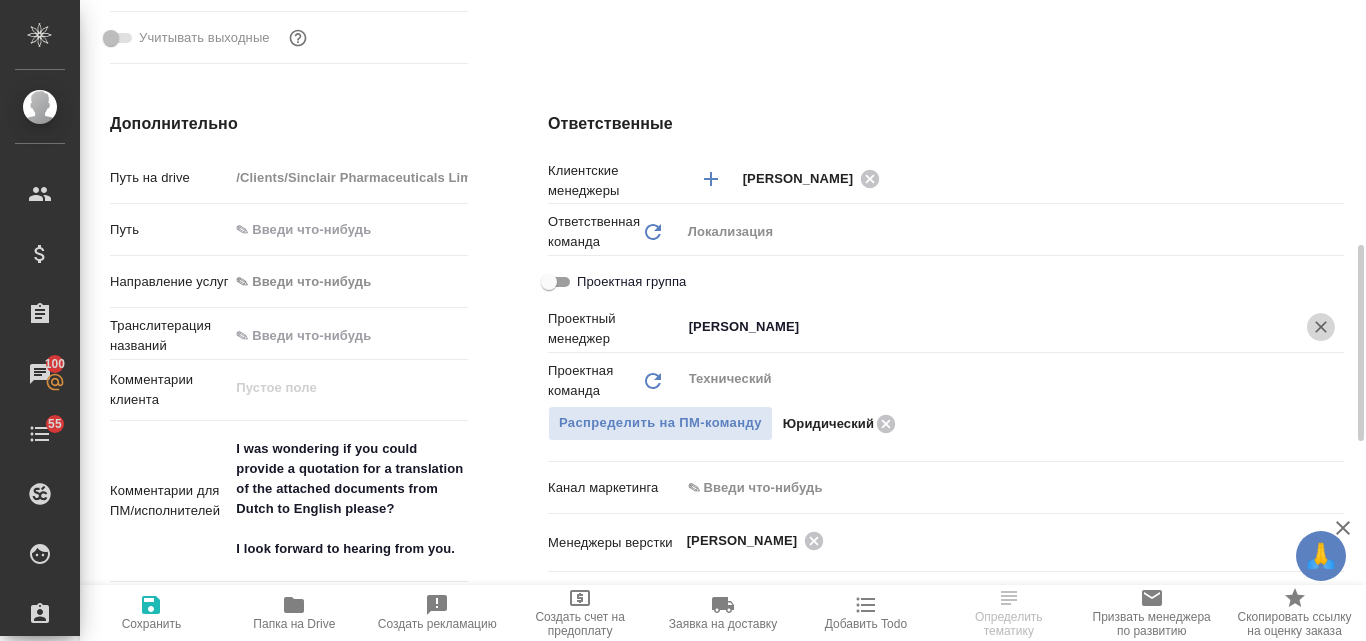 click 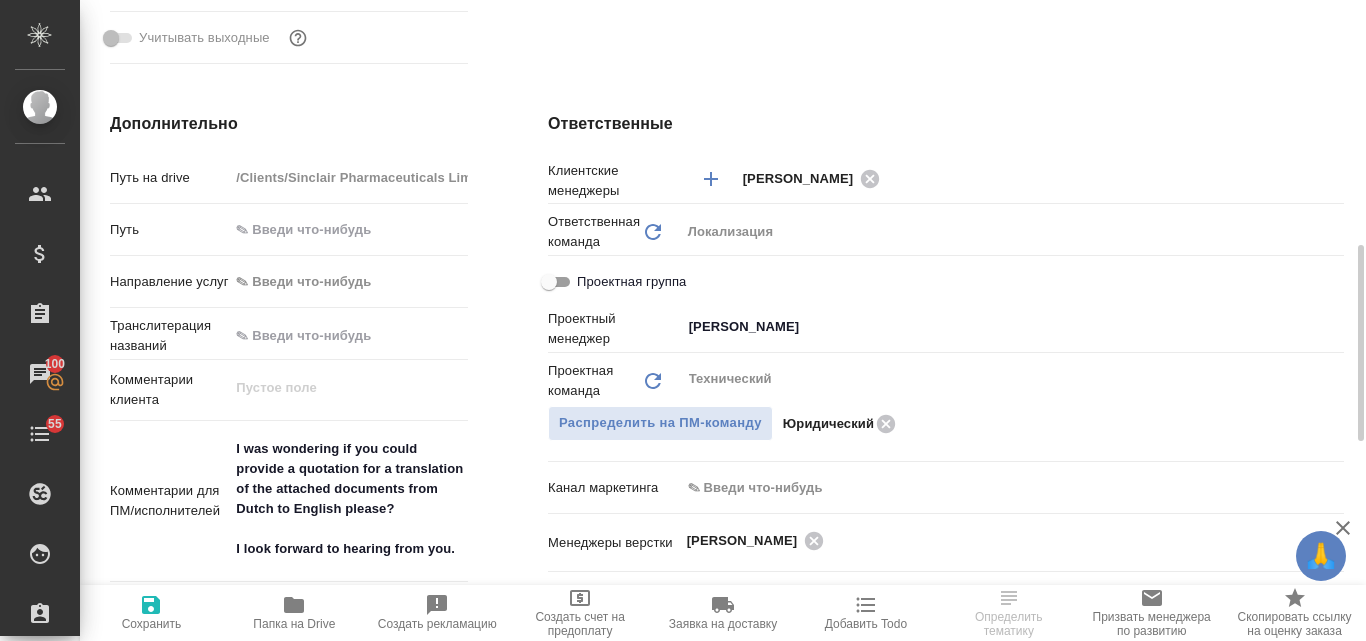 type on "x" 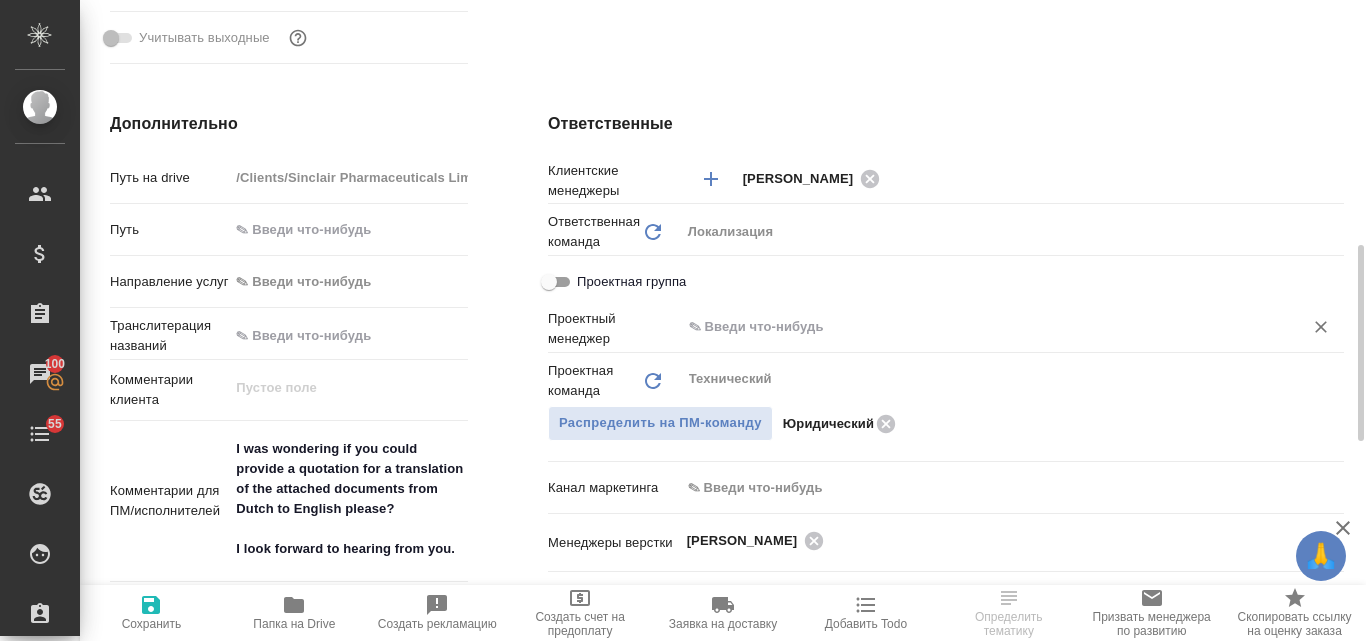 click 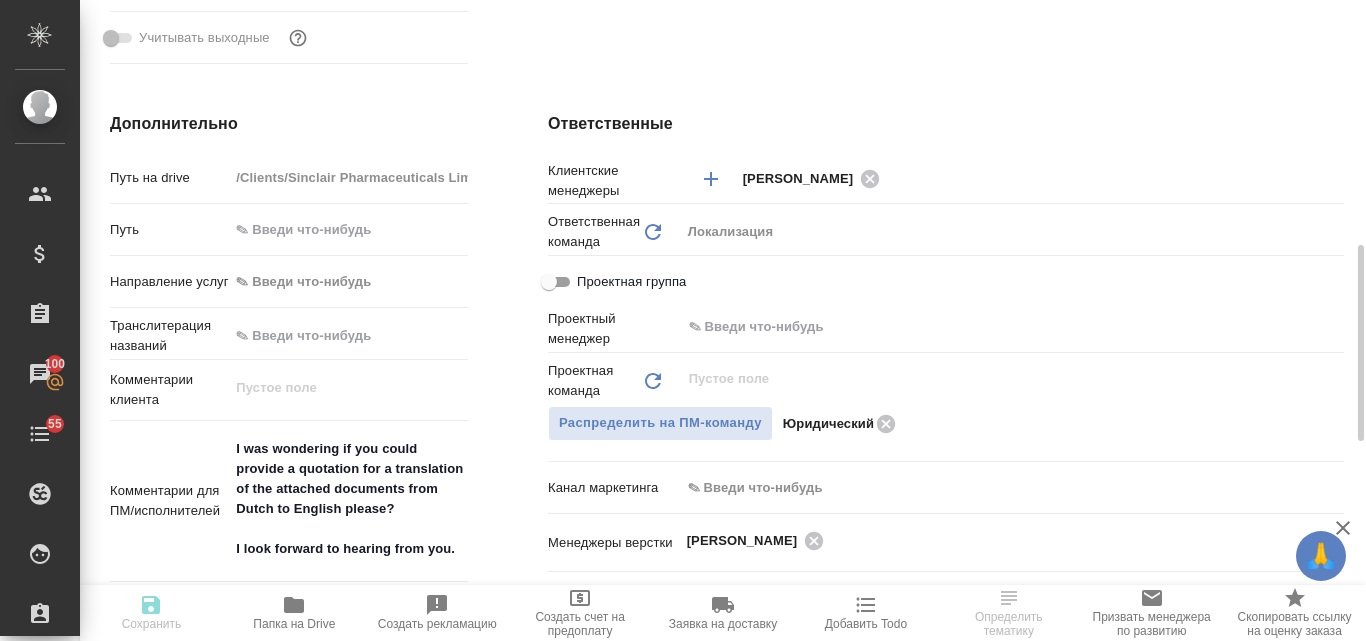 type on "x" 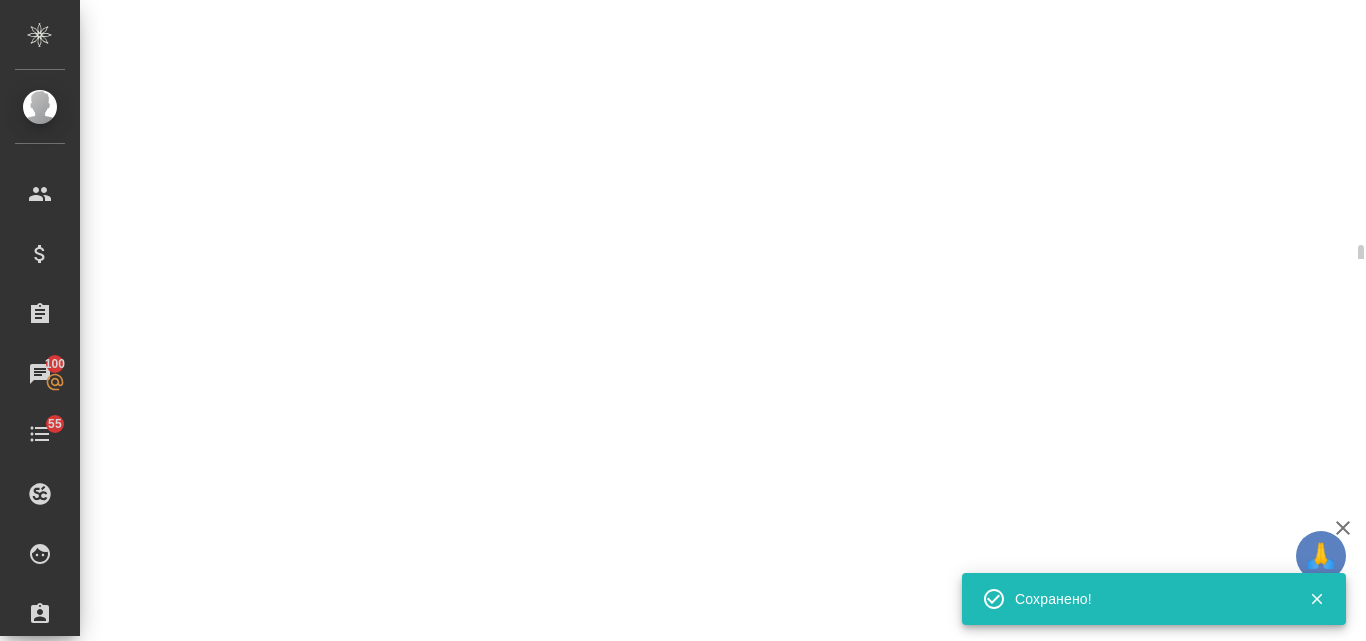 select on "RU" 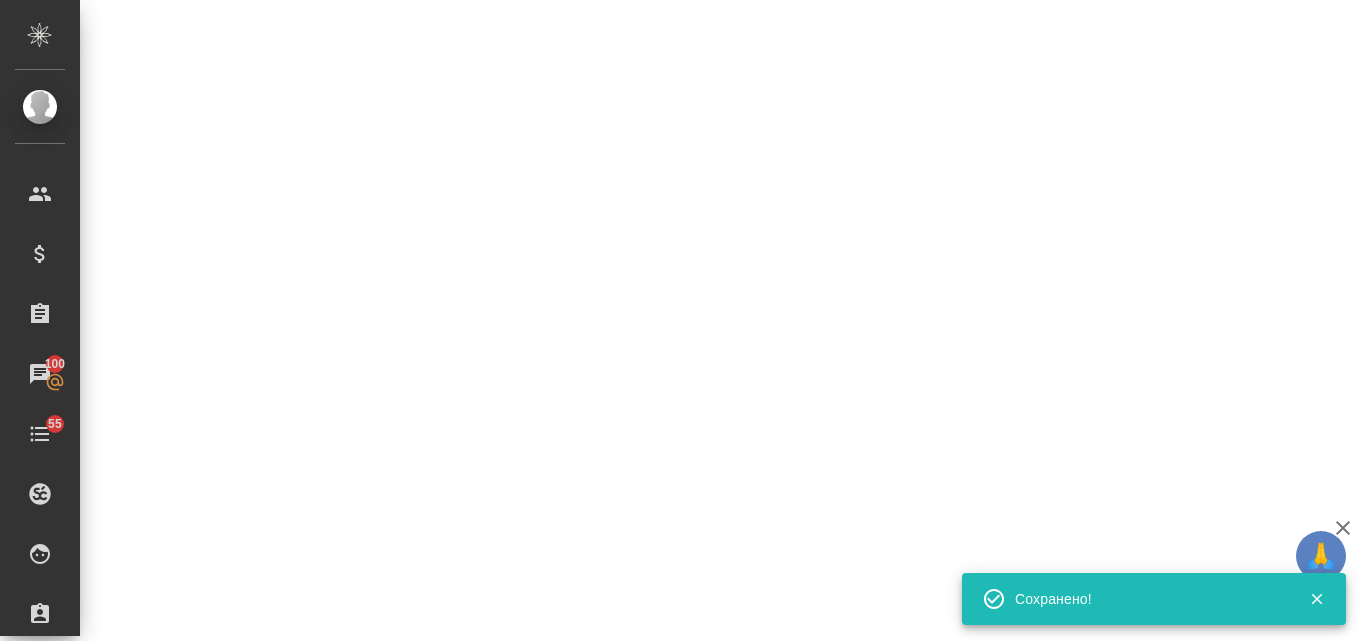 select on "RU" 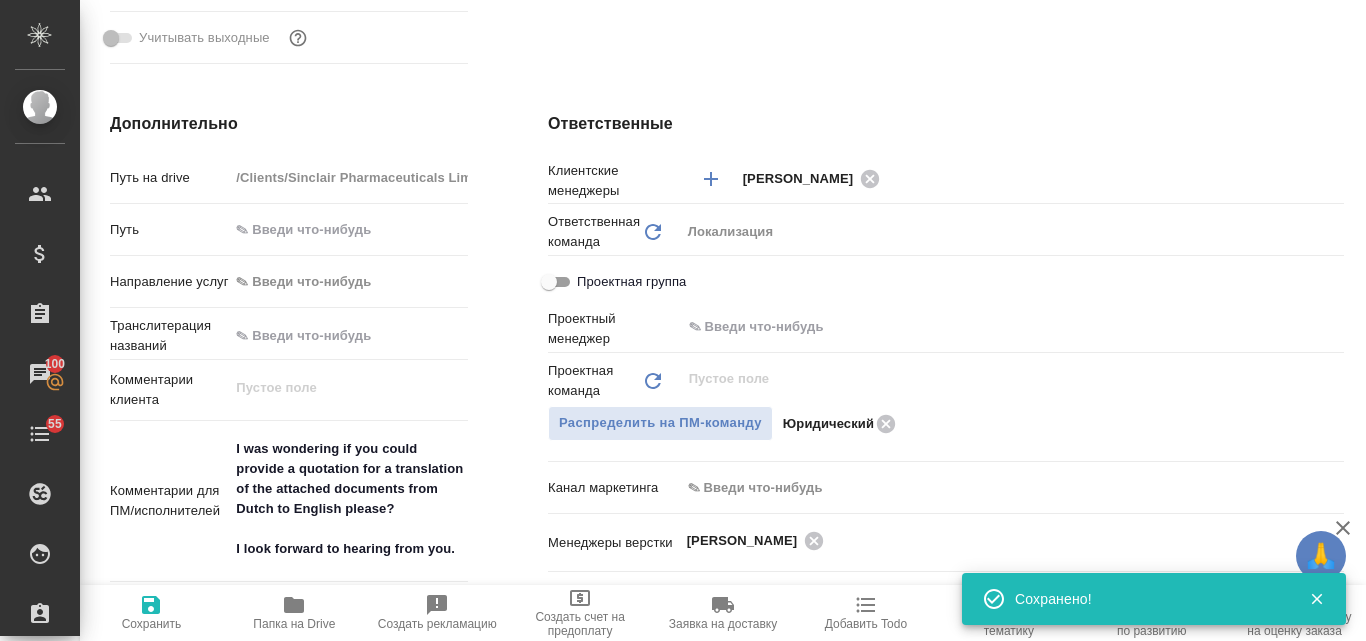 type on "x" 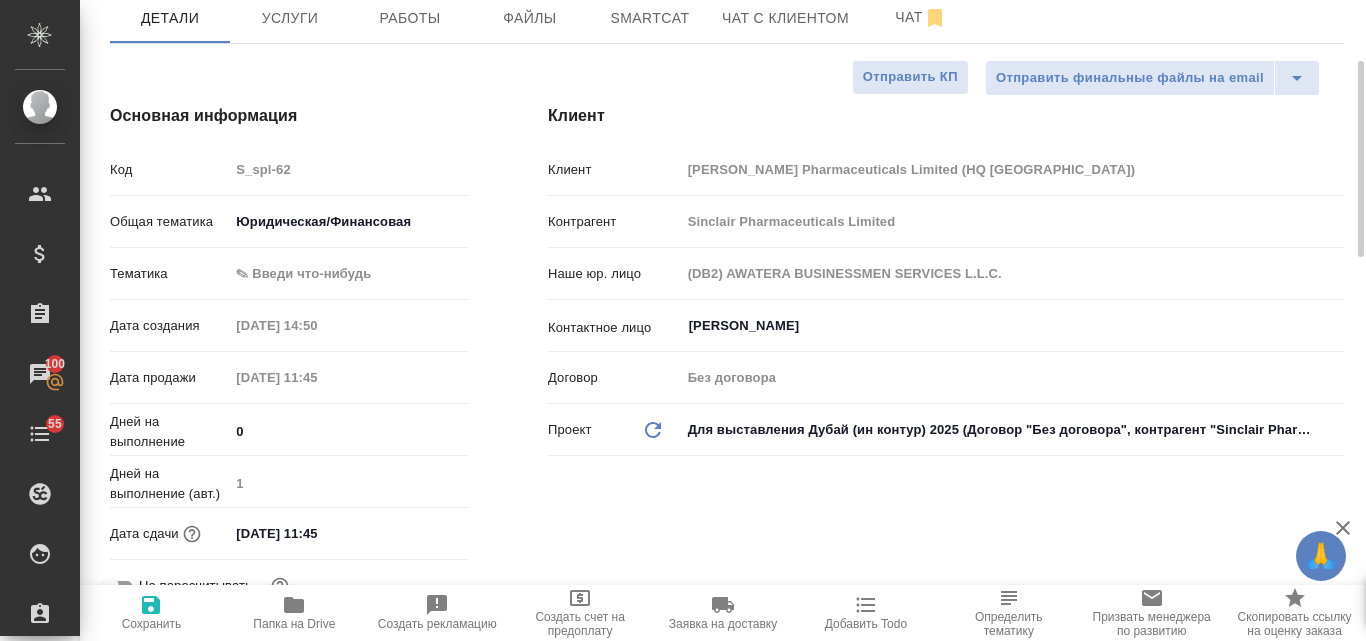 scroll, scrollTop: 0, scrollLeft: 0, axis: both 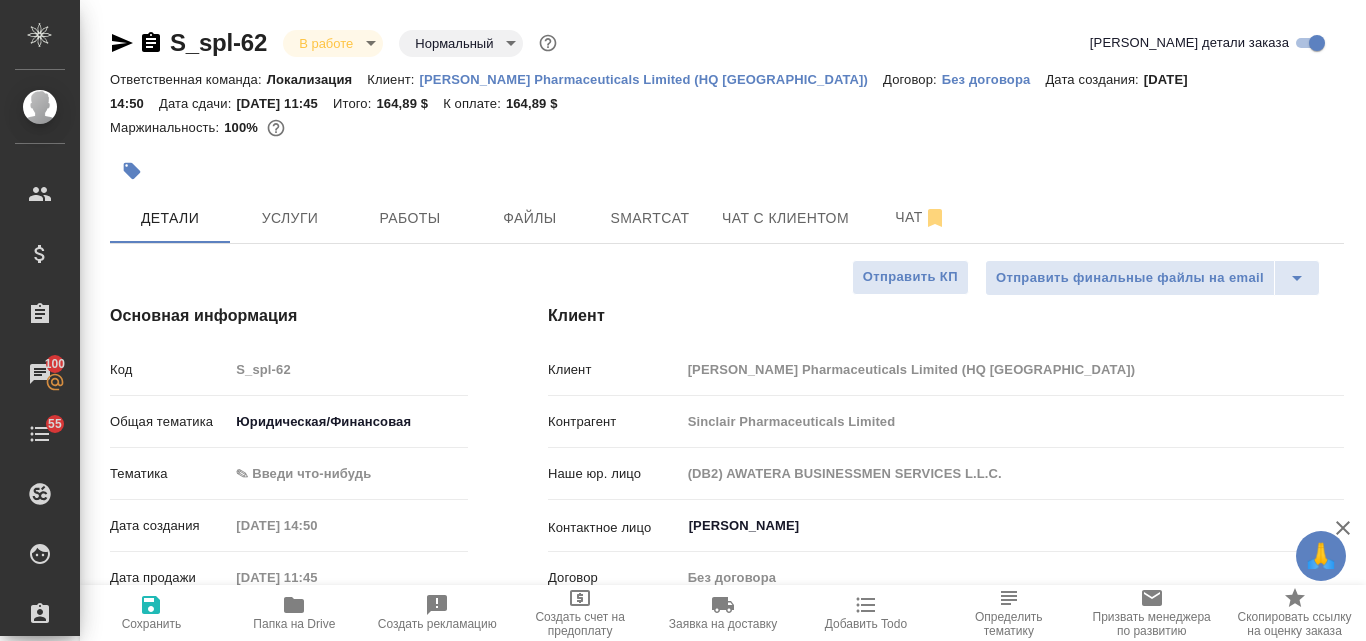 type on "x" 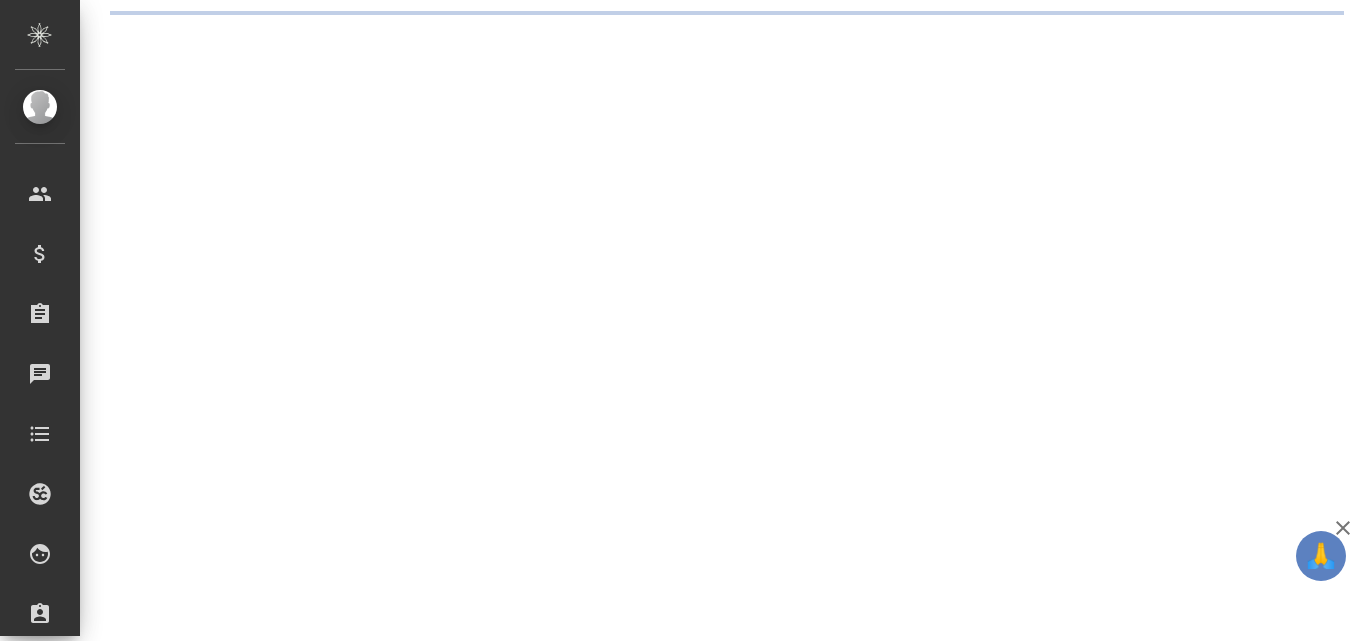 scroll, scrollTop: 0, scrollLeft: 0, axis: both 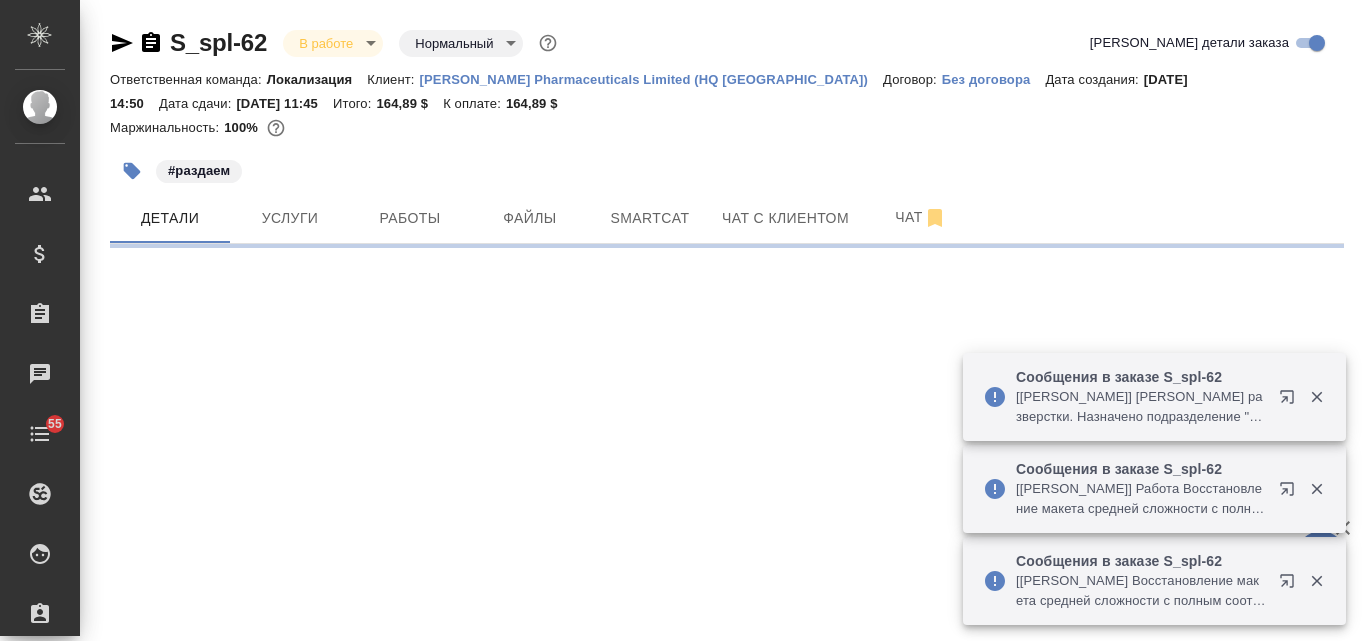 select on "RU" 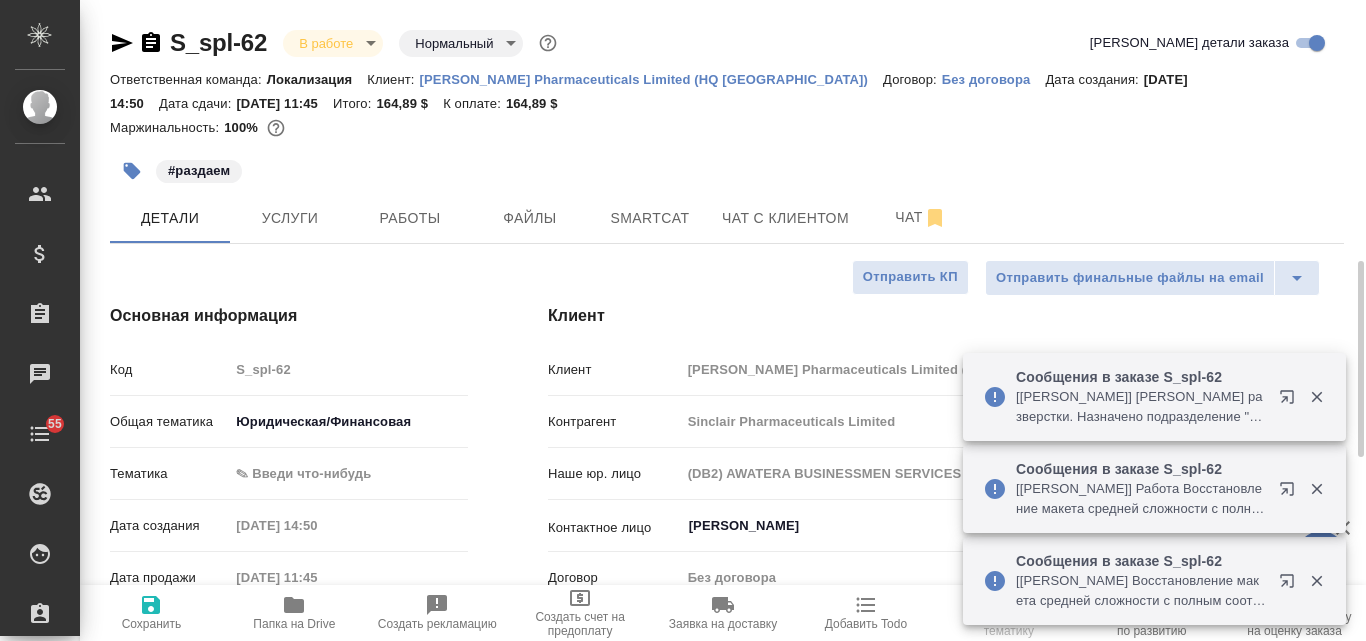 type on "x" 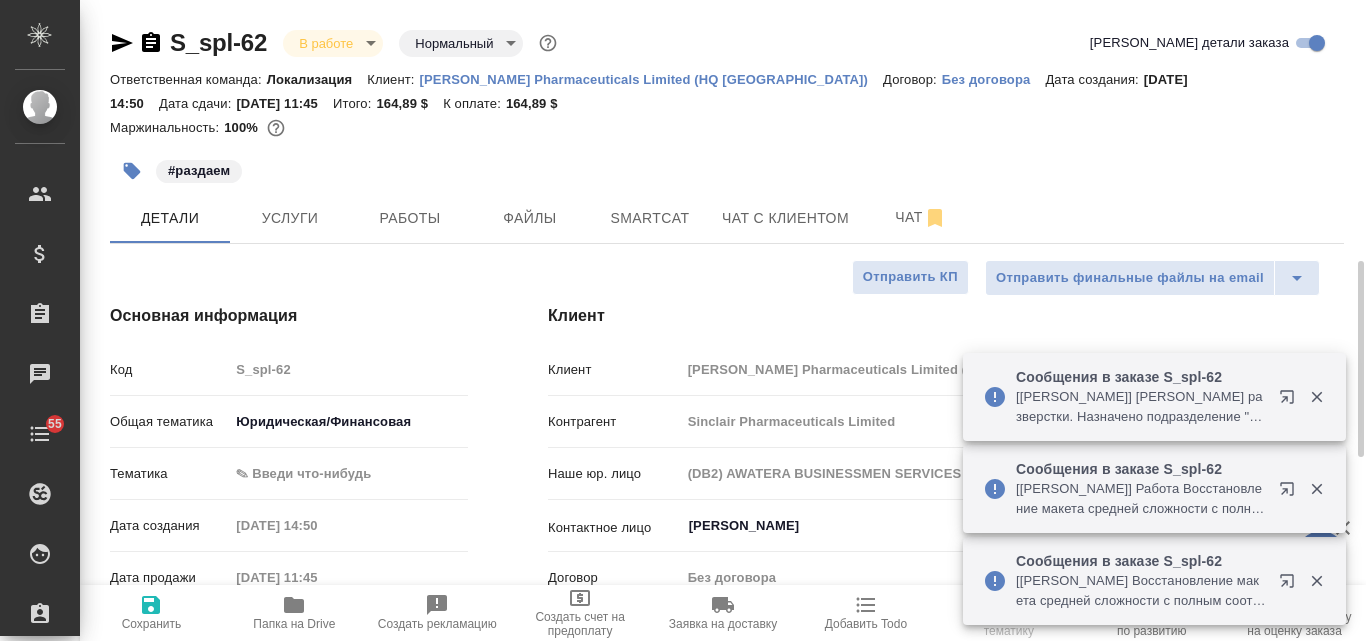 type on "x" 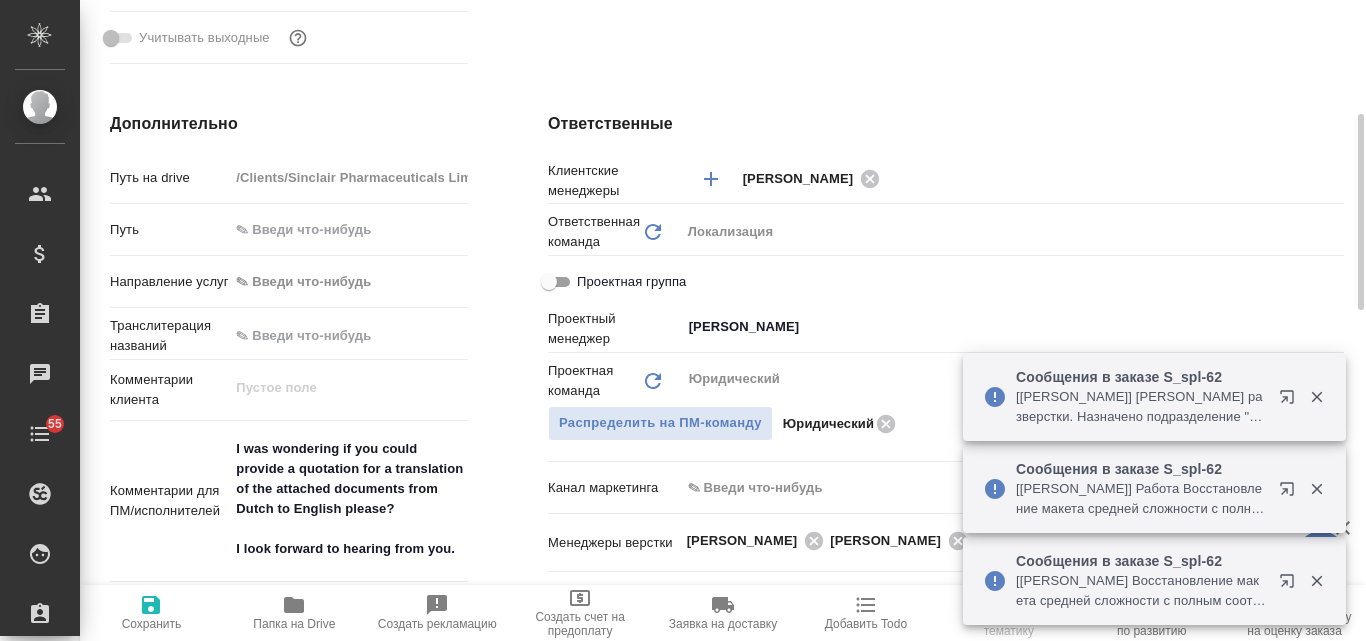 scroll, scrollTop: 600, scrollLeft: 0, axis: vertical 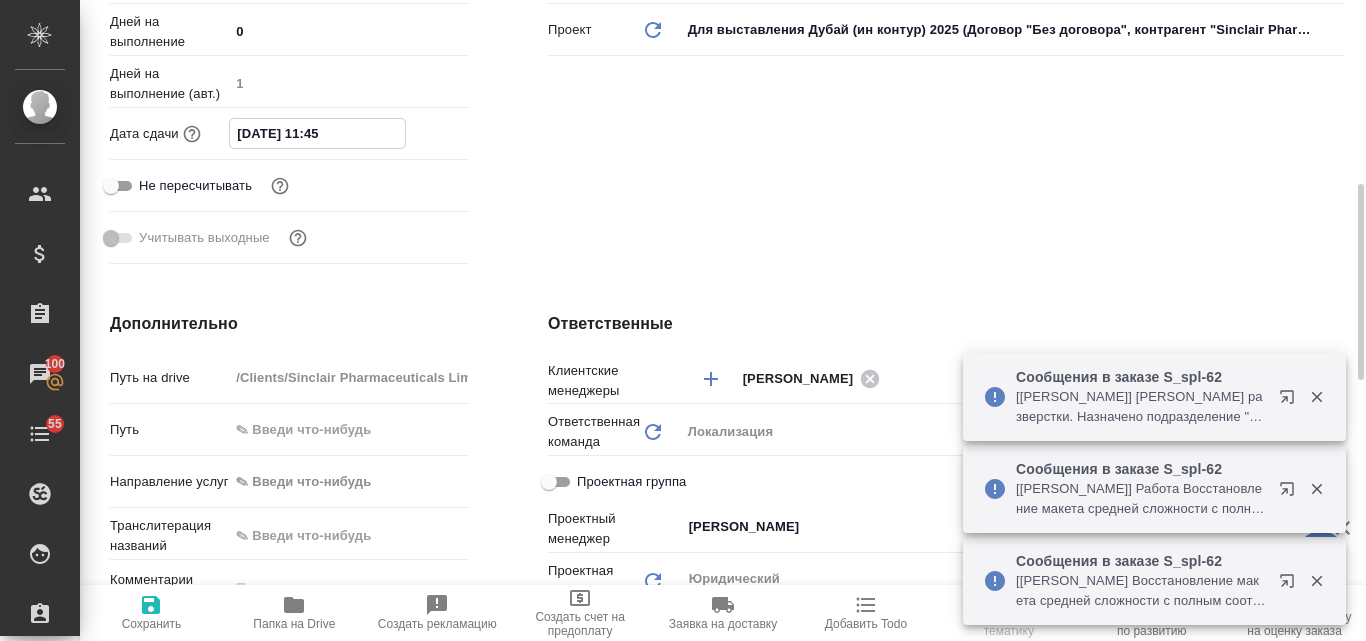 click on "[DATE] 11:45" at bounding box center (317, 133) 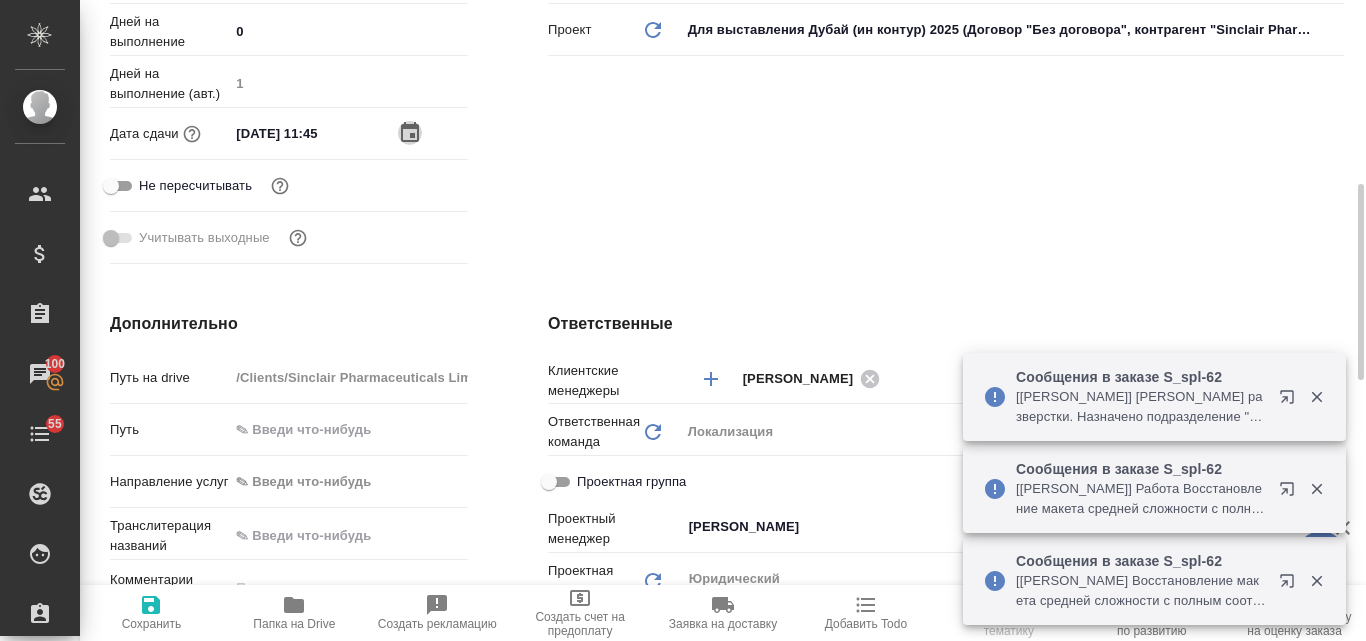 click 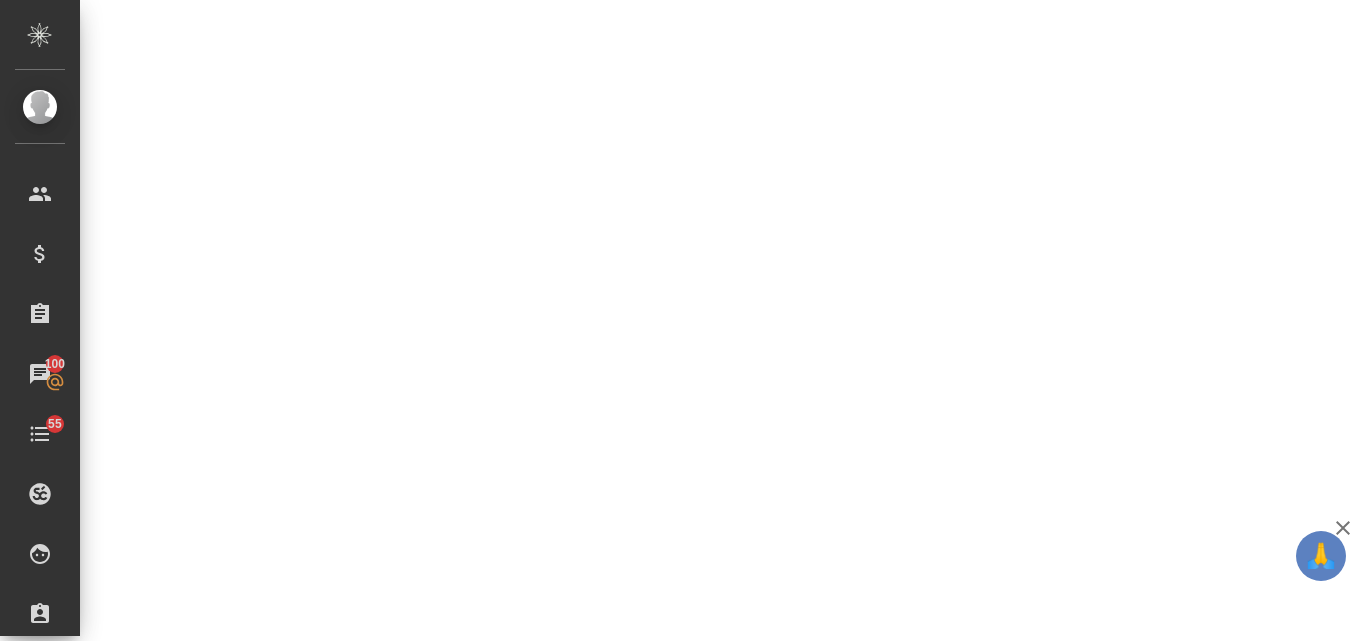 select on "RU" 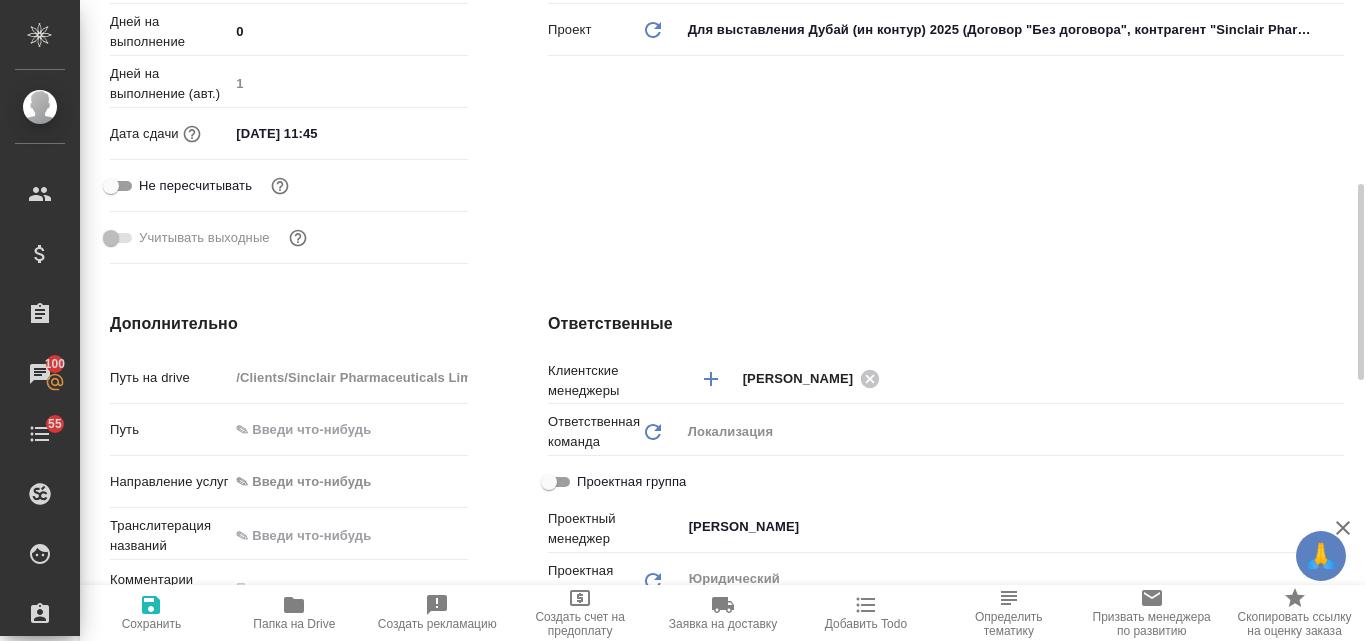 type on "x" 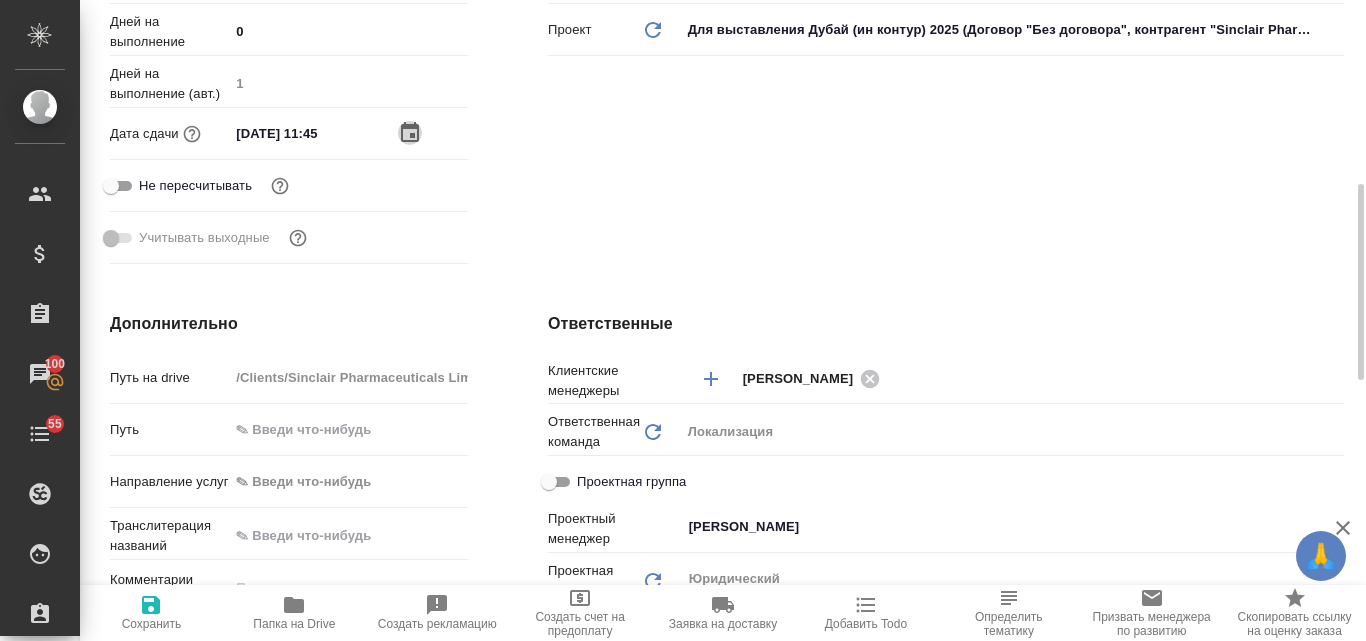 click 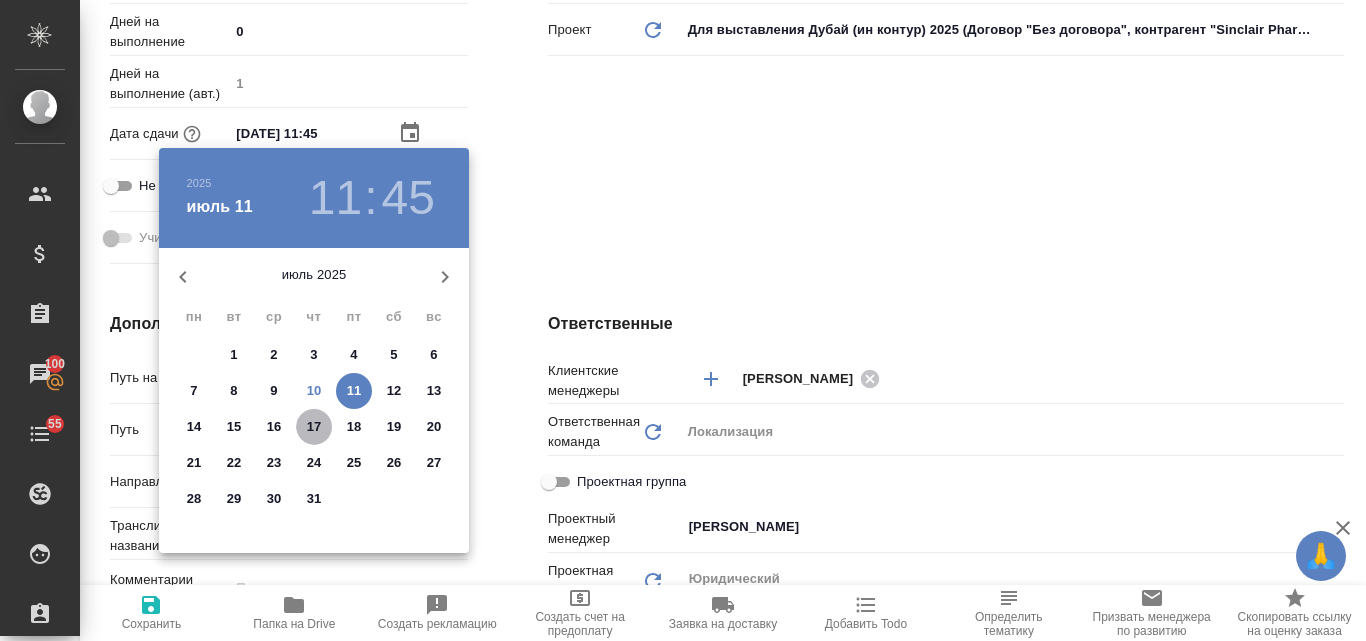 click on "17" at bounding box center (314, 427) 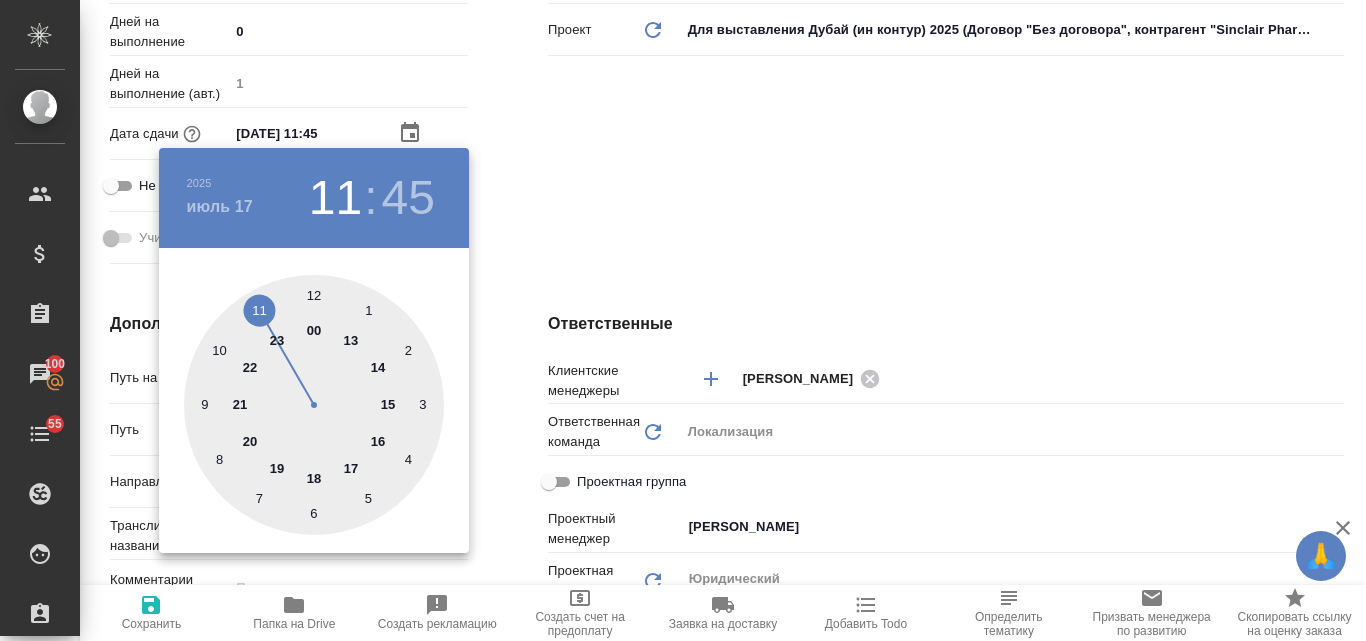 click at bounding box center (314, 405) 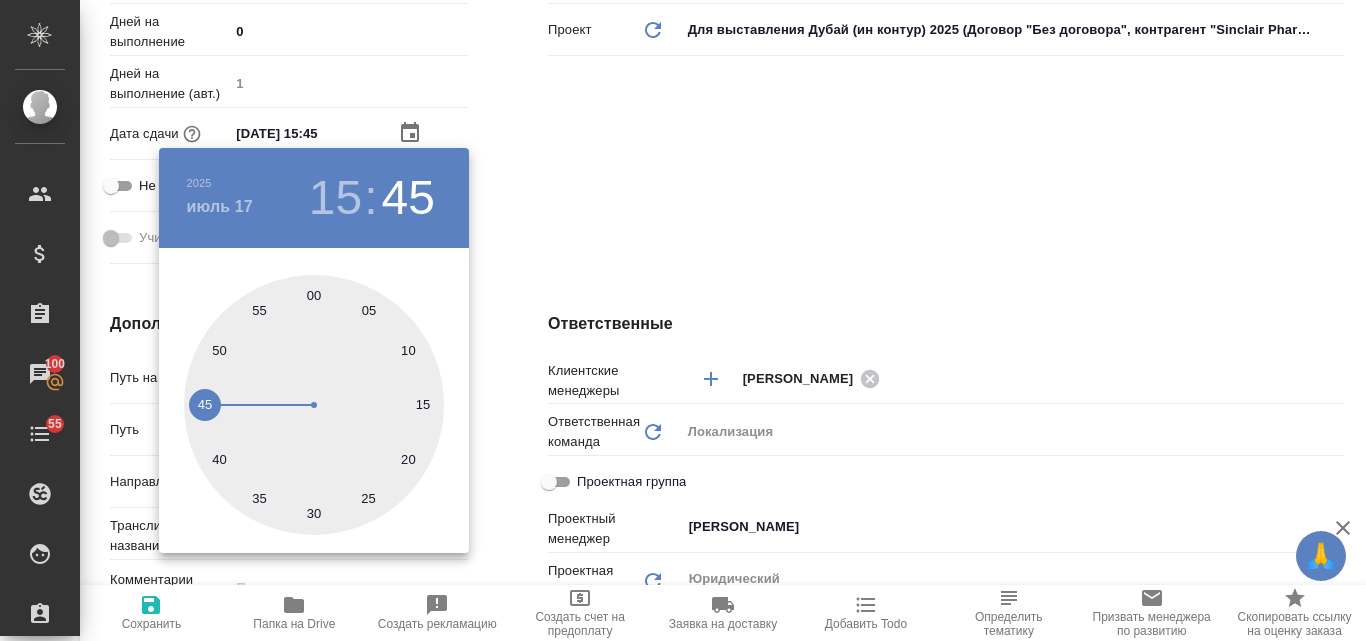 click at bounding box center (314, 405) 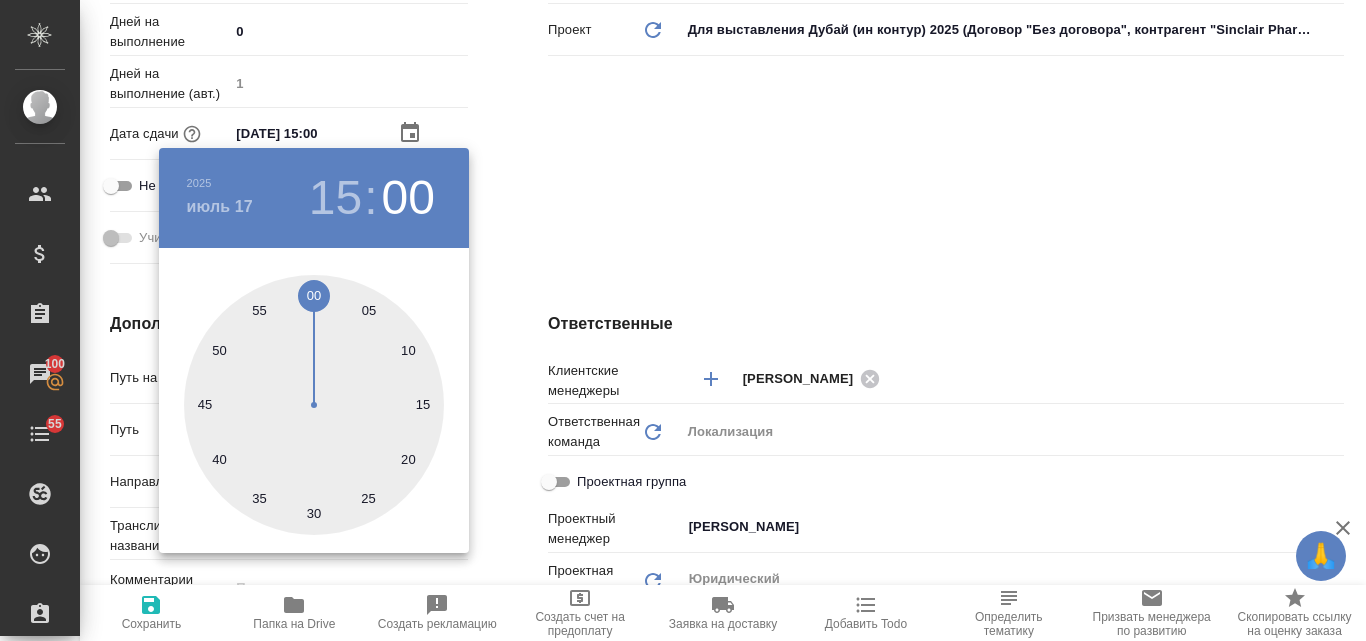 click at bounding box center (683, 320) 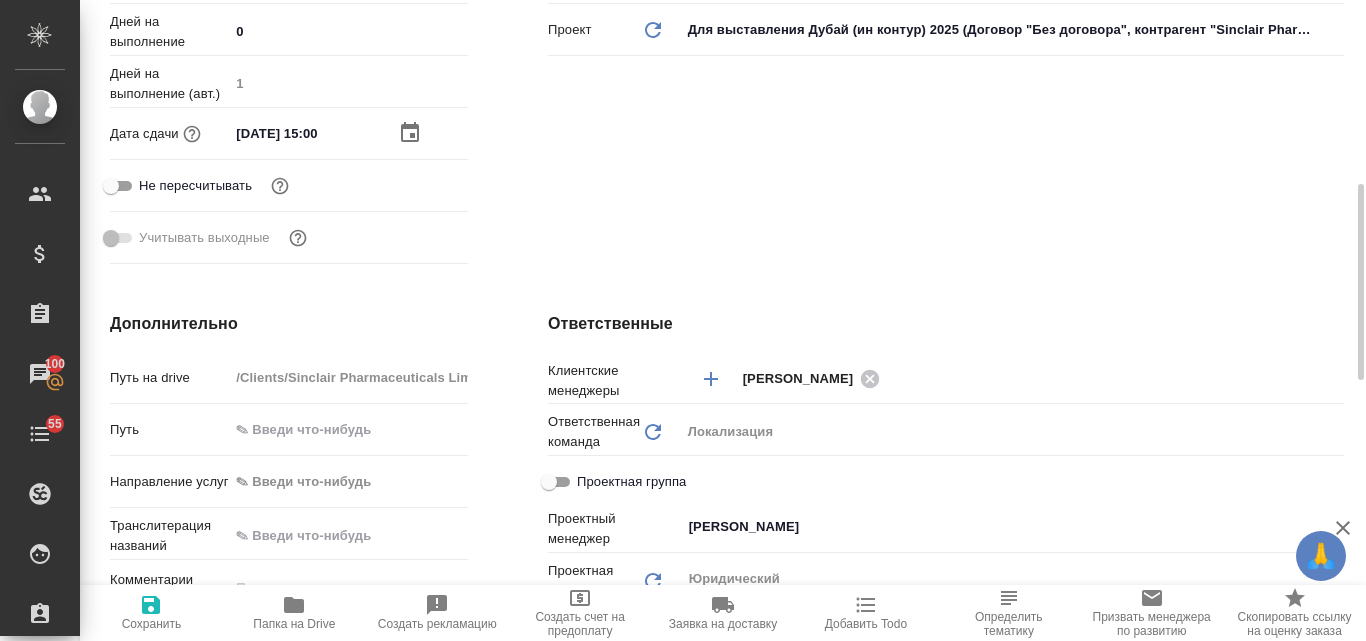 click 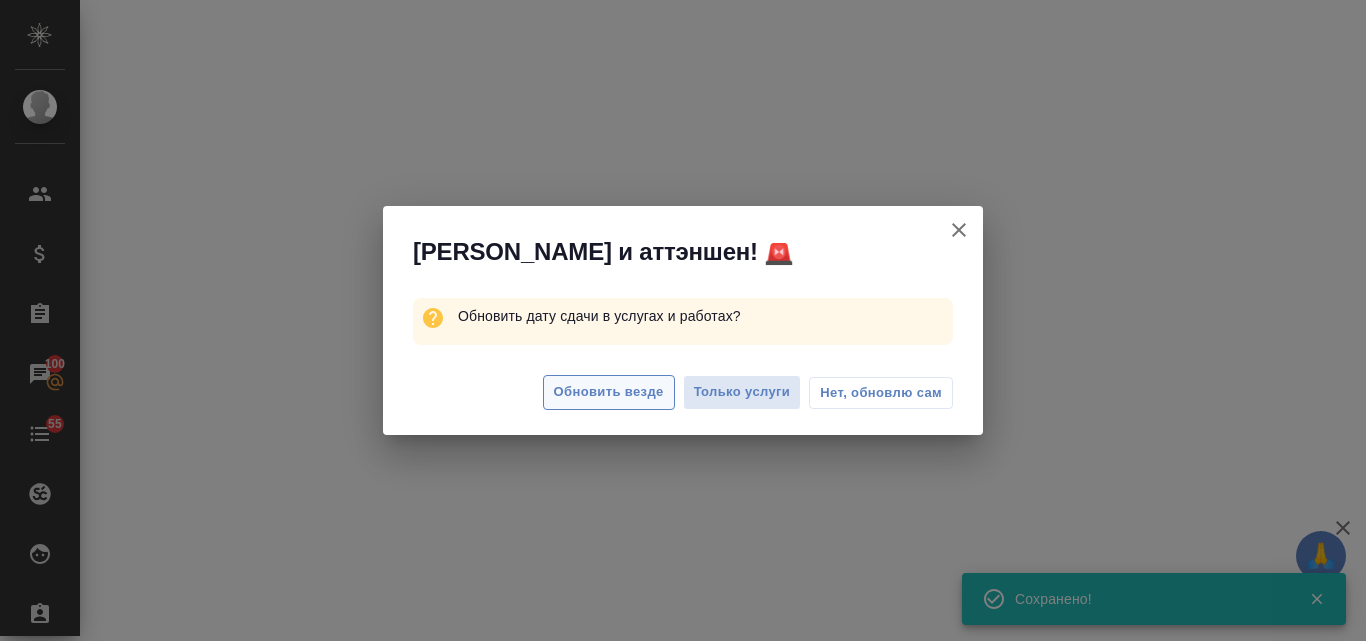 select on "RU" 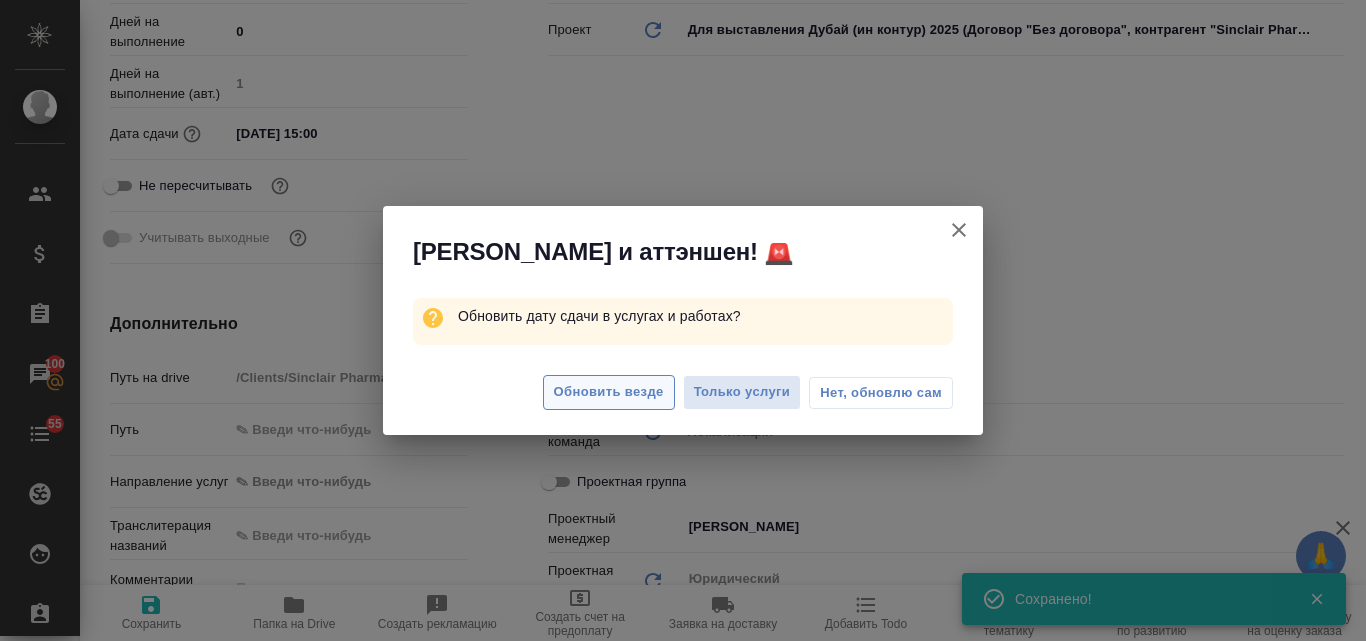 click on "Обновить везде" at bounding box center [609, 392] 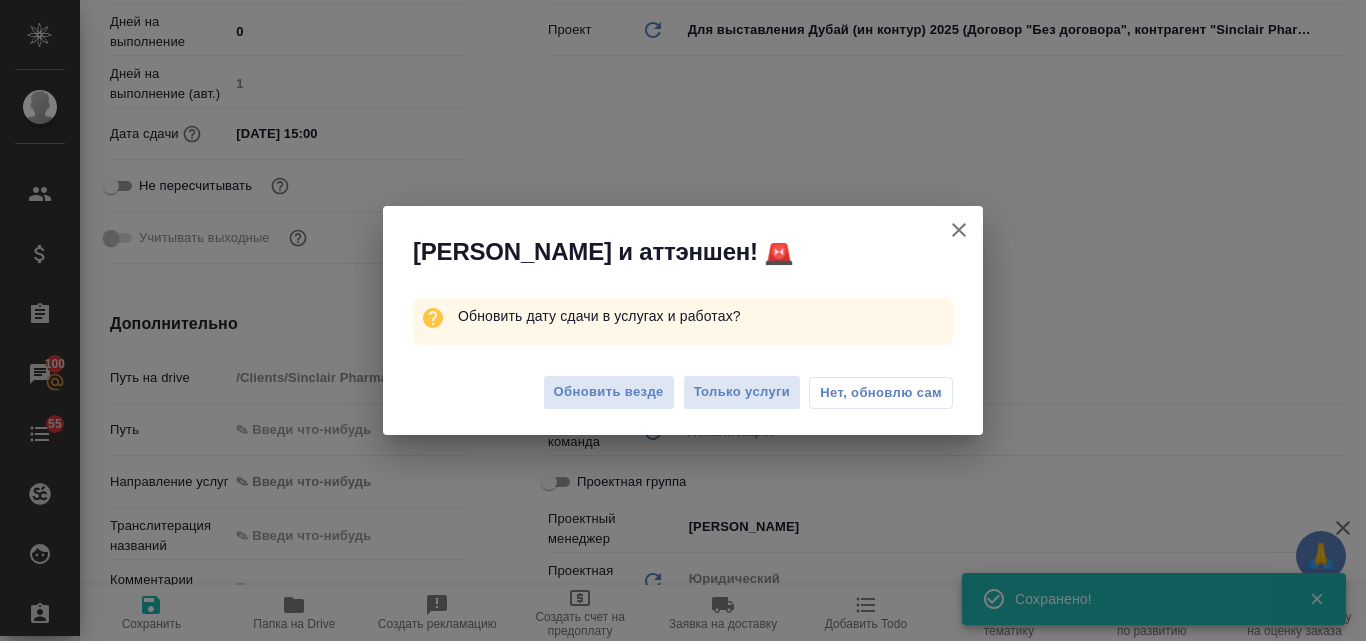 type on "x" 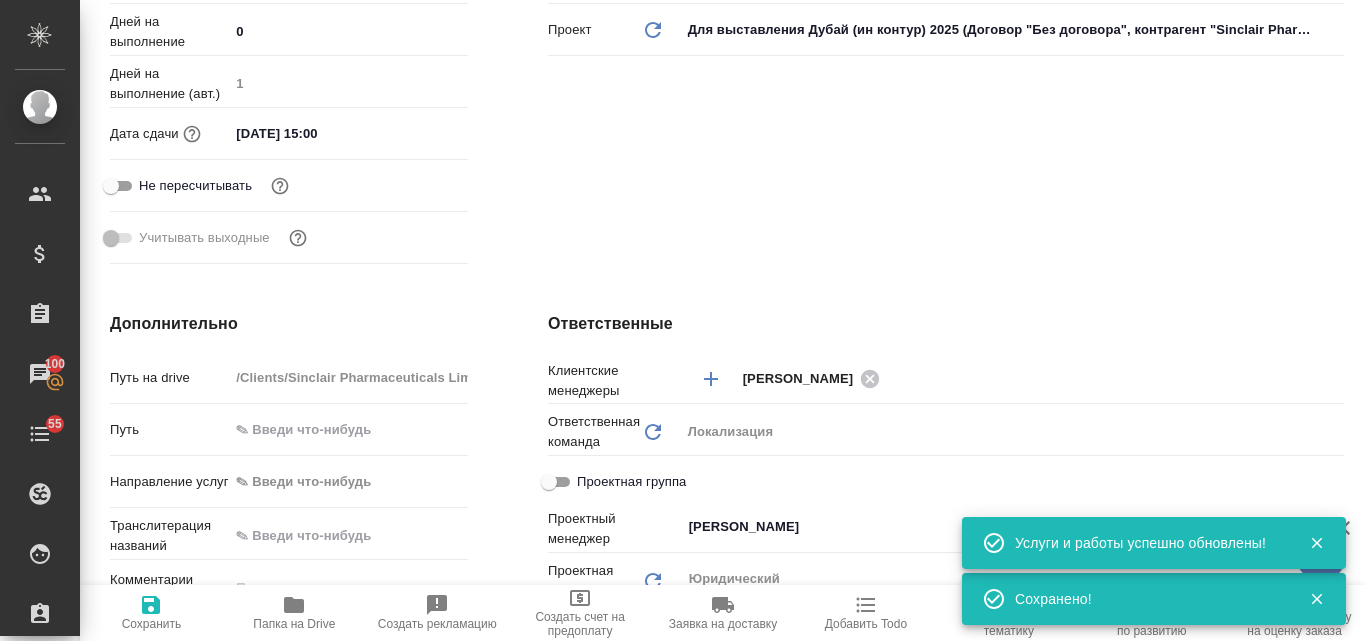 type on "x" 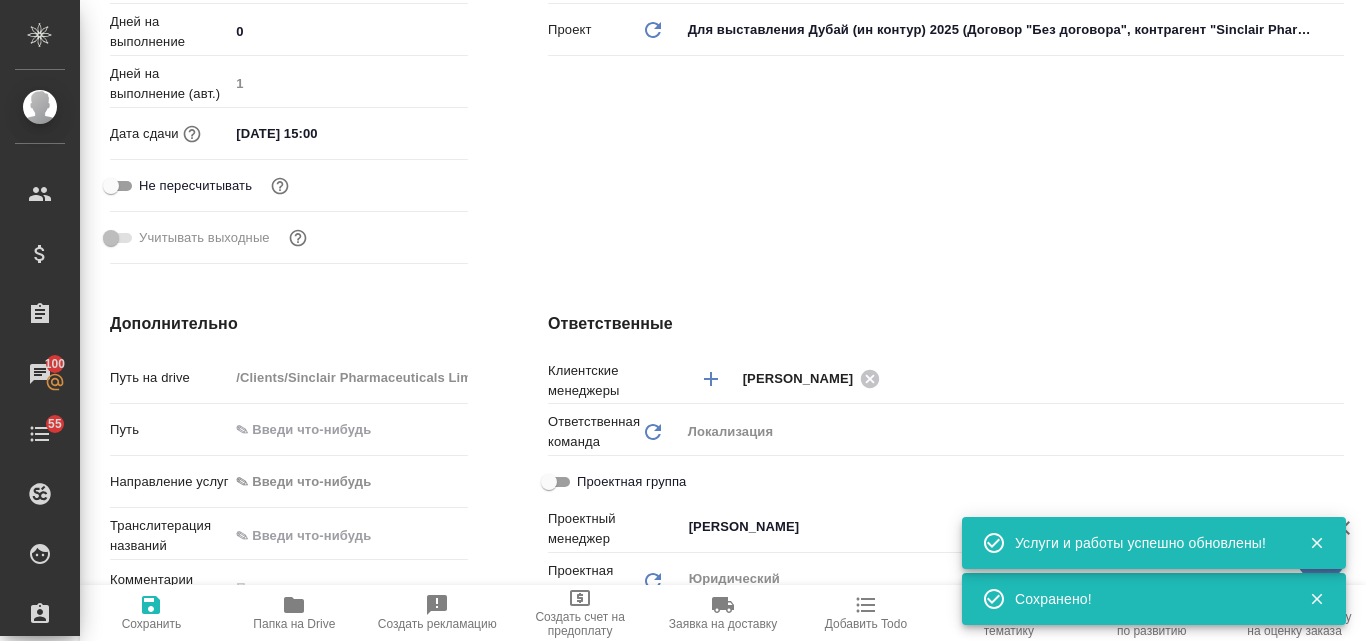 type on "x" 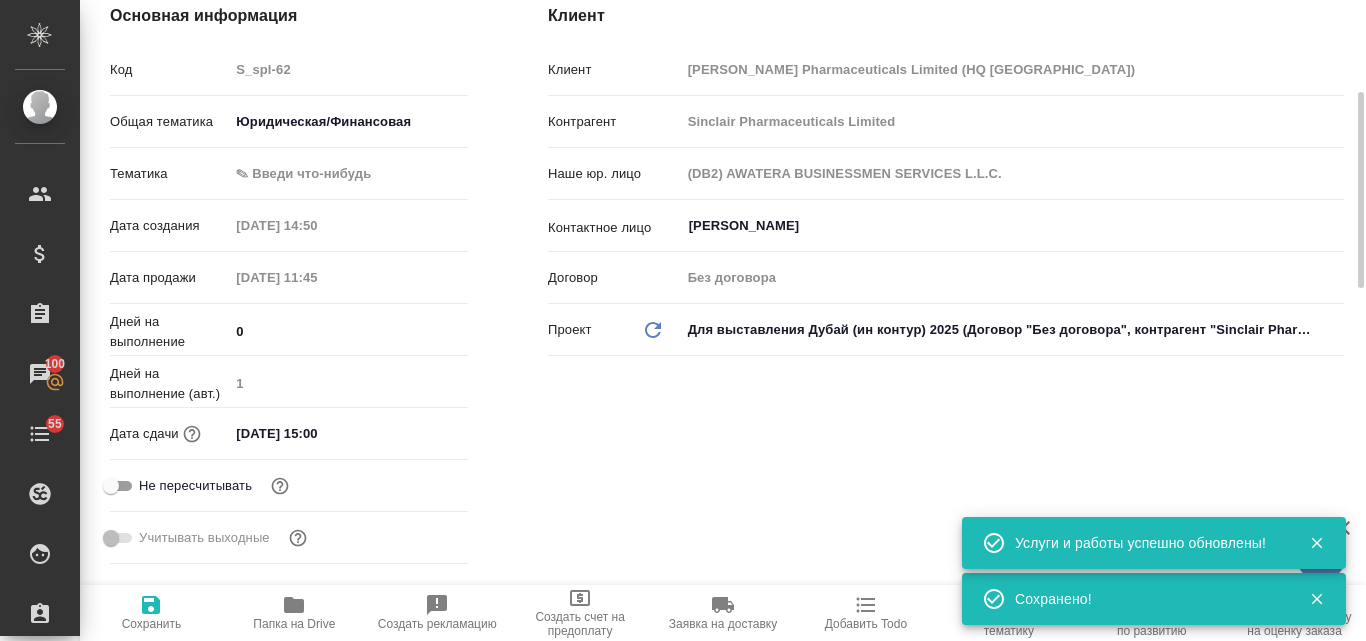 scroll, scrollTop: 400, scrollLeft: 0, axis: vertical 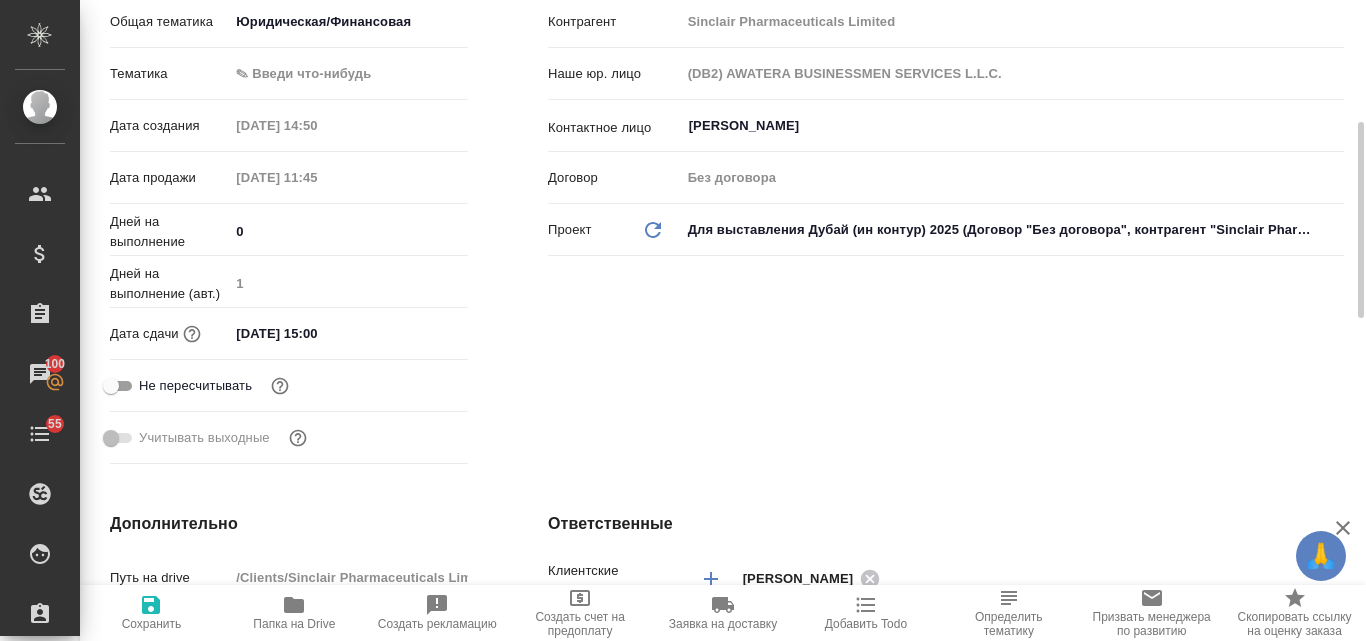 type on "x" 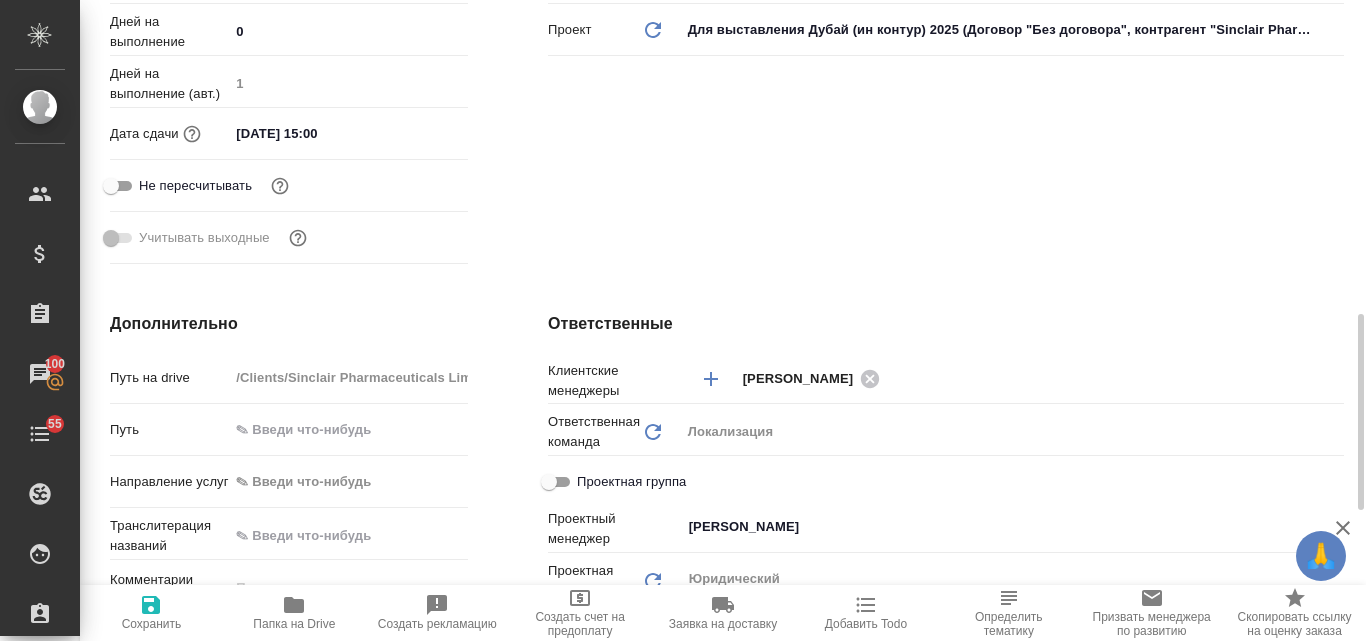 scroll, scrollTop: 500, scrollLeft: 0, axis: vertical 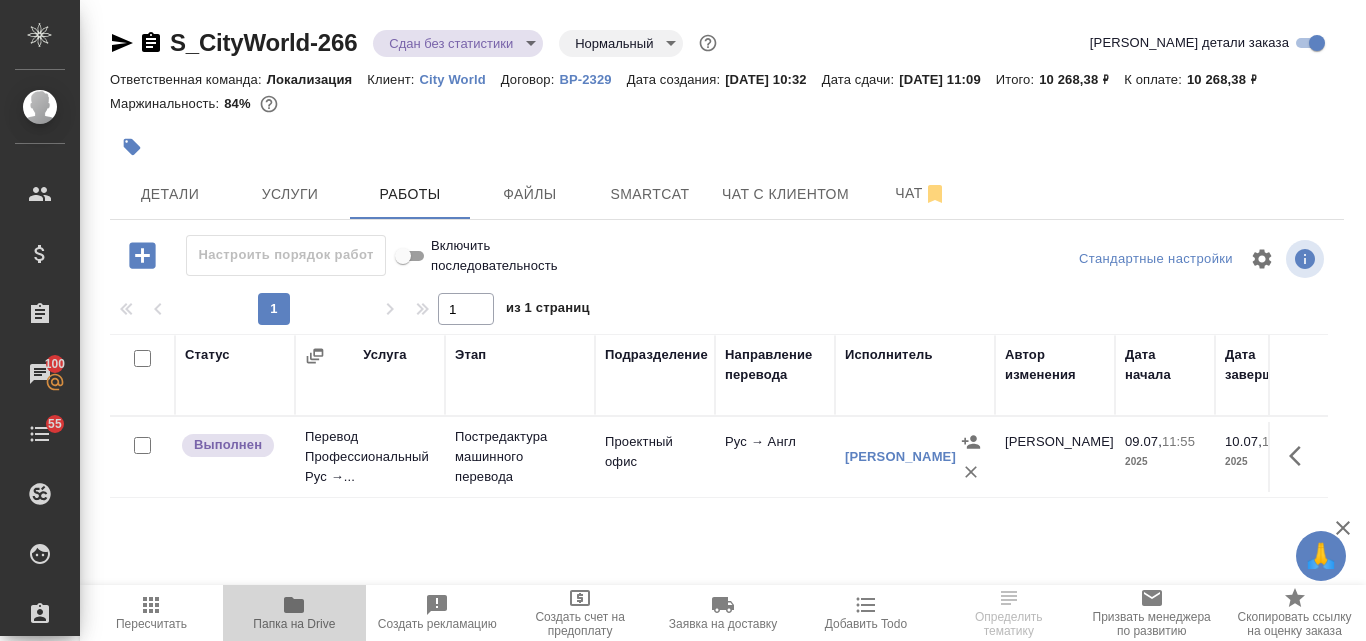 click 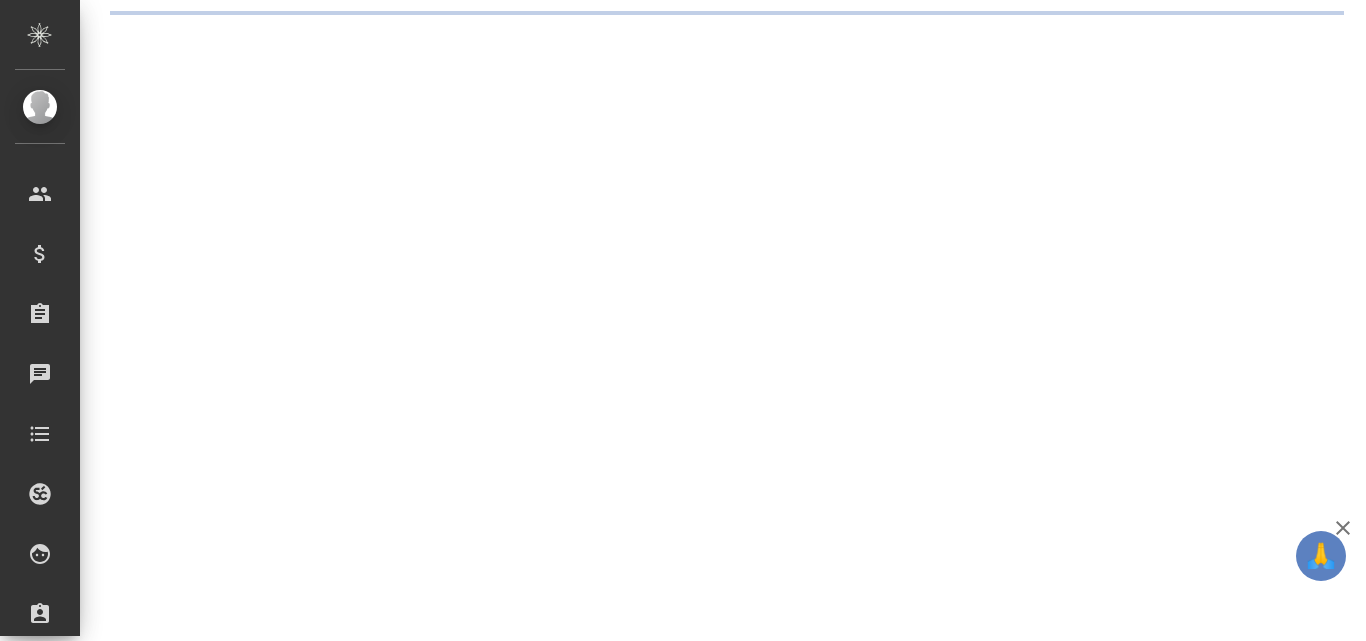 scroll, scrollTop: 0, scrollLeft: 0, axis: both 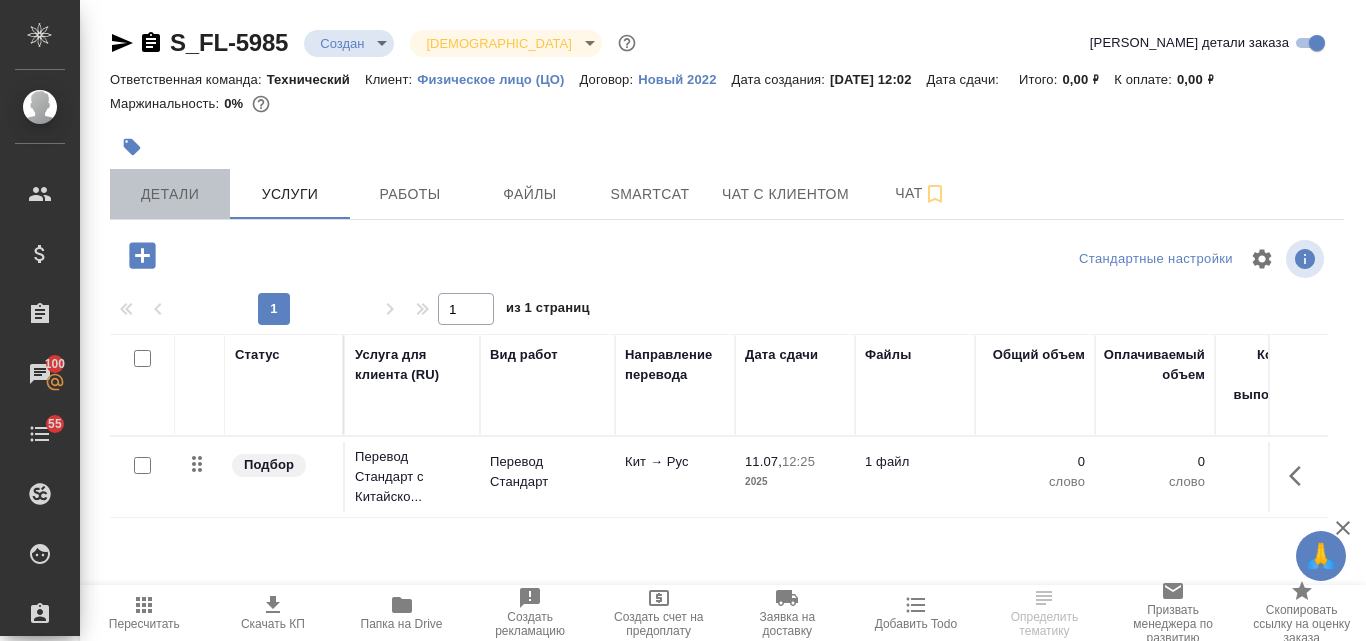 click on "Детали" at bounding box center (170, 194) 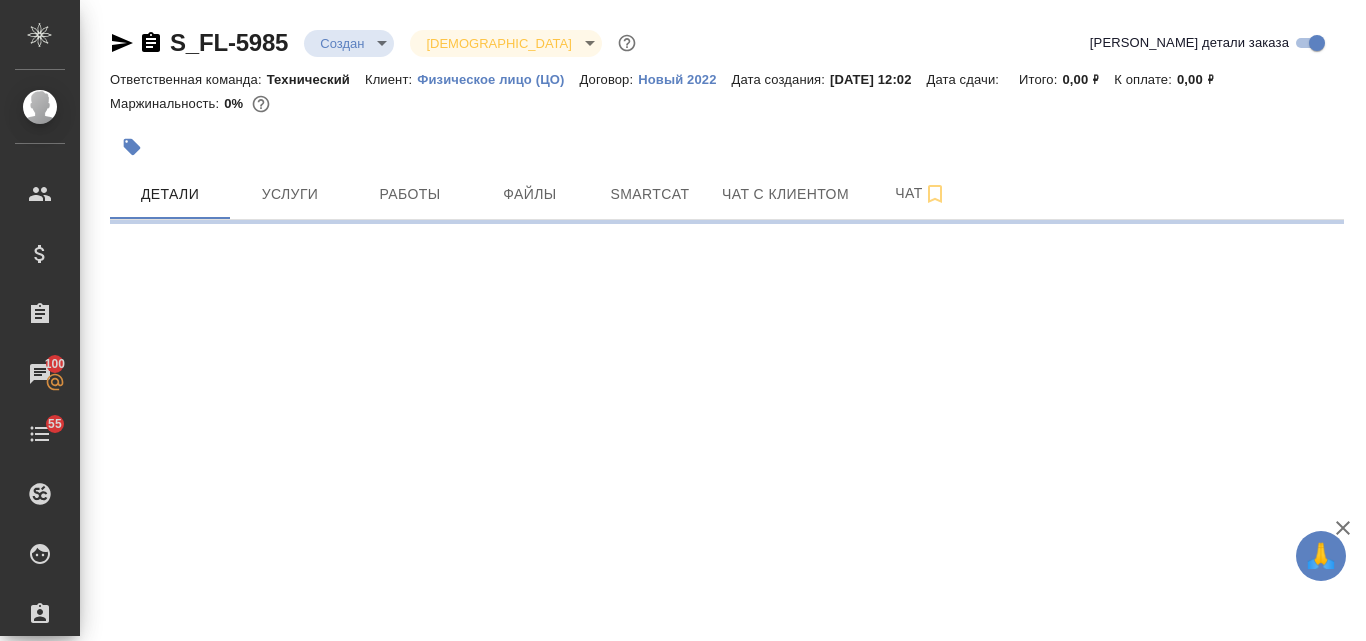 select on "RU" 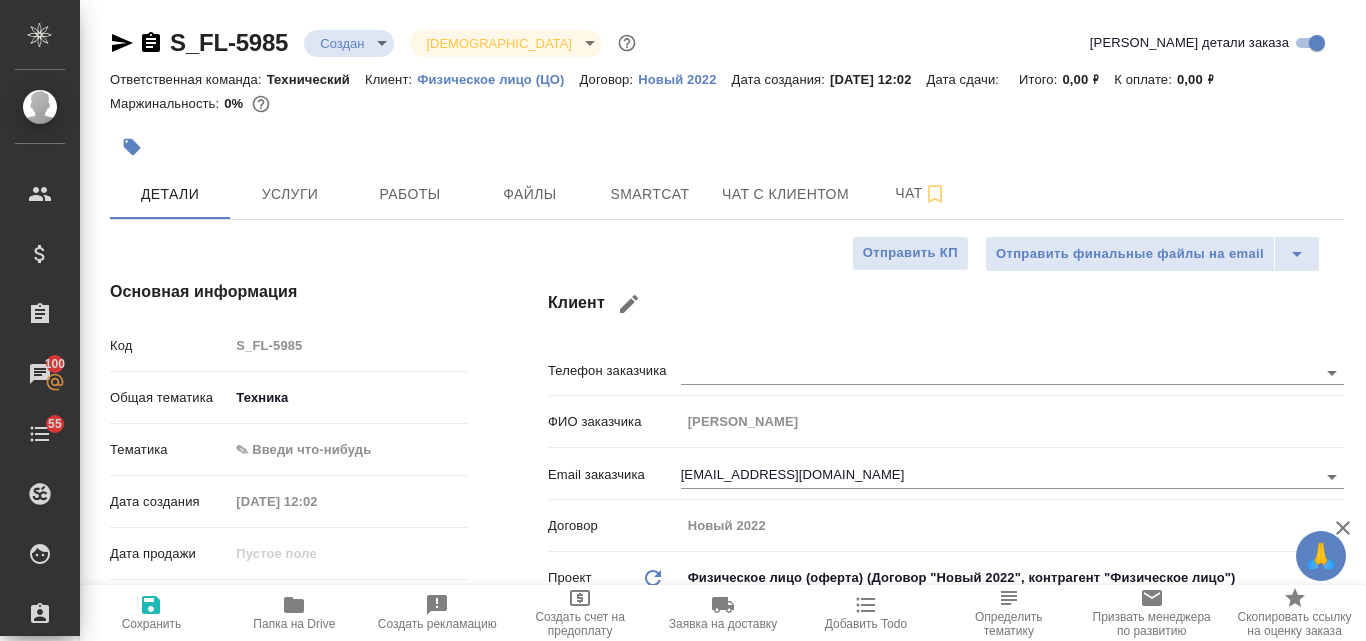 type on "x" 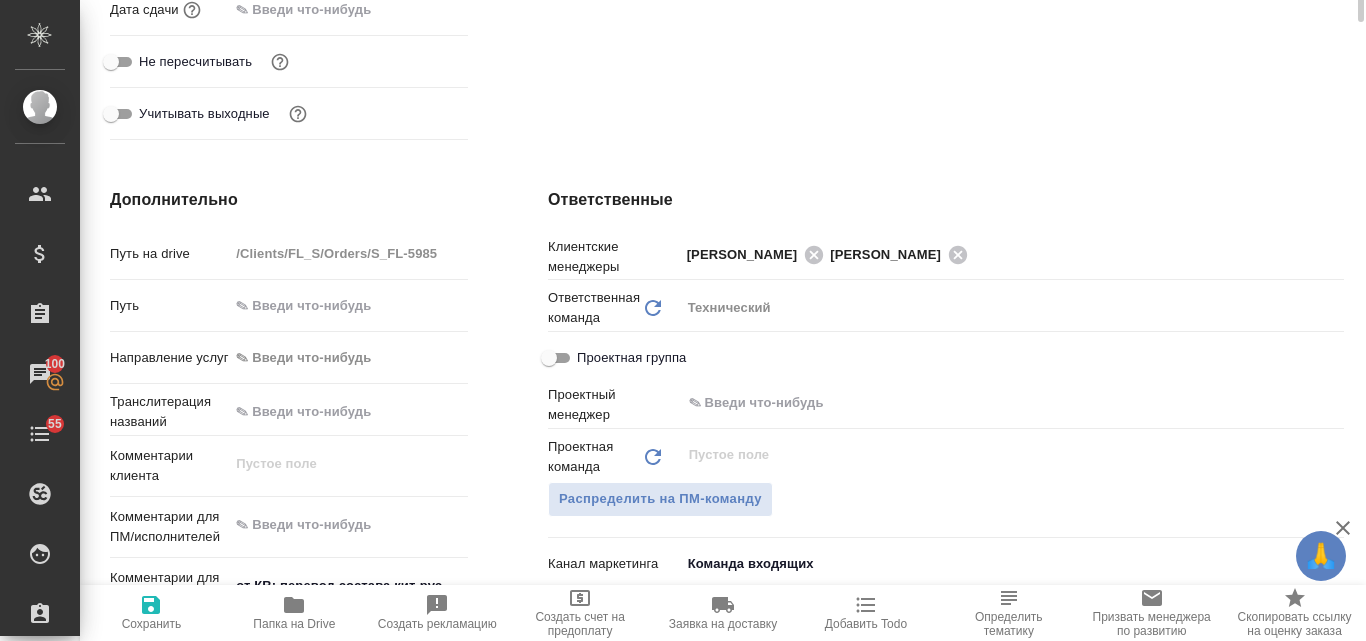 scroll, scrollTop: 400, scrollLeft: 0, axis: vertical 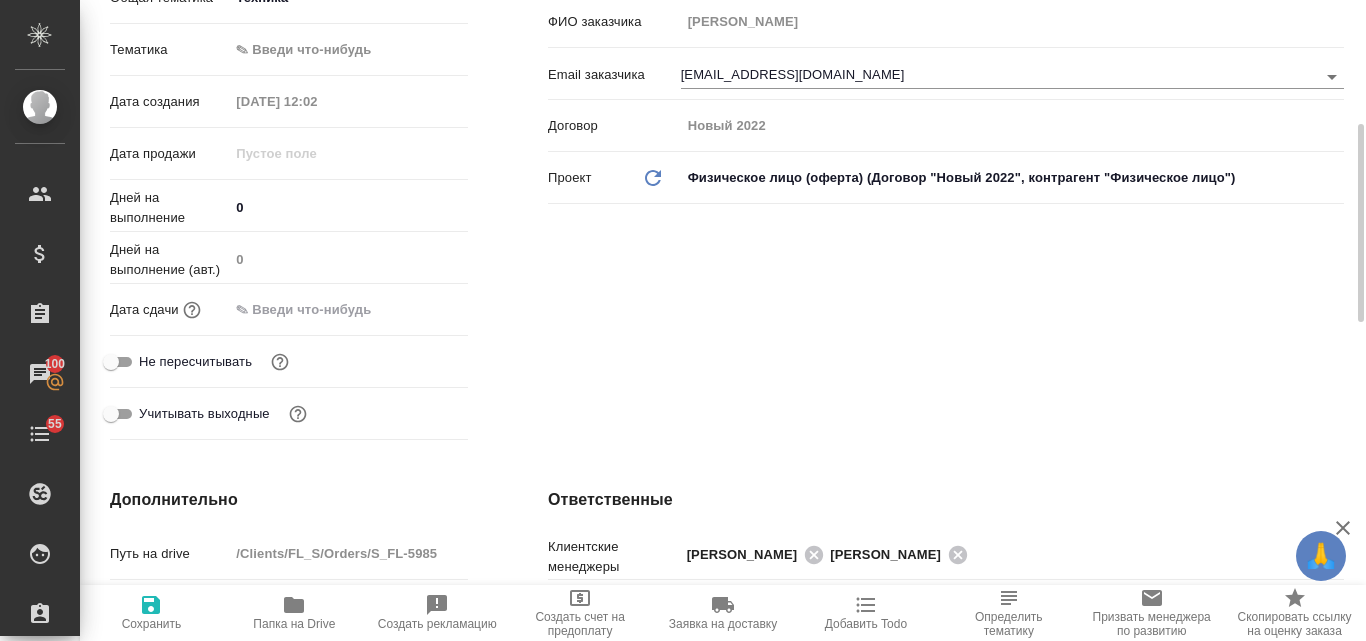 type on "x" 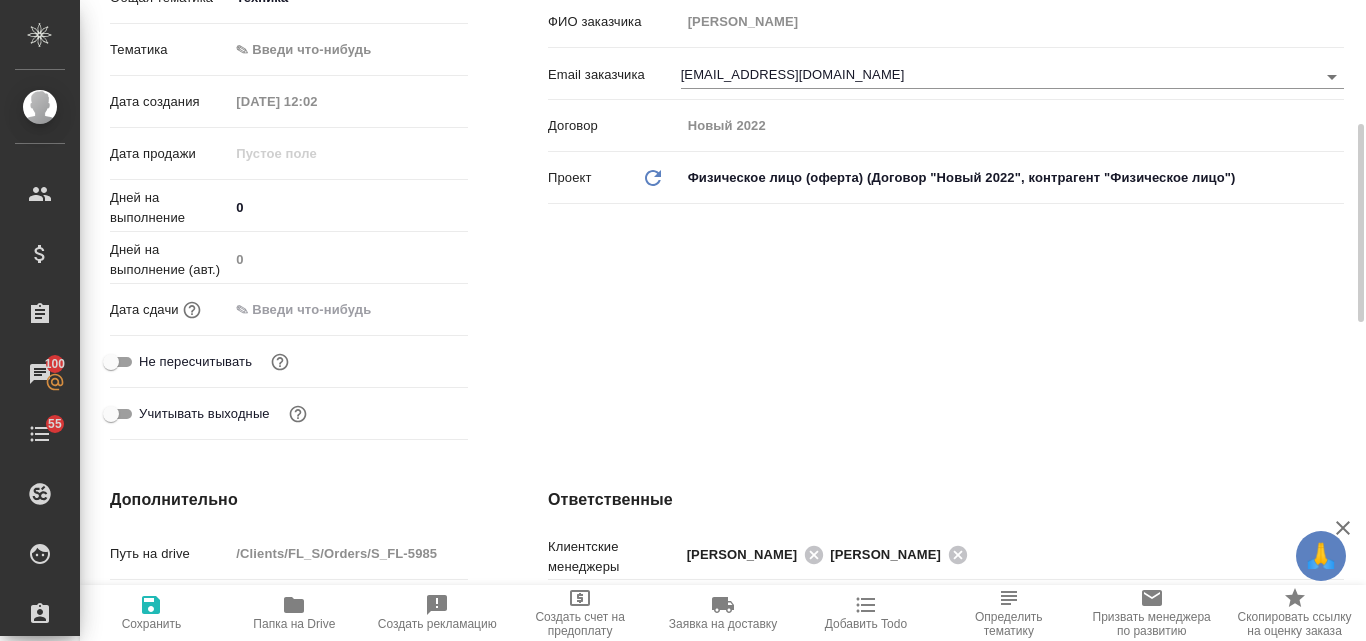 type on "x" 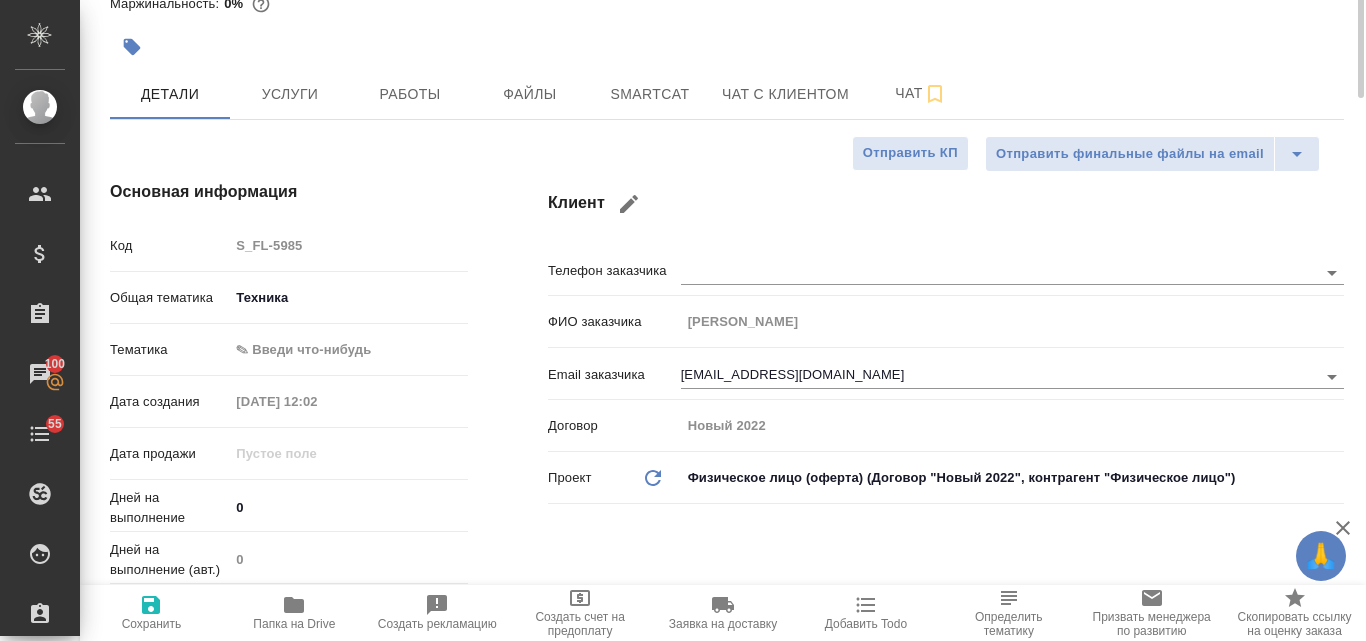 scroll, scrollTop: 0, scrollLeft: 0, axis: both 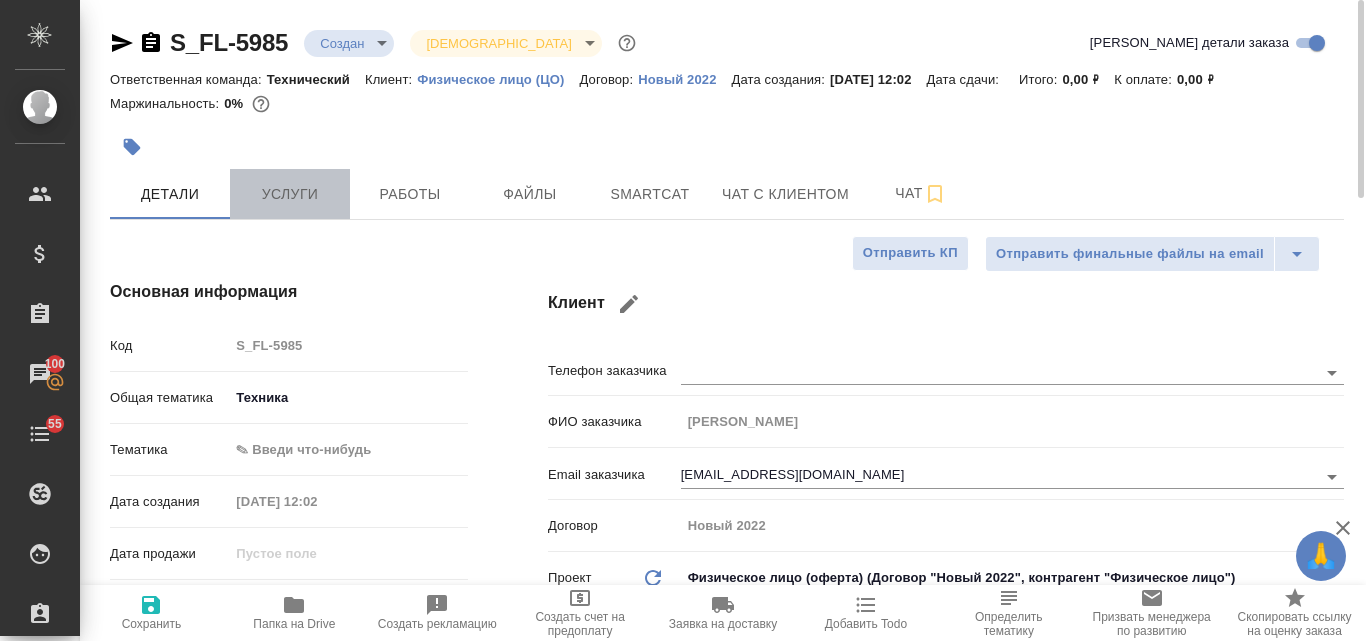 click on "Услуги" at bounding box center (290, 194) 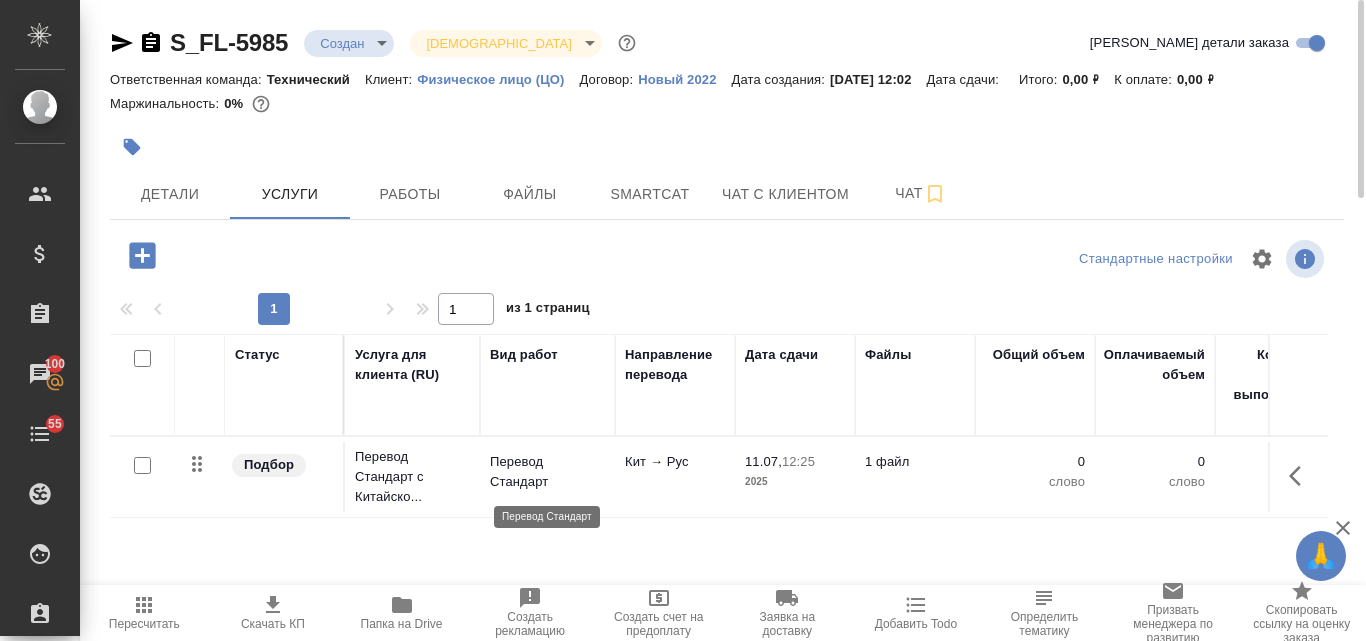 click on "Перевод Стандарт" at bounding box center [547, 472] 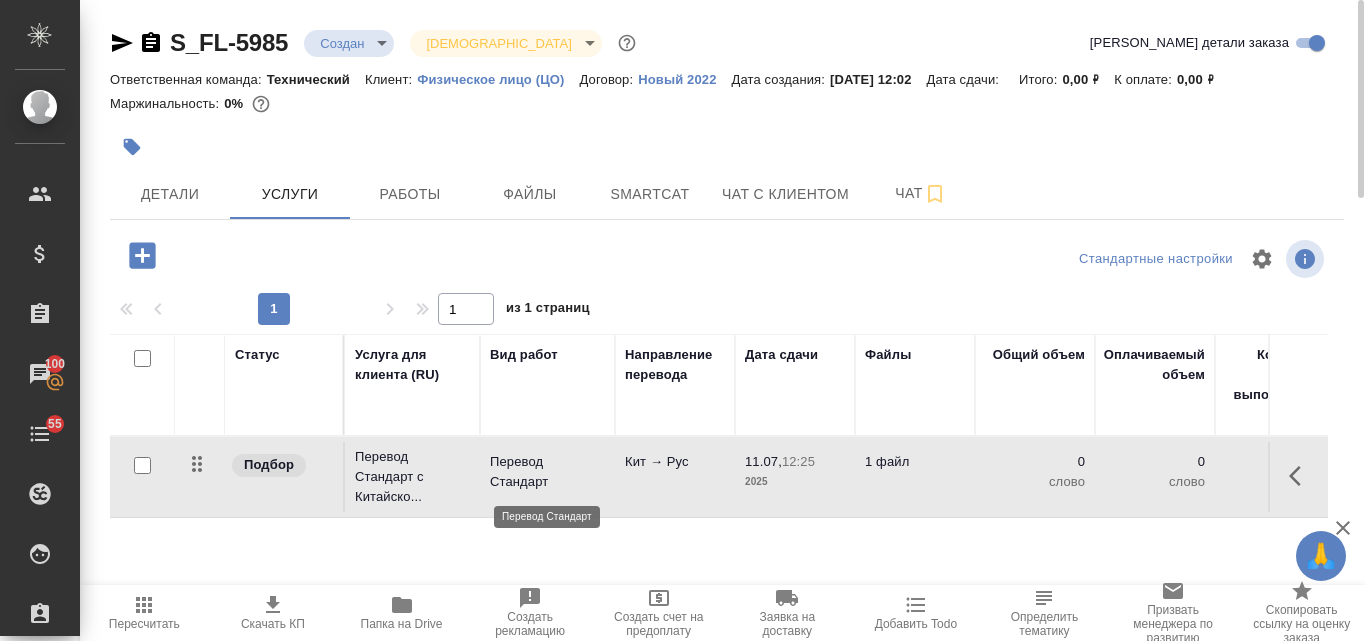 click on "Перевод Стандарт" at bounding box center (547, 472) 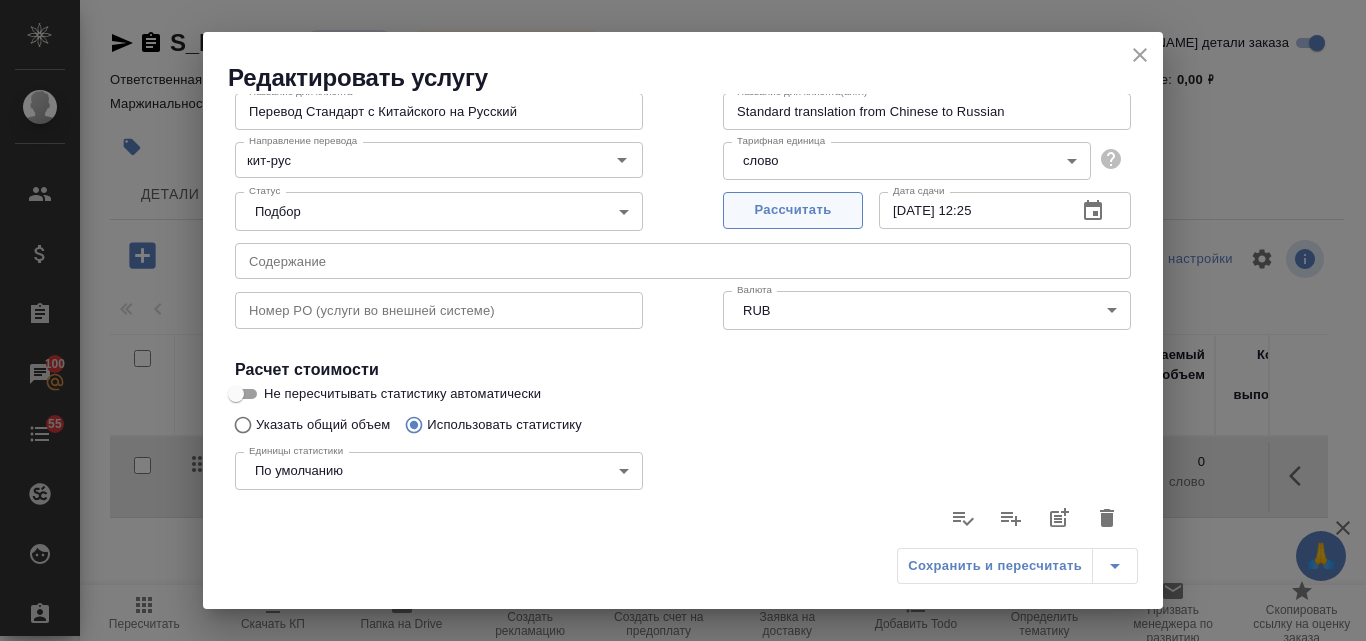 scroll, scrollTop: 0, scrollLeft: 0, axis: both 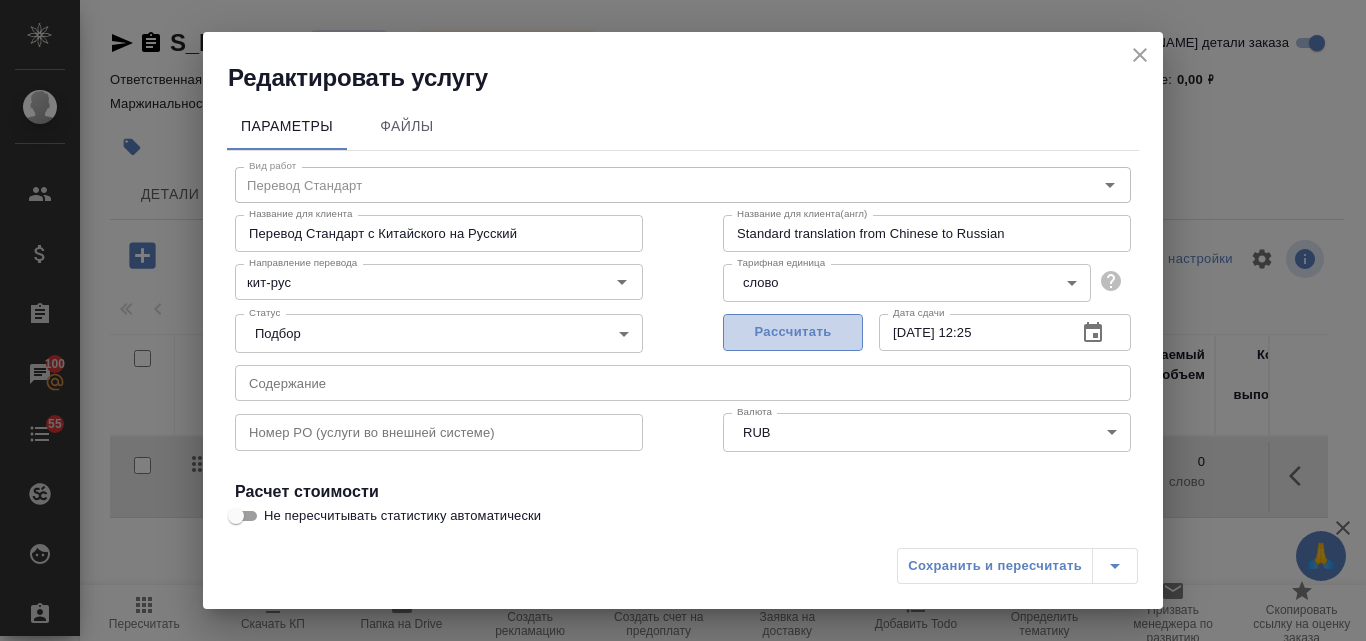 click on "Рассчитать" at bounding box center [793, 332] 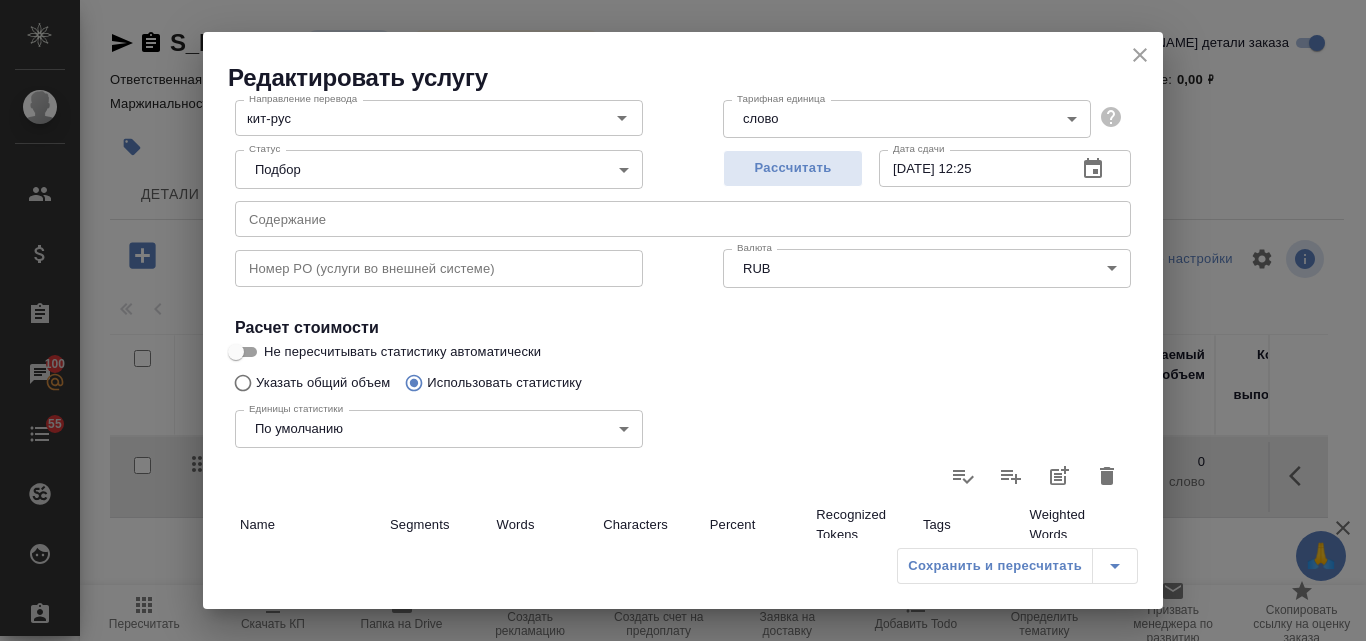 scroll, scrollTop: 300, scrollLeft: 0, axis: vertical 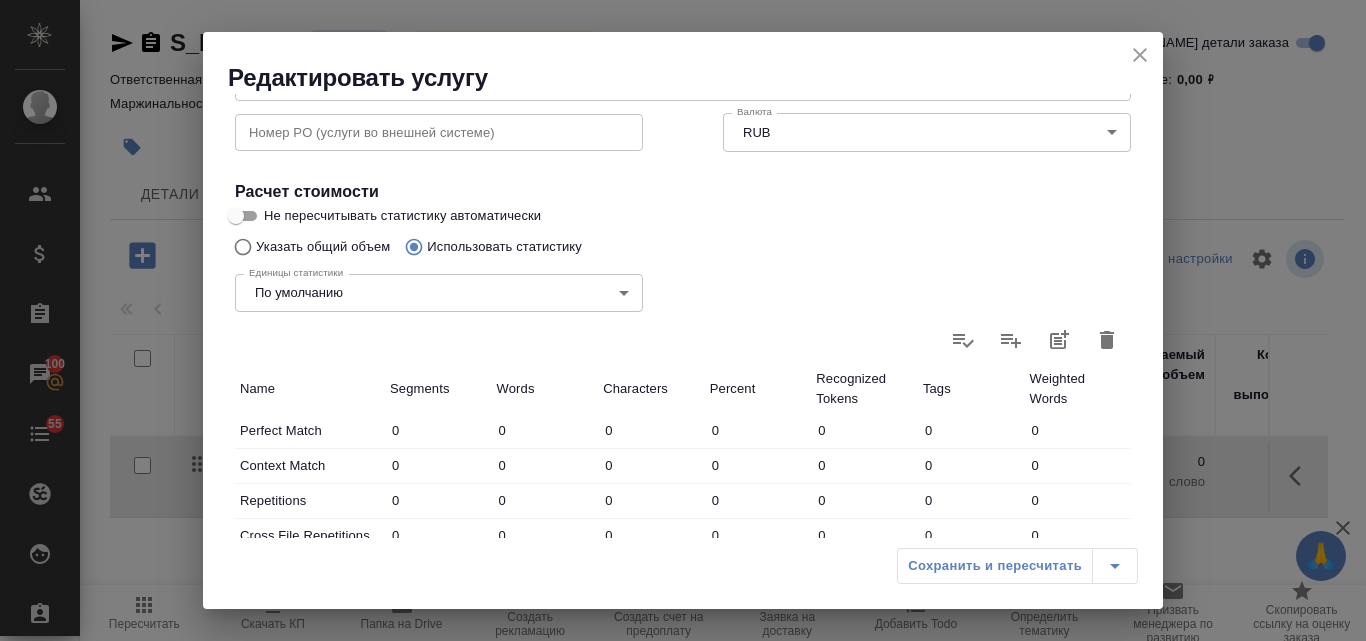 type on "10.07.2025 12:34" 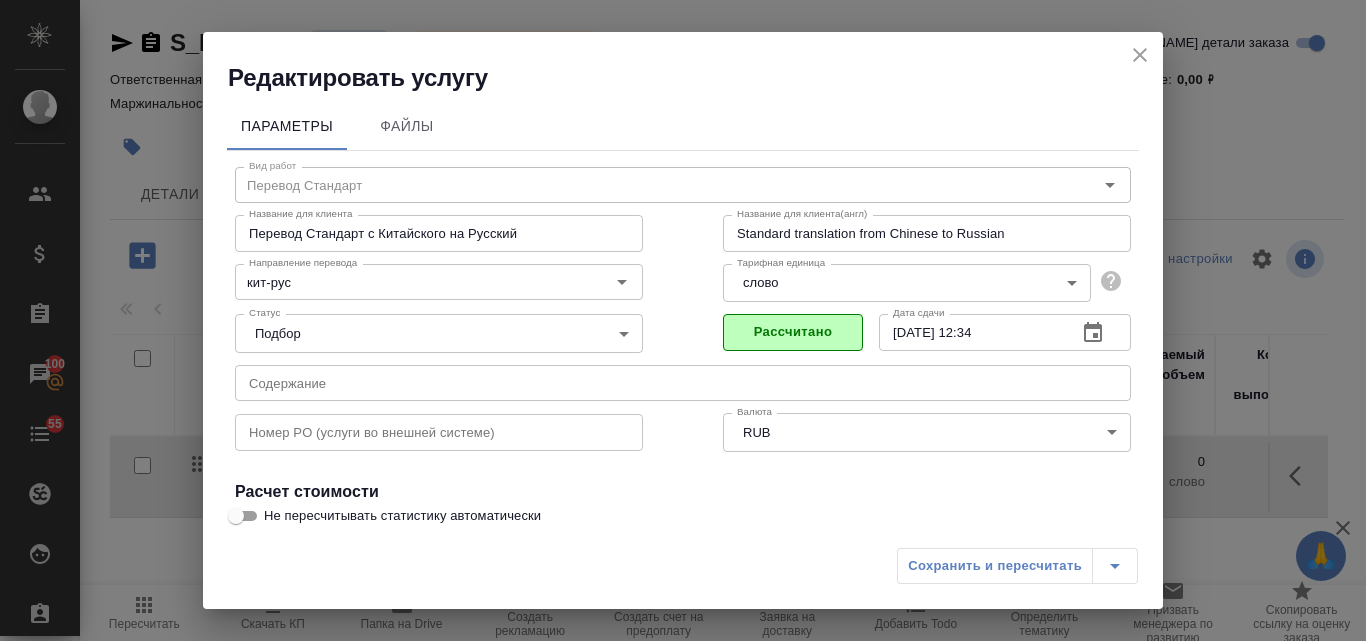 scroll, scrollTop: 200, scrollLeft: 0, axis: vertical 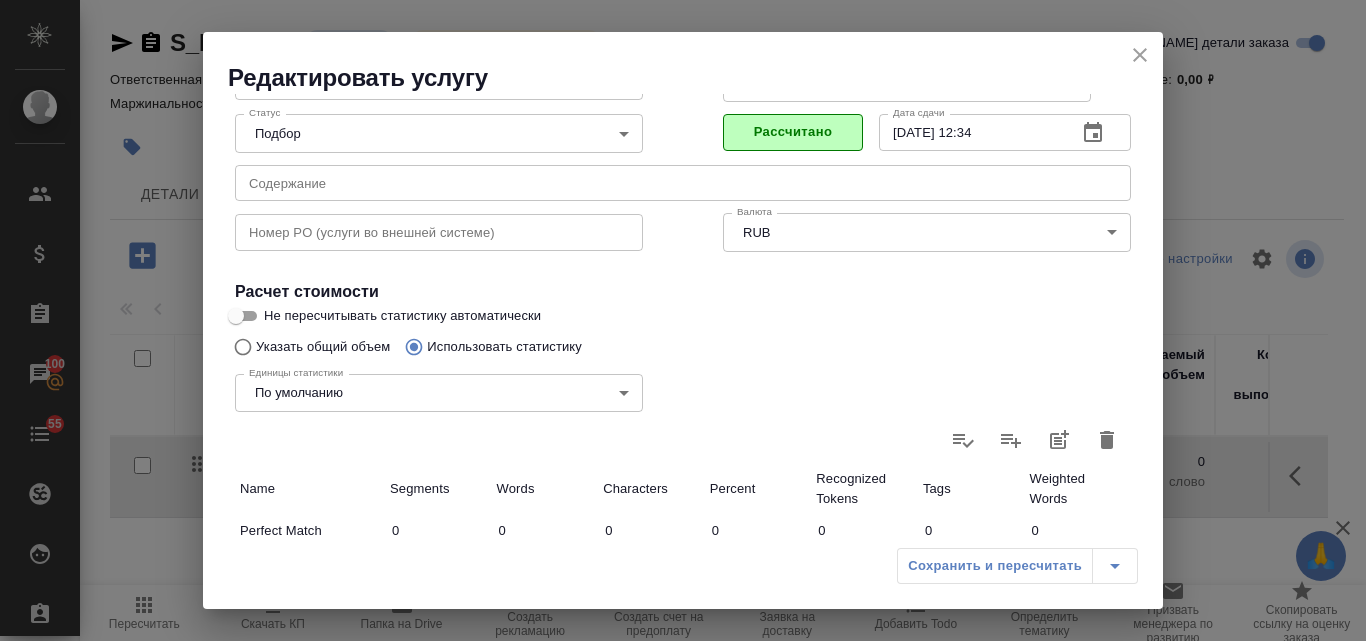 click on "Указать общий объем" at bounding box center [240, 347] 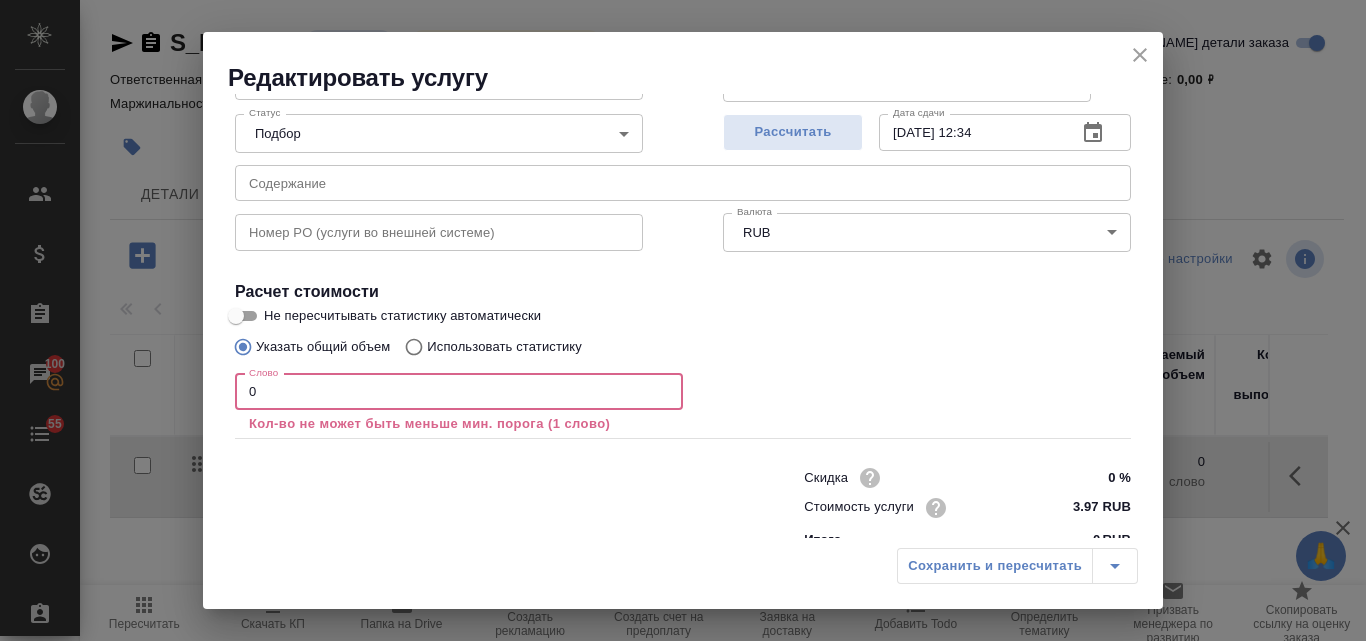 click on "0" at bounding box center (459, 392) 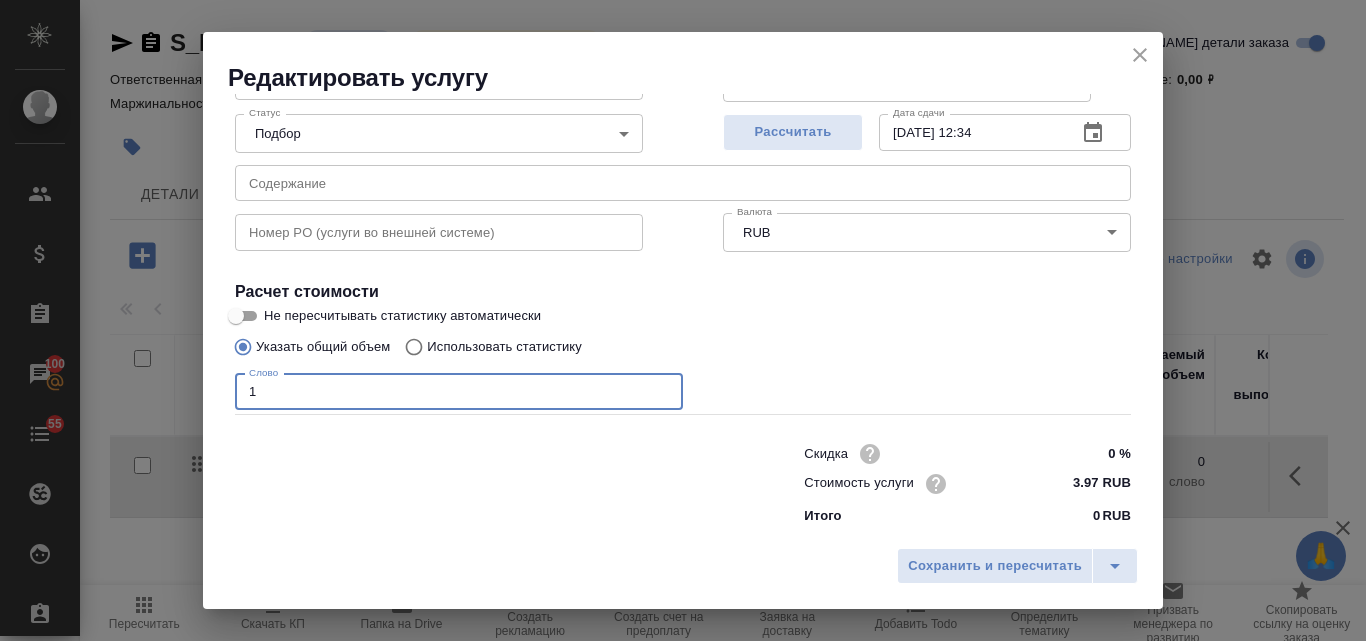 type on "1" 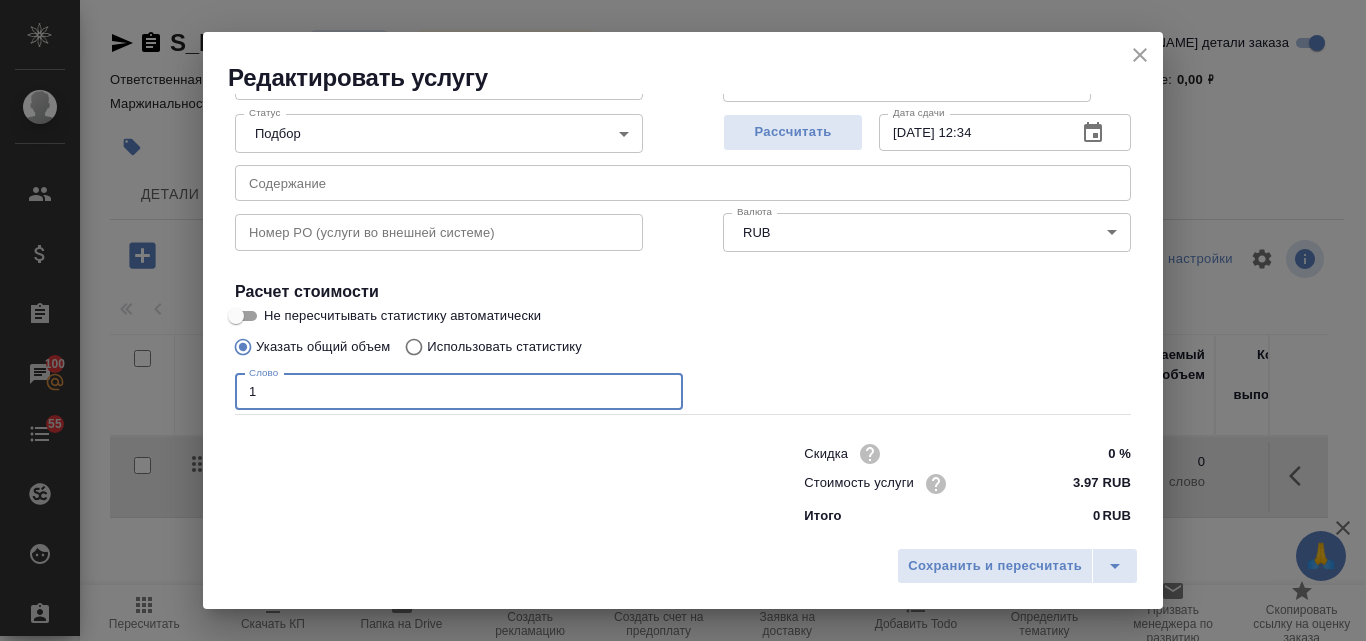 click on "Использовать статистику" at bounding box center (411, 347) 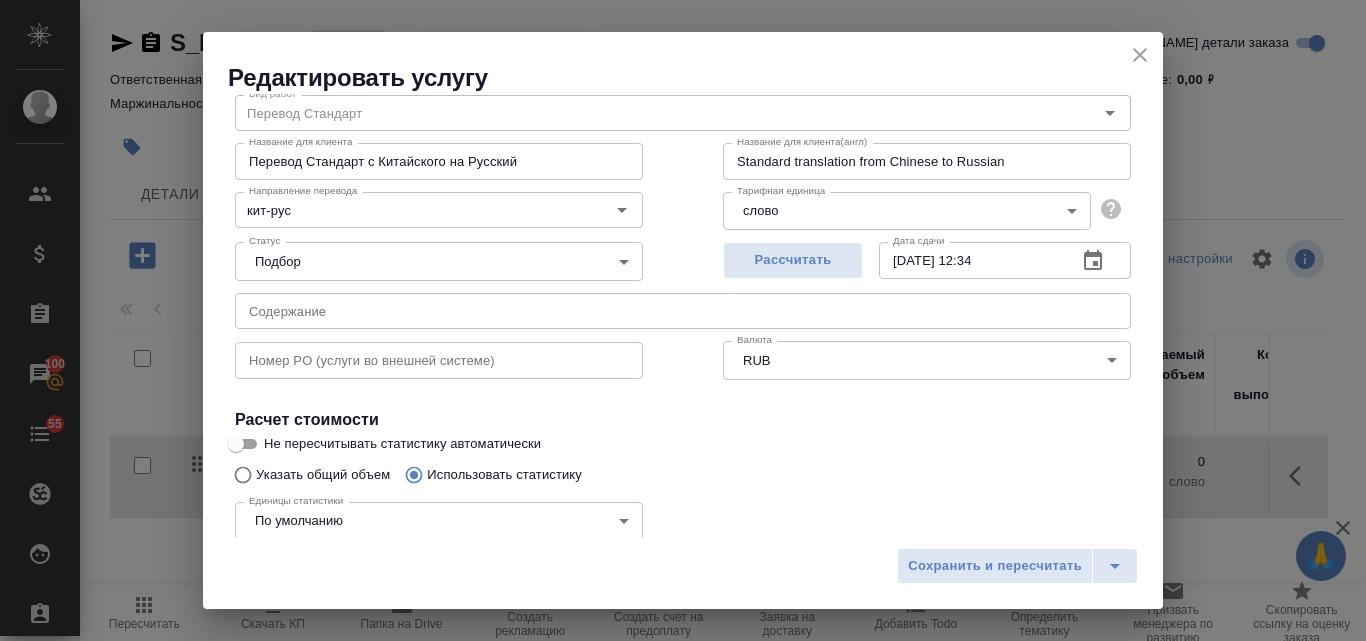 scroll, scrollTop: 23, scrollLeft: 0, axis: vertical 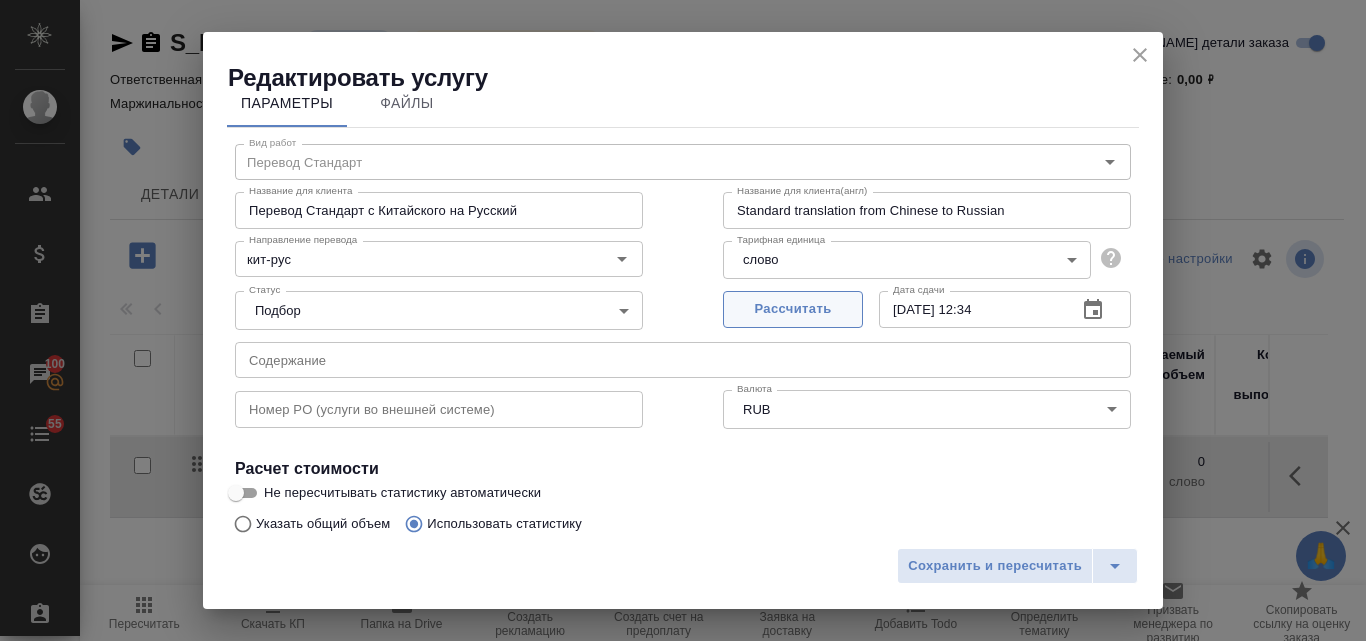 click on "Рассчитать" at bounding box center [793, 309] 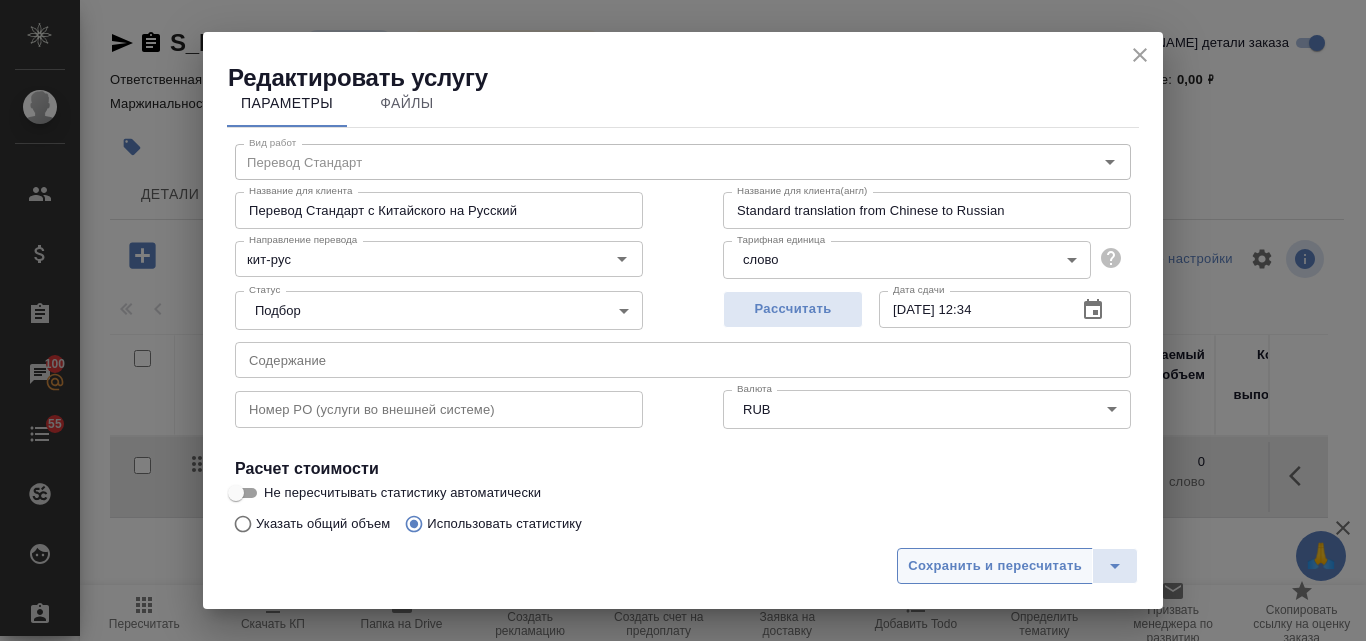 type on "10.07.2025 12:35" 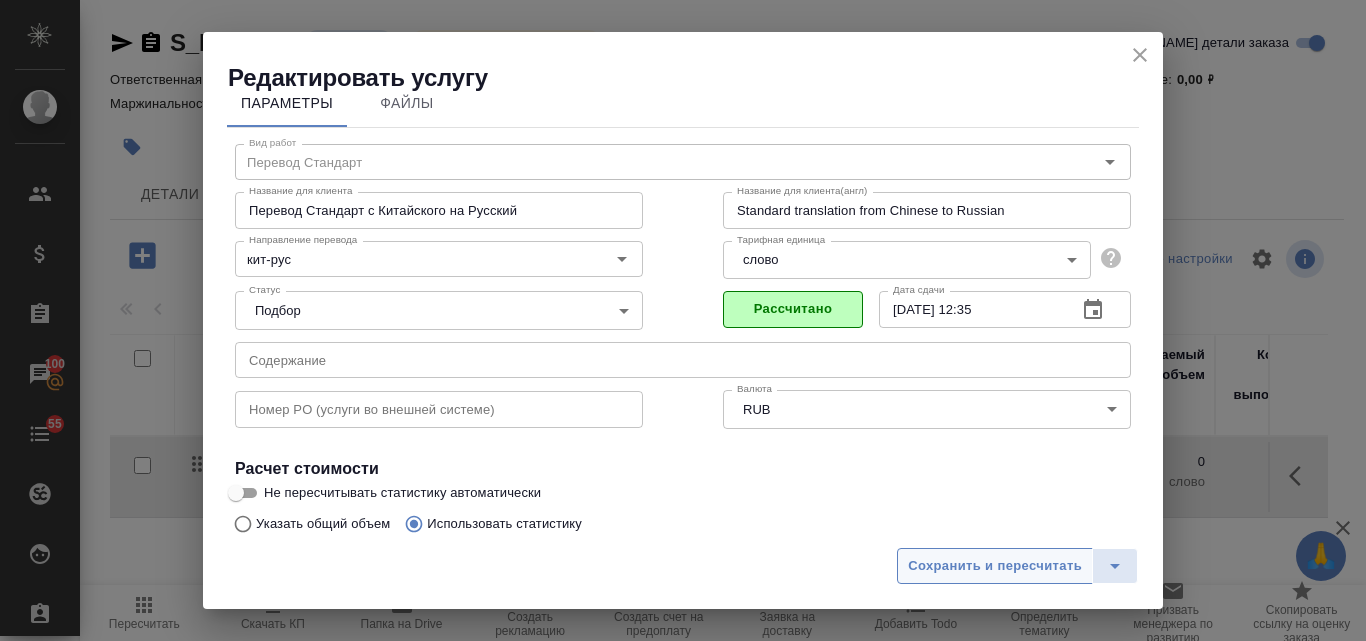 click on "Сохранить и пересчитать" at bounding box center [995, 566] 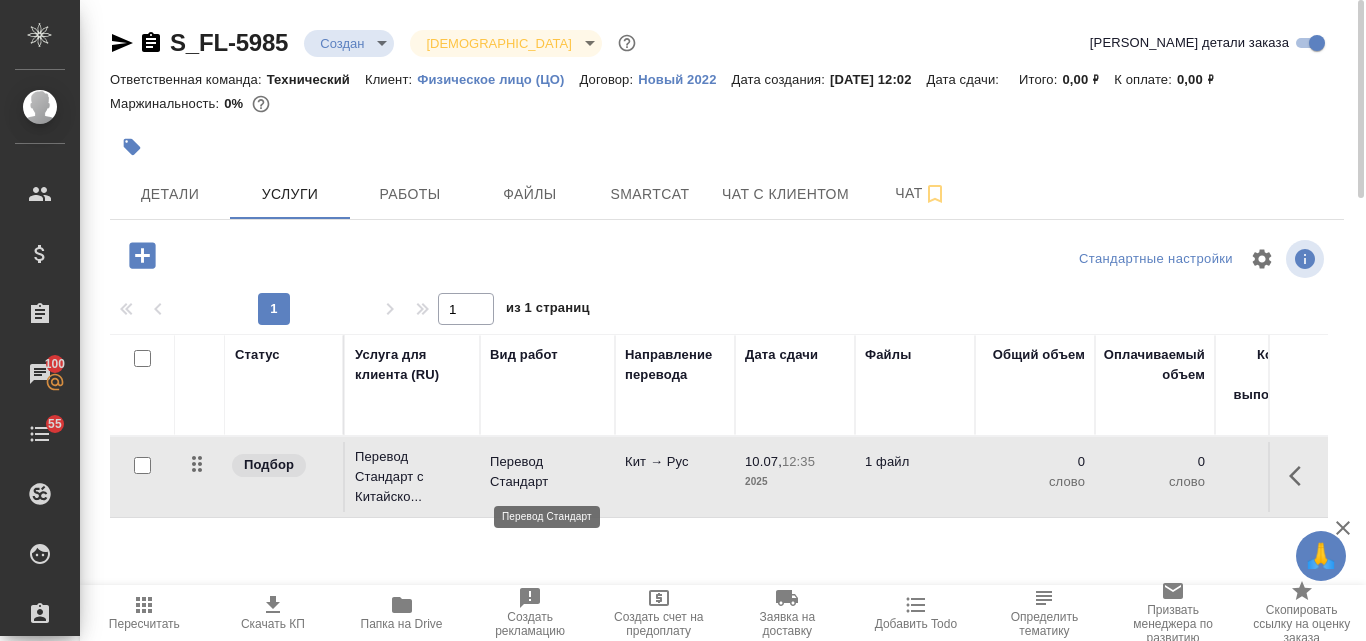 click on "Перевод Стандарт" at bounding box center [547, 472] 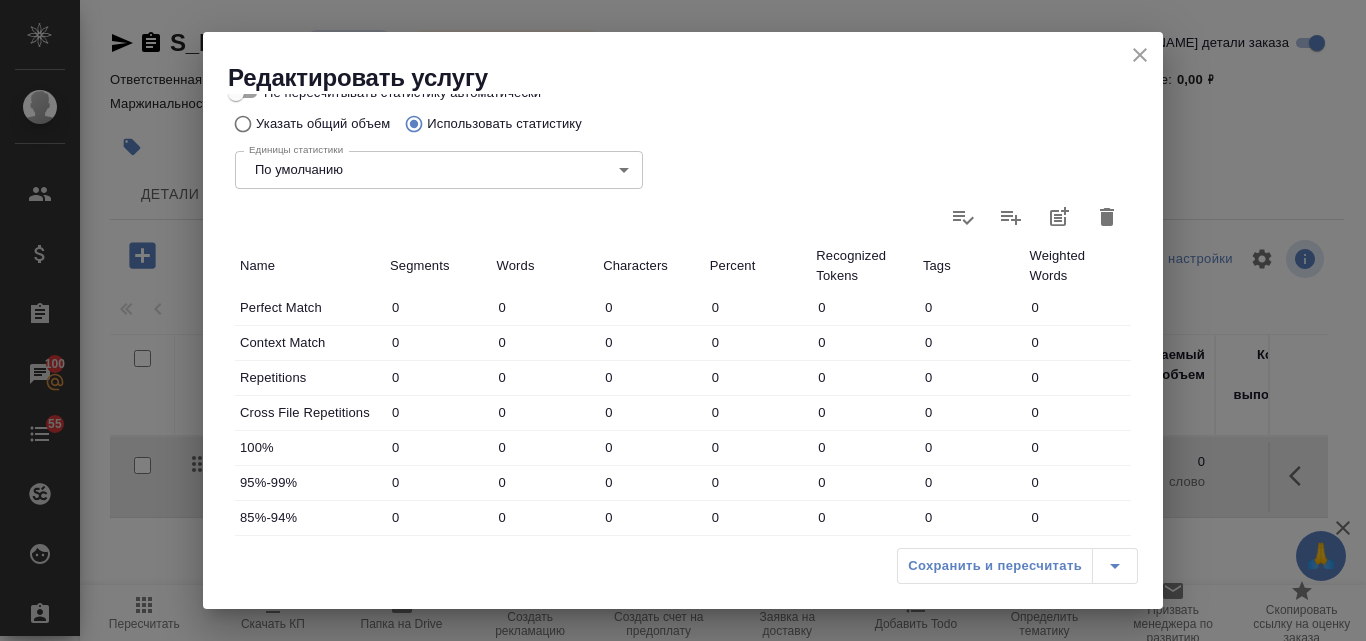 scroll, scrollTop: 323, scrollLeft: 0, axis: vertical 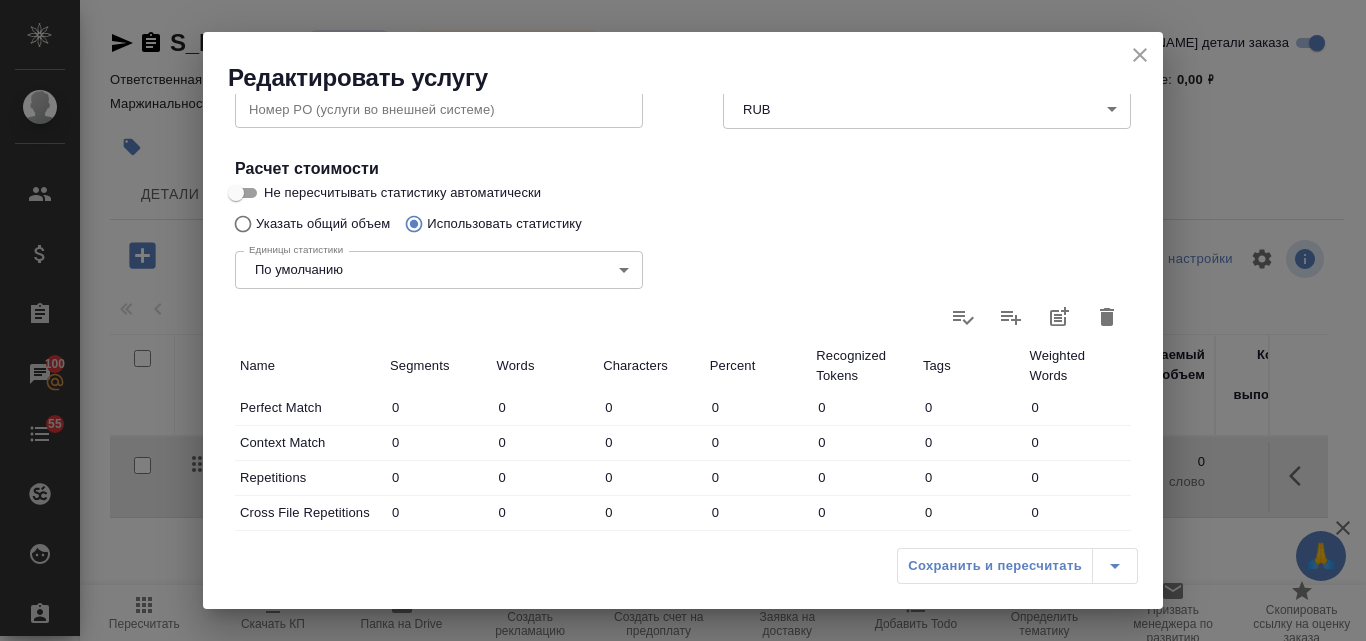 click 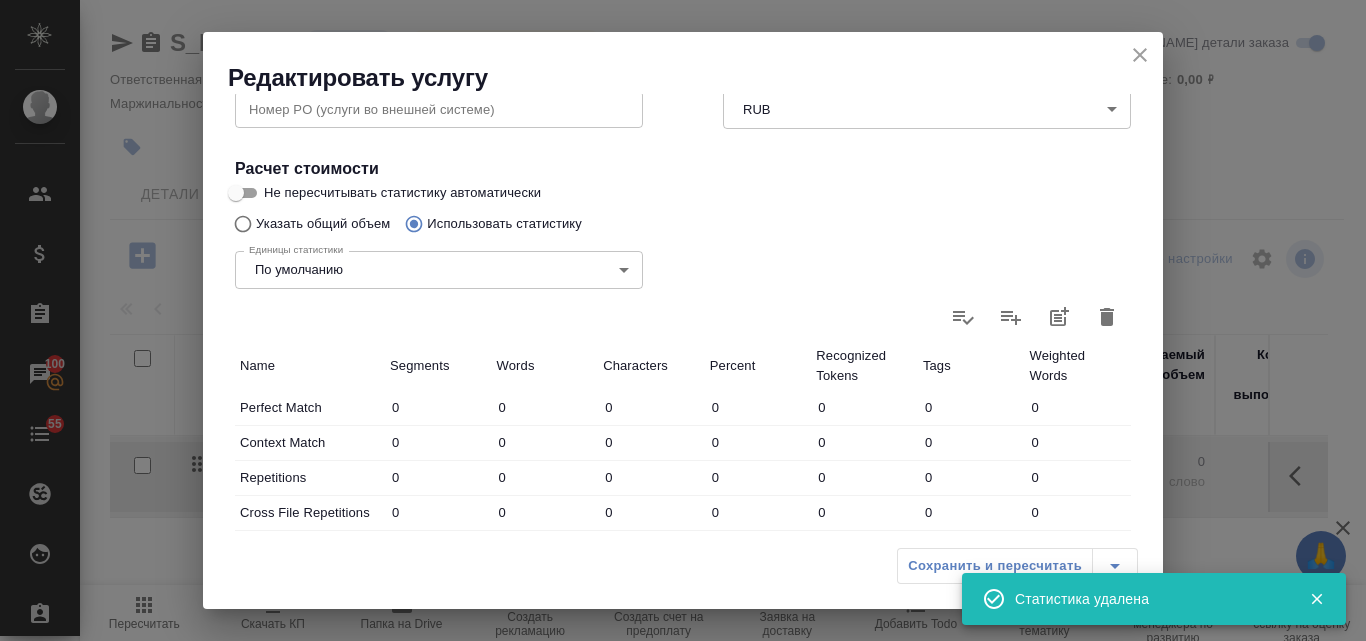 type on "0" 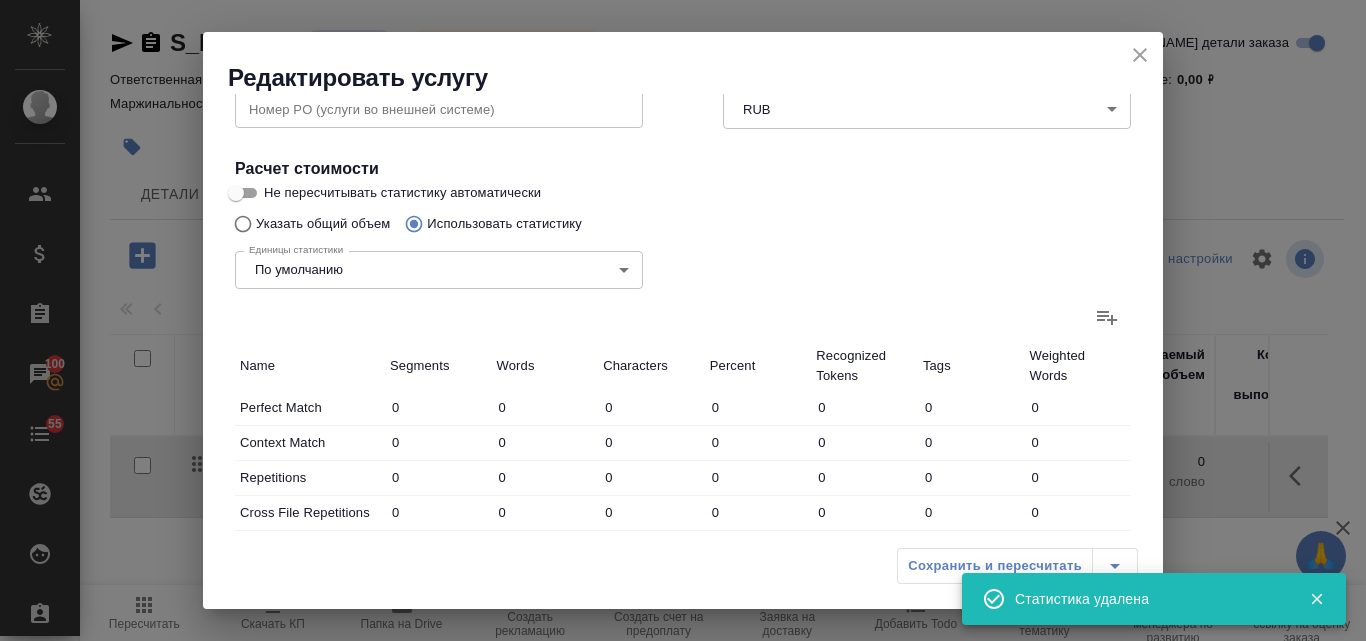 click on "Указать общий объем" at bounding box center (240, 224) 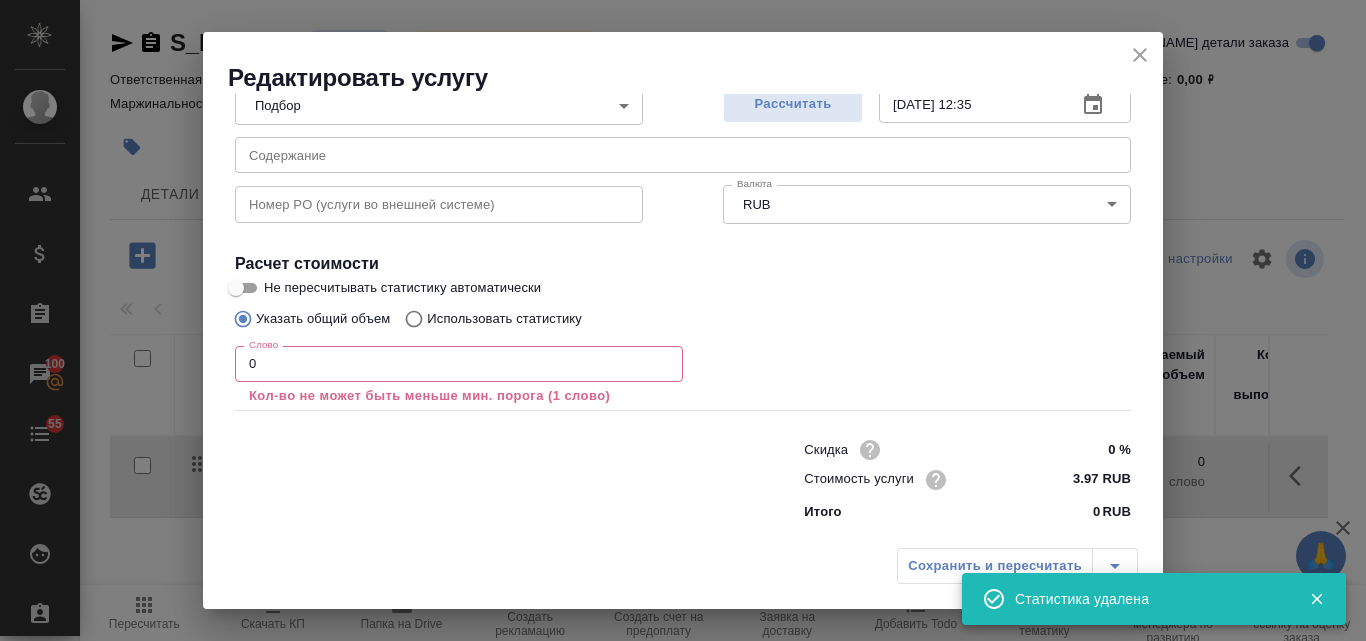 scroll, scrollTop: 228, scrollLeft: 0, axis: vertical 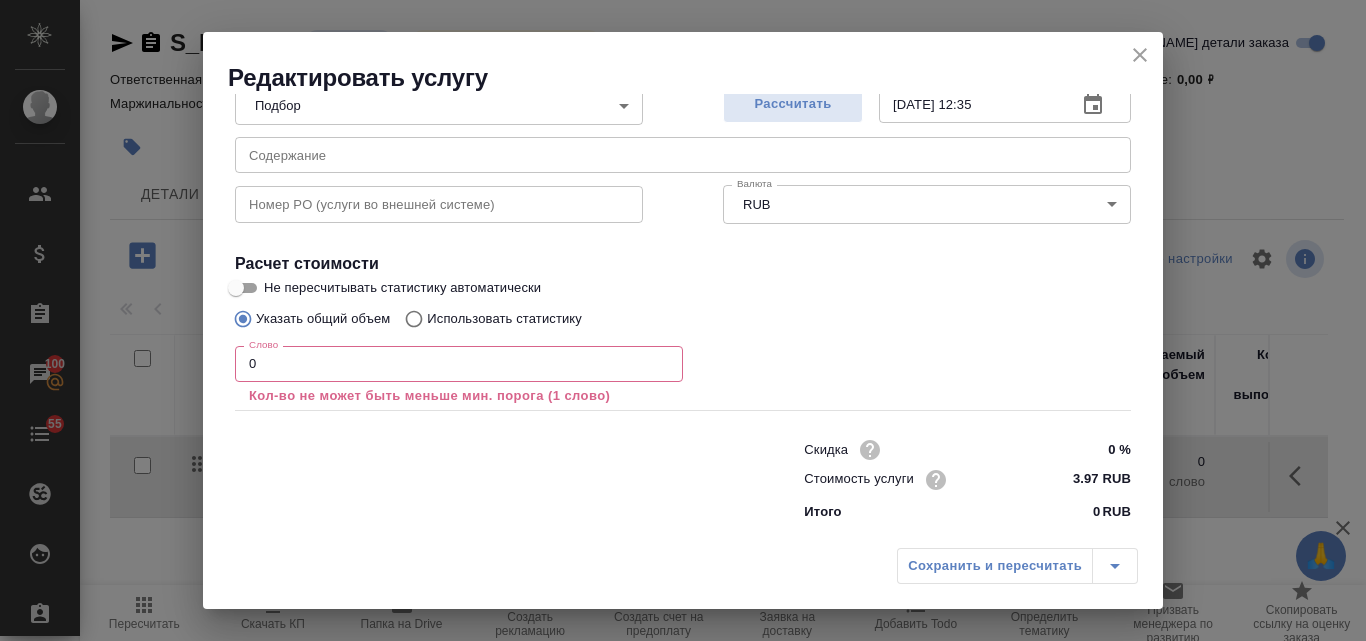 click on "0" at bounding box center [459, 364] 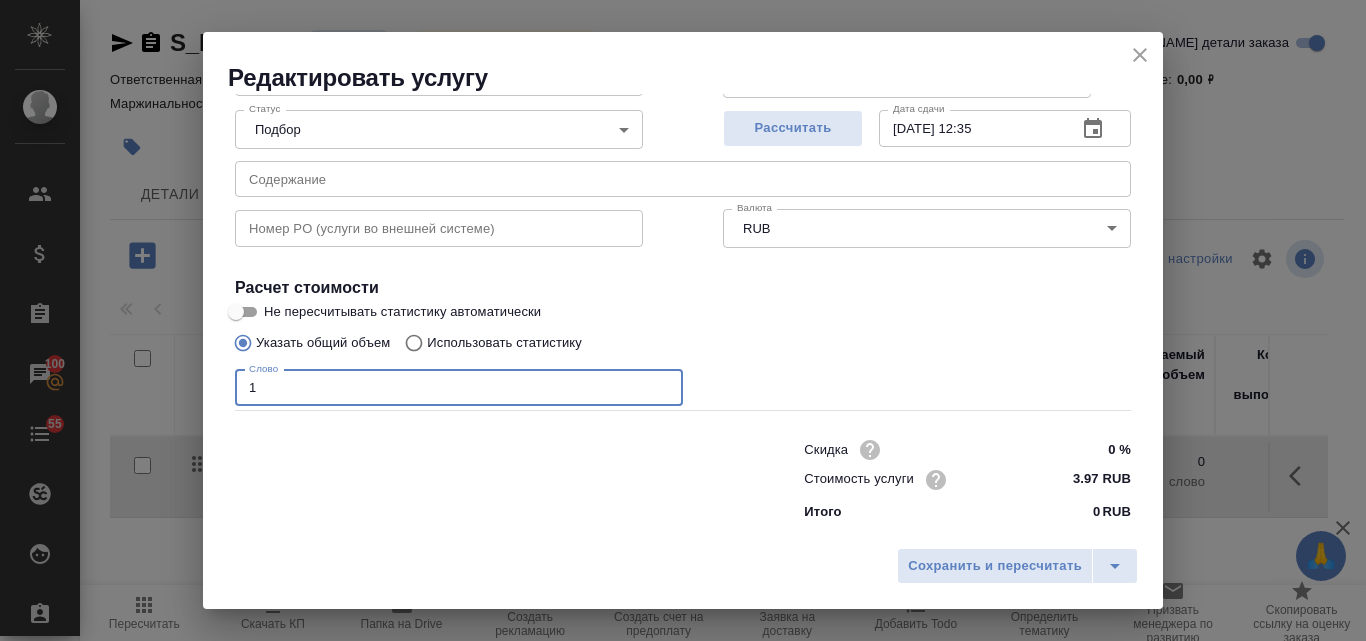 scroll, scrollTop: 204, scrollLeft: 0, axis: vertical 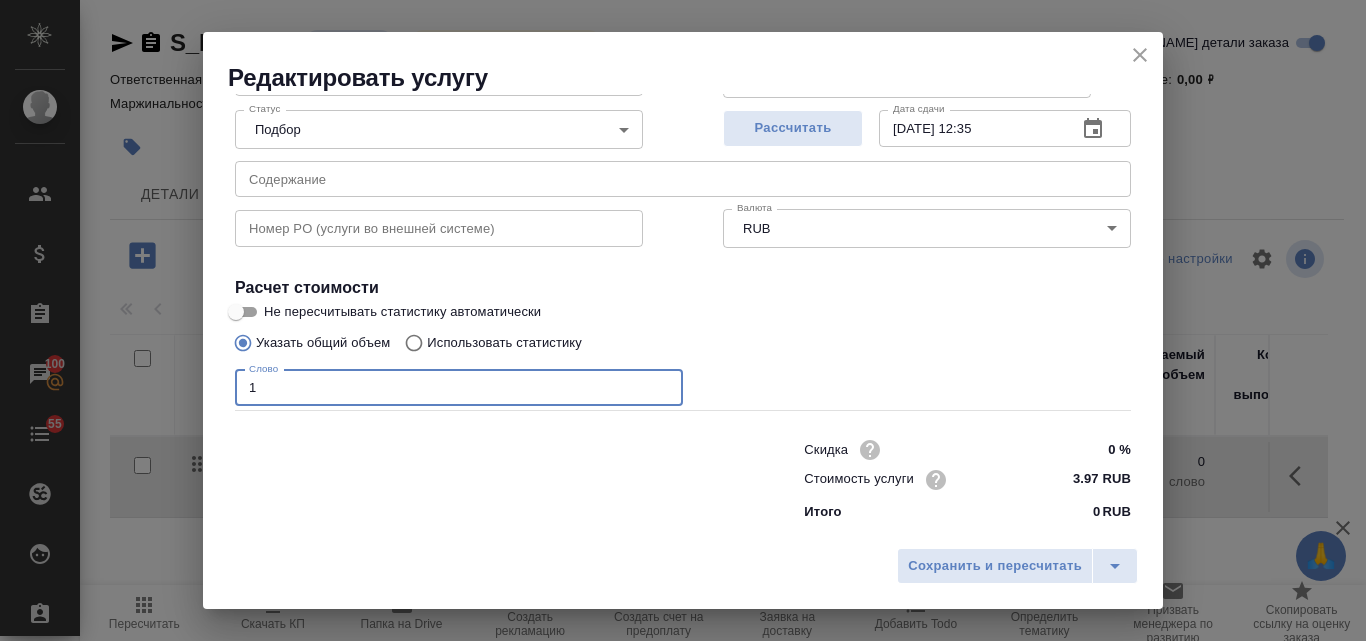 type on "1" 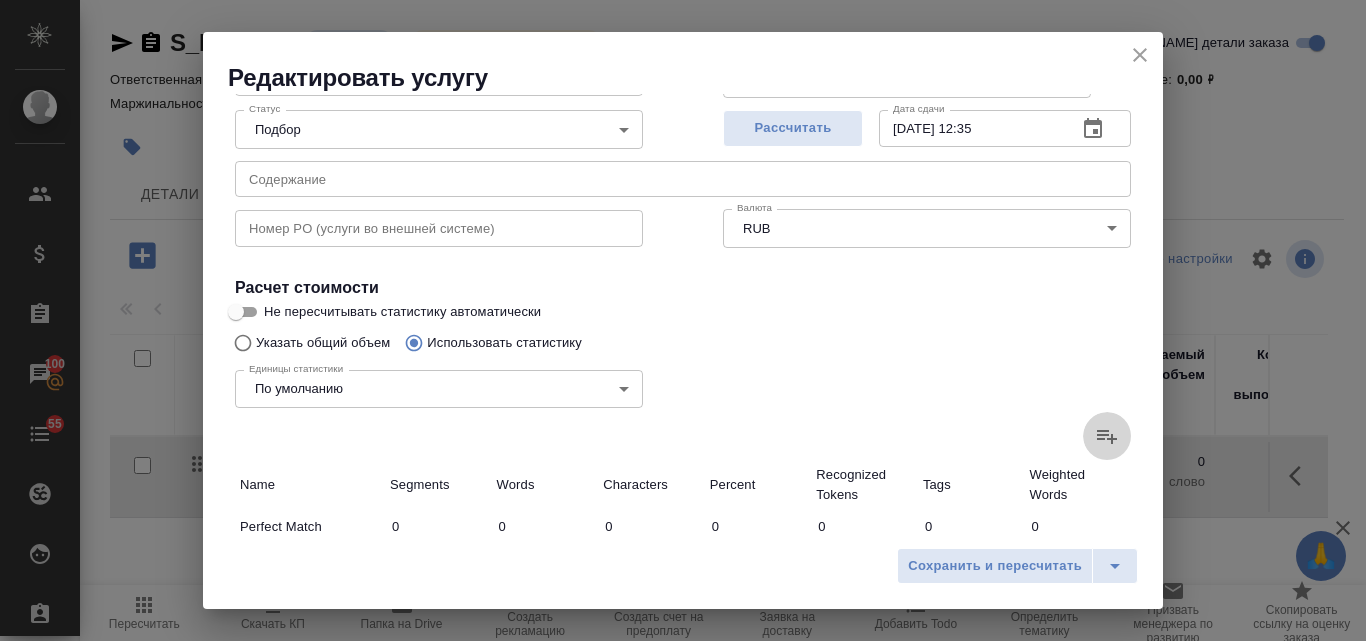 click 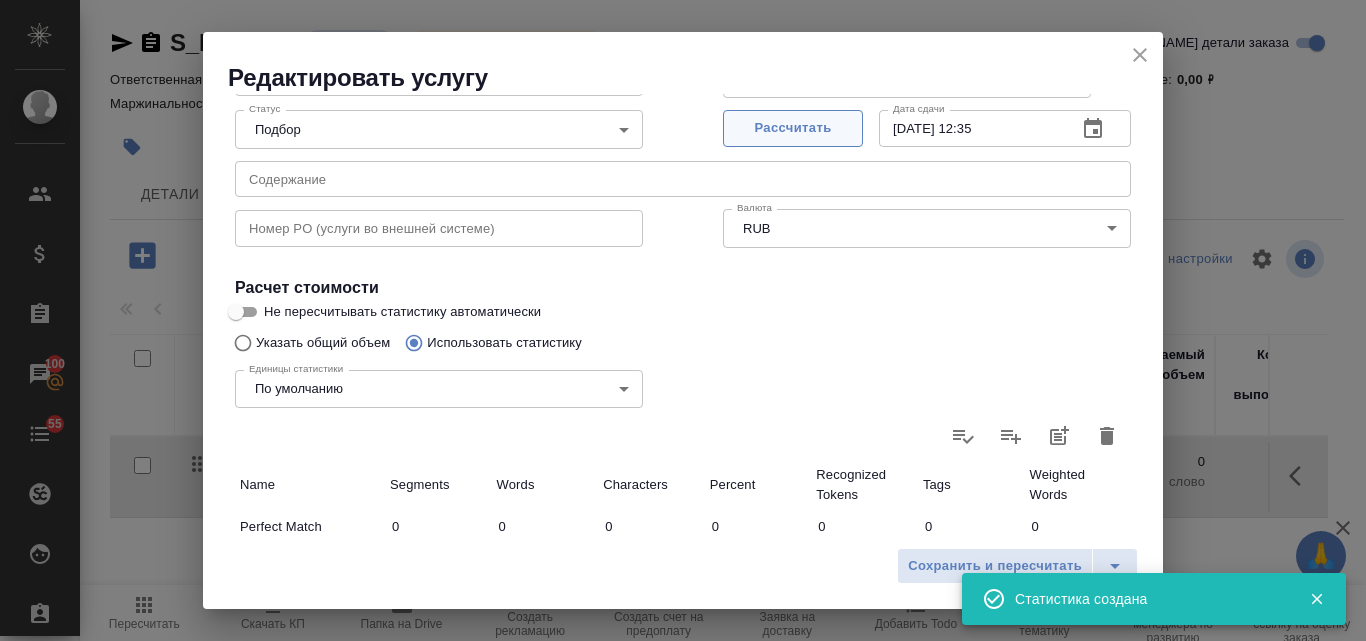 click on "Рассчитать" at bounding box center [793, 128] 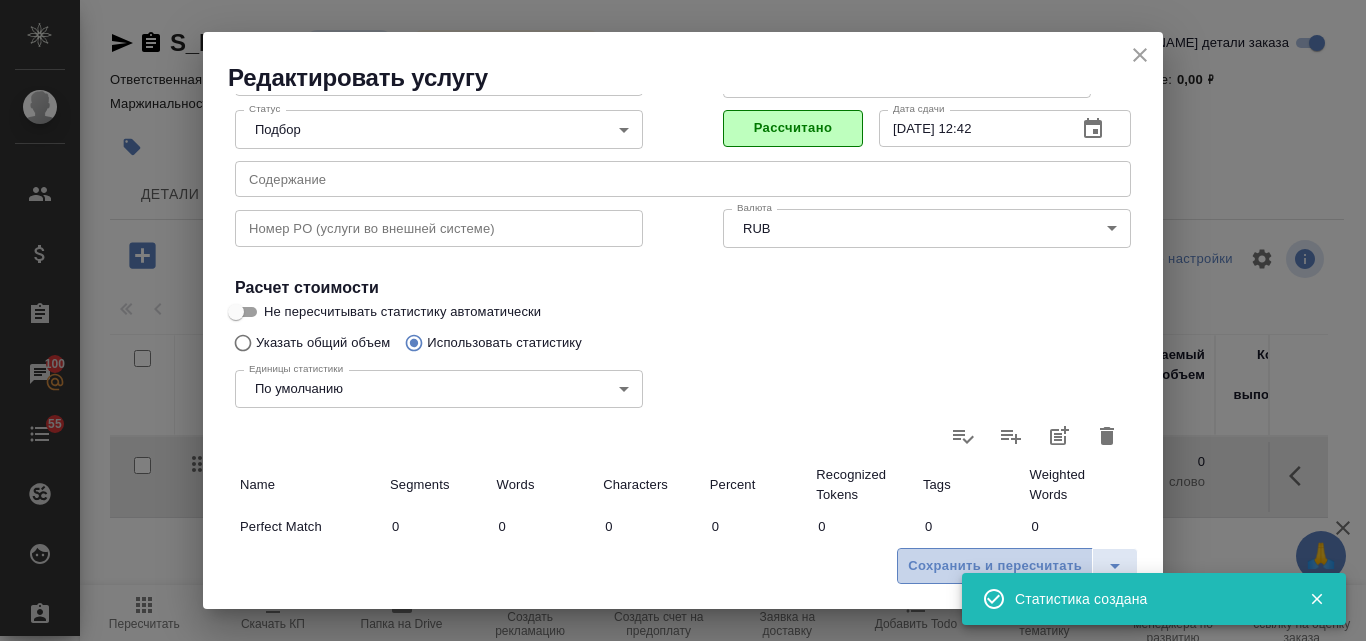 click on "Сохранить и пересчитать" at bounding box center [995, 566] 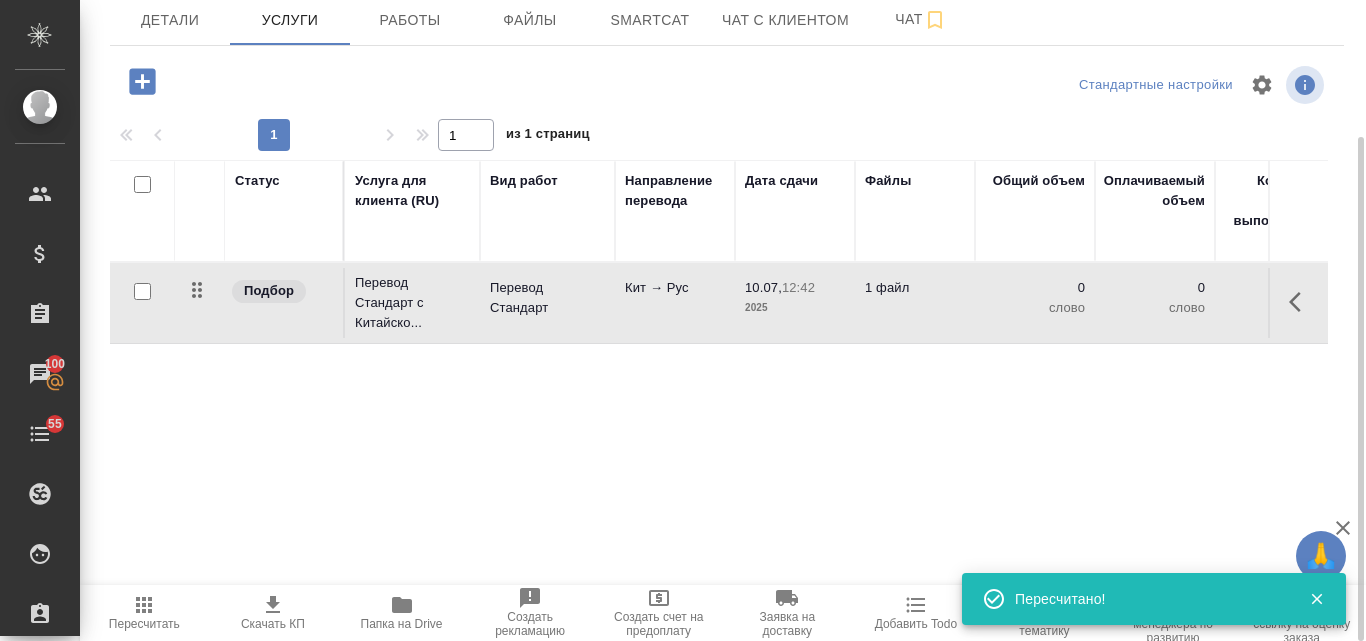 scroll, scrollTop: 0, scrollLeft: 0, axis: both 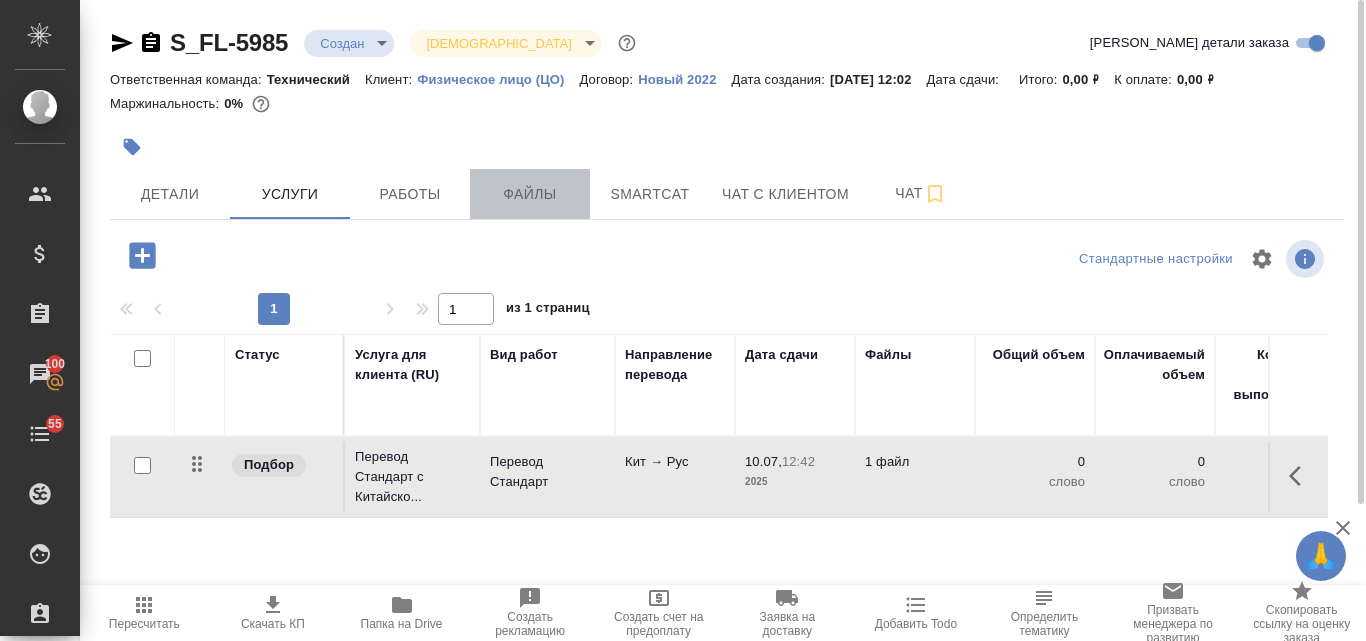 click on "Файлы" at bounding box center [530, 194] 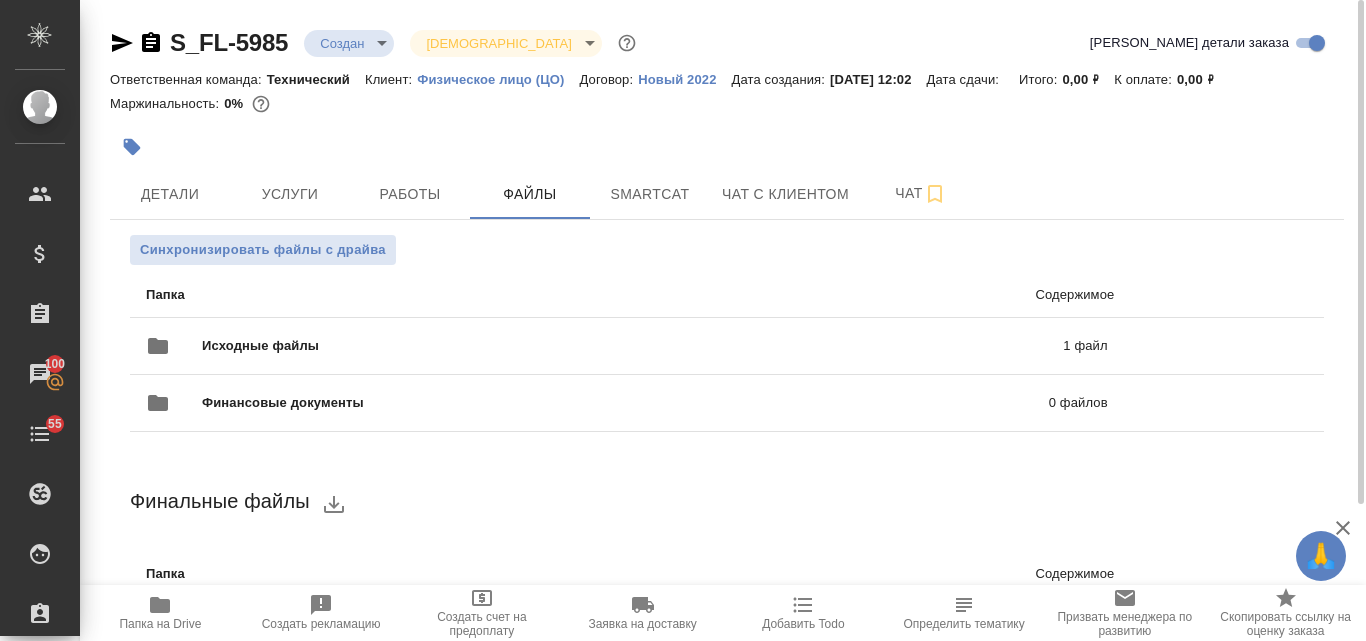 scroll, scrollTop: 91, scrollLeft: 0, axis: vertical 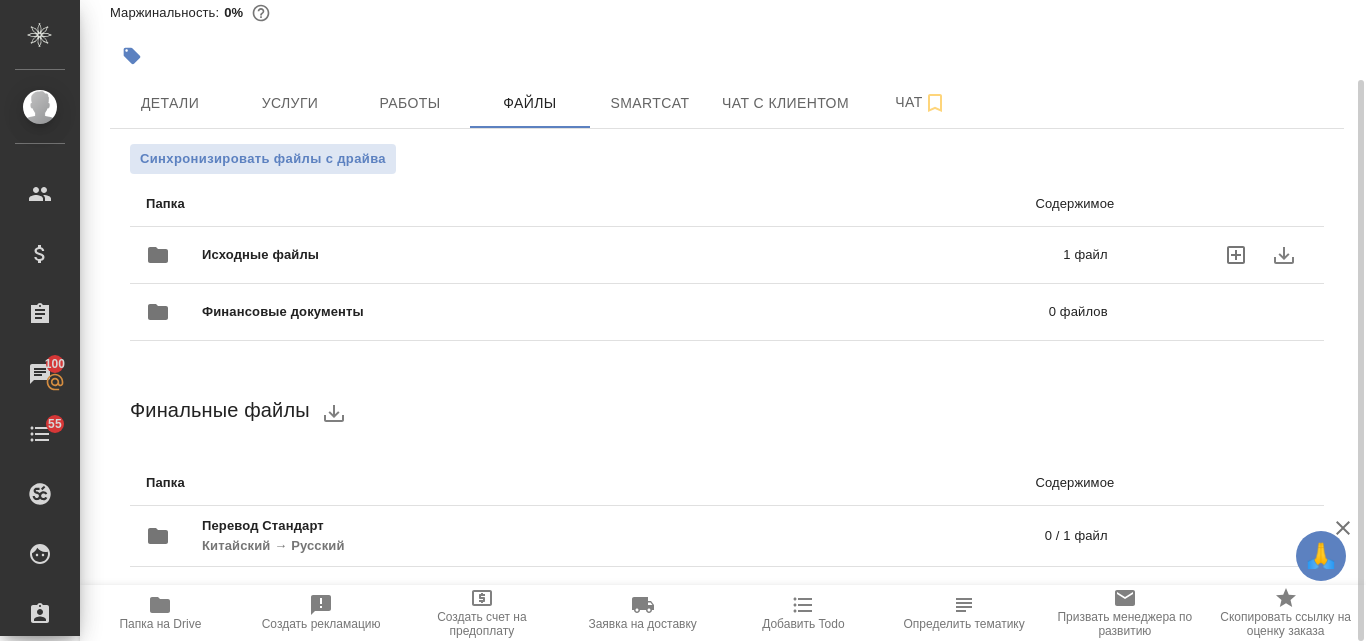click on "Исходные файлы" at bounding box center (446, 255) 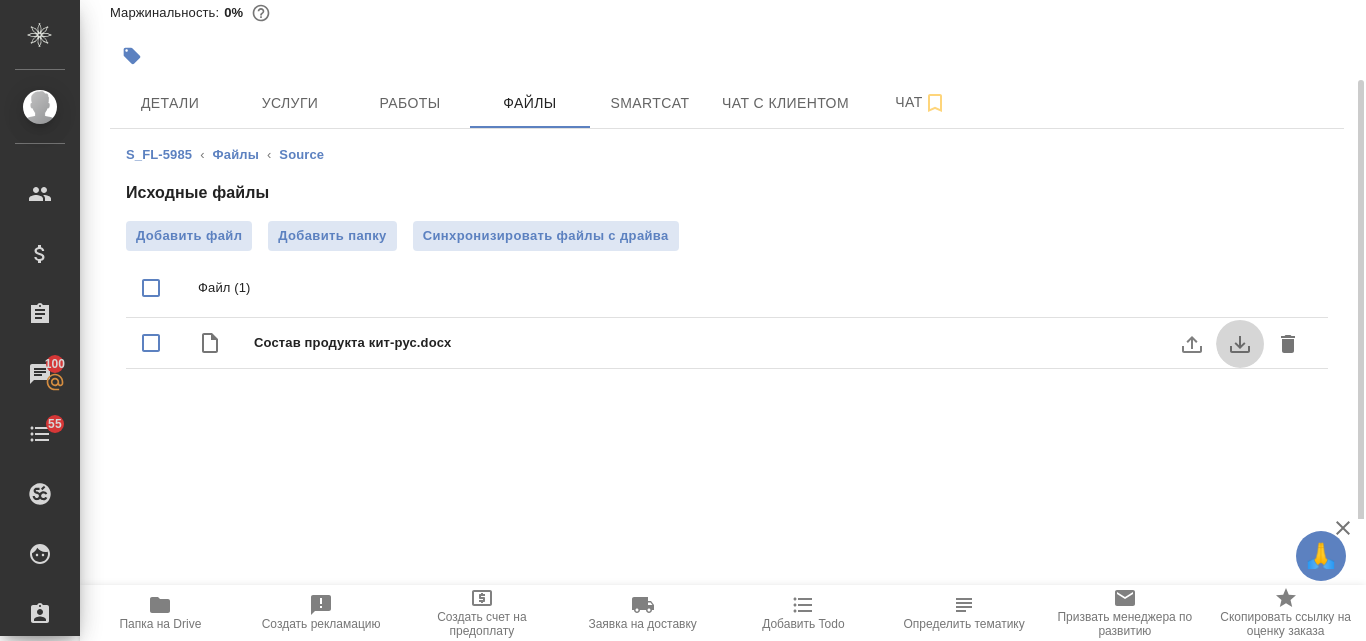 click 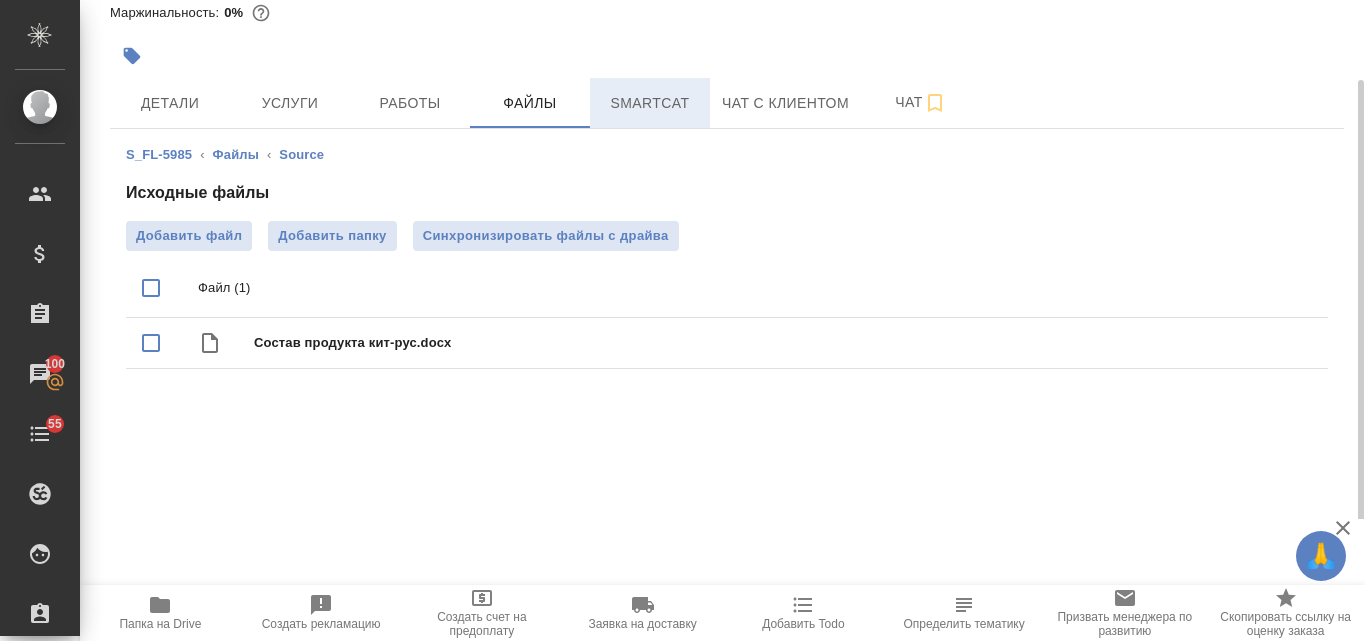click on "Smartcat" at bounding box center [650, 103] 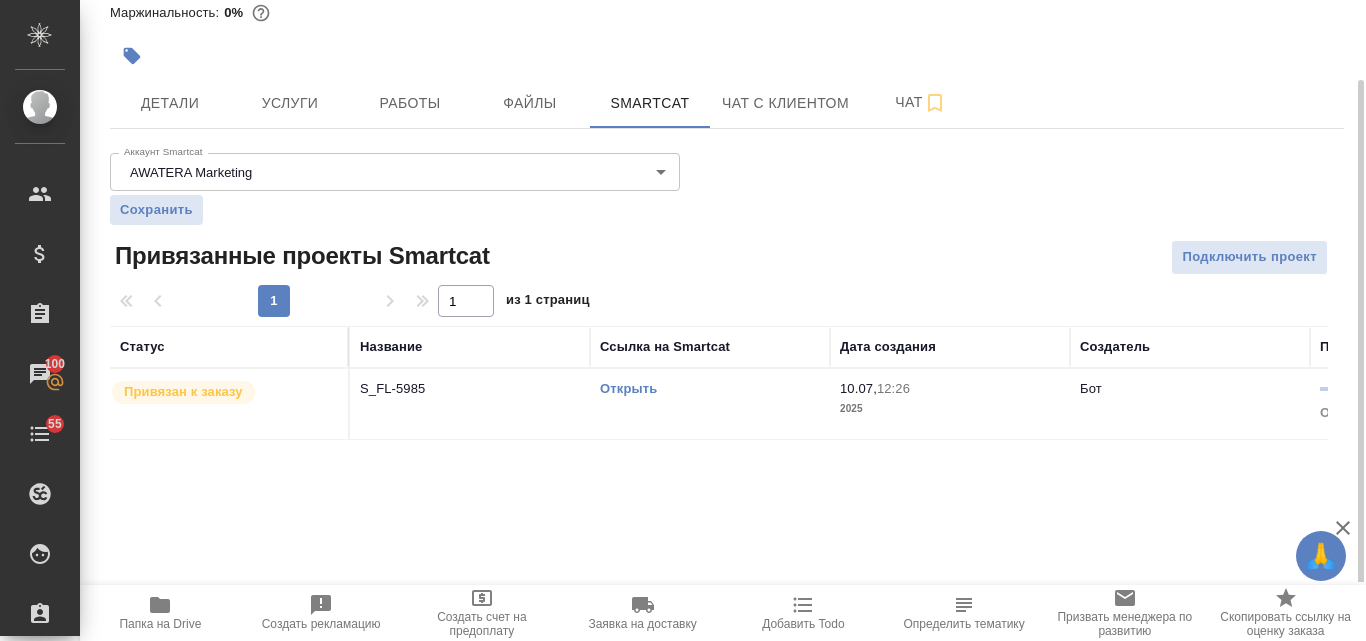click on "Открыть" at bounding box center [628, 388] 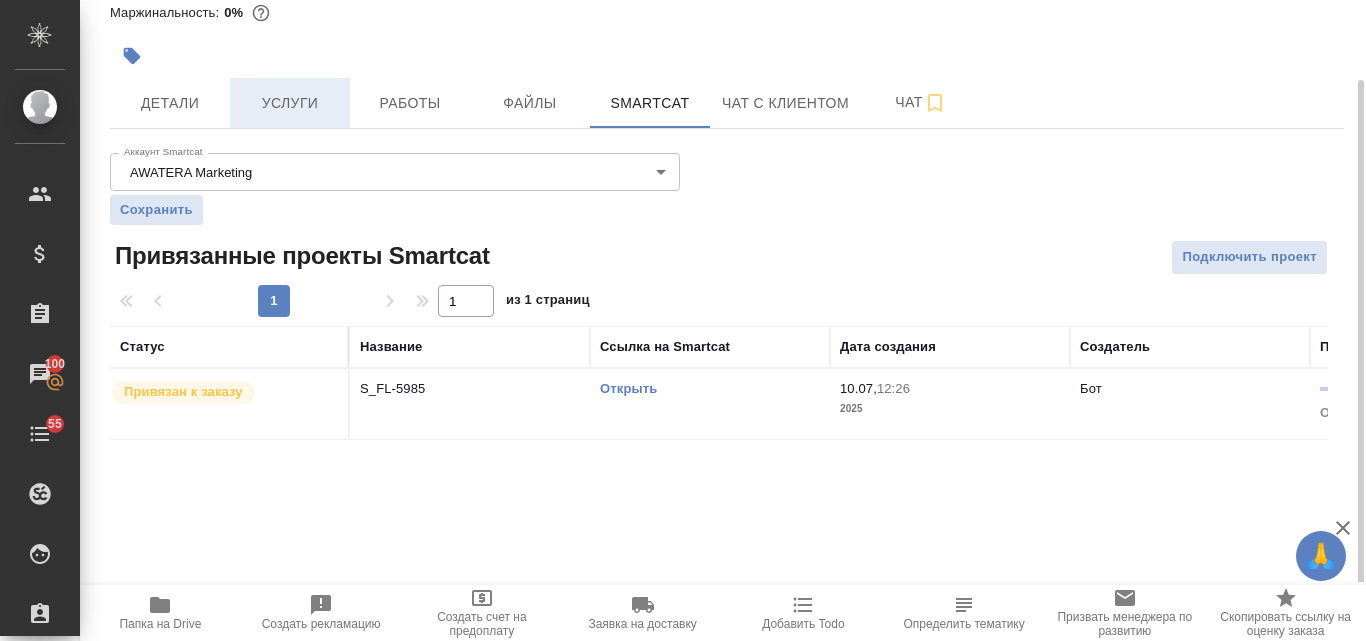 click on "Услуги" at bounding box center [290, 103] 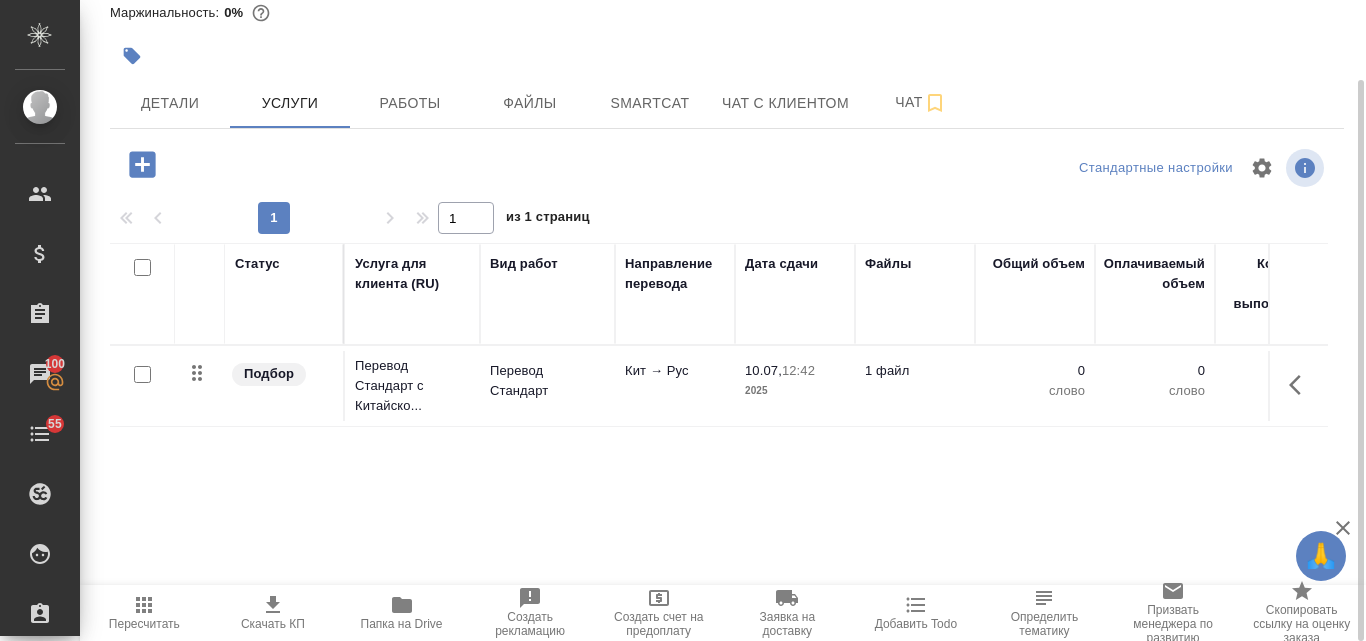 click on "2025" at bounding box center (795, 391) 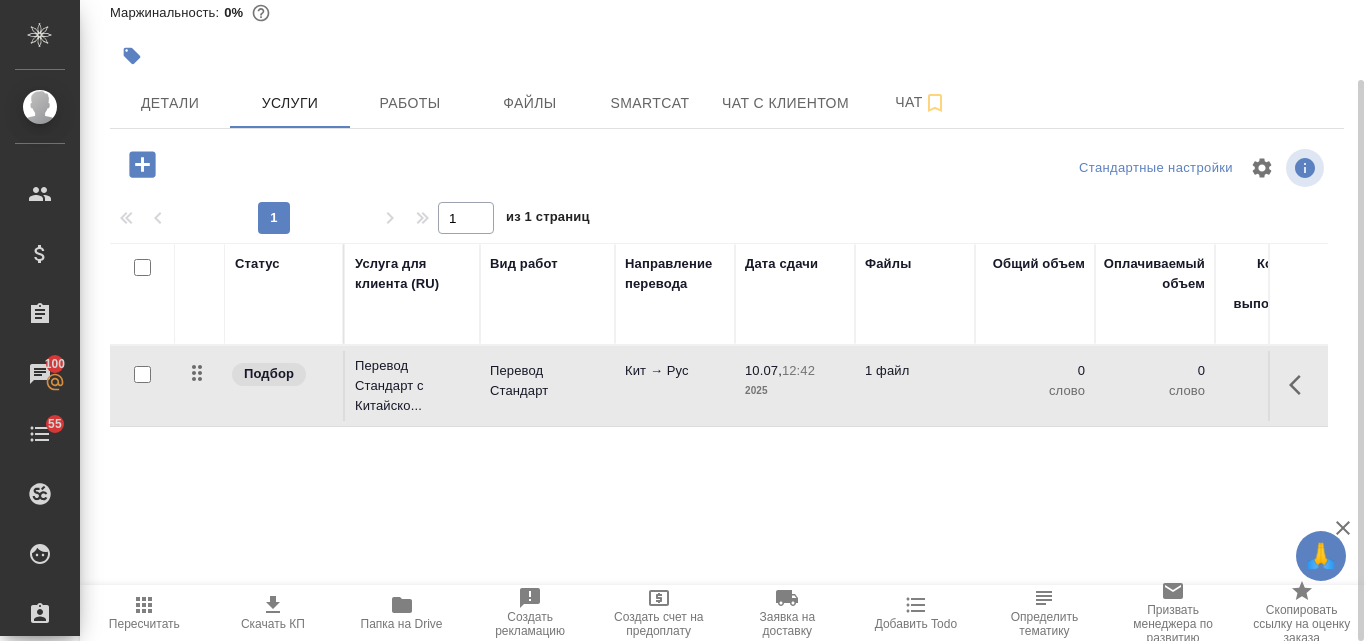 click on "2025" at bounding box center (795, 391) 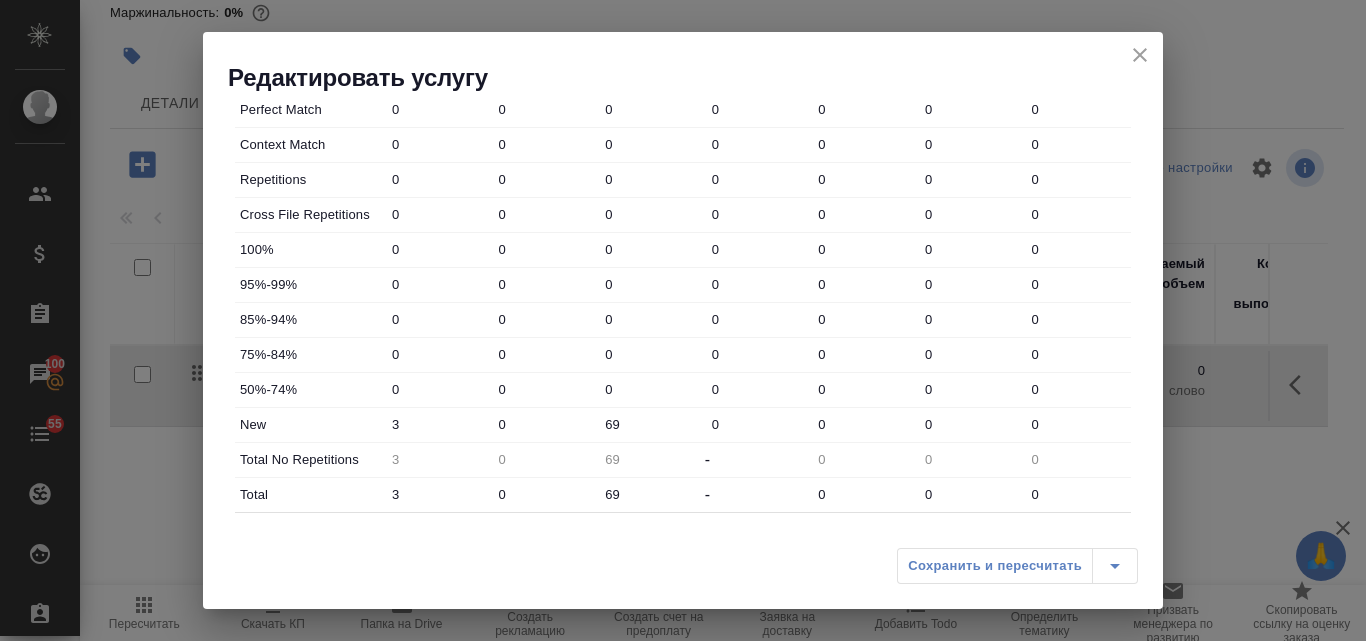 scroll, scrollTop: 623, scrollLeft: 0, axis: vertical 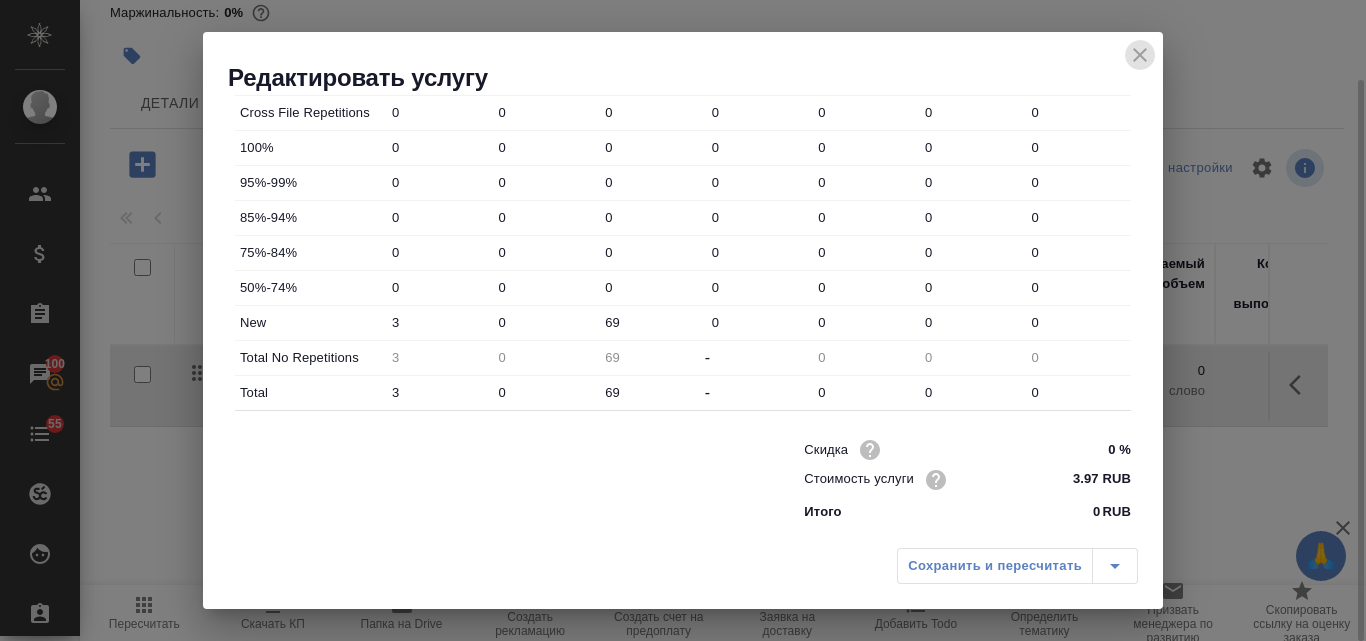 drag, startPoint x: 1131, startPoint y: 57, endPoint x: 831, endPoint y: 109, distance: 304.47333 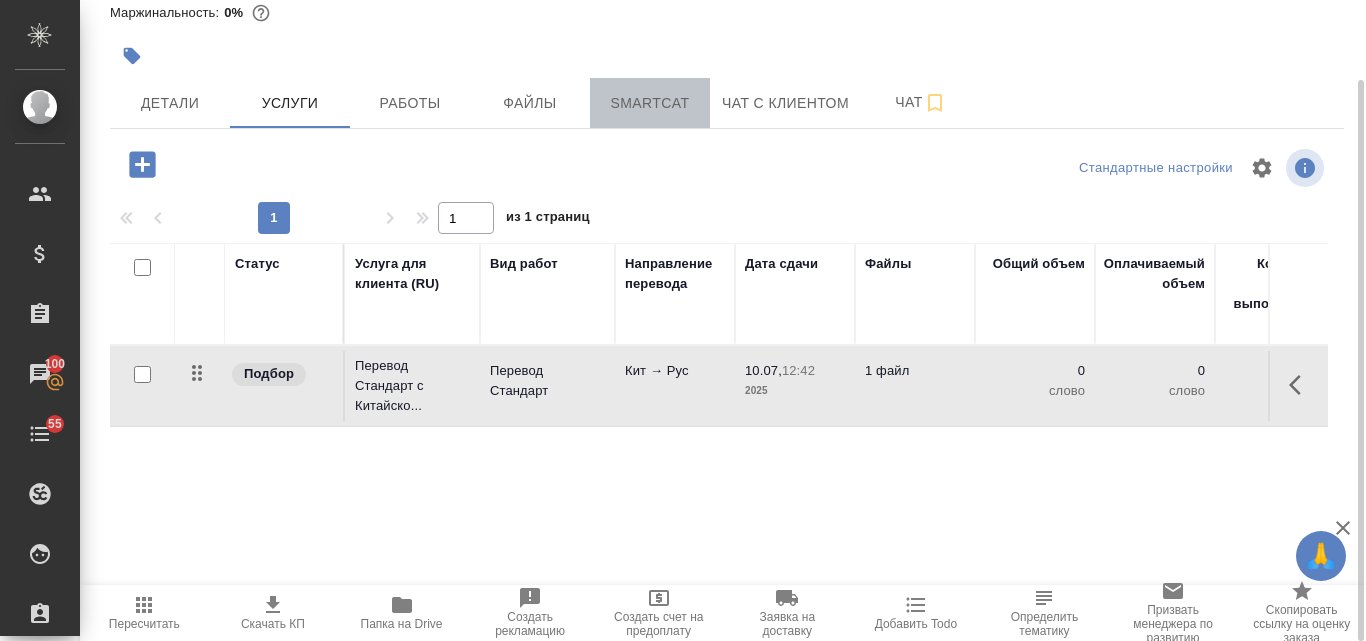click on "Smartcat" at bounding box center (650, 103) 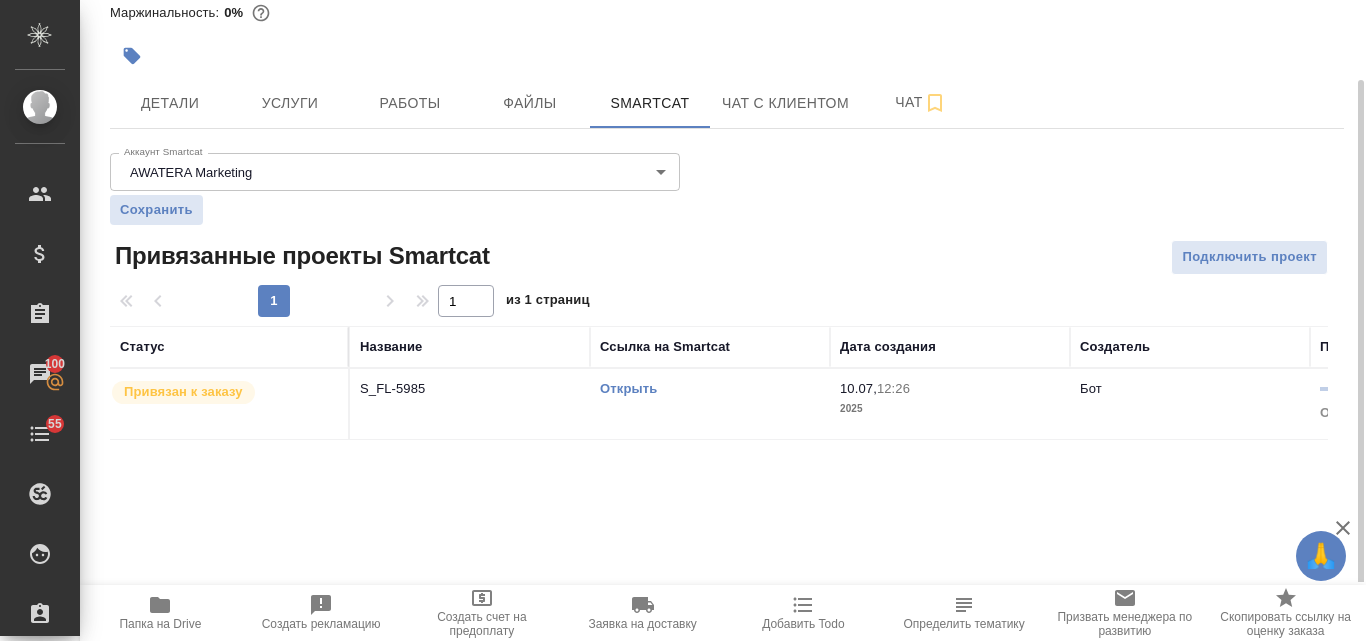 click on "Открыть" at bounding box center [628, 388] 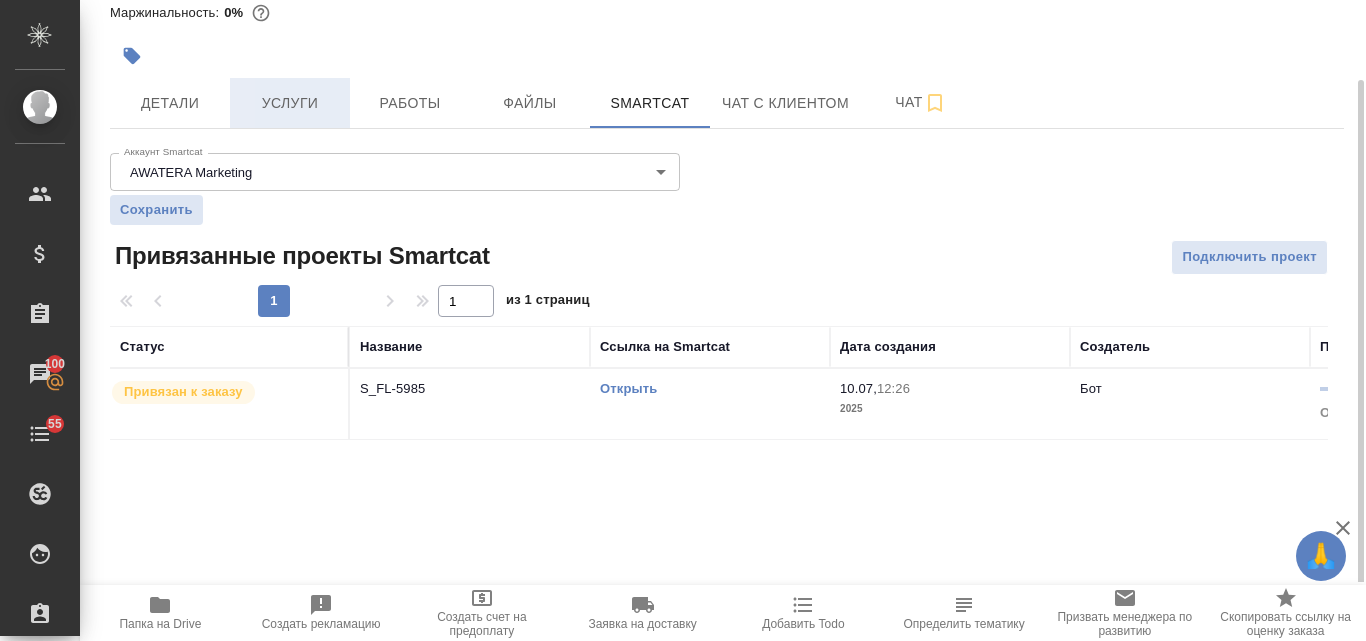 click on "Услуги" at bounding box center [290, 103] 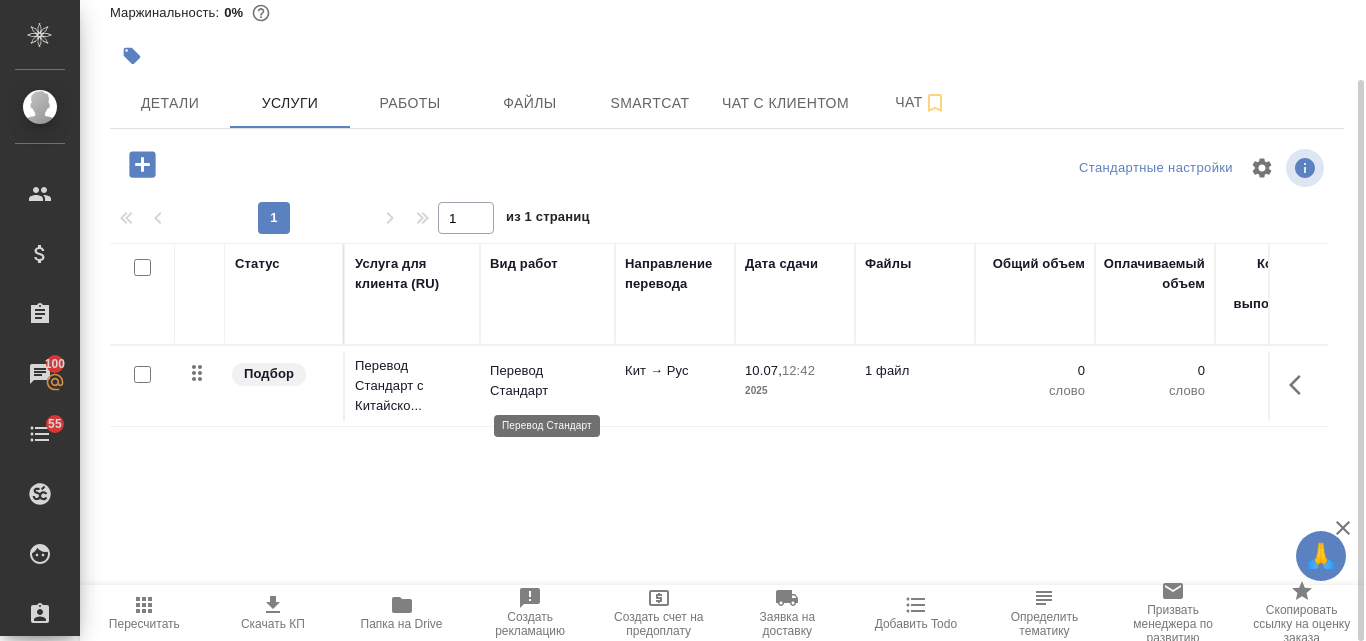 click on "Перевод Стандарт" at bounding box center [547, 381] 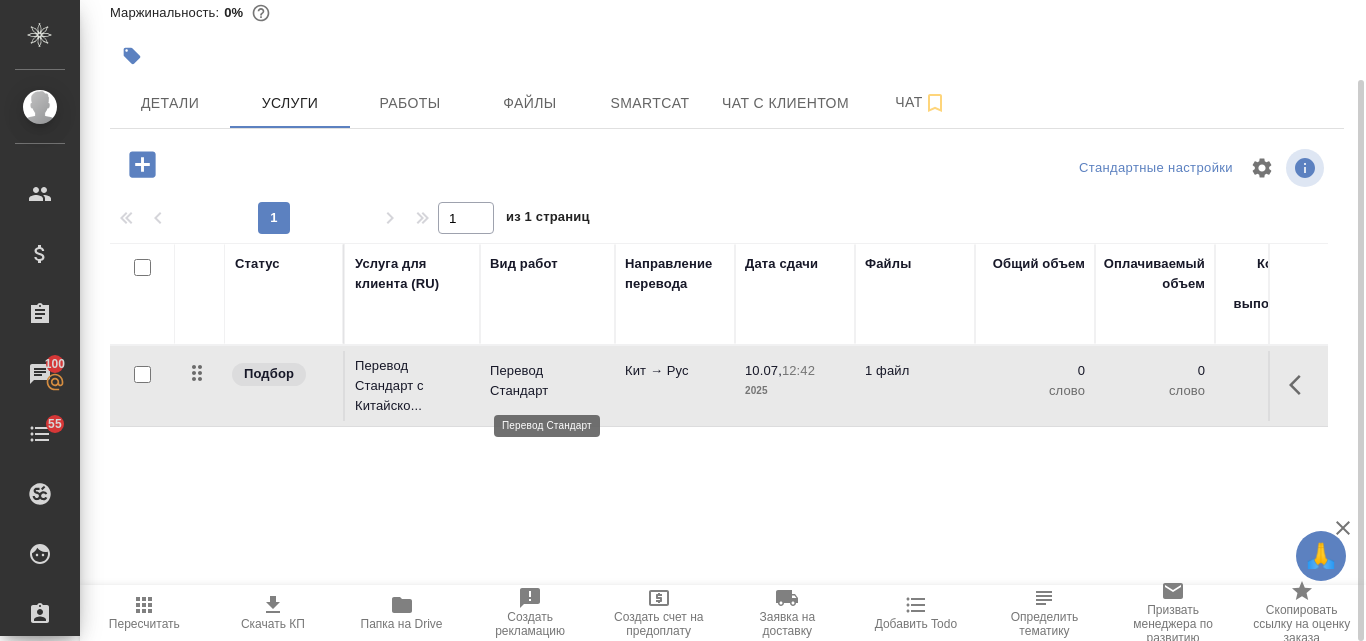 click on "Перевод Стандарт" at bounding box center [547, 381] 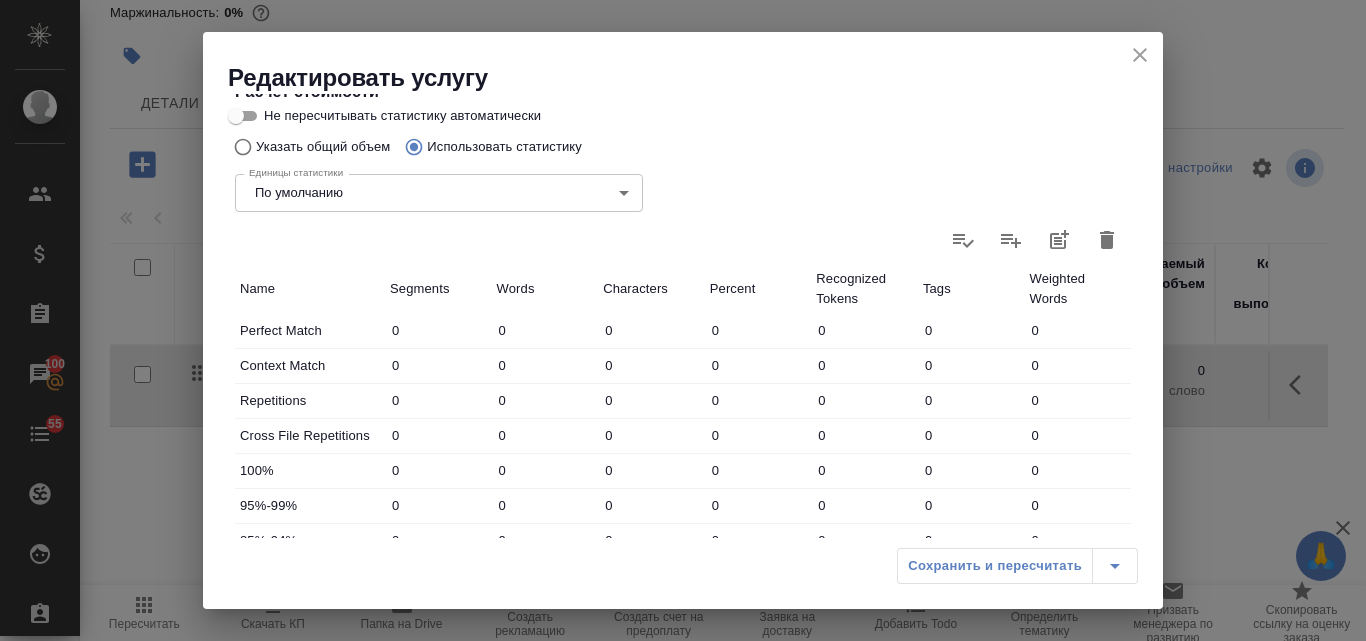 scroll, scrollTop: 100, scrollLeft: 0, axis: vertical 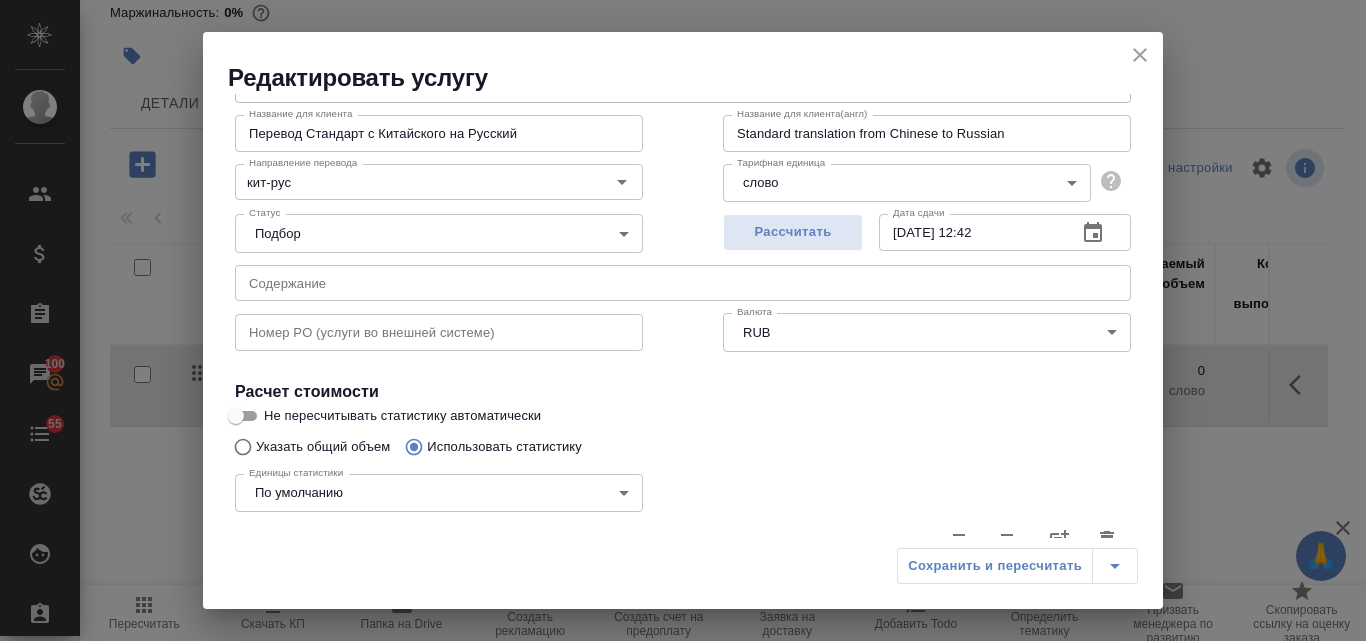 click on "🙏 .cls-1
fill:#fff;
AWATERA Valyaeva Anna Клиенты Спецификации Заказы 100 Чаты 55 Todo Проекты SC Исполнители Кандидаты Работы Входящие заявки Заявки на доставку Рекламации Проекты процессинга Конференции Выйти S_FL-5985 Создан new Святая троица holyTrinity Кратко детали заказа Ответственная команда: Технический Клиент: Физическое лицо (ЦО) Договор: Новый 2022 Дата создания: 10.07.2025, 12:02 Дата сдачи: Итого: 0,00 ₽ К оплате: 0,00 ₽ Маржинальность: 0% Детали Услуги Работы Файлы Smartcat Чат с клиентом Чат Стандартные настройки 1 1 из 1 страниц   Статус Услуга для клиента (RU) Вид работ   12:42" at bounding box center [683, 320] 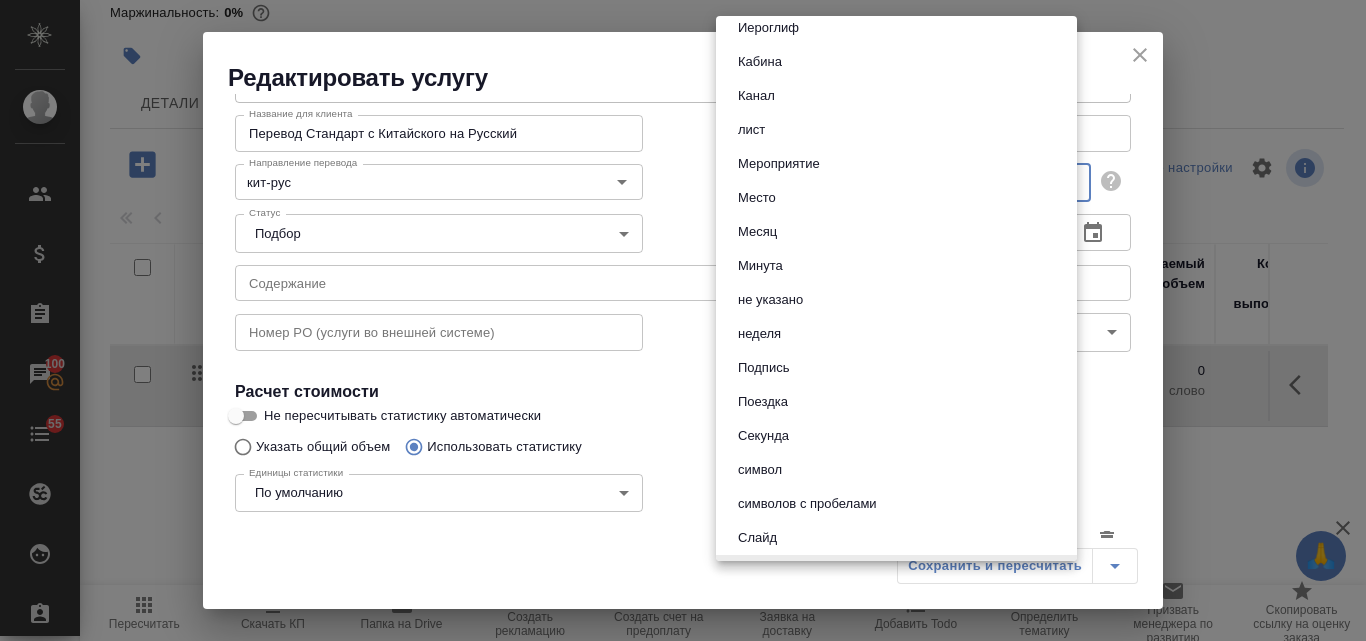 scroll, scrollTop: 471, scrollLeft: 0, axis: vertical 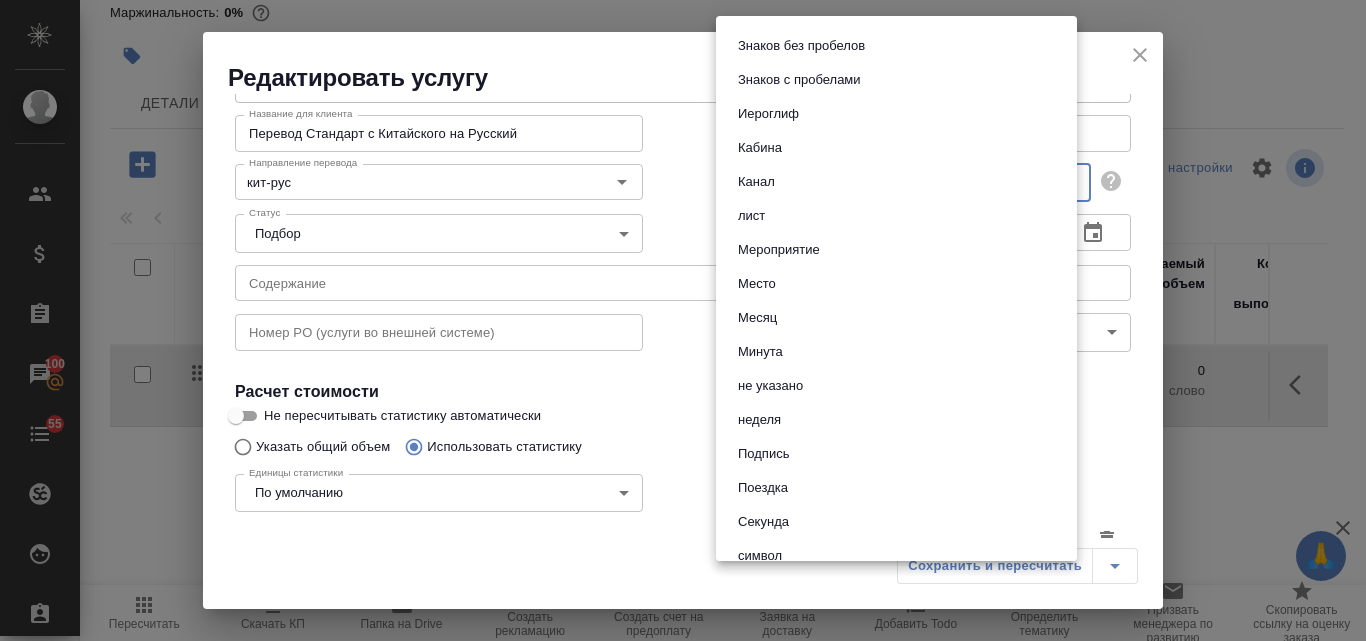click on "Иероглиф" at bounding box center [768, 114] 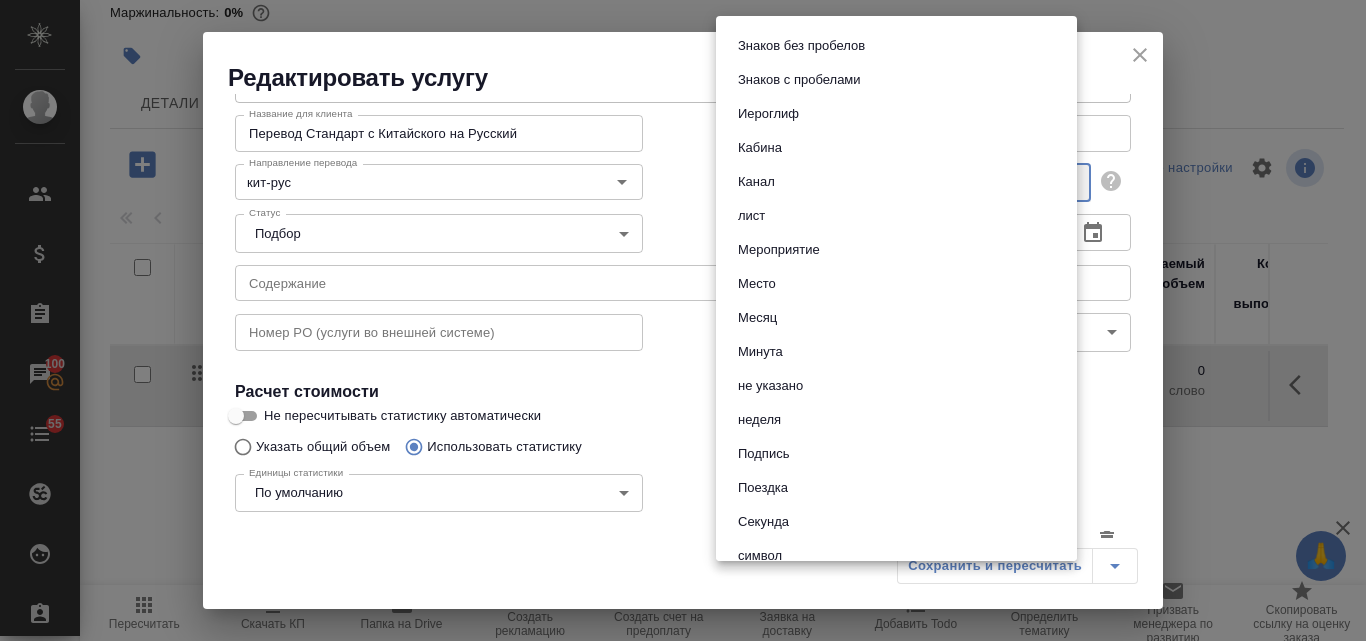type on "5ca1acf853b22f58dad1d150" 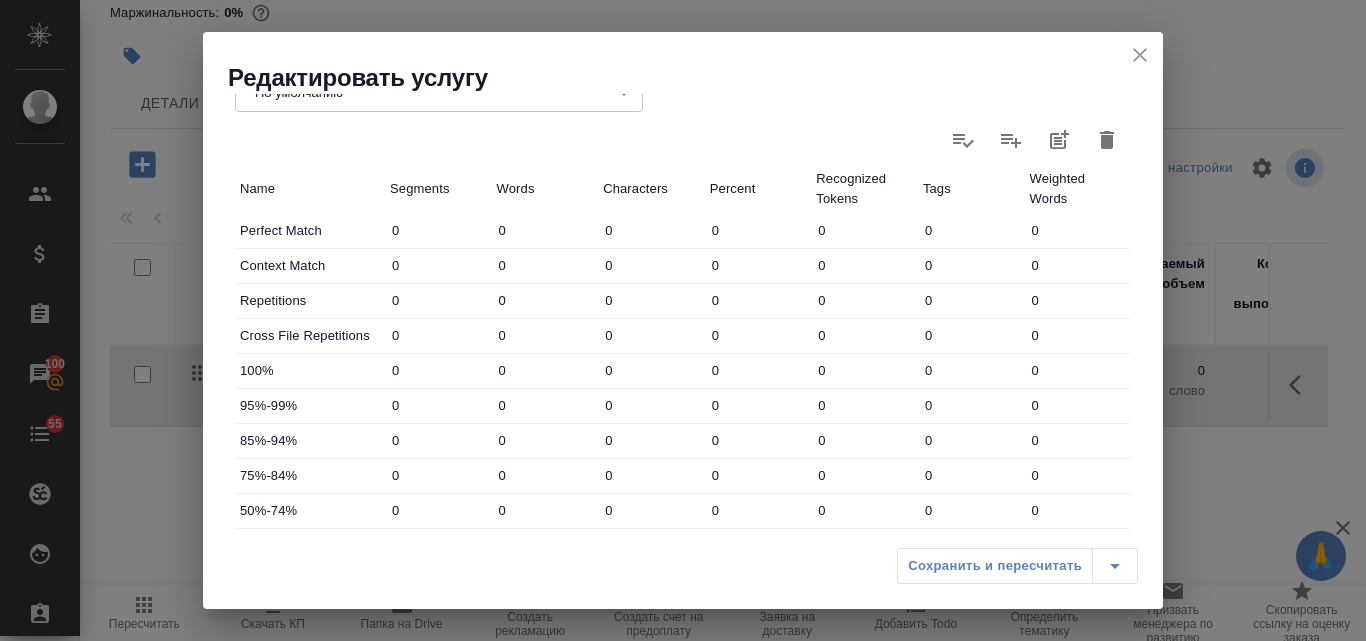 scroll, scrollTop: 400, scrollLeft: 0, axis: vertical 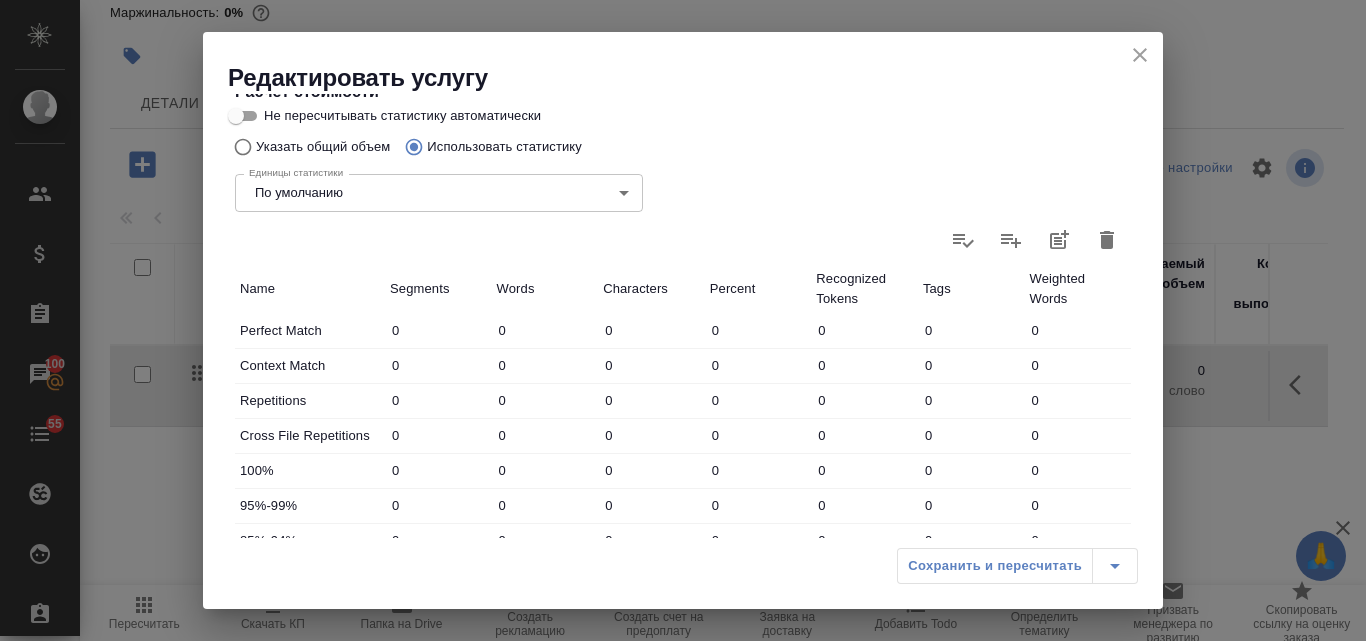 click on "Сохранить и пересчитать" at bounding box center (1017, 566) 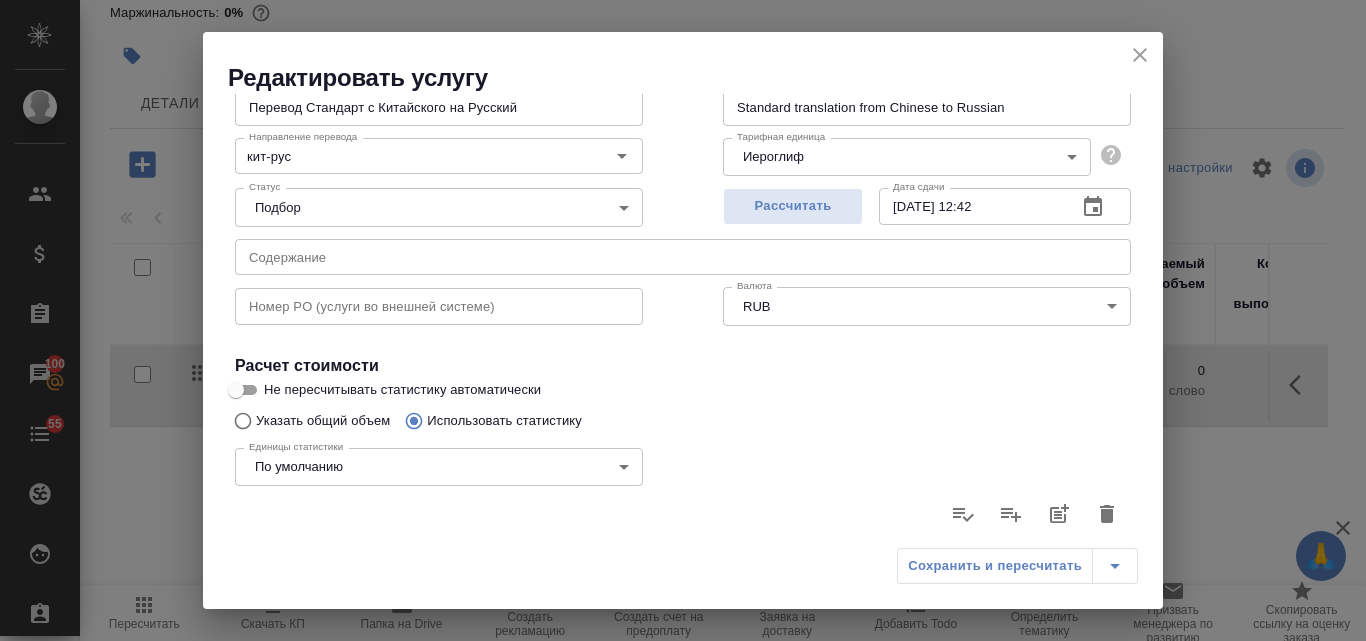 scroll, scrollTop: 0, scrollLeft: 0, axis: both 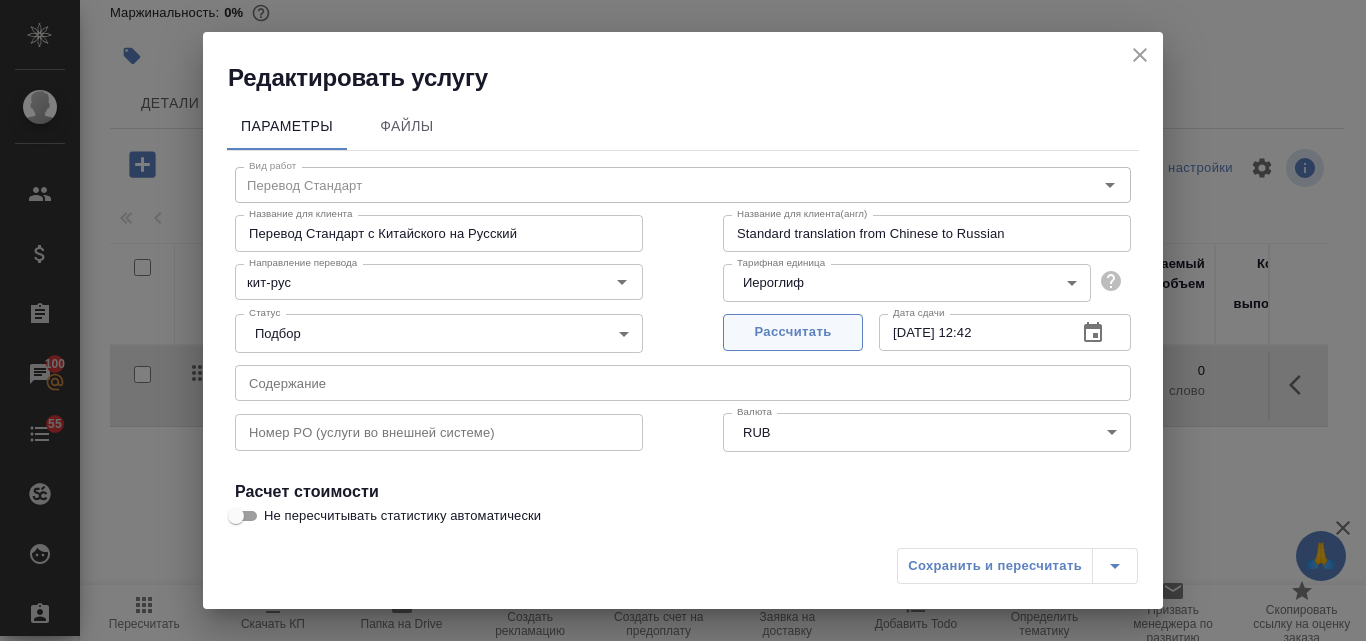 click on "Рассчитать" at bounding box center [793, 332] 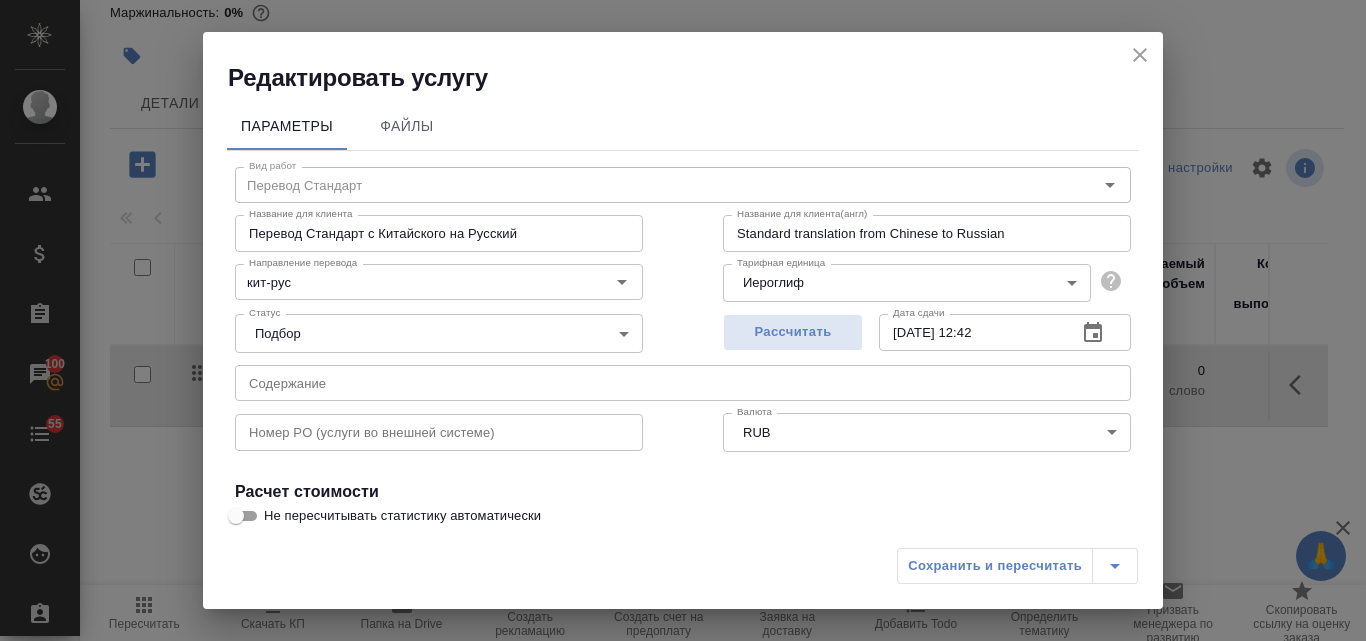 type on "10.07.2025 12:51" 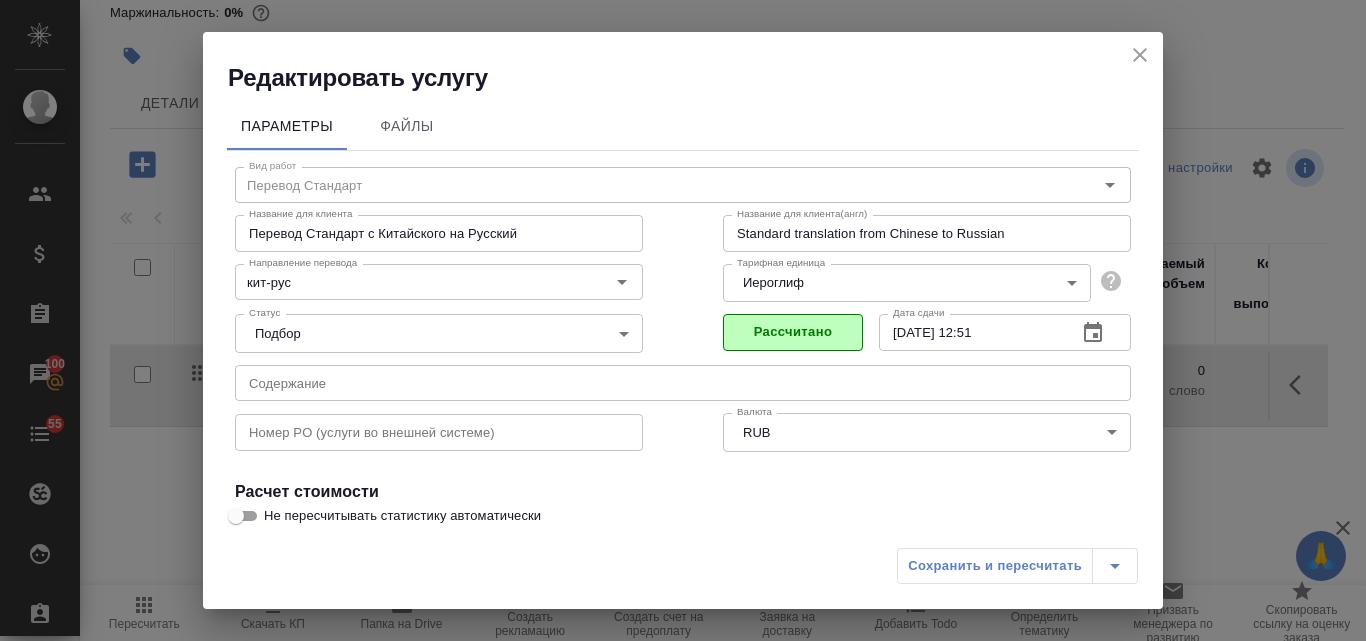 click on "Сохранить и пересчитать" at bounding box center (1017, 566) 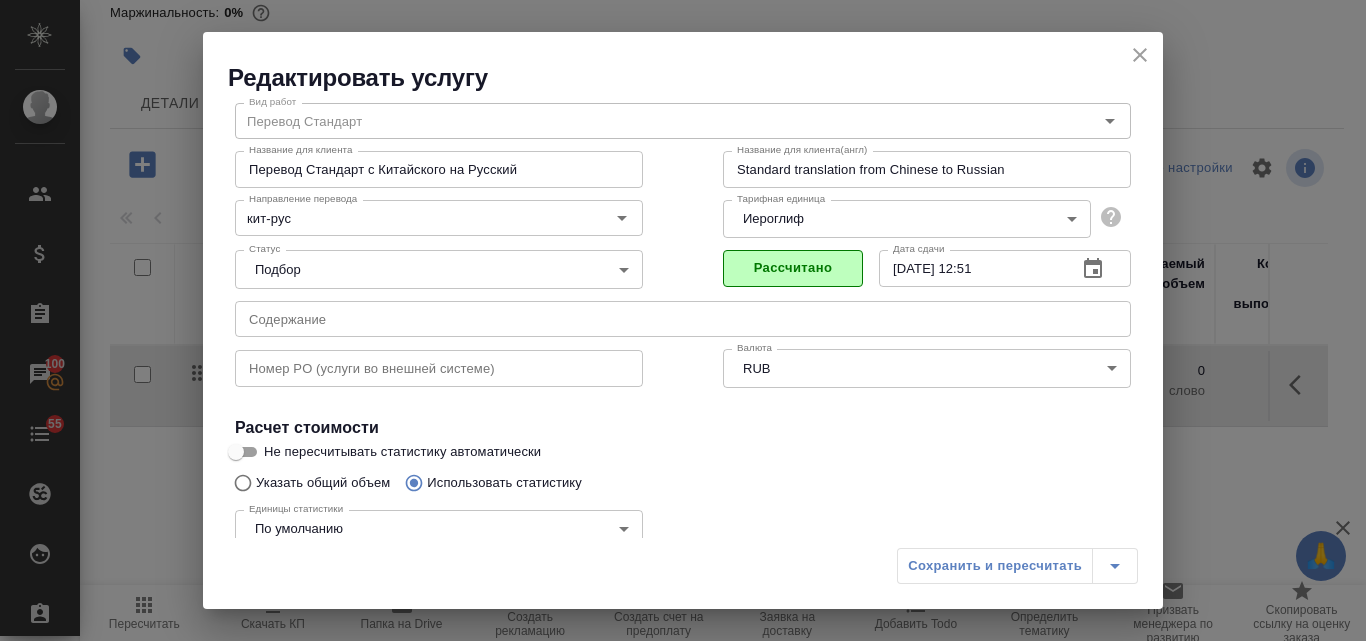 scroll, scrollTop: 200, scrollLeft: 0, axis: vertical 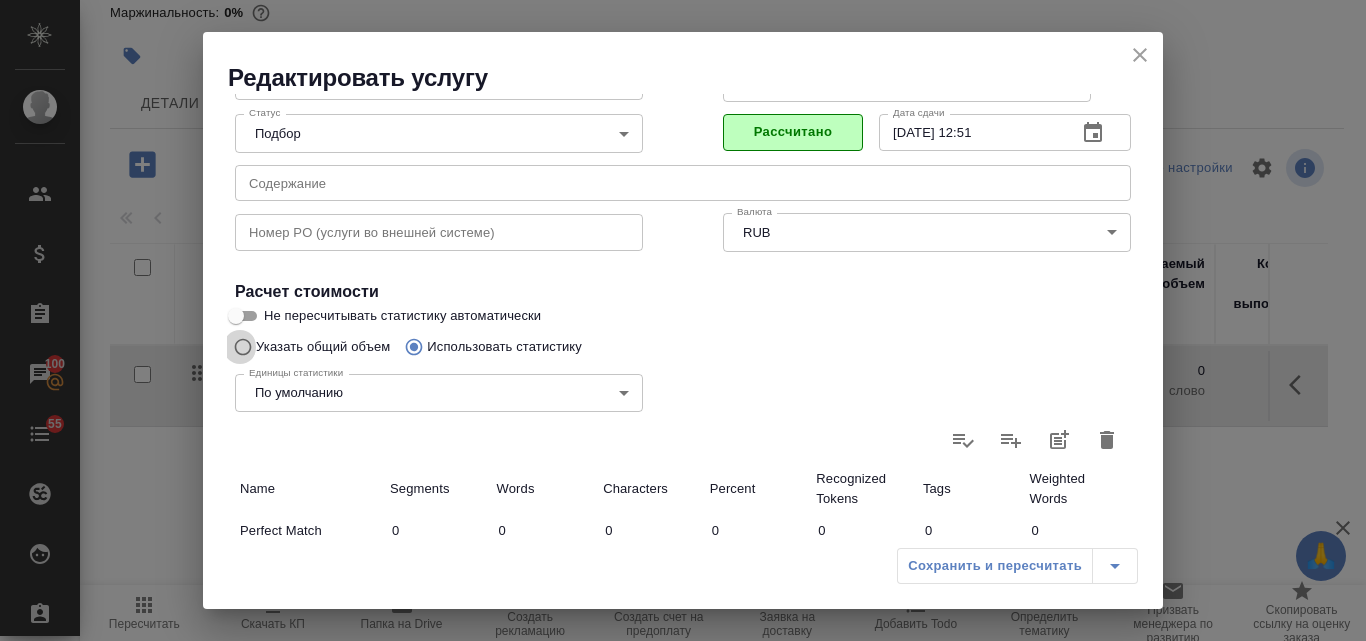 click on "Указать общий объем" at bounding box center [240, 347] 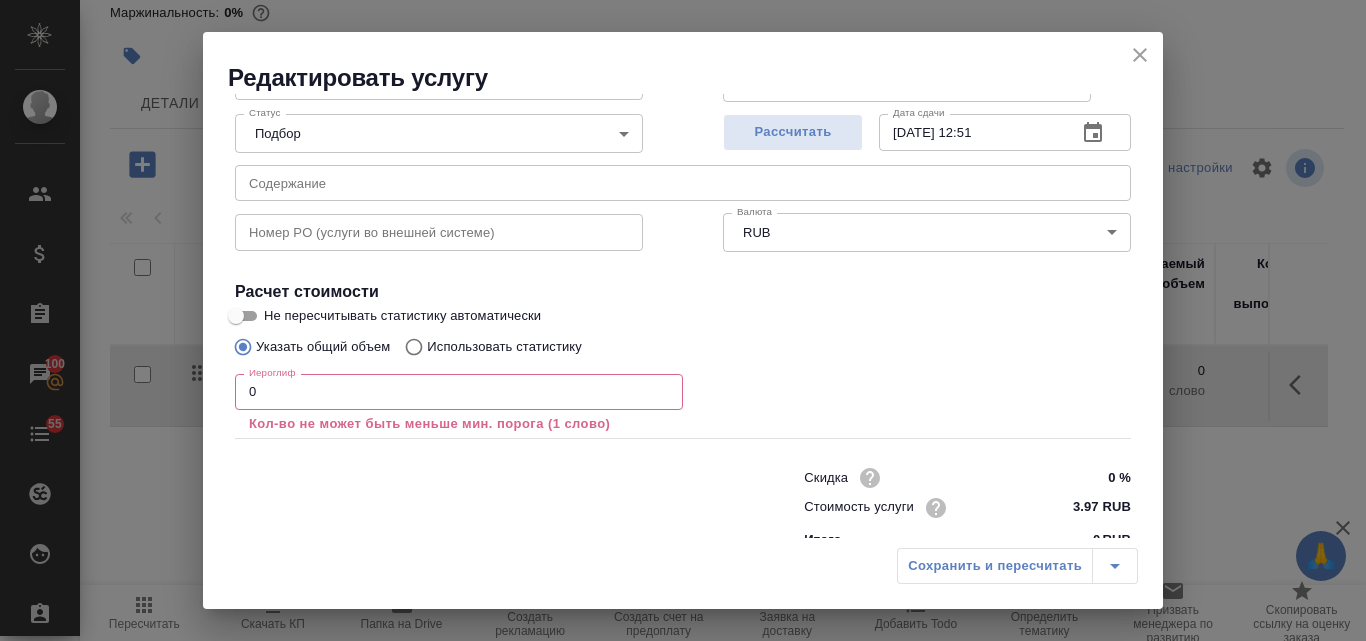 click on "0" at bounding box center [459, 392] 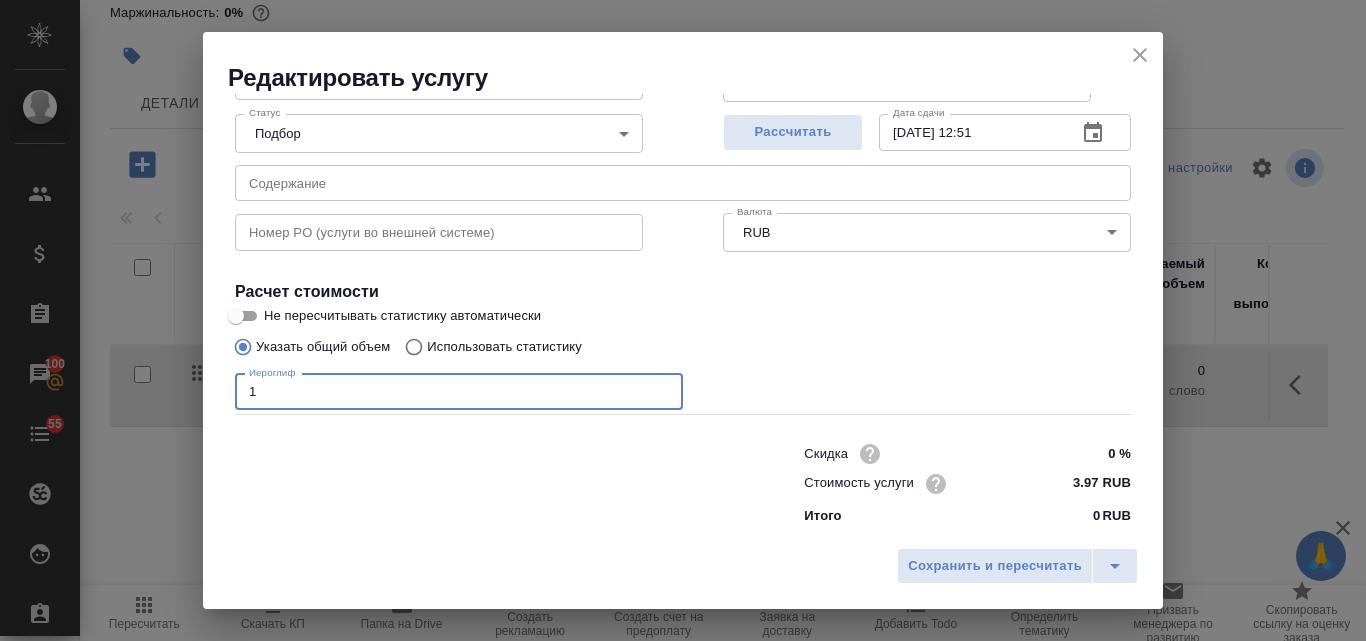 type on "1" 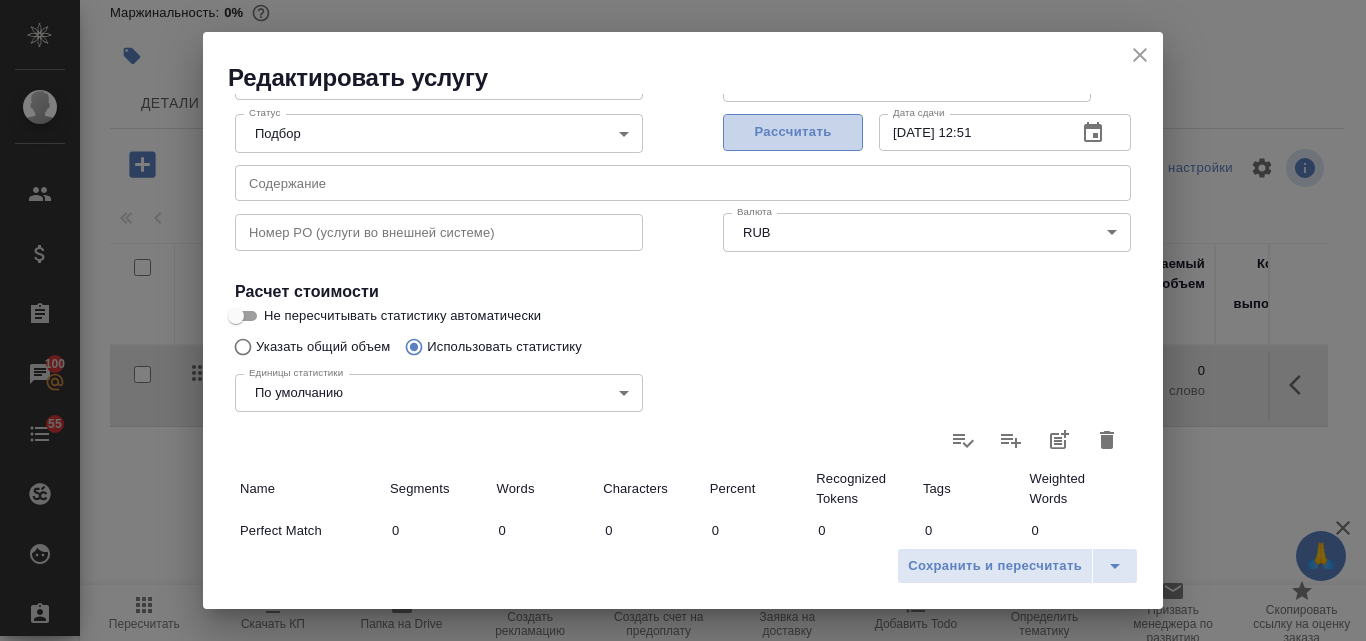 click on "Рассчитать" at bounding box center [793, 132] 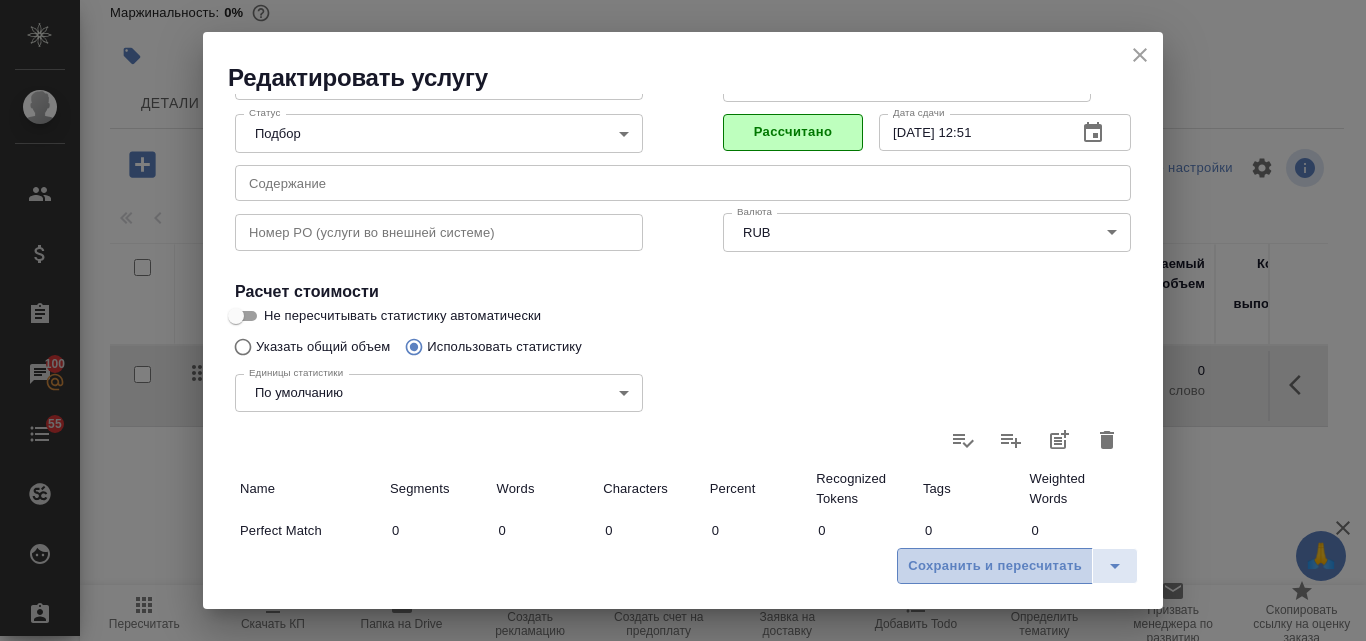 click on "Сохранить и пересчитать" at bounding box center [995, 566] 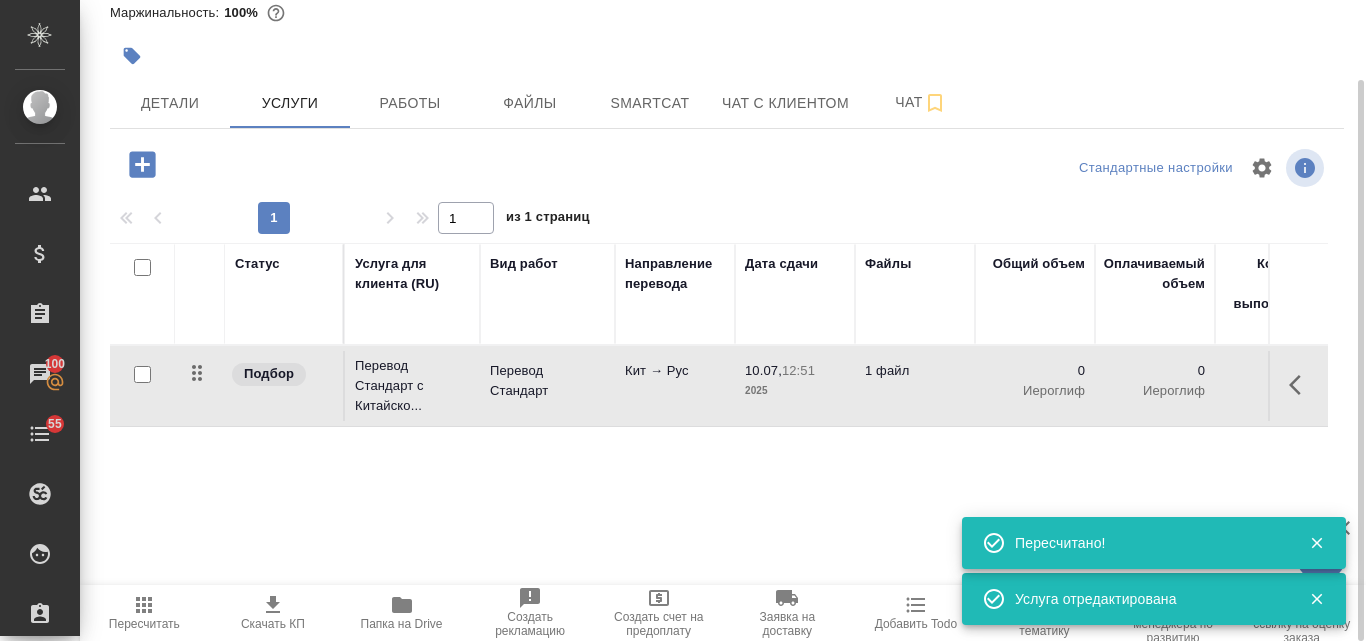 click on "2025" at bounding box center (795, 391) 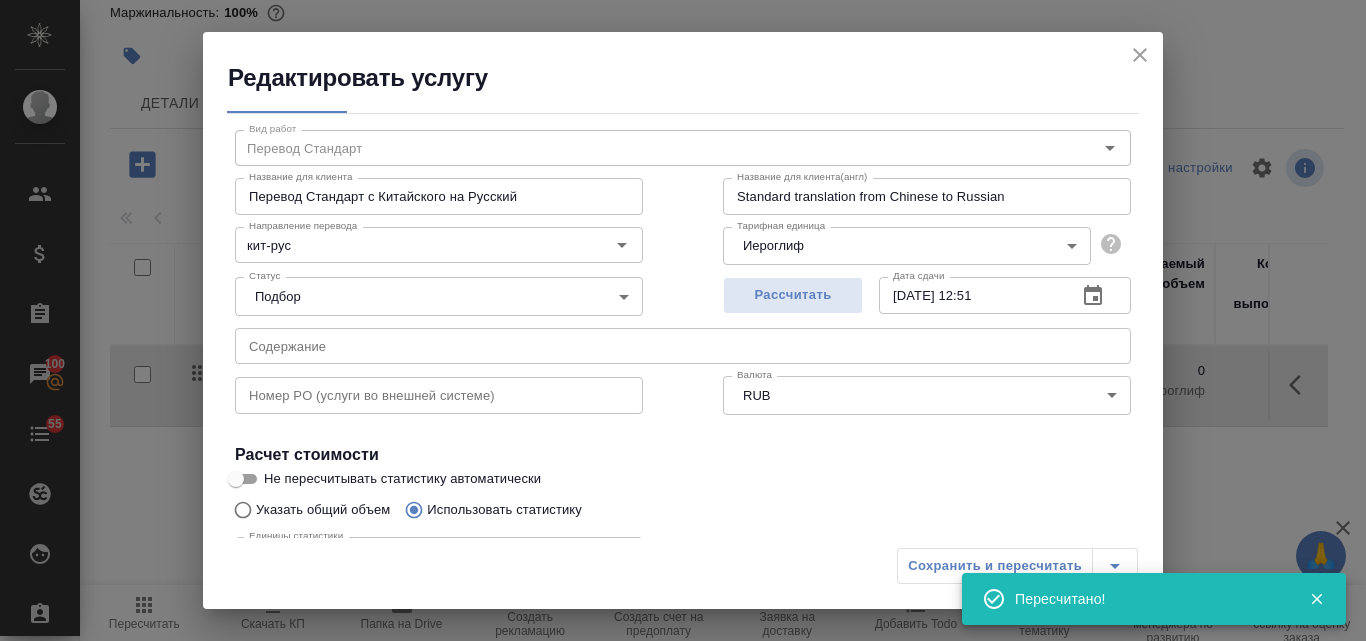 scroll, scrollTop: 0, scrollLeft: 0, axis: both 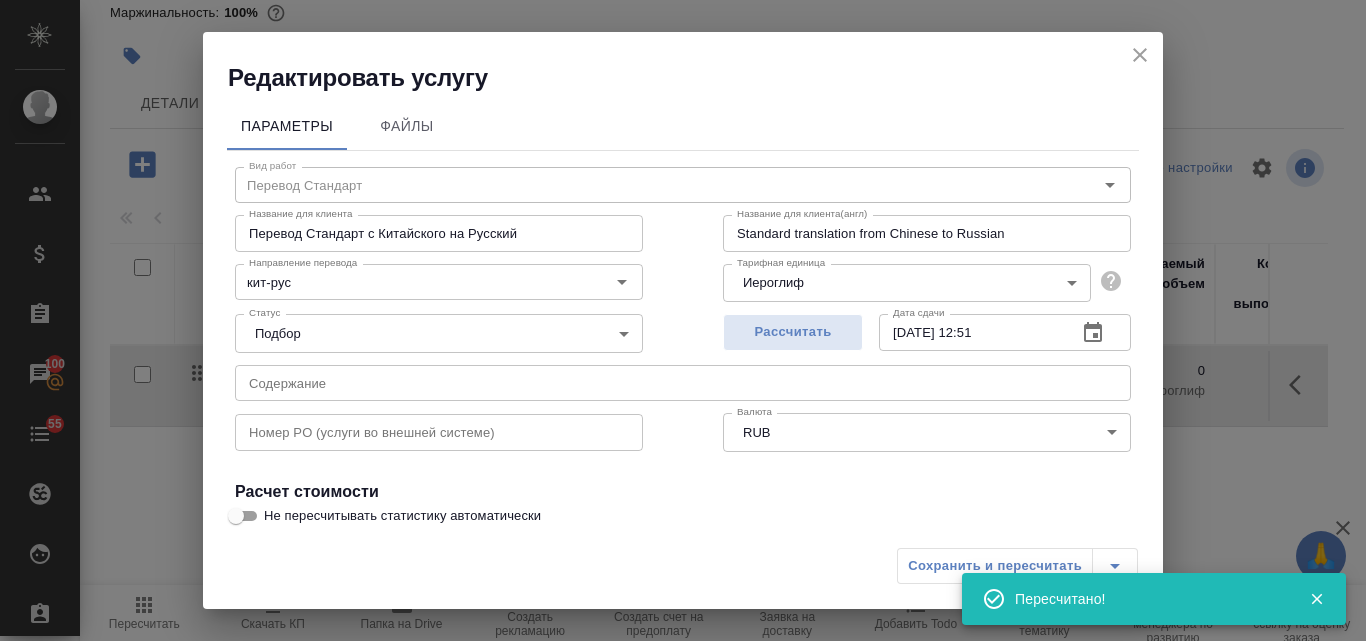 click on "🙏 .cls-1
fill:#fff;
AWATERA Valyaeva Anna Клиенты Спецификации Заказы 100 Чаты 55 Todo Проекты SC Исполнители Кандидаты Работы Входящие заявки Заявки на доставку Рекламации Проекты процессинга Конференции Выйти S_FL-5985 Создан new Святая троица holyTrinity Кратко детали заказа Ответственная команда: Технический Клиент: Физическое лицо (ЦО) Договор: Новый 2022 Дата создания: 10.07.2025, 12:02 Дата сдачи: Итого: 4,76 ₽ К оплате: 4,76 ₽ Маржинальность: 100% Детали Услуги Работы Файлы Smartcat Чат с клиентом Чат Стандартные настройки 1 1 из 1 страниц   Статус Услуга для клиента (RU) Вид работ   2025" at bounding box center (683, 320) 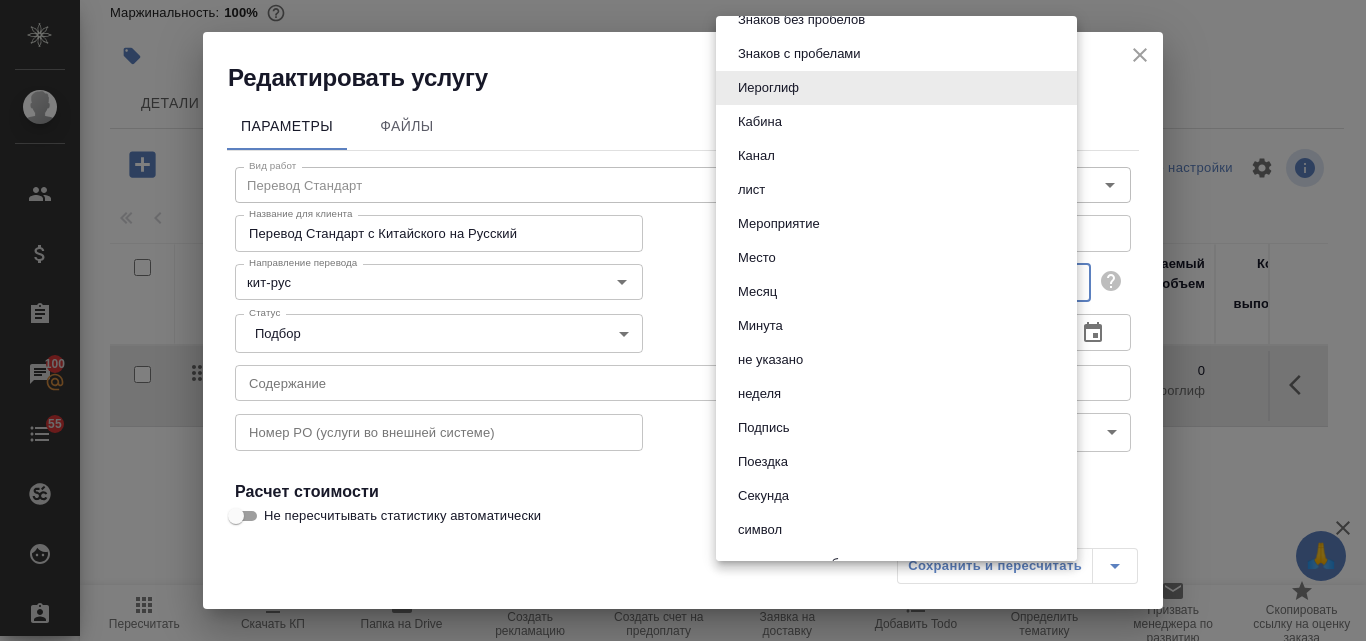 scroll, scrollTop: 597, scrollLeft: 0, axis: vertical 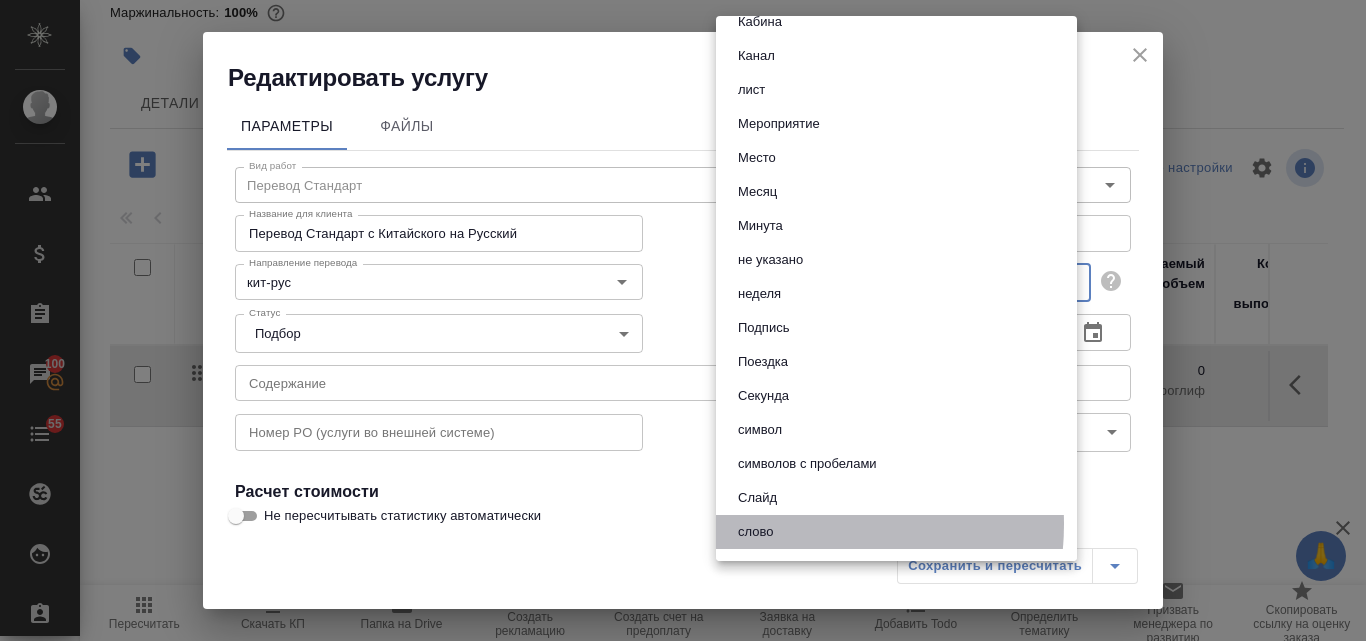 click on "слово" at bounding box center (896, 532) 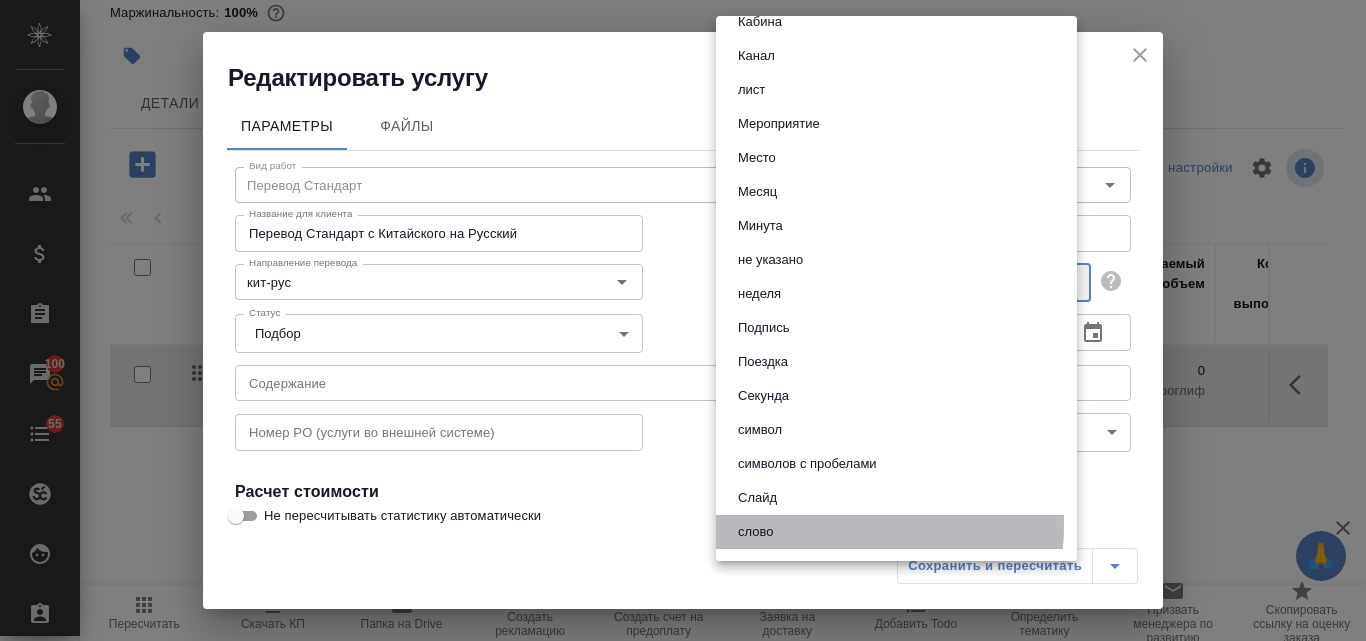 type on "5a8b1489cc6b4906c91bfd90" 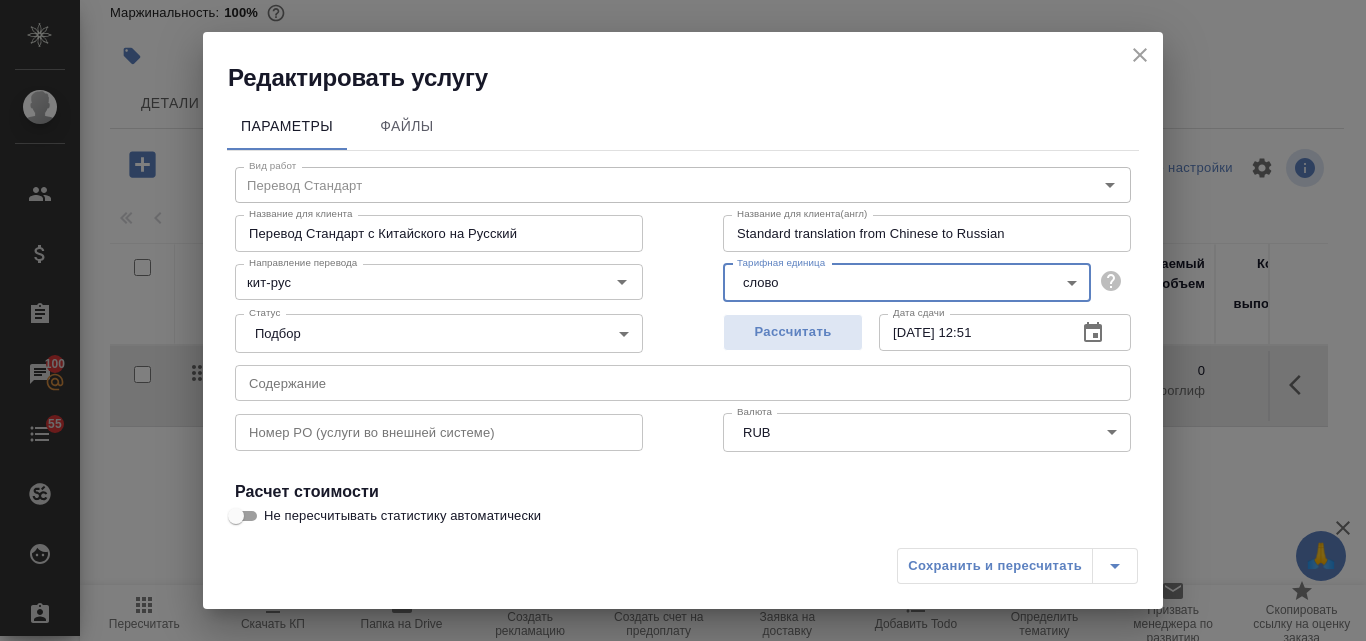 click on "Сохранить и пересчитать" at bounding box center [1017, 566] 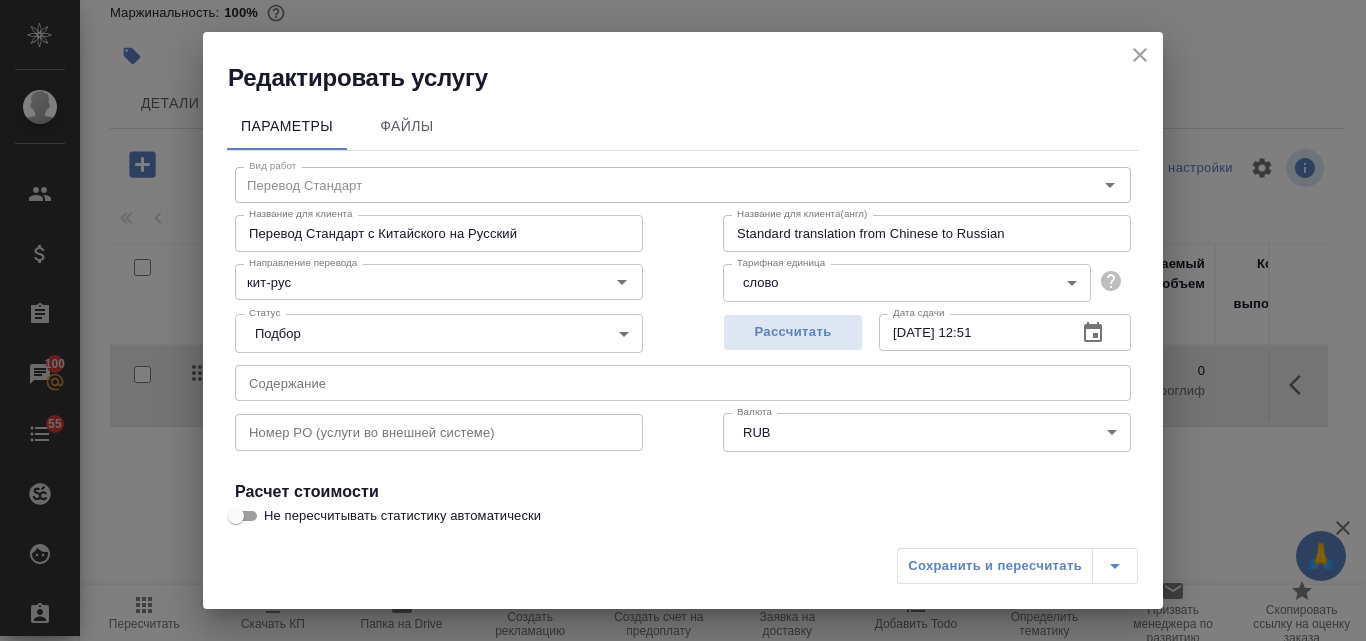 click 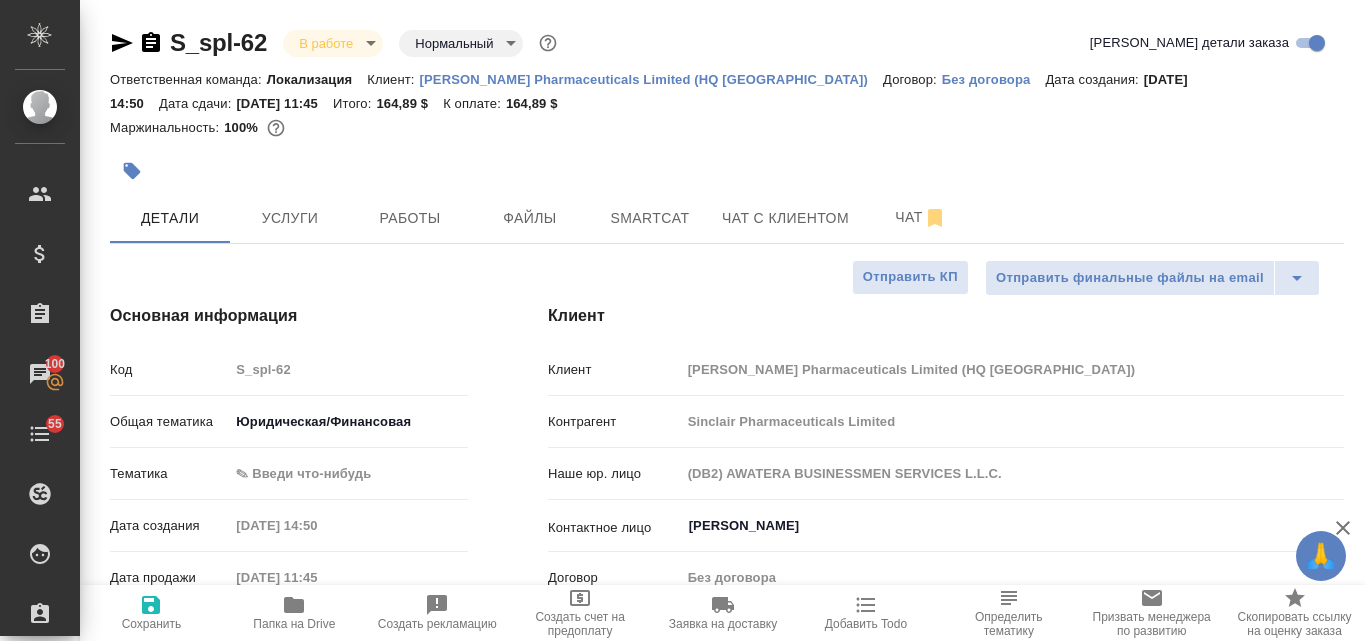 select on "RU" 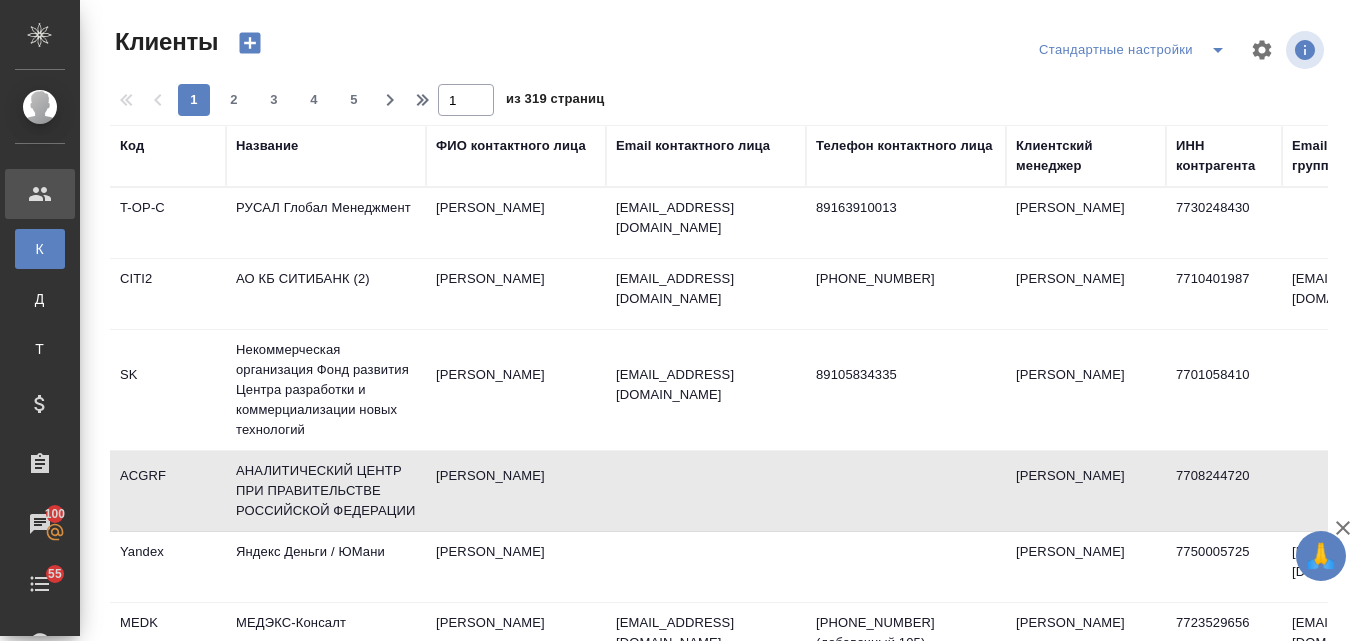 select on "RU" 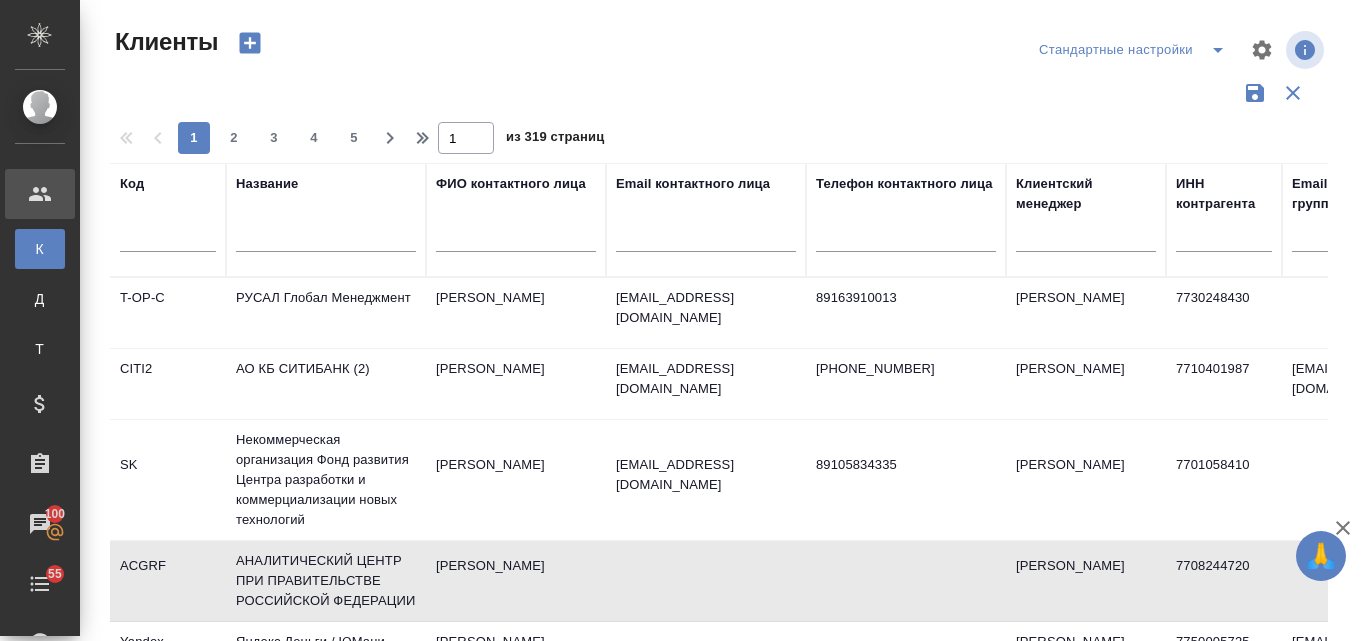 click at bounding box center [326, 239] 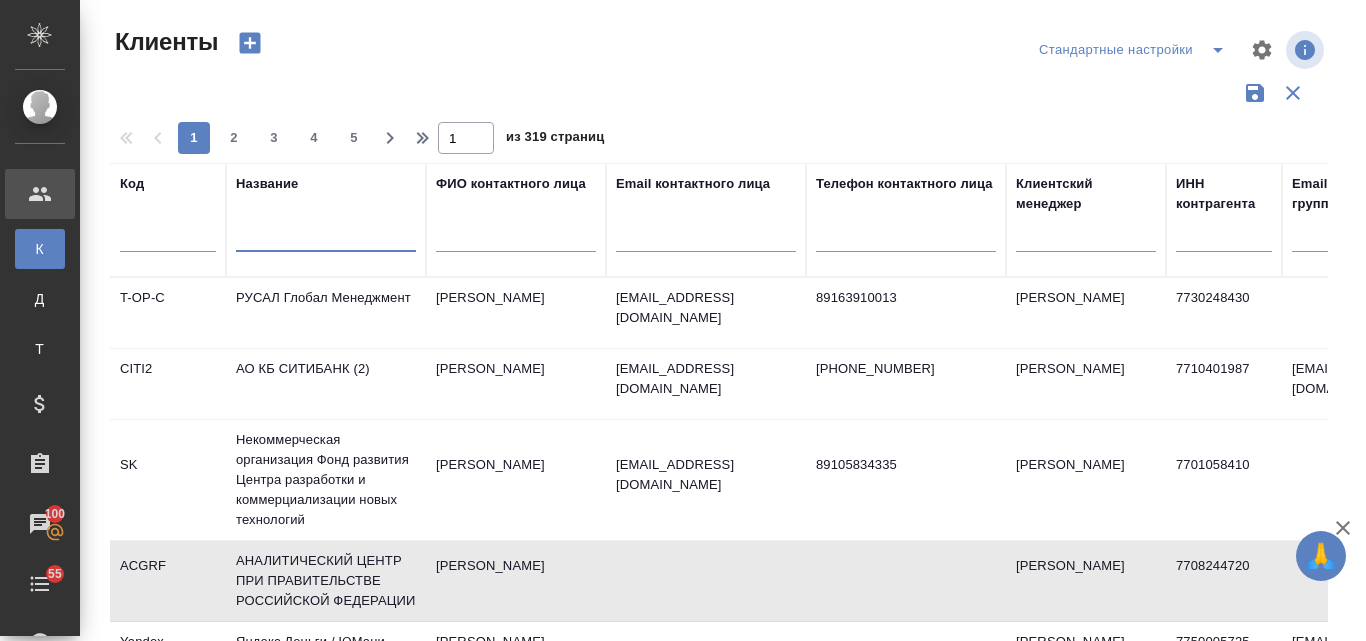 type on "щ" 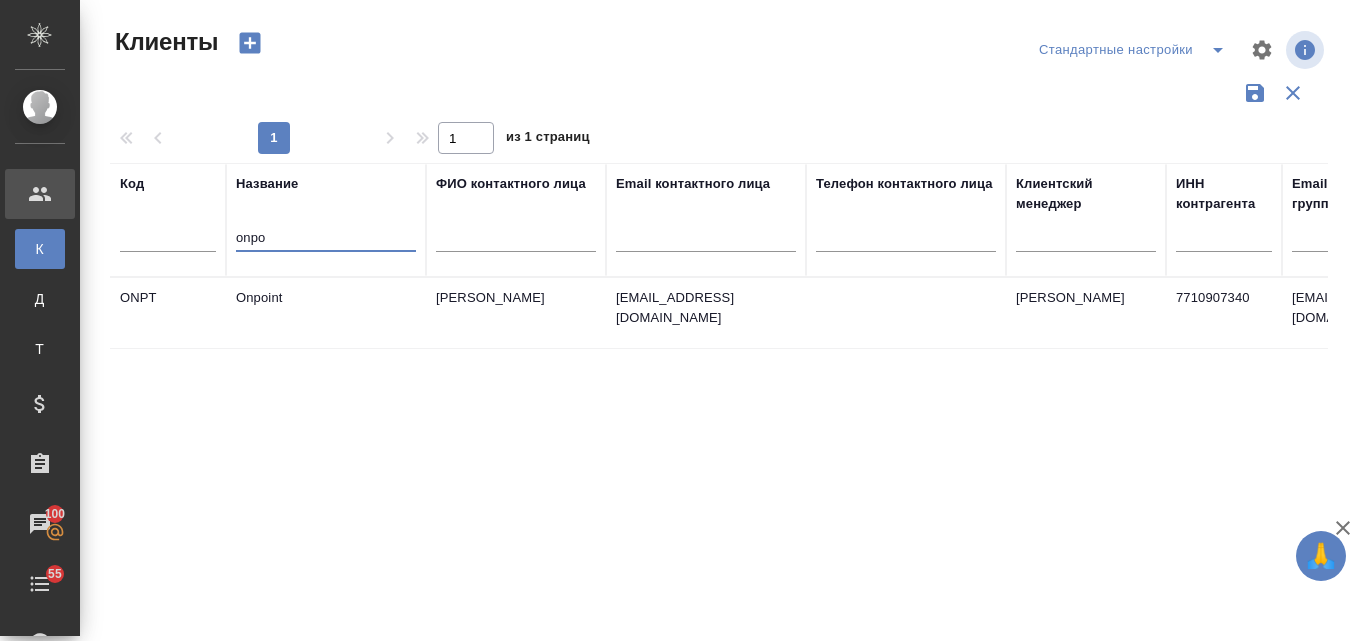 click on "Onpoint" at bounding box center (326, 313) 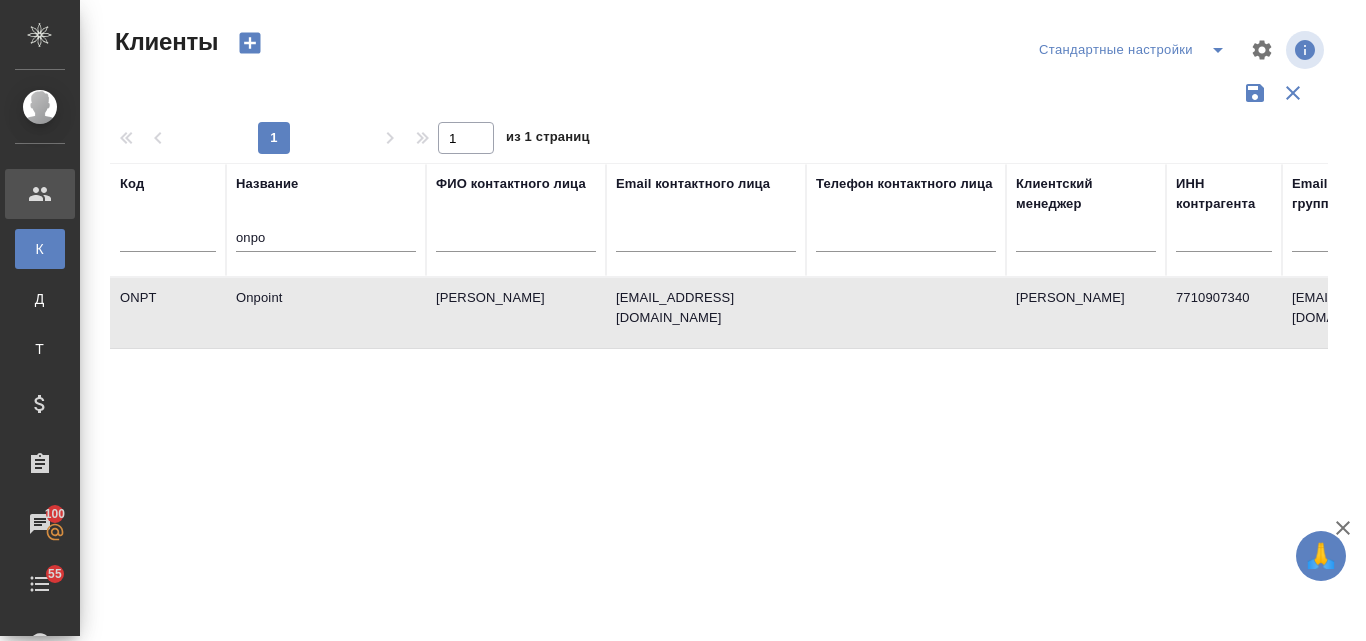 click on "Onpoint" at bounding box center (326, 313) 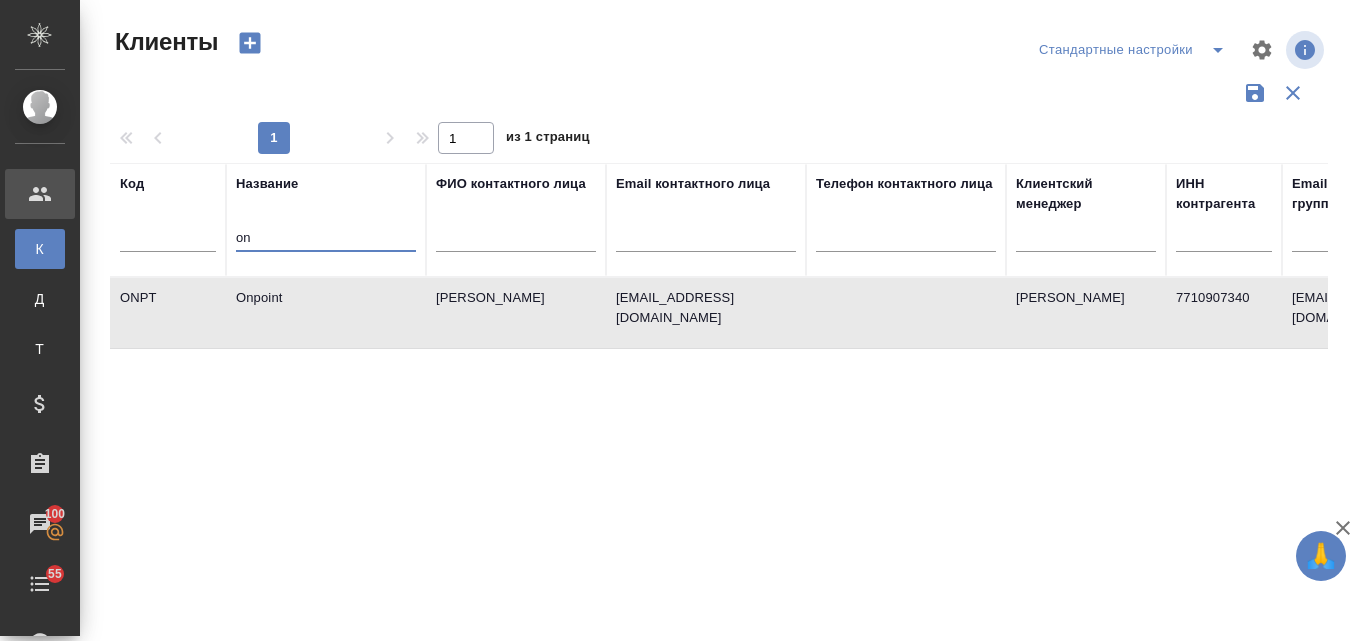 type on "o" 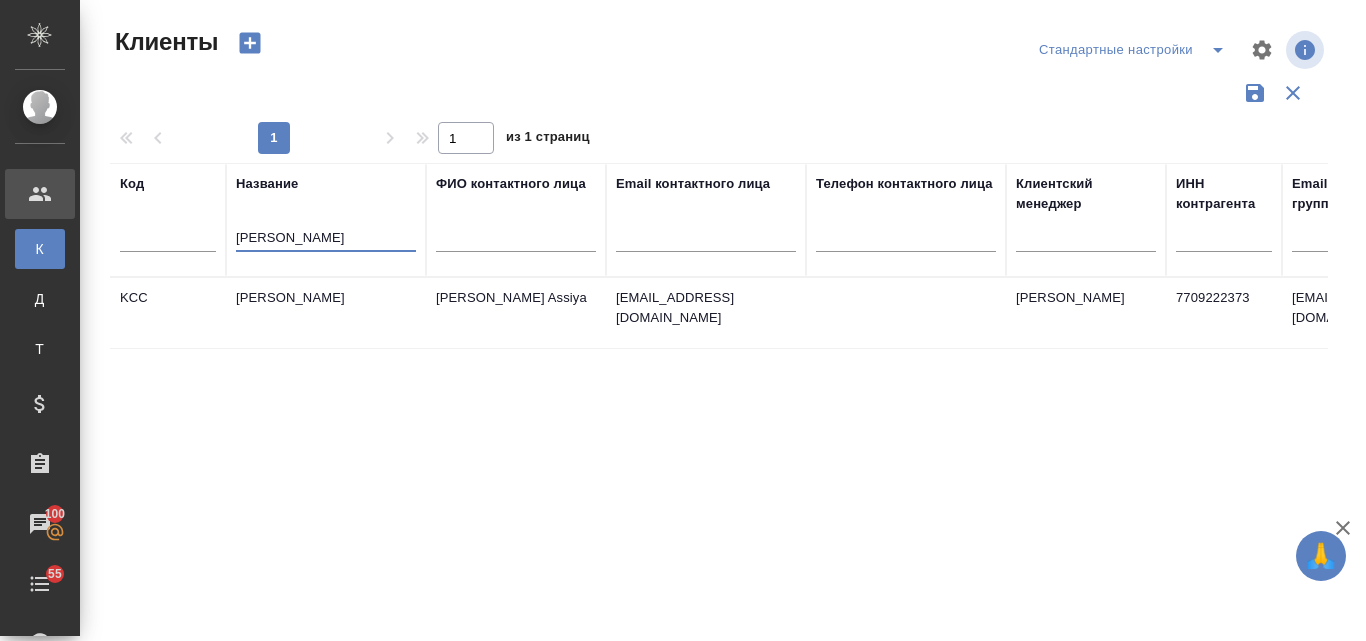 type on "kim" 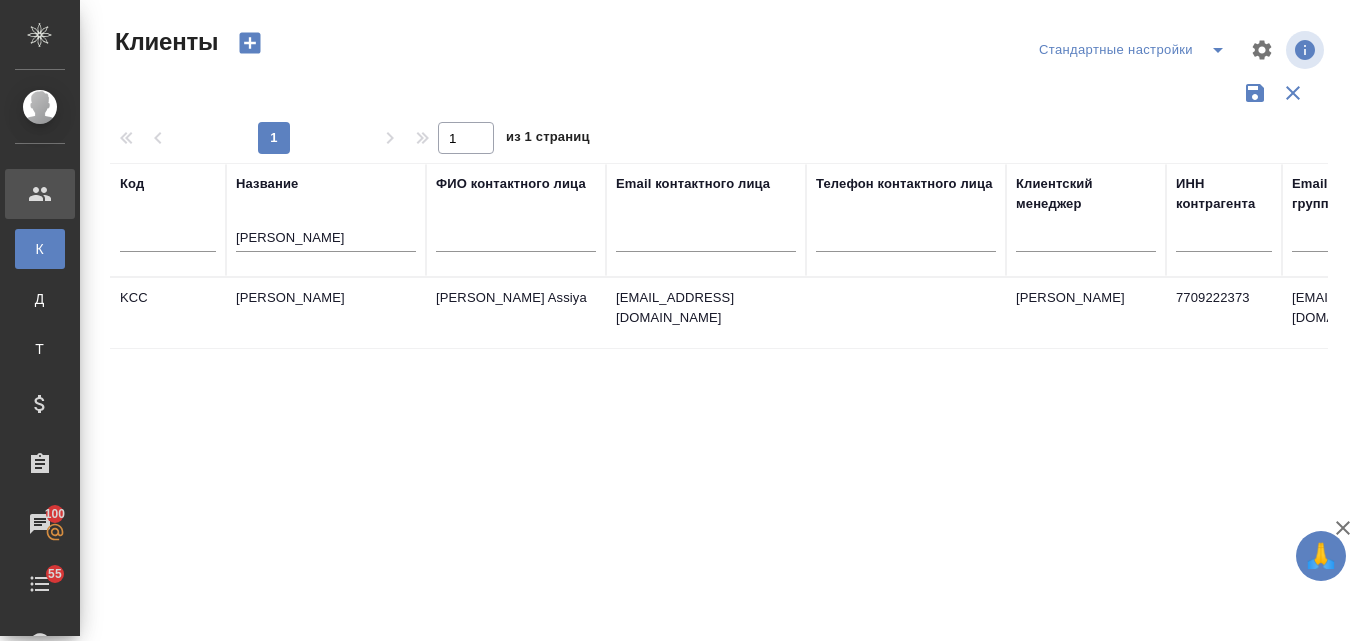 click on "Kimberly-Clark" at bounding box center (326, 313) 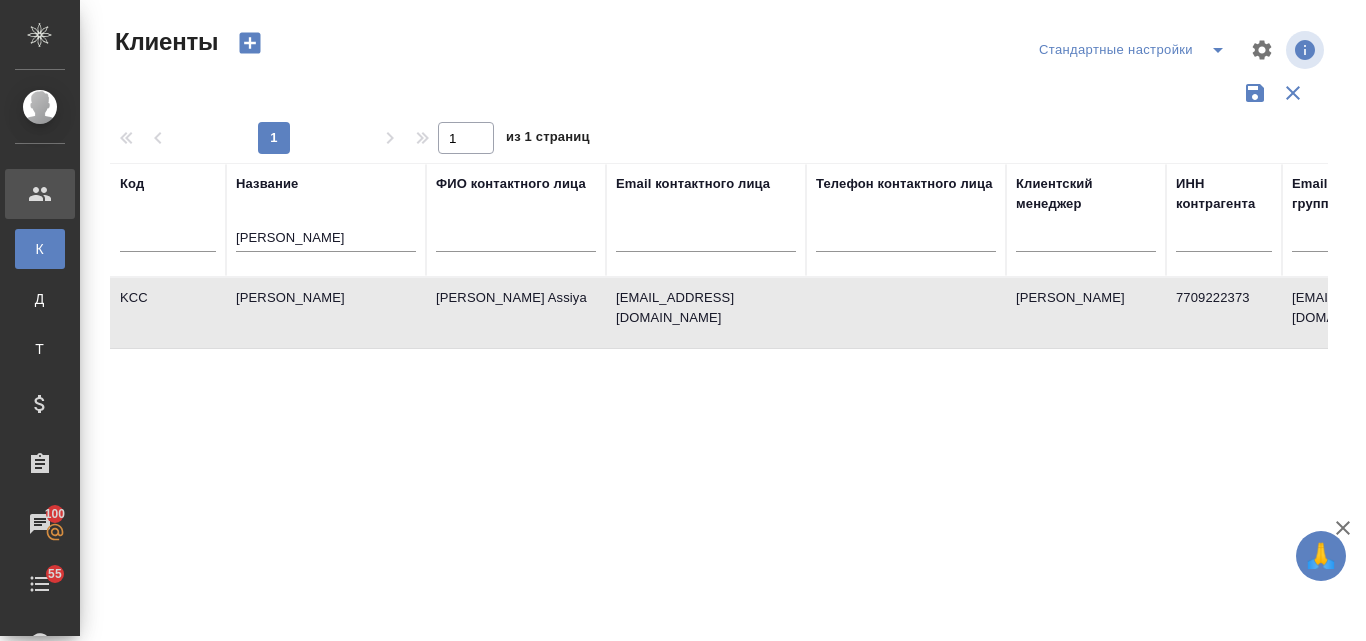 click on "Kimberly-Clark" at bounding box center (326, 313) 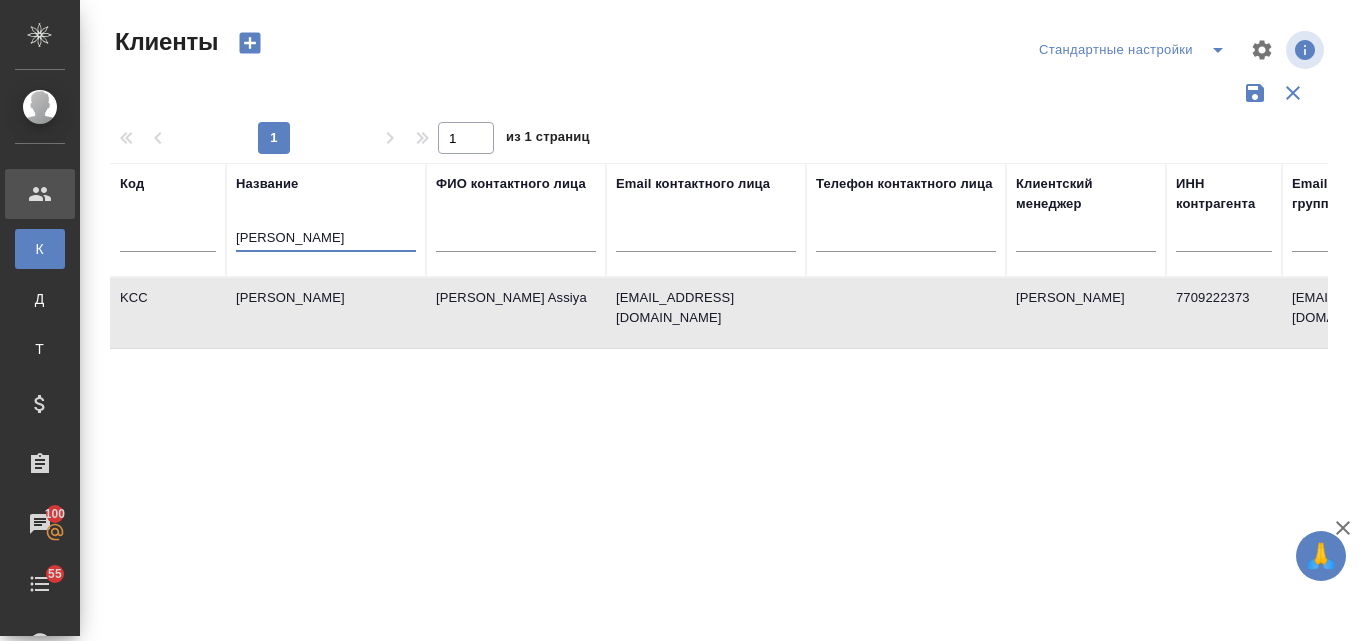 drag, startPoint x: 282, startPoint y: 233, endPoint x: 231, endPoint y: 235, distance: 51.0392 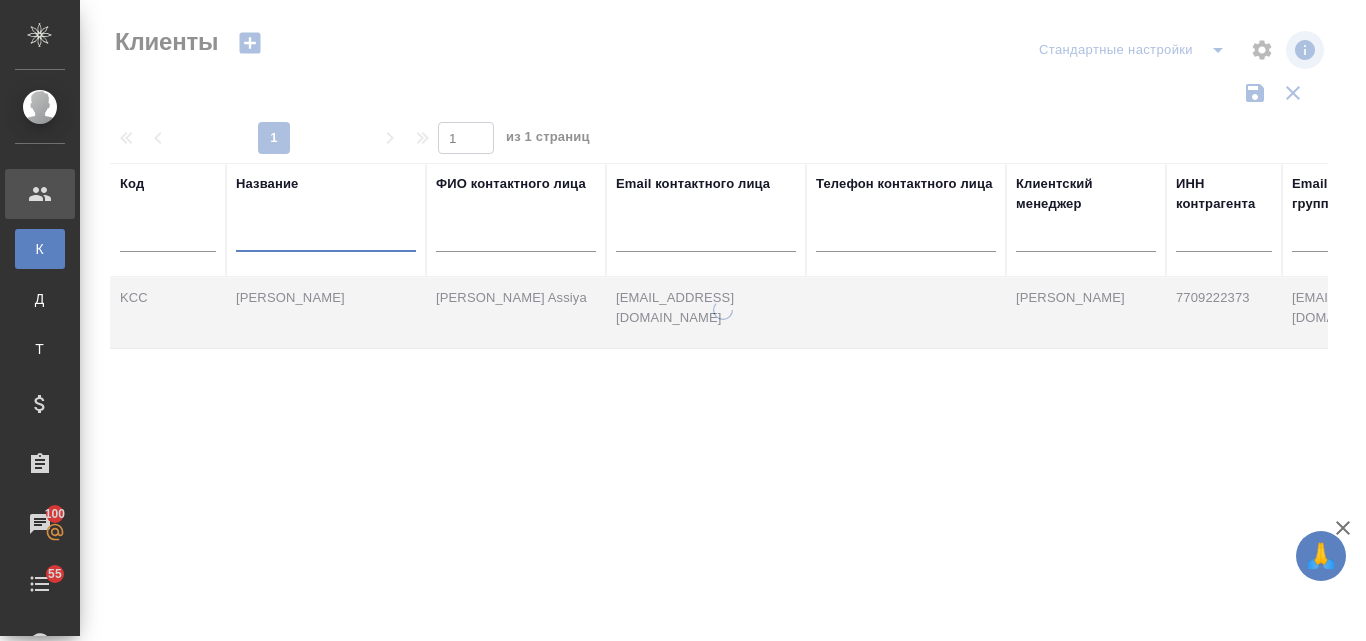 type 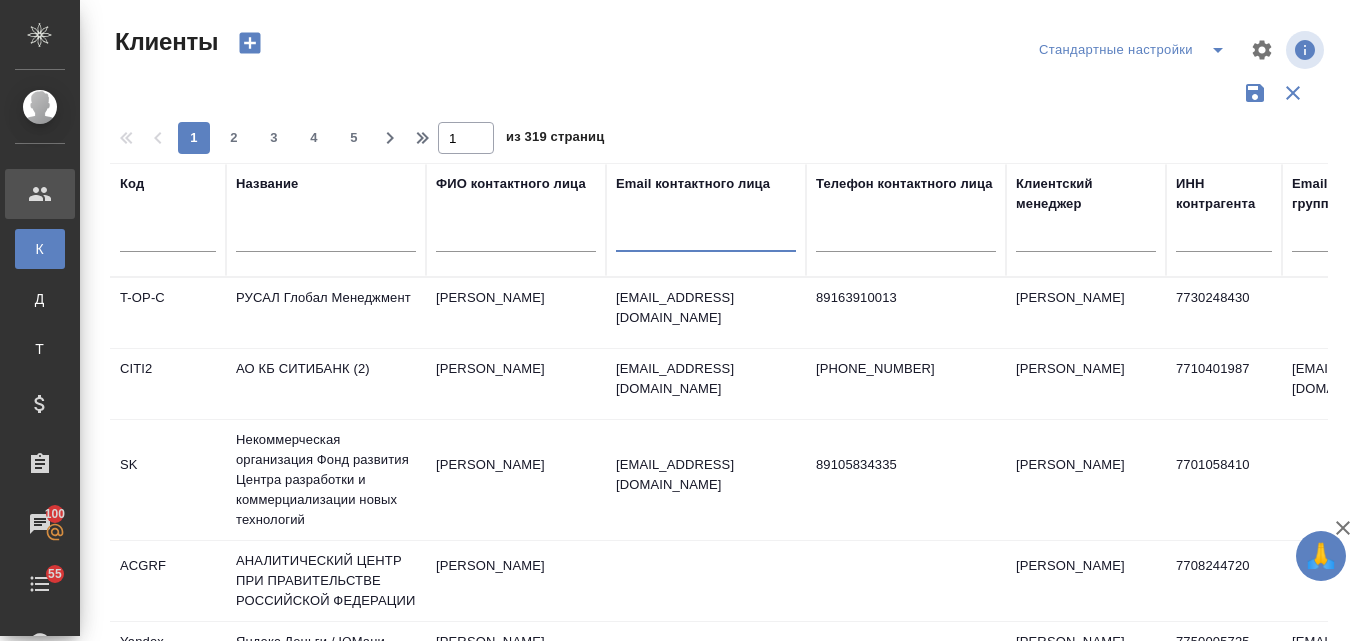 click at bounding box center [706, 239] 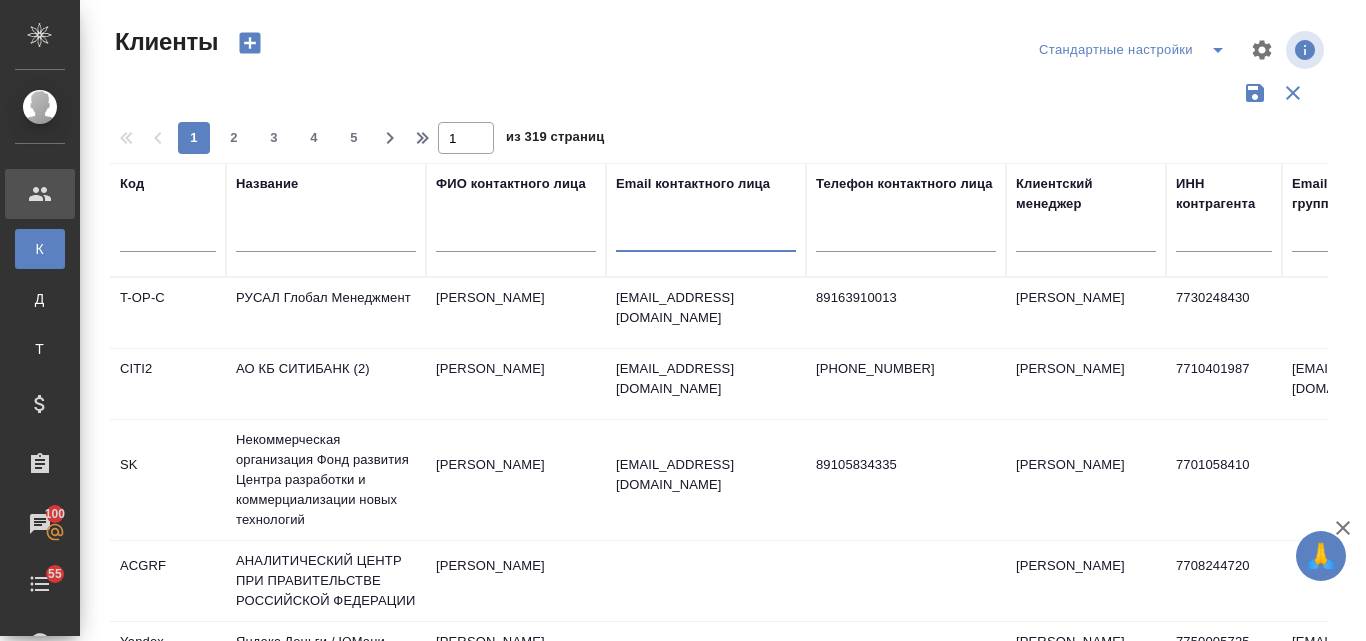 paste on "@kcc.com" 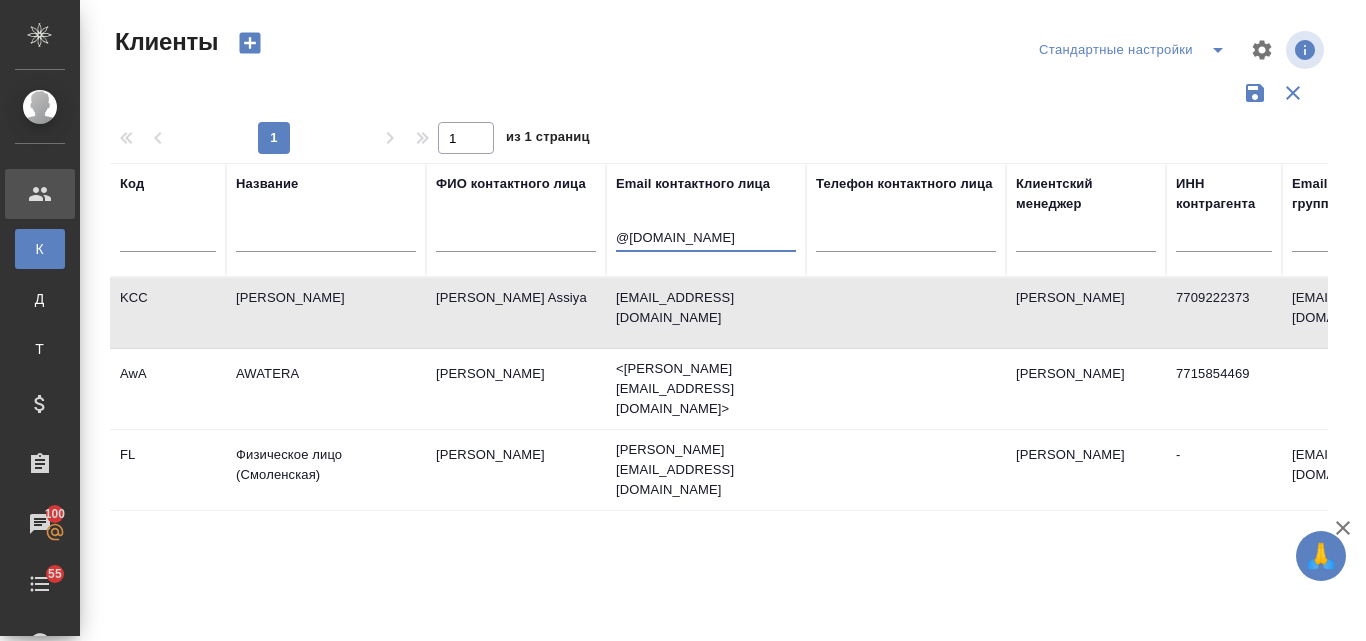 type on "@kcc.com" 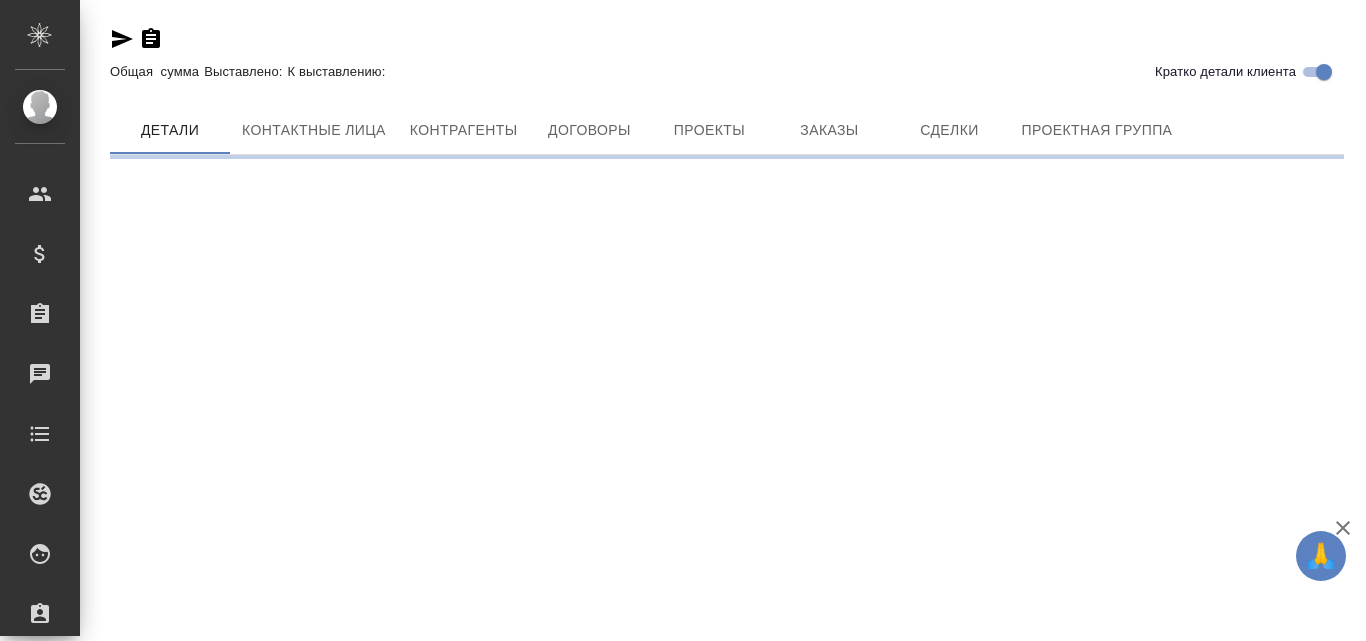 scroll, scrollTop: 0, scrollLeft: 0, axis: both 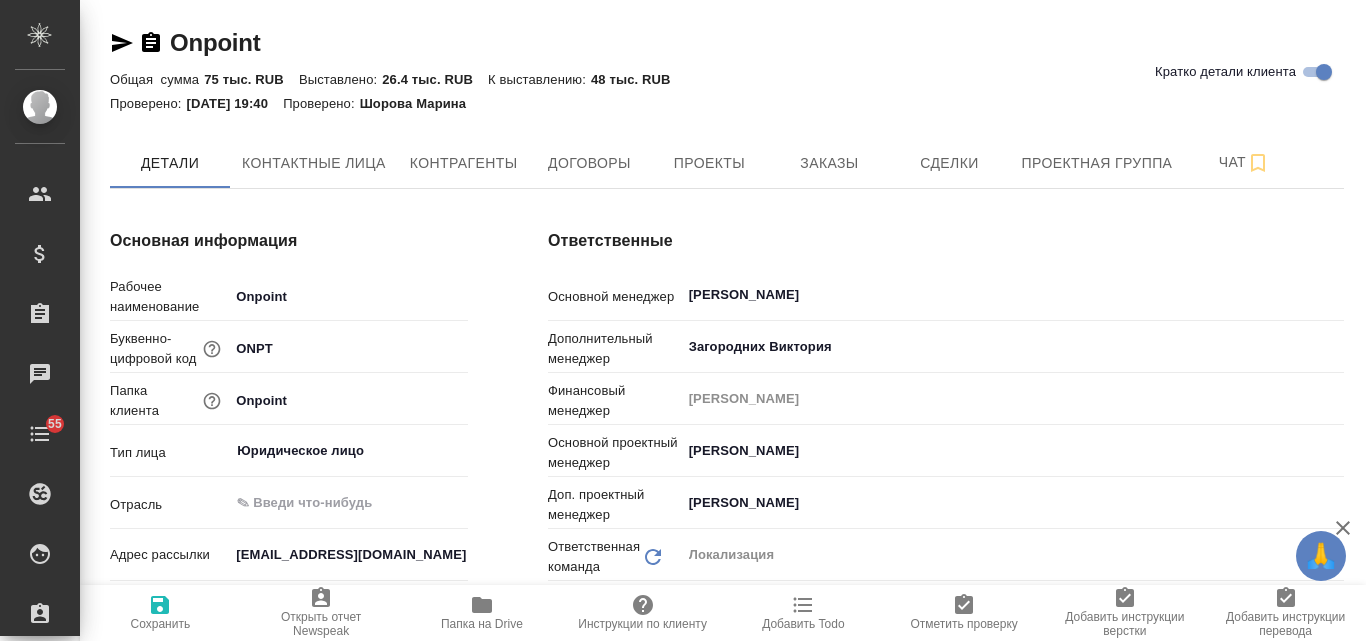 type on "x" 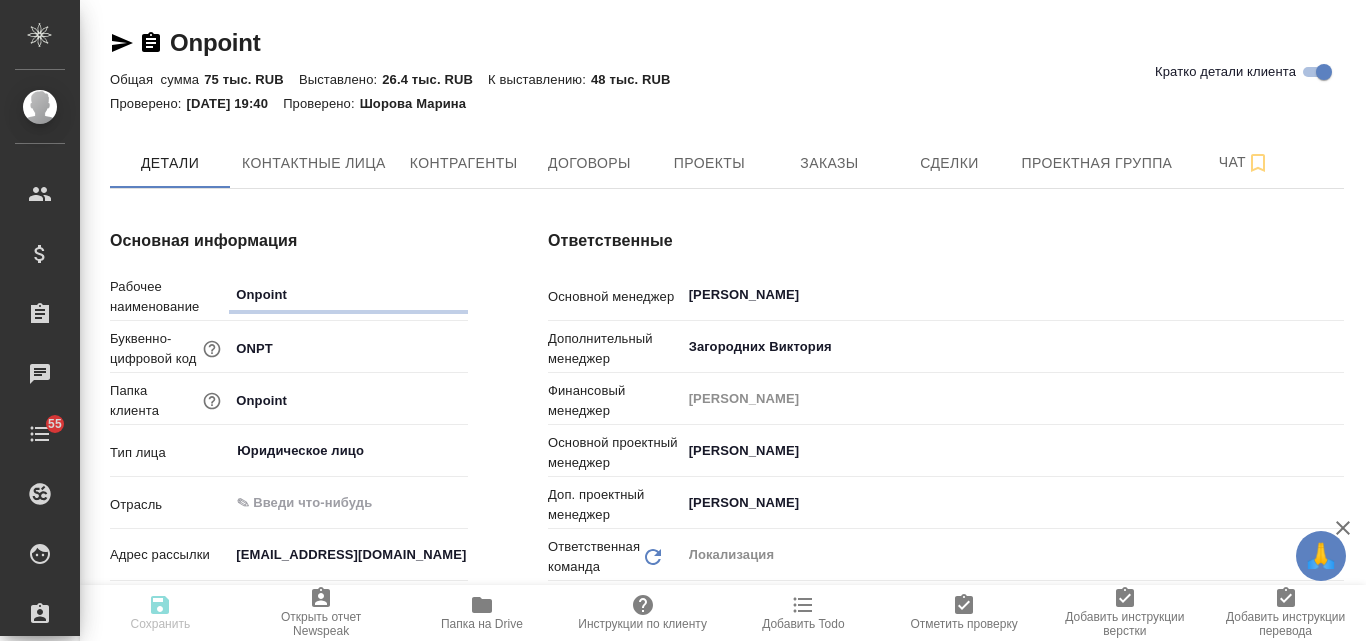 type on "x" 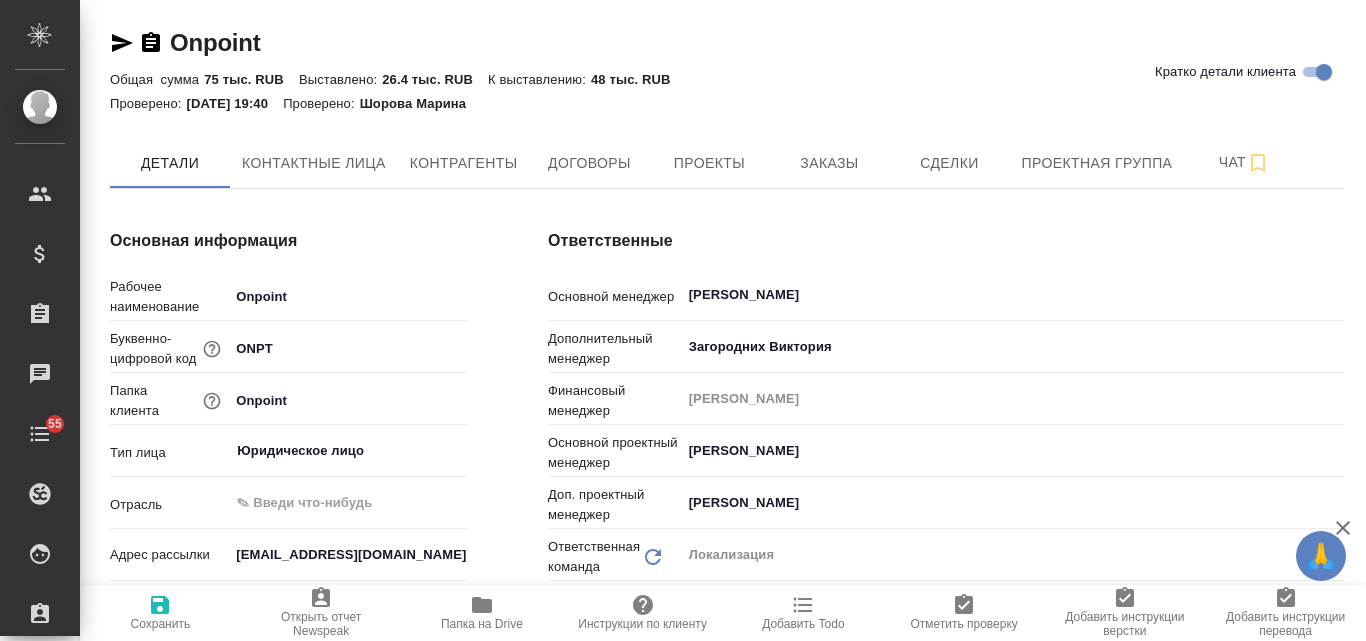 type on "(AU) Общество с ограниченной ответственностью "АЛС"" 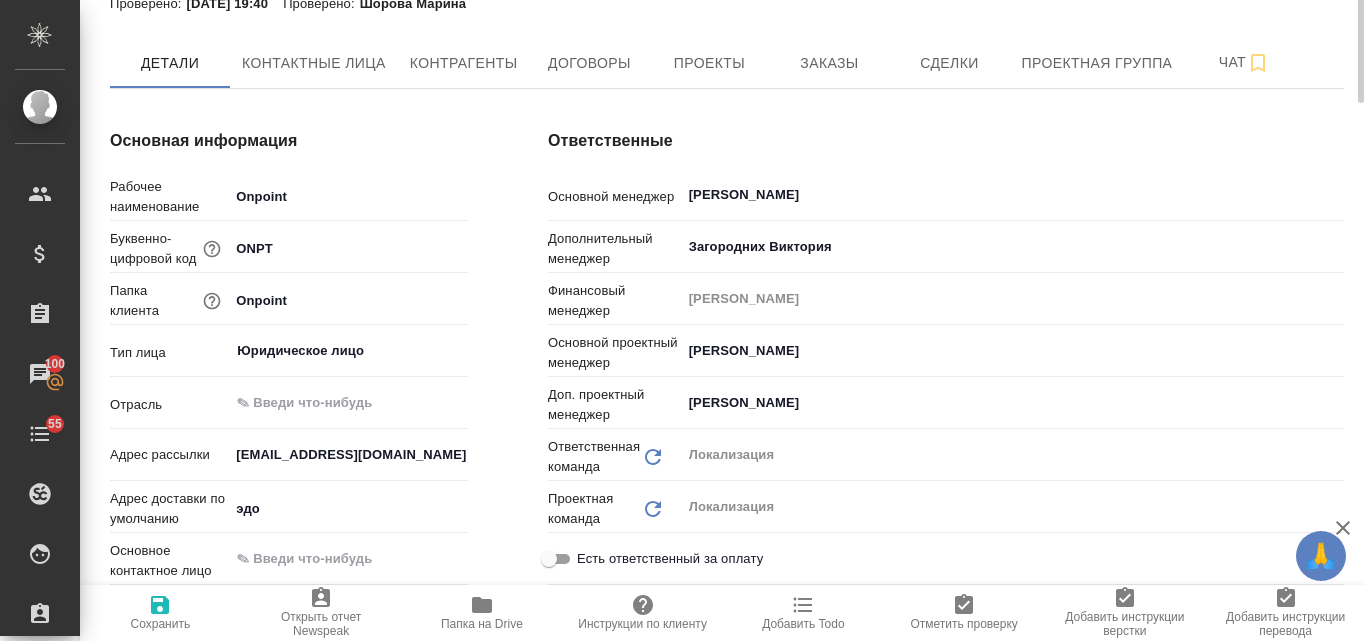 scroll, scrollTop: 0, scrollLeft: 0, axis: both 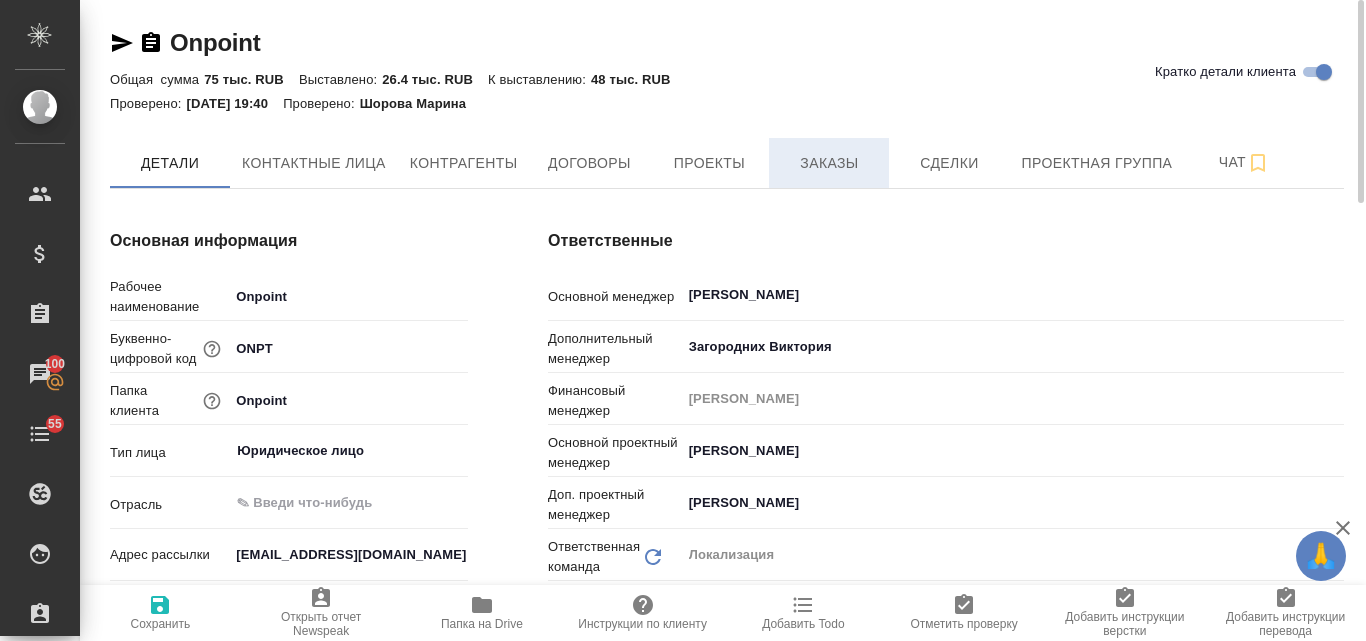 click on "Заказы" at bounding box center (829, 163) 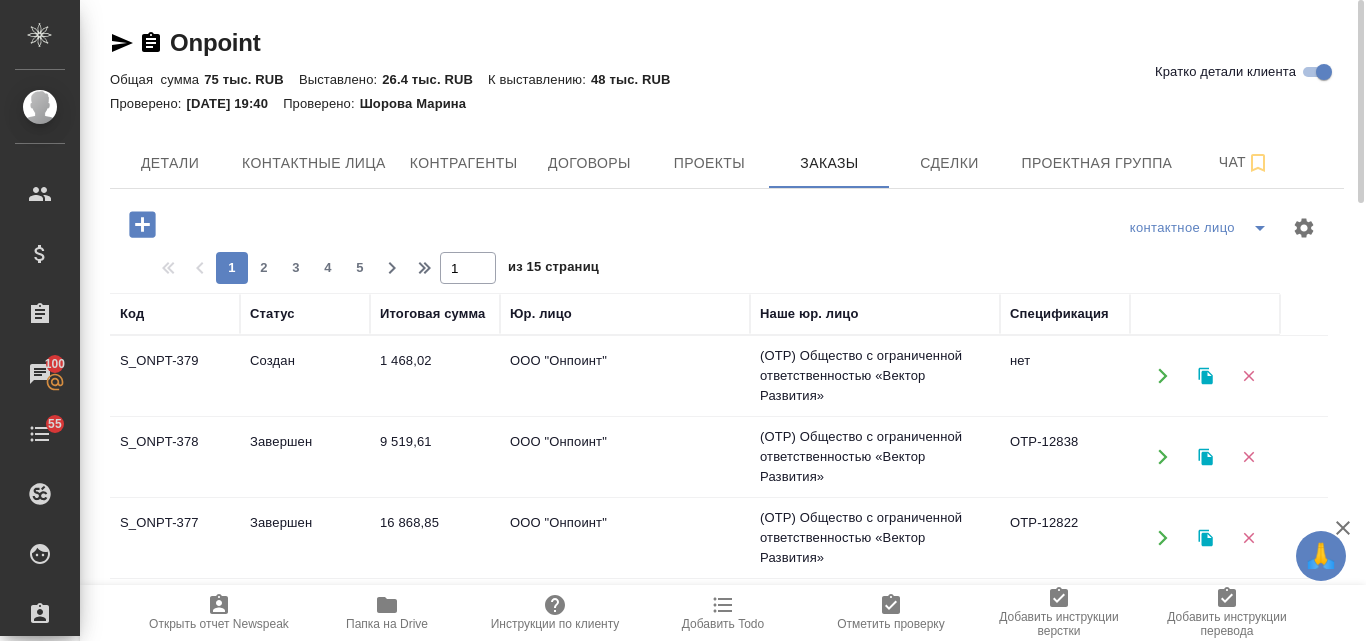 click 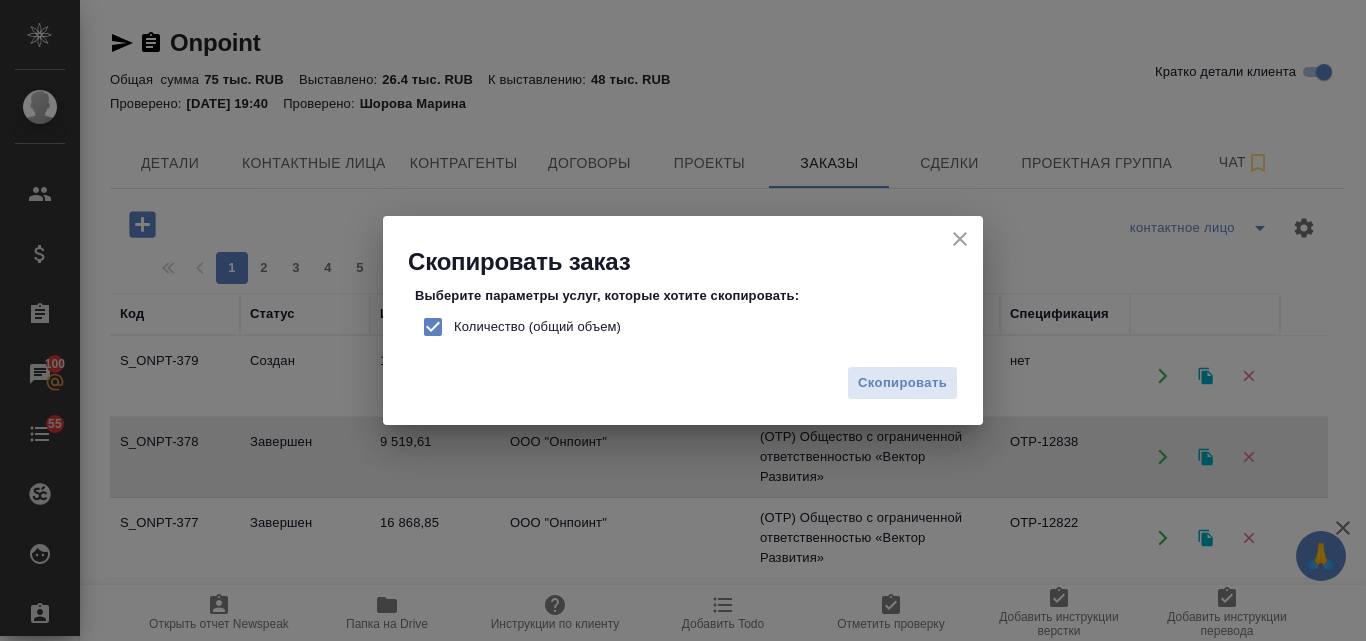 click on "Количество (общий объем)" at bounding box center [433, 327] 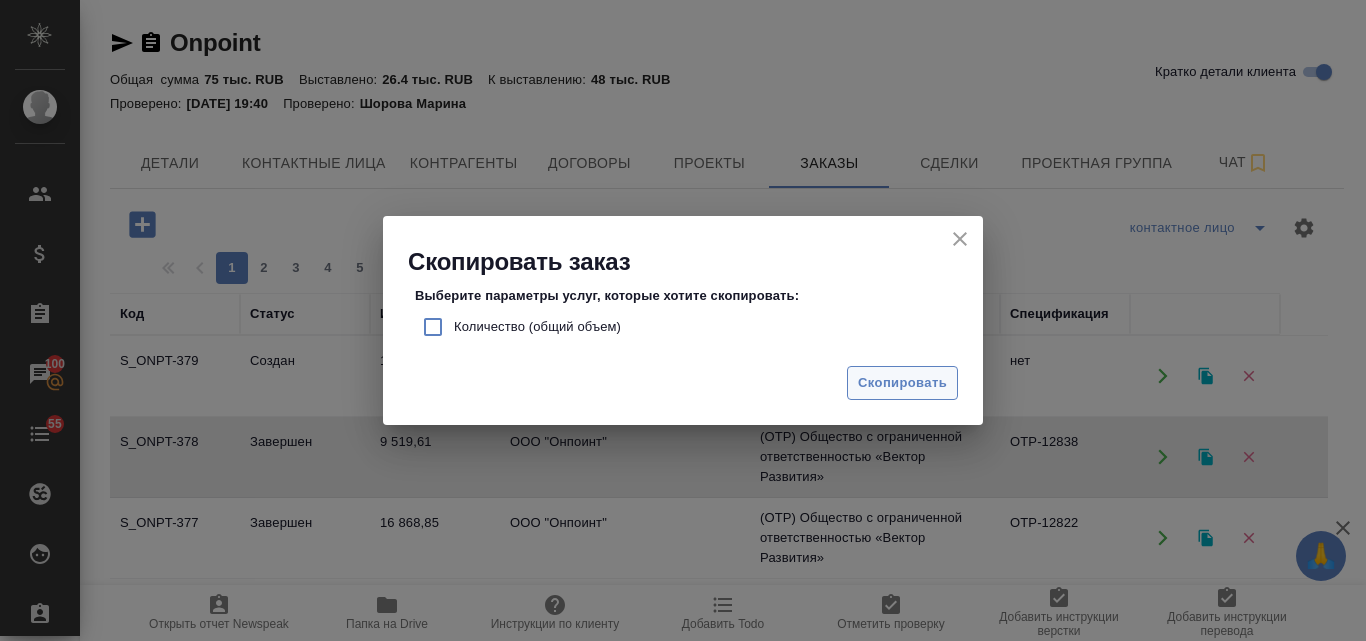 click on "Скопировать" at bounding box center [902, 383] 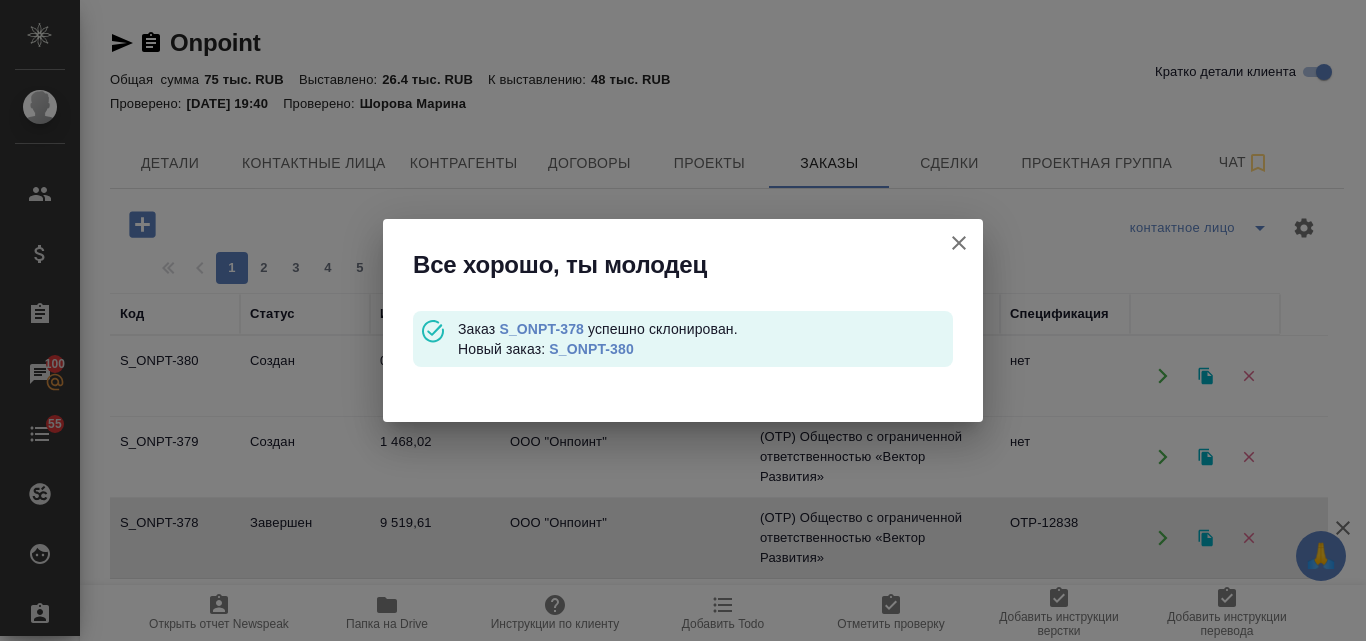 click on "S_ONPT-380" at bounding box center [591, 349] 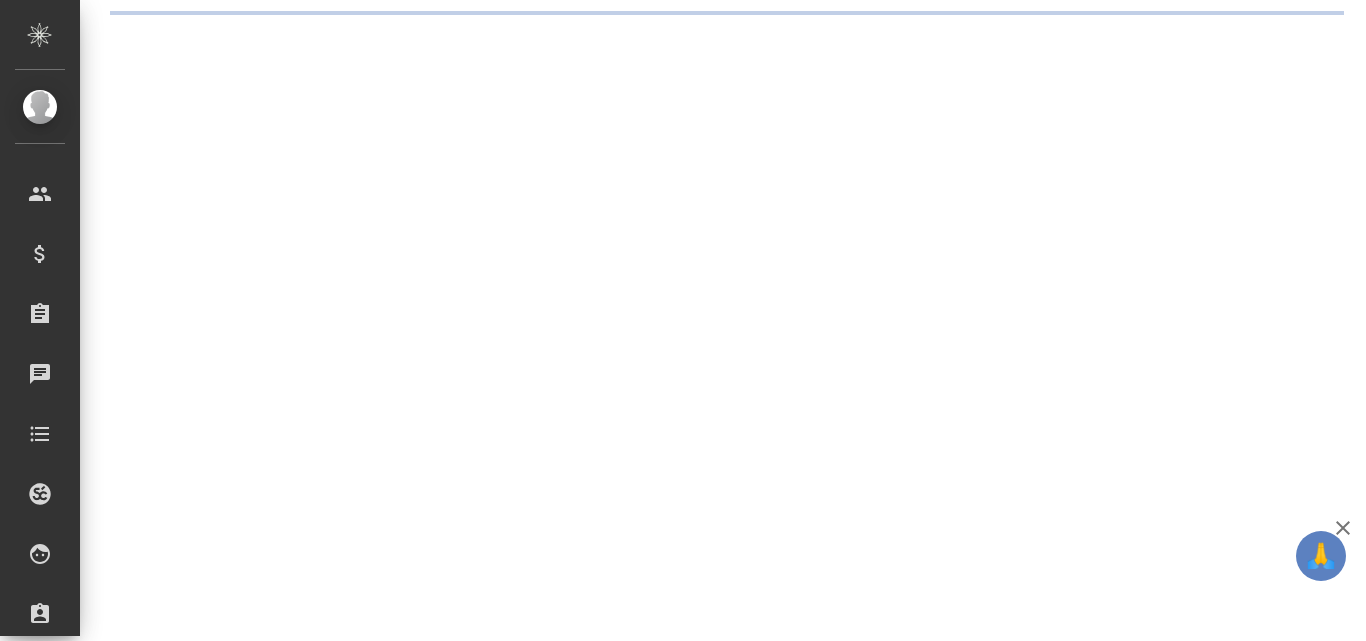 scroll, scrollTop: 0, scrollLeft: 0, axis: both 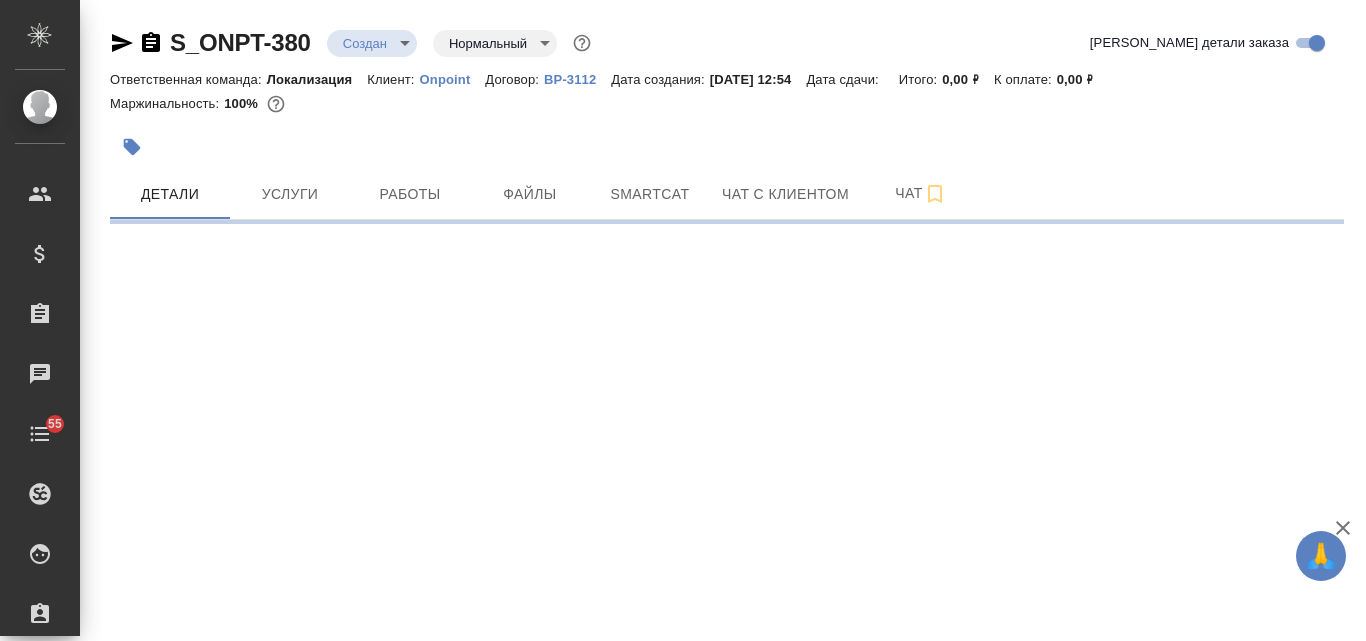 select on "RU" 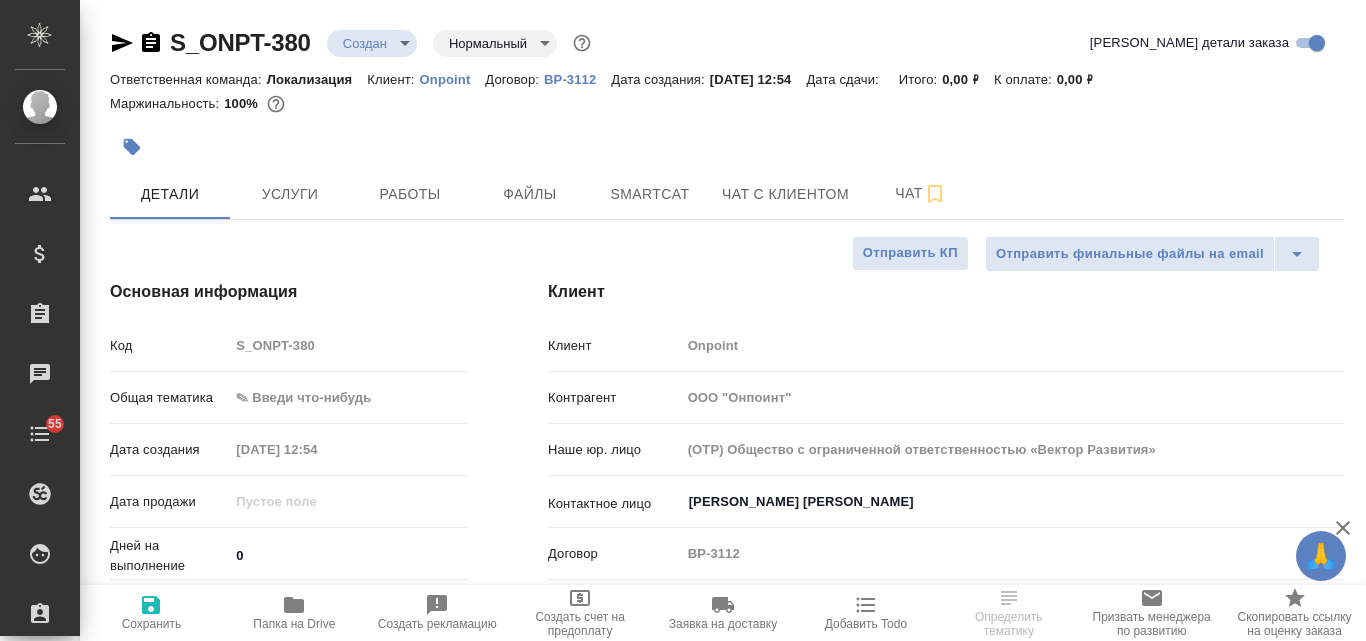 type on "x" 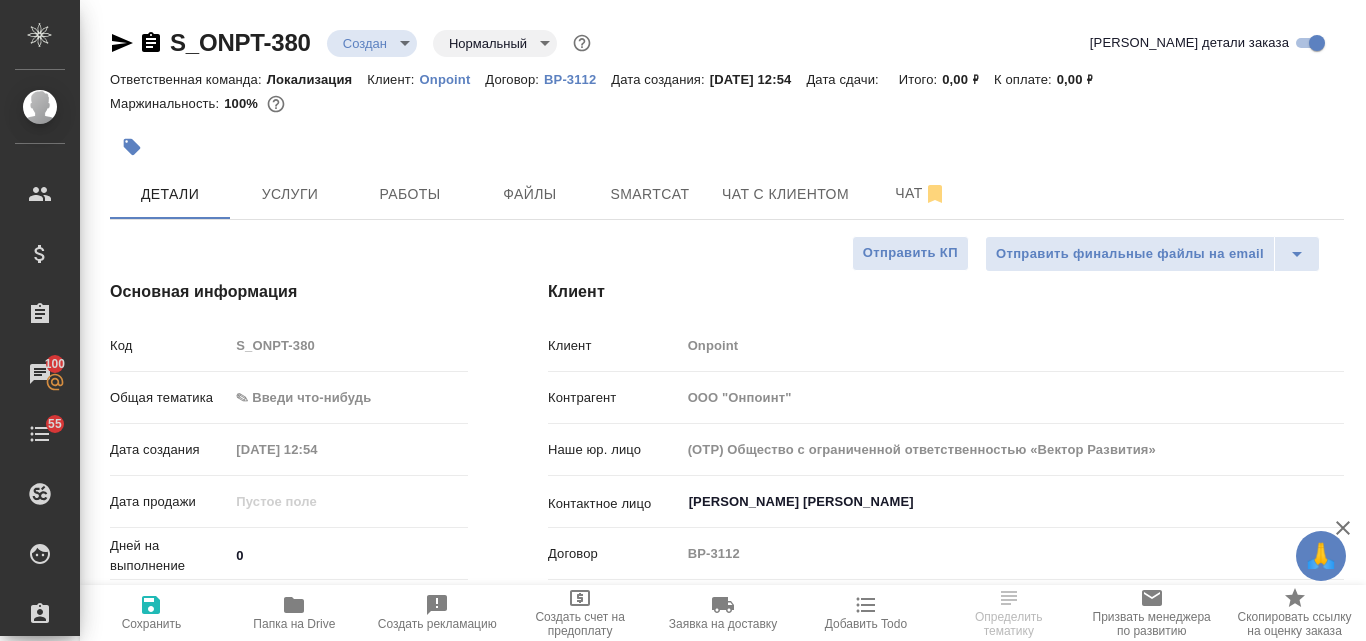 type on "x" 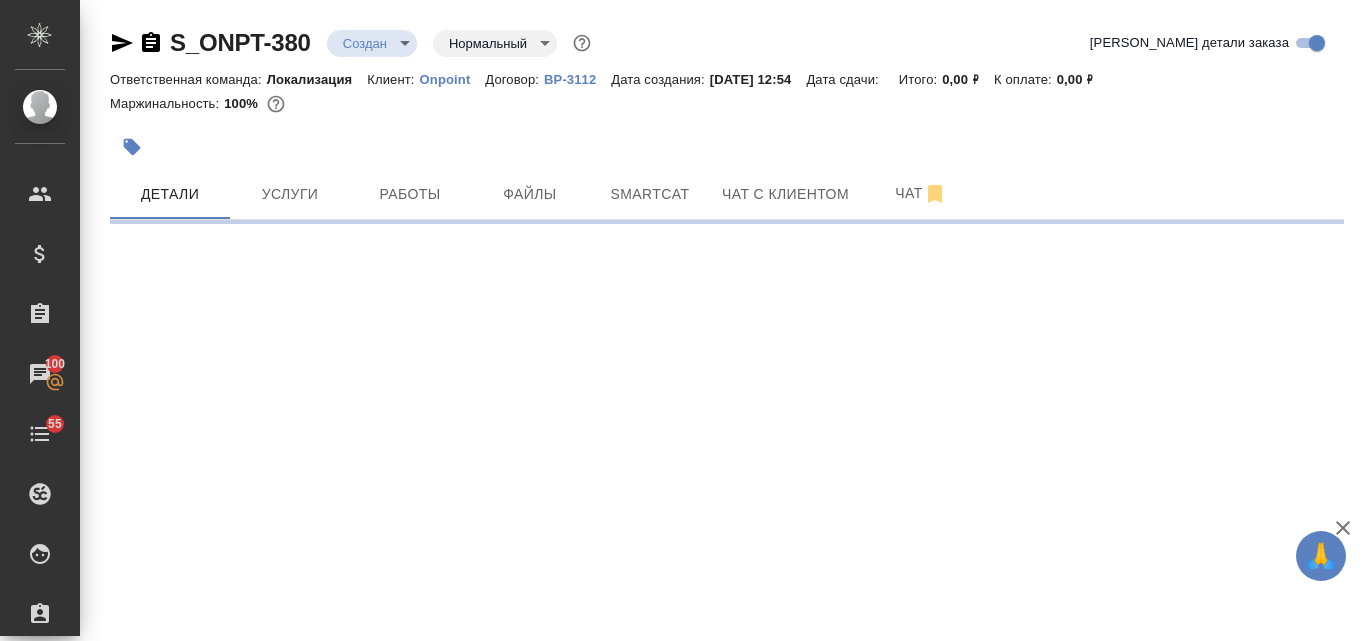 select on "RU" 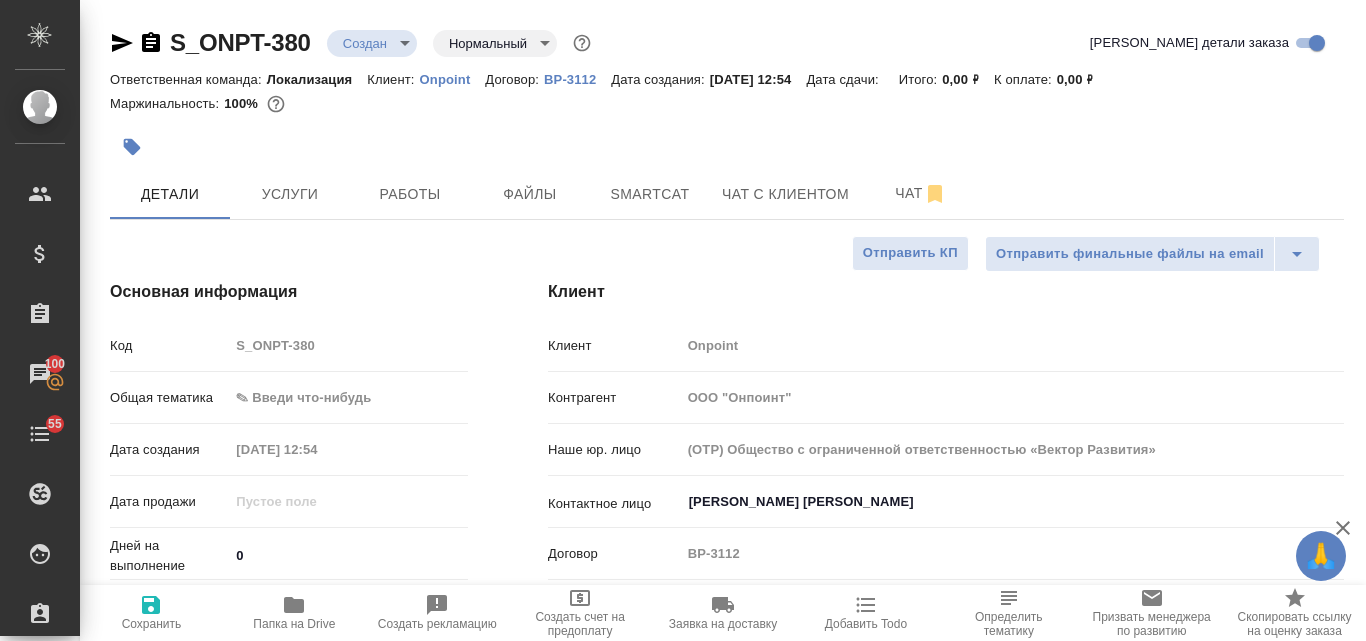 type on "x" 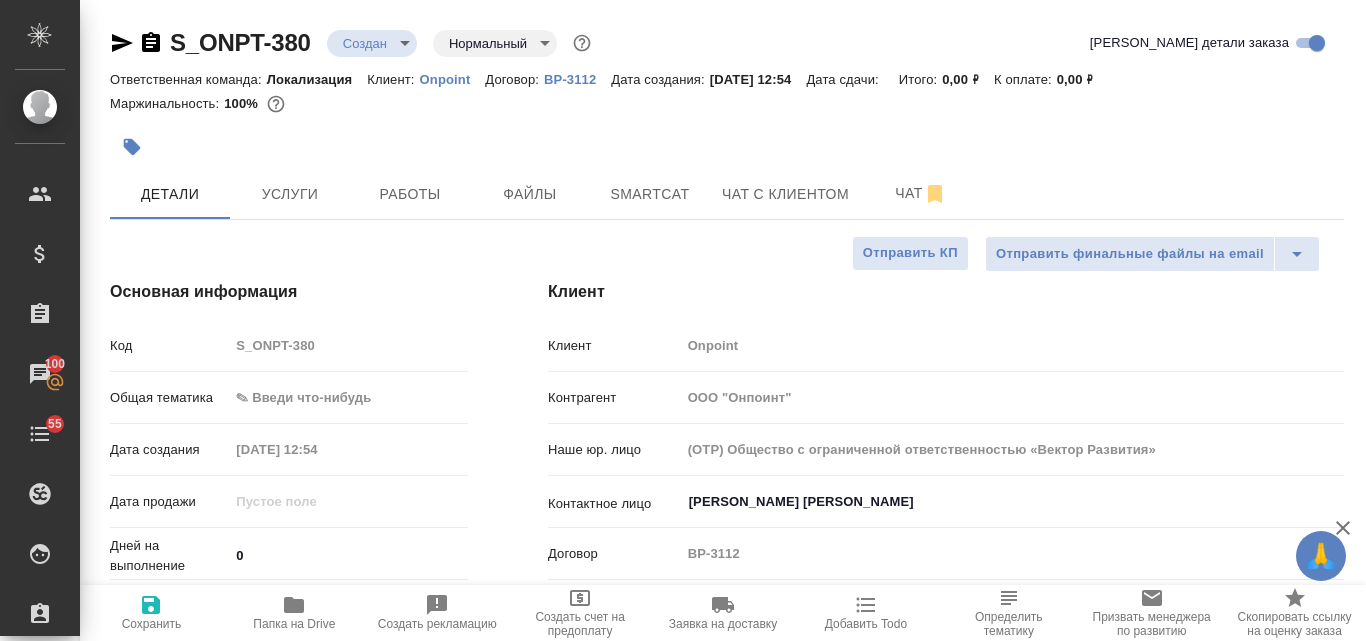 type on "x" 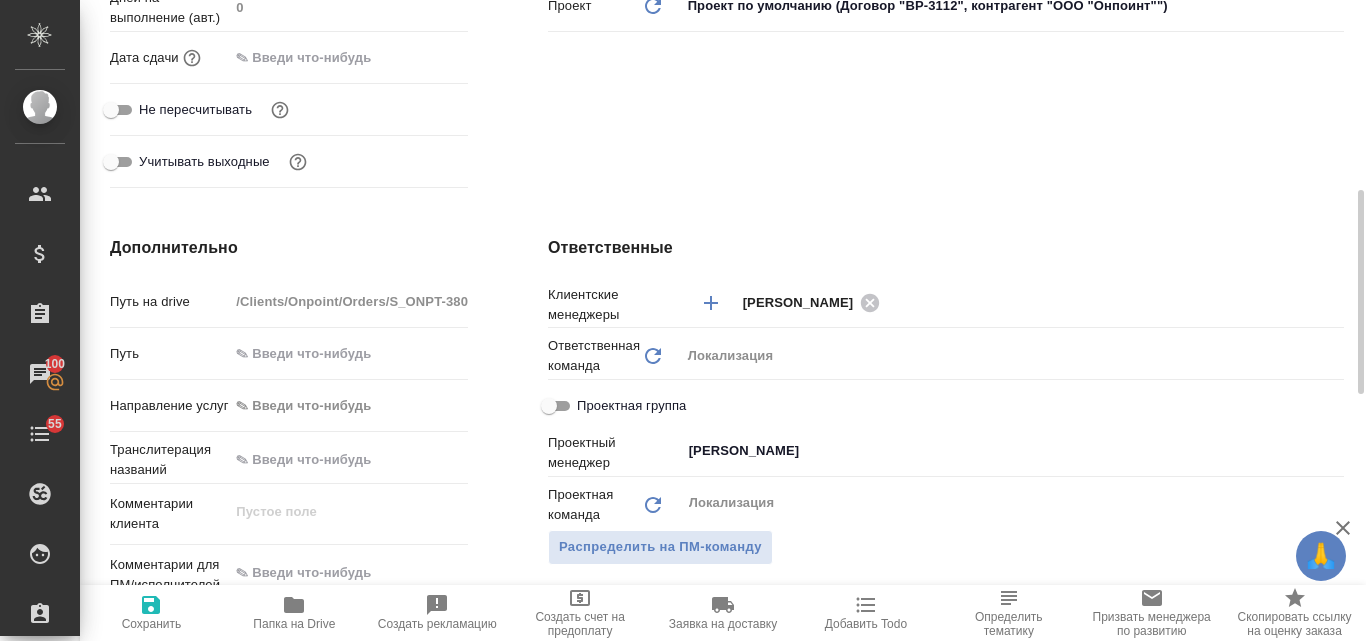 scroll, scrollTop: 800, scrollLeft: 0, axis: vertical 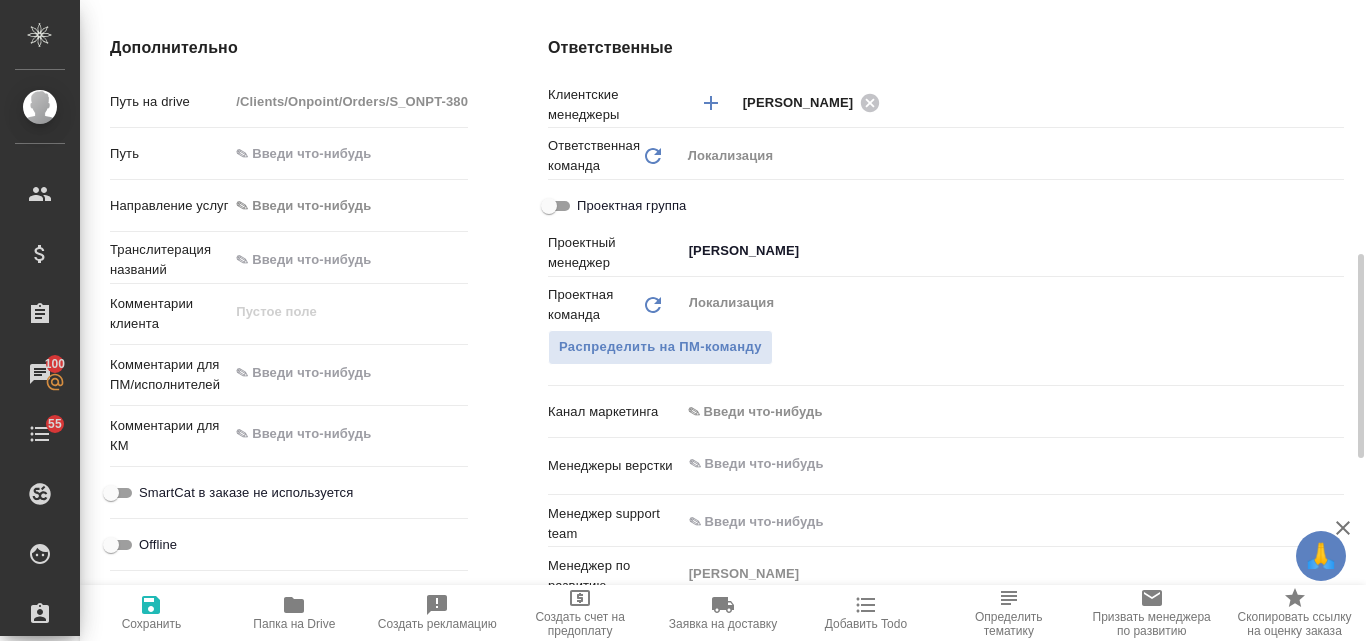 type on "x" 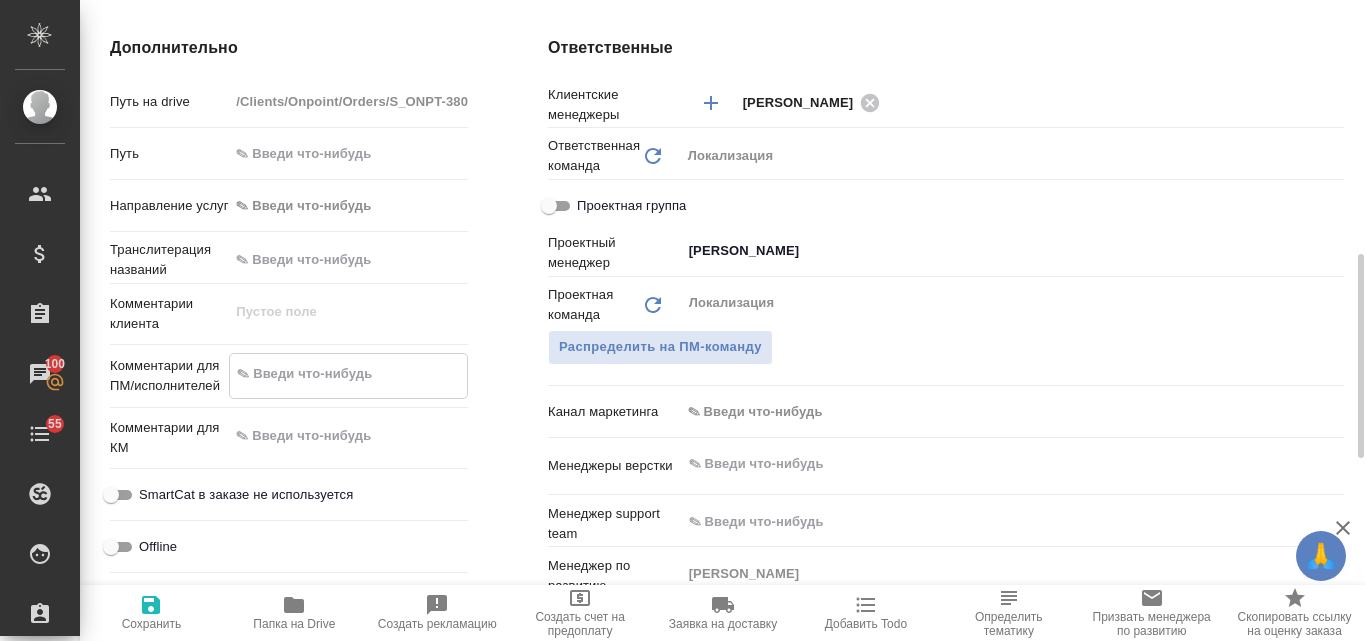 click at bounding box center (348, 374) 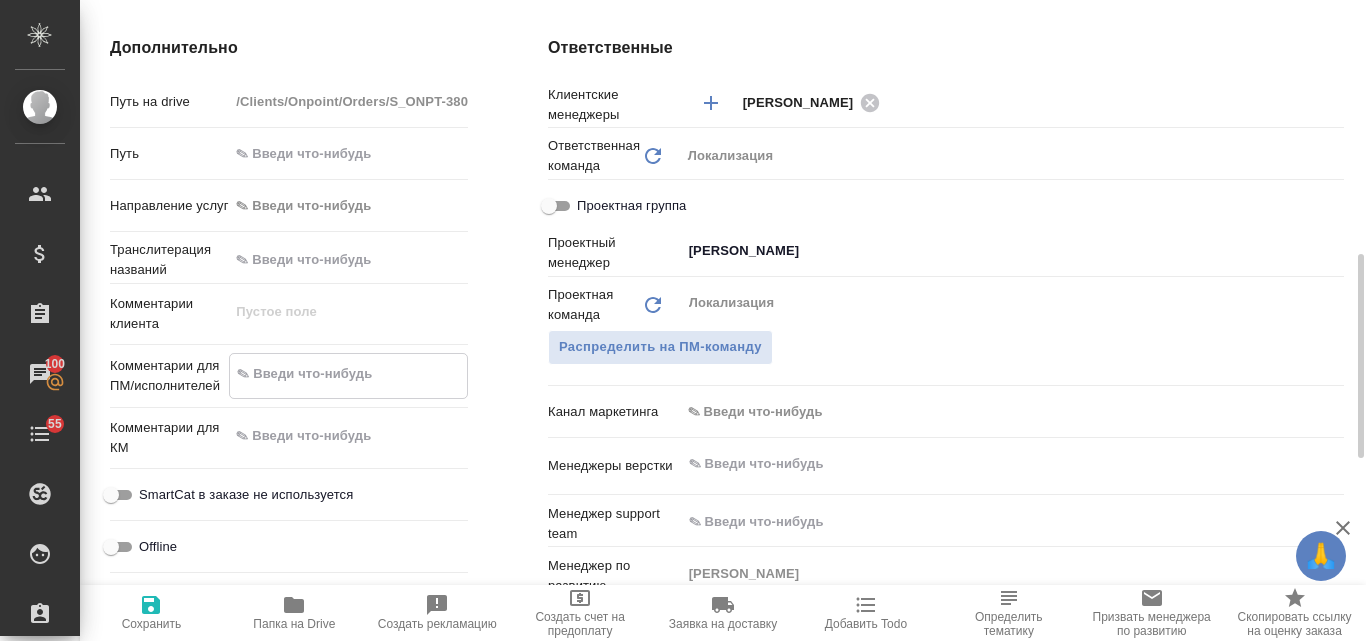 paste on "Необходимо озвучить текст для видео: сам текст во вложении. Также есть пример с наложенной ИИ, для понимания таймингов.
Голос нужен будет женский. Сориентируйте пожалуйста, какие могут быть варианты и стоимость? А также сроки выполнения работ." 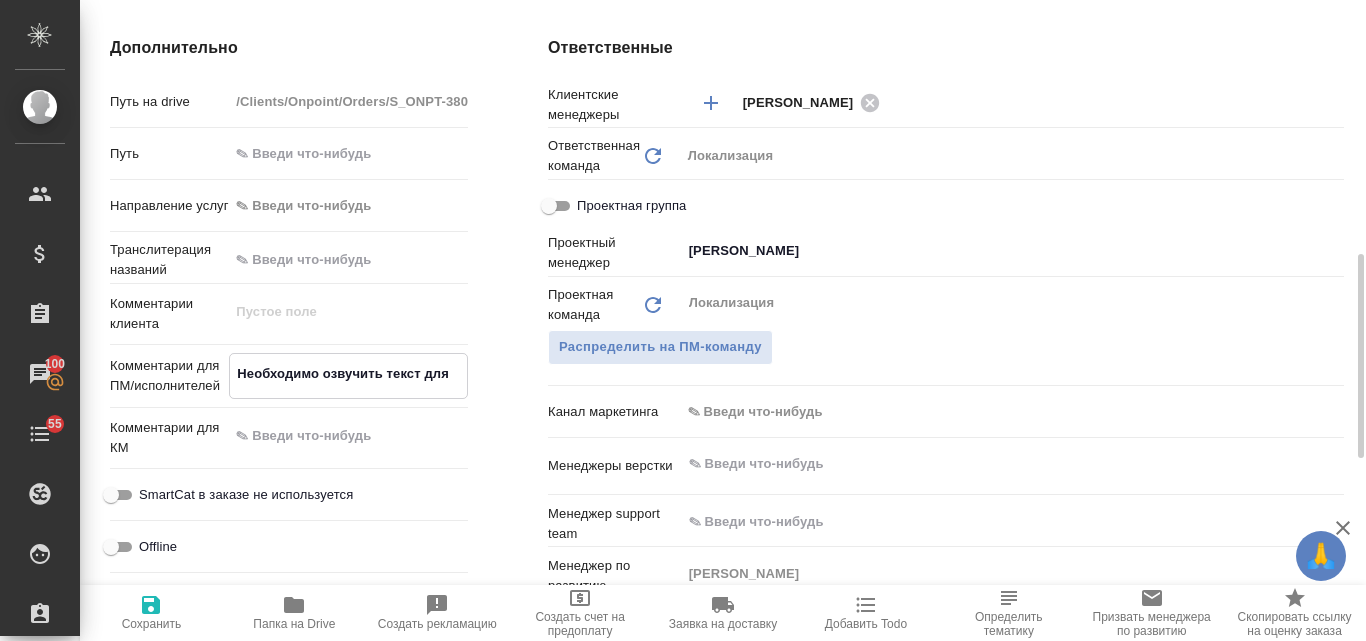 type on "x" 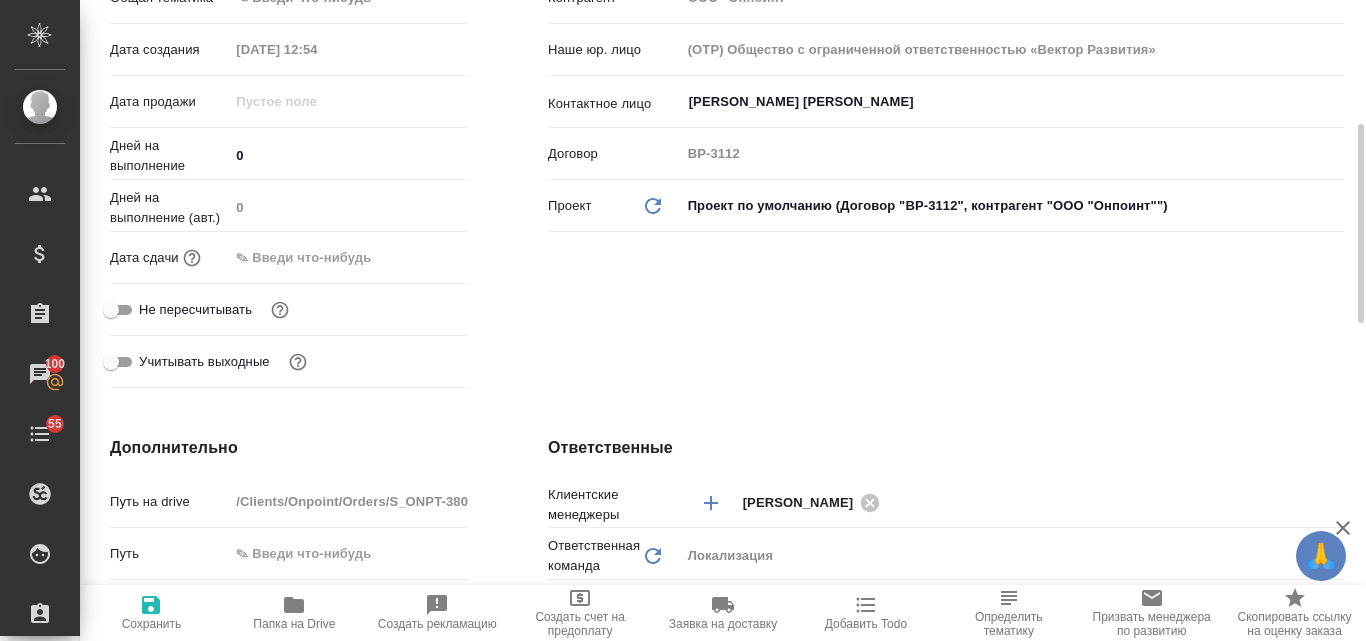 scroll, scrollTop: 100, scrollLeft: 0, axis: vertical 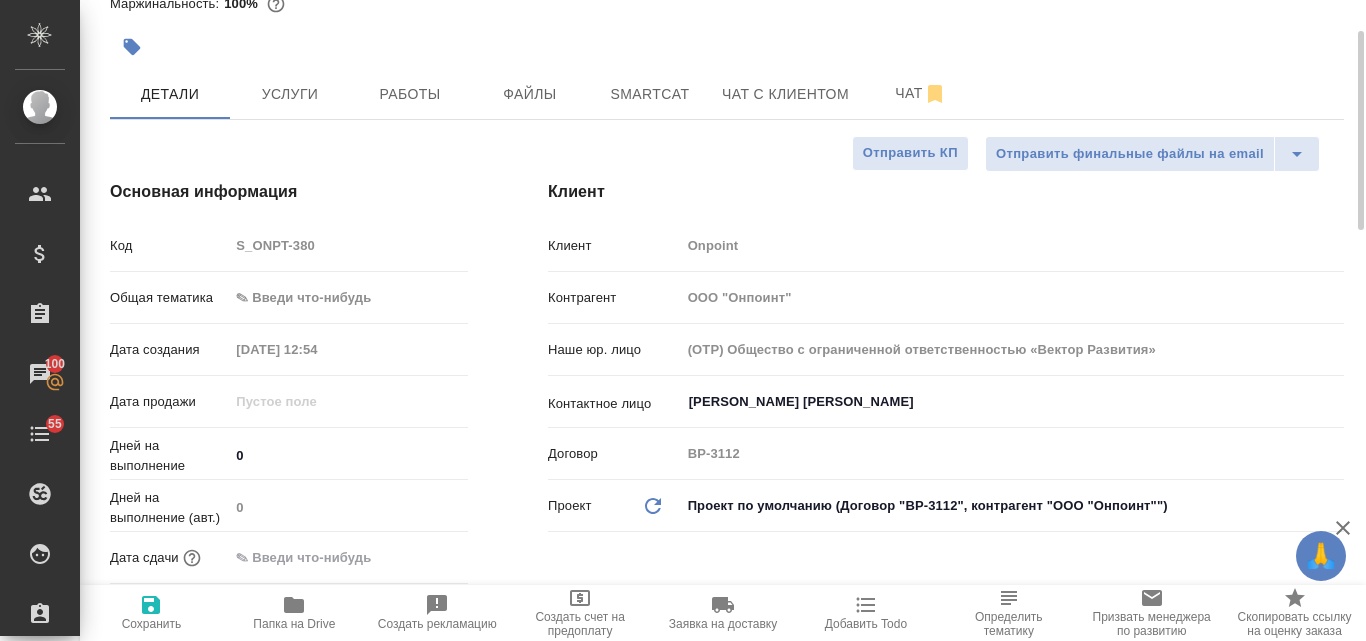 type on "Необходимо озвучить текст для видео: сам текст во вложении. Также есть пример с наложенной ИИ, для понимания таймингов.
Голос нужен будет женский. Сориентируйте пожалуйста, какие могут быть варианты и стоимость? А также сроки выполнения работ." 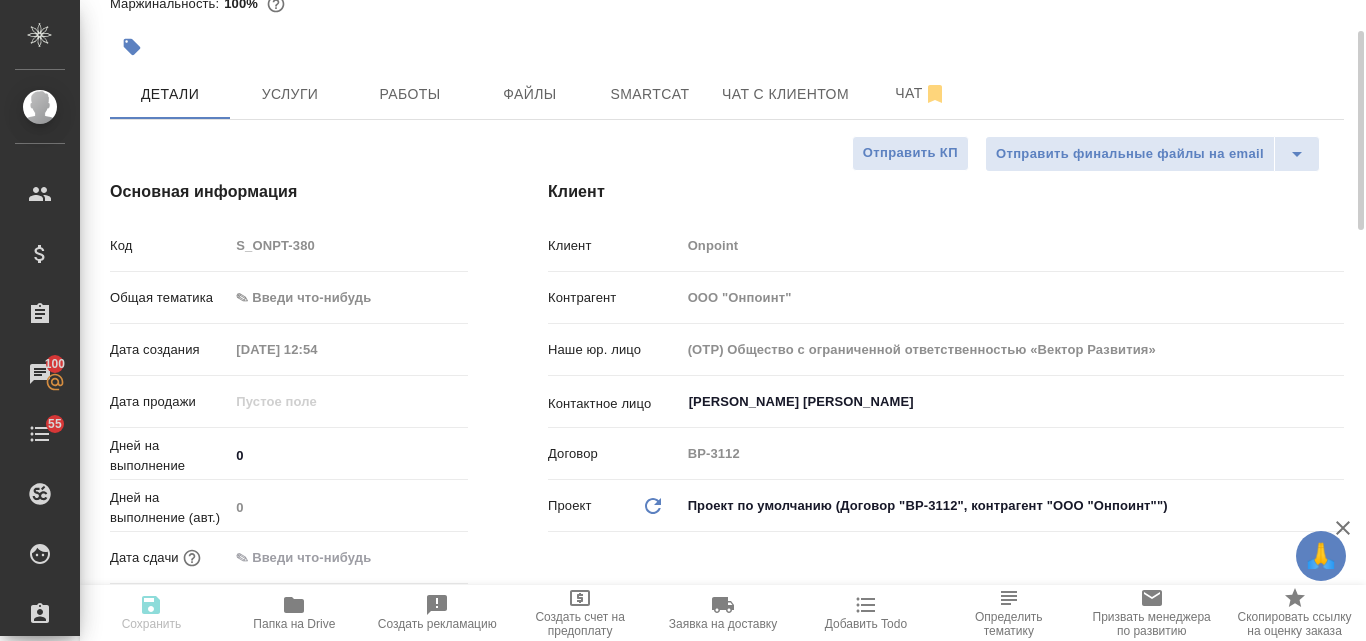 type on "x" 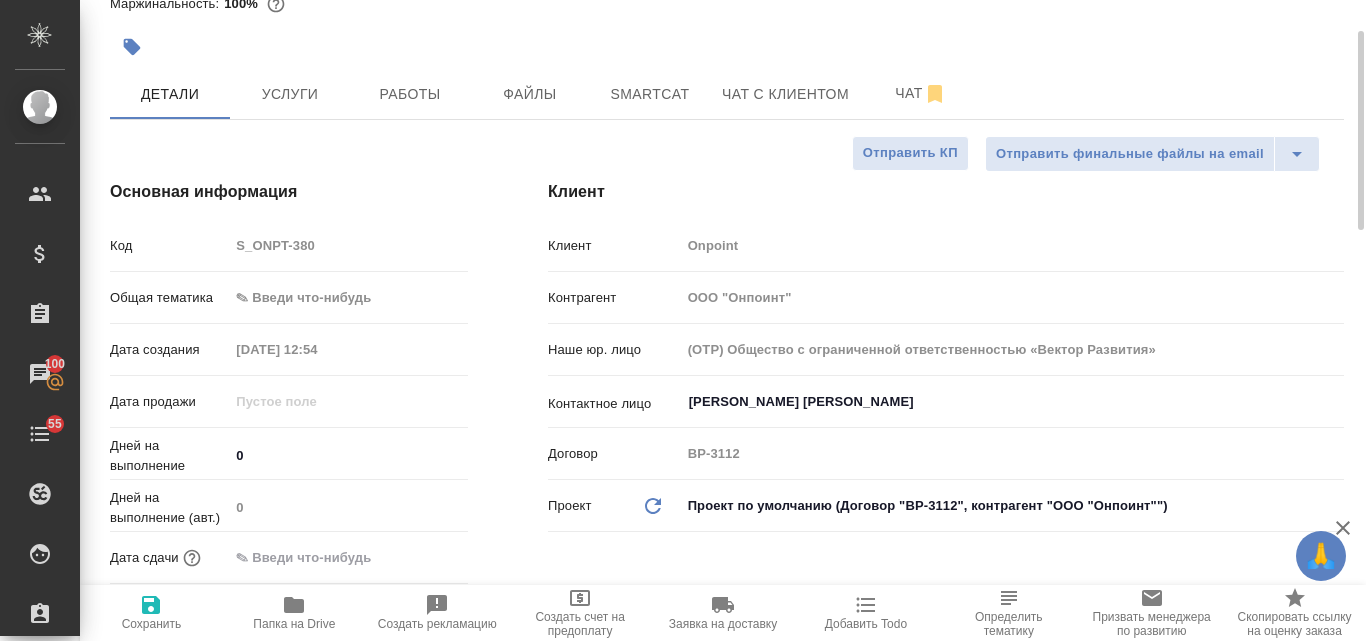click on "🙏 .cls-1
fill:#fff;
AWATERA Valyaeva Anna Клиенты Спецификации Заказы 100 Чаты 55 Todo Проекты SC Исполнители Кандидаты Работы Входящие заявки Заявки на доставку Рекламации Проекты процессинга Конференции Выйти S_ONPT-380 Создан new Нормальный normal Кратко детали заказа Ответственная команда: Локализация Клиент: Onpoint Договор: ВР-3112 Дата создания: 10.07.2025, 12:54 Дата сдачи: Итого: 0,00 ₽ К оплате: 0,00 ₽ Маржинальность: 100% Детали Услуги Работы Файлы Smartcat Чат с клиентом Чат Отправить финальные файлы на email Отправить КП Основная информация Код S_ONPT-380 Общая тематика Дата создания" at bounding box center (683, 320) 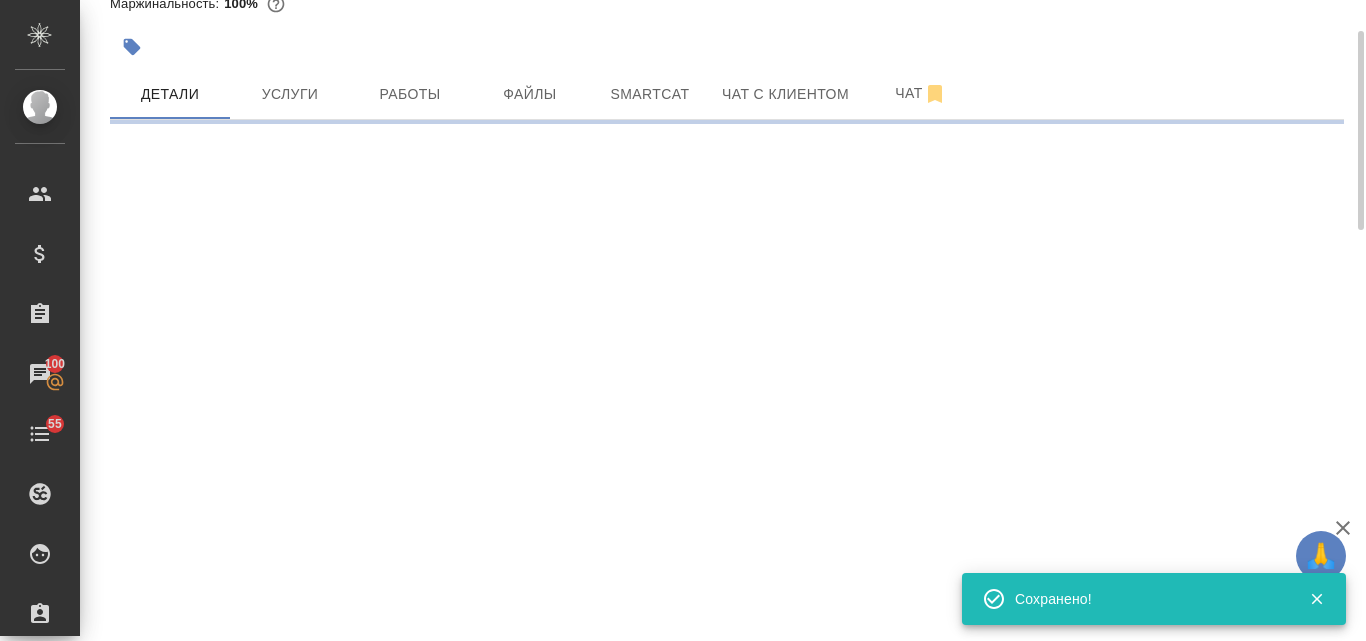 select on "RU" 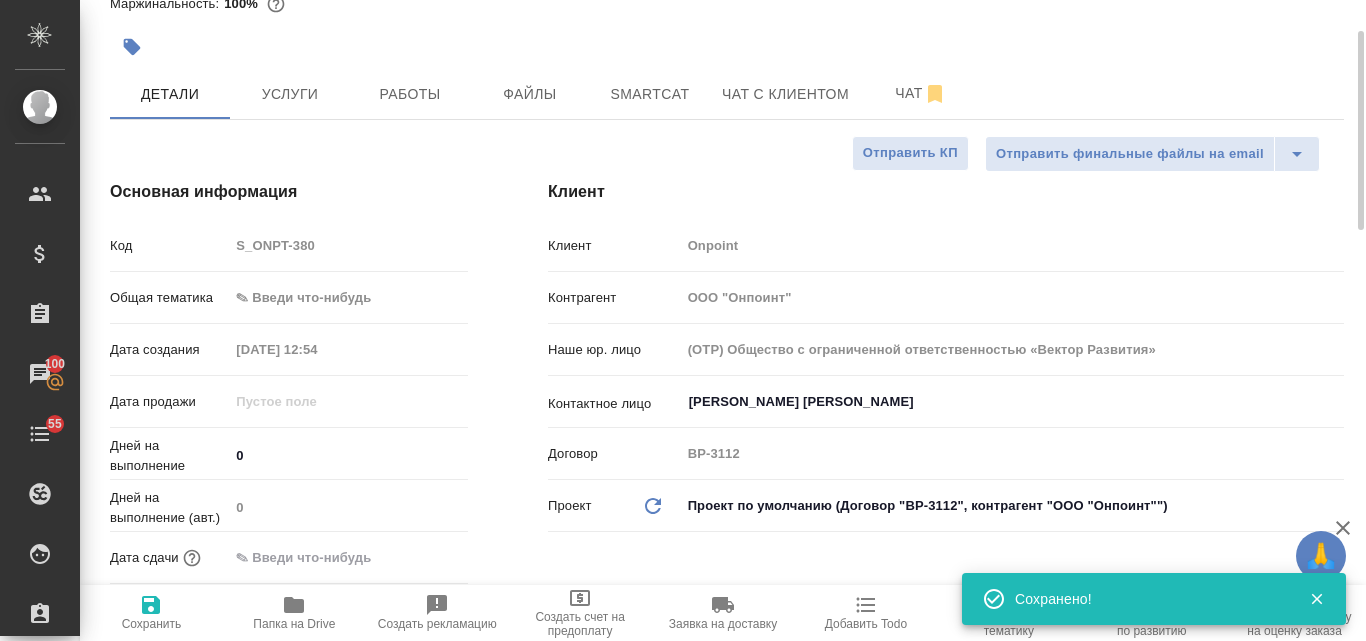 type on "x" 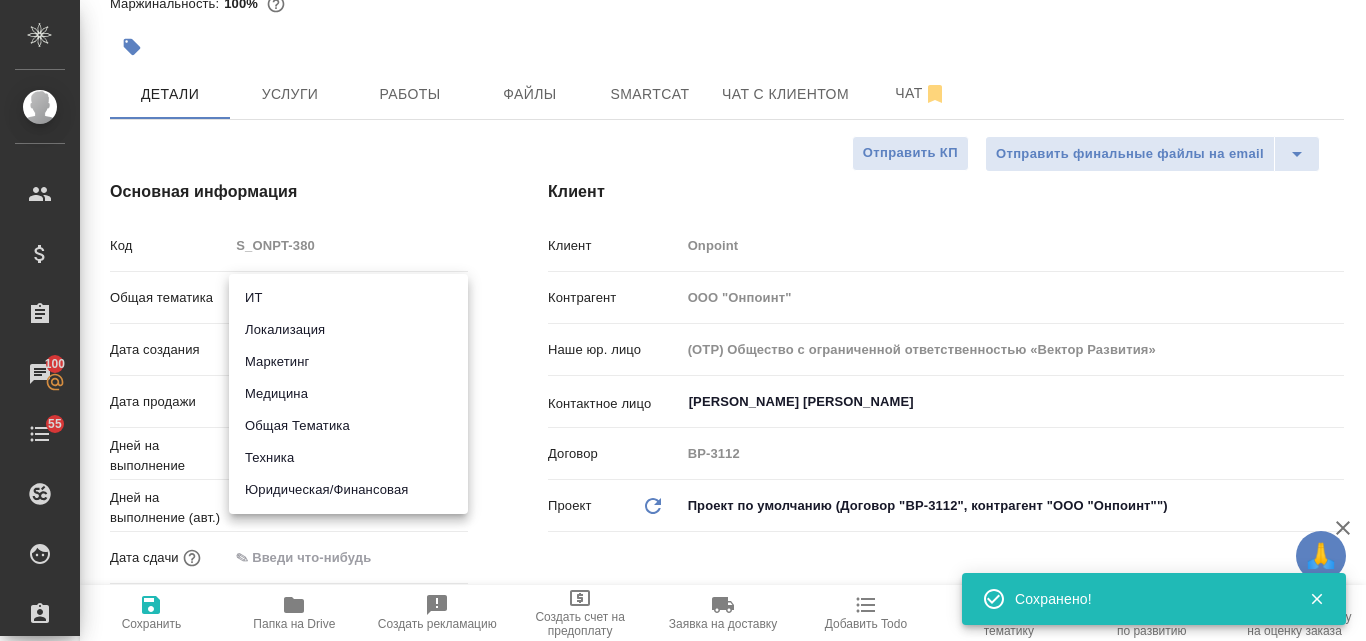 click on "Маркетинг" at bounding box center [348, 362] 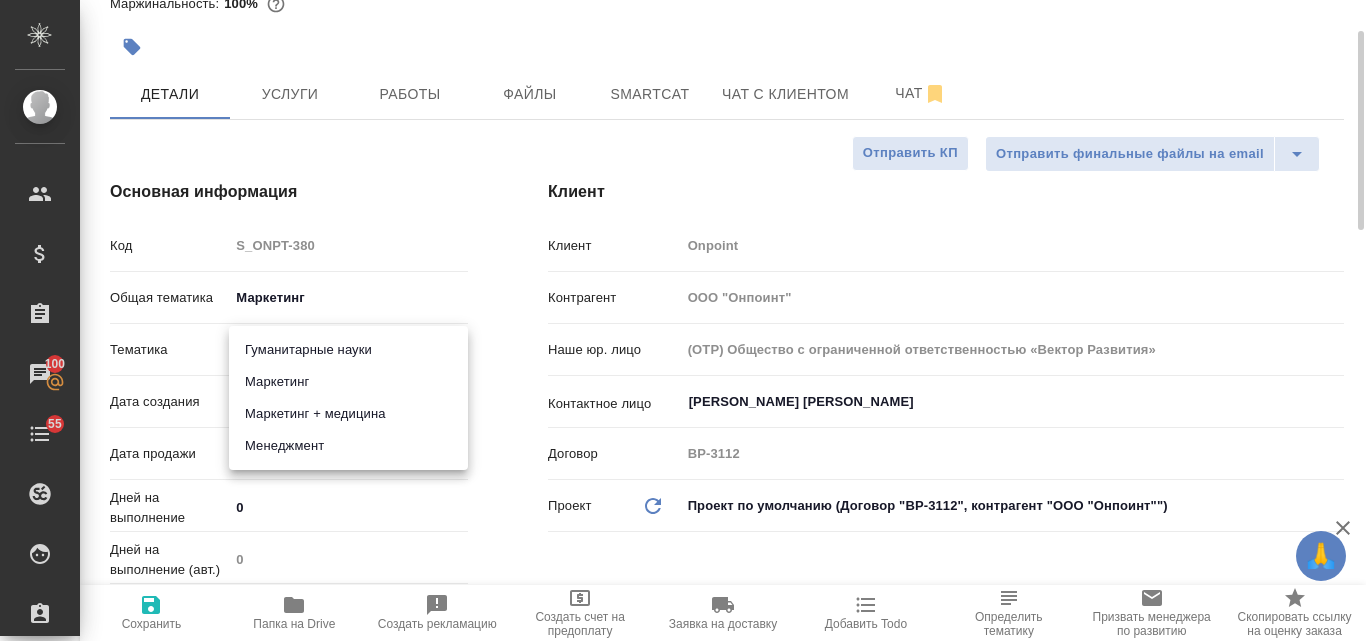 click on "🙏 .cls-1
fill:#fff;
AWATERA Valyaeva Anna Клиенты Спецификации Заказы 100 Чаты 55 Todo Проекты SC Исполнители Кандидаты Работы Входящие заявки Заявки на доставку Рекламации Проекты процессинга Конференции Выйти S_ONPT-380 Создан new Нормальный normal Кратко детали заказа Ответственная команда: Локализация Клиент: Onpoint Договор: ВР-3112 Дата создания: 10.07.2025, 12:54 Дата сдачи: Итого: 0,00 ₽ К оплате: 0,00 ₽ Маржинальность: 100% Детали Услуги Работы Файлы Smartcat Чат с клиентом Чат Отправить финальные файлы на email Отправить КП Основная информация Код S_ONPT-380 Общая тематика Маркетинг 0 0 x" at bounding box center (683, 320) 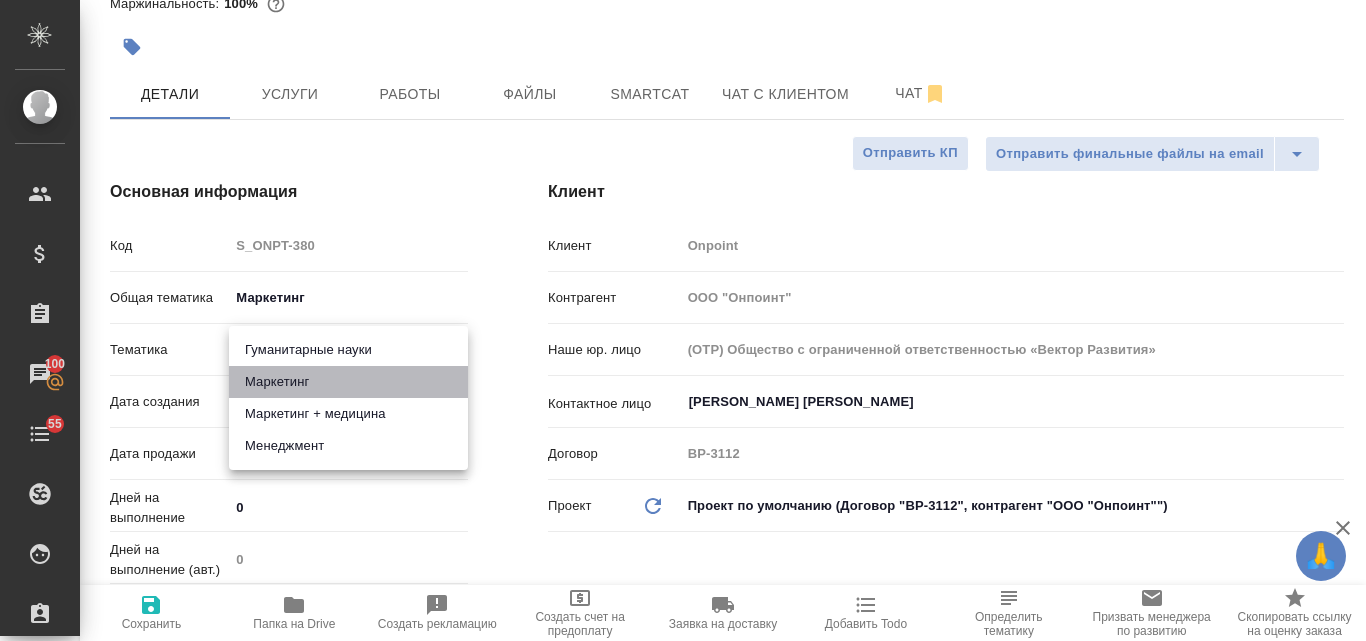 click on "Маркетинг" at bounding box center [348, 382] 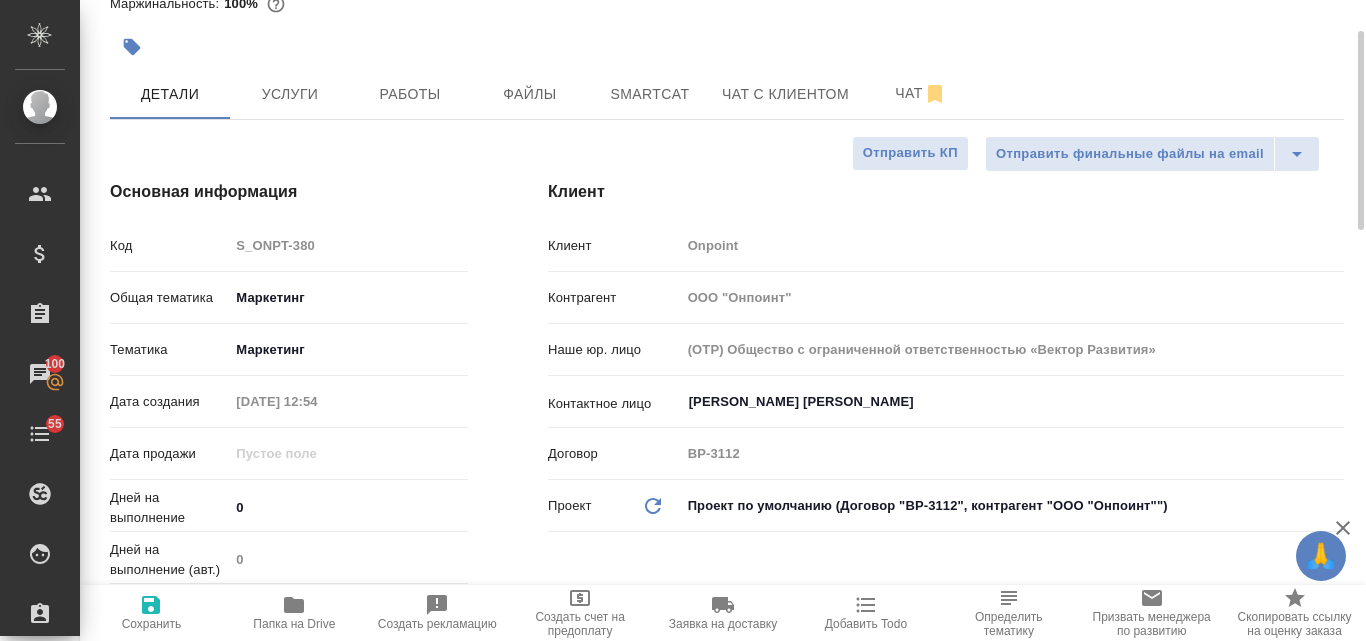 click 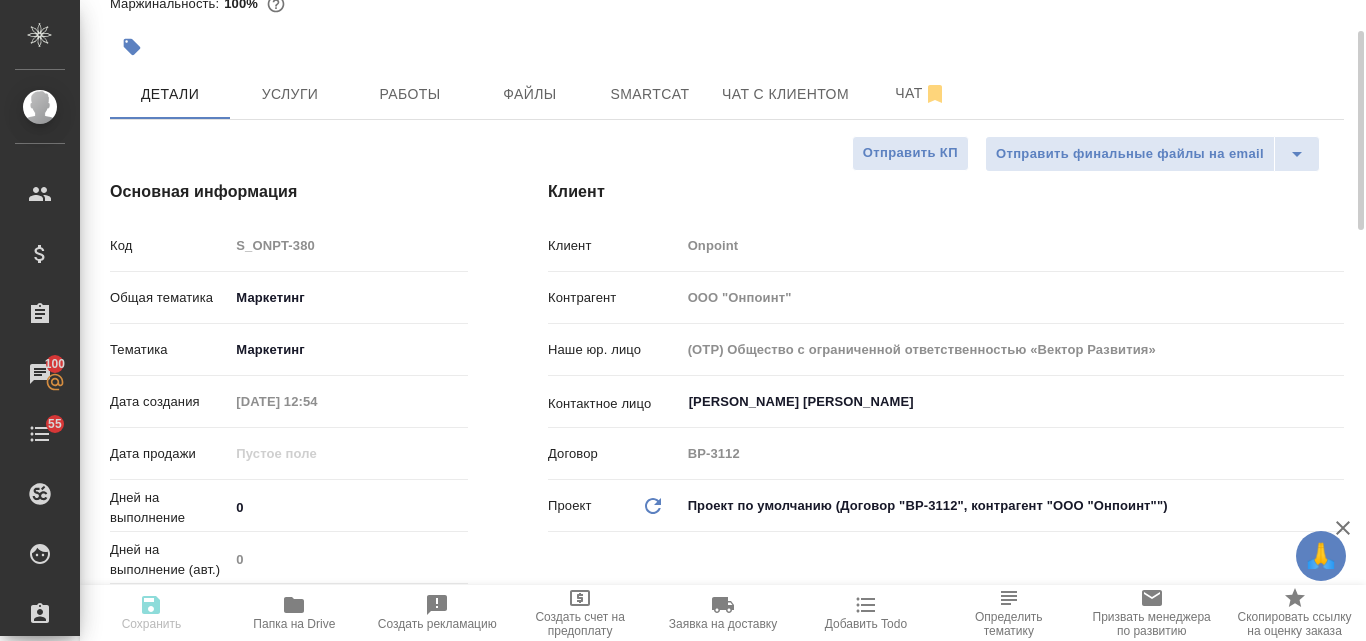 type on "x" 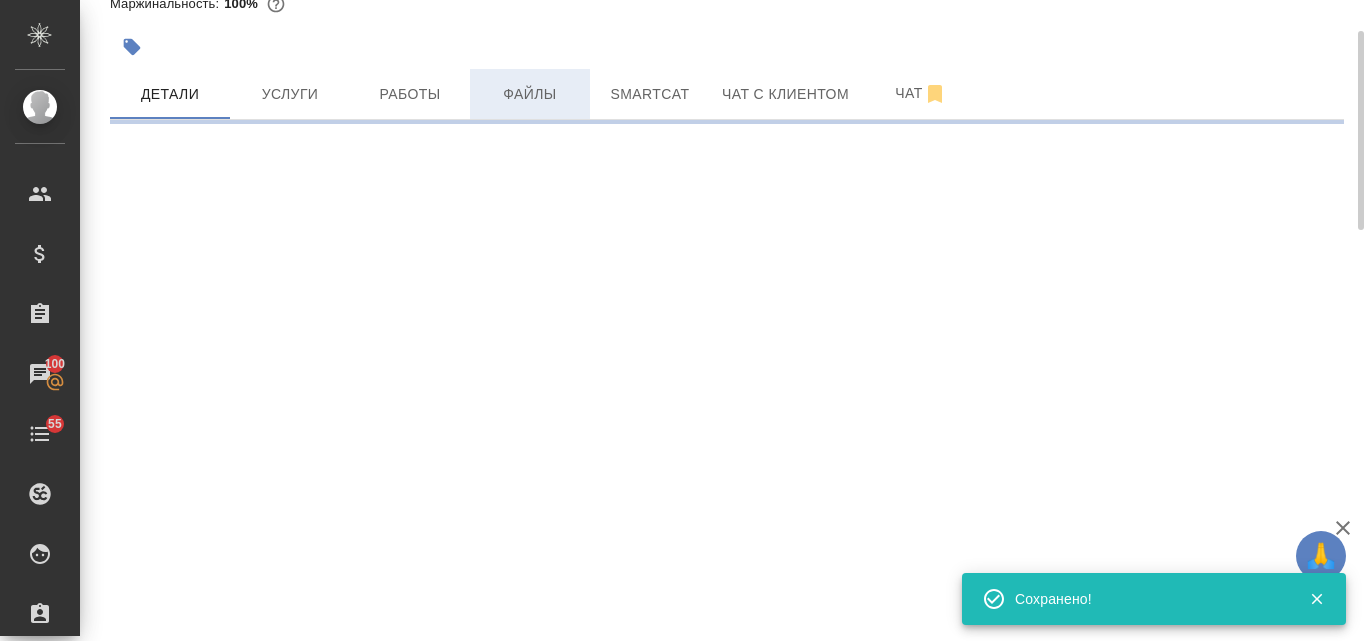 select on "RU" 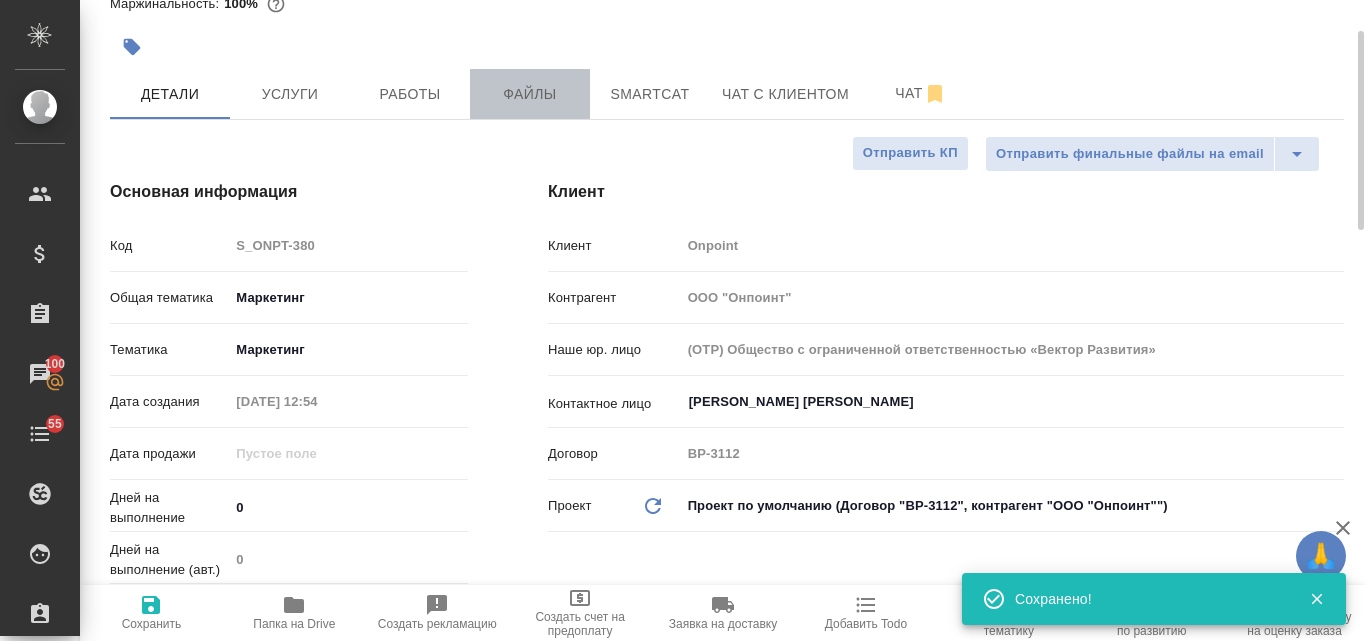 click on "Файлы" at bounding box center (530, 94) 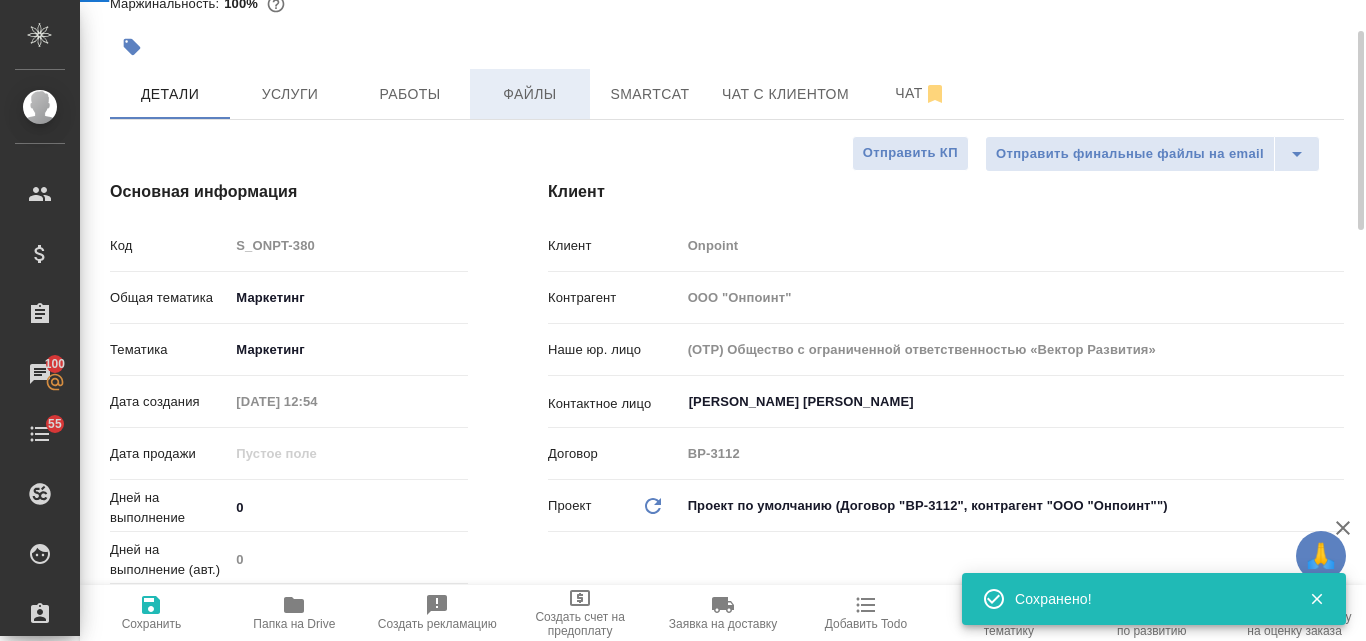 type on "x" 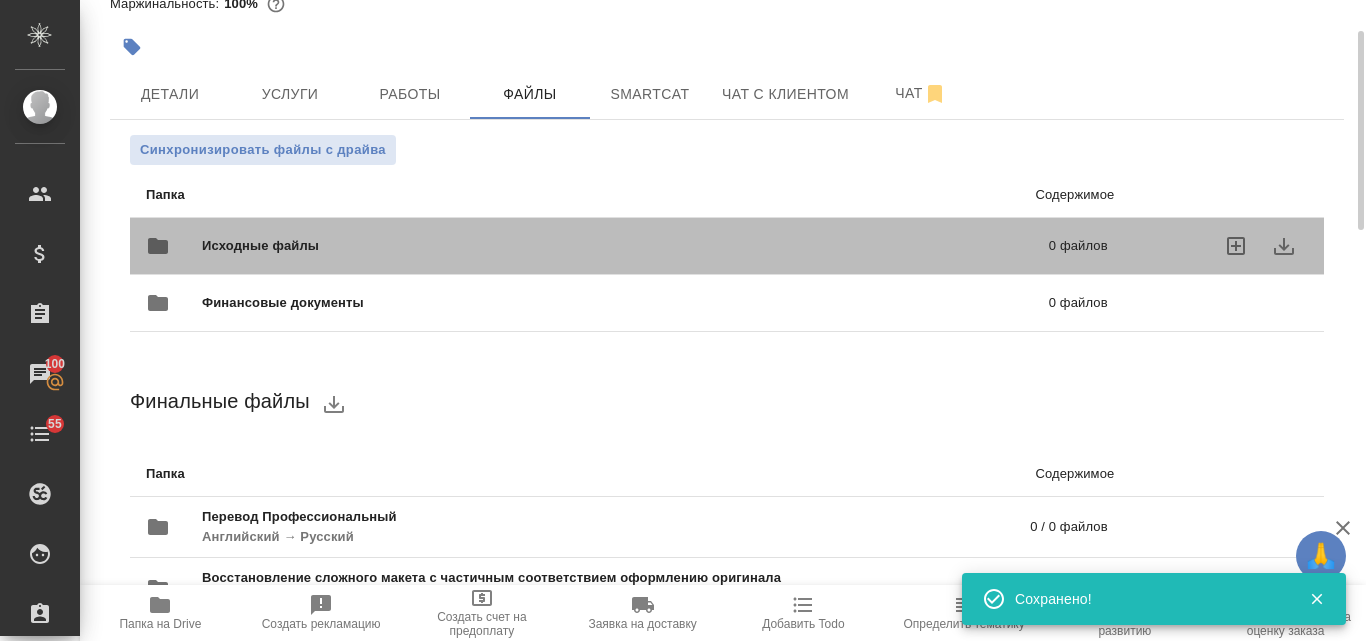 click on "Исходные файлы" at bounding box center [443, 246] 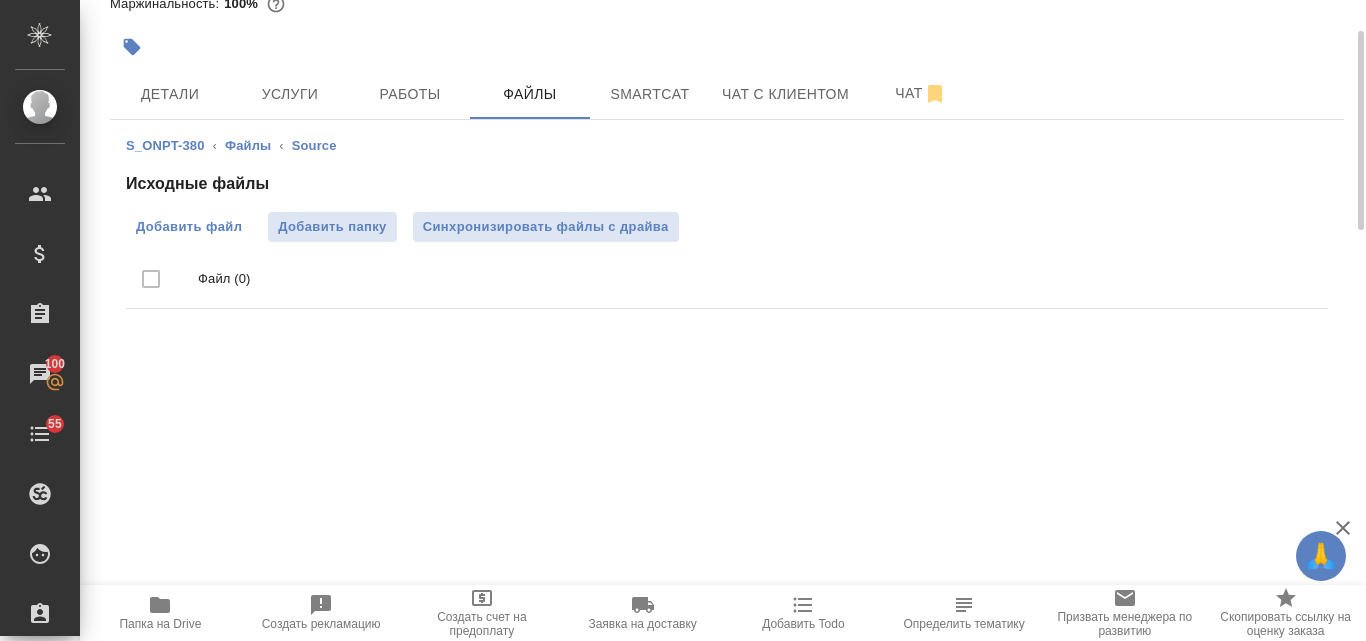 click on "Добавить файл" at bounding box center [189, 227] 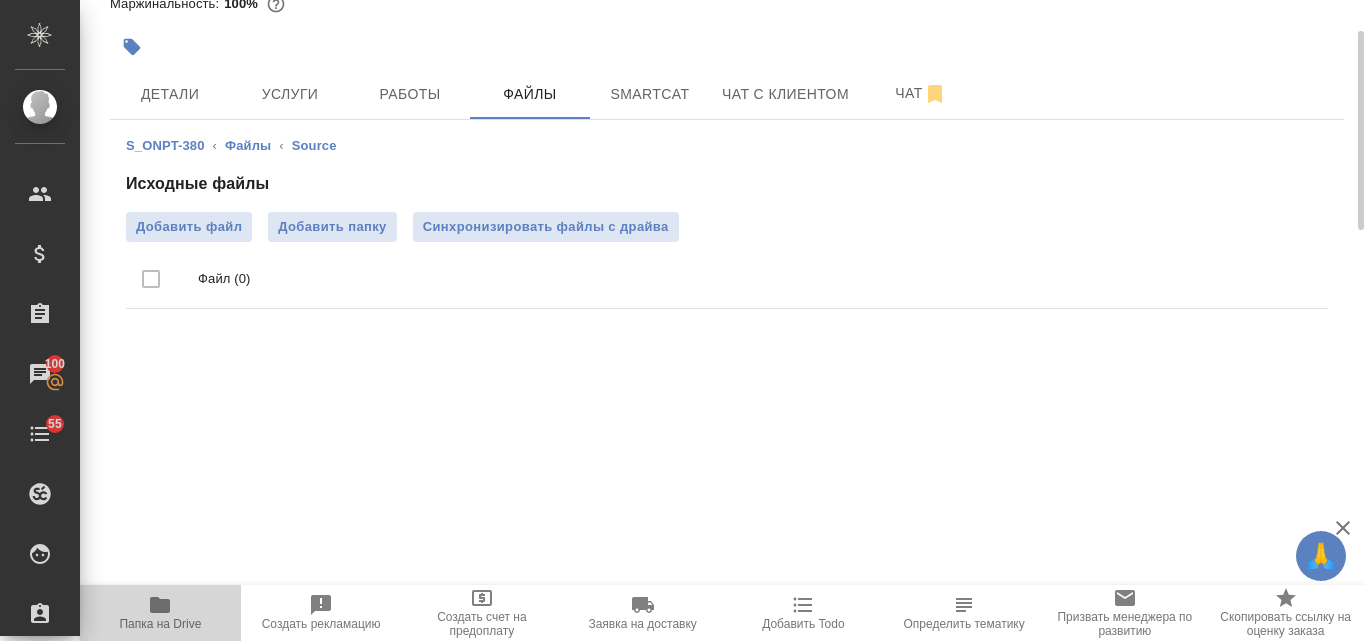 click 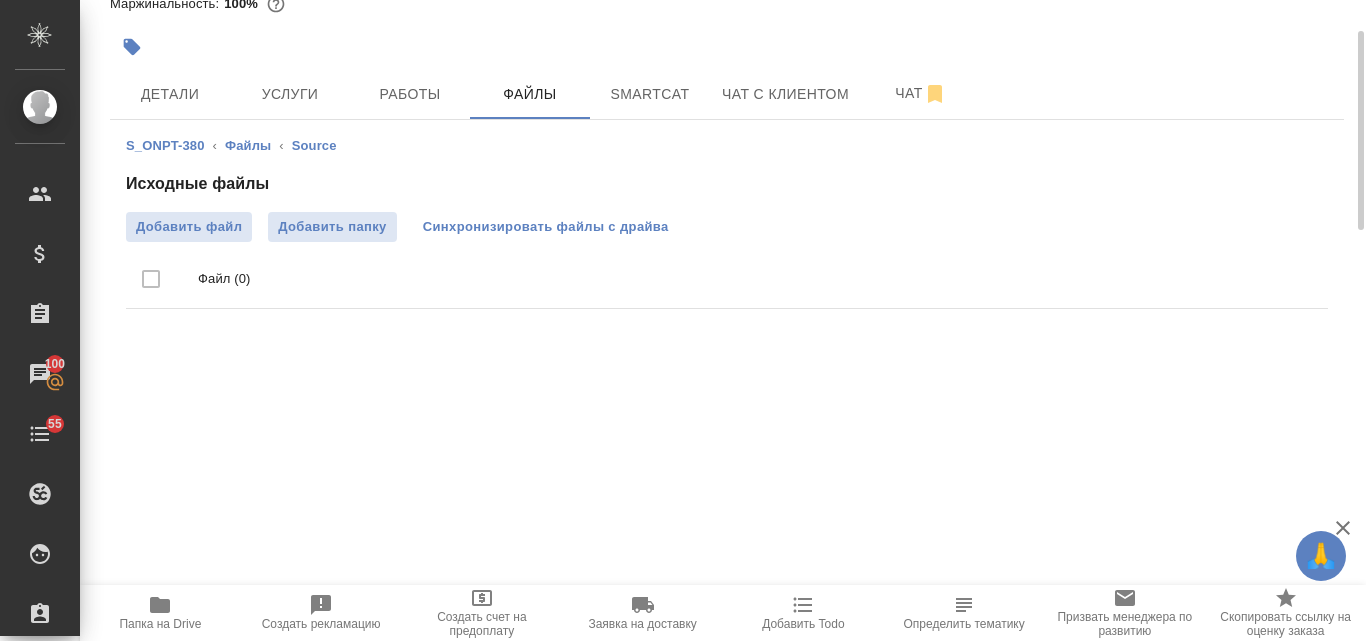 click on "Синхронизировать файлы с драйва" at bounding box center (546, 227) 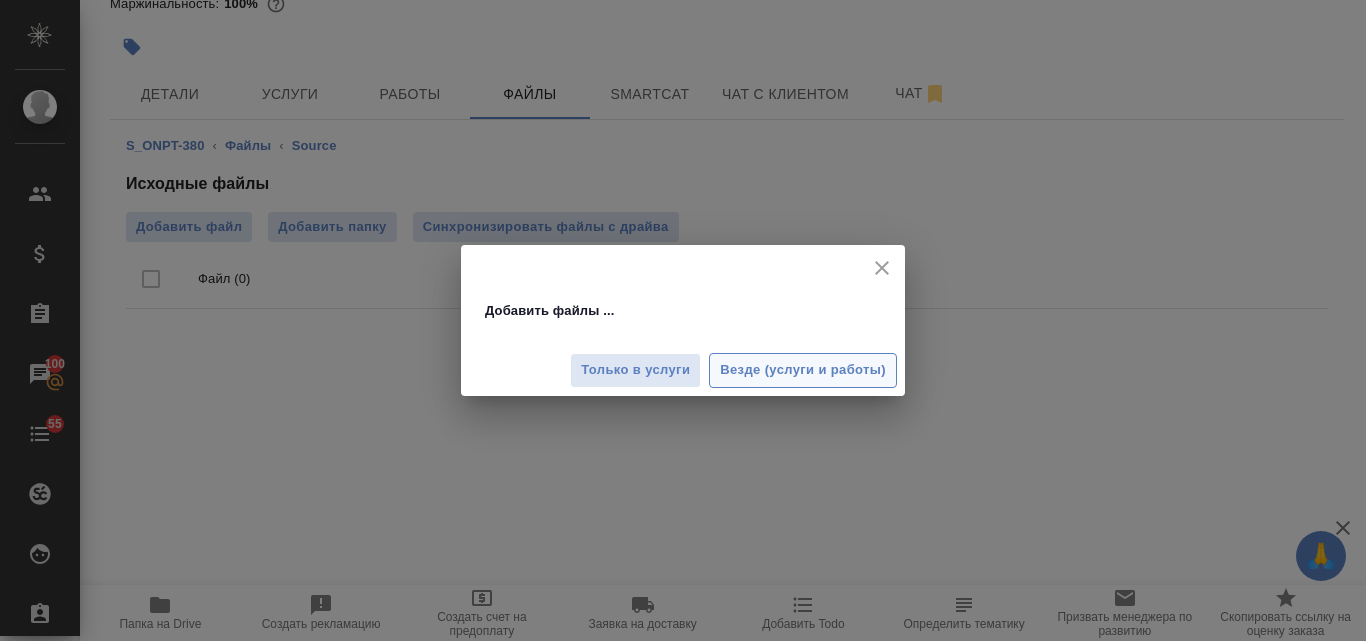 click on "Везде (услуги и работы)" at bounding box center (803, 370) 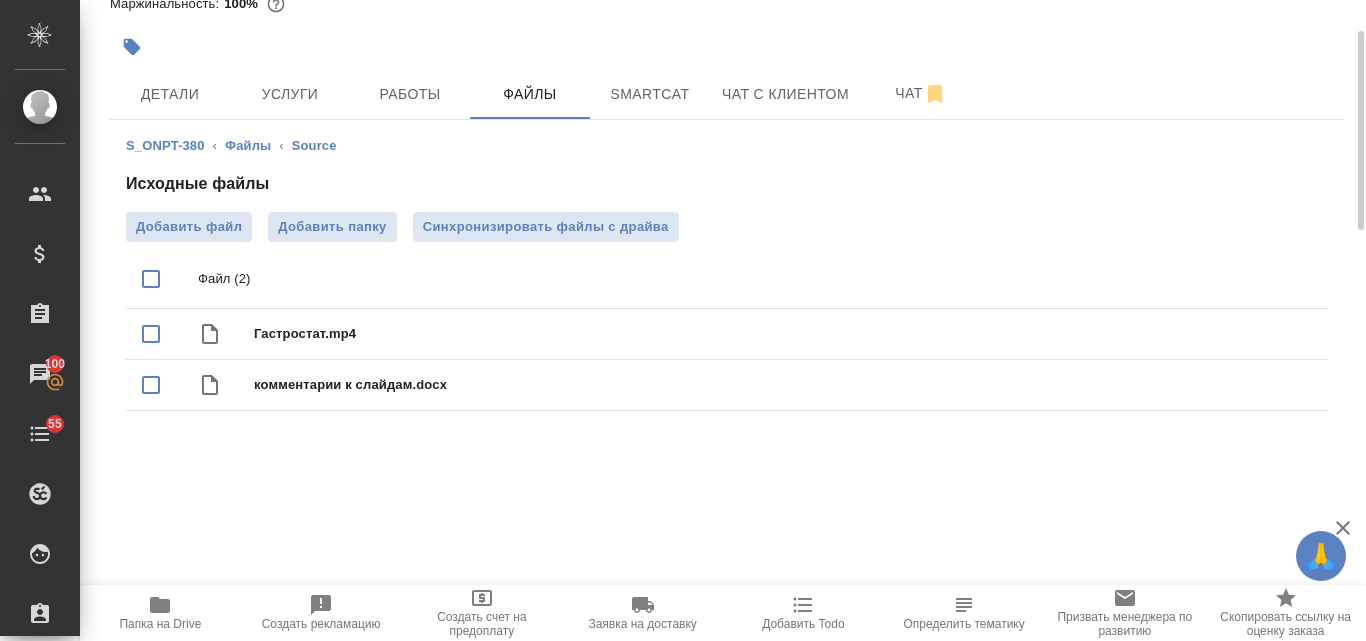 scroll, scrollTop: 0, scrollLeft: 0, axis: both 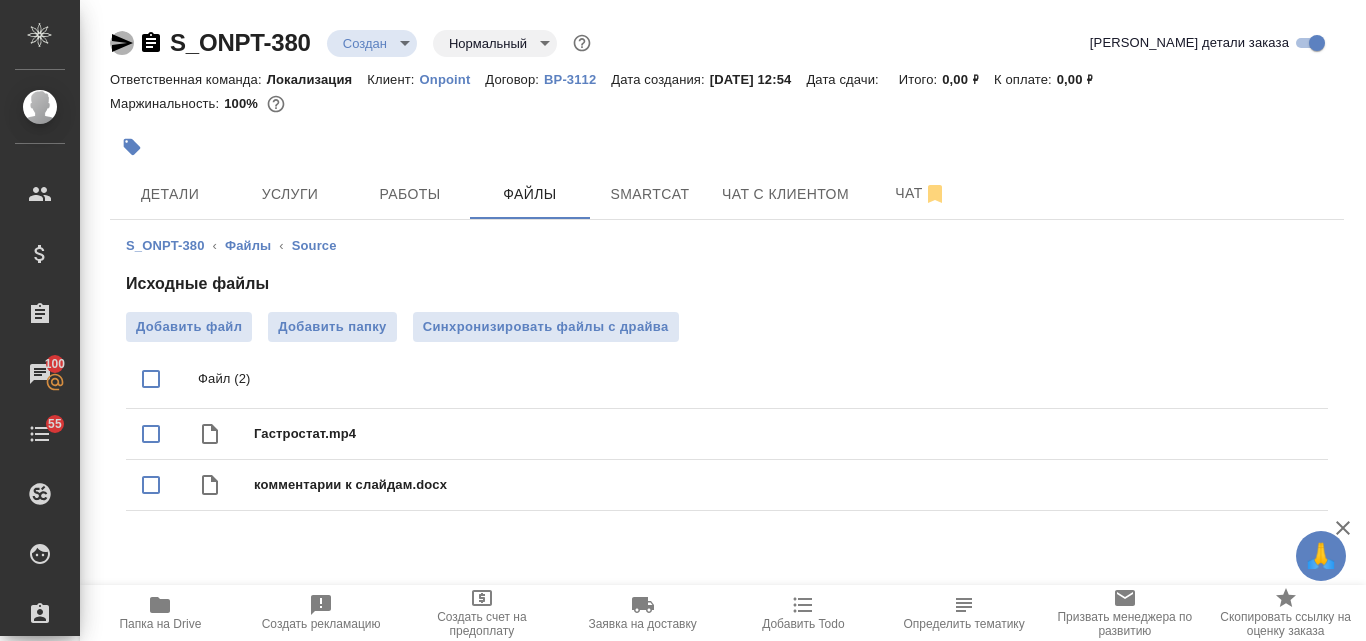 click 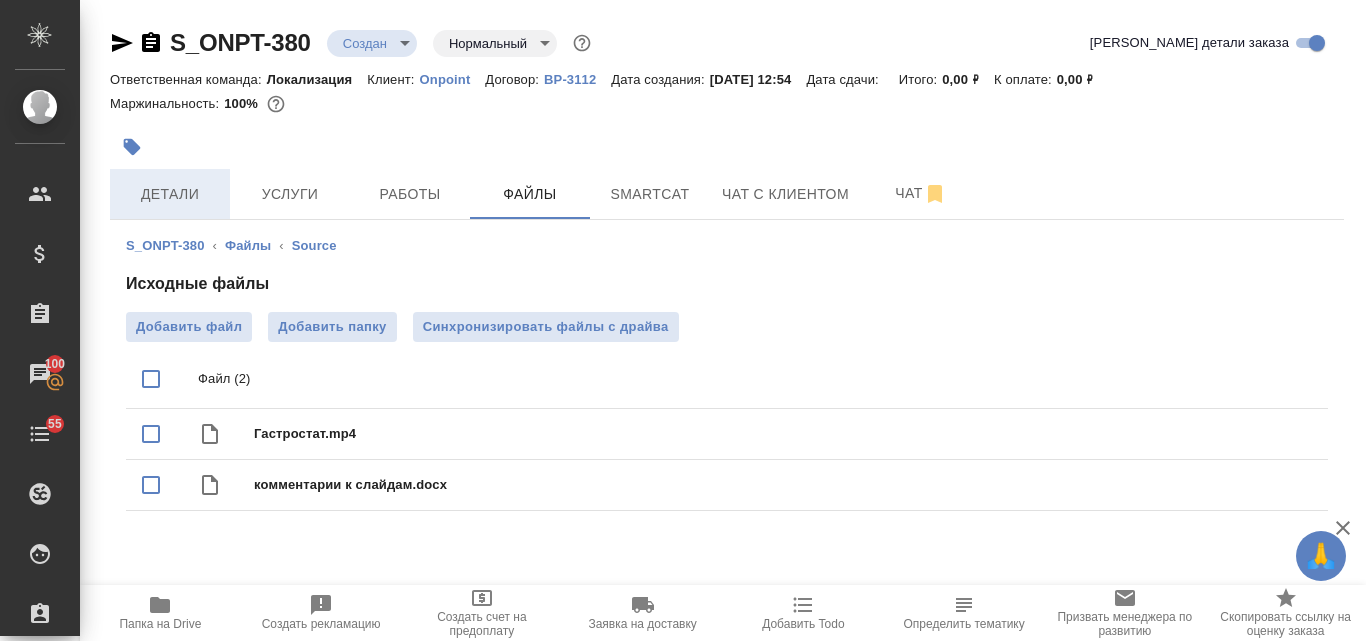 click on "Детали" at bounding box center (170, 194) 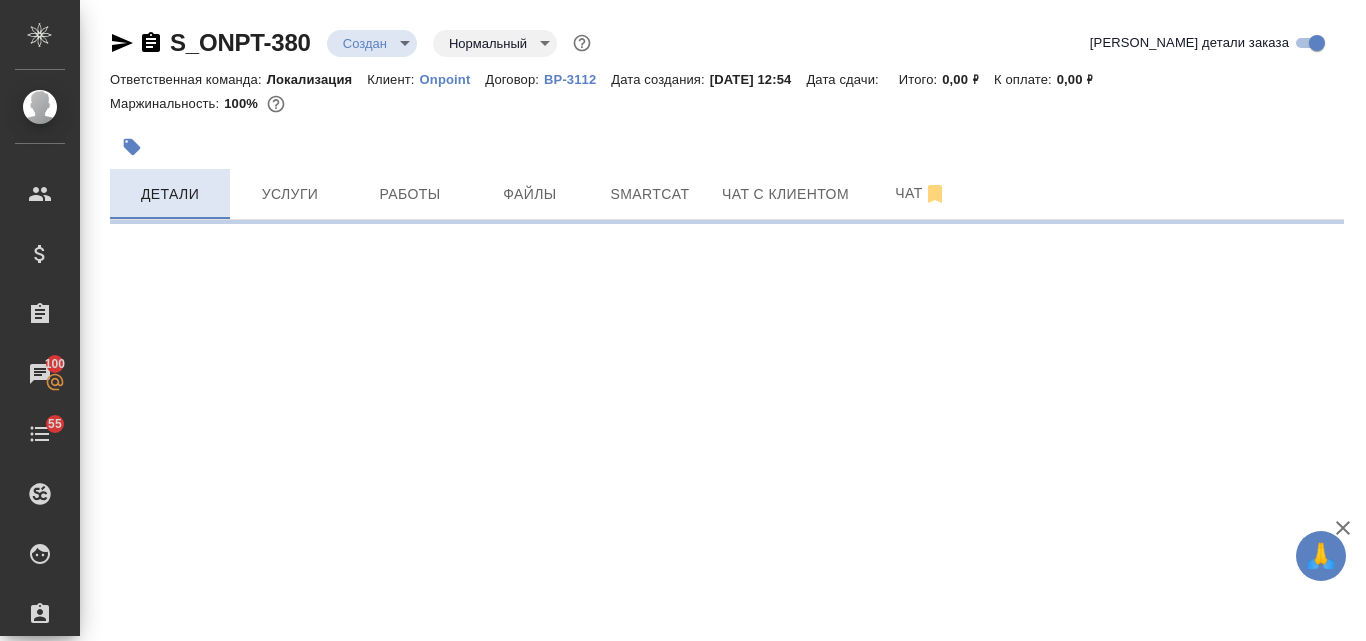 select on "RU" 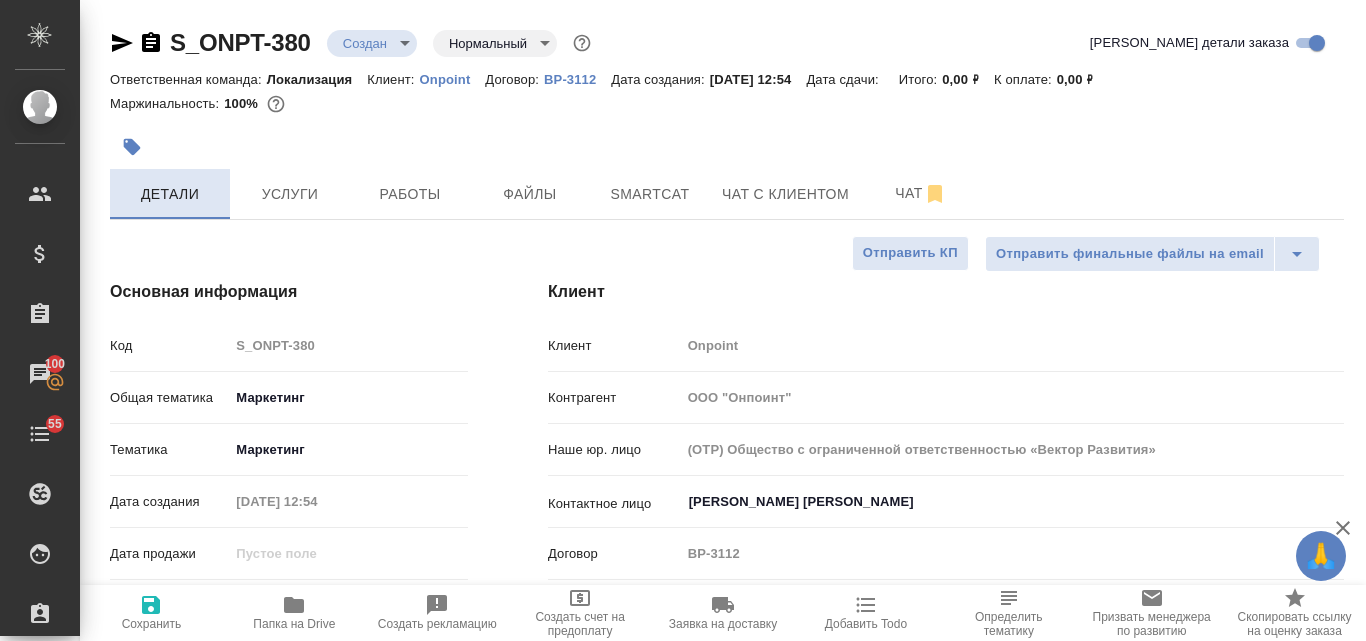type on "x" 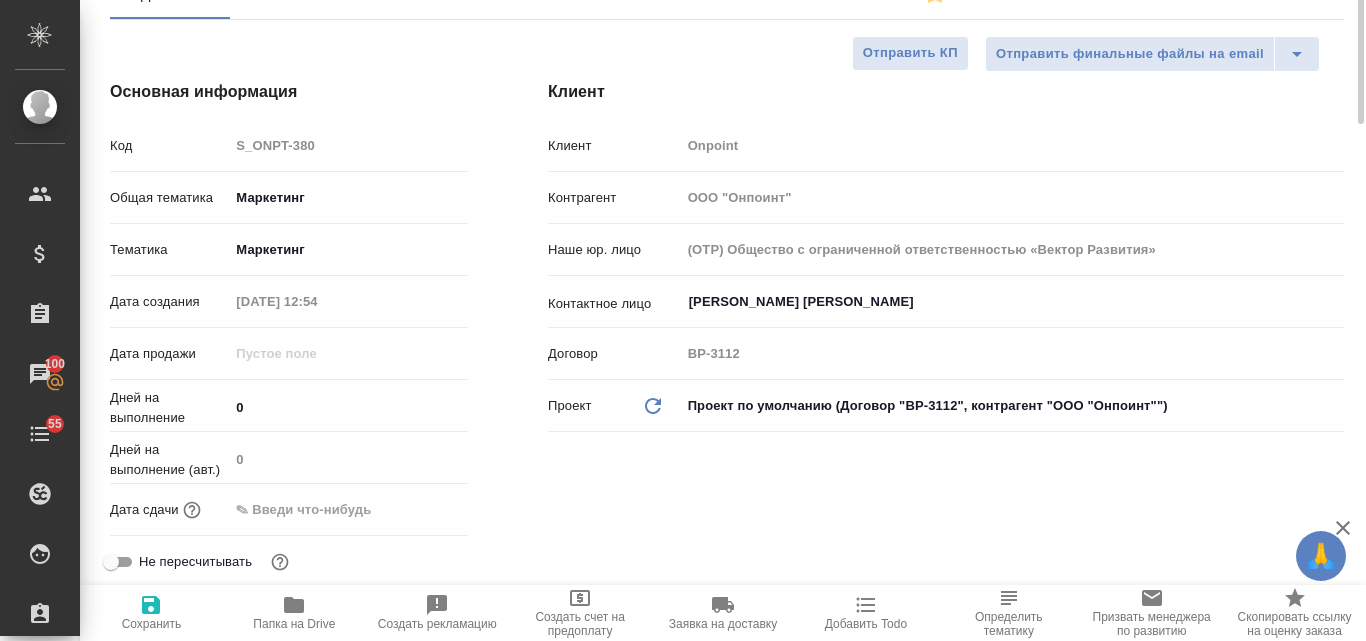 scroll, scrollTop: 100, scrollLeft: 0, axis: vertical 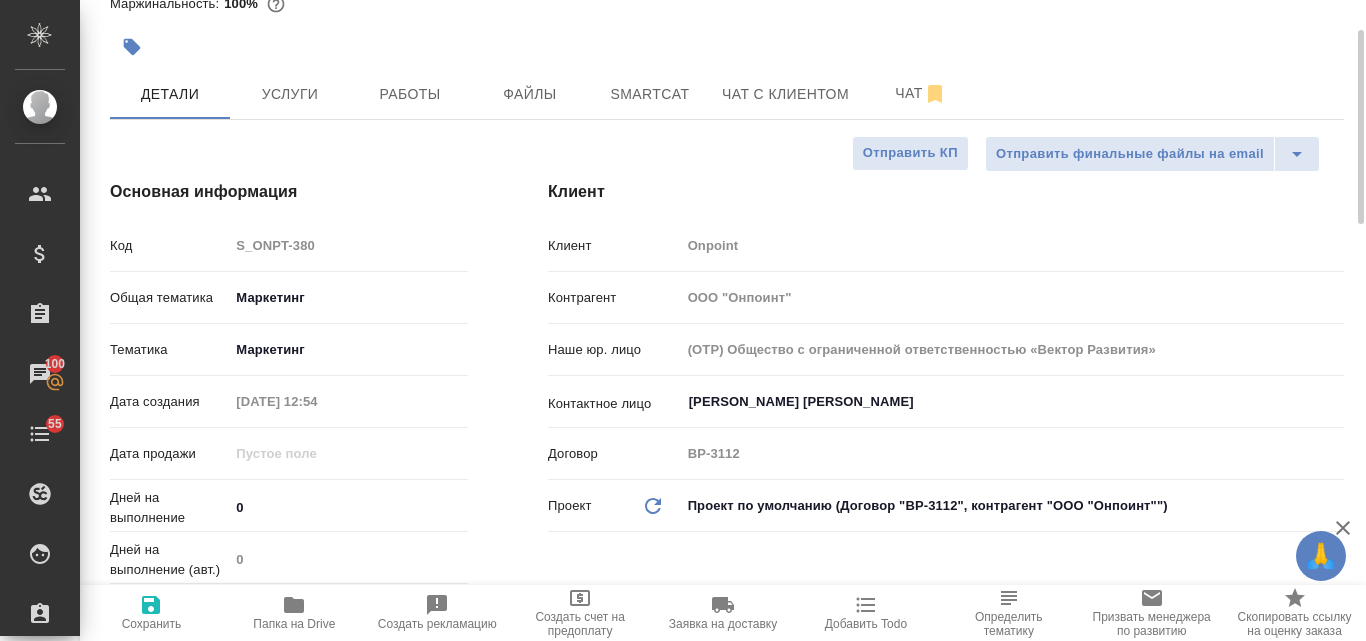 type on "x" 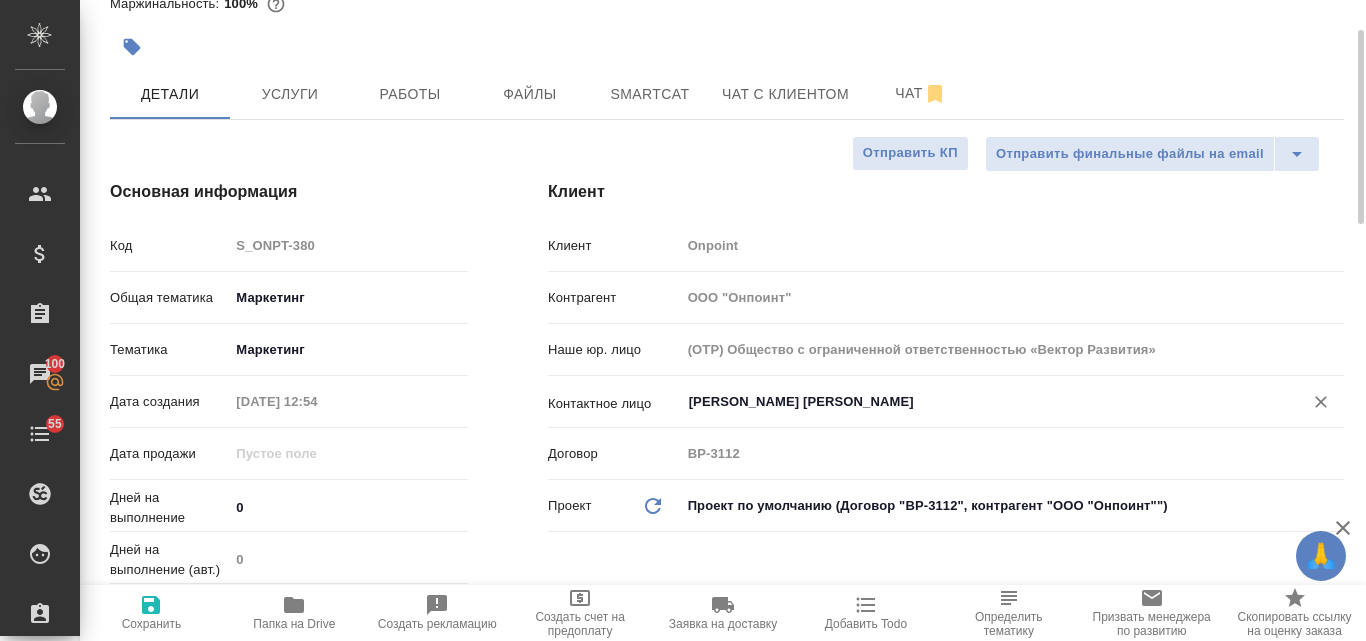 click on "Куштапова Елизавета" at bounding box center (979, 402) 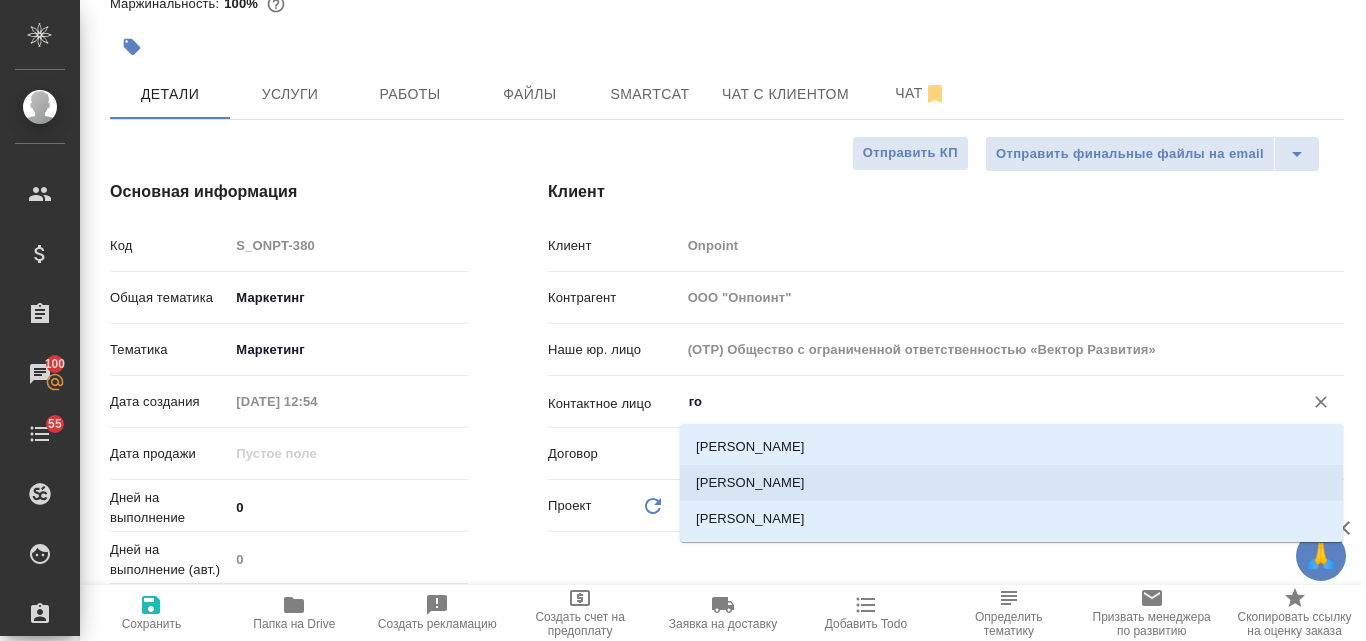 type on "г" 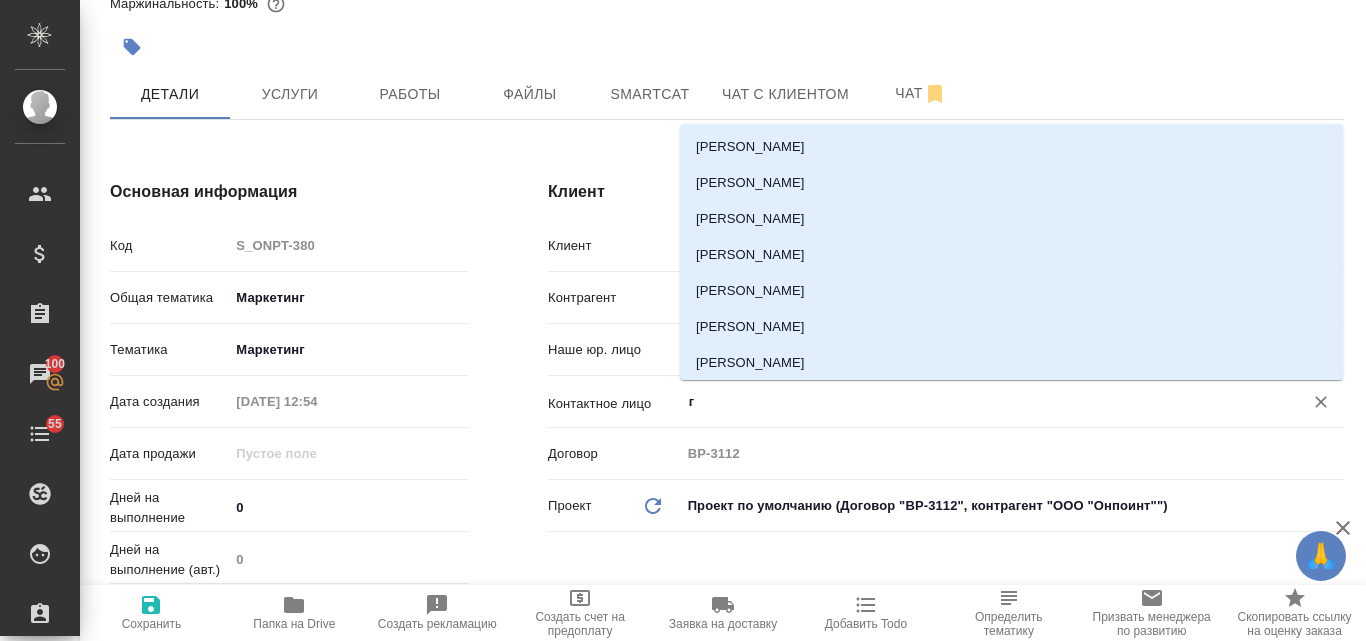 type 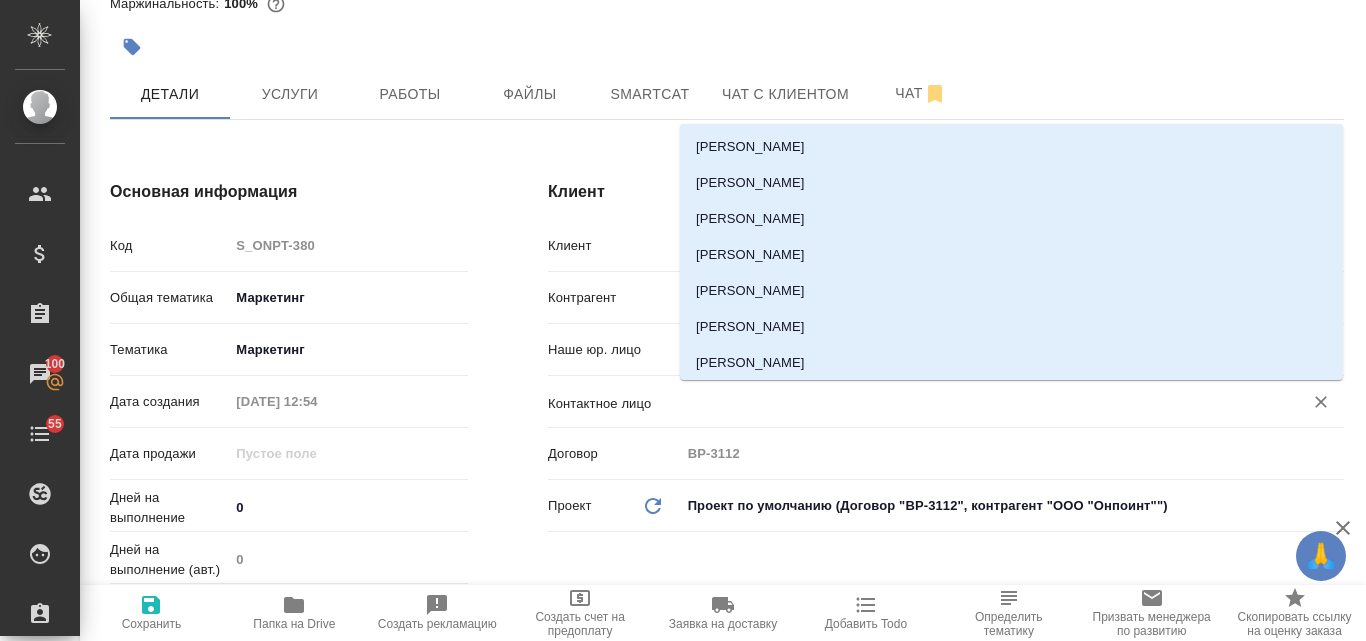 type on "x" 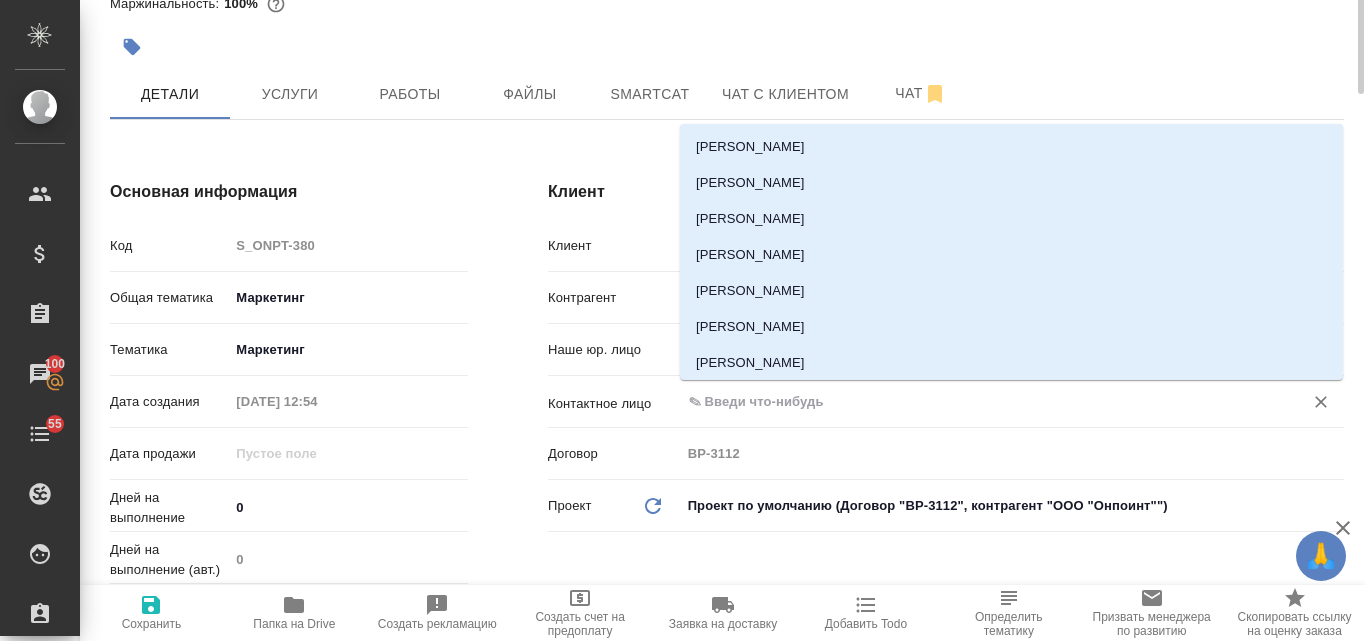 scroll, scrollTop: 0, scrollLeft: 0, axis: both 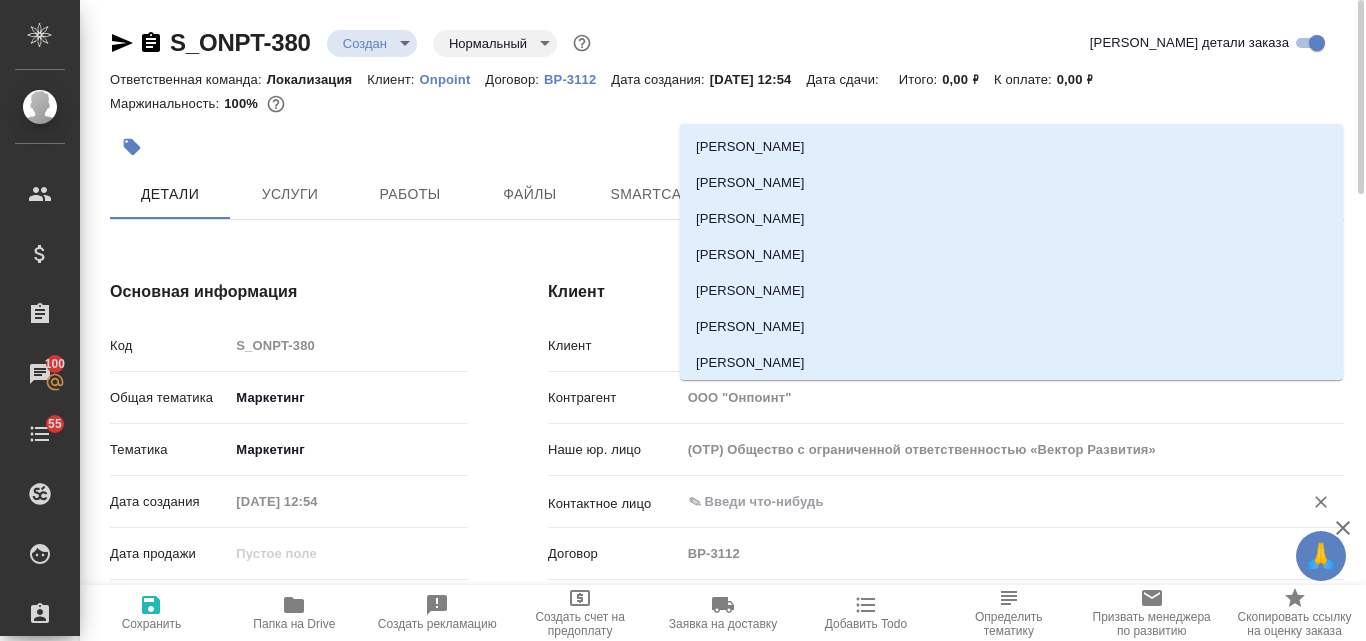 type 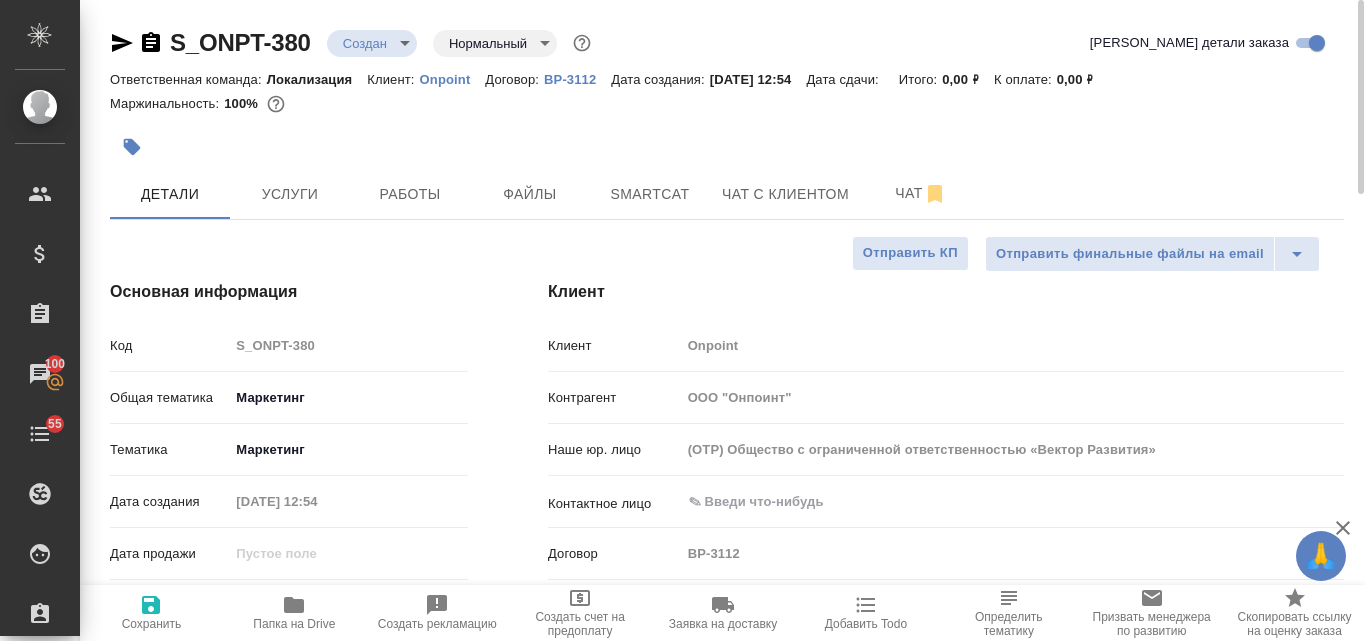 type on "x" 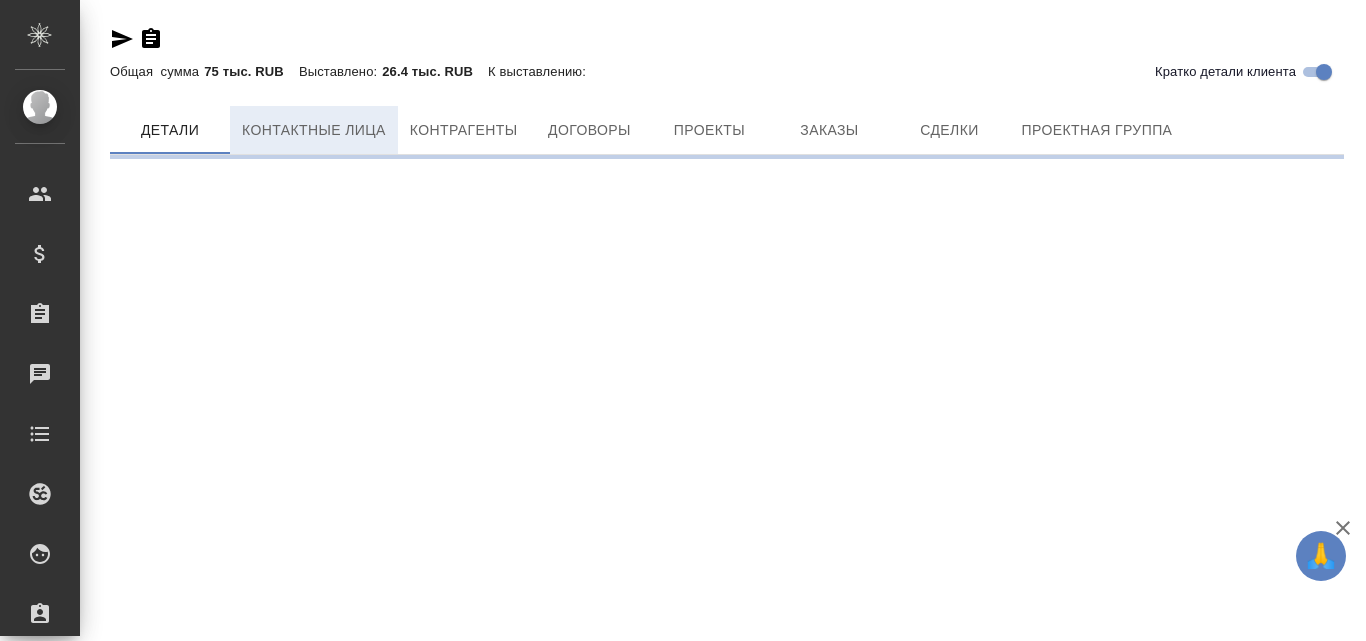 scroll, scrollTop: 0, scrollLeft: 0, axis: both 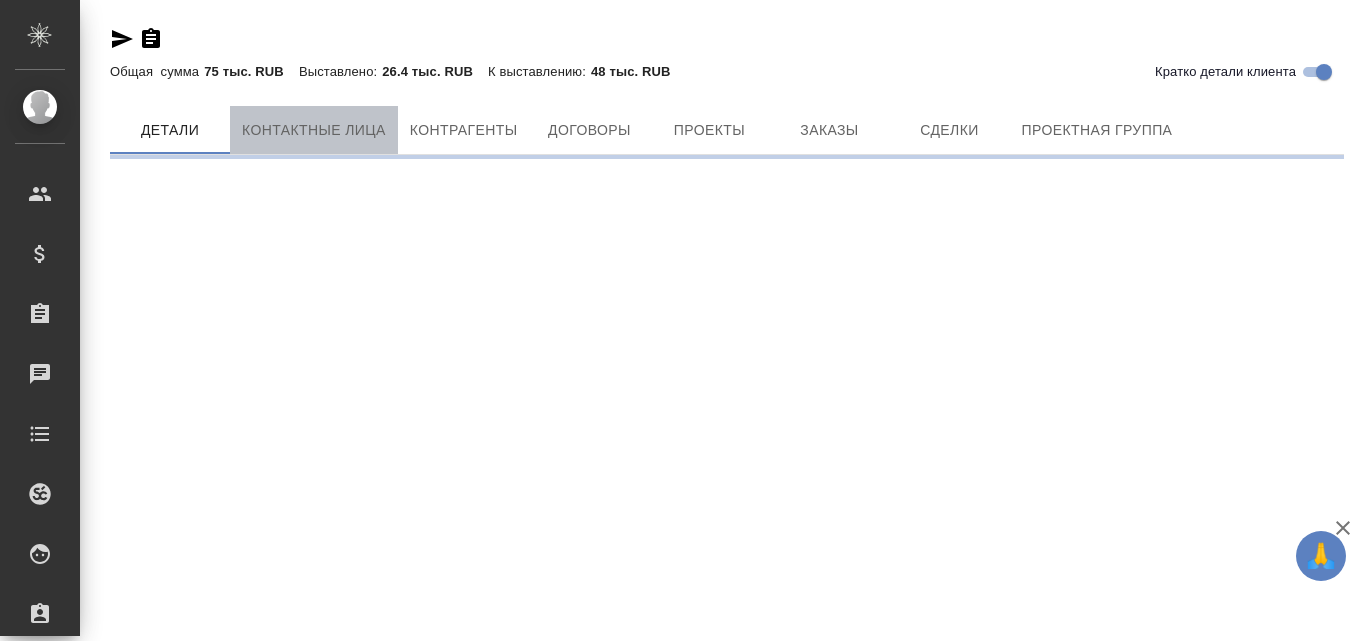 click on "Контактные лица" at bounding box center (314, 130) 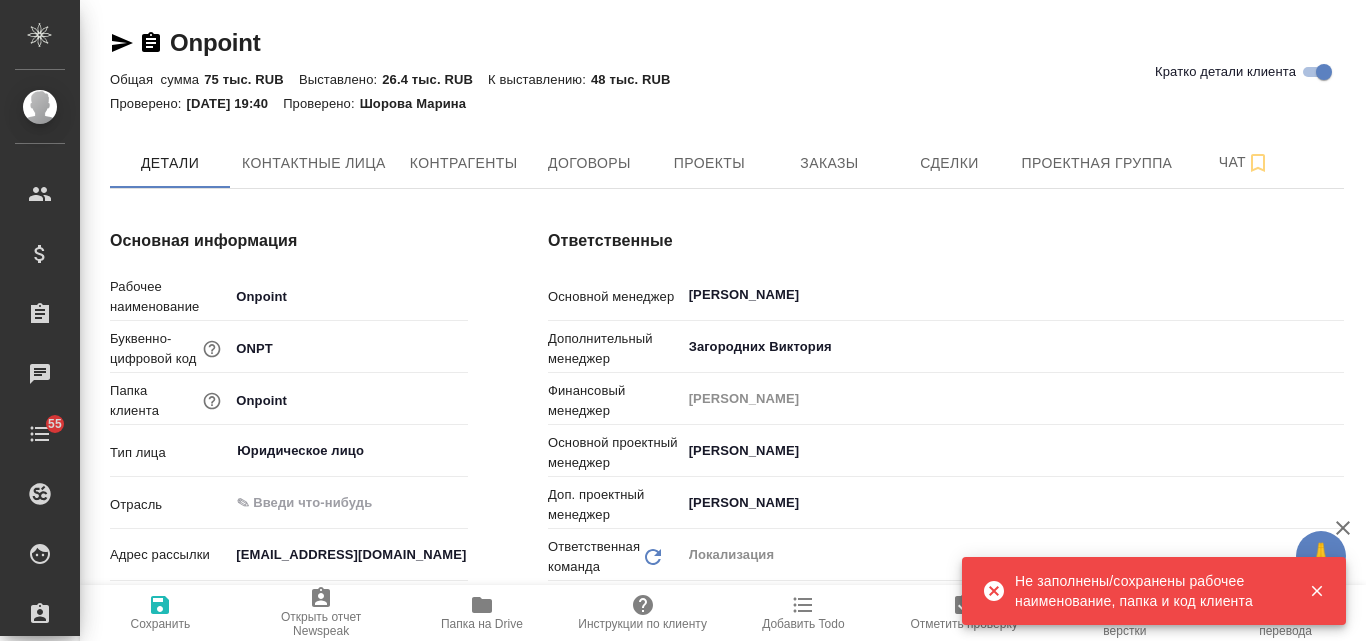 type on "x" 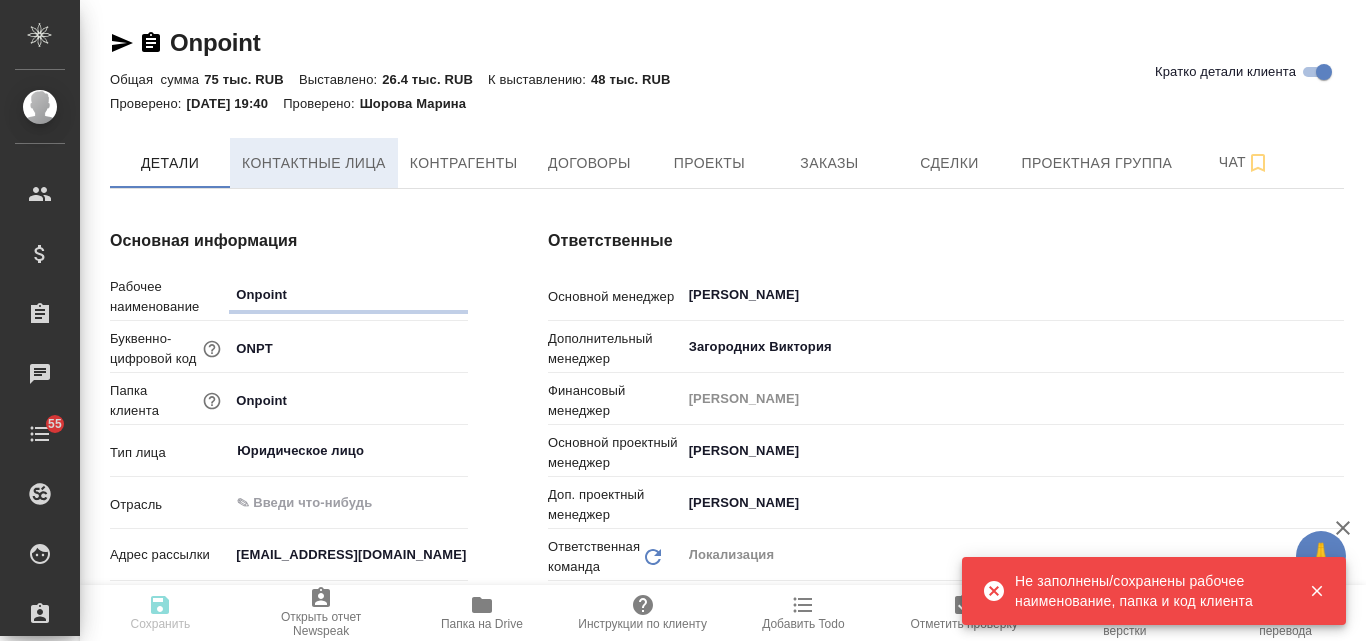 type on "x" 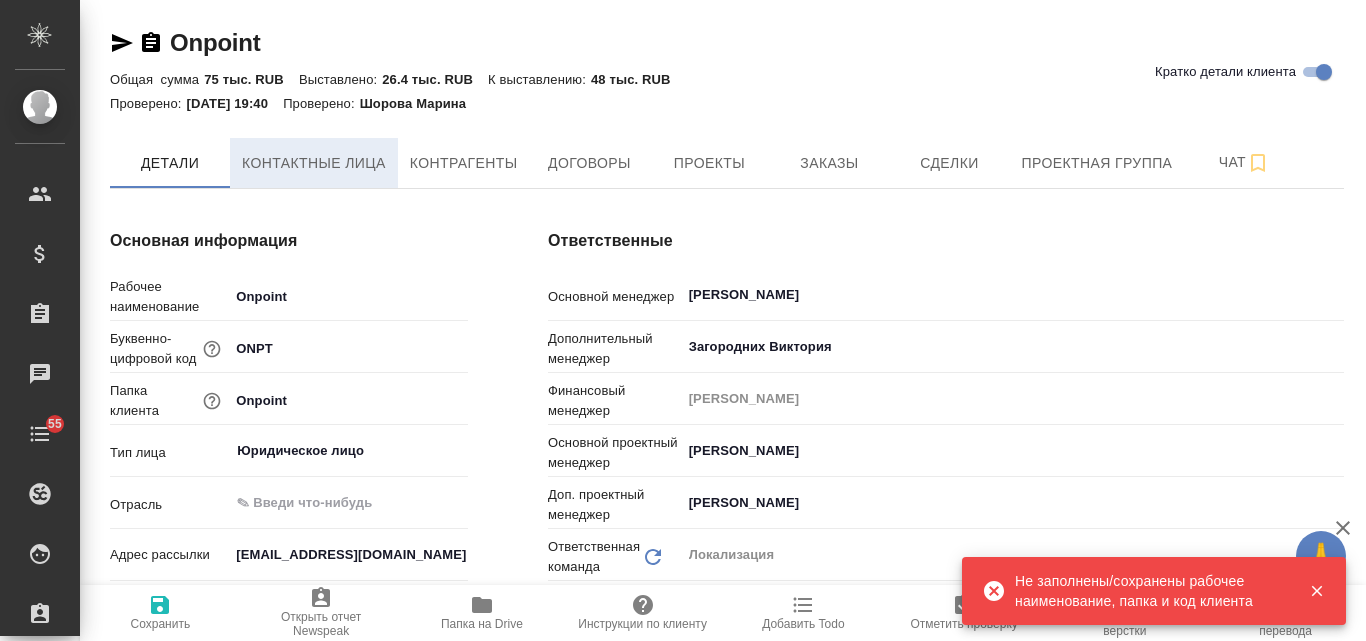 type on "x" 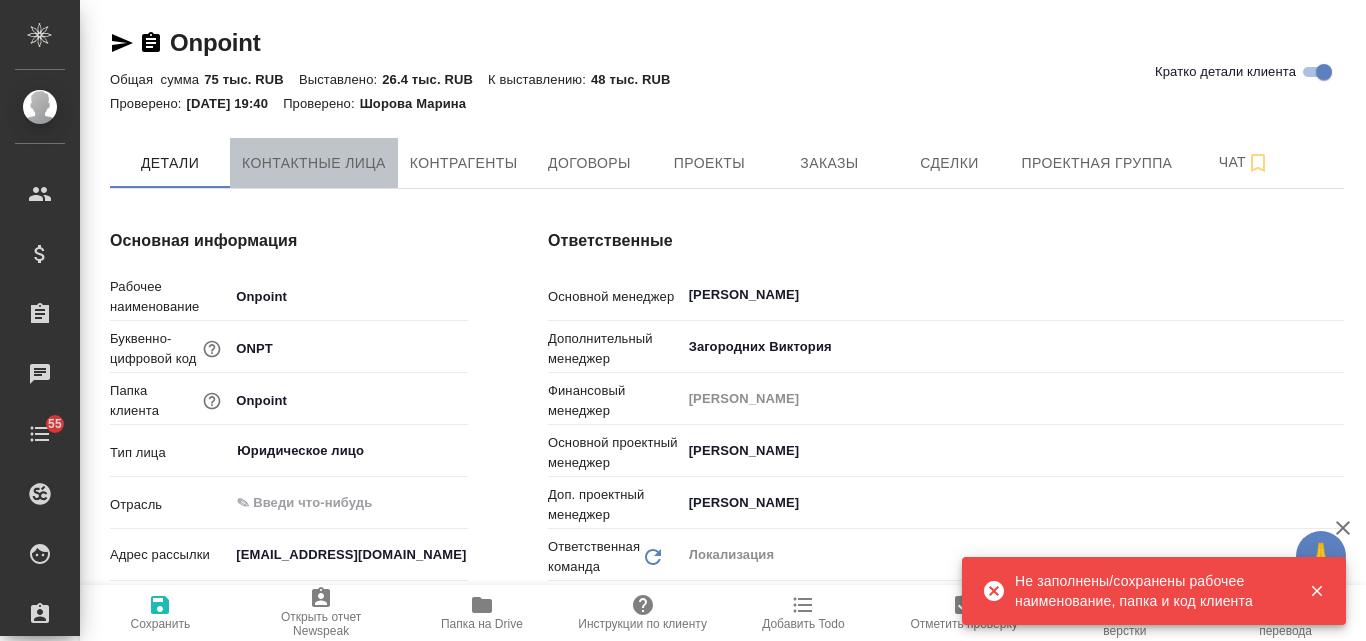 click on "Контактные лица" at bounding box center (314, 163) 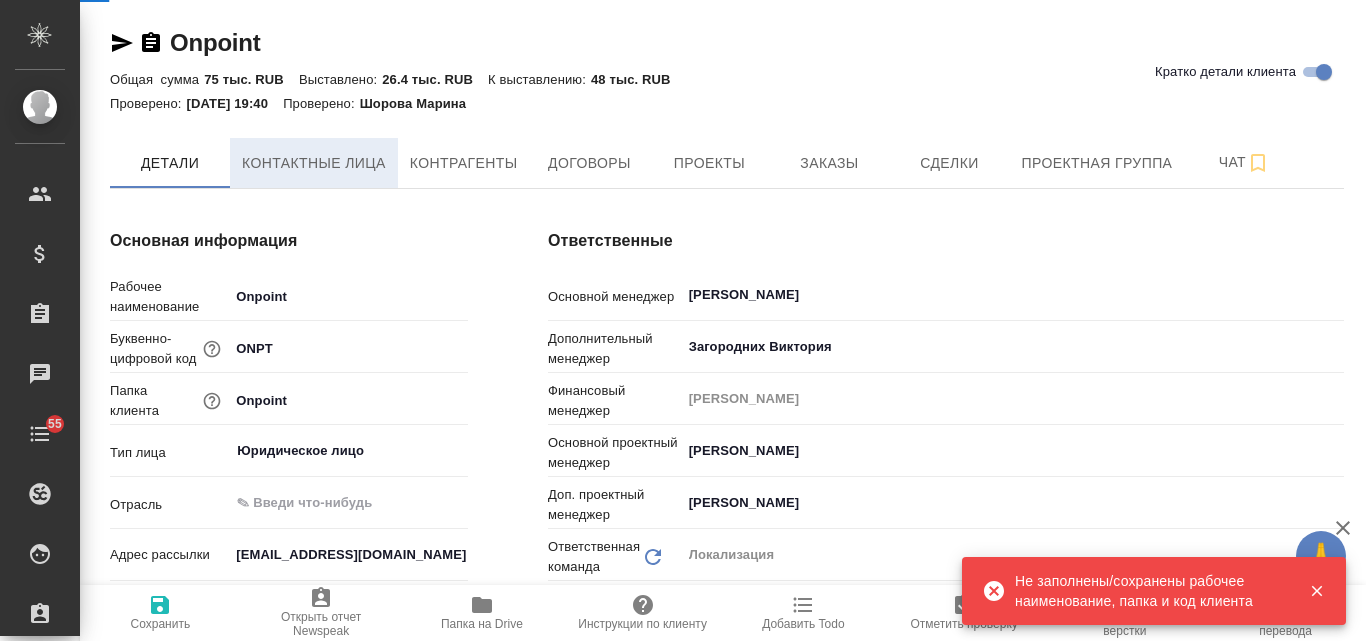 select on "RU" 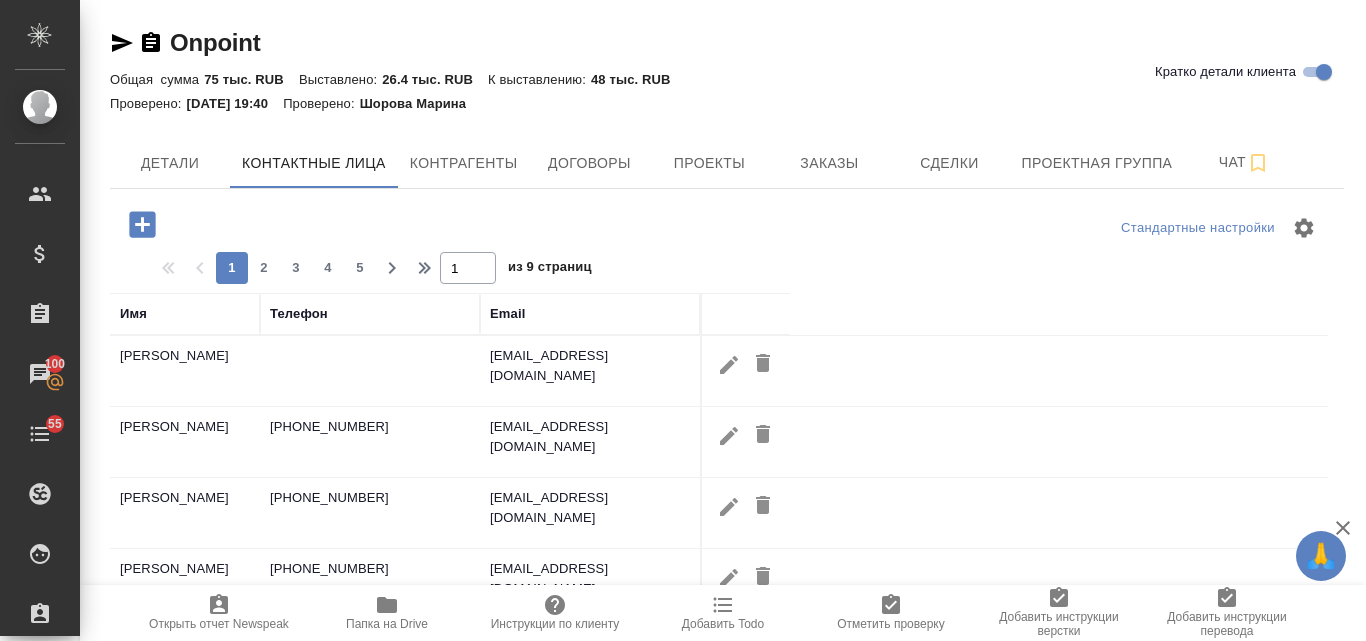 click 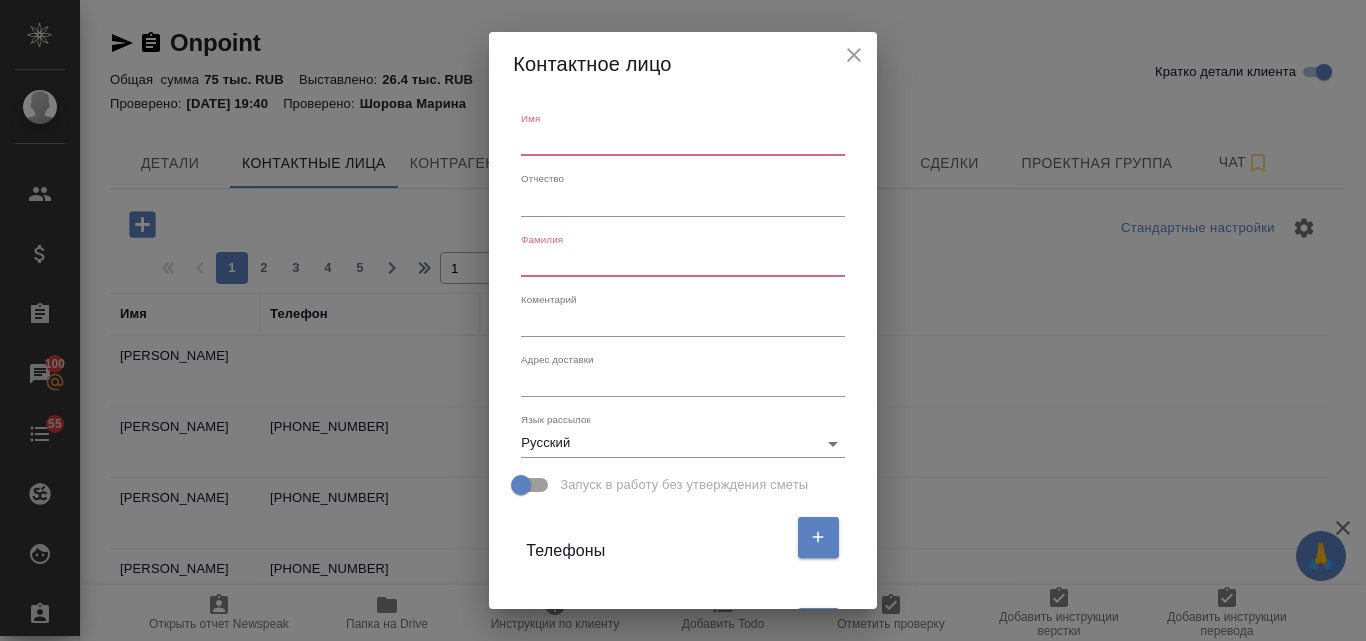 click at bounding box center (682, 142) 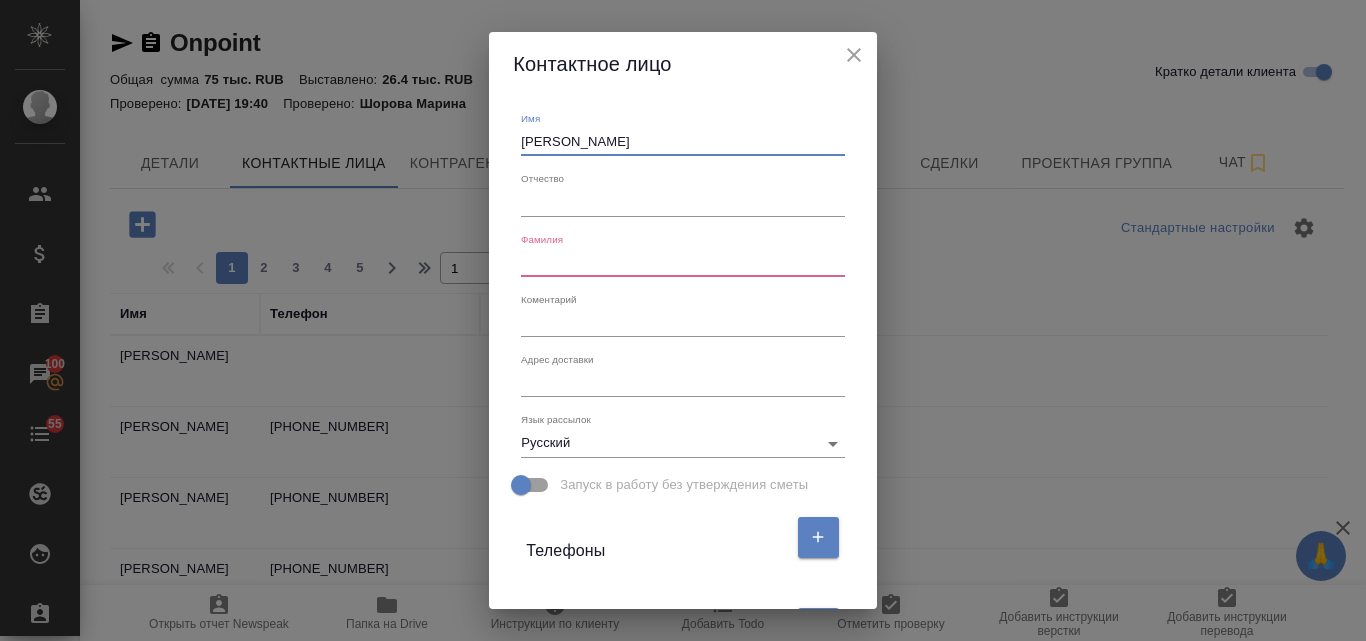 type on "Екатерина" 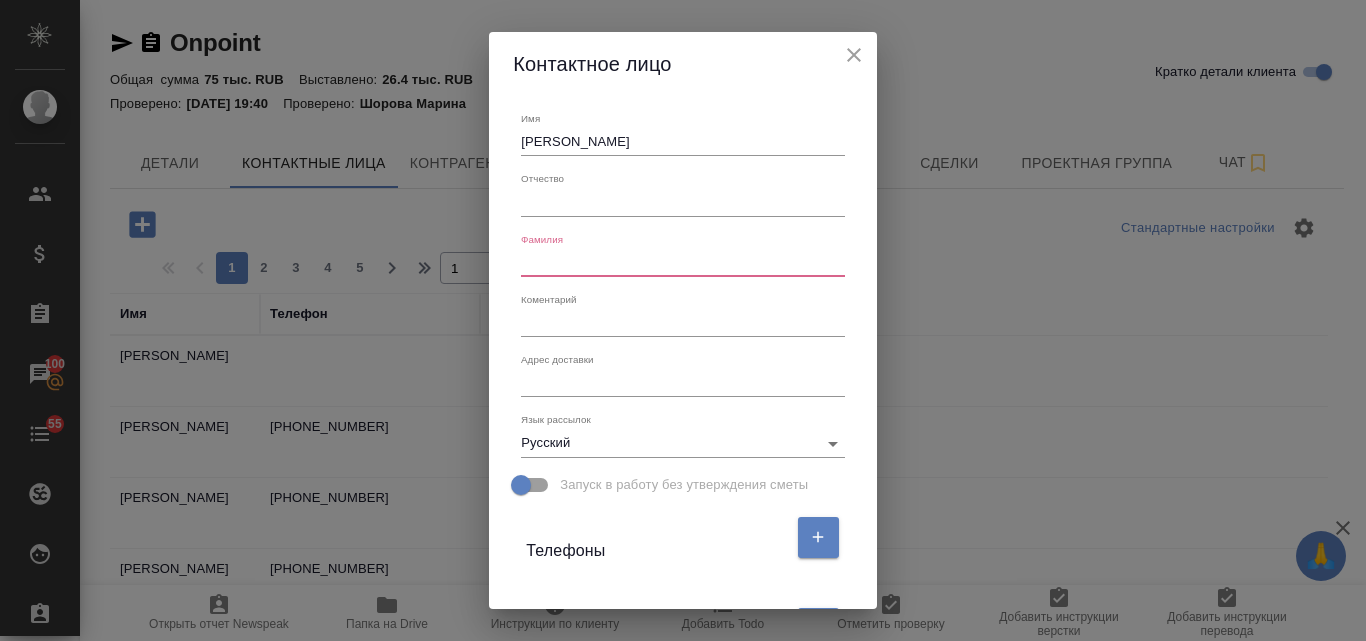 click at bounding box center [682, 263] 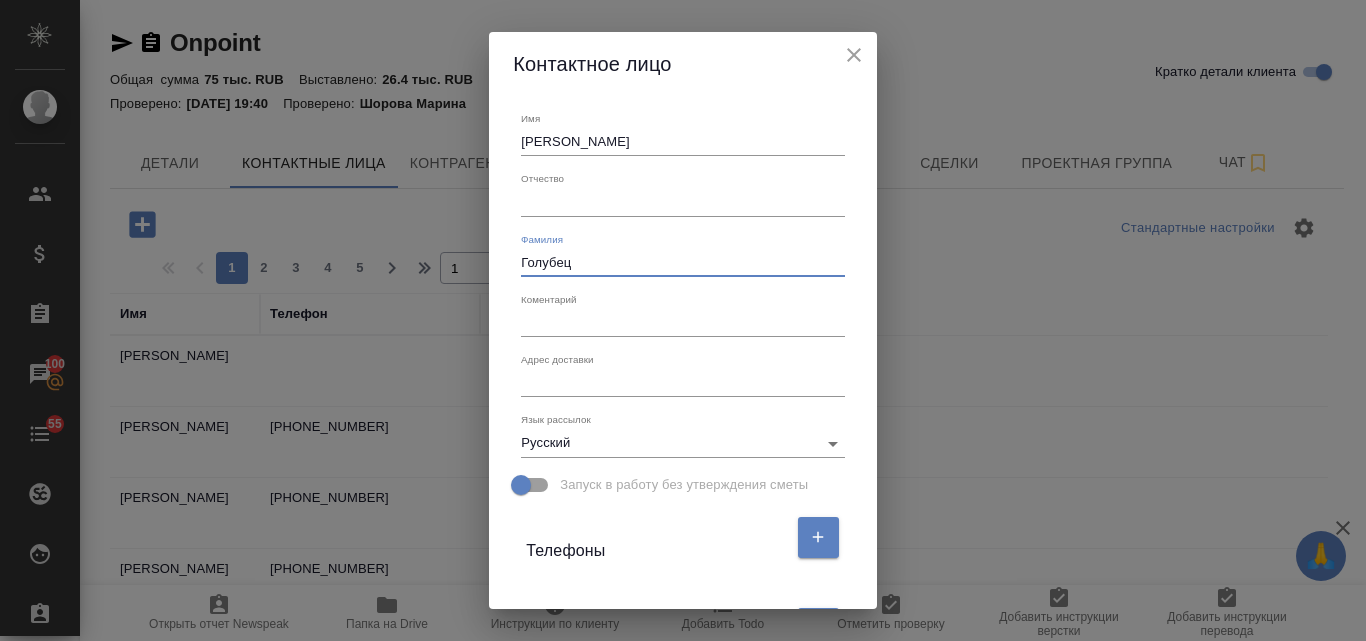 scroll, scrollTop: 300, scrollLeft: 0, axis: vertical 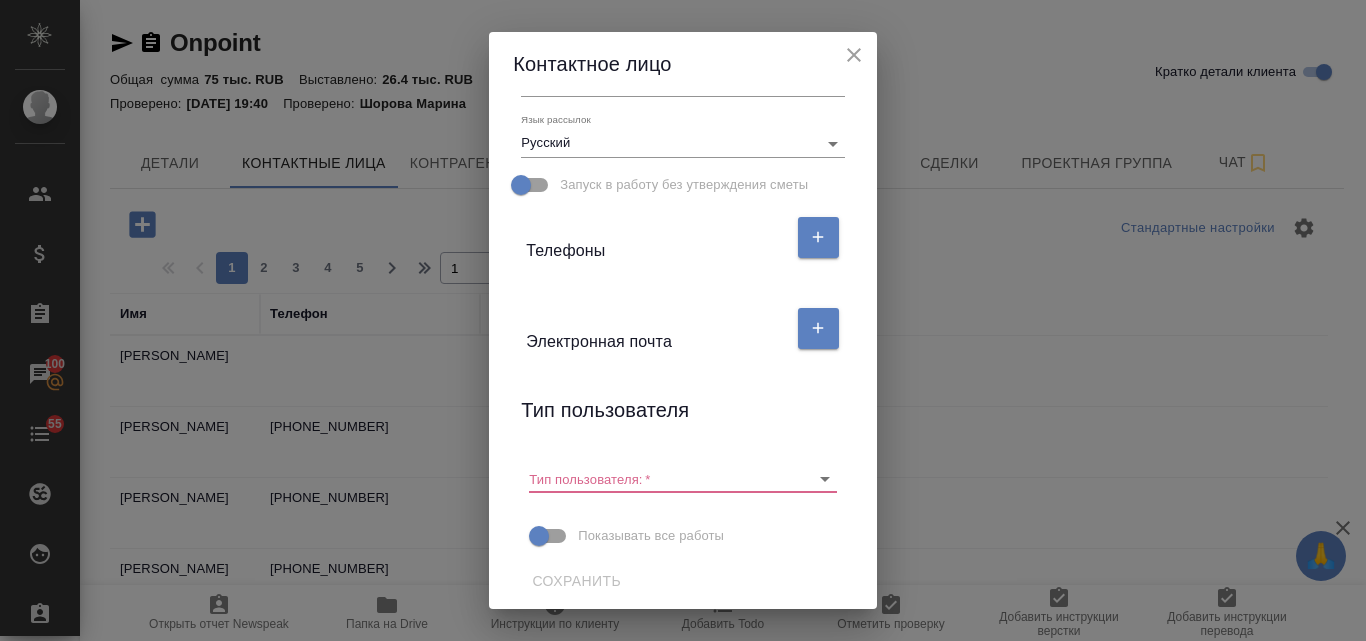 type on "Голубец" 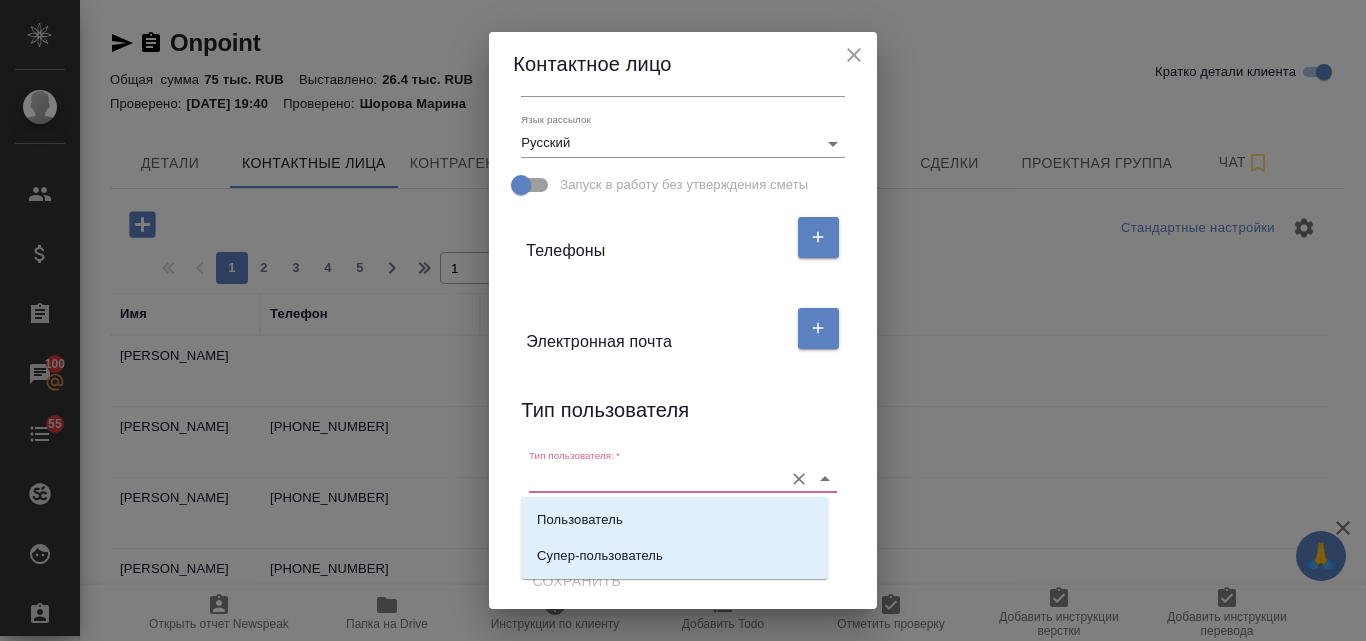 click on "Тип пользователя:   *" at bounding box center (650, 478) 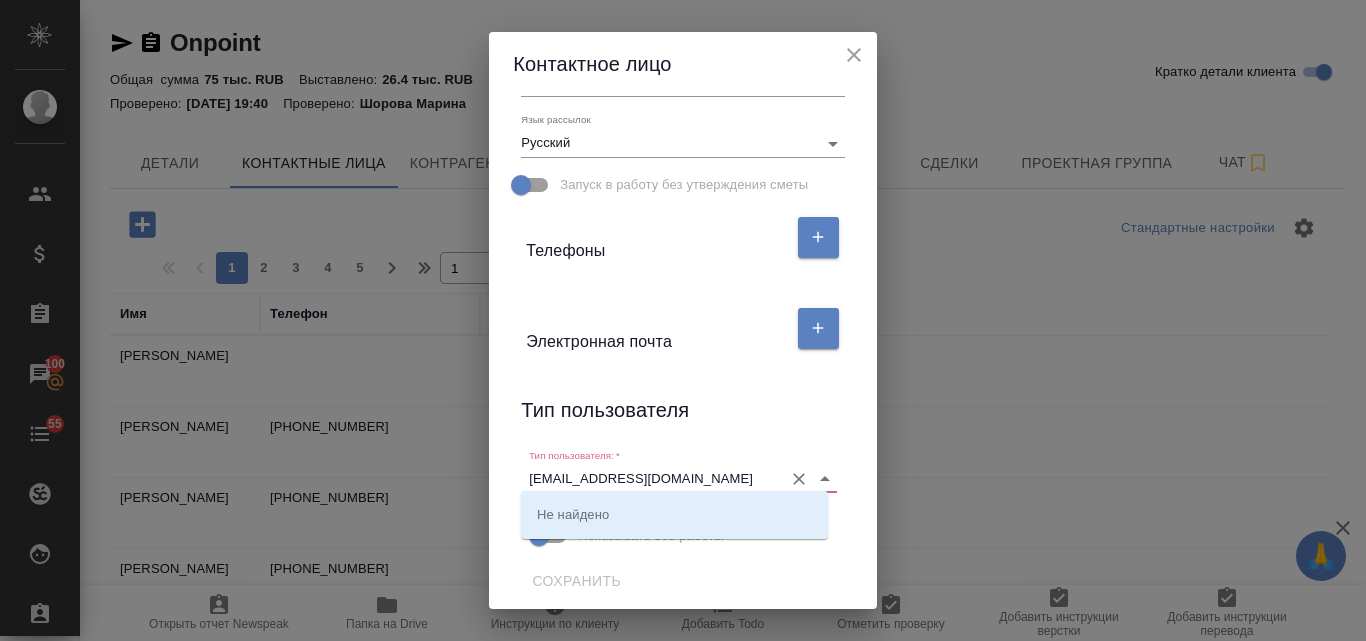 scroll, scrollTop: 307, scrollLeft: 0, axis: vertical 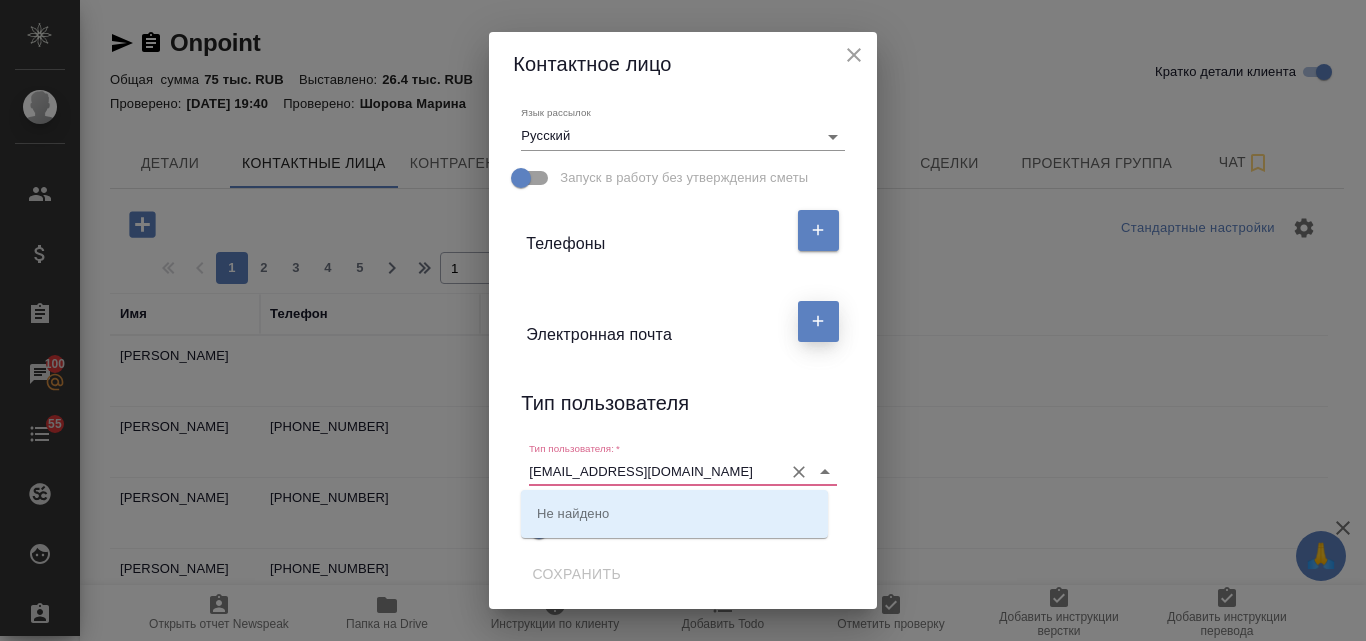 type on "e.golubets@onpoint.ru" 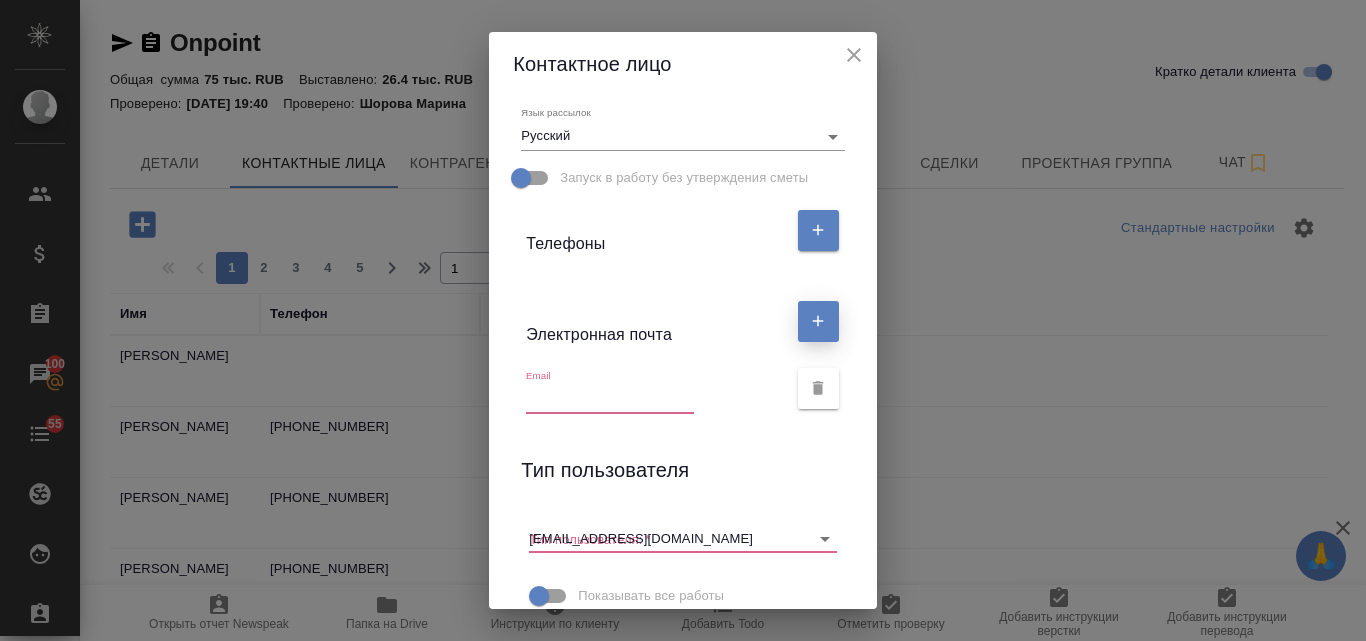 type 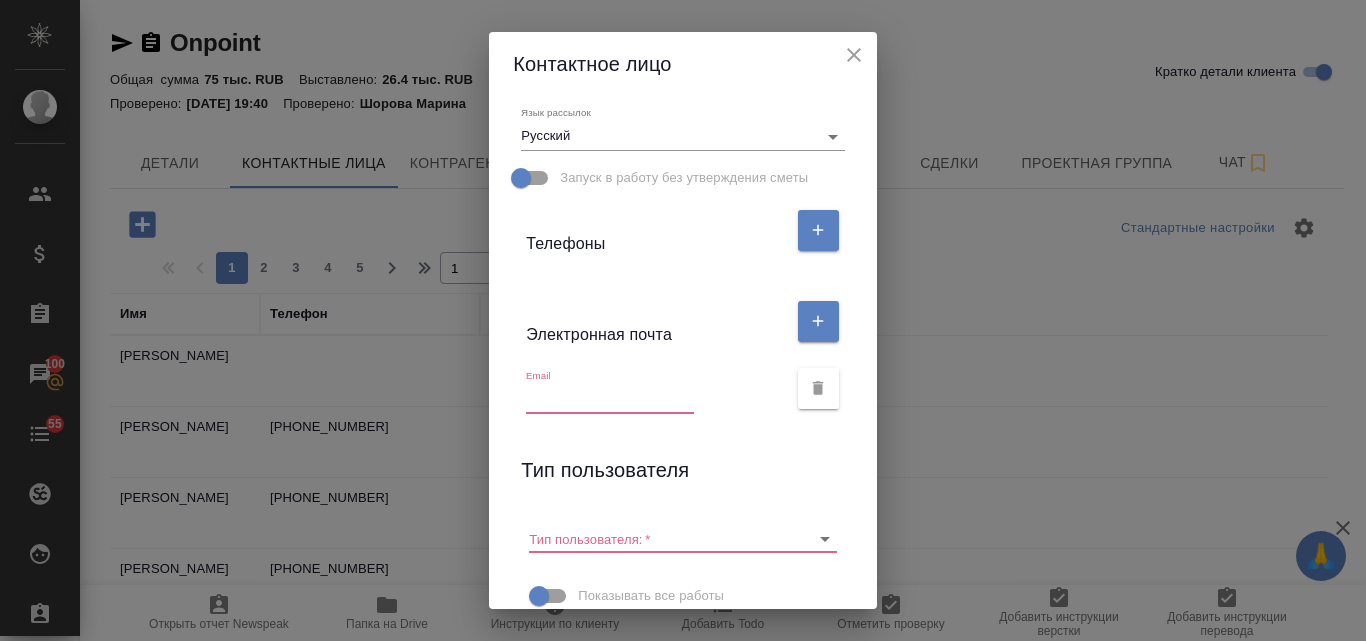 click at bounding box center (610, 399) 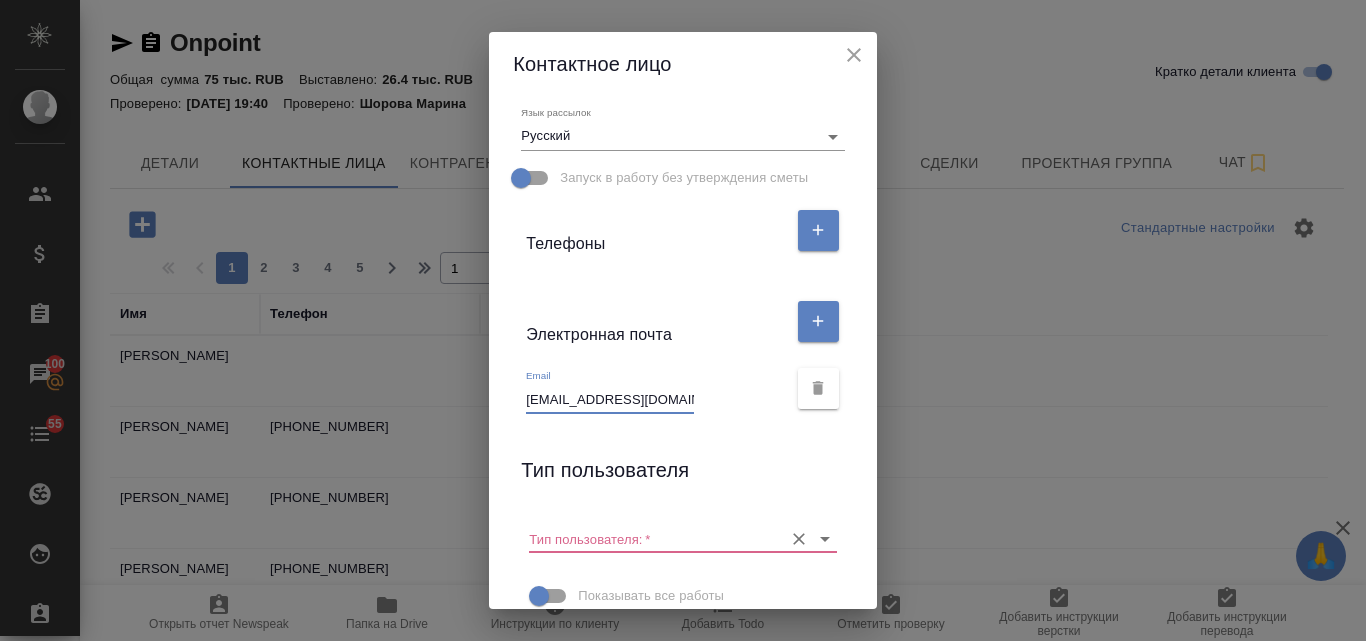 type on "e.golubets@onpoint.ru" 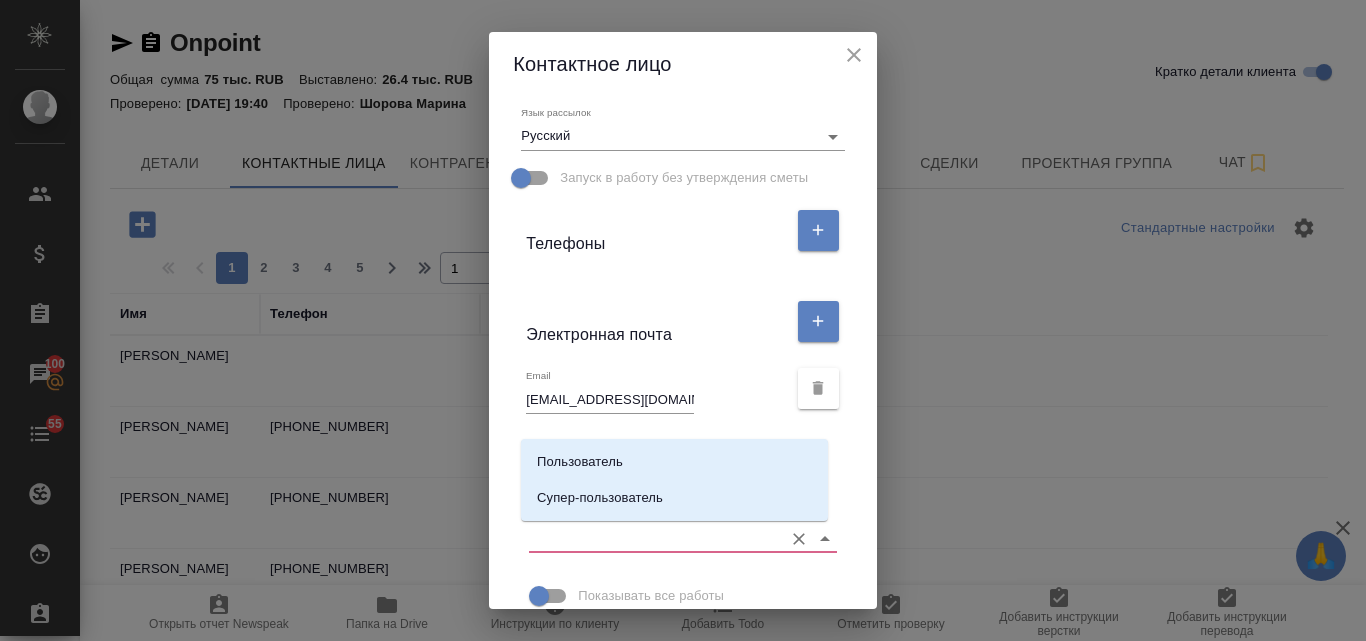 click on "Тип пользователя:   *" at bounding box center [650, 538] 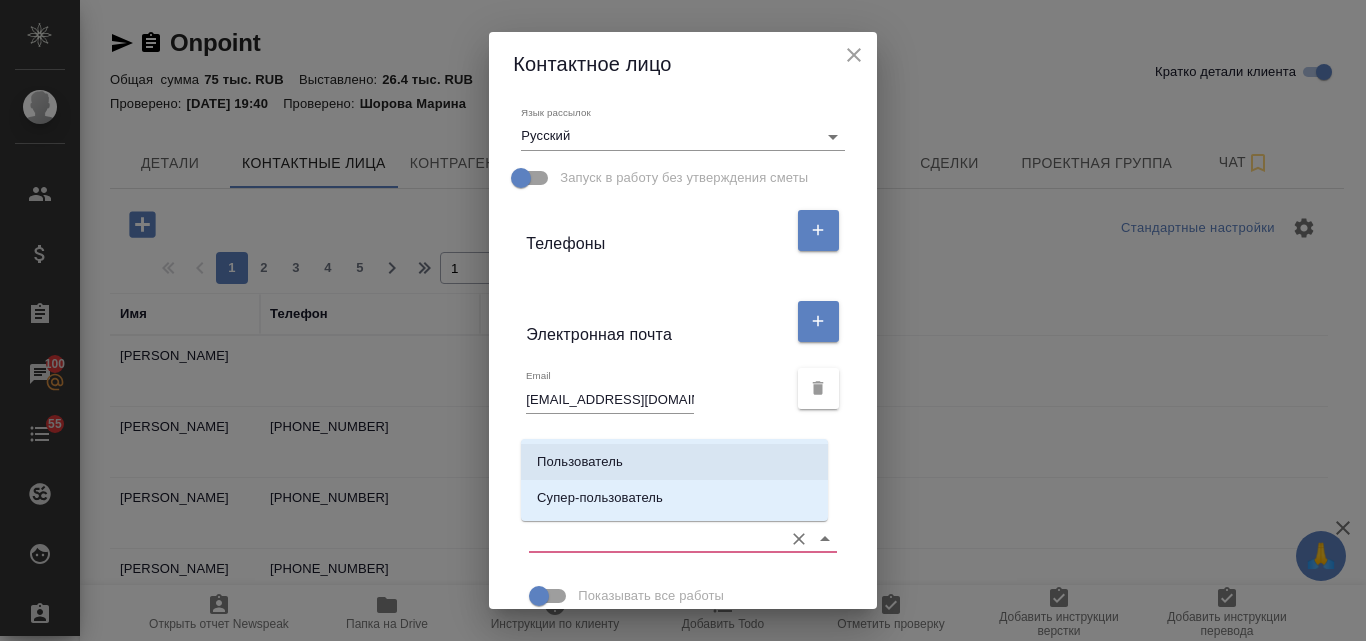 click on "Пользователь" at bounding box center [580, 462] 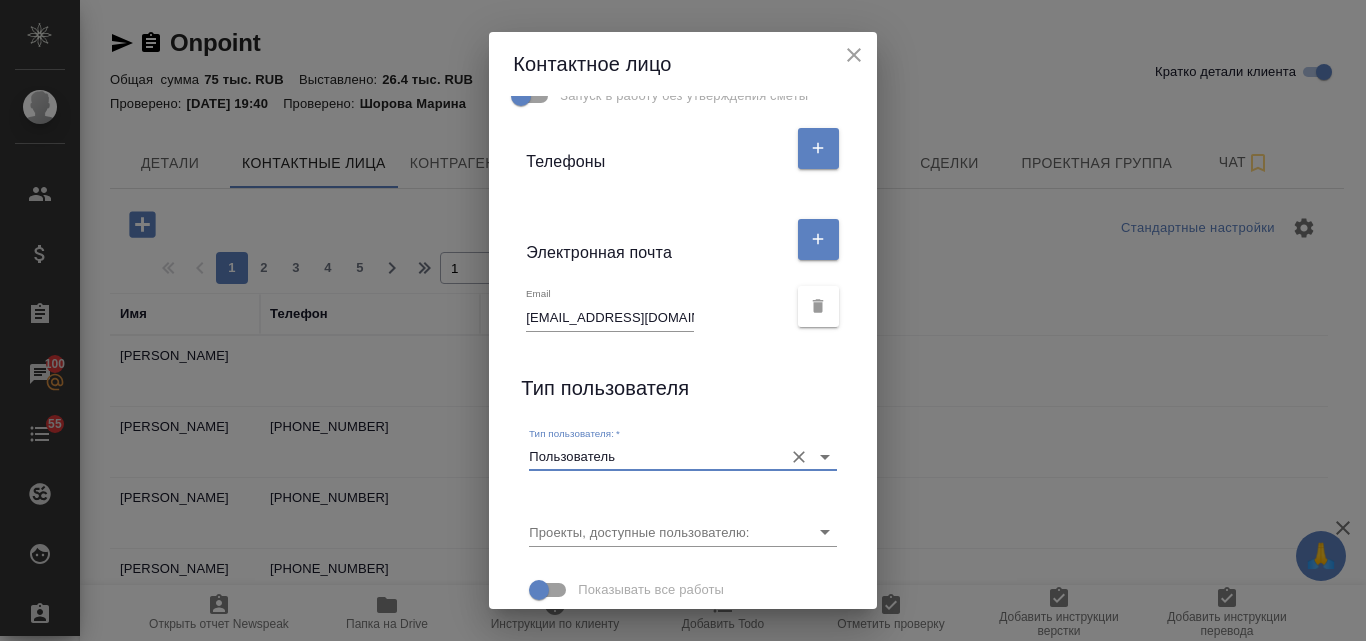 scroll, scrollTop: 449, scrollLeft: 0, axis: vertical 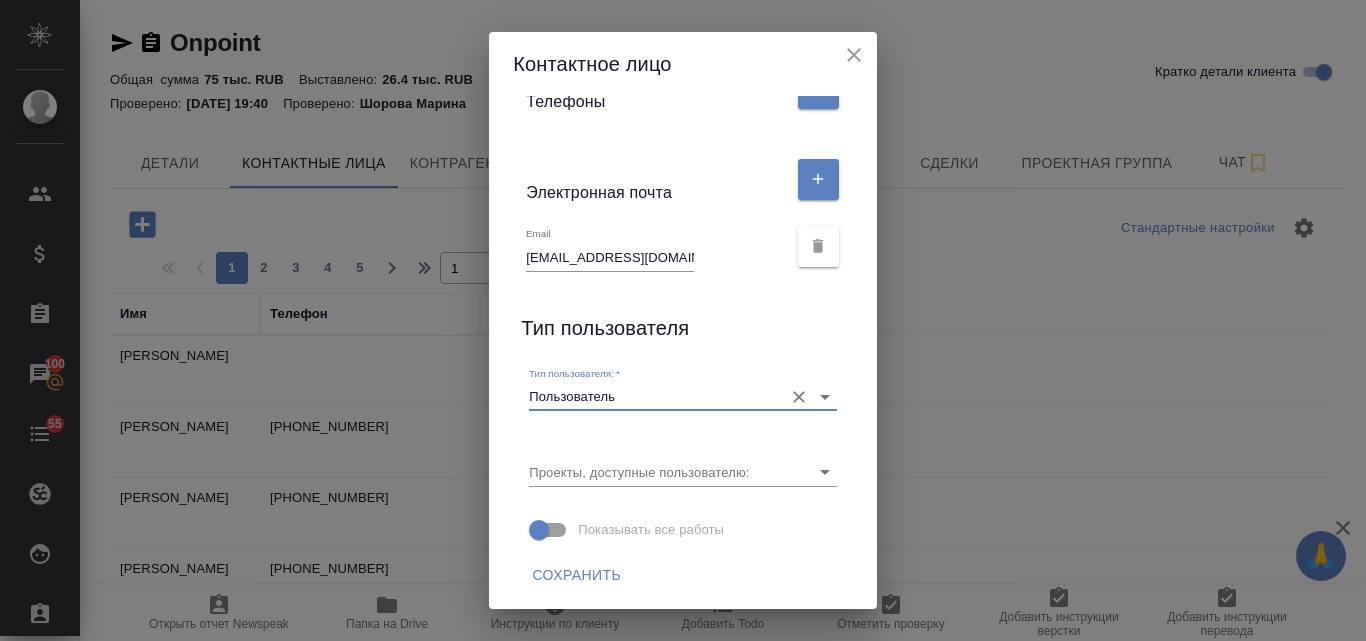 click on "Сохранить" at bounding box center (576, 575) 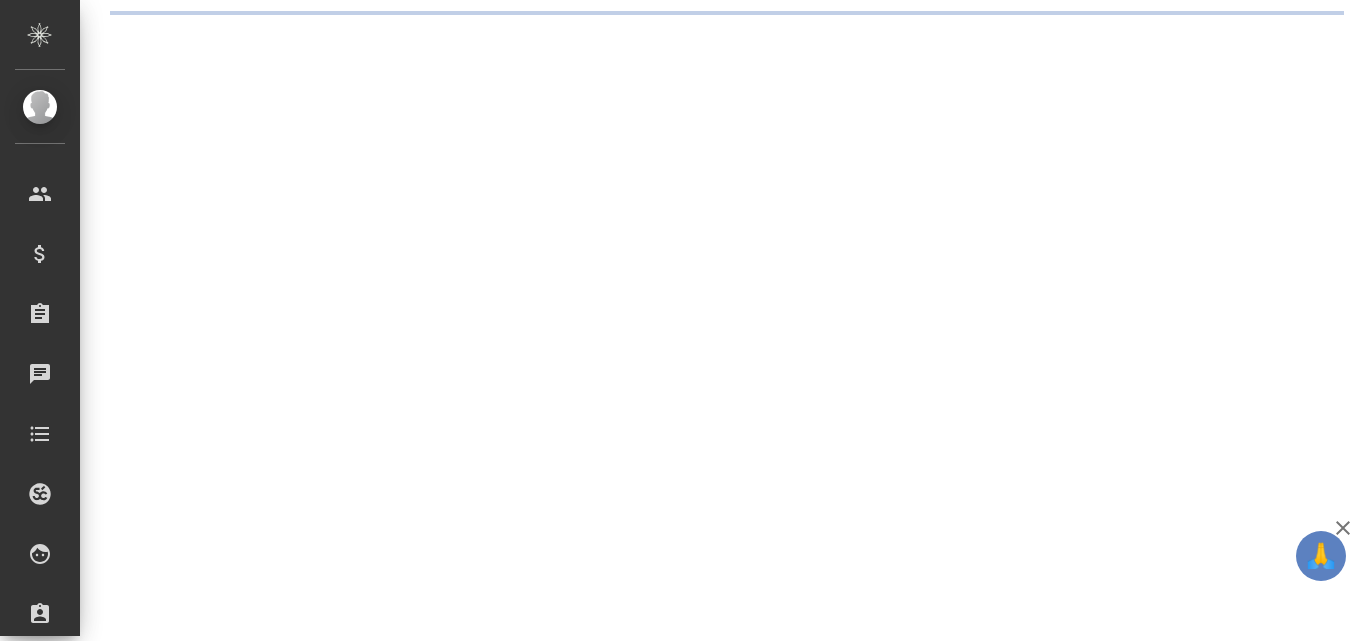 scroll, scrollTop: 0, scrollLeft: 0, axis: both 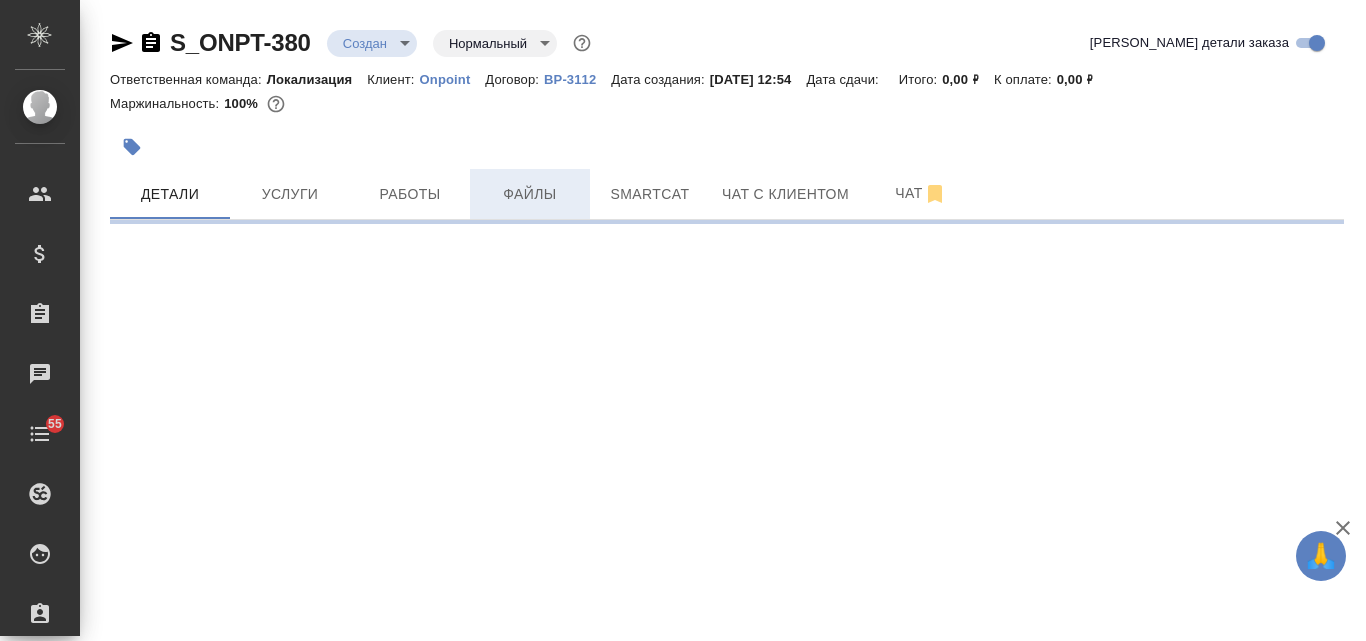 select on "RU" 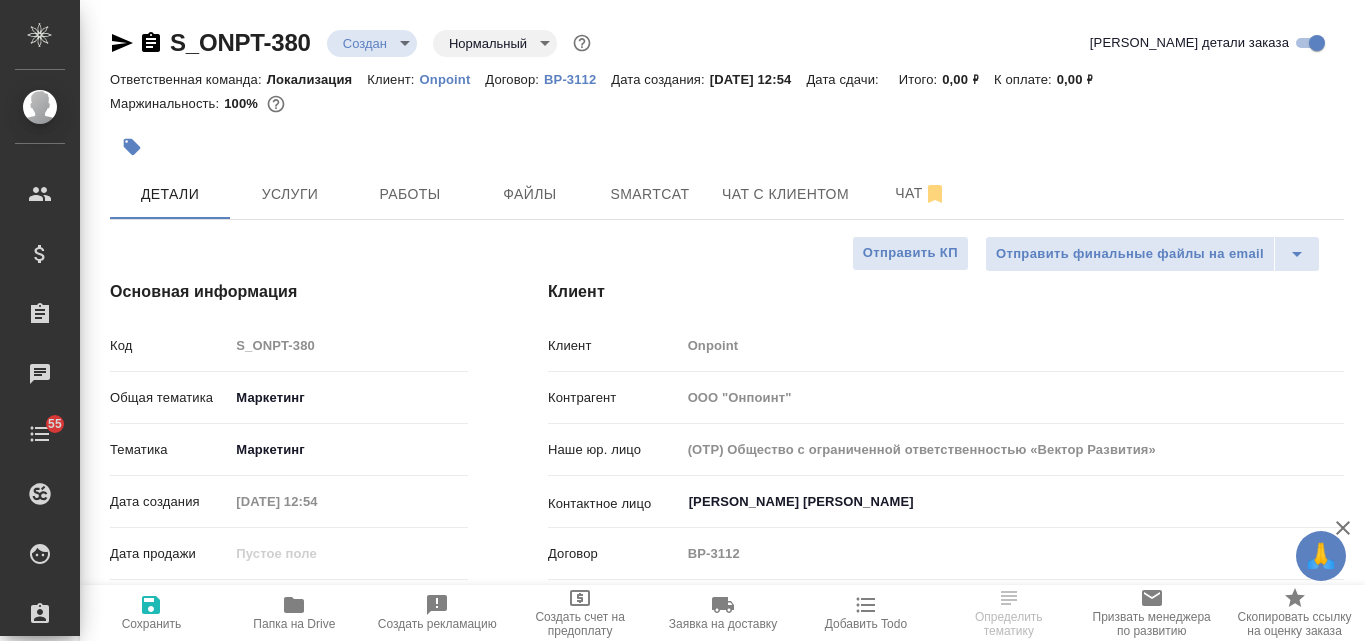 type on "x" 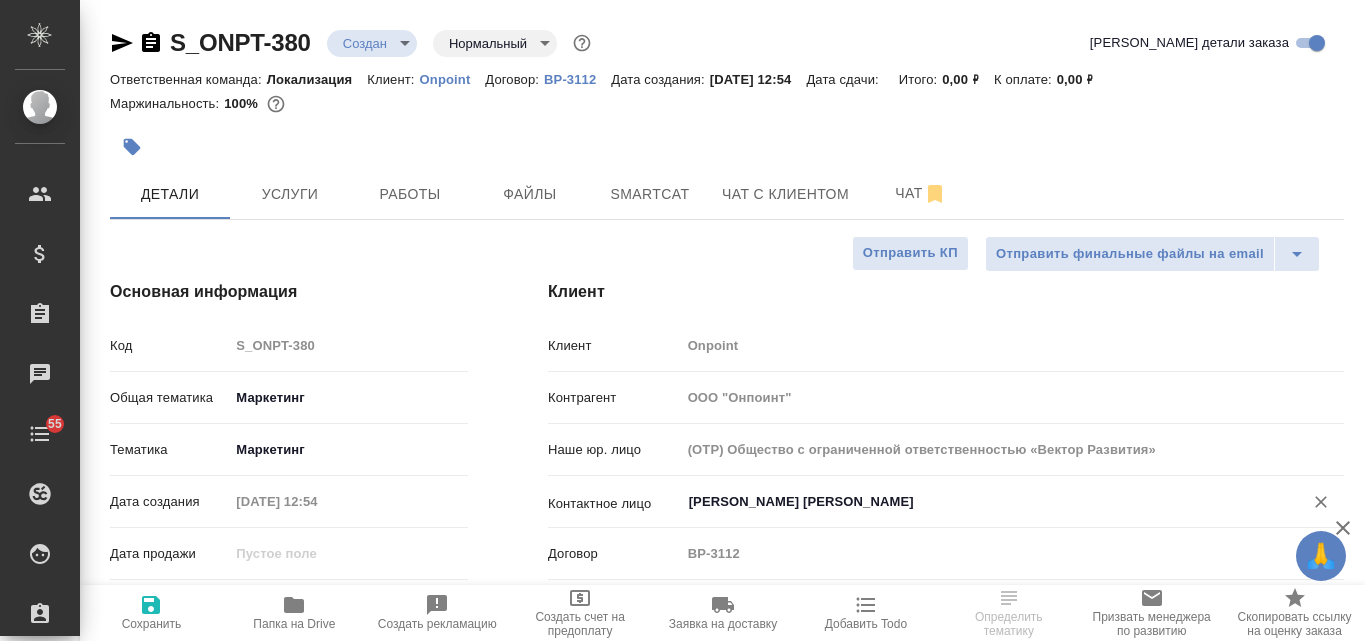 click on "[PERSON_NAME] [PERSON_NAME]" at bounding box center (979, 502) 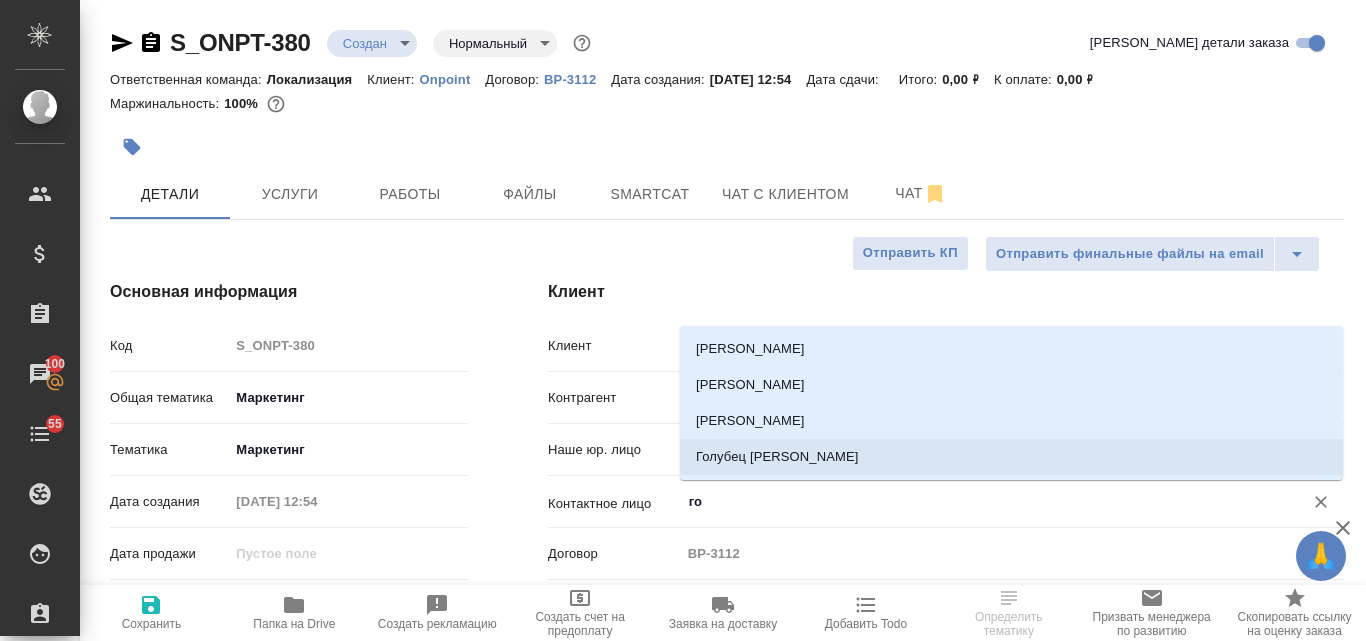 click on "Голубец [PERSON_NAME]" at bounding box center (1011, 457) 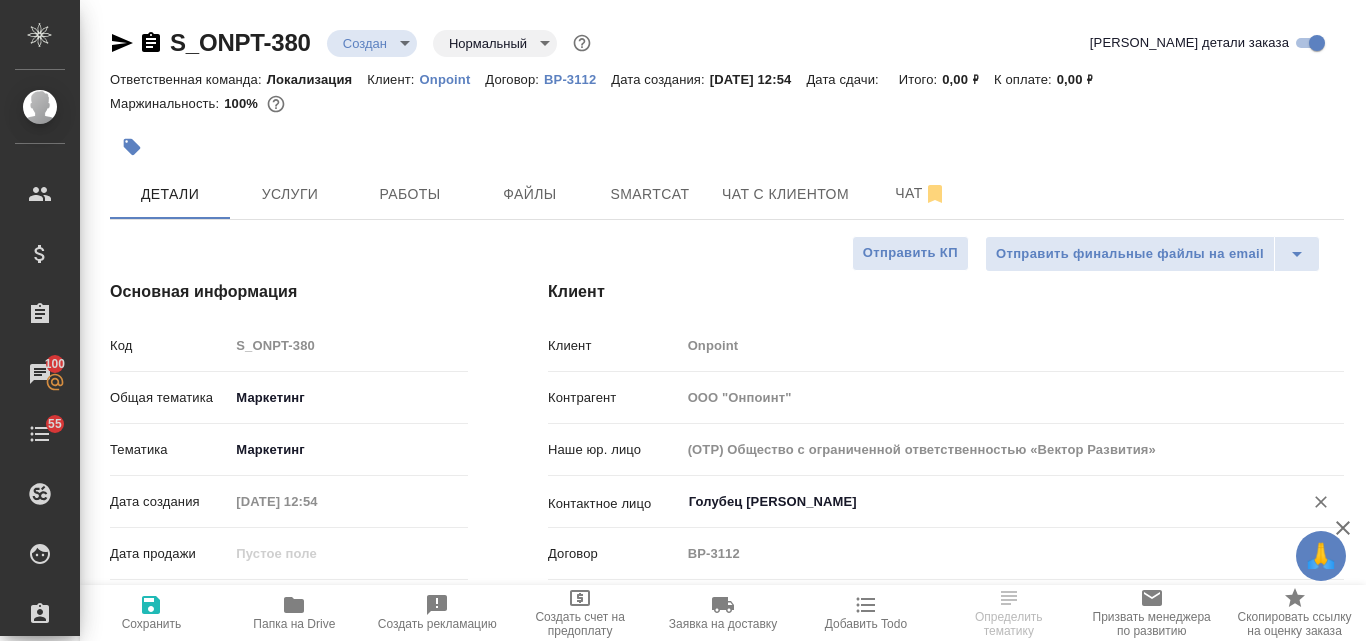 type on "Голубец [PERSON_NAME]" 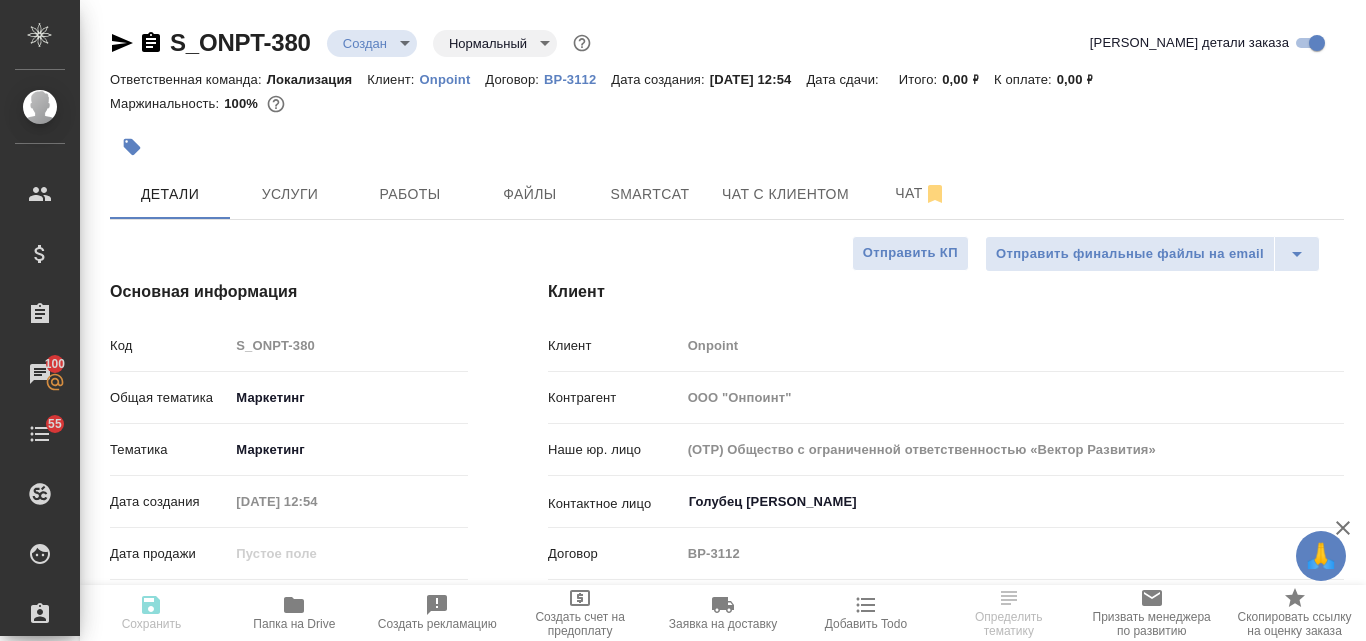 type on "x" 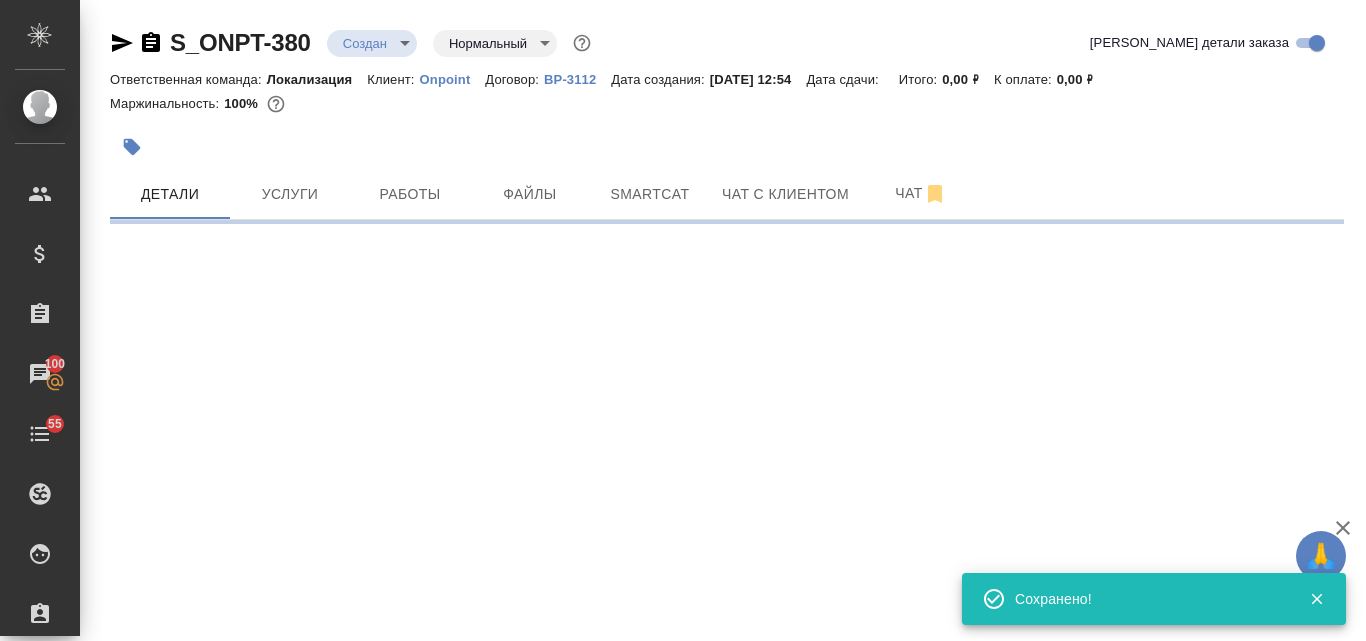 type on "holyTrinity" 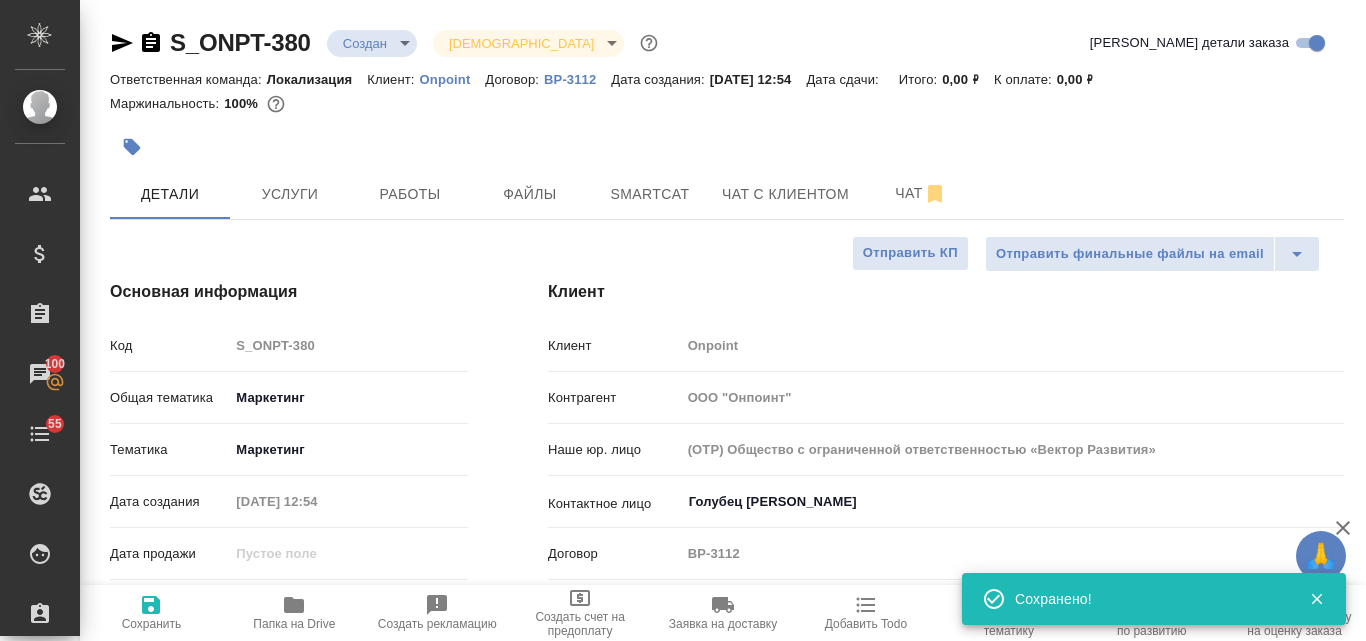 type on "x" 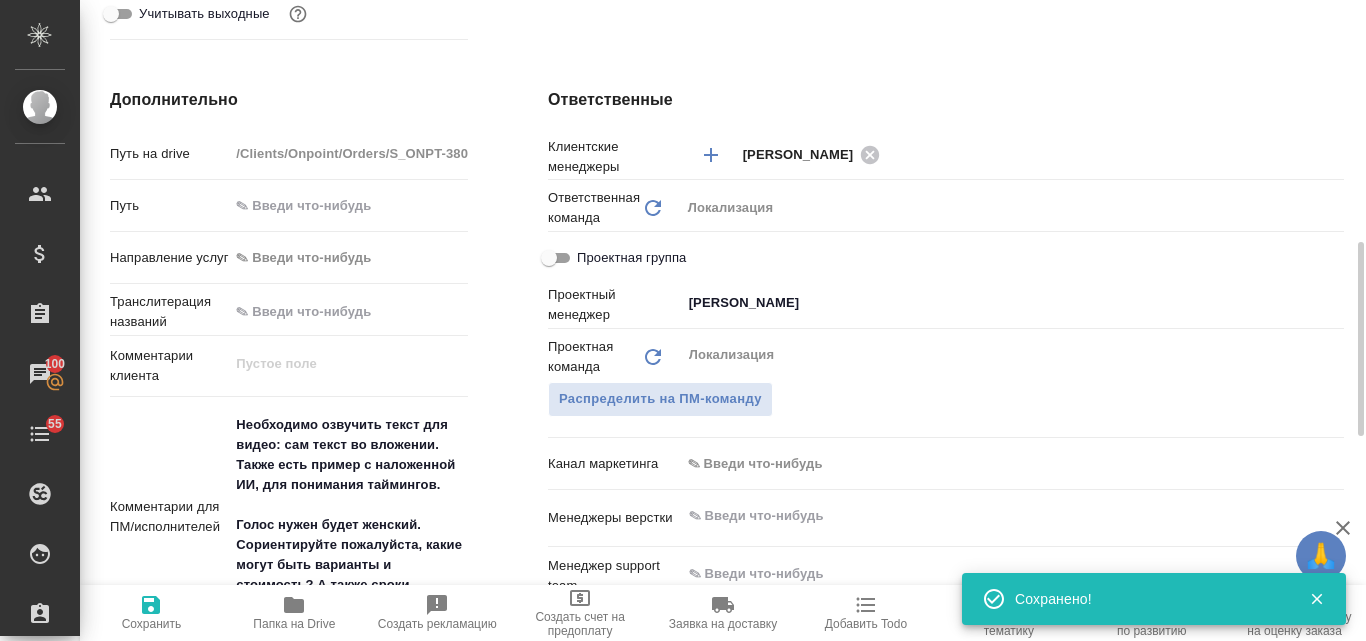 scroll, scrollTop: 1100, scrollLeft: 0, axis: vertical 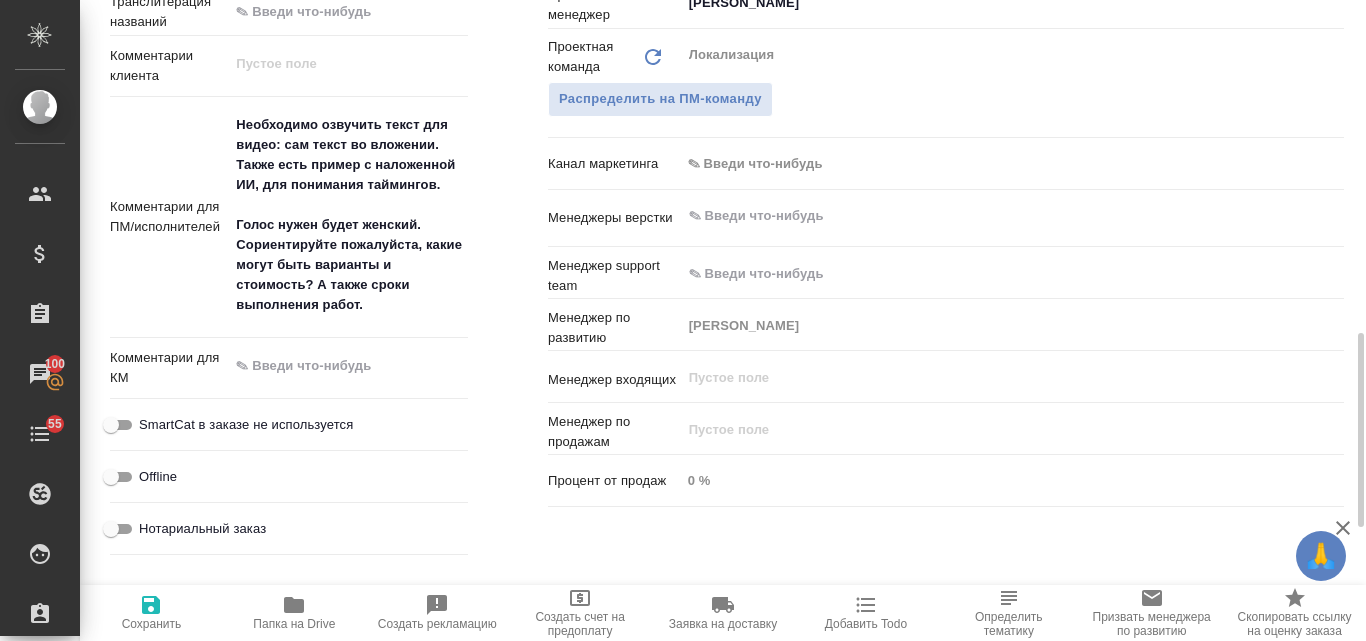 type on "x" 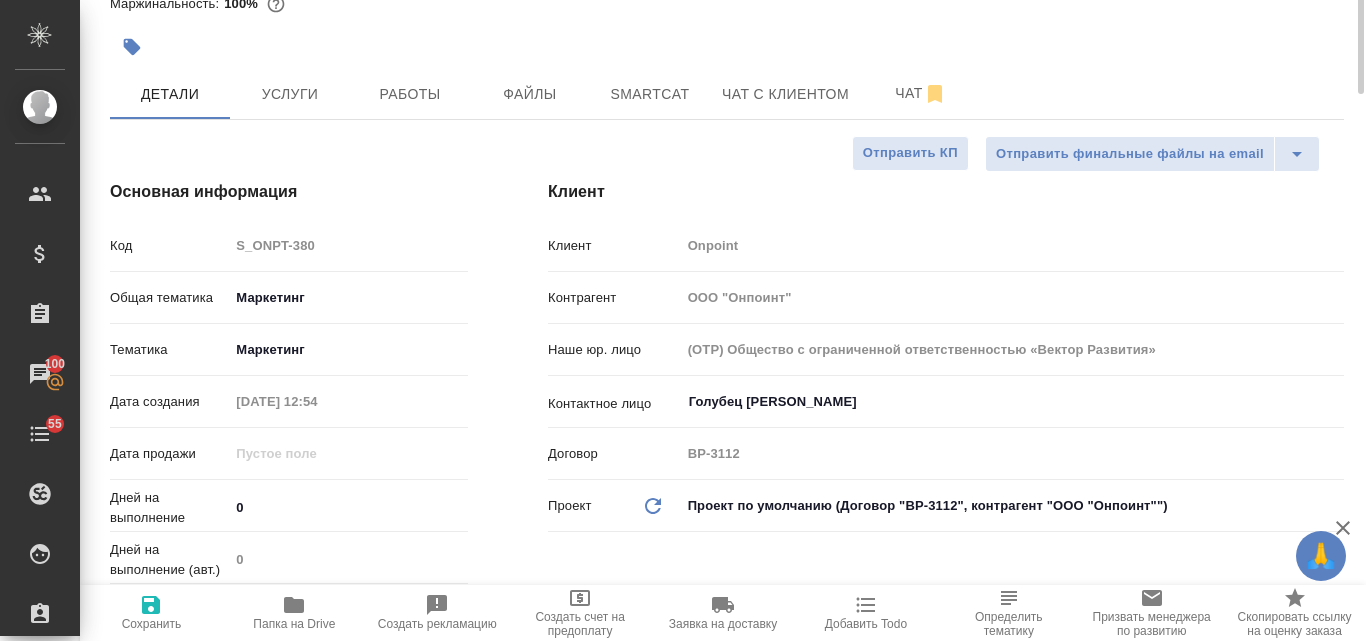 scroll, scrollTop: 0, scrollLeft: 0, axis: both 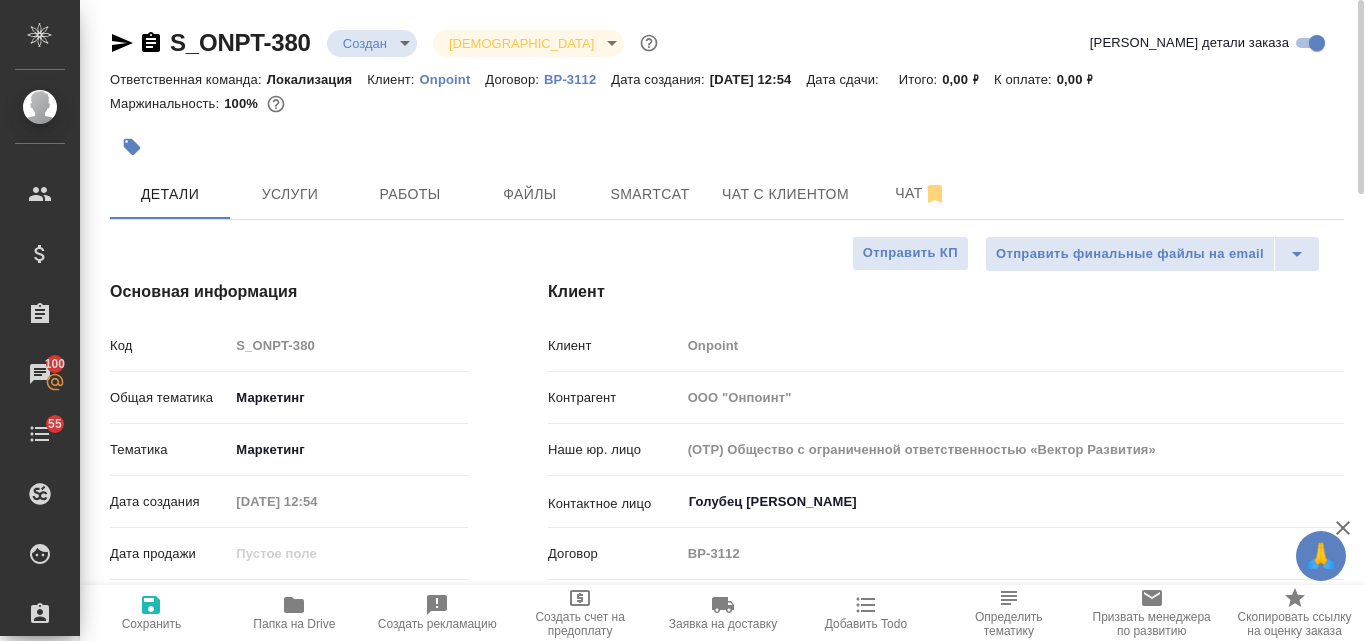 type on "x" 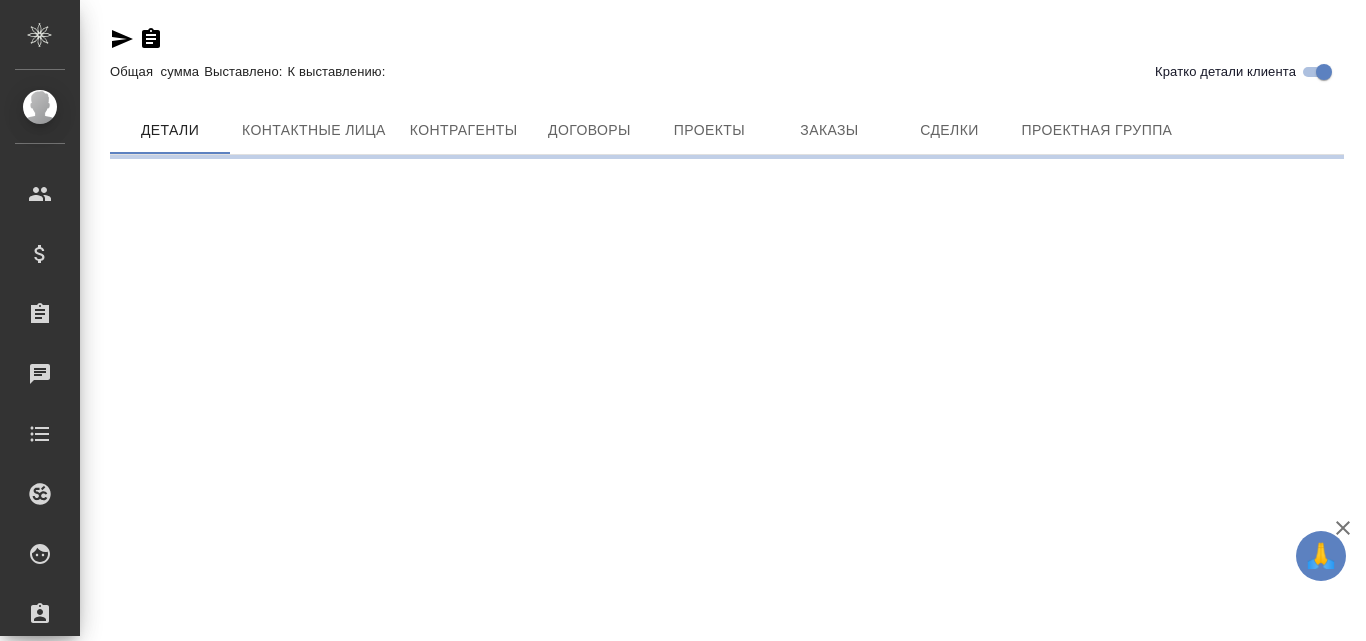scroll, scrollTop: 0, scrollLeft: 0, axis: both 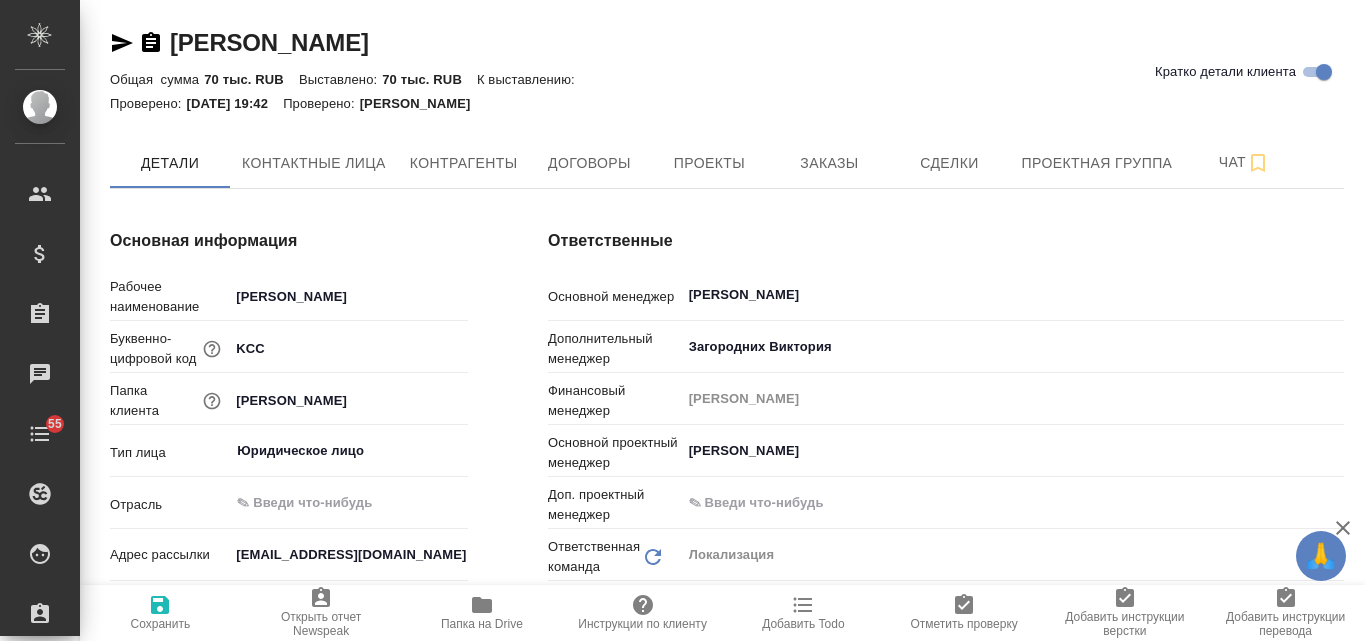 type on "x" 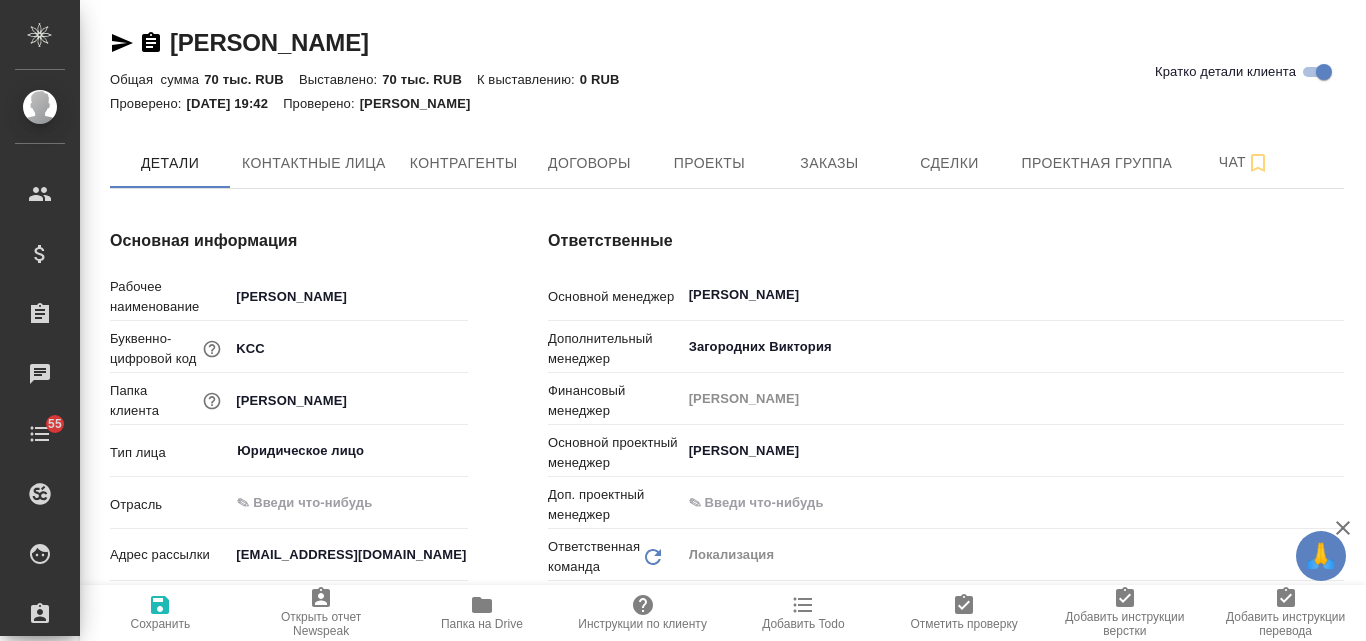 type on "x" 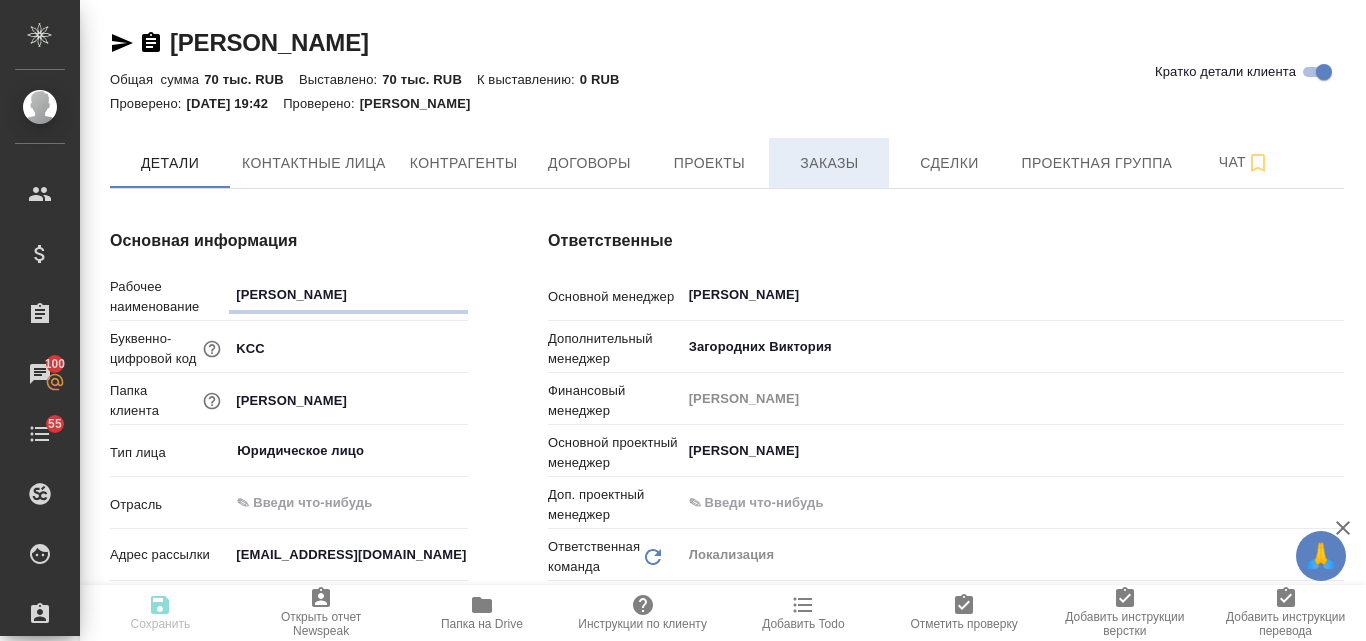 click on "Заказы" at bounding box center [829, 163] 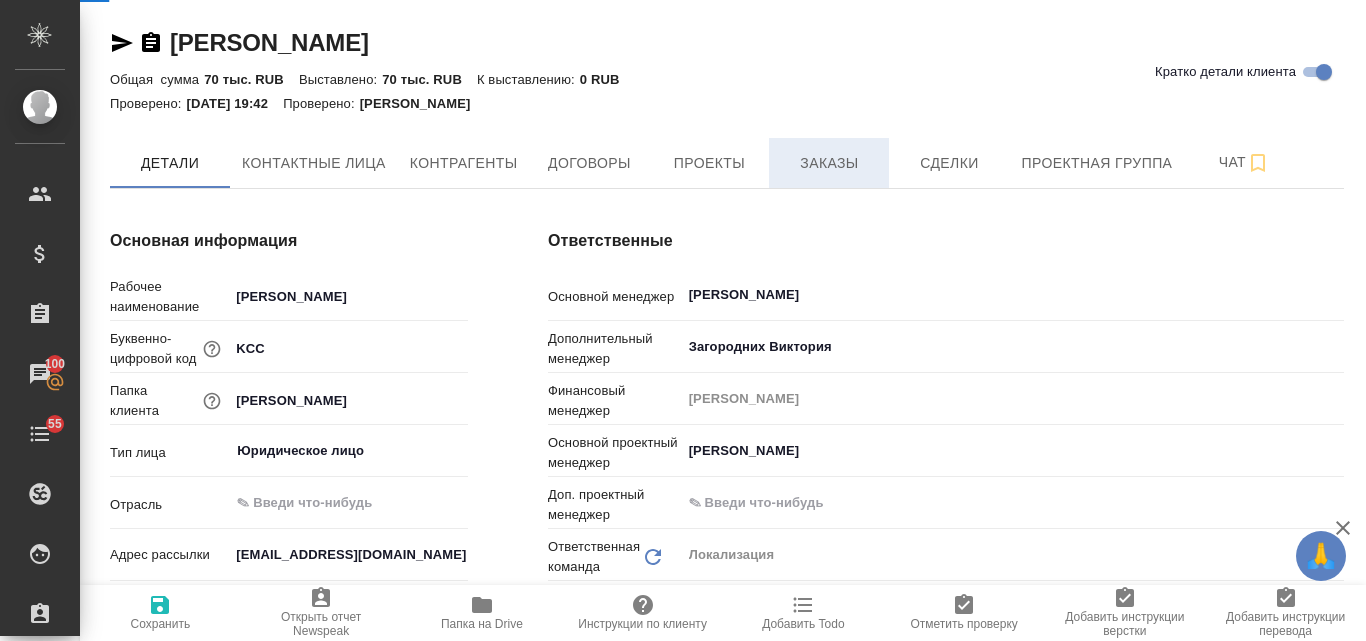 type on "x" 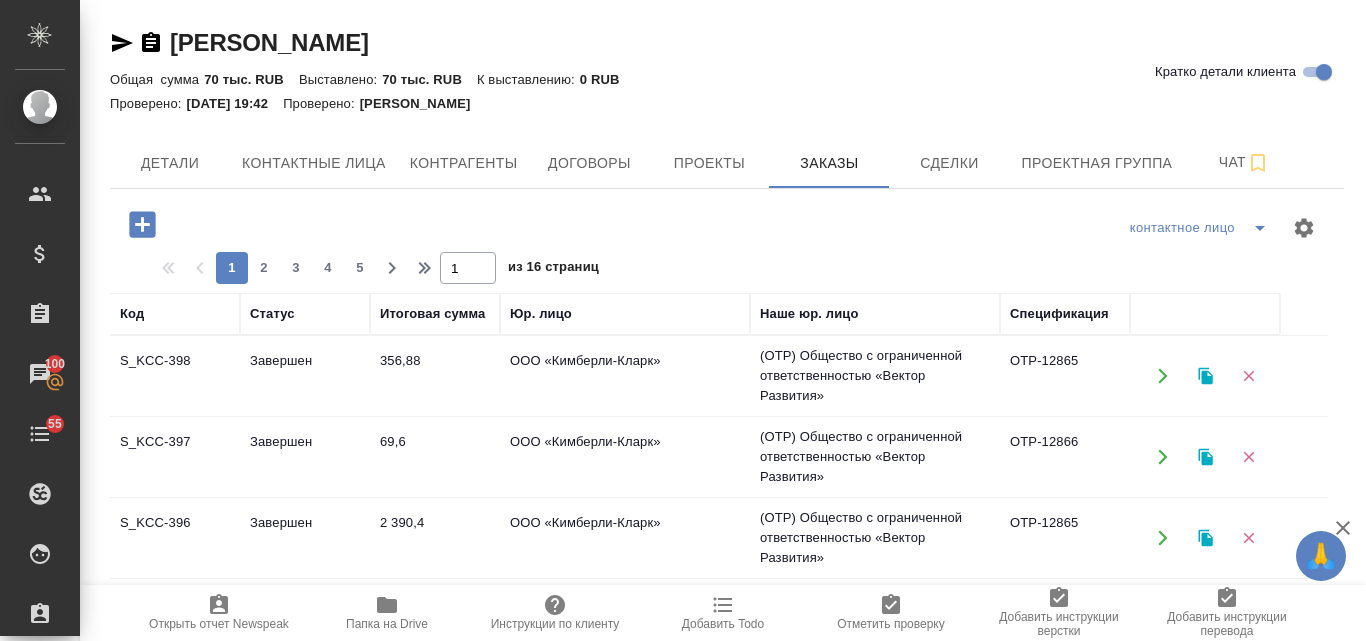 click at bounding box center (1205, 376) 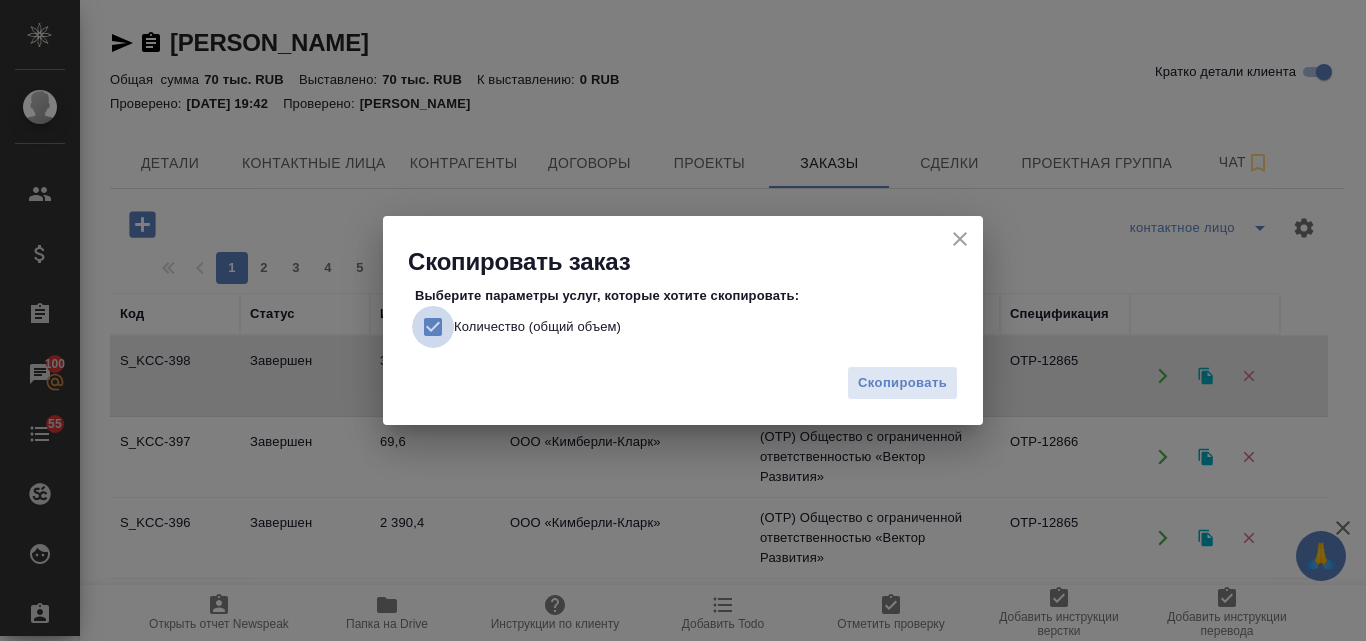 click on "Количество (общий объем)" at bounding box center [433, 327] 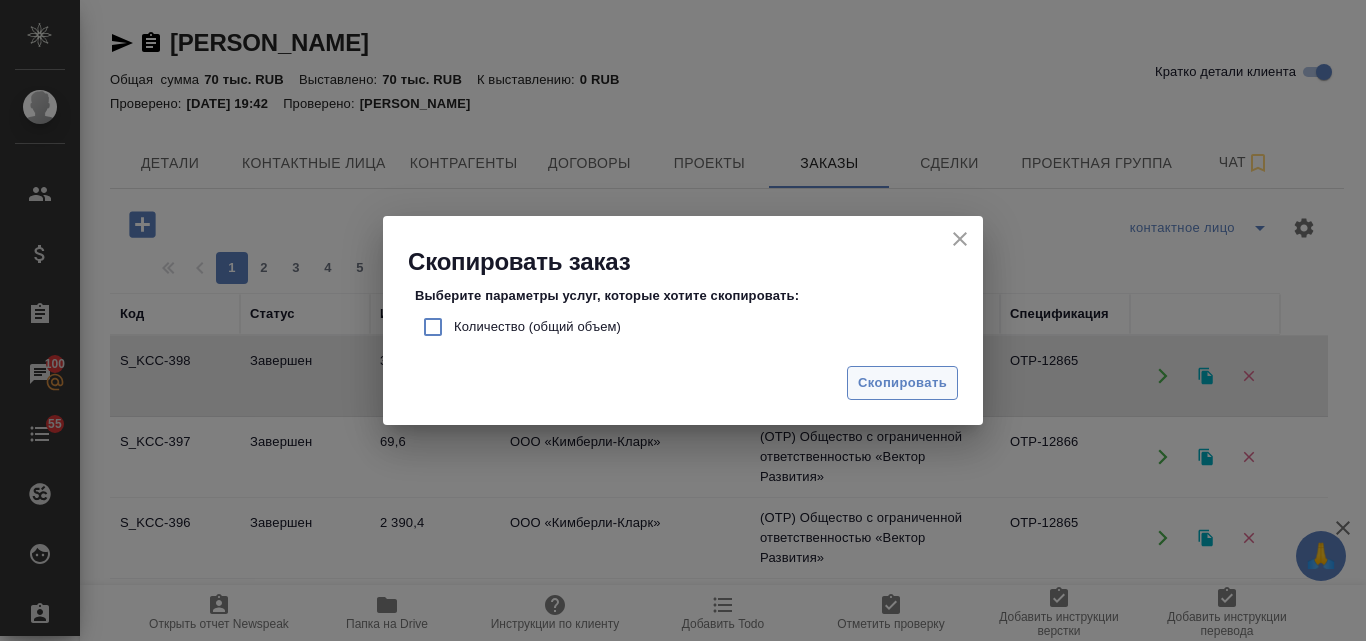 click on "Скопировать" at bounding box center (902, 383) 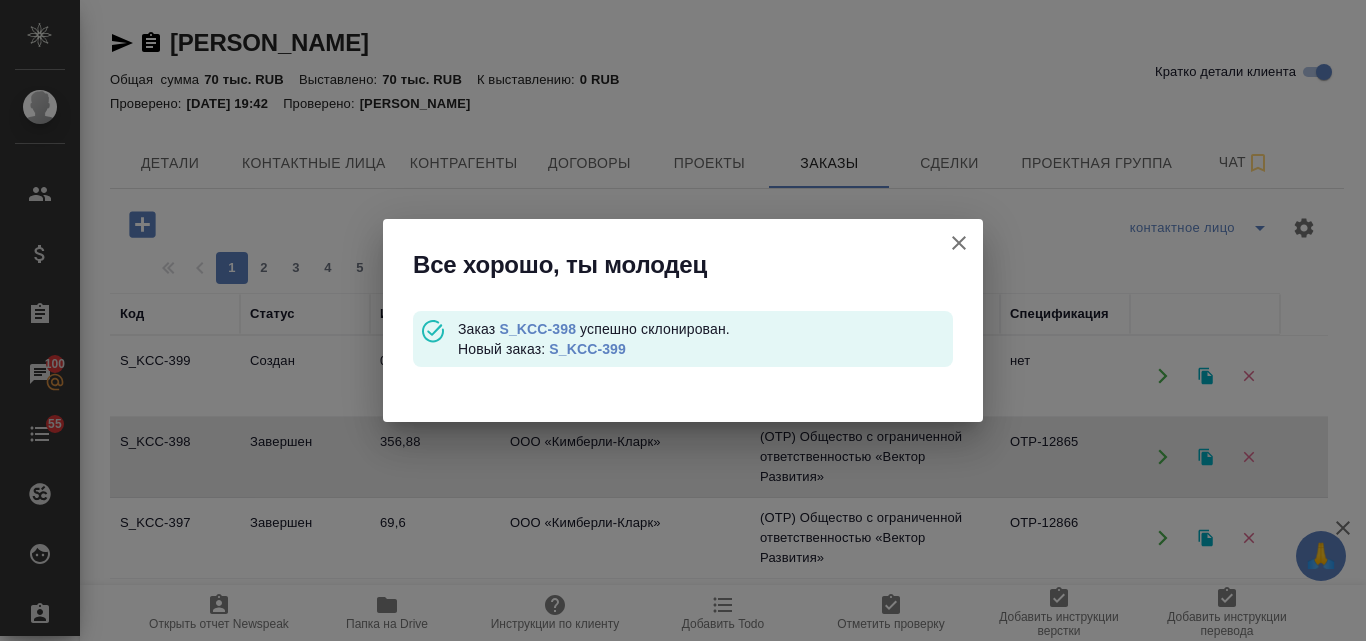 click on "S_KCC-399" at bounding box center (587, 349) 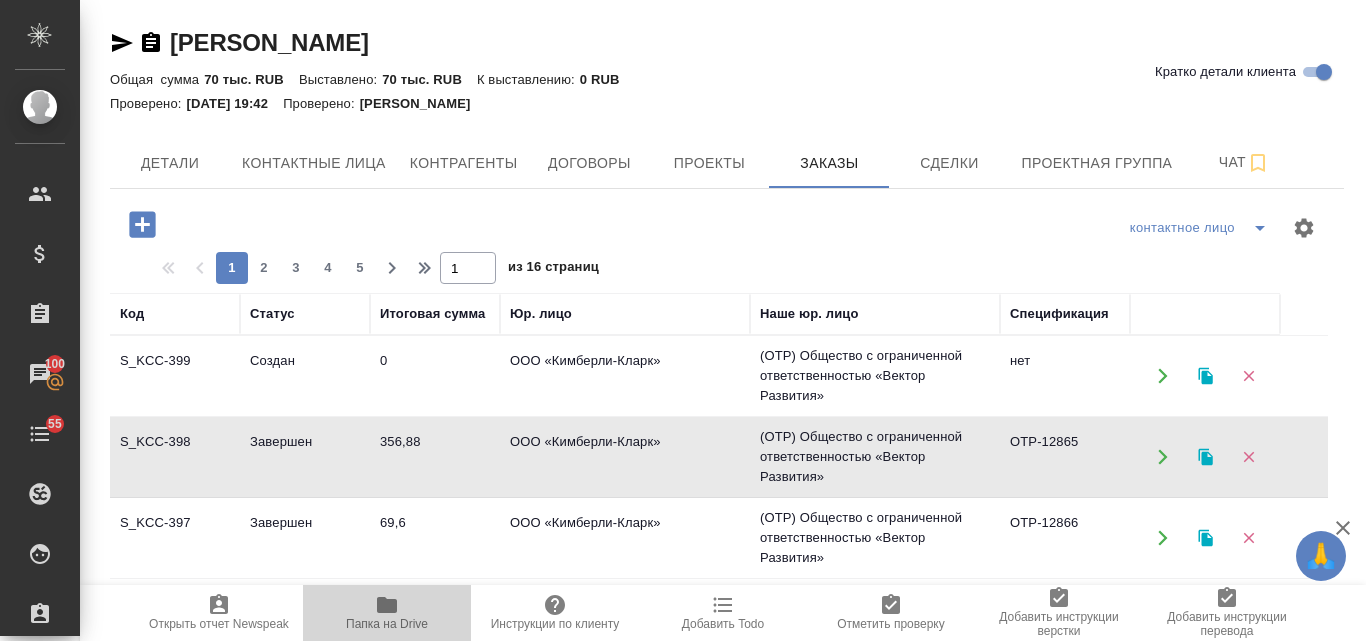 click 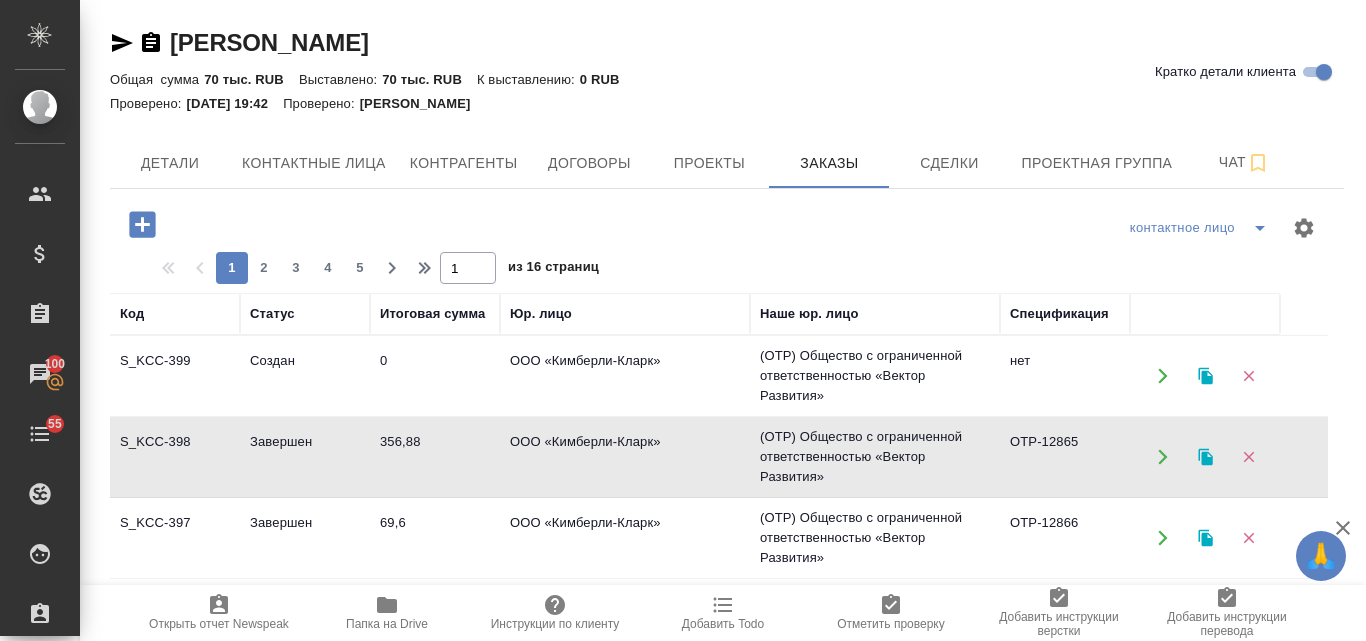 click 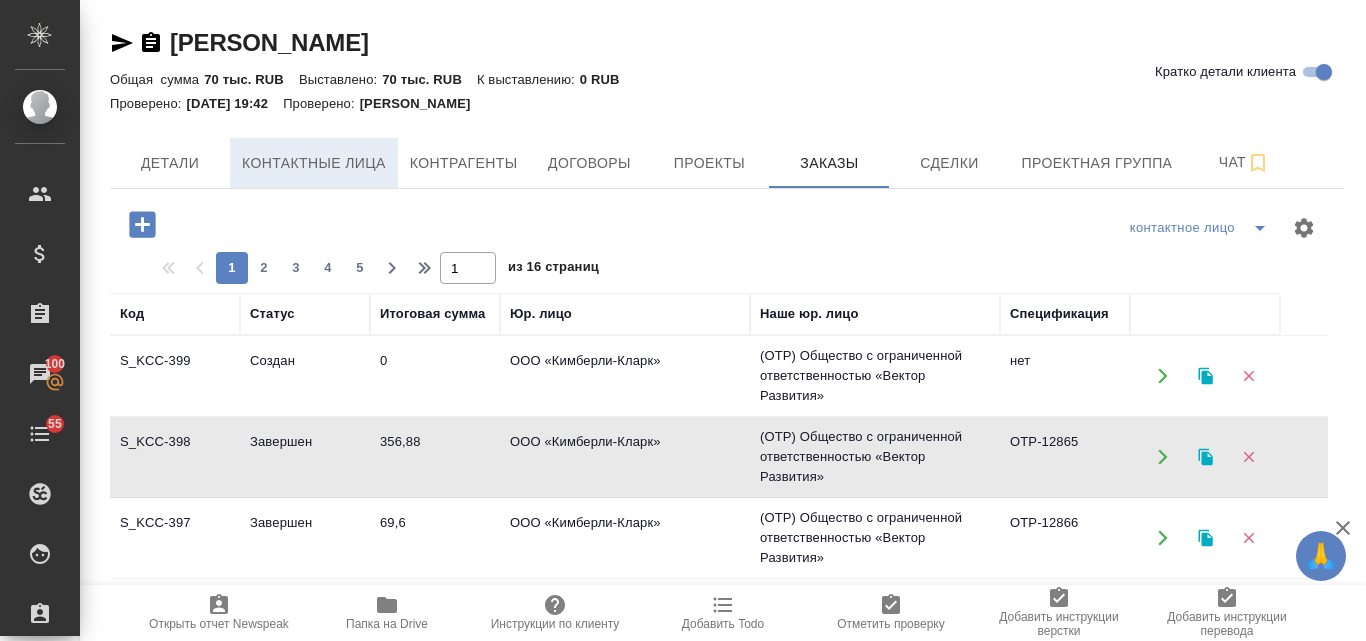 click on "Контактные лица" at bounding box center [314, 163] 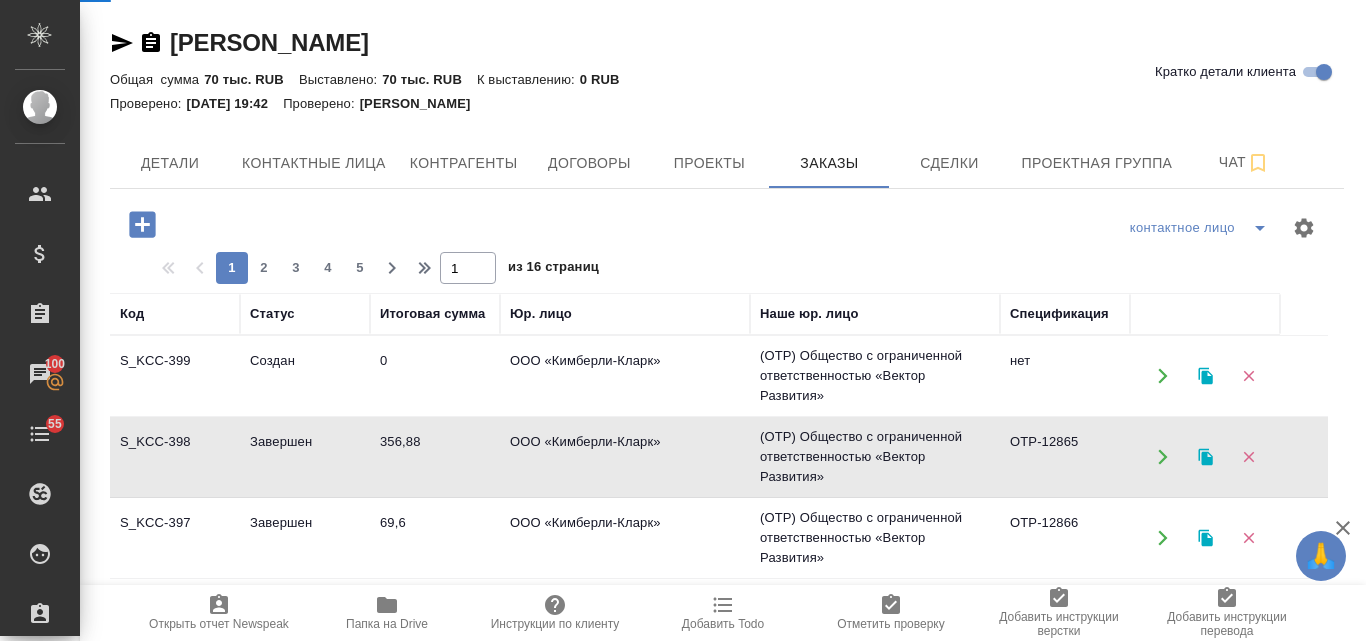 select on "RU" 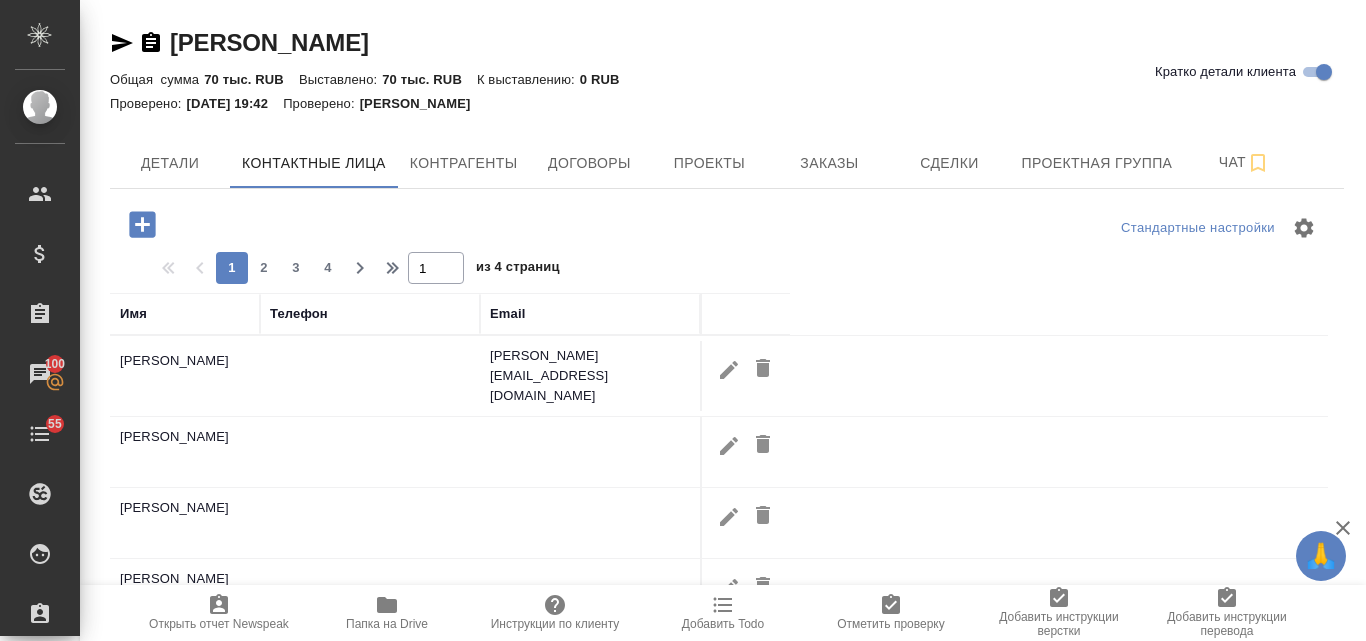 click 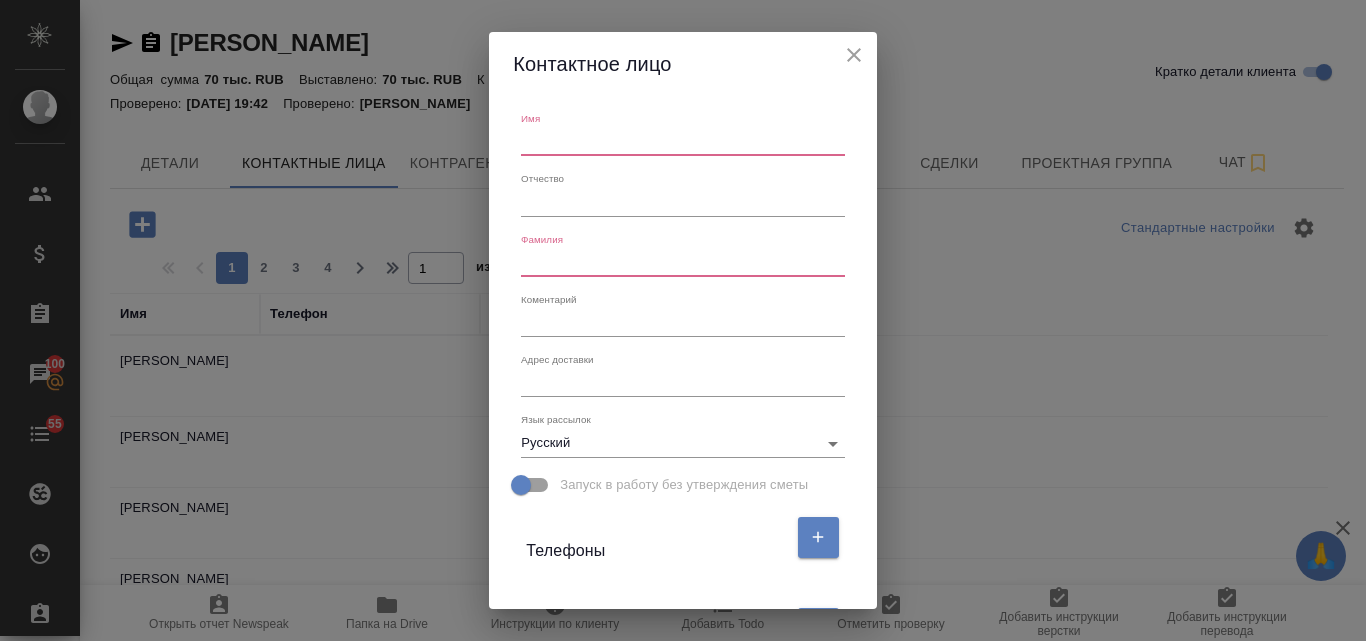 click at bounding box center [682, 142] 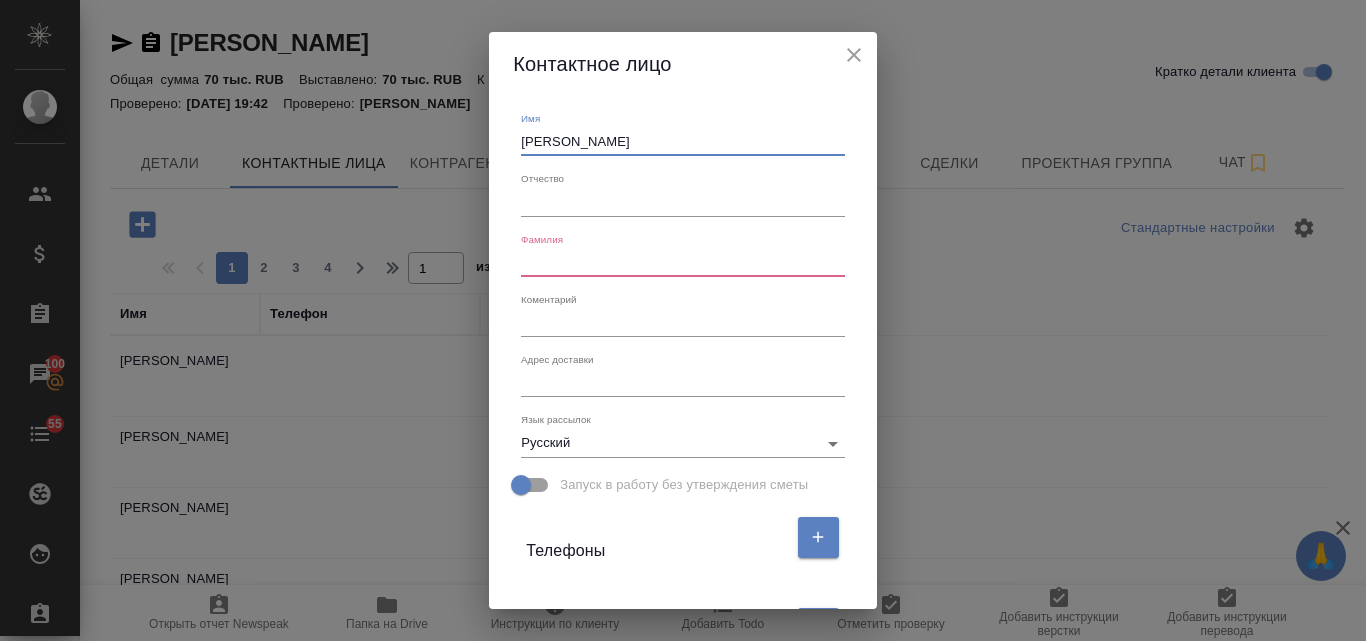 type on "Сергей" 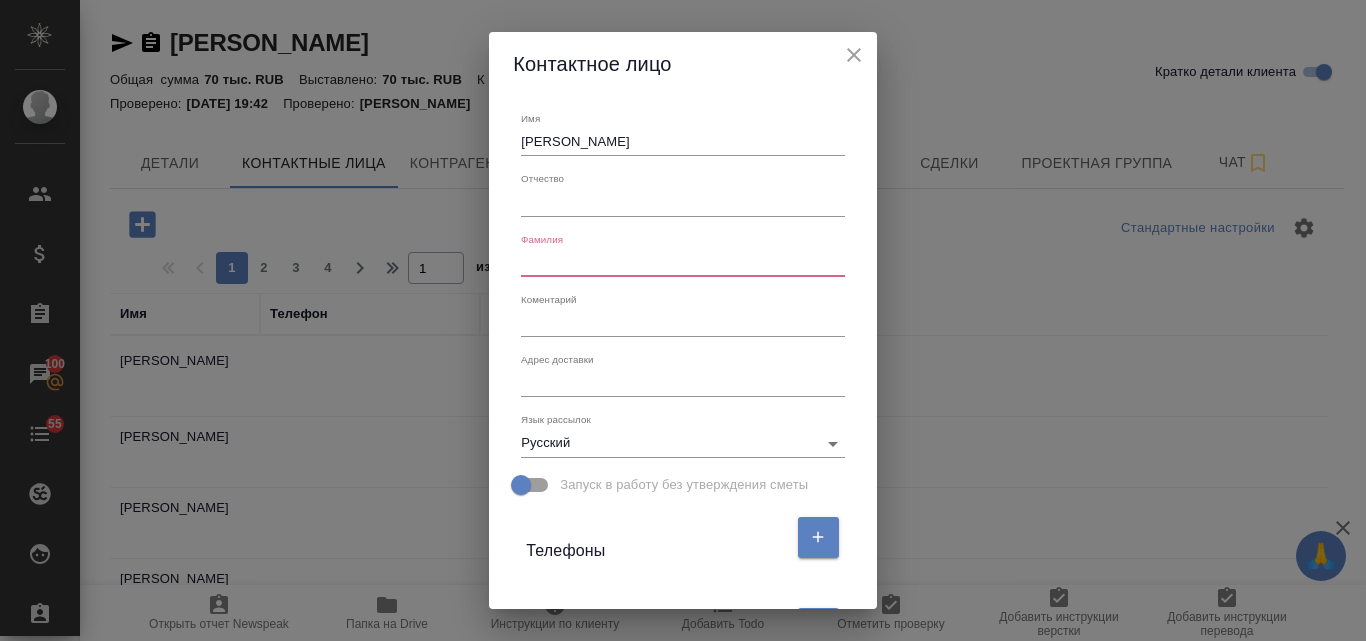click at bounding box center (682, 263) 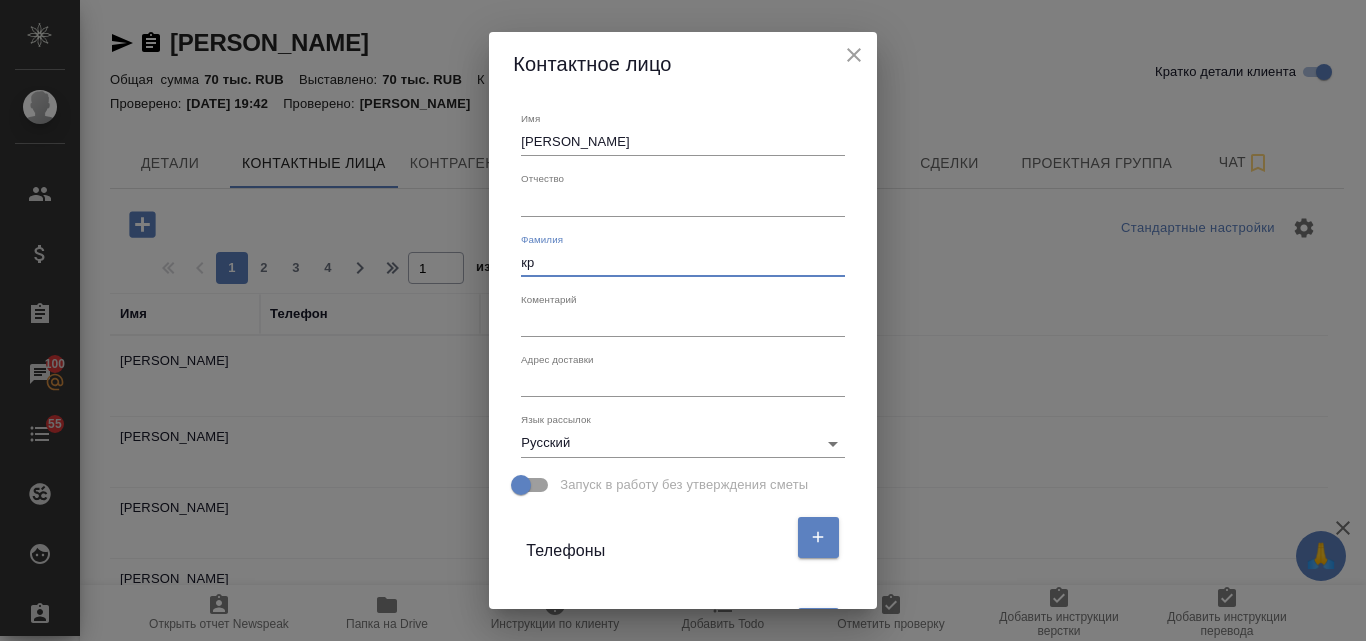 type on "к" 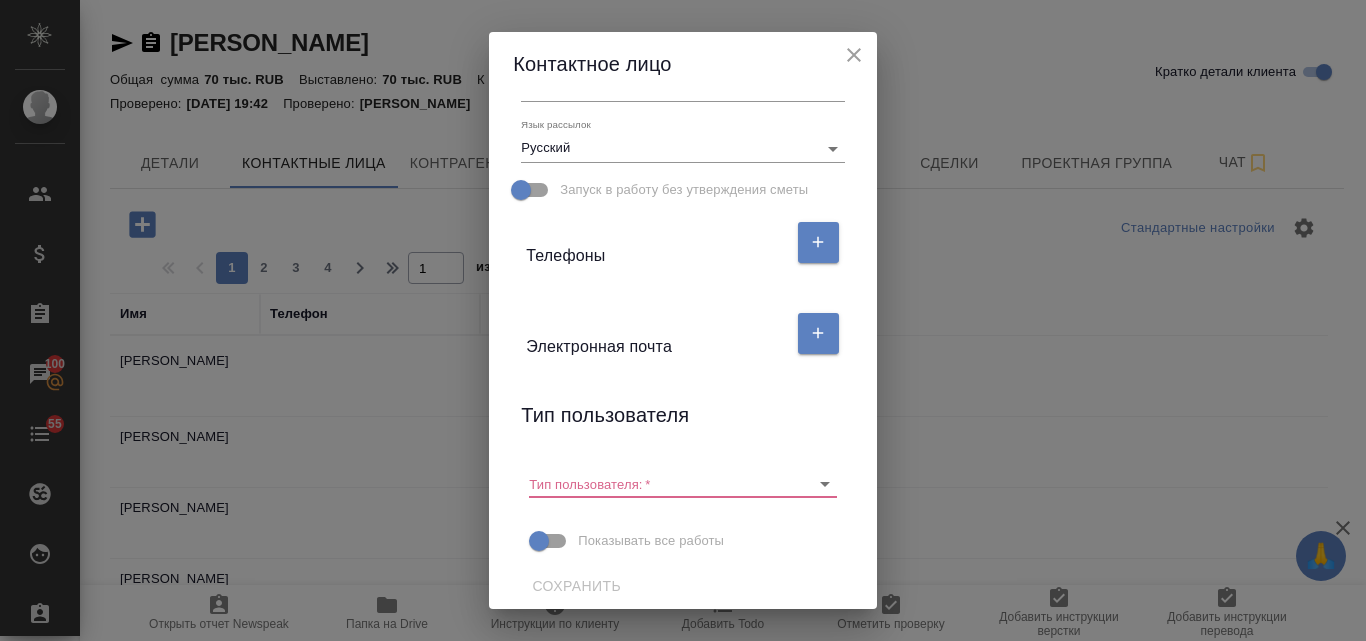scroll, scrollTop: 307, scrollLeft: 0, axis: vertical 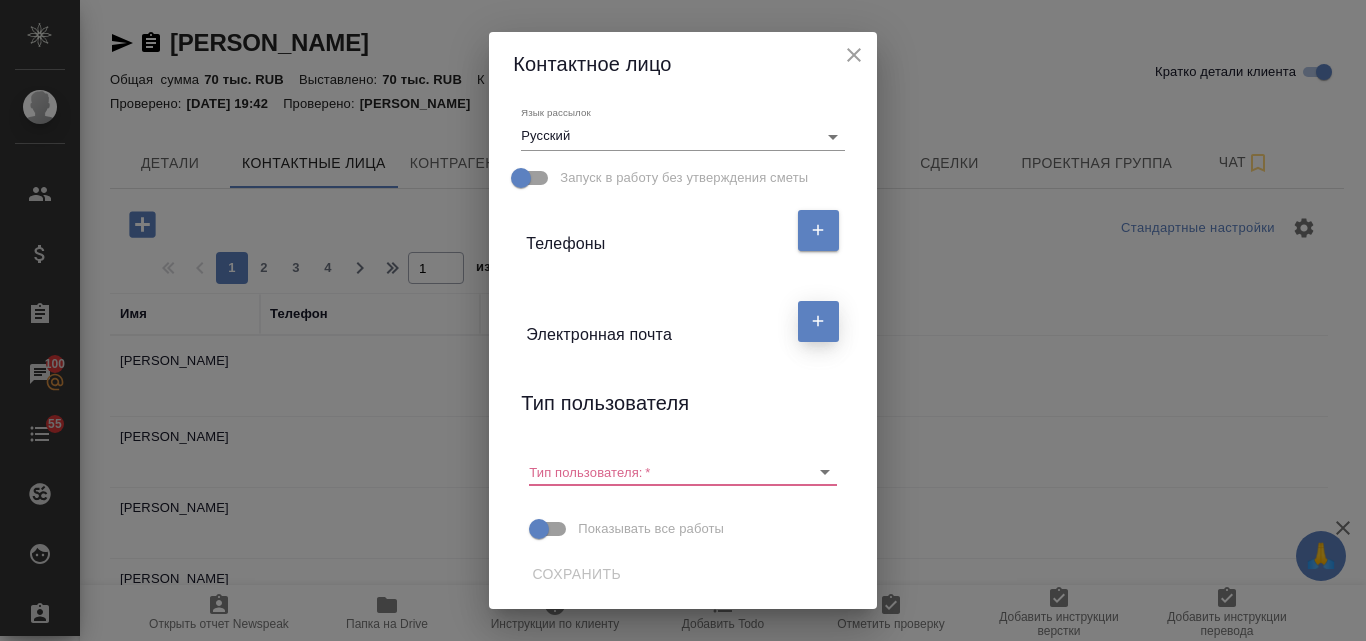type on "Кретов" 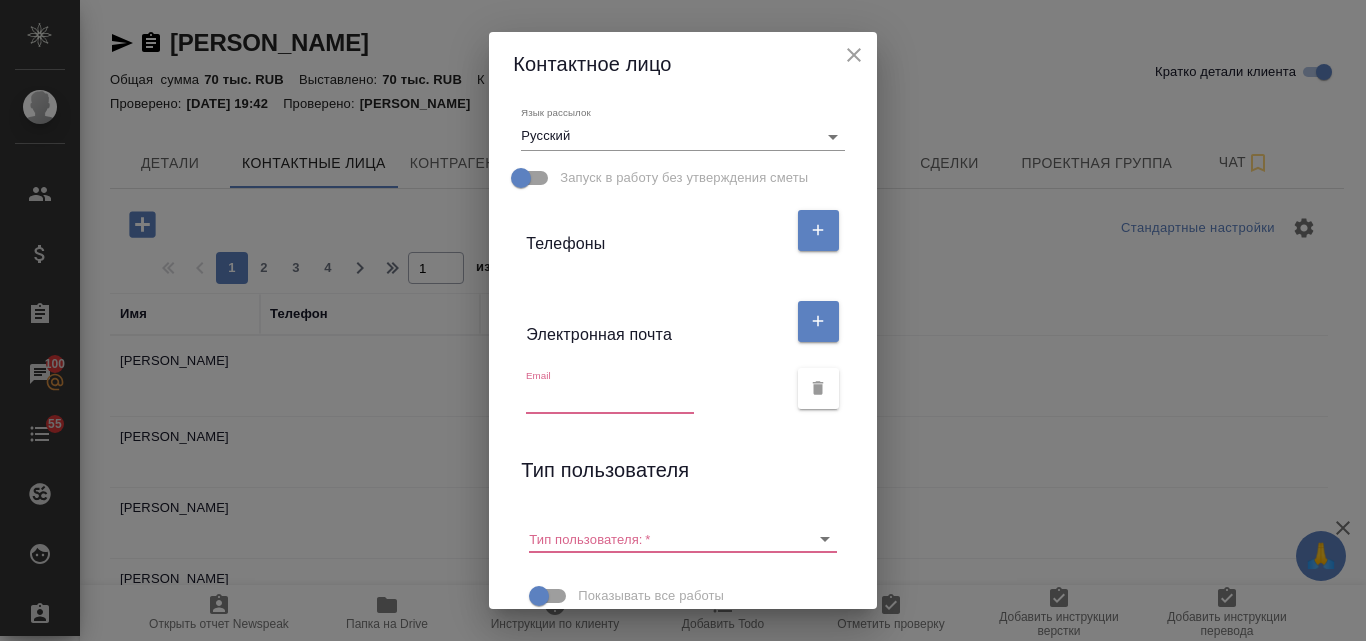 click at bounding box center [610, 399] 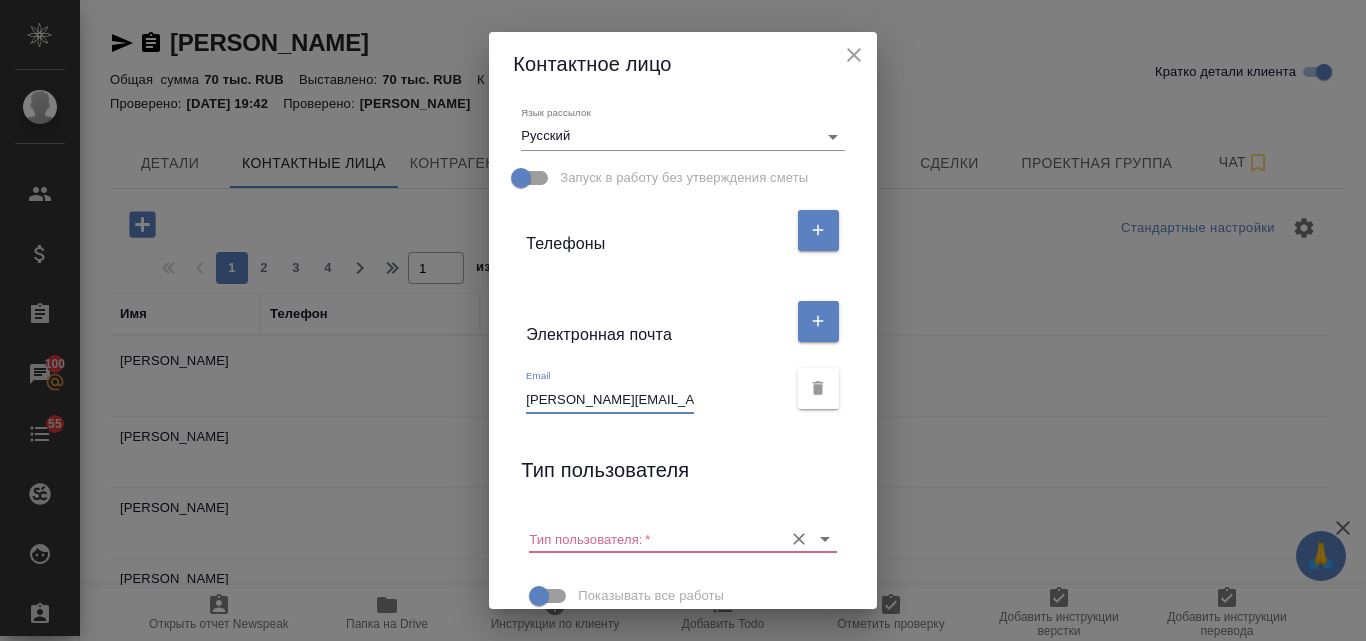 type on "sergey.kretov@kcc.com" 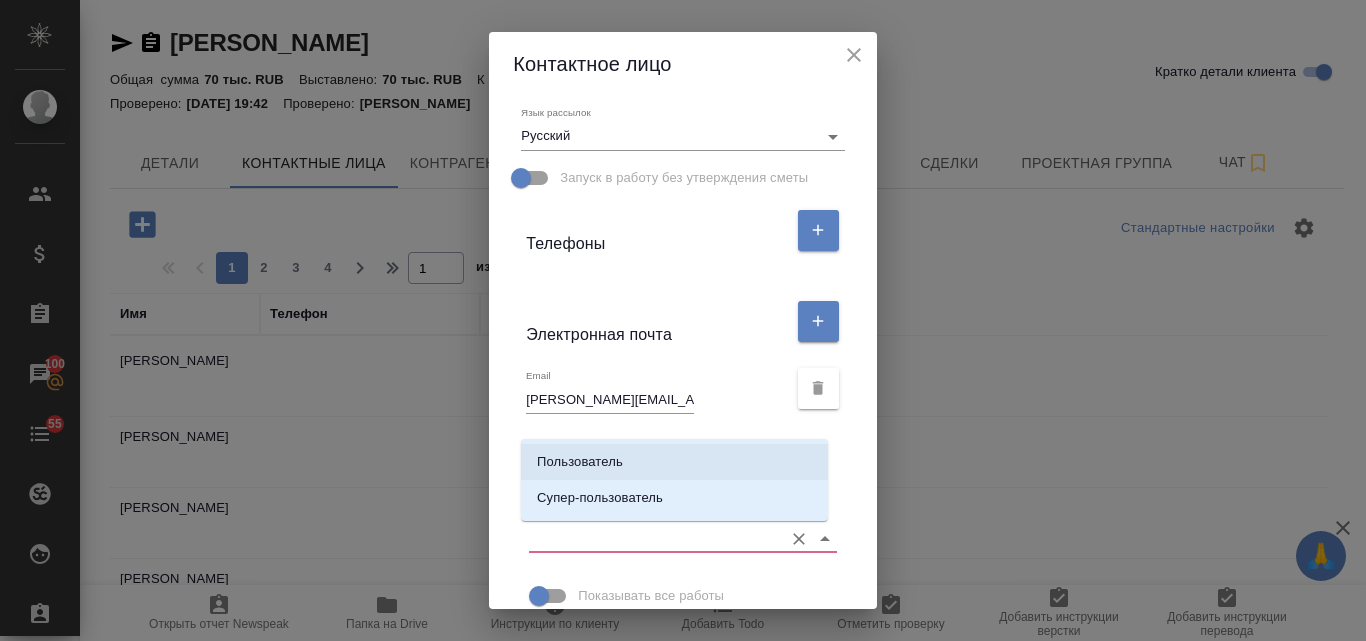 click on "Пользователь" at bounding box center [580, 462] 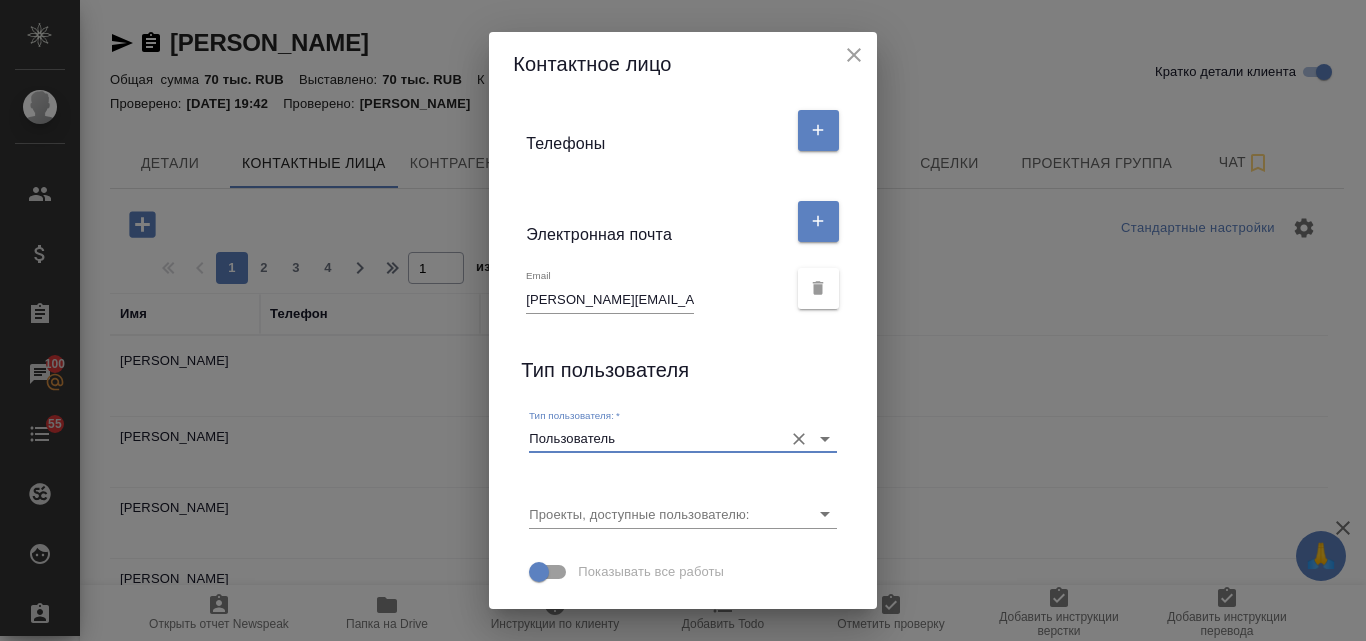 scroll, scrollTop: 449, scrollLeft: 0, axis: vertical 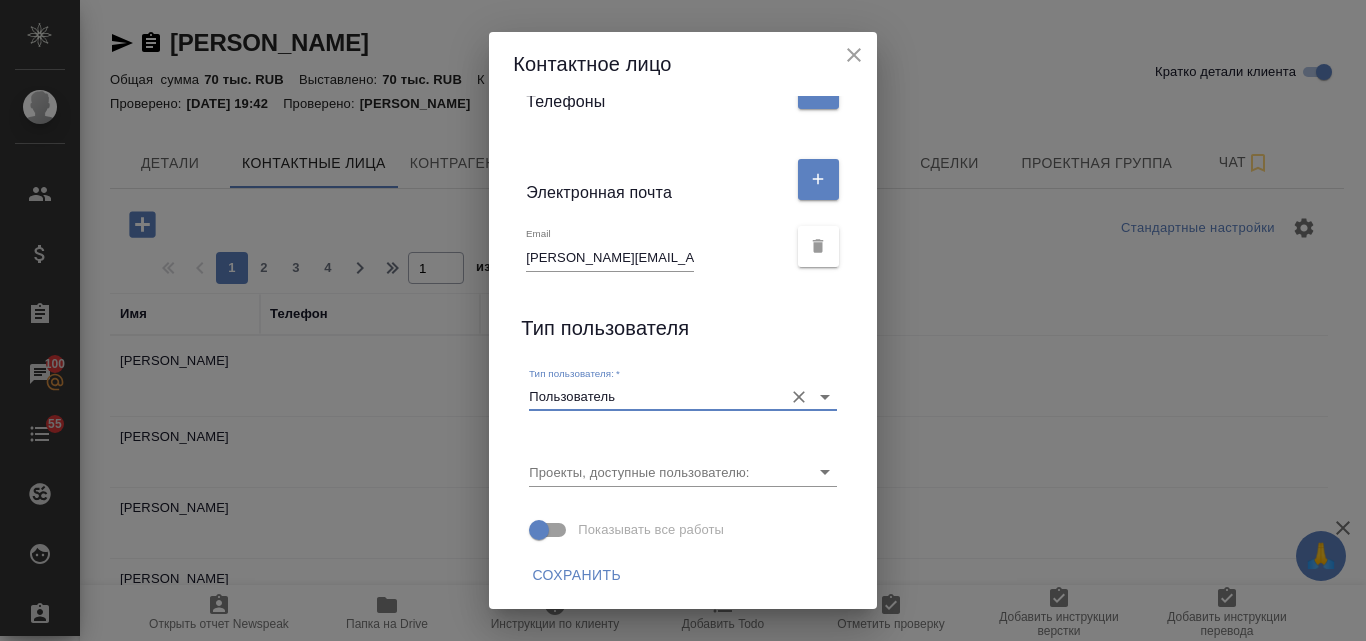 click on "Сохранить" at bounding box center [576, 575] 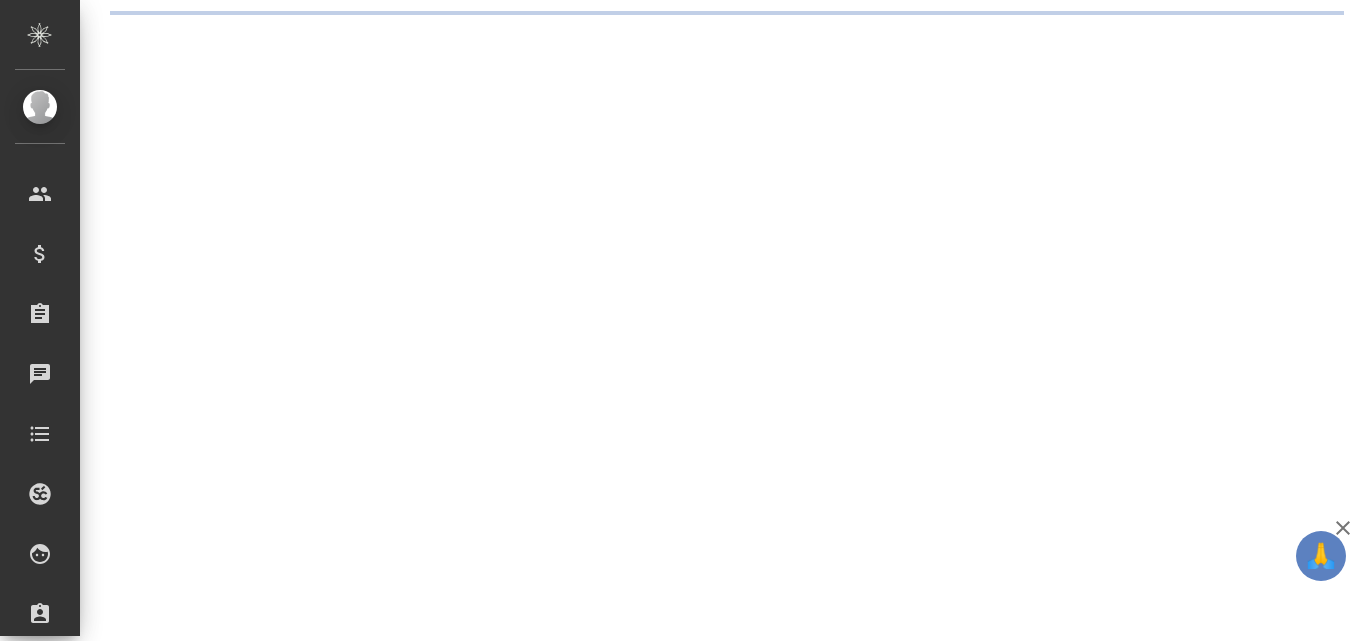 scroll, scrollTop: 0, scrollLeft: 0, axis: both 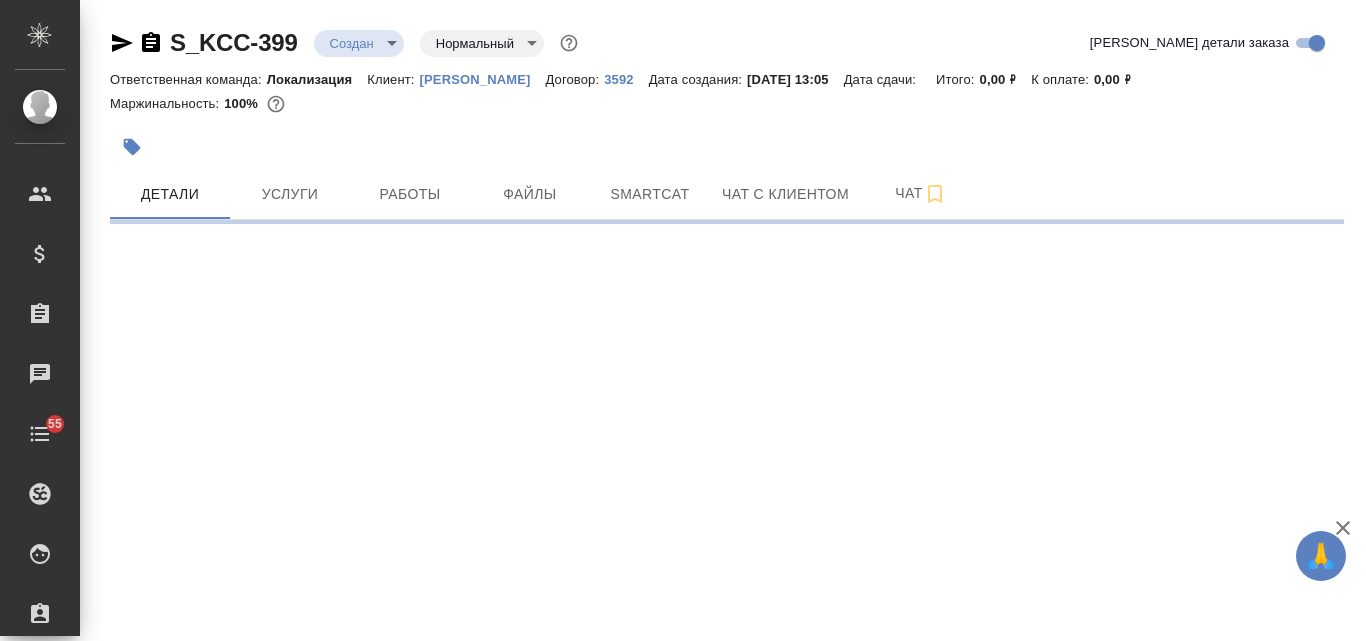 select on "RU" 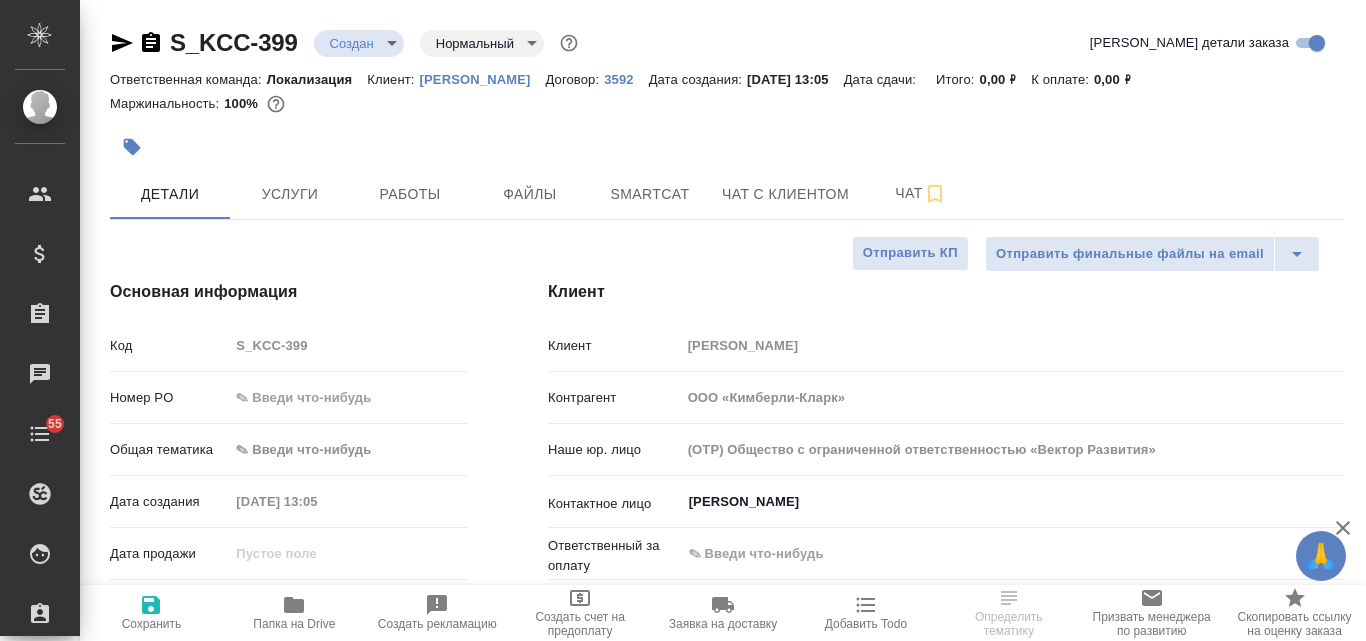 type on "x" 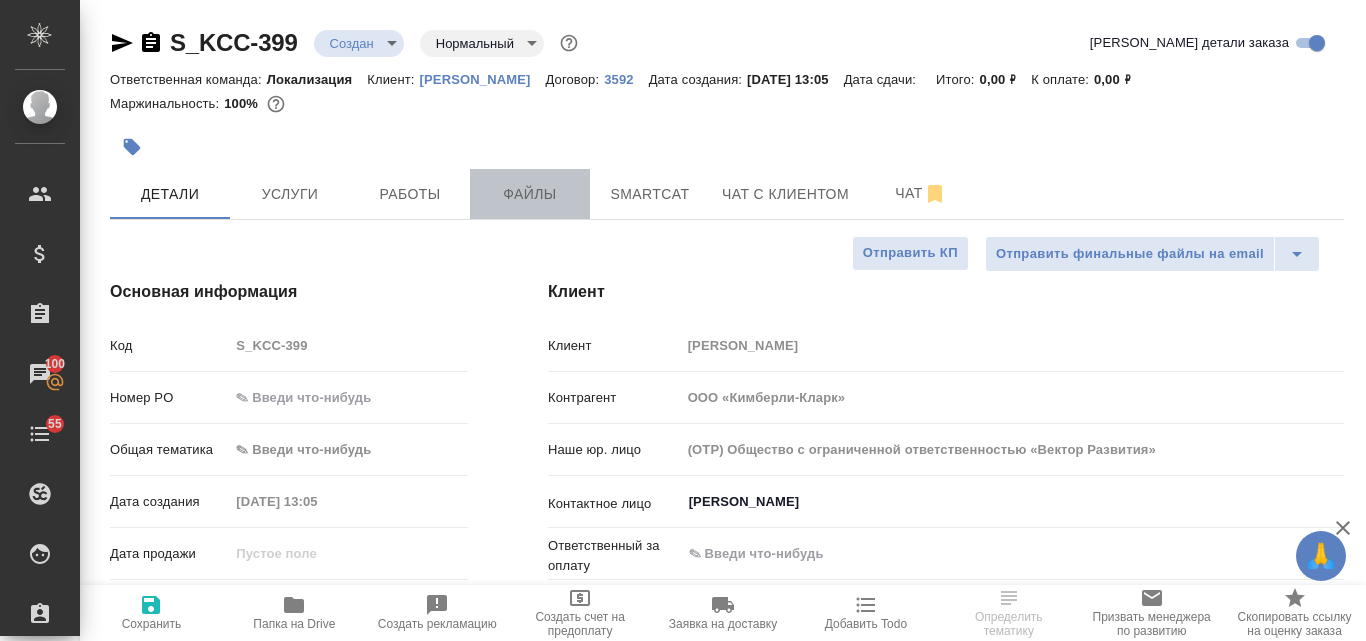 click on "Файлы" at bounding box center [530, 194] 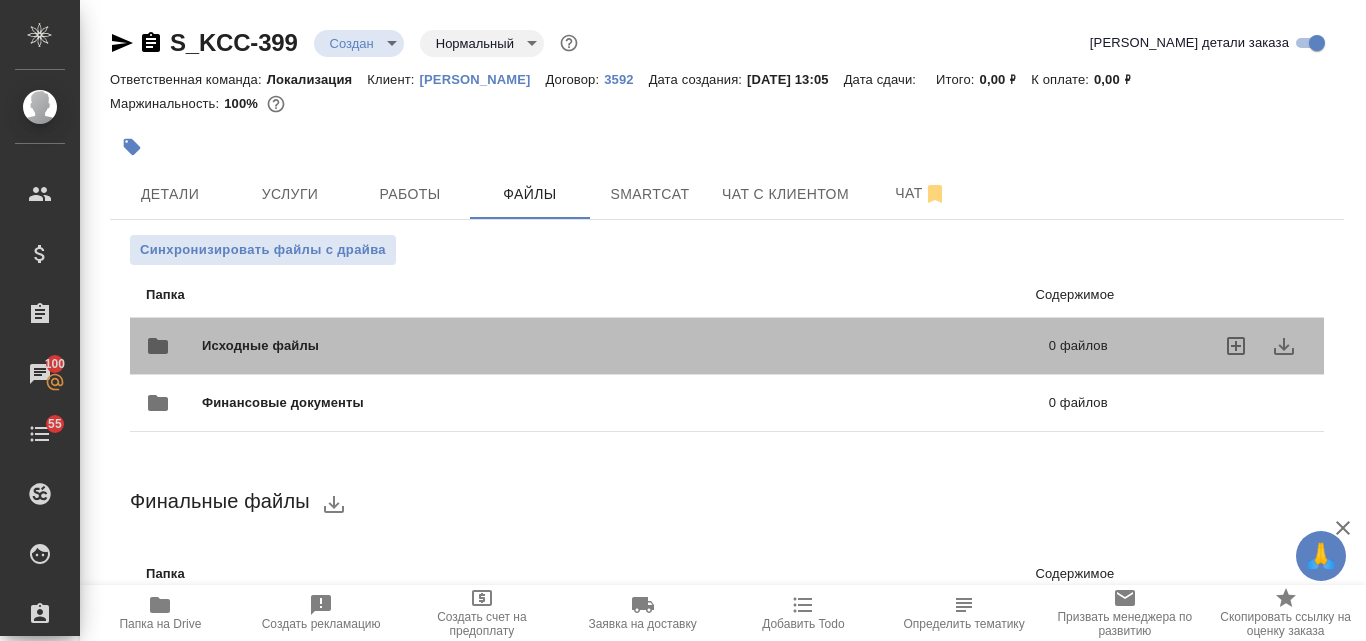 click on "Исходные файлы 0 файлов" at bounding box center (627, 346) 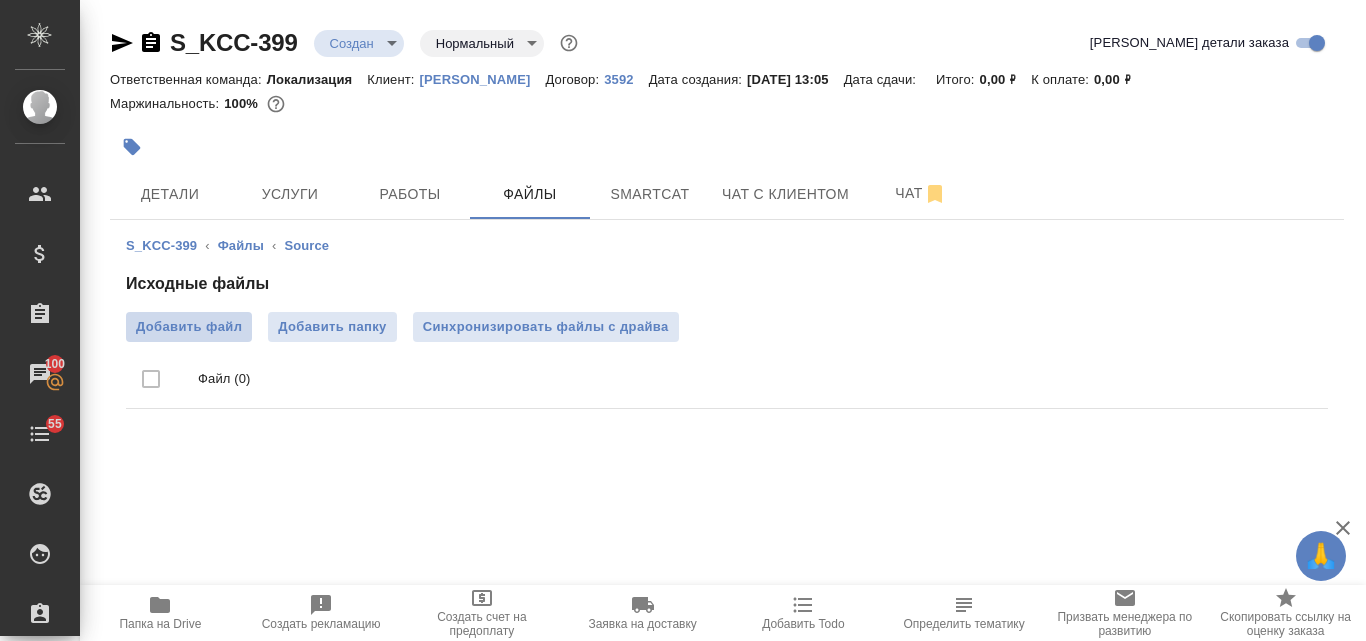 click on "Добавить файл" at bounding box center [189, 327] 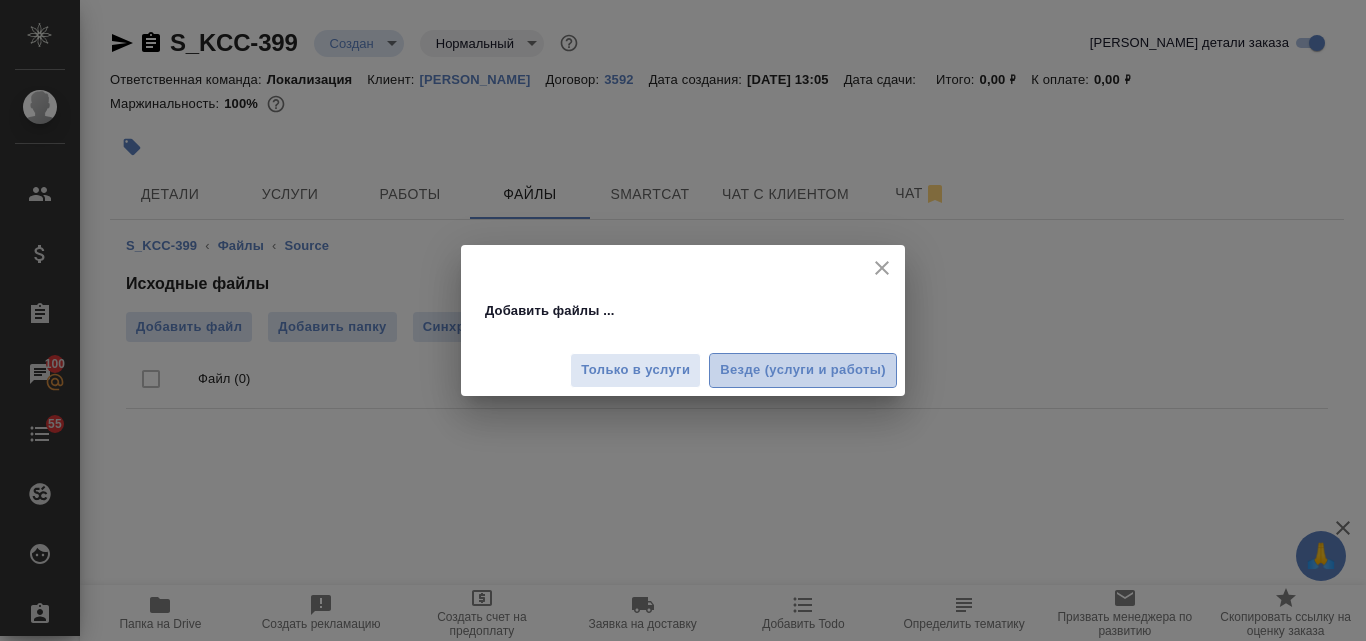 click on "Везде (услуги и работы)" at bounding box center [803, 370] 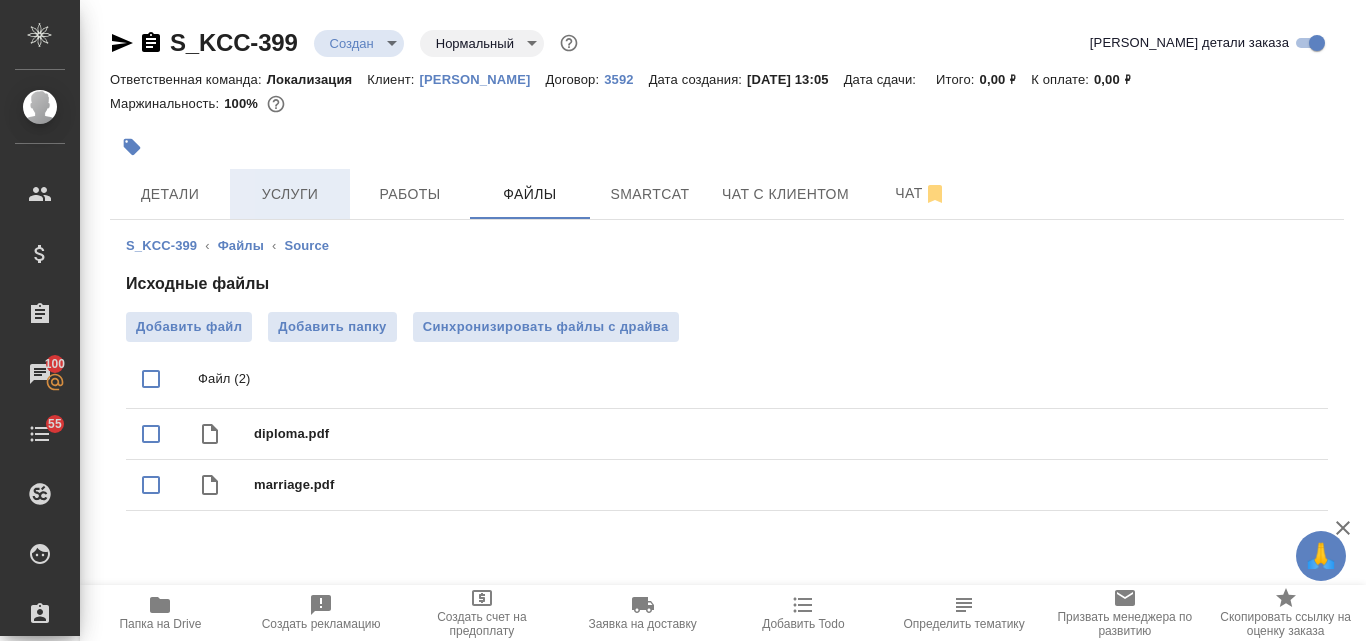 click on "Услуги" at bounding box center [290, 194] 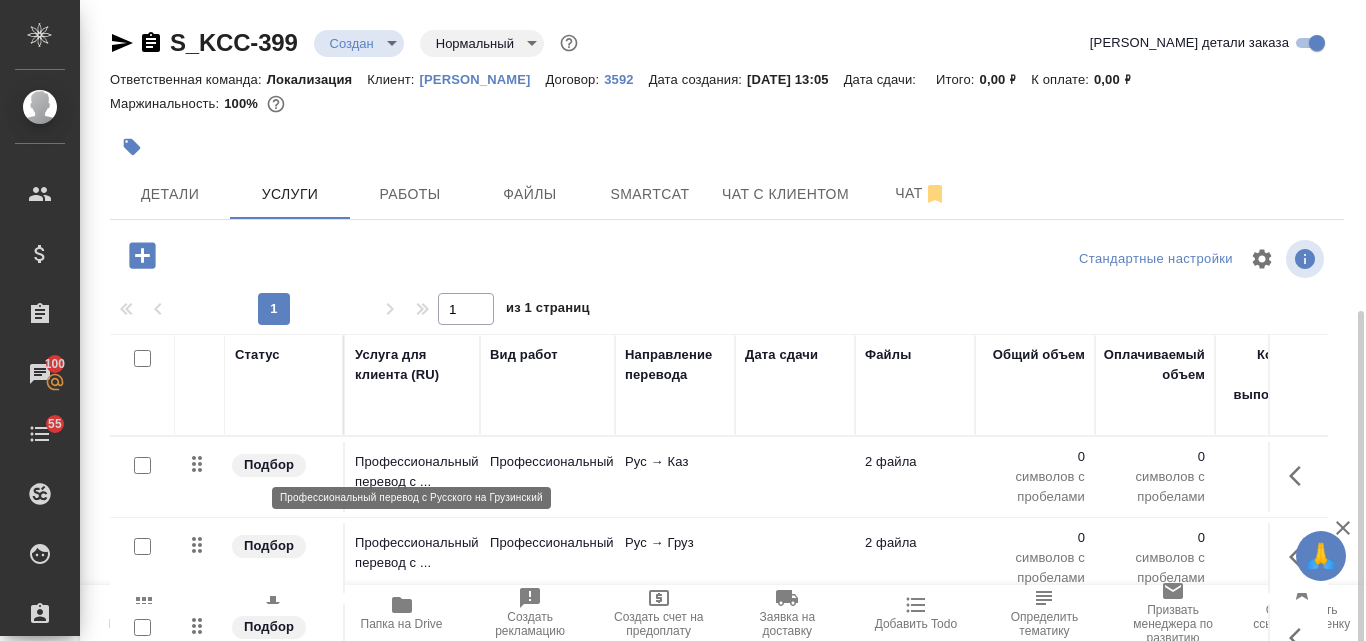 scroll, scrollTop: 174, scrollLeft: 0, axis: vertical 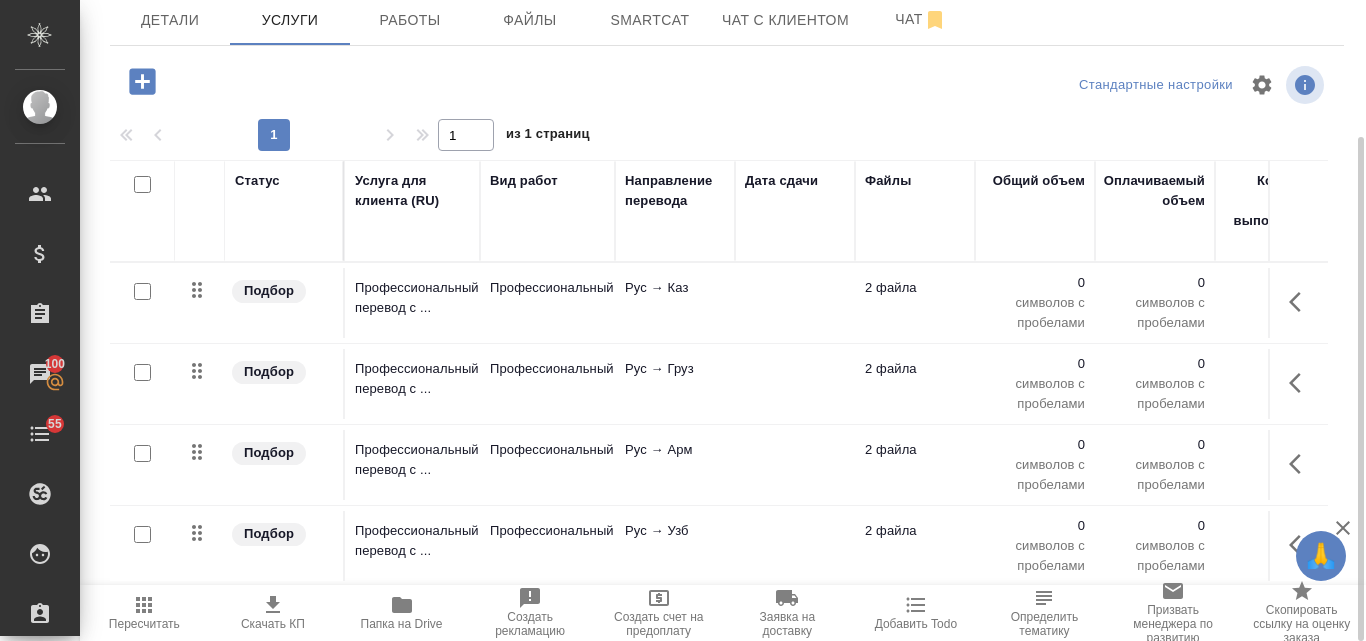 click at bounding box center [142, 184] 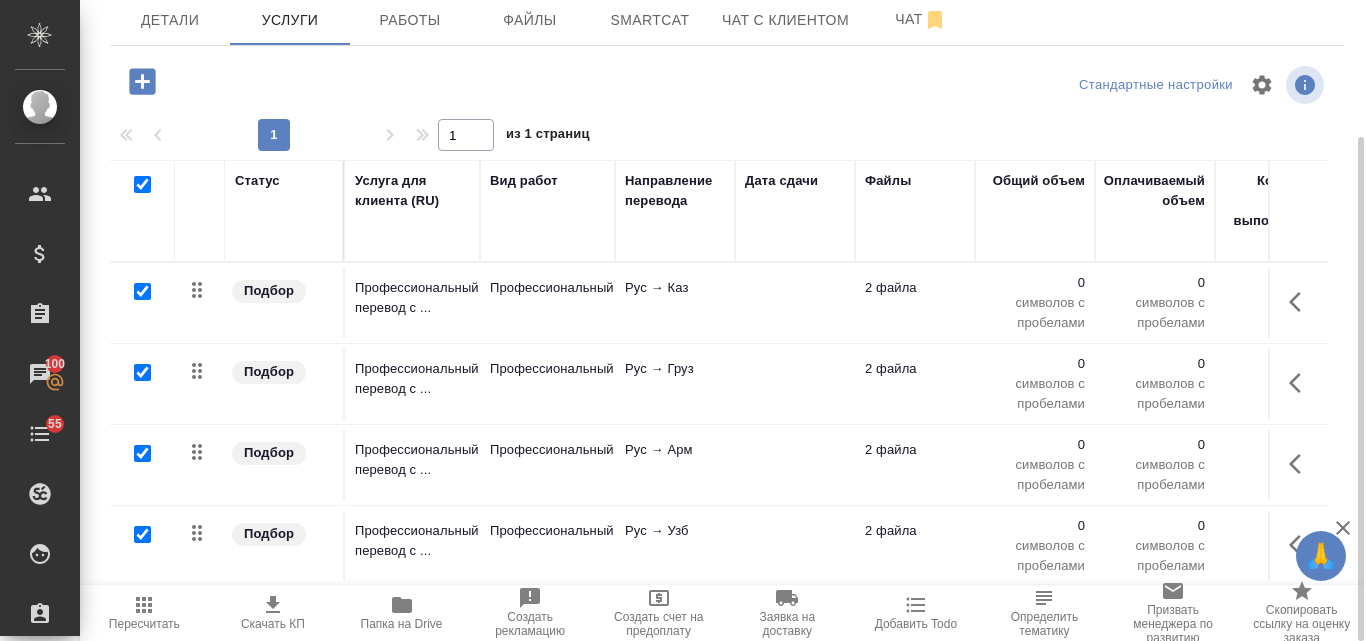 checkbox on "true" 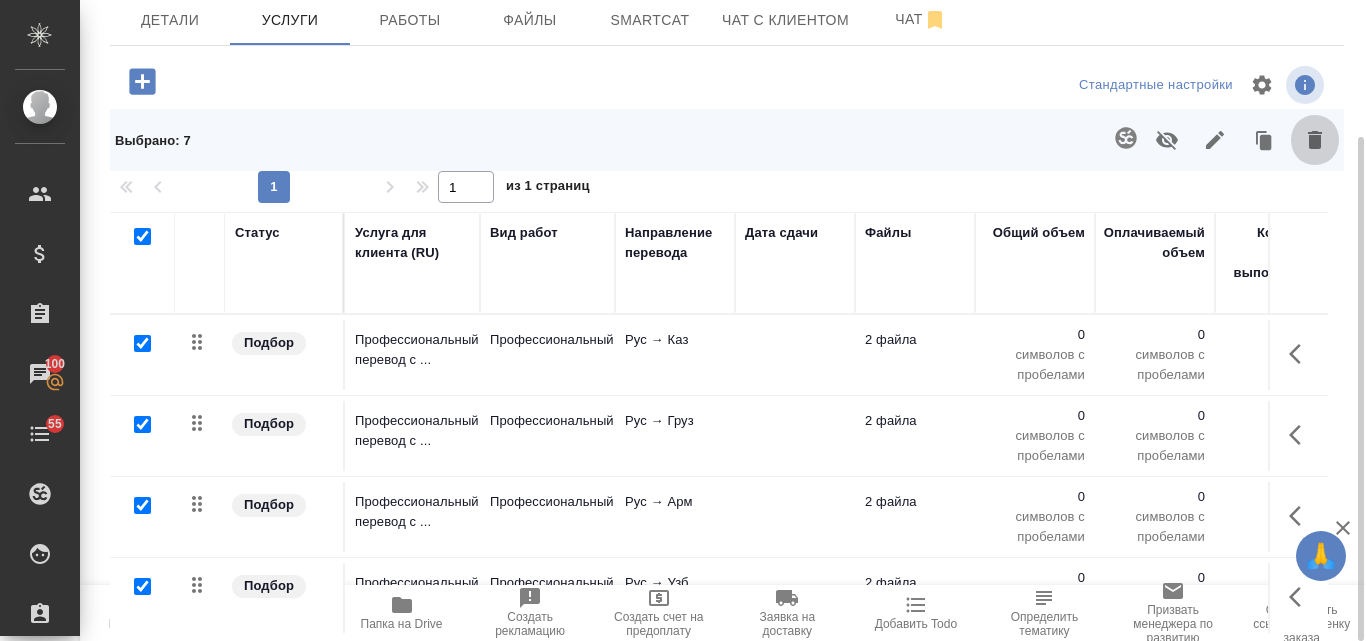 click 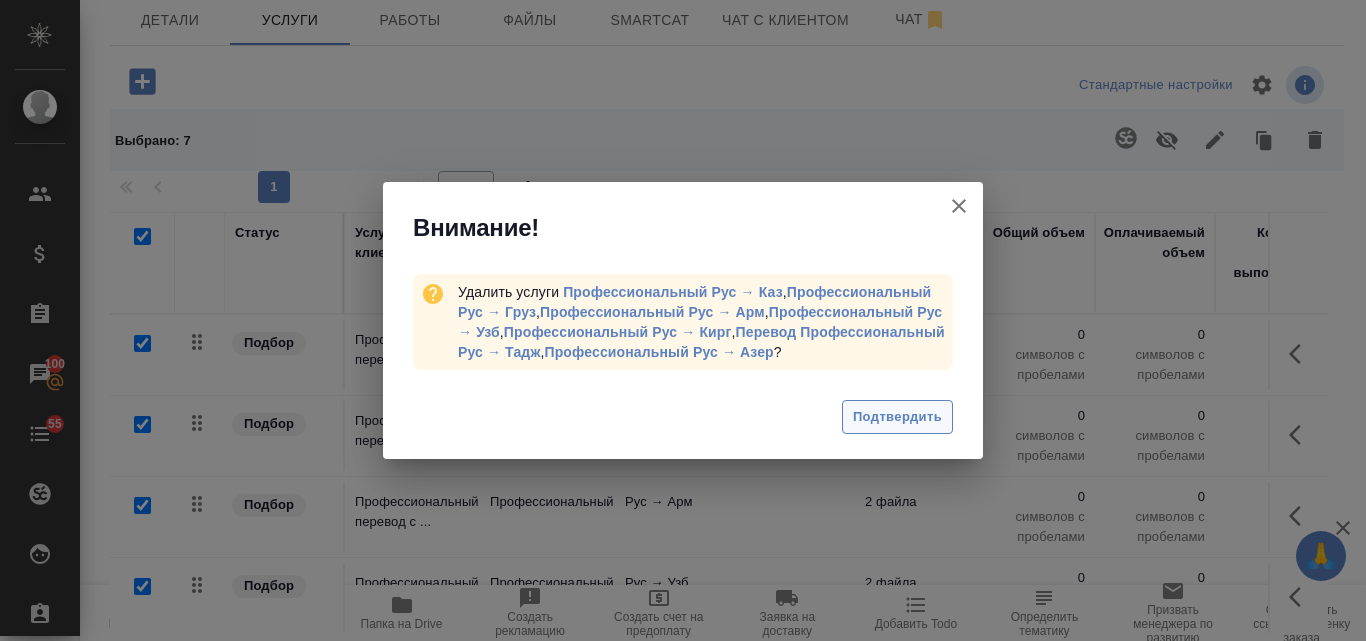 click on "Подтвердить" at bounding box center (897, 417) 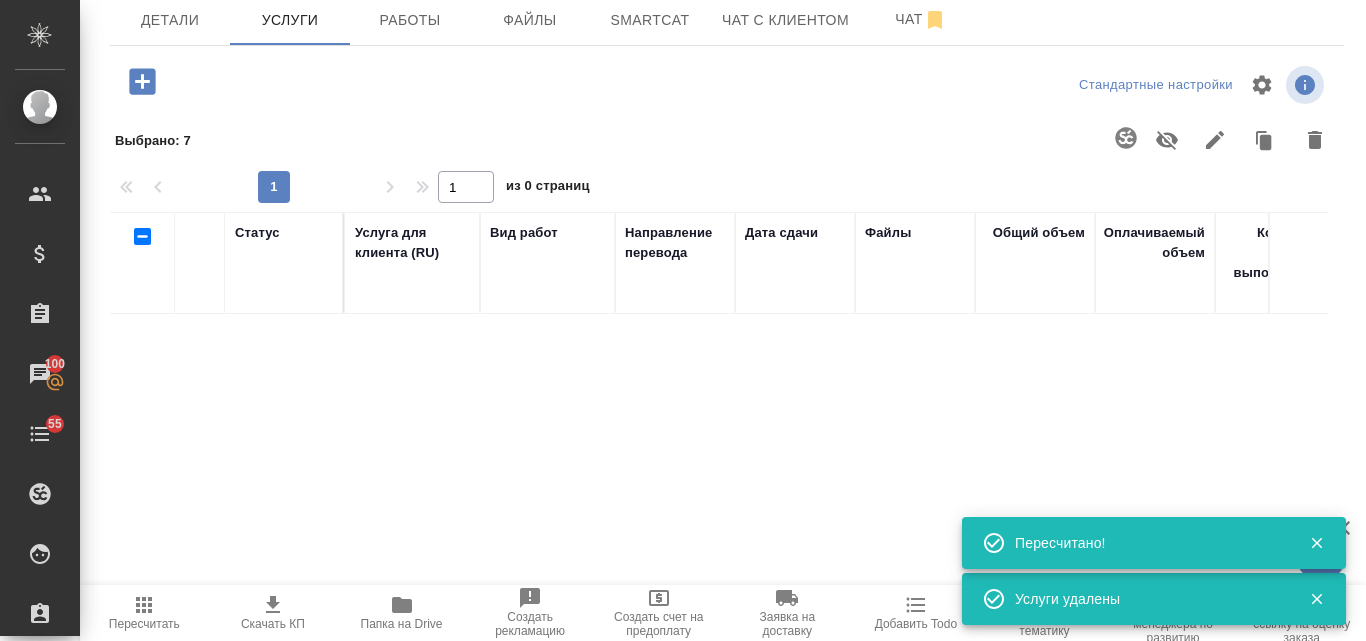 checkbox on "false" 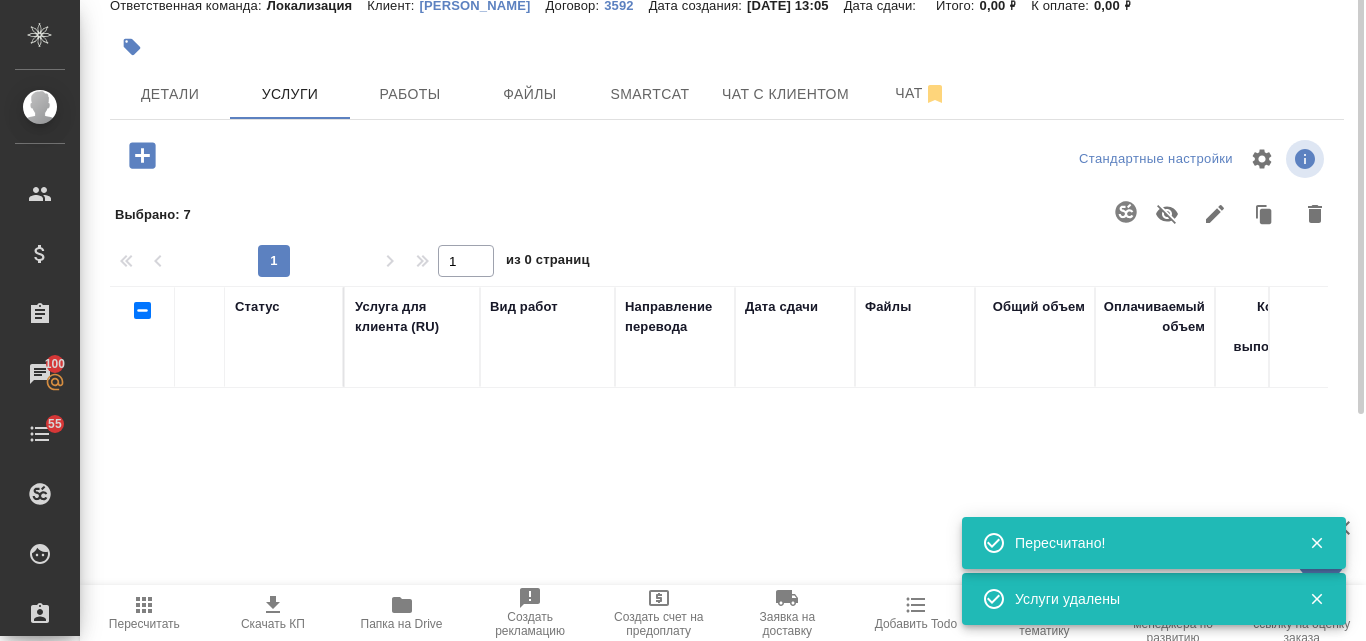 scroll, scrollTop: 0, scrollLeft: 0, axis: both 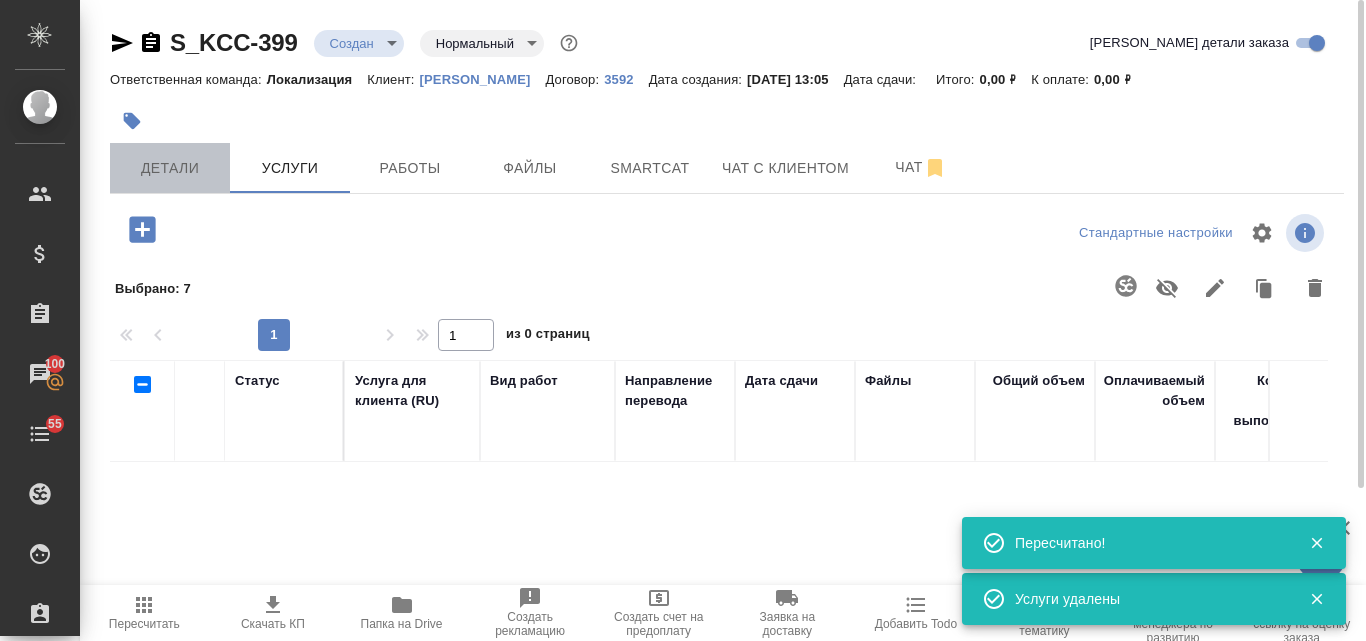 click on "Детали" at bounding box center [170, 168] 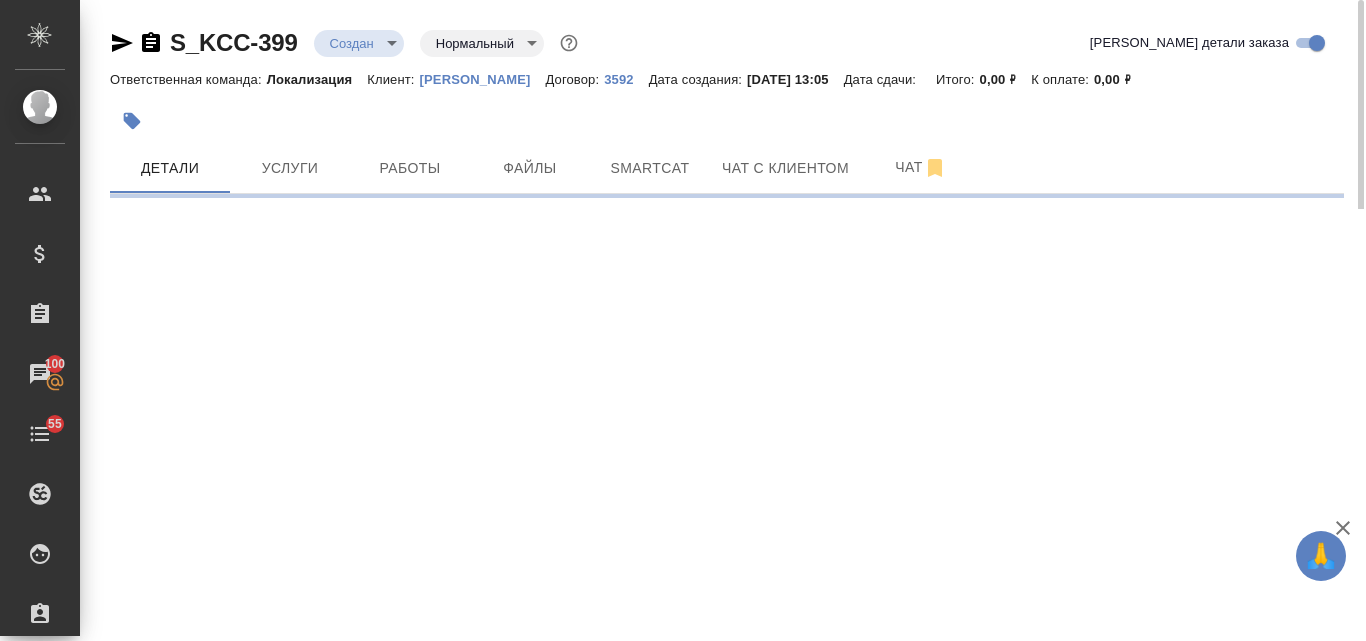 select on "RU" 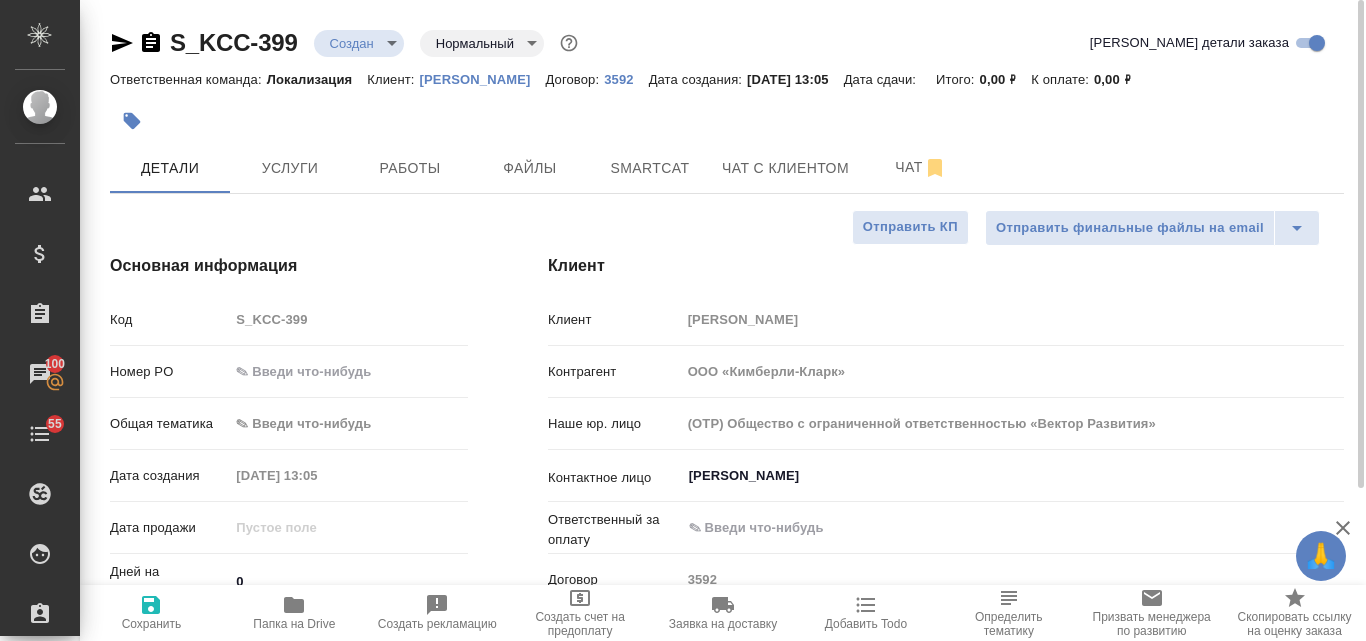 type on "x" 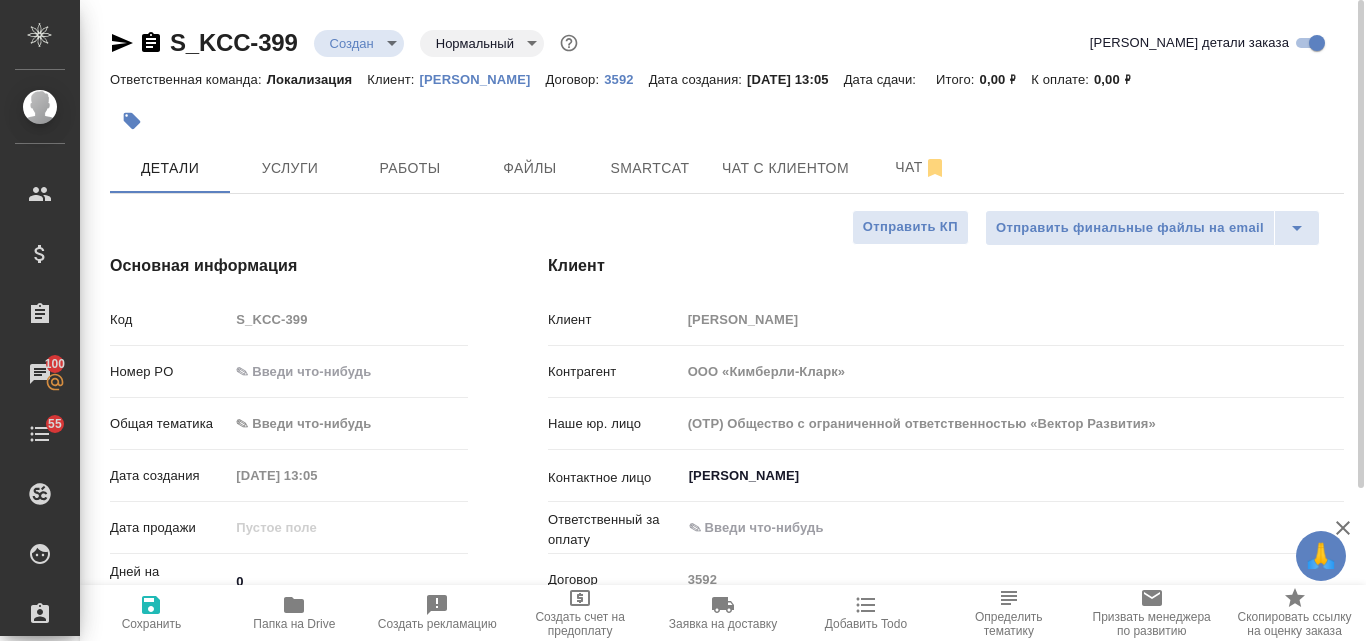 type on "x" 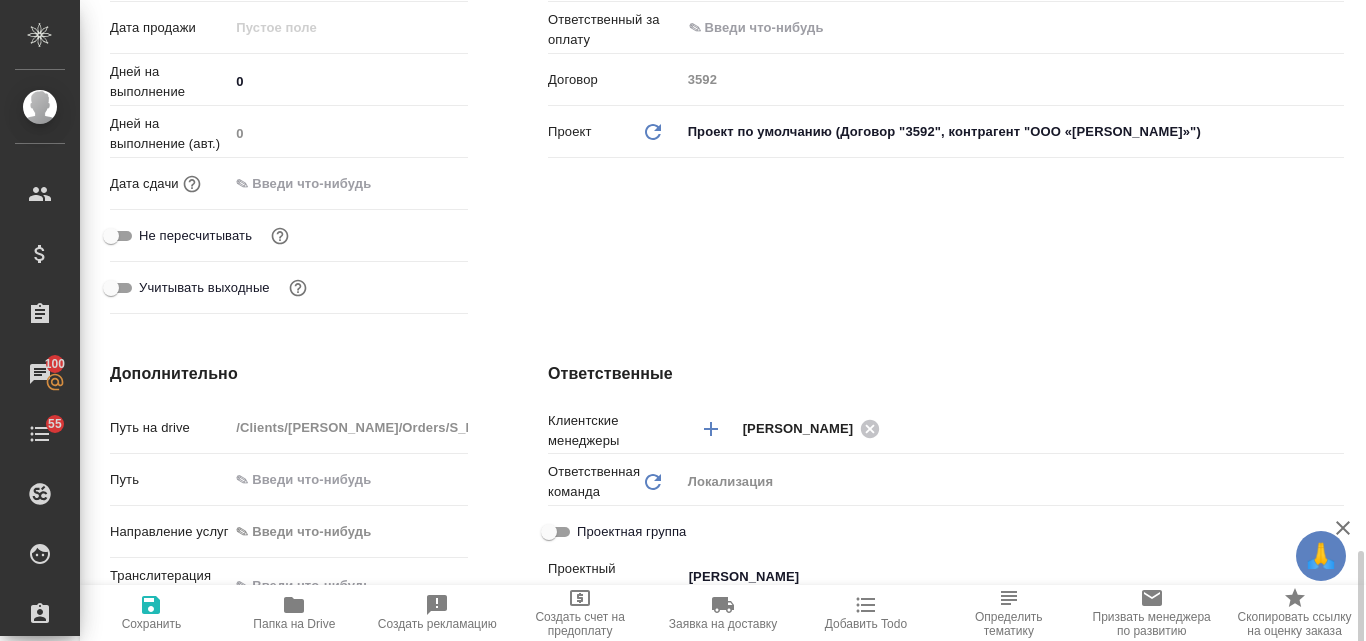 scroll, scrollTop: 800, scrollLeft: 0, axis: vertical 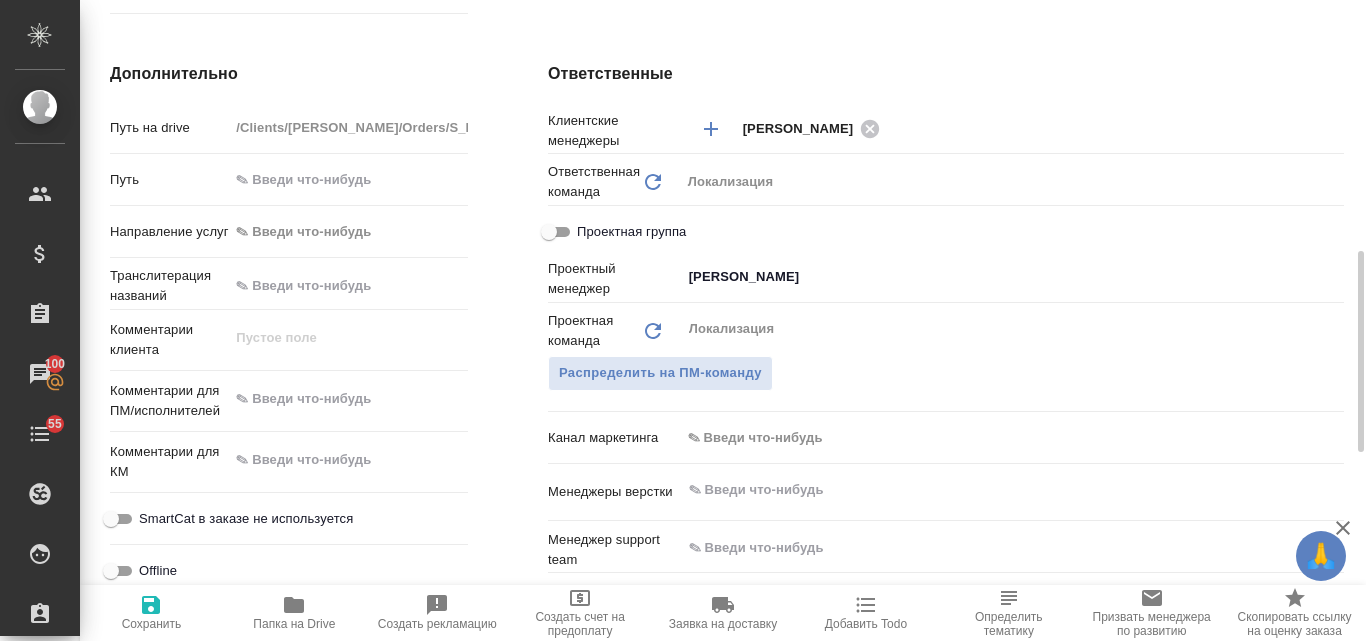 type on "x" 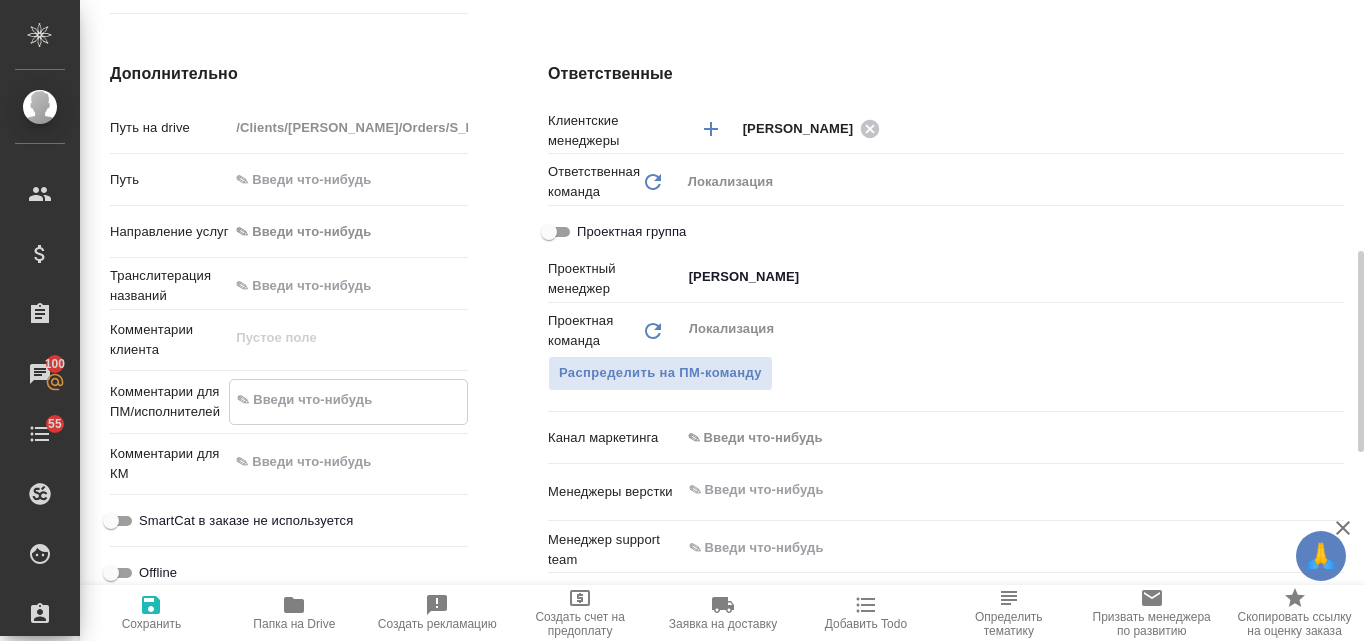 click at bounding box center [348, 400] 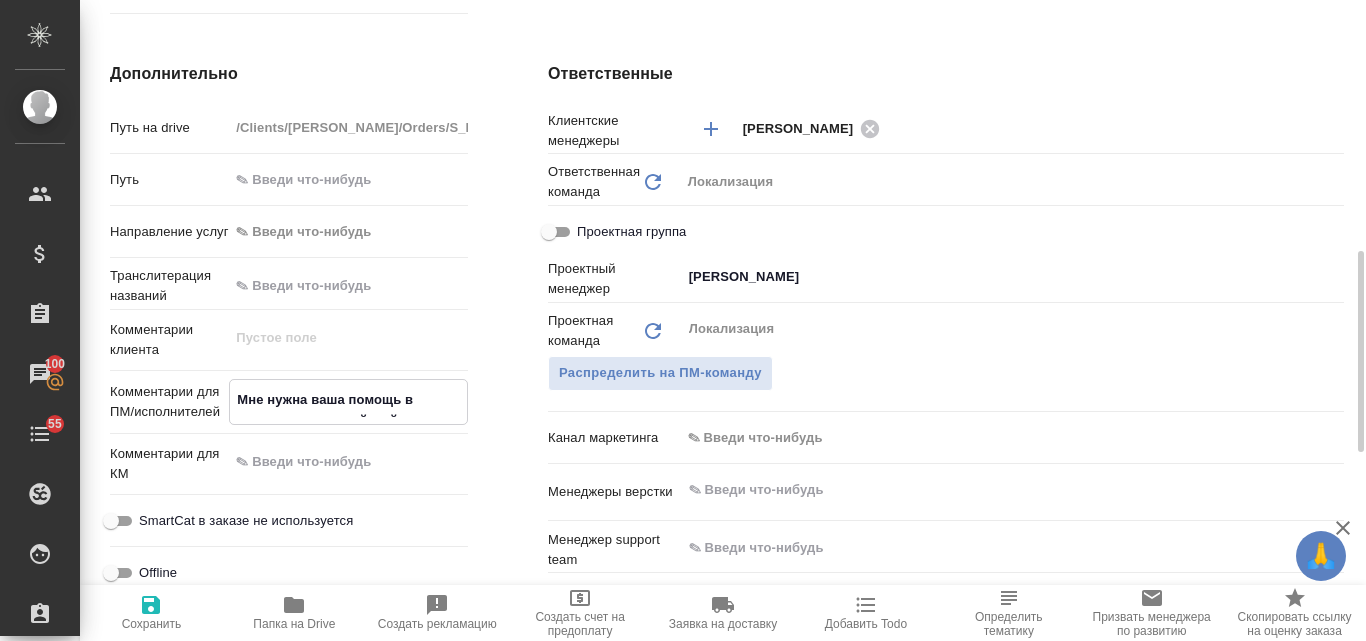 type on "x" 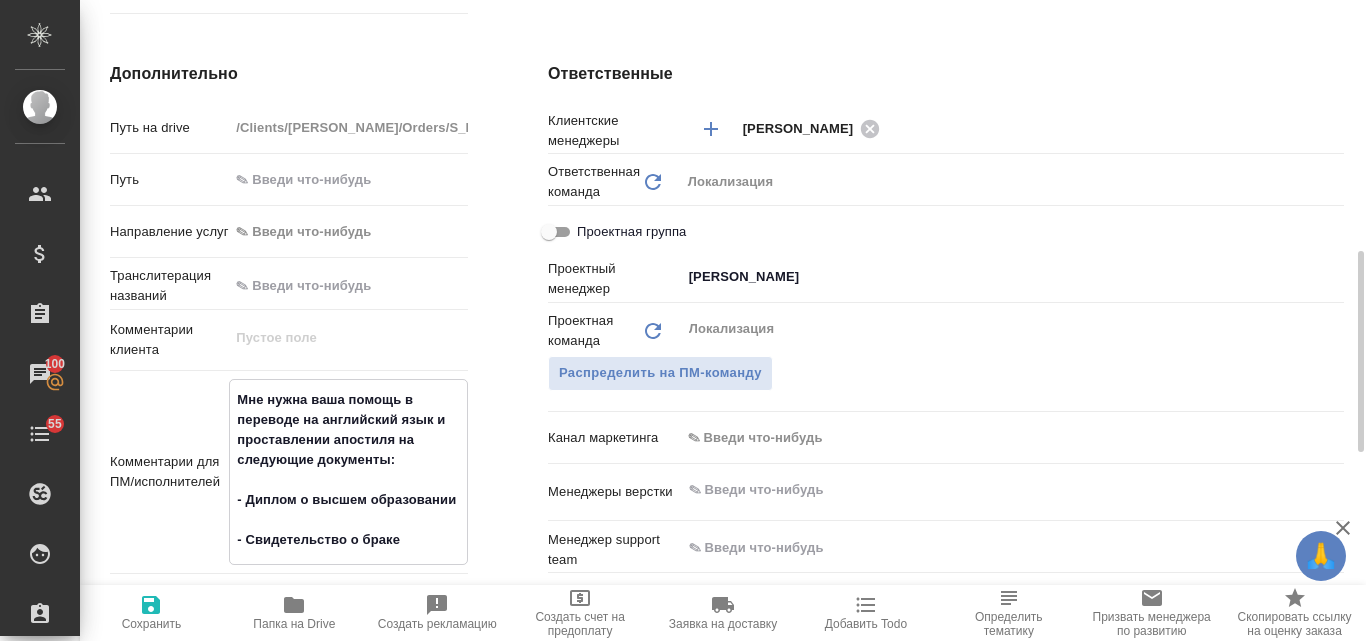 type on "Мне нужна ваша помощь в переводе на английский язык и проставлении апостиля на следующие документы:
- Диплом о высшем образовании
- Свидетельство о браке" 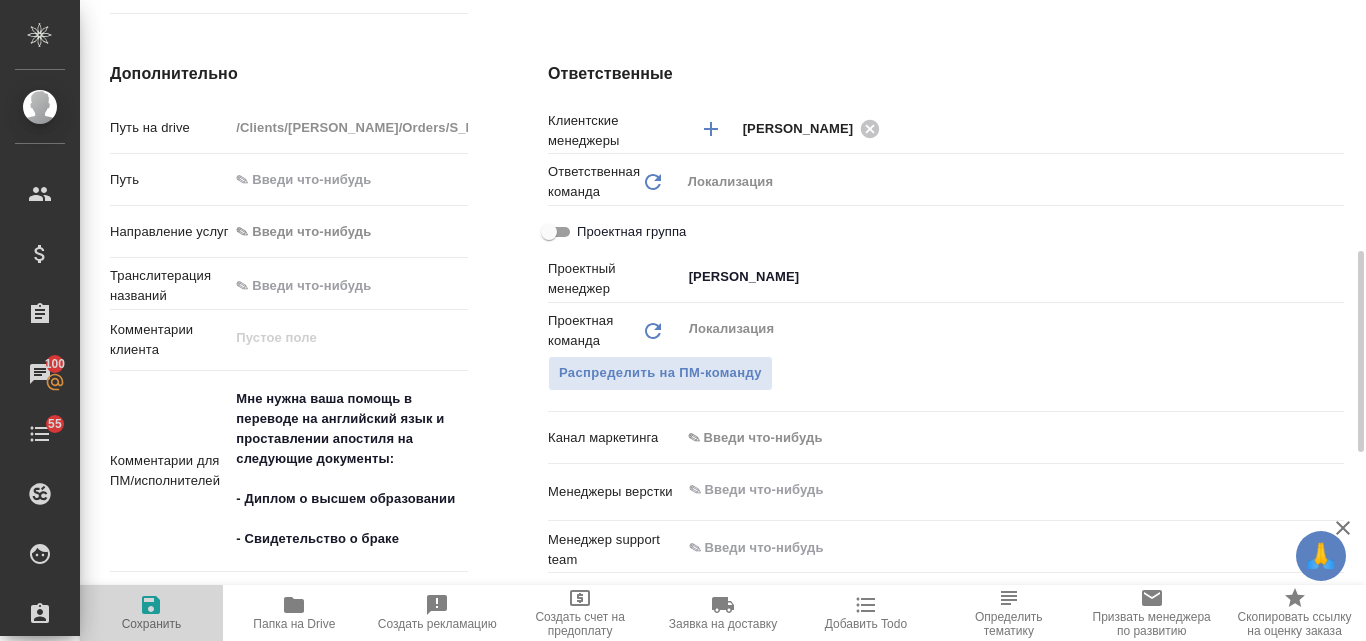 click 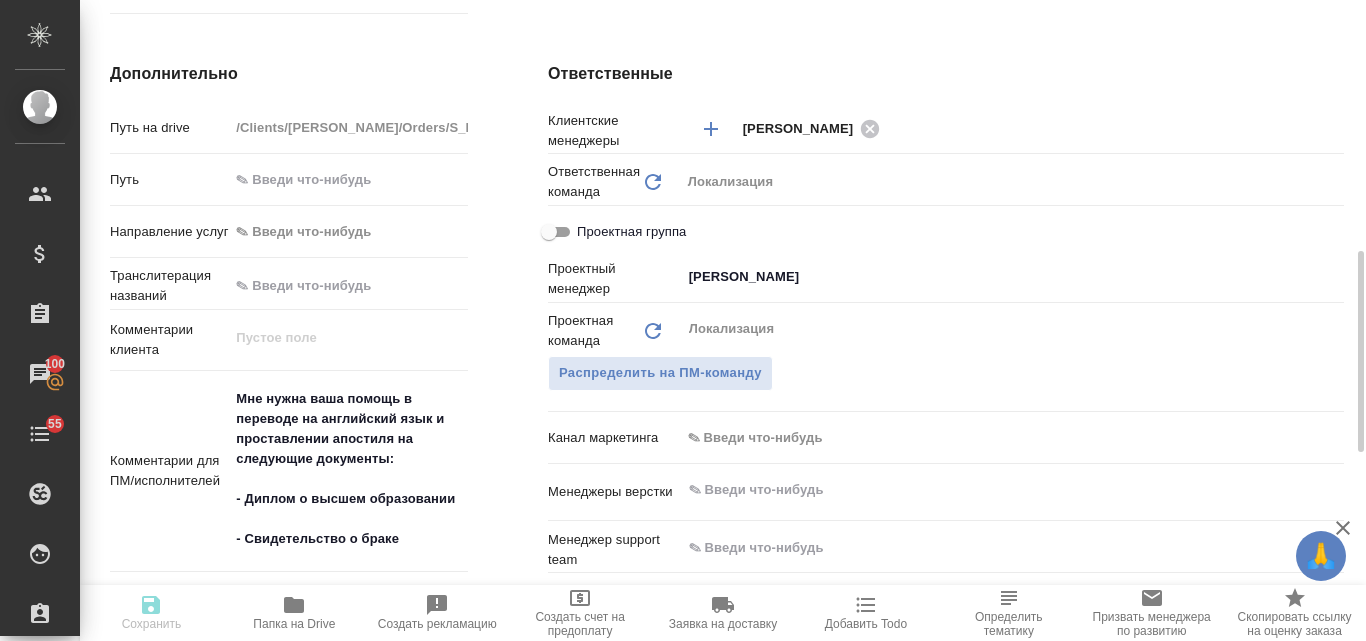 type on "x" 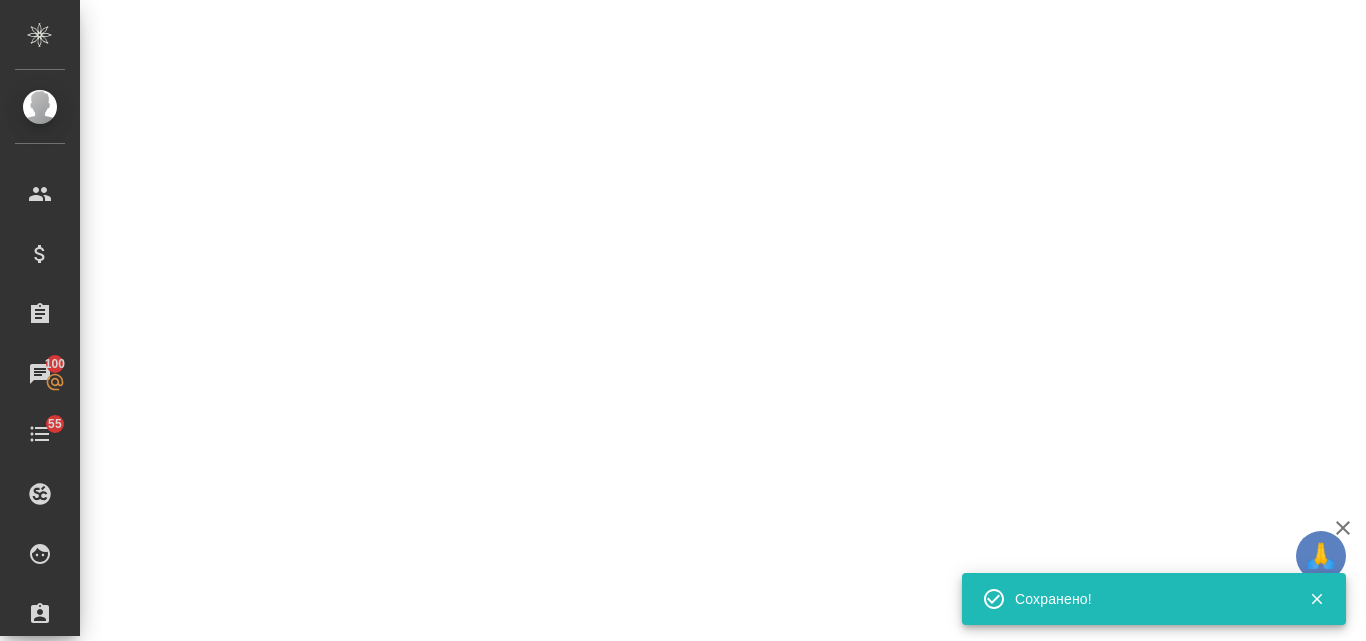 select on "RU" 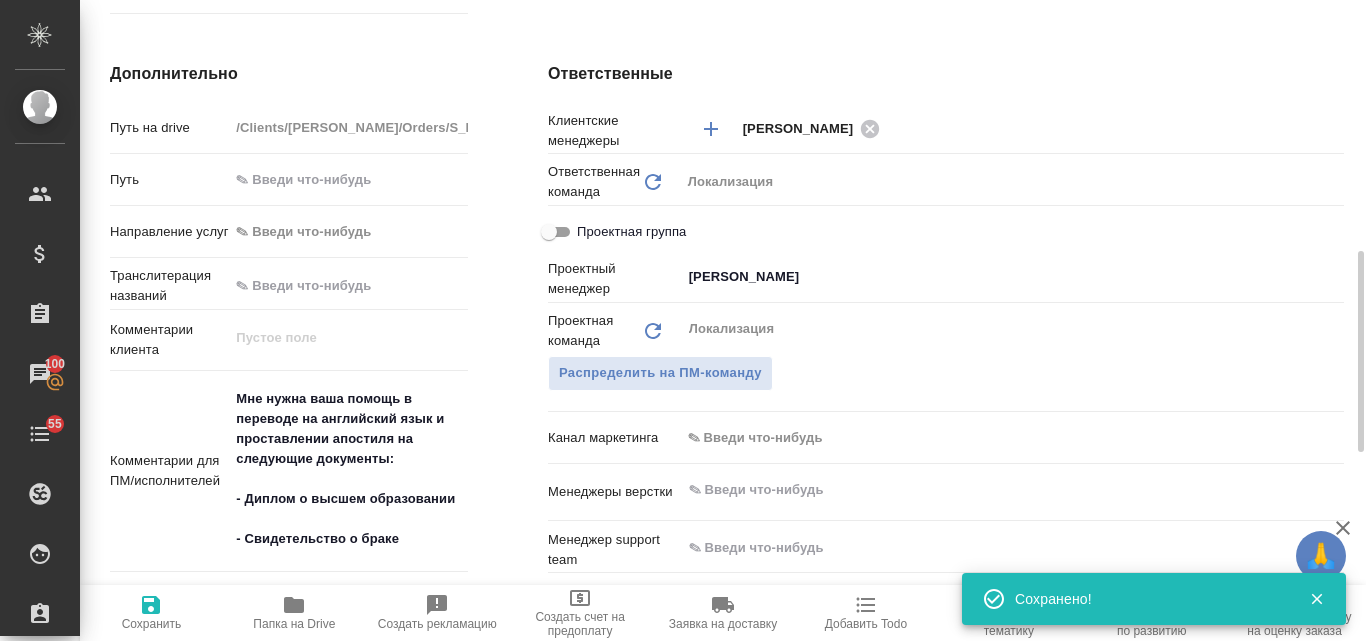 type on "x" 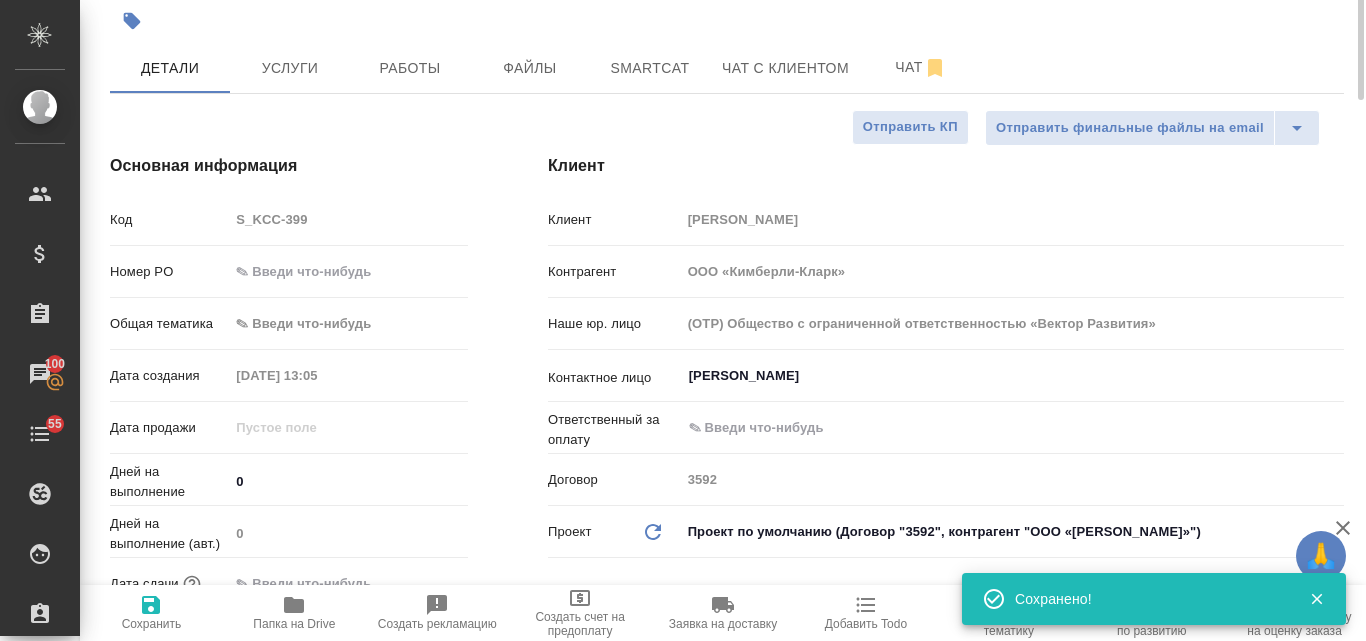 scroll, scrollTop: 0, scrollLeft: 0, axis: both 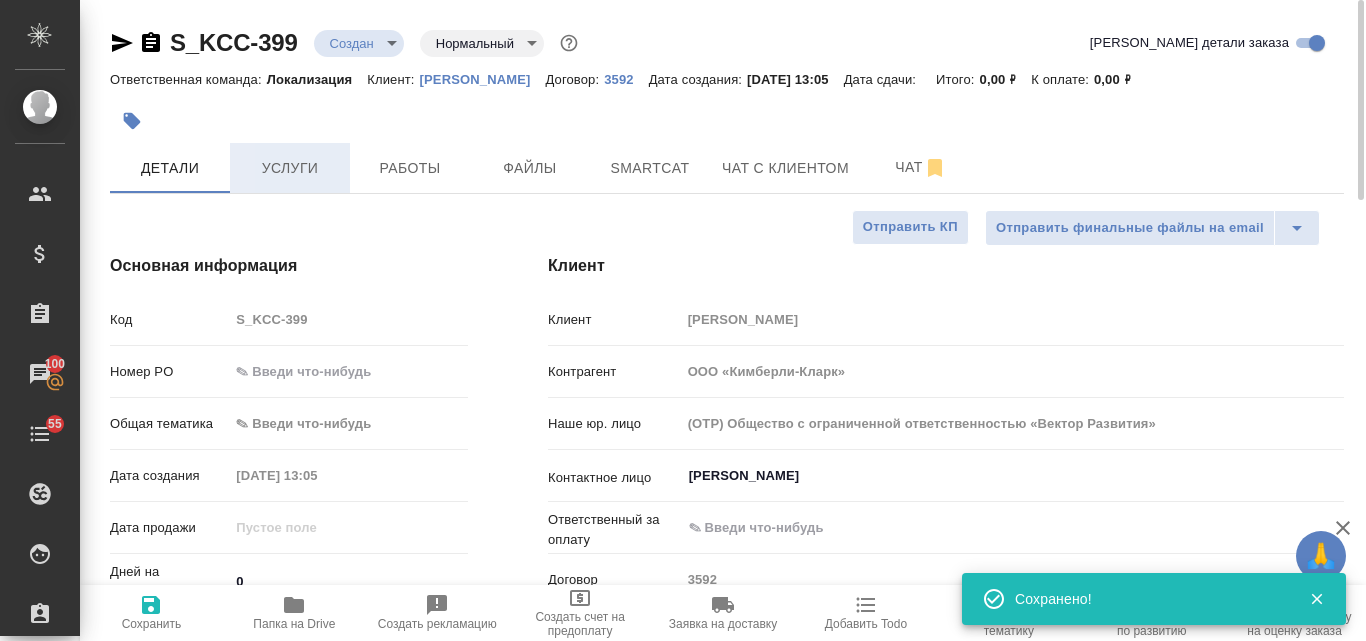 click on "Услуги" at bounding box center [290, 168] 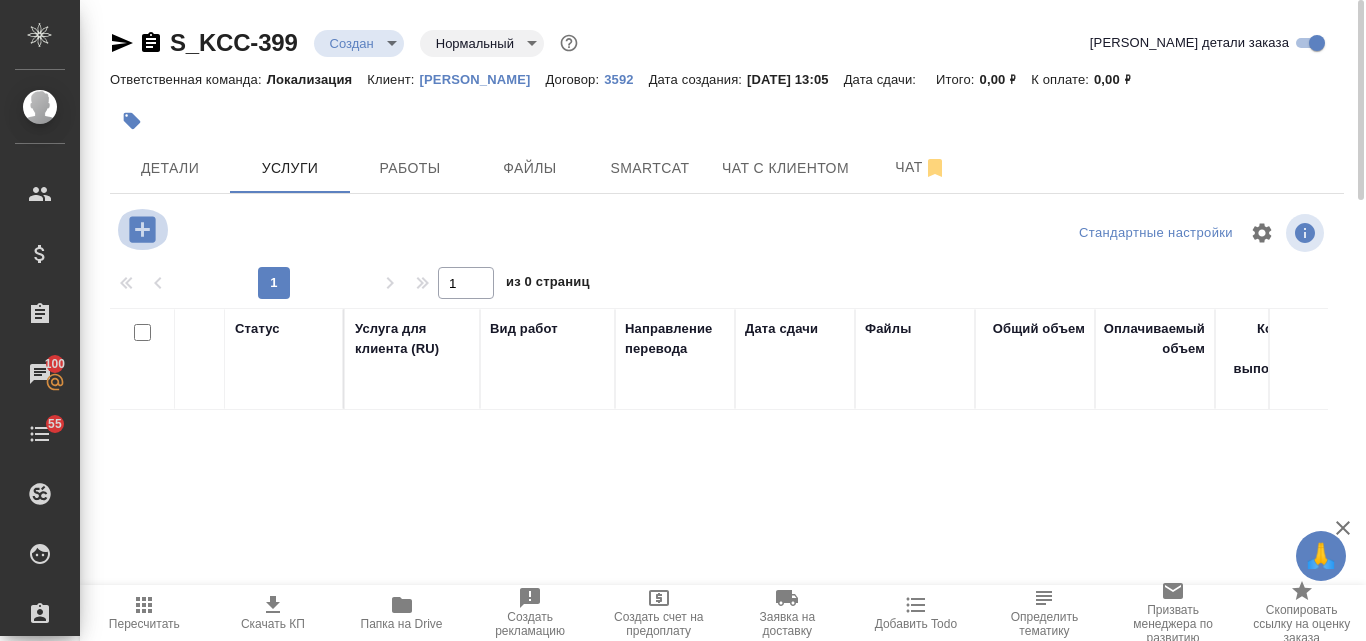 click 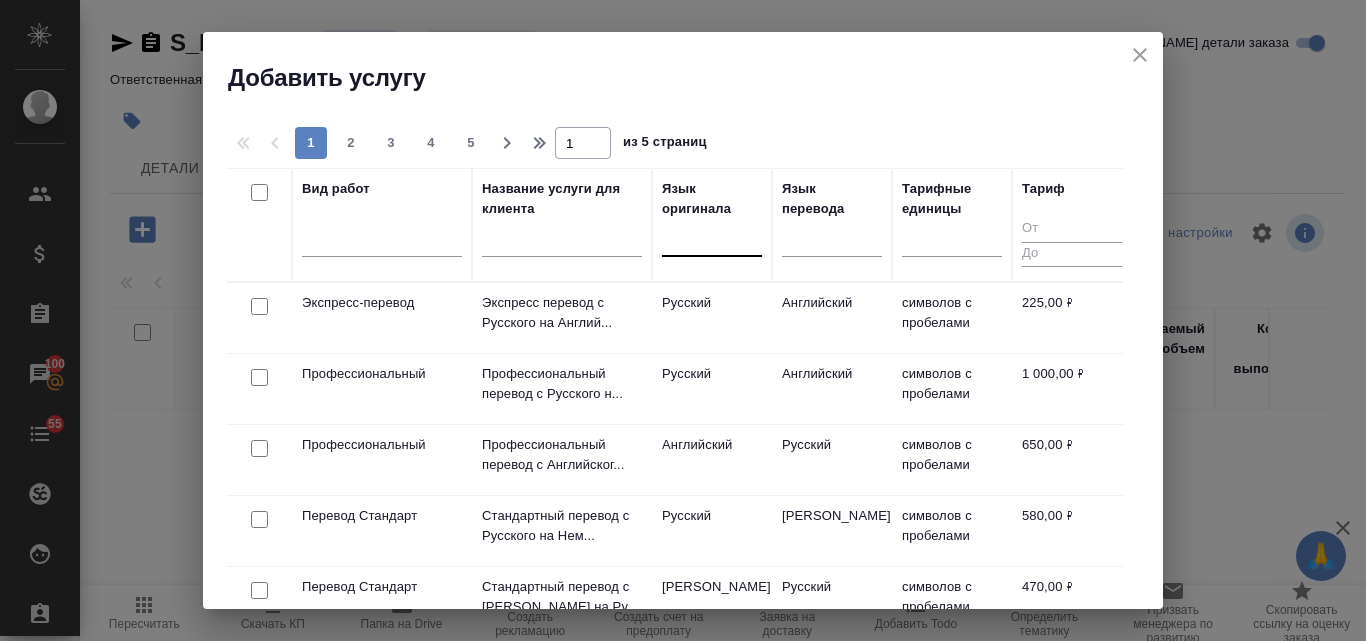 click at bounding box center [712, 236] 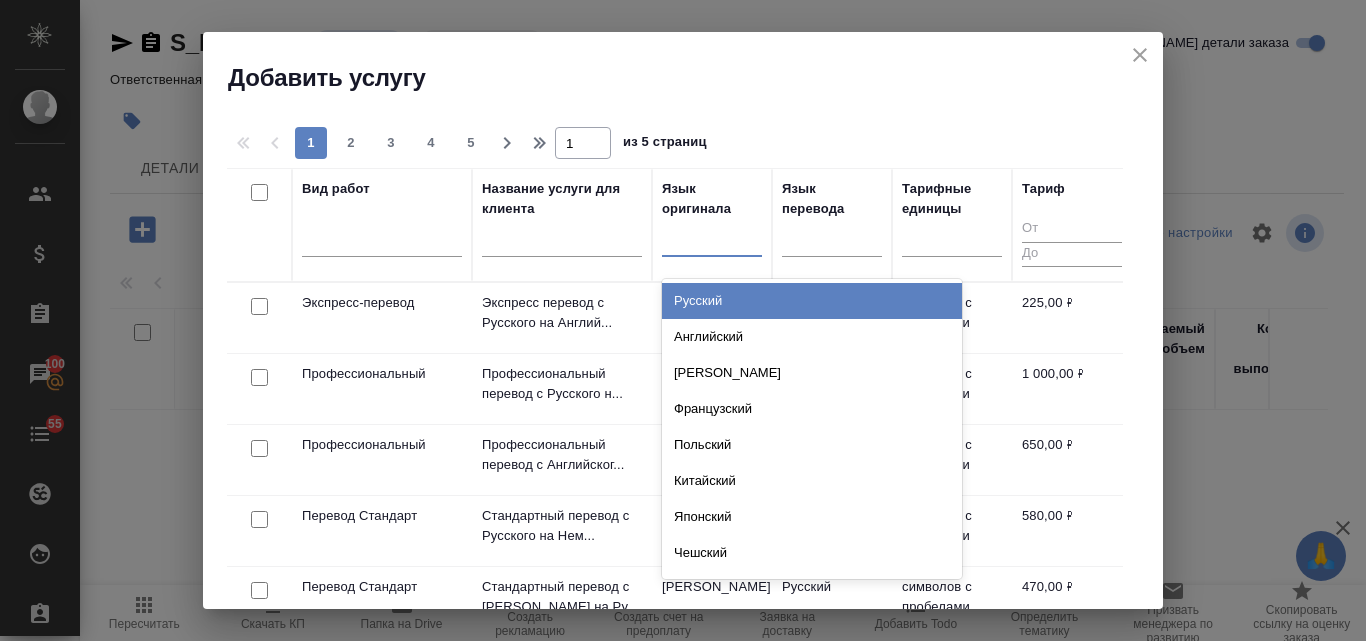 click on "Русский" at bounding box center (812, 301) 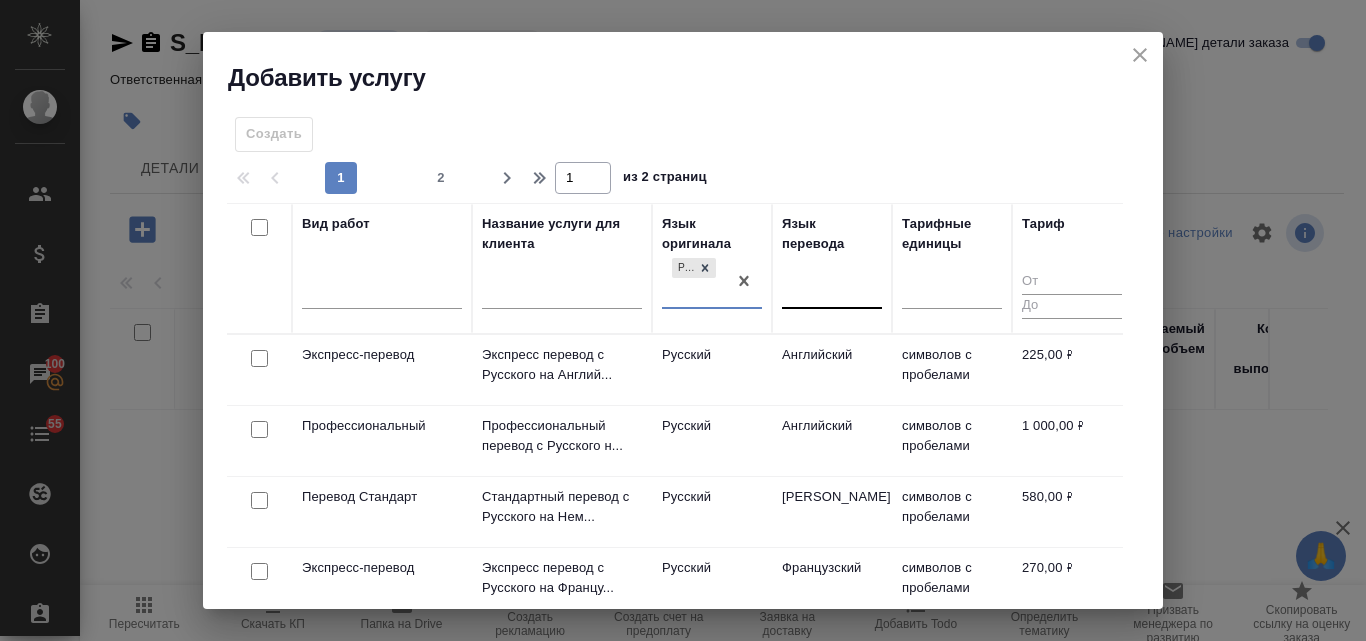 click at bounding box center [832, 289] 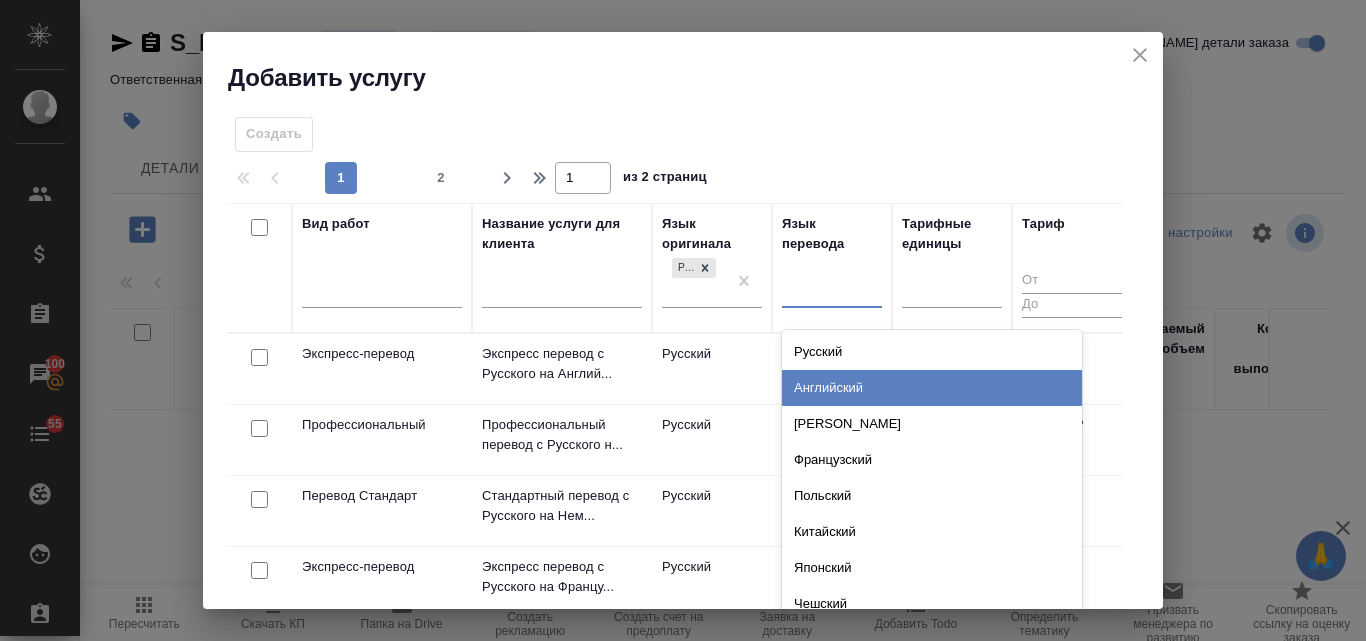 click on "Английский" at bounding box center [932, 388] 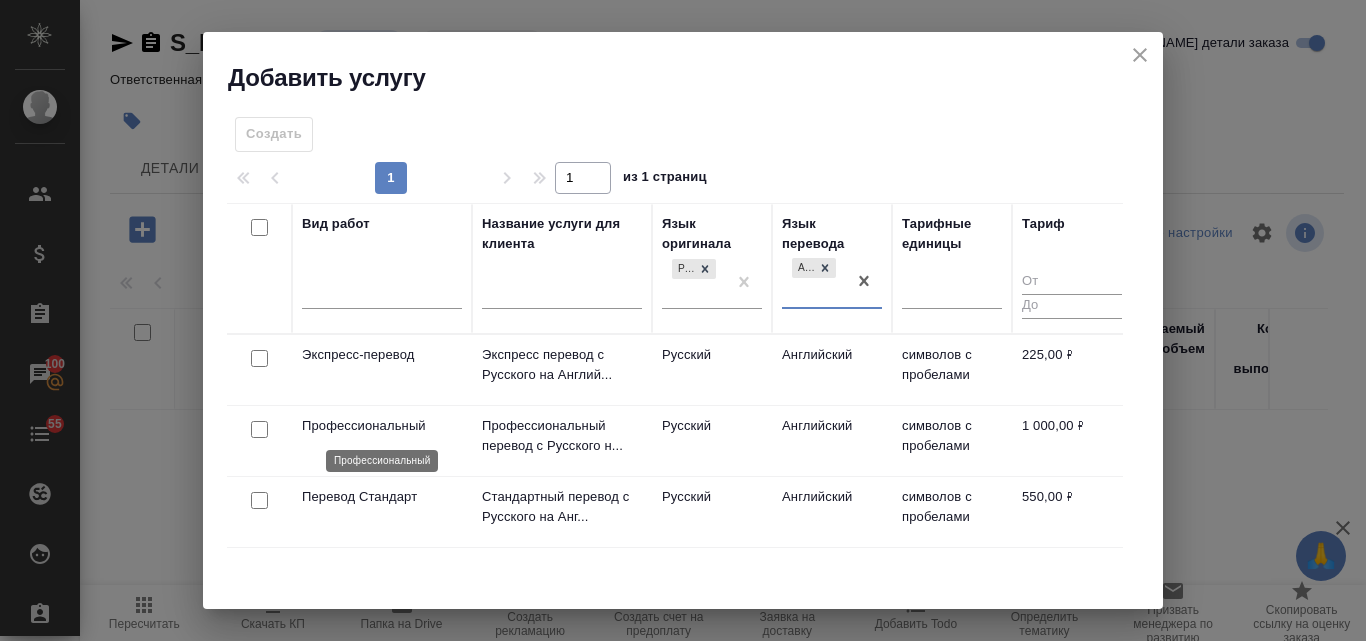 click on "Профессиональный" at bounding box center [382, 426] 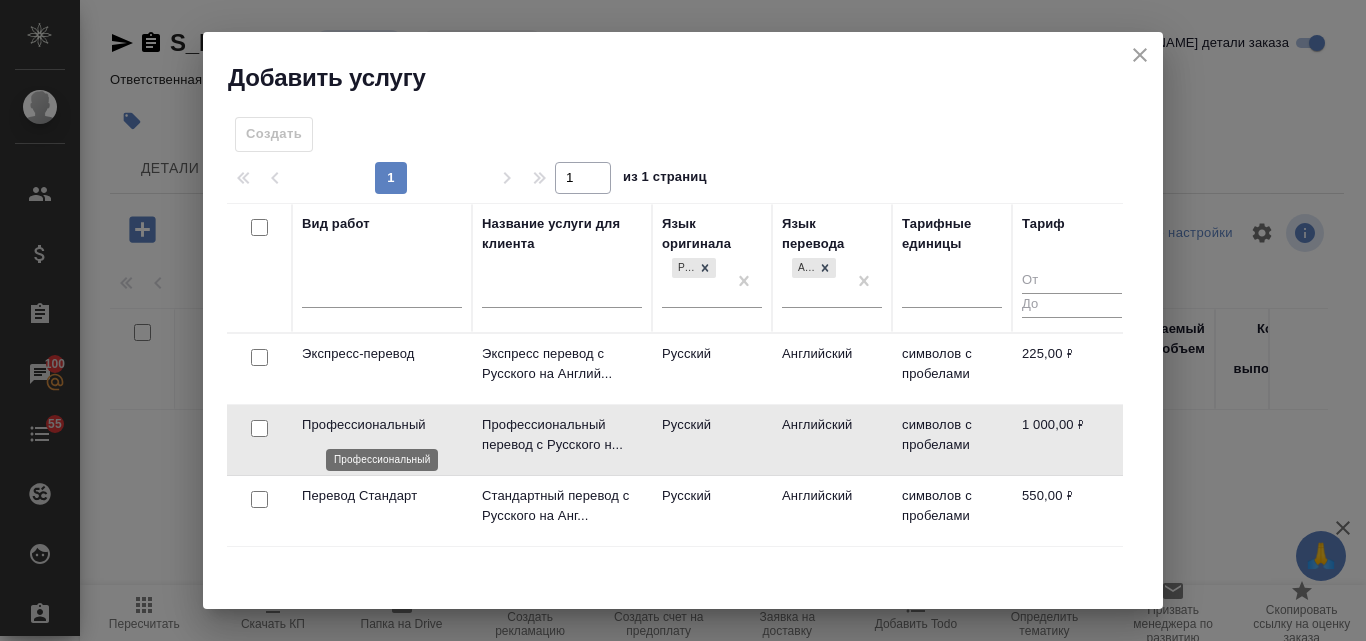 click on "Профессиональный" at bounding box center (382, 425) 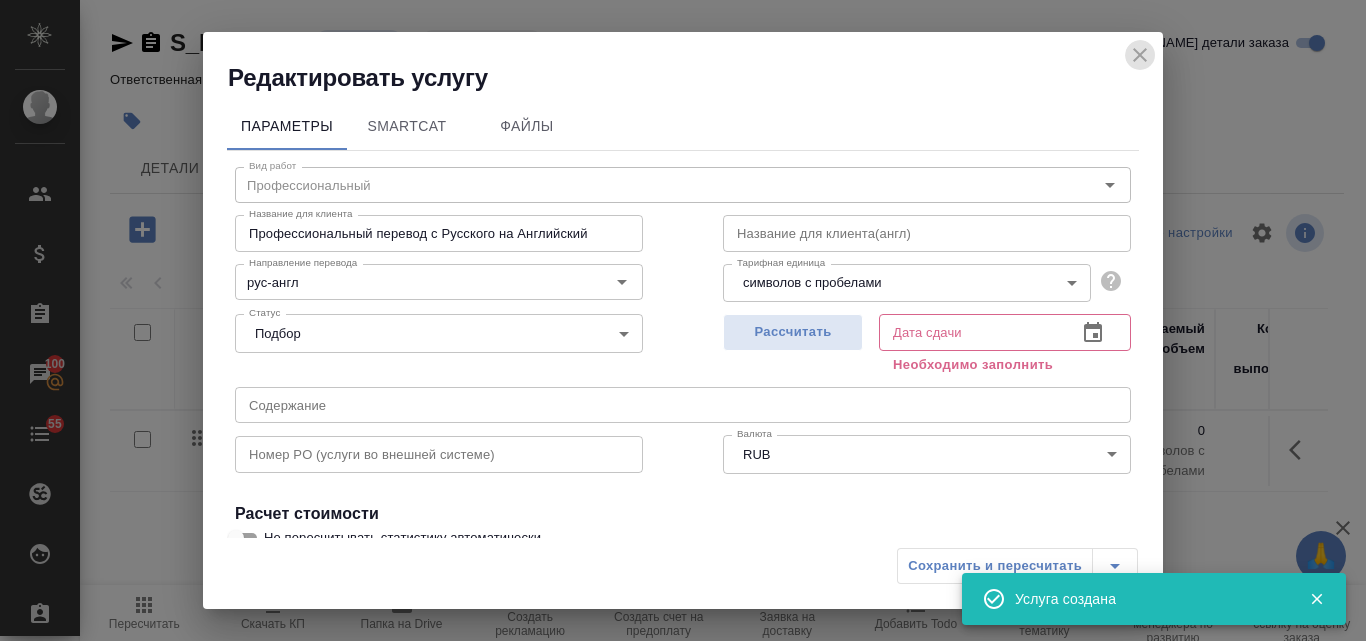 click 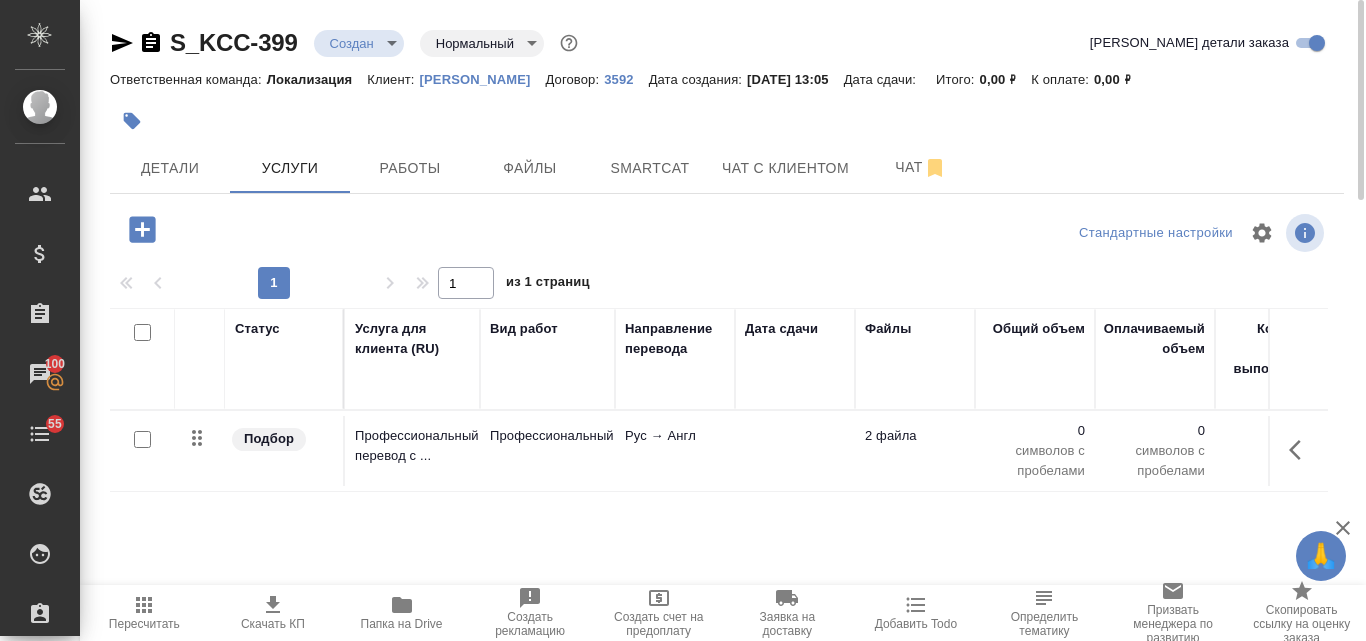 click at bounding box center [142, 439] 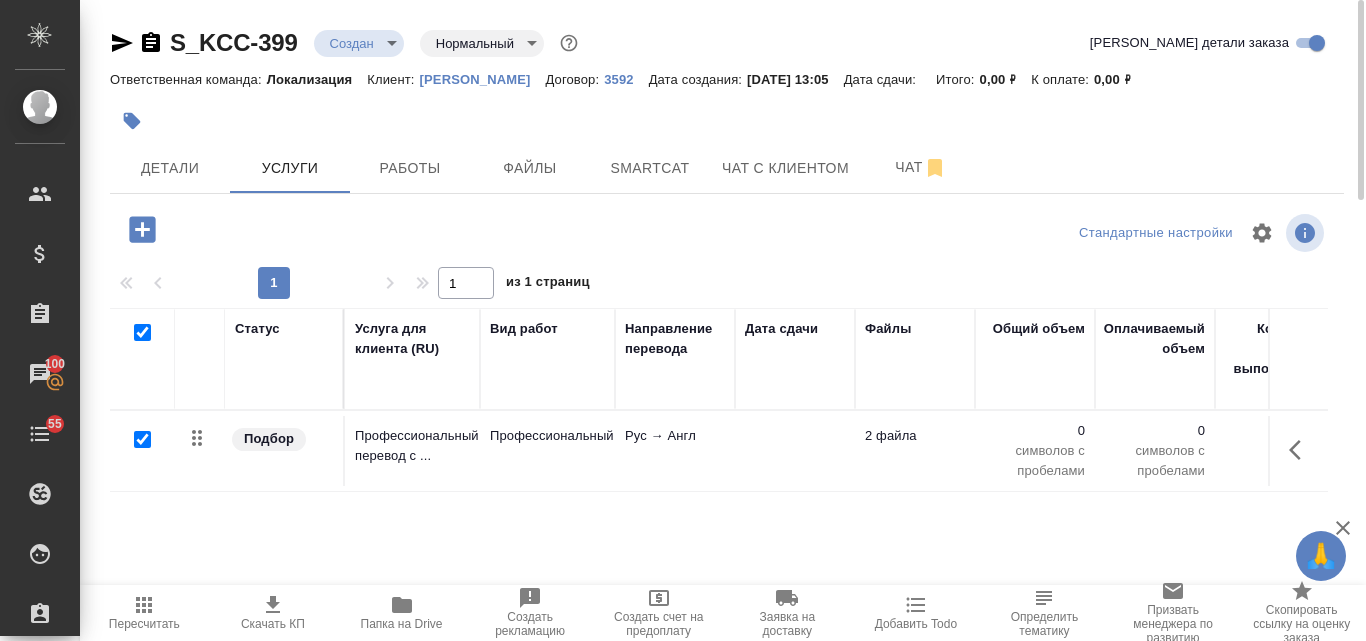 checkbox on "true" 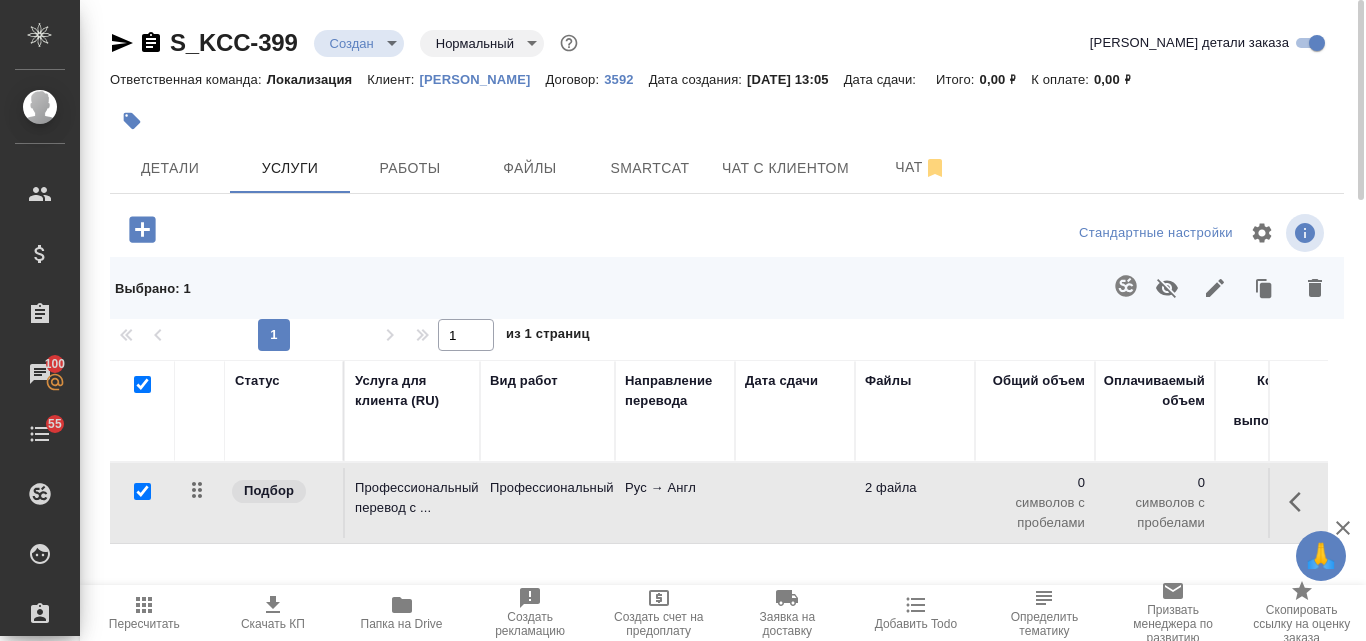 click at bounding box center (1126, 286) 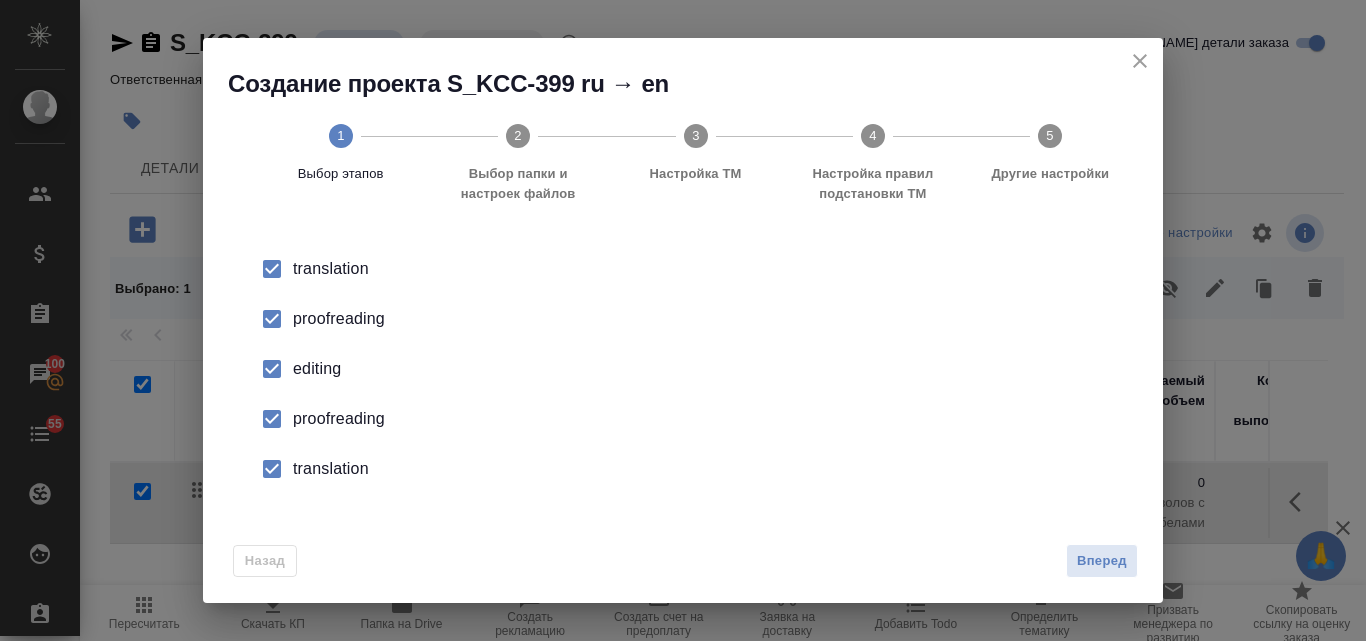 click on "proofreading" at bounding box center [704, 319] 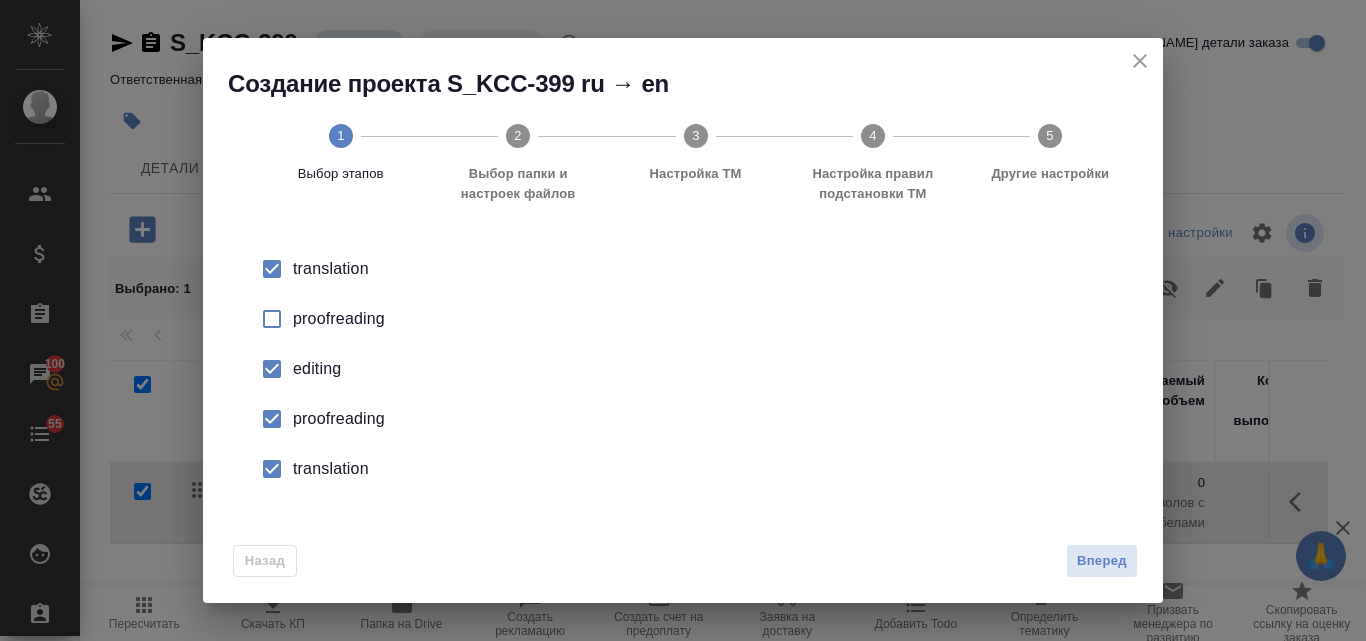 click on "editing" at bounding box center [704, 369] 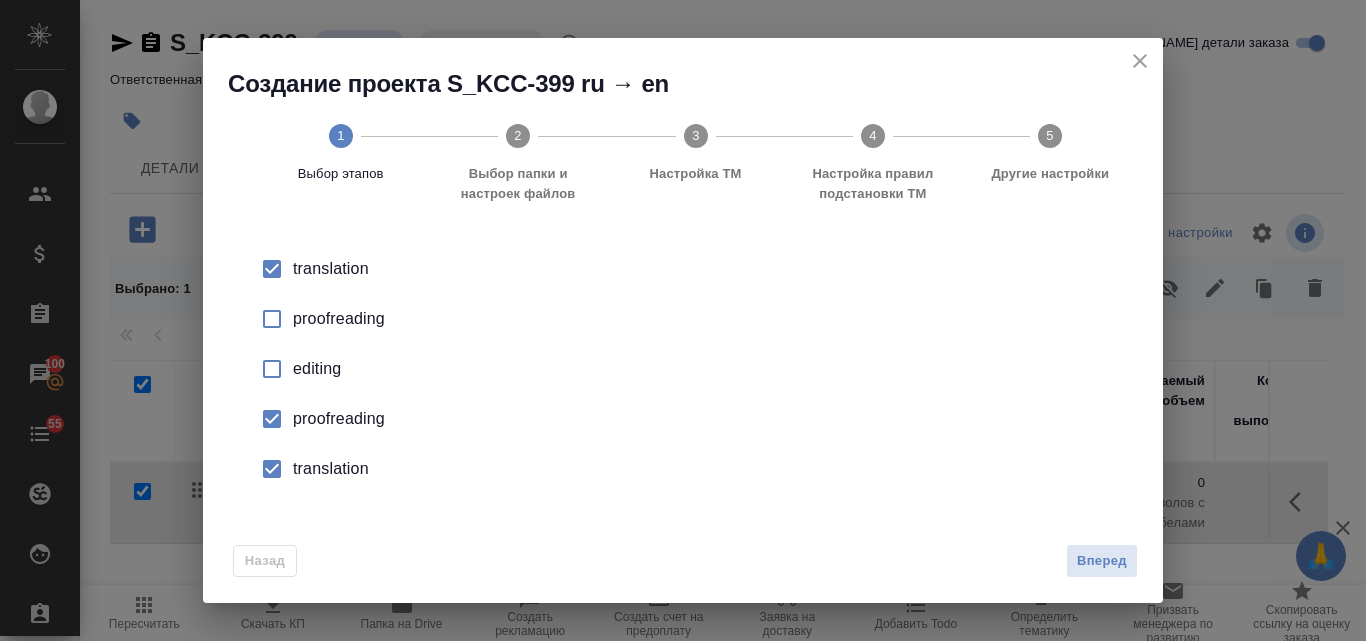 click on "proofreading" at bounding box center (704, 319) 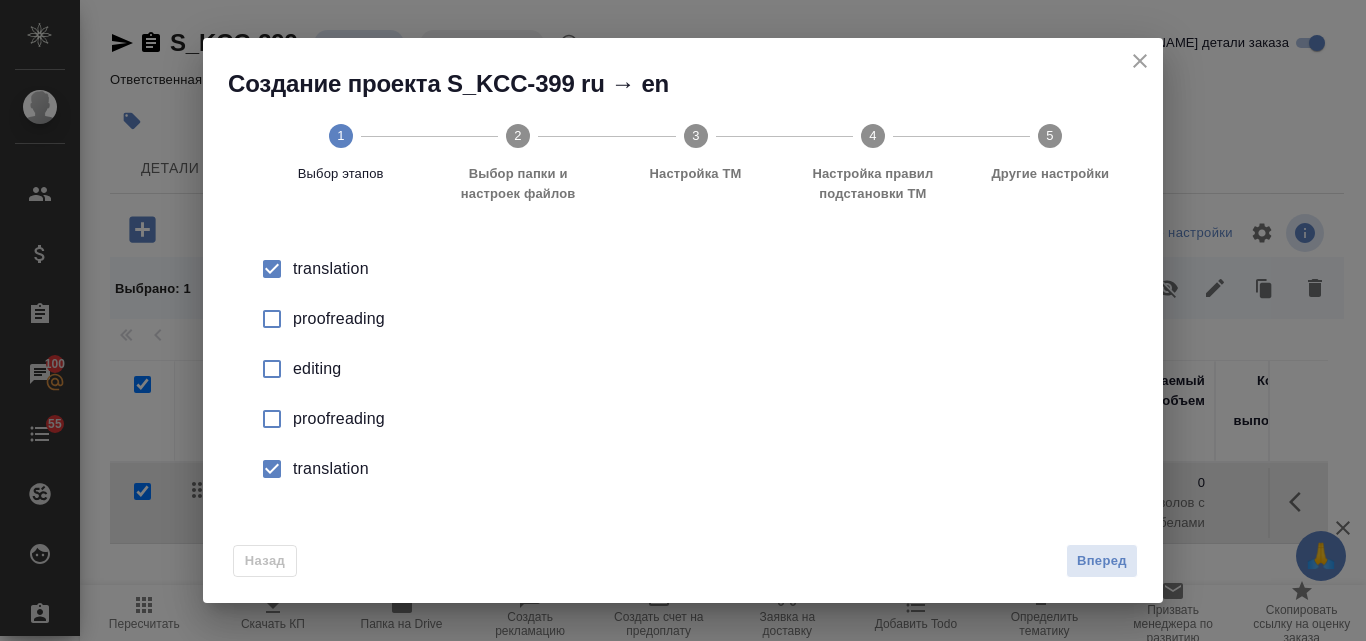 click on "translation" at bounding box center (704, 269) 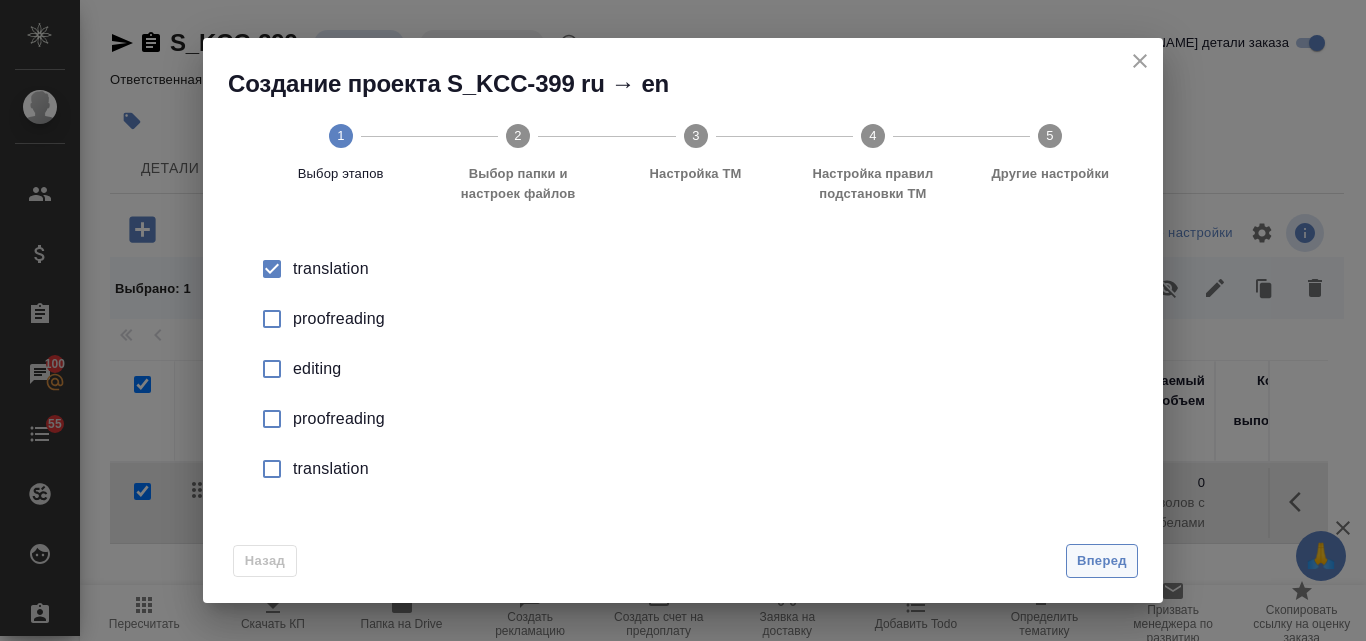 click on "Вперед" at bounding box center [1102, 561] 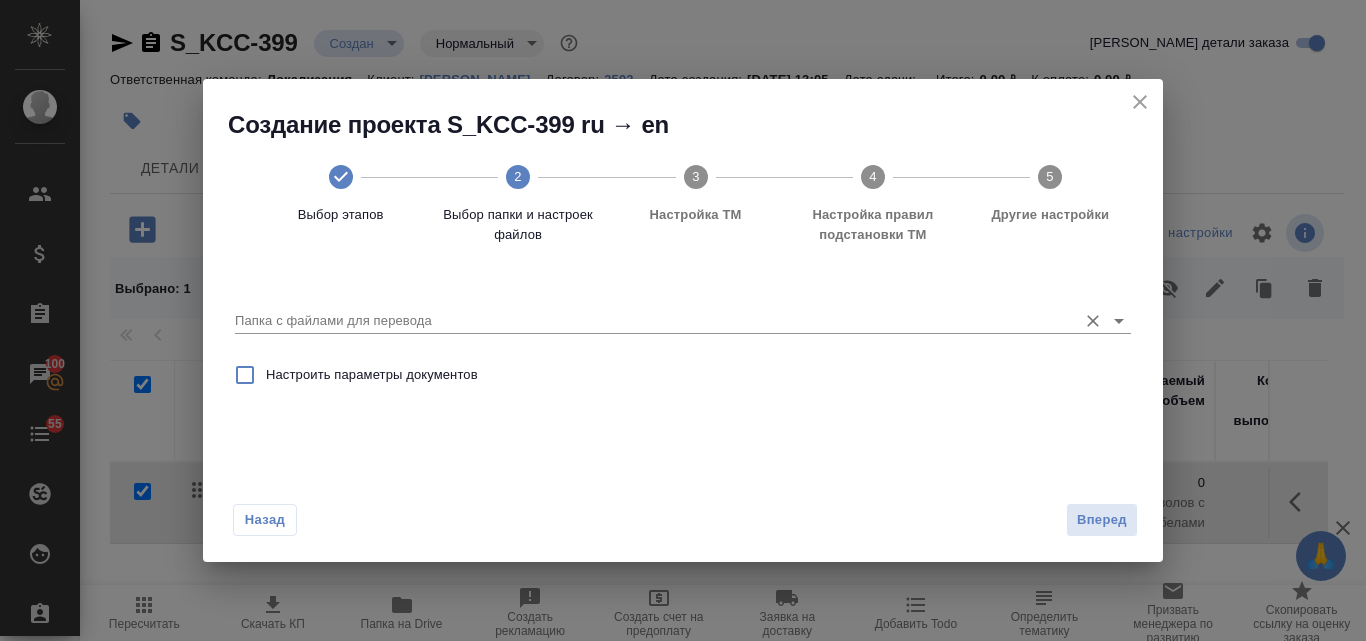 click on "Папка с файлами для перевода" at bounding box center [651, 321] 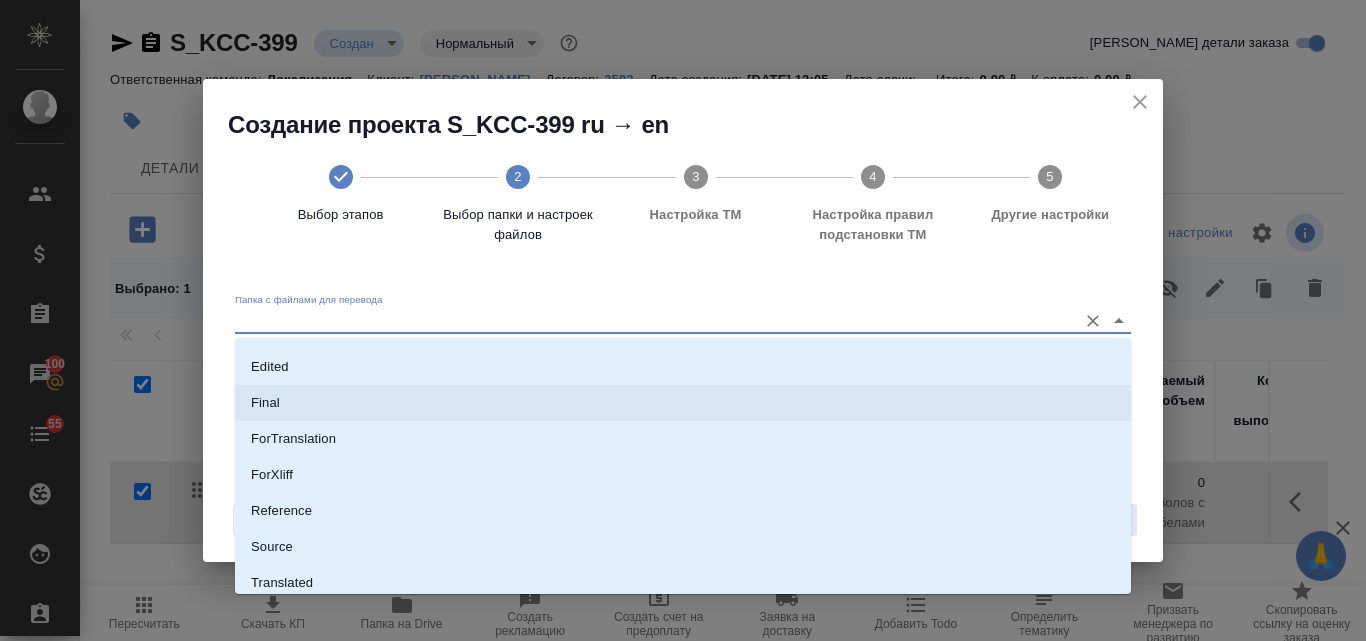 scroll, scrollTop: 182, scrollLeft: 0, axis: vertical 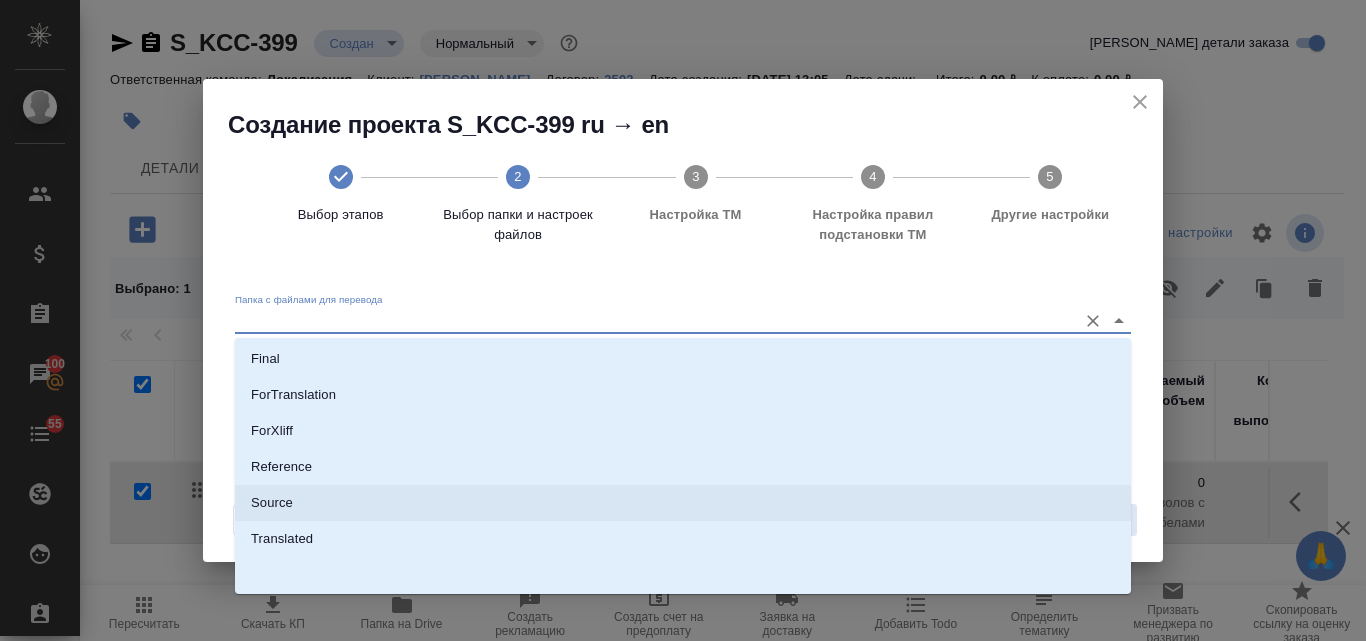 click on "Source" at bounding box center [683, 503] 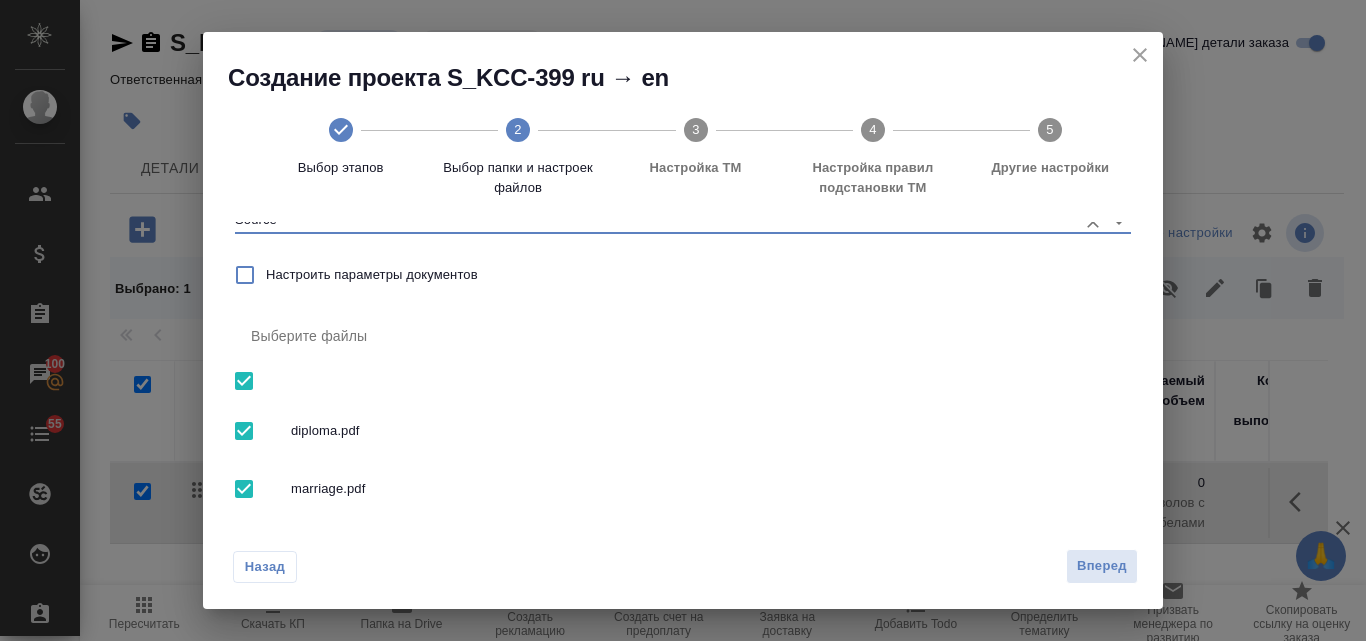 scroll, scrollTop: 80, scrollLeft: 0, axis: vertical 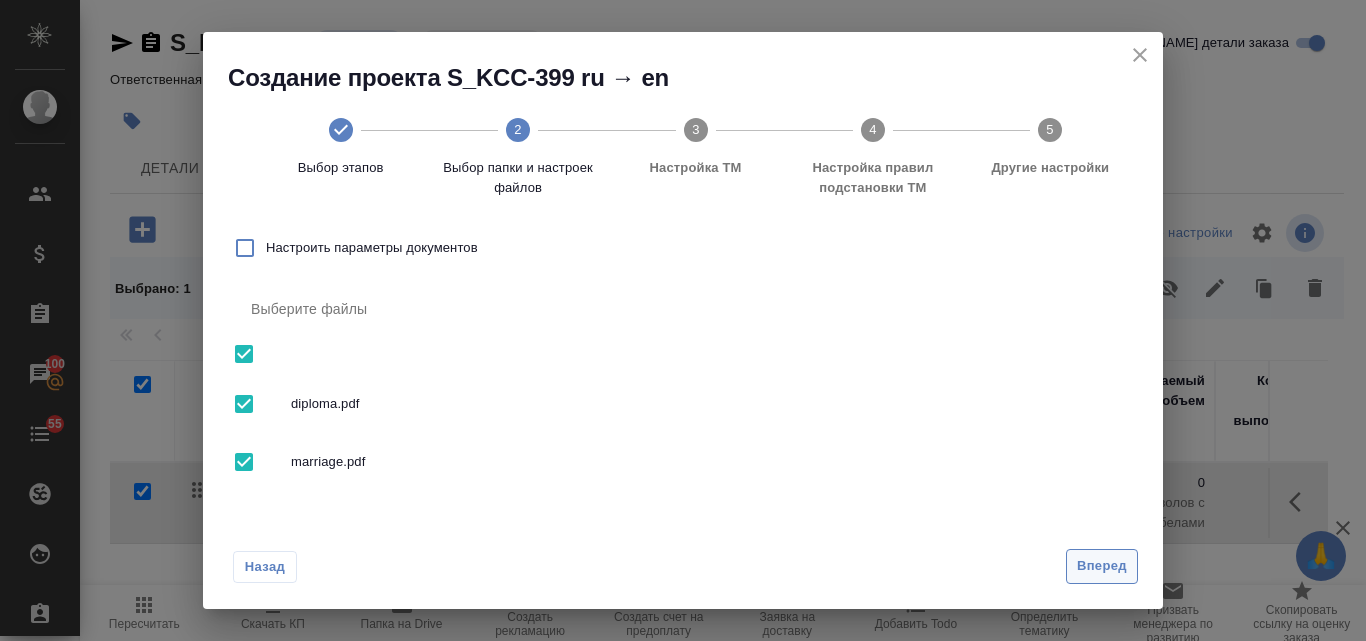 click on "Вперед" at bounding box center [1102, 566] 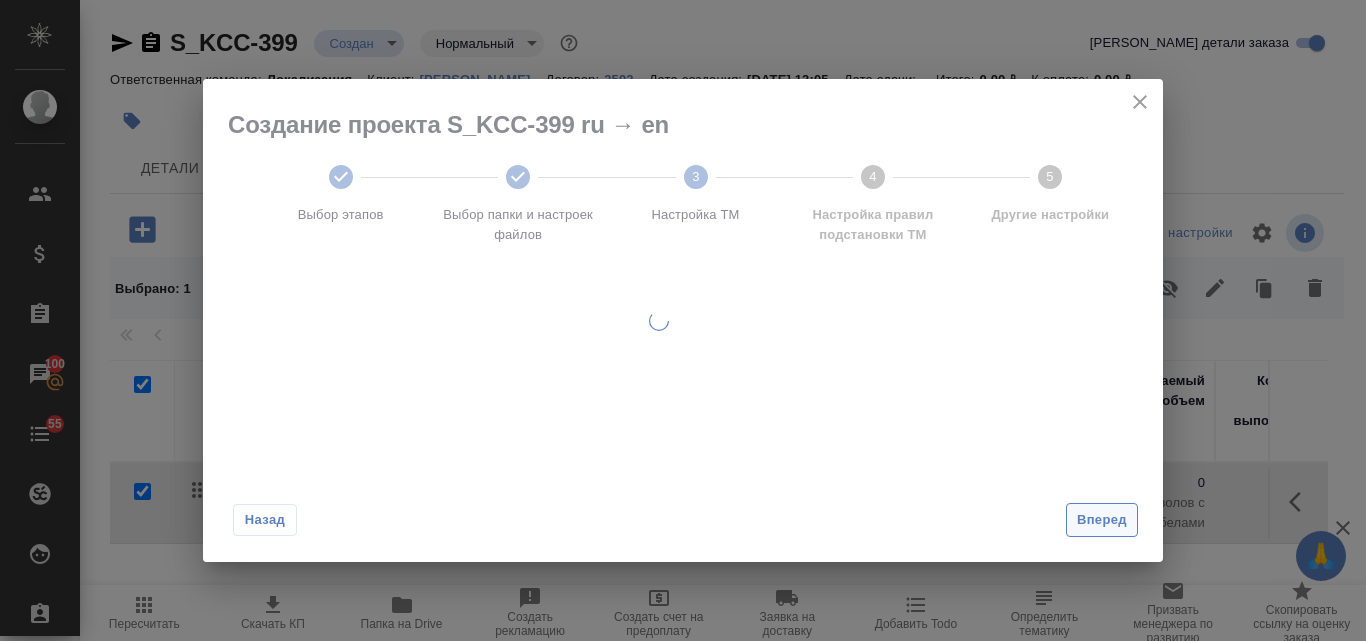 scroll, scrollTop: 0, scrollLeft: 0, axis: both 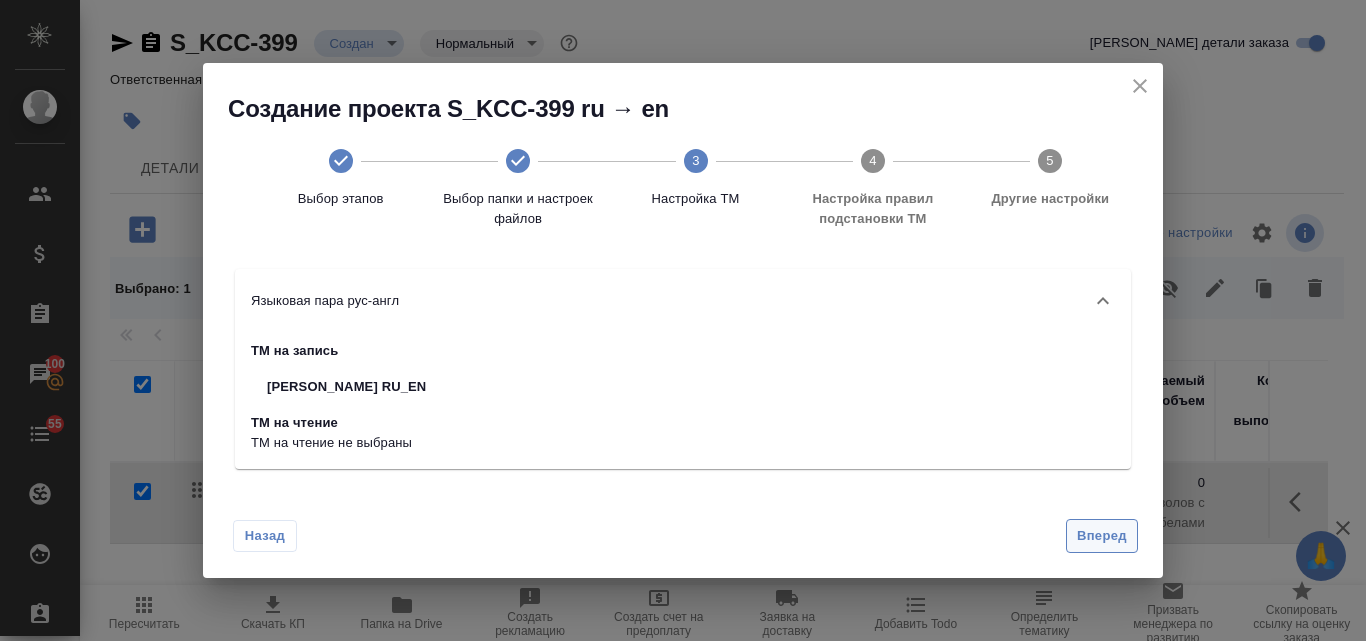 click on "Вперед" at bounding box center [1102, 536] 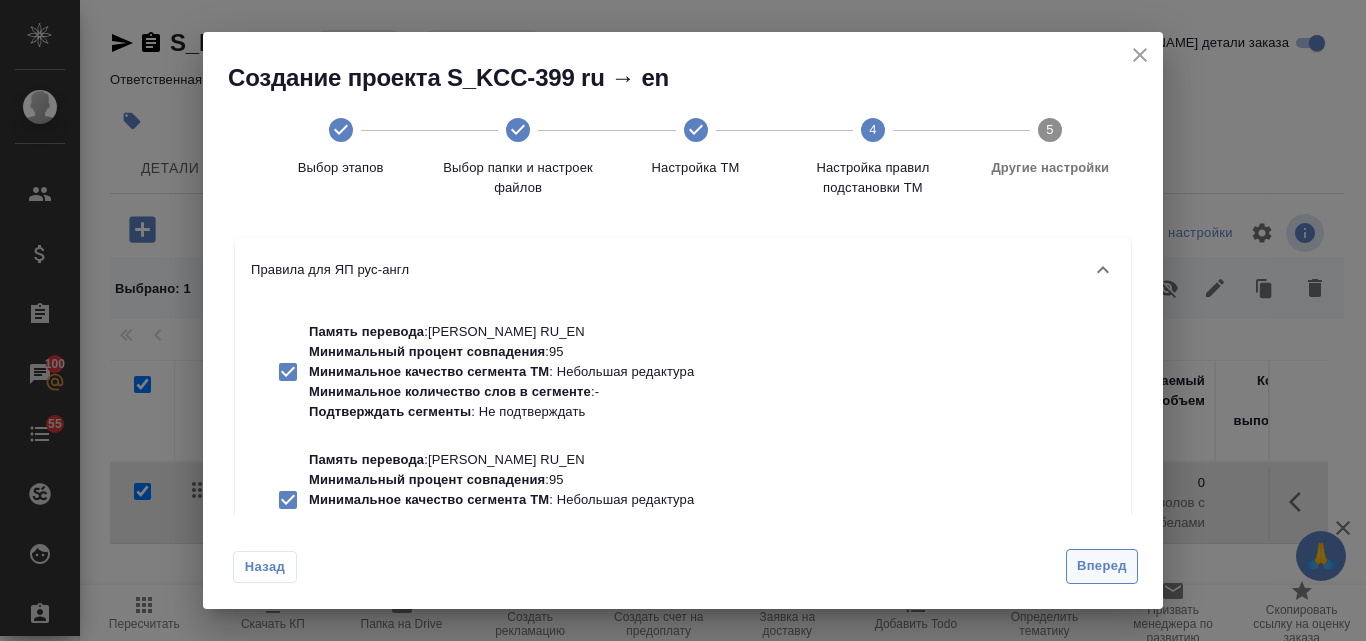 click on "Вперед" at bounding box center [1102, 566] 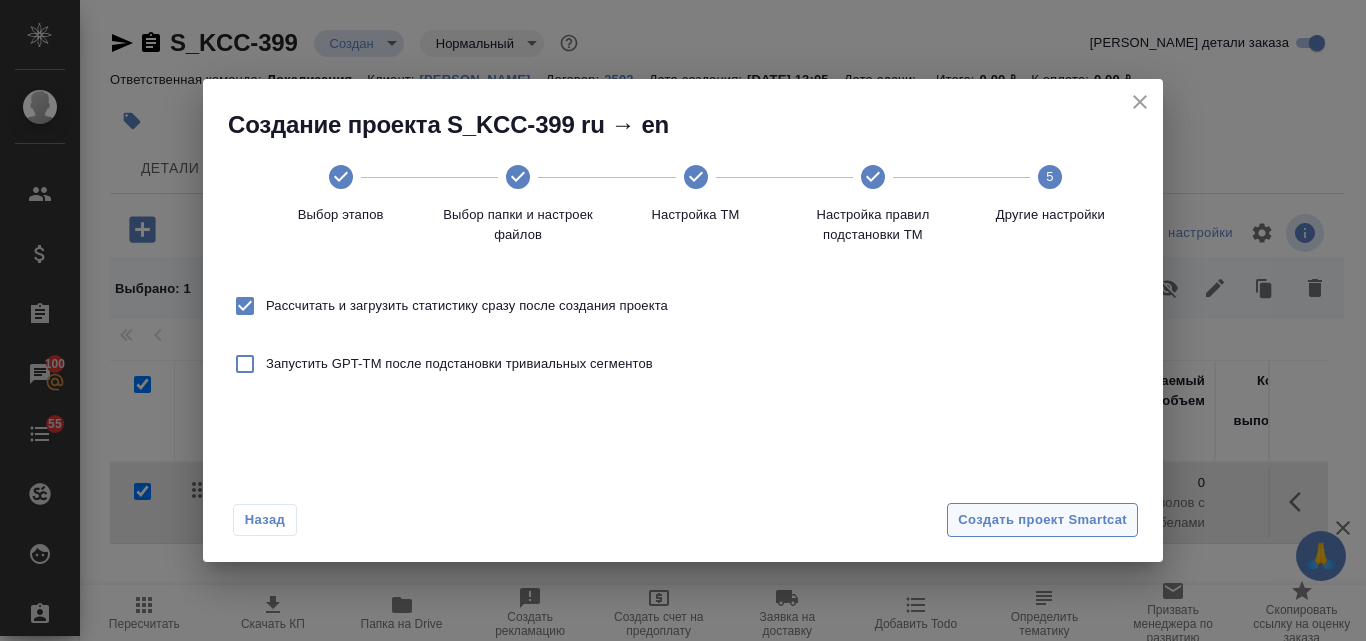 click on "Создать проект Smartcat" at bounding box center (1042, 520) 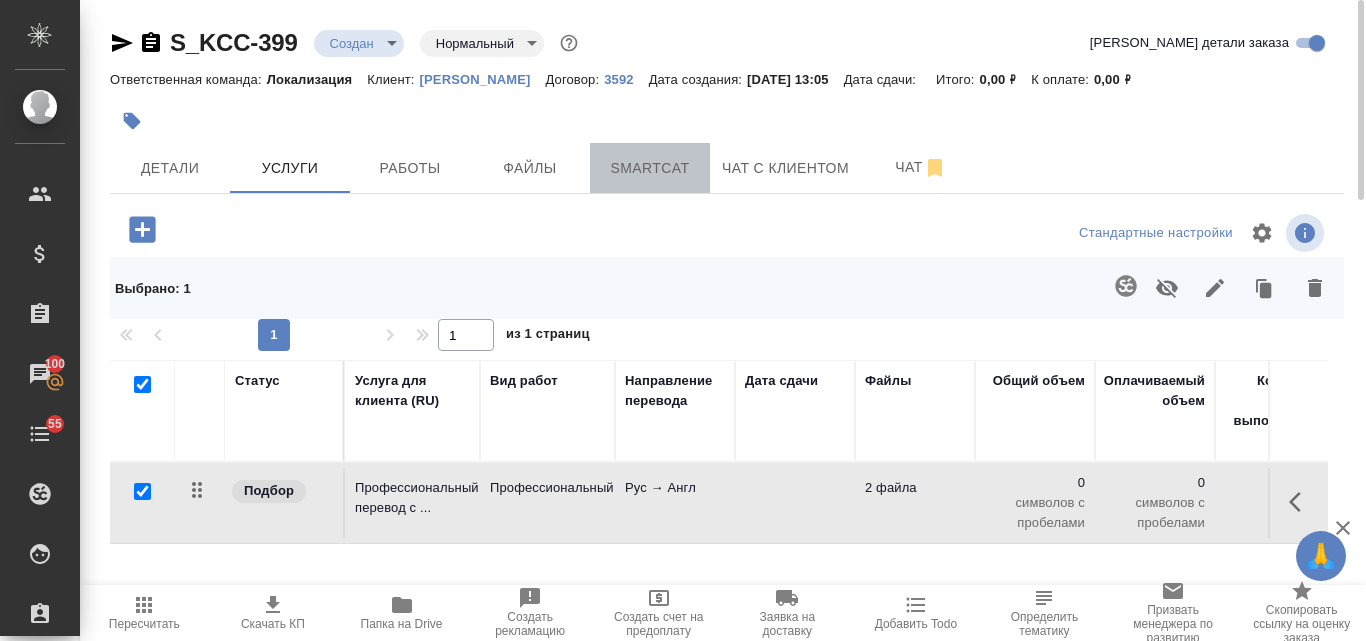 click on "Smartcat" at bounding box center (650, 168) 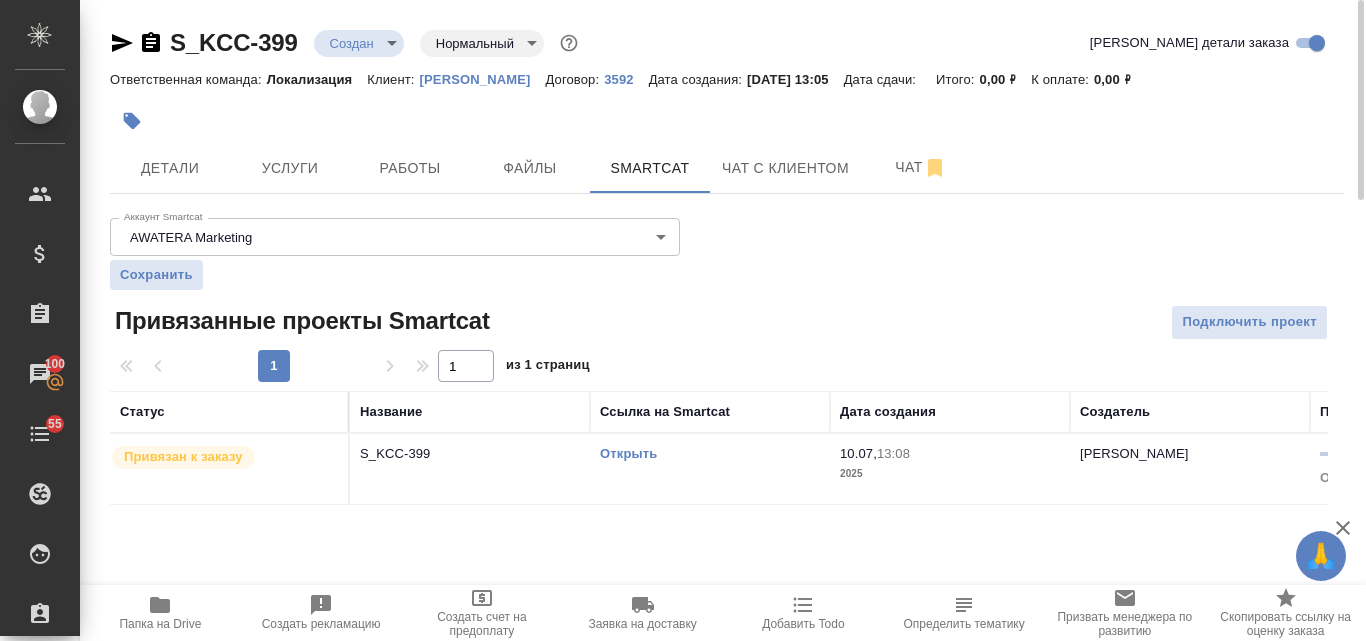 click on "Открыть" at bounding box center (628, 453) 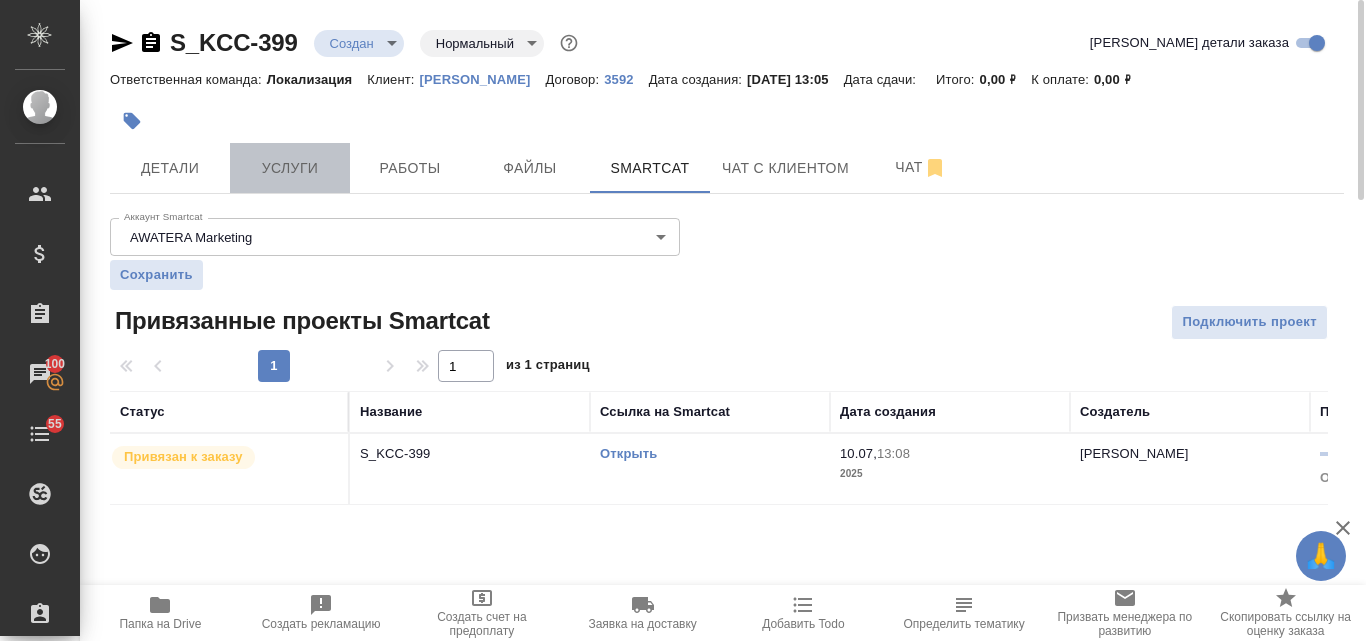 click on "Услуги" at bounding box center (290, 168) 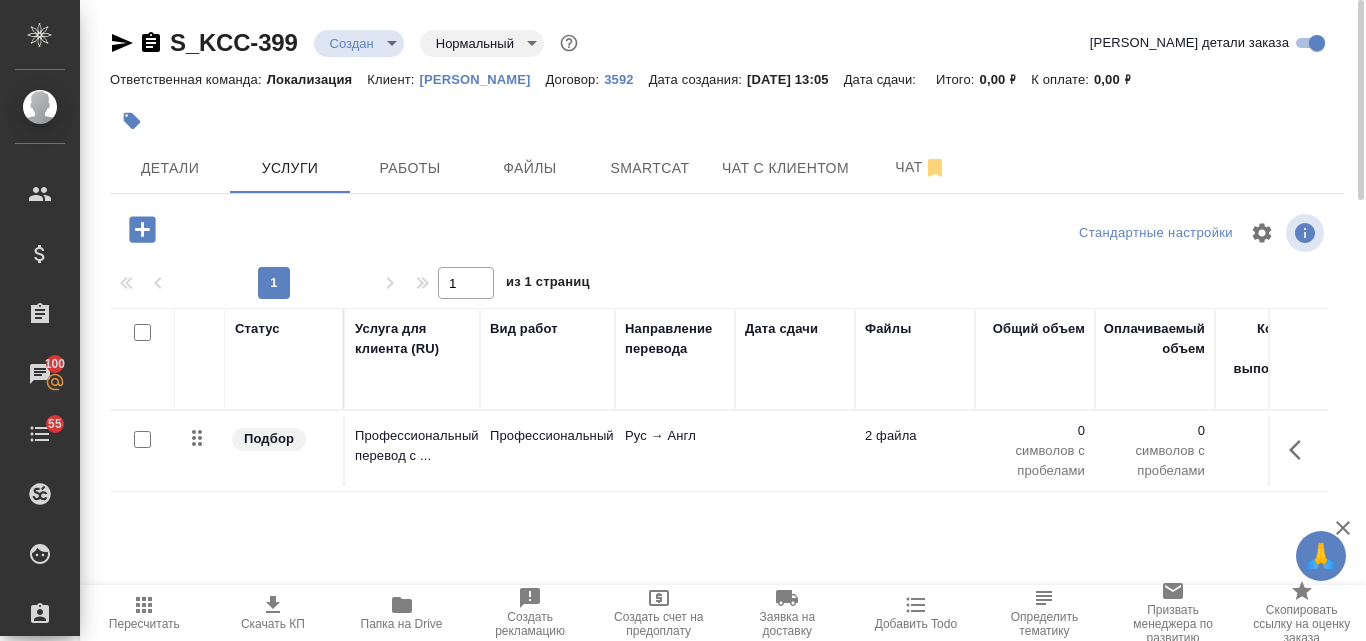 click on "Профессиональный" at bounding box center (547, 451) 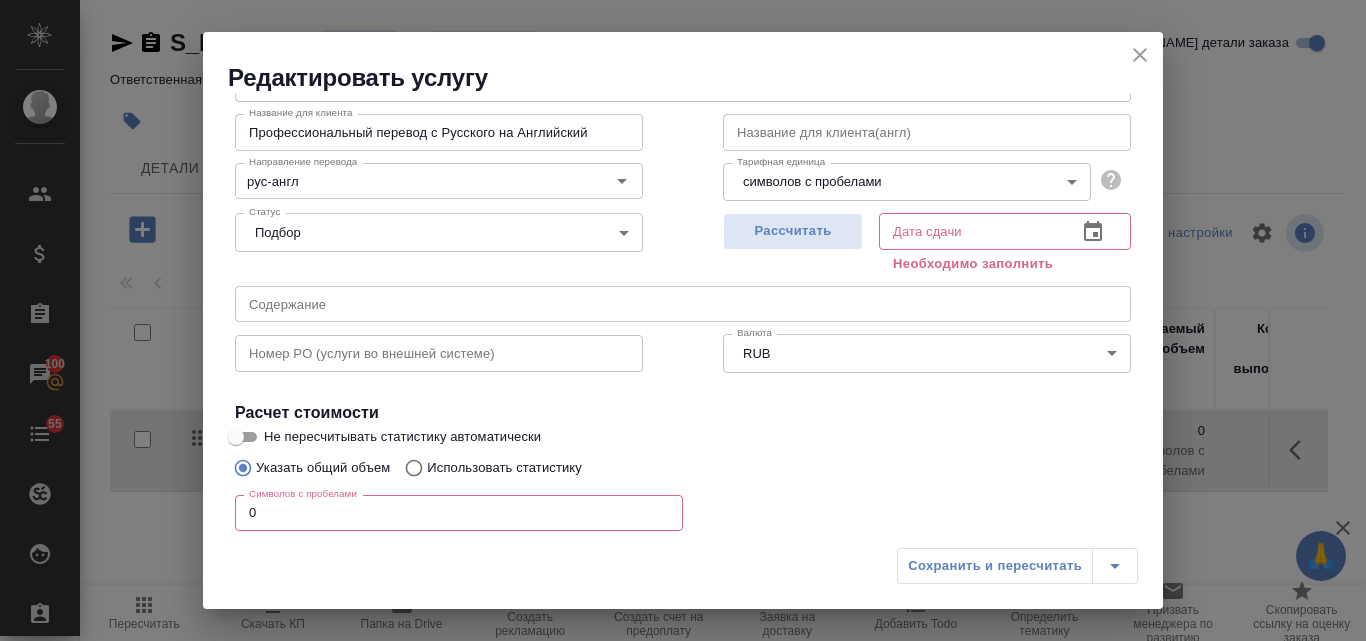 scroll, scrollTop: 270, scrollLeft: 0, axis: vertical 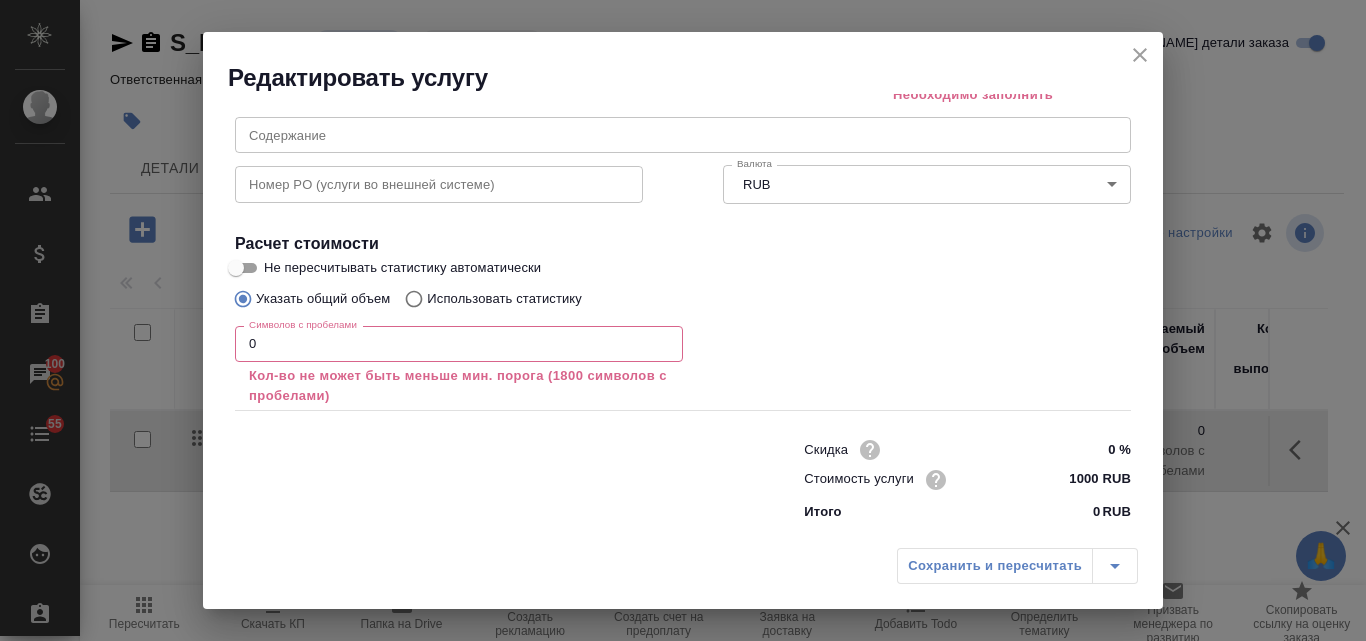 click on "0" at bounding box center (459, 344) 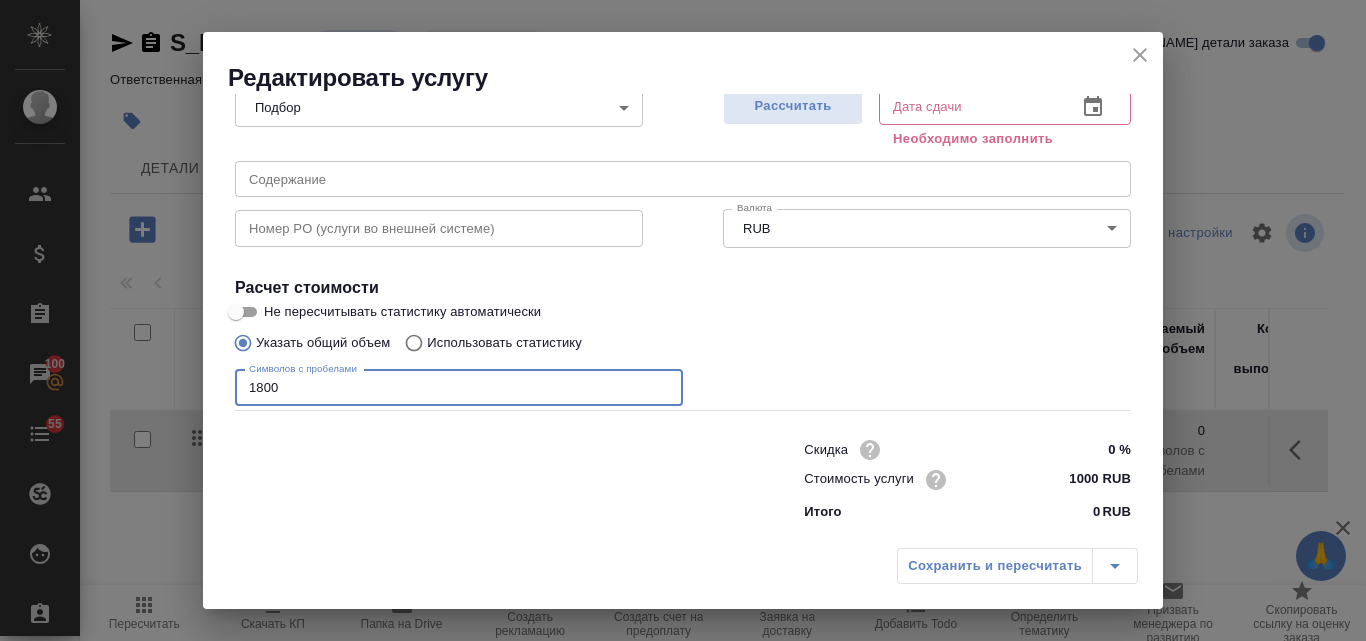 scroll, scrollTop: 226, scrollLeft: 0, axis: vertical 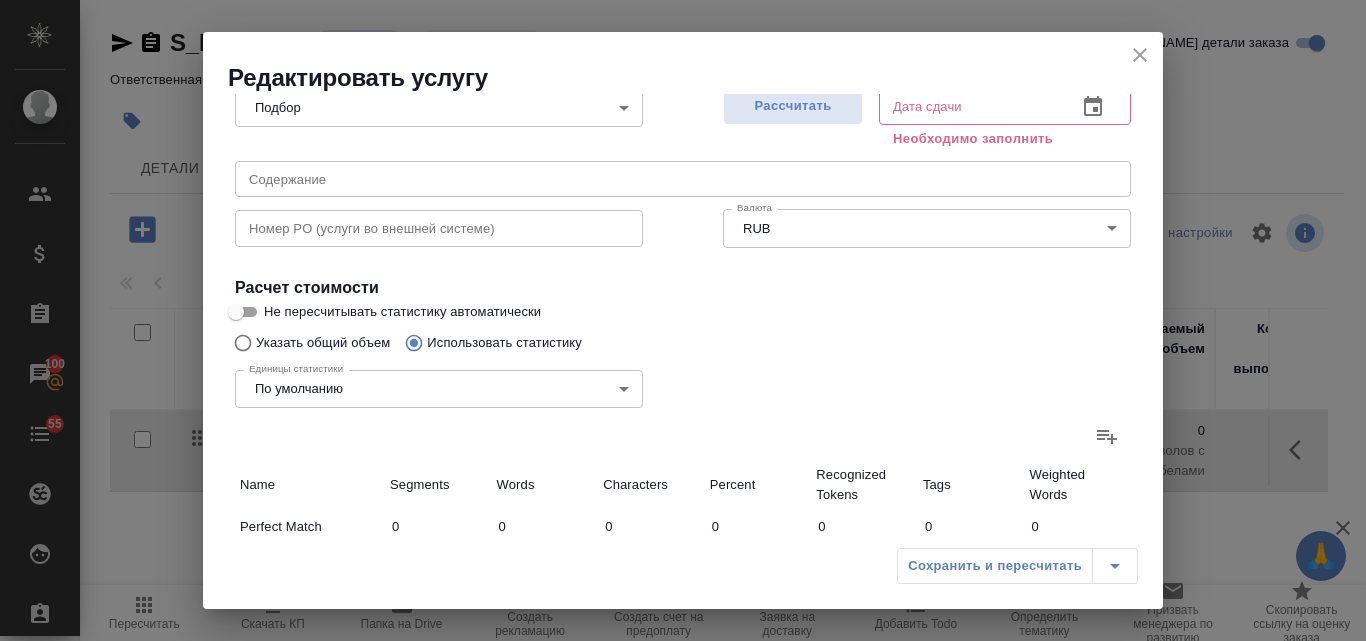 click 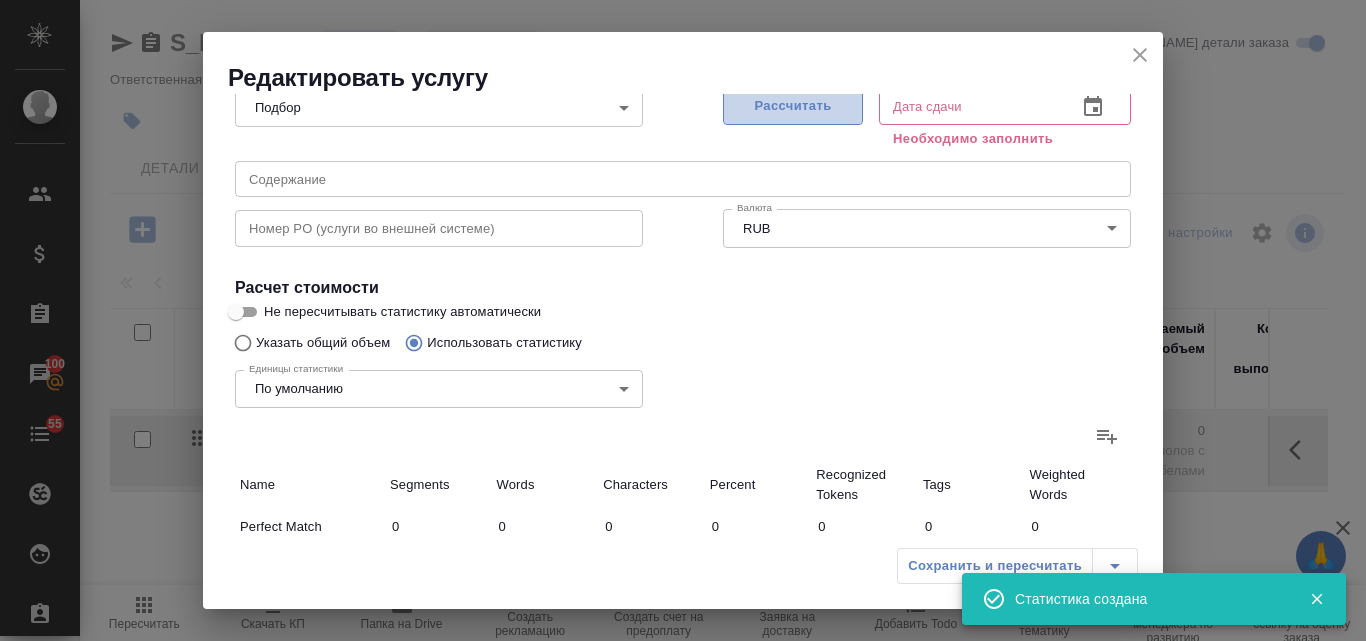 click on "Рассчитать" at bounding box center [793, 106] 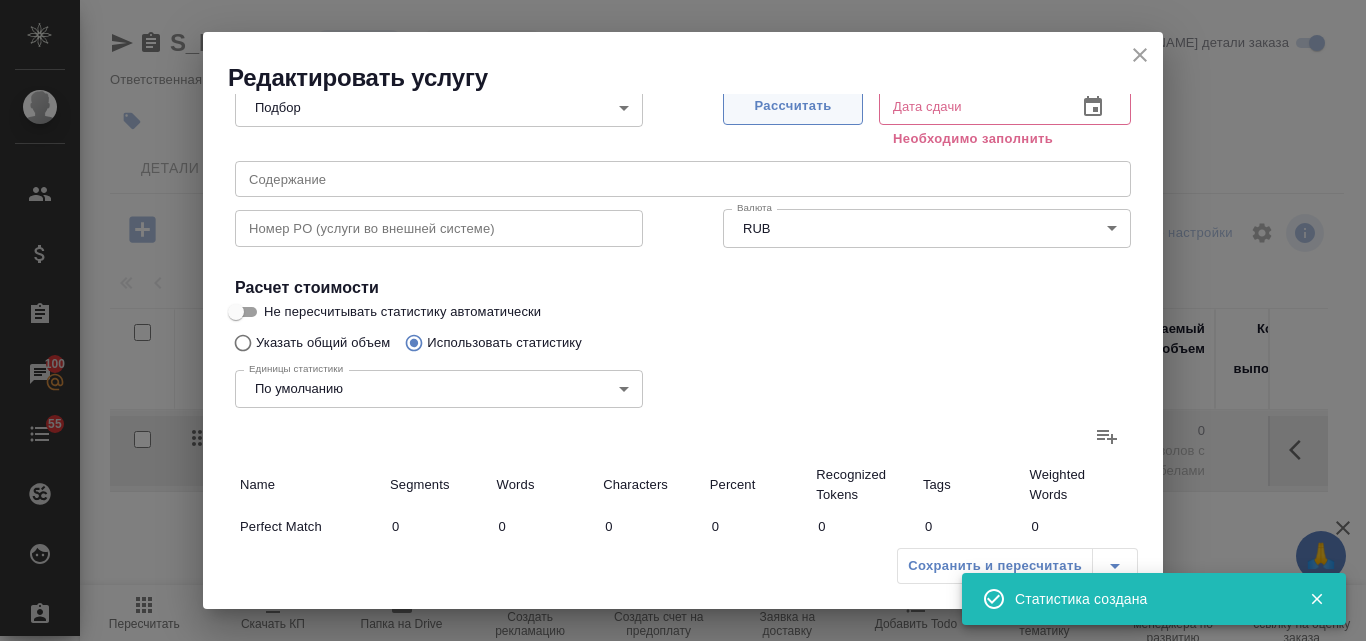 type on "5" 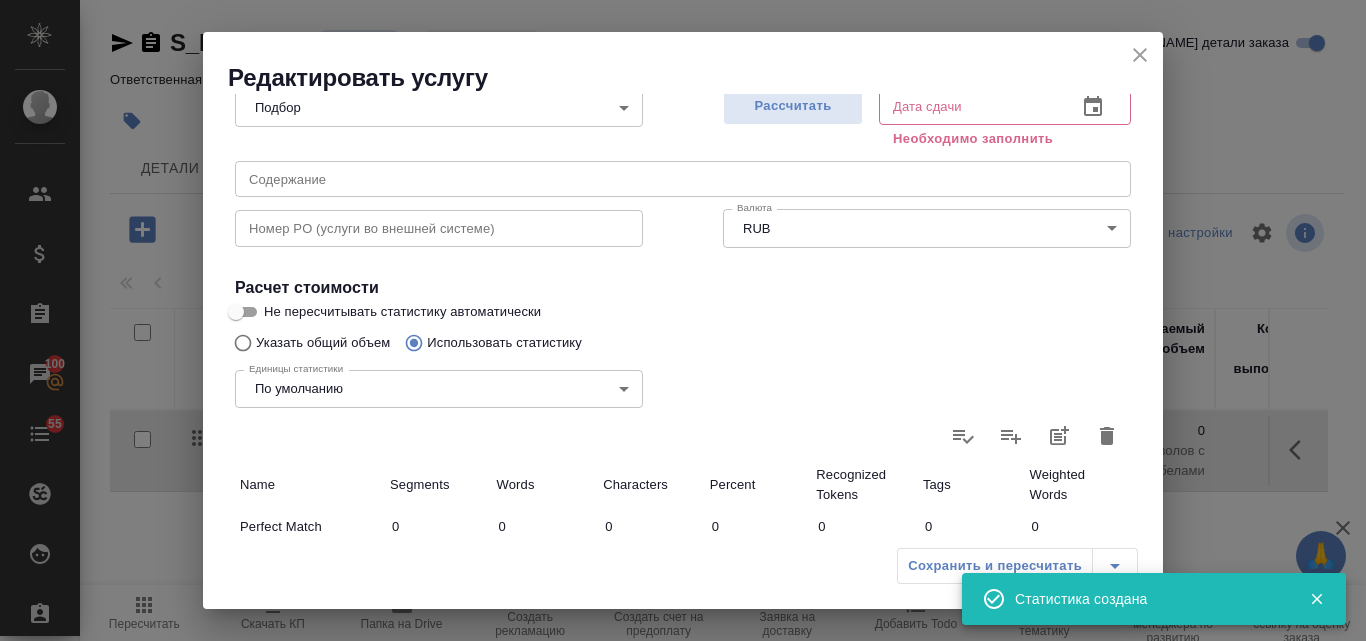 type on "10.07.2025 14:10" 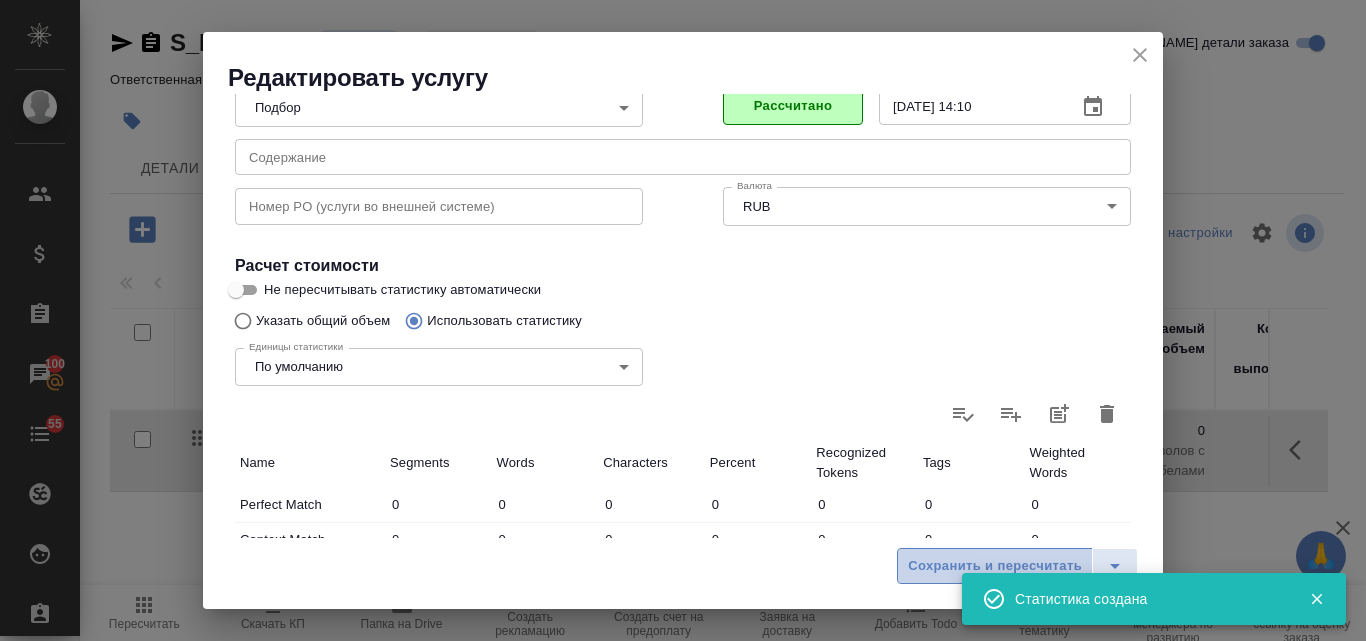 click on "Сохранить и пересчитать" at bounding box center (995, 566) 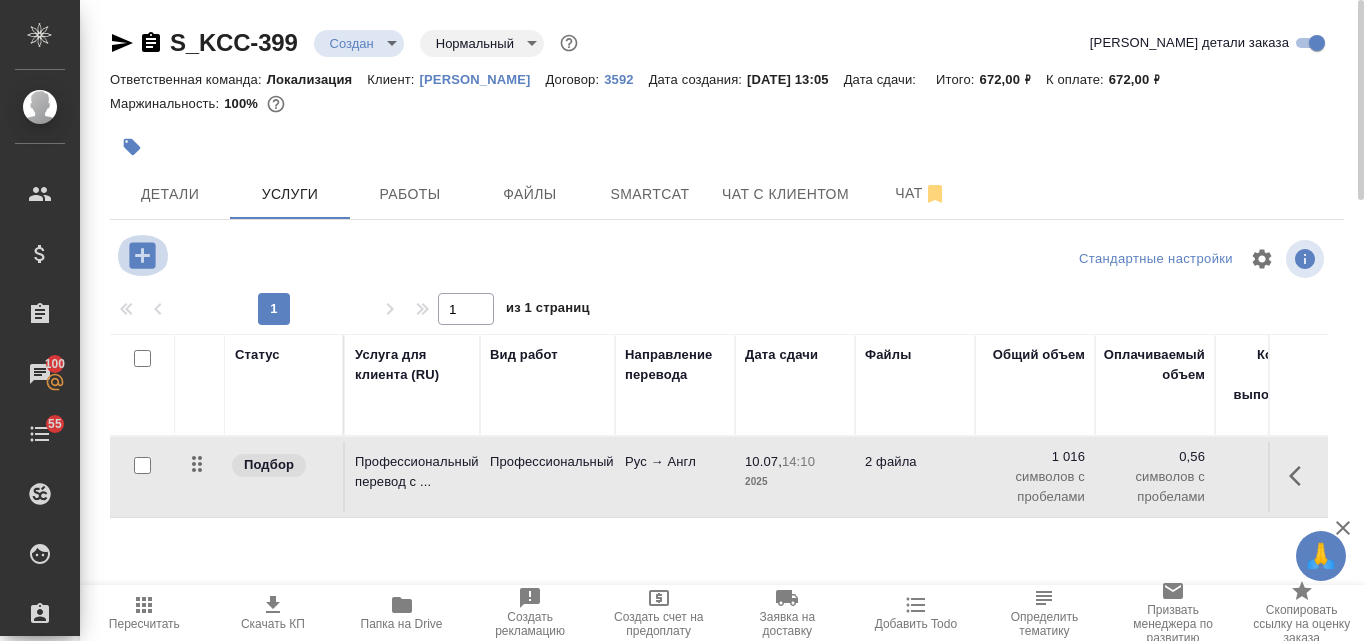 click 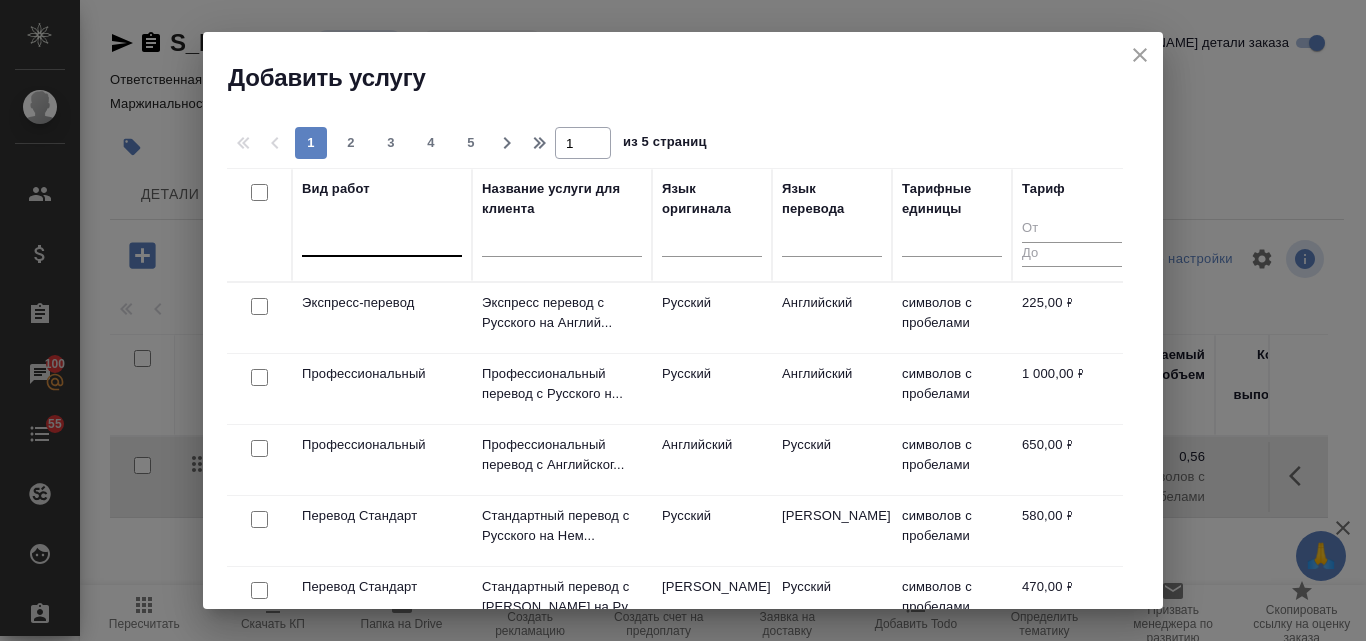 click at bounding box center (382, 236) 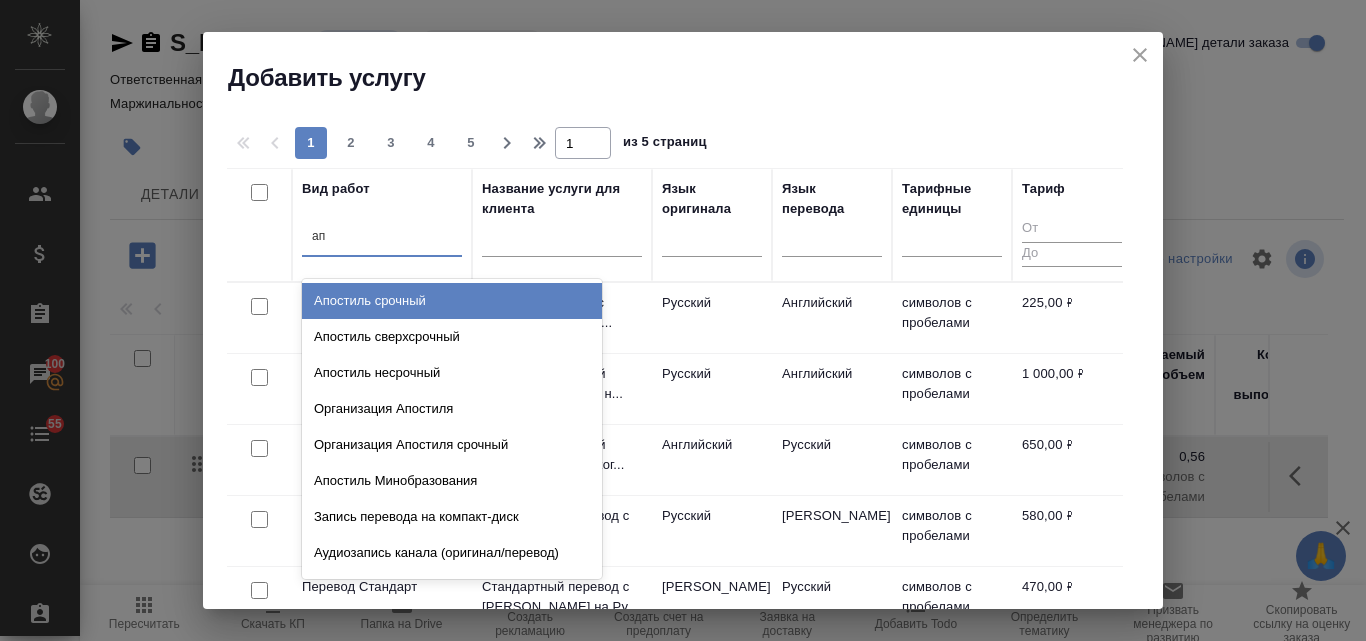type on "апо" 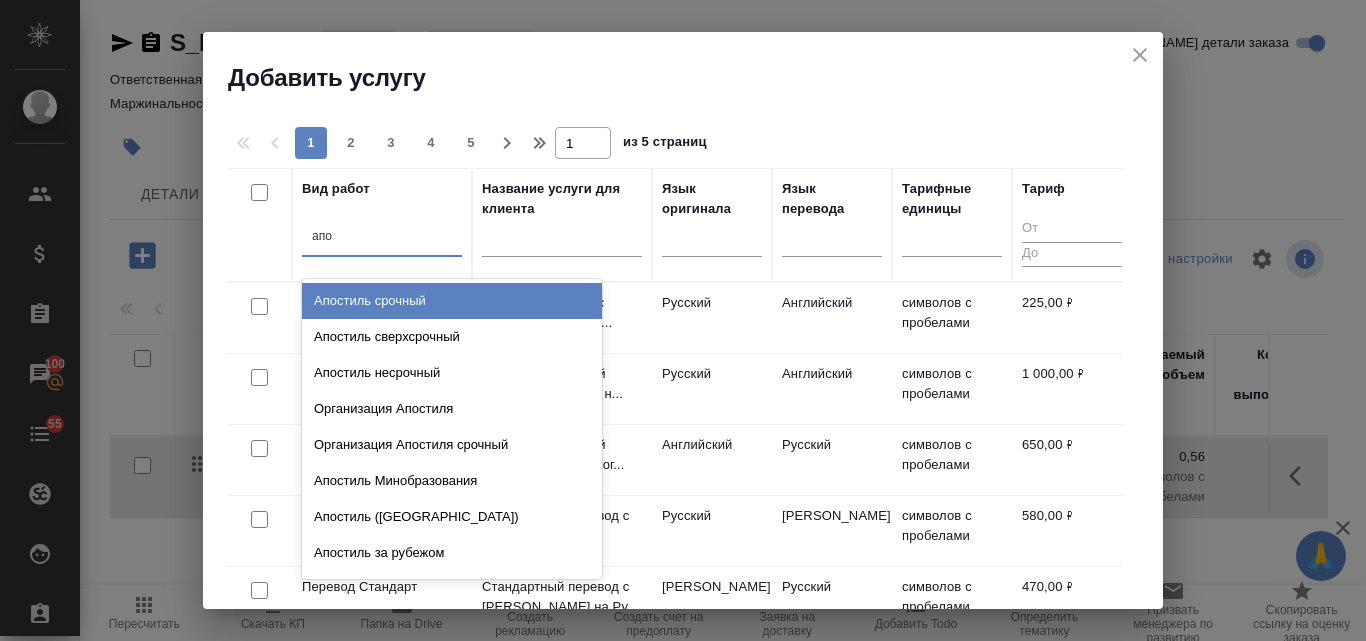 click on "Апостиль срочный" at bounding box center [452, 301] 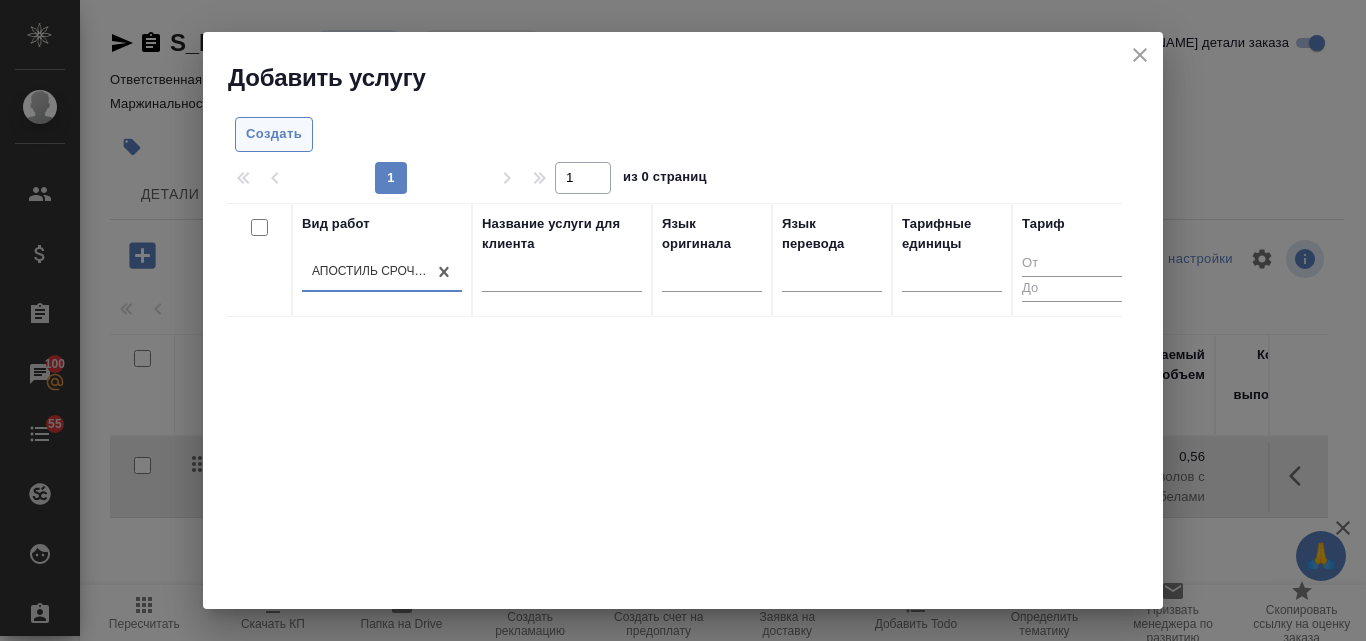 click on "Создать" at bounding box center [274, 134] 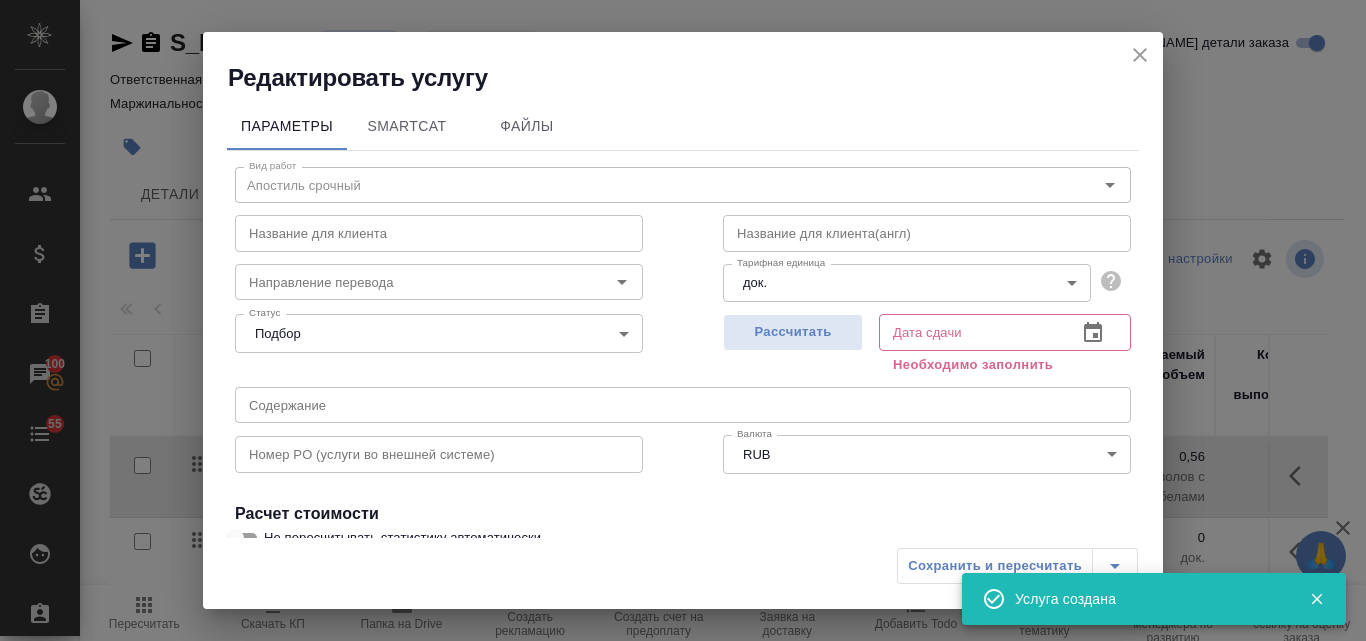 scroll, scrollTop: 100, scrollLeft: 0, axis: vertical 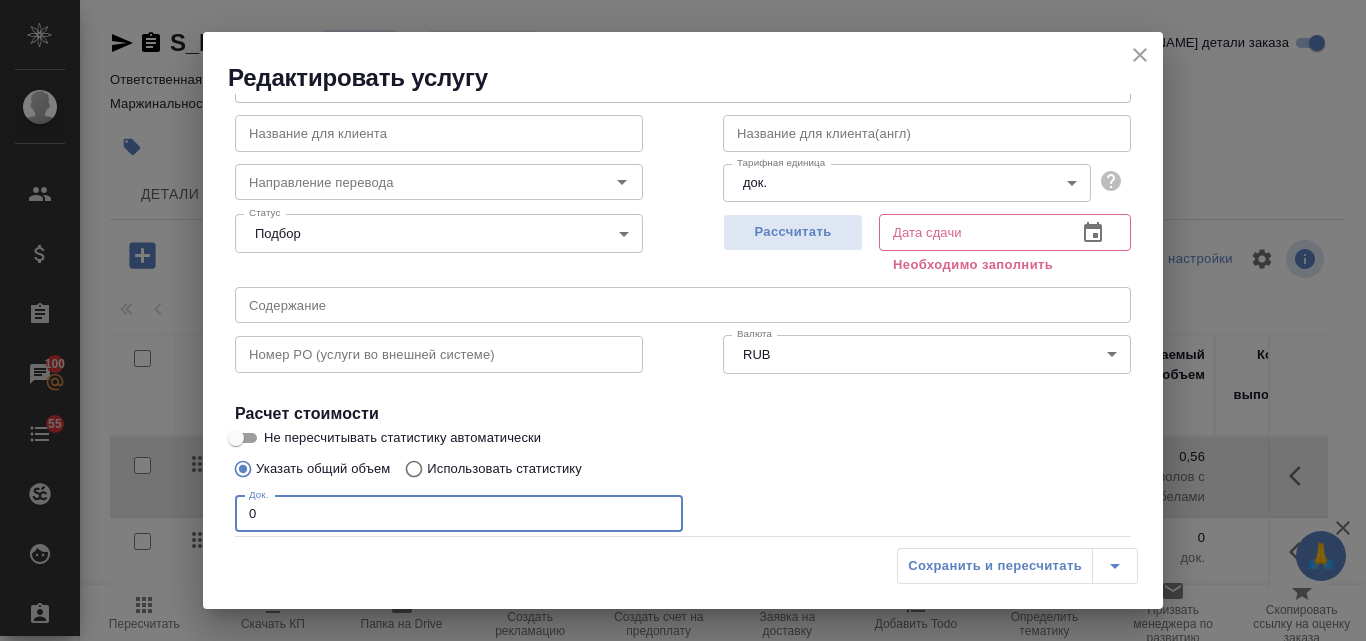 click on "0" at bounding box center (459, 514) 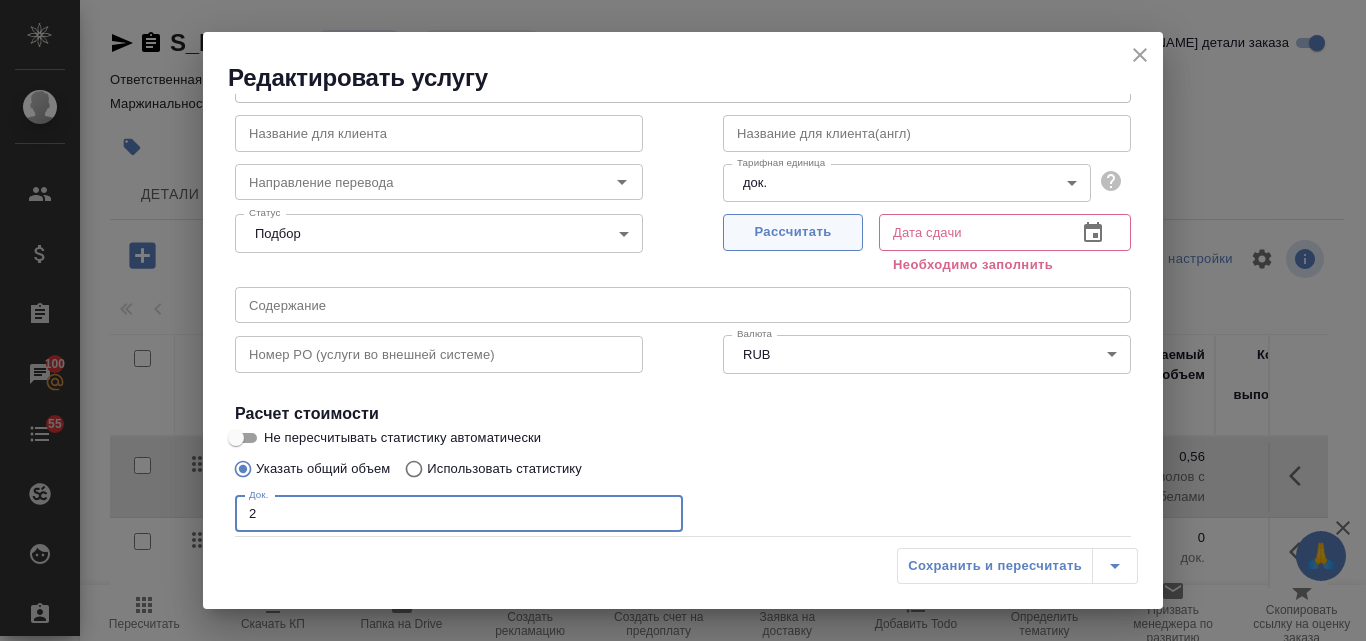 type on "2" 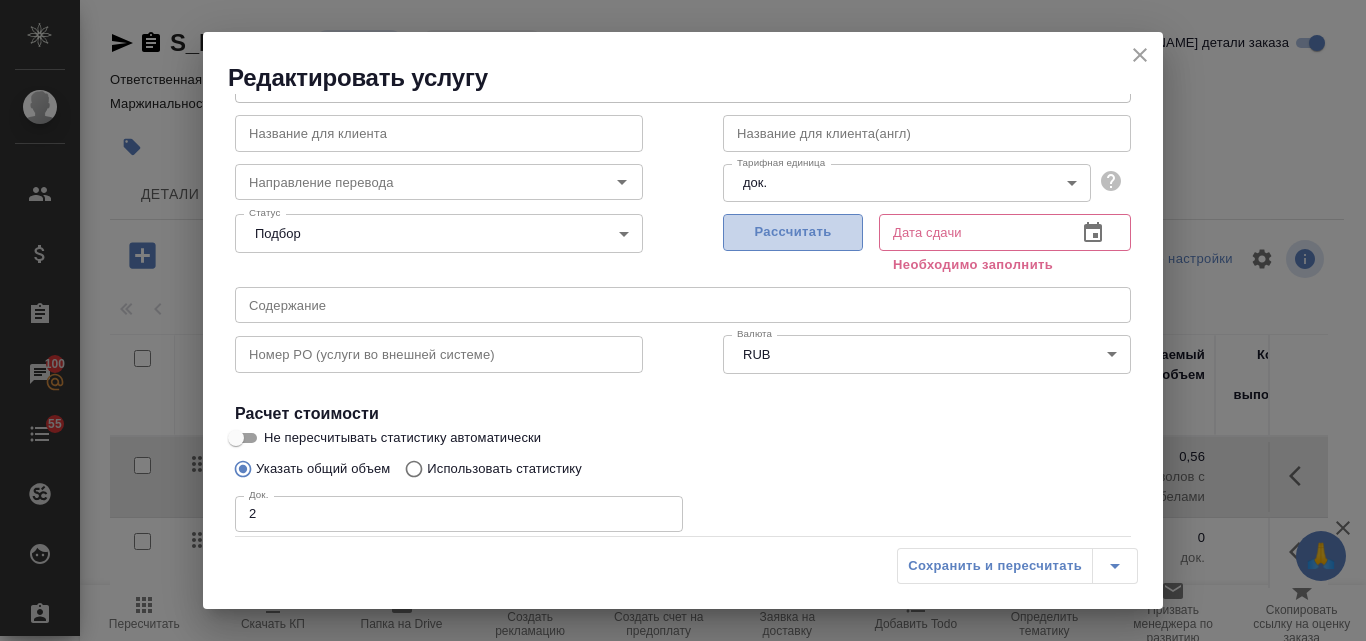 click on "Рассчитать" at bounding box center (793, 232) 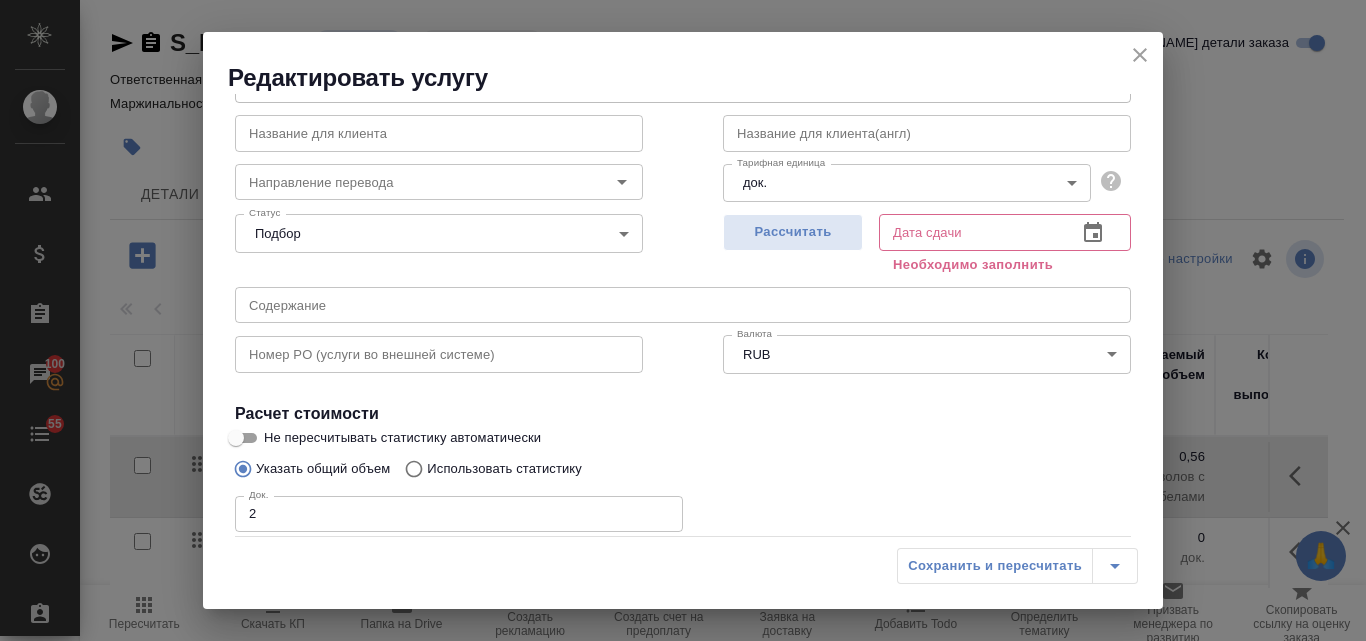 type on "28.07.2025 17:12" 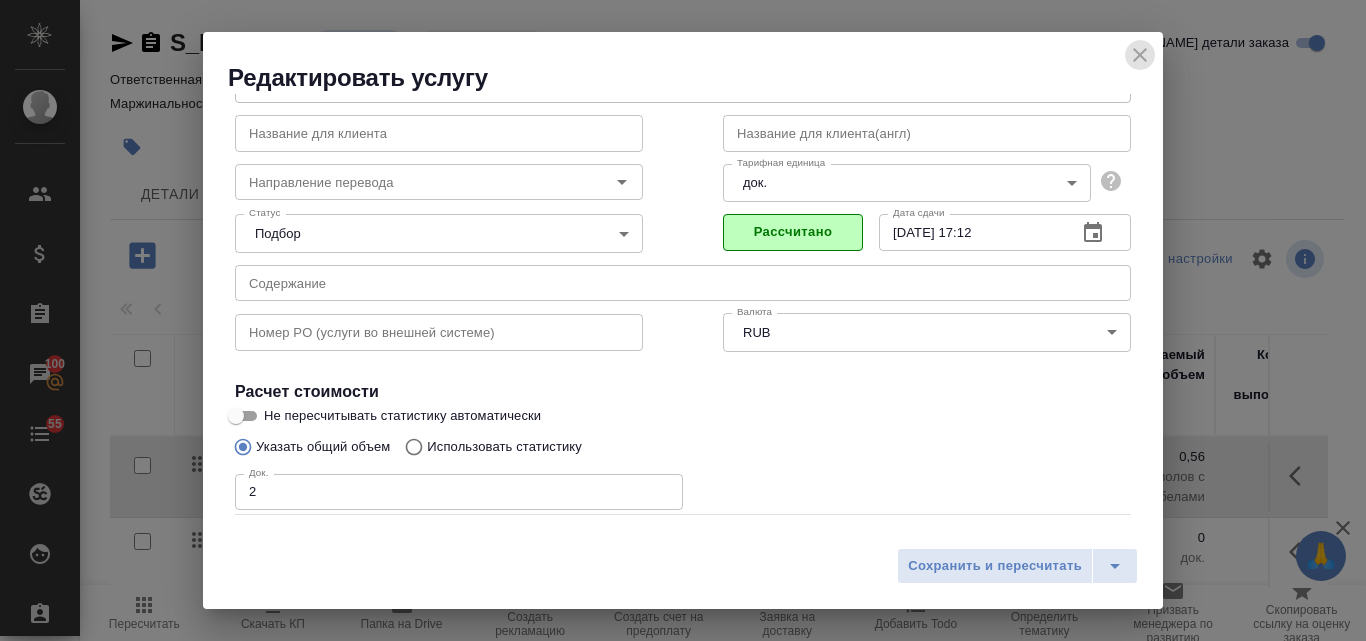 click 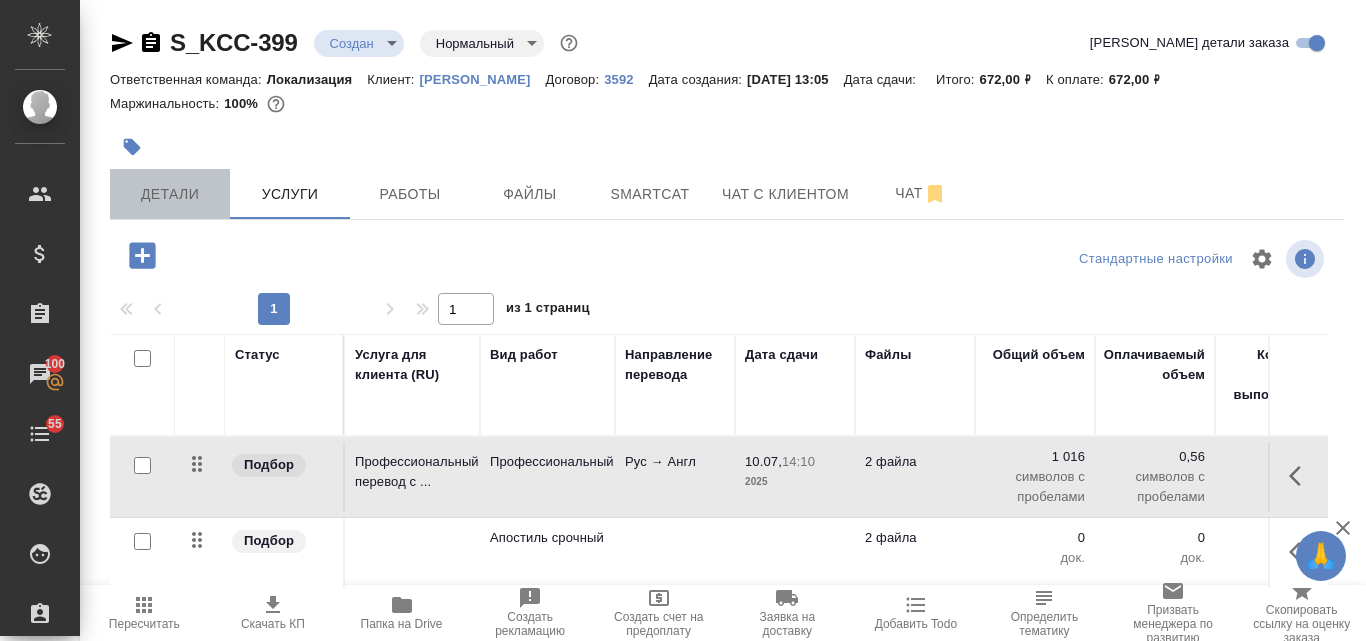 click on "Детали" at bounding box center (170, 194) 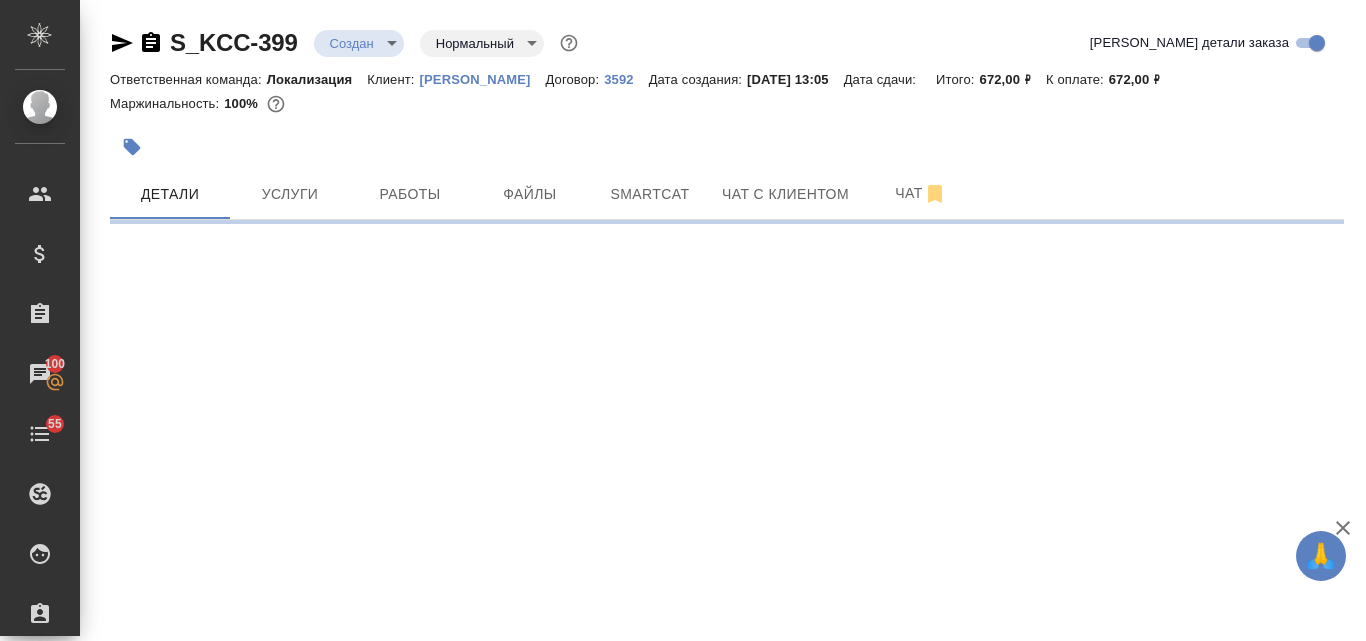 select on "RU" 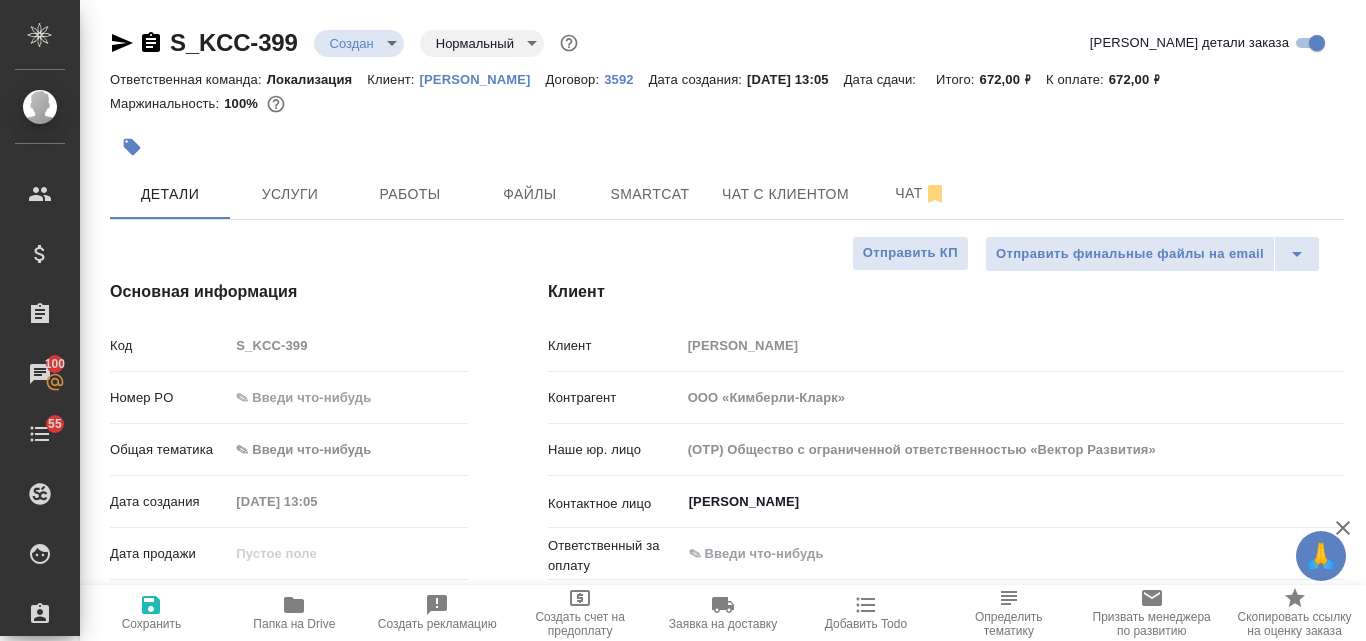 type on "x" 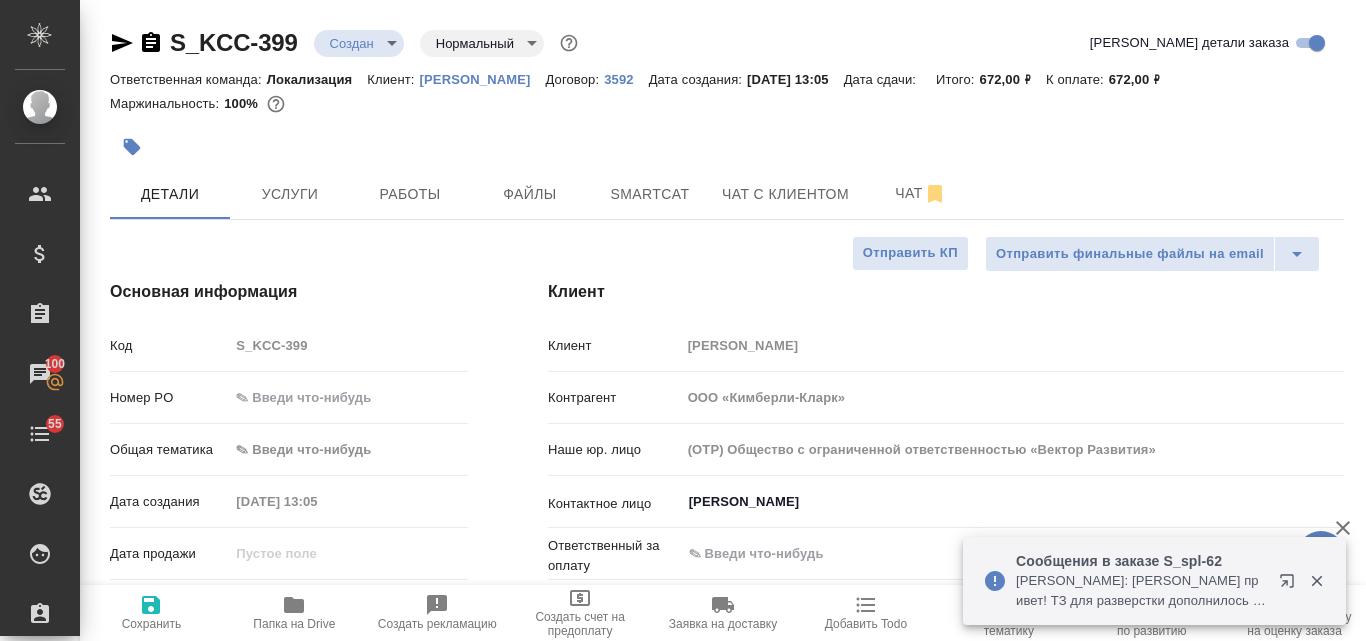 type on "x" 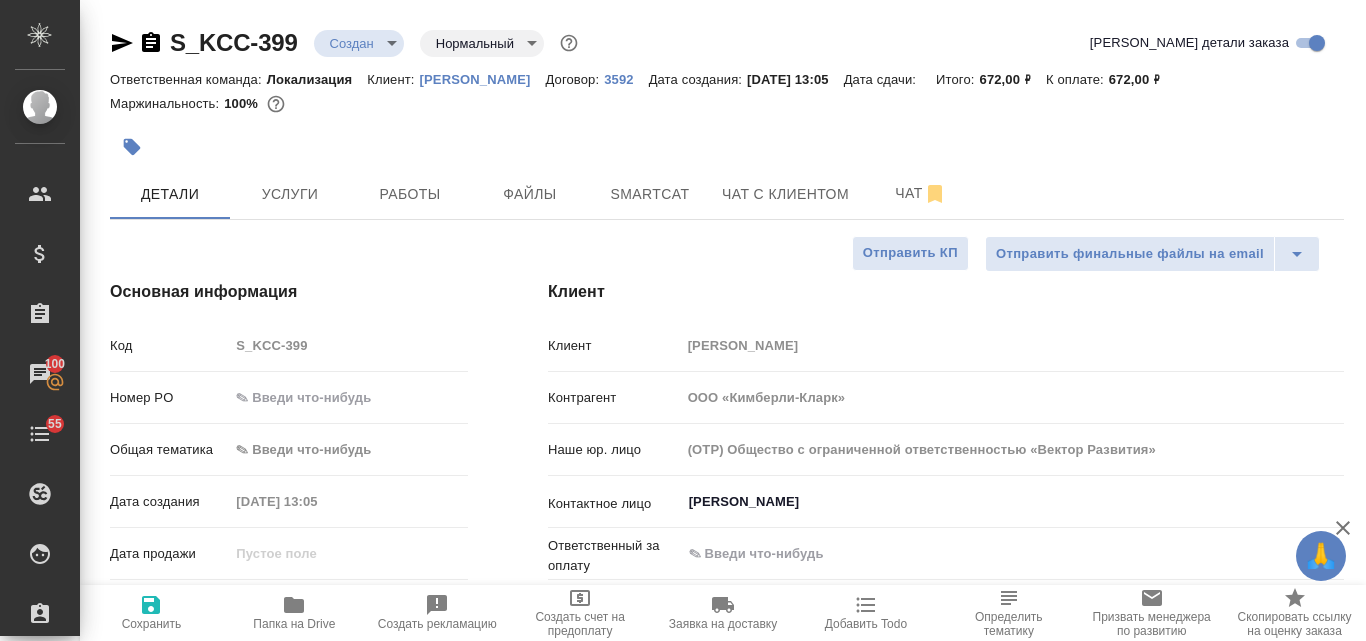 type on "x" 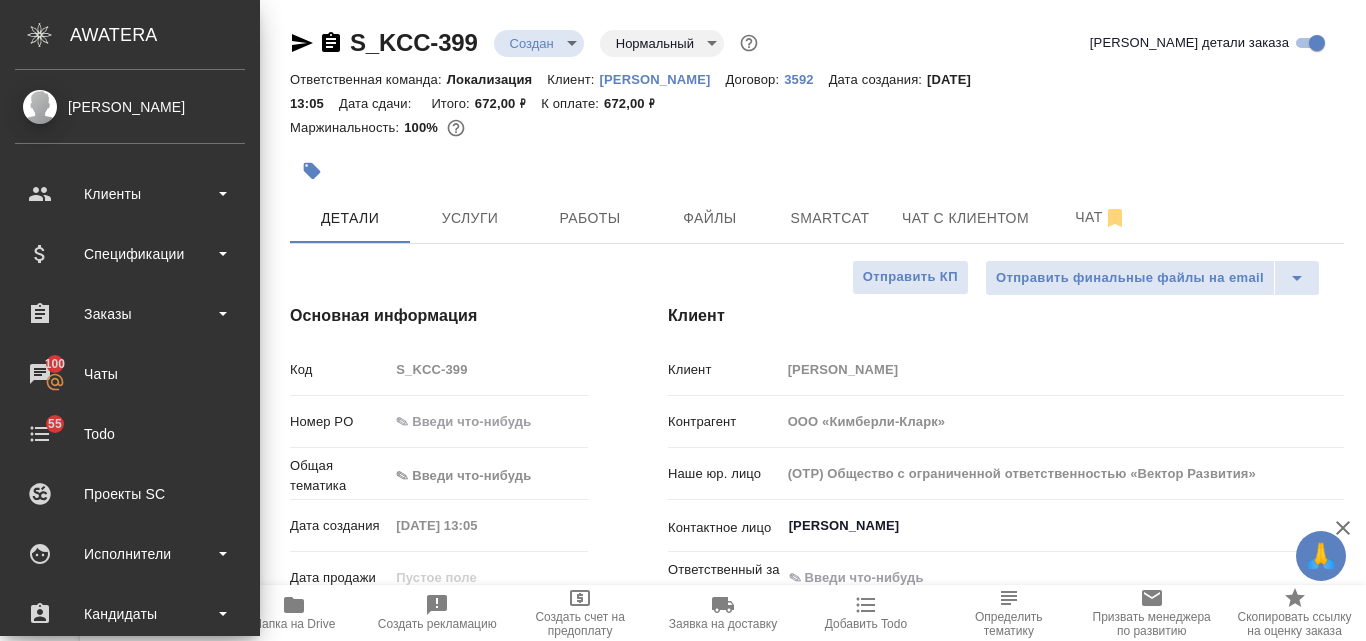 type on "x" 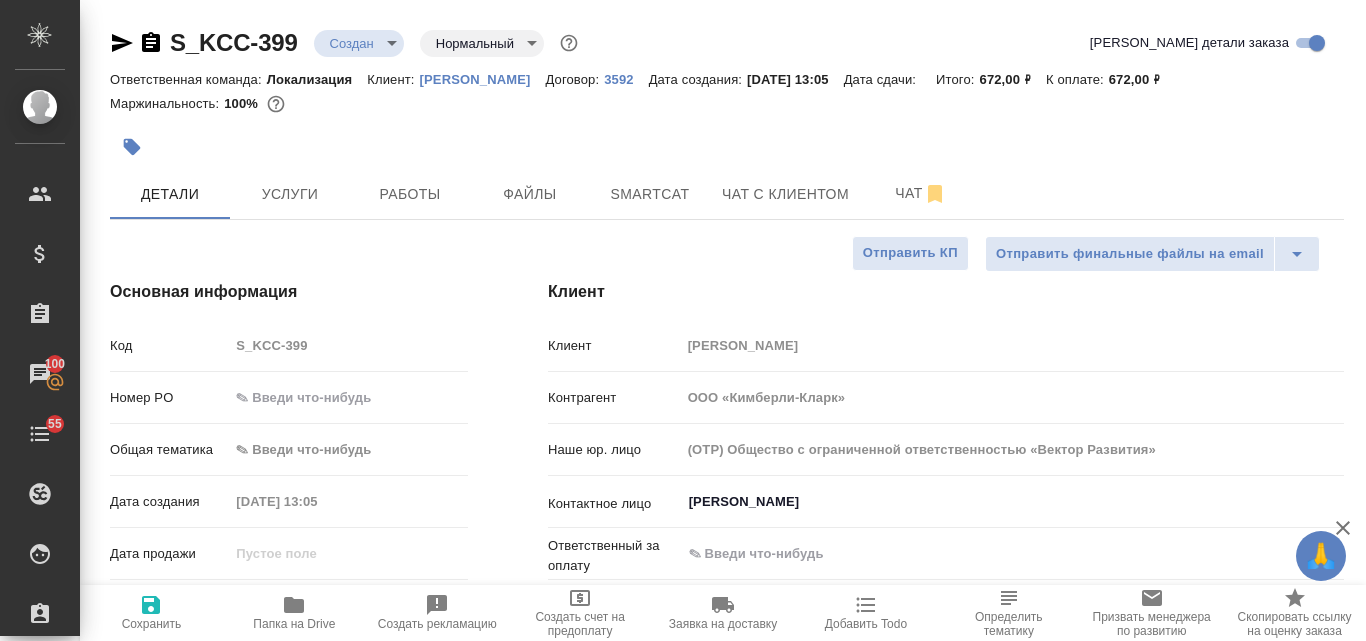 type on "x" 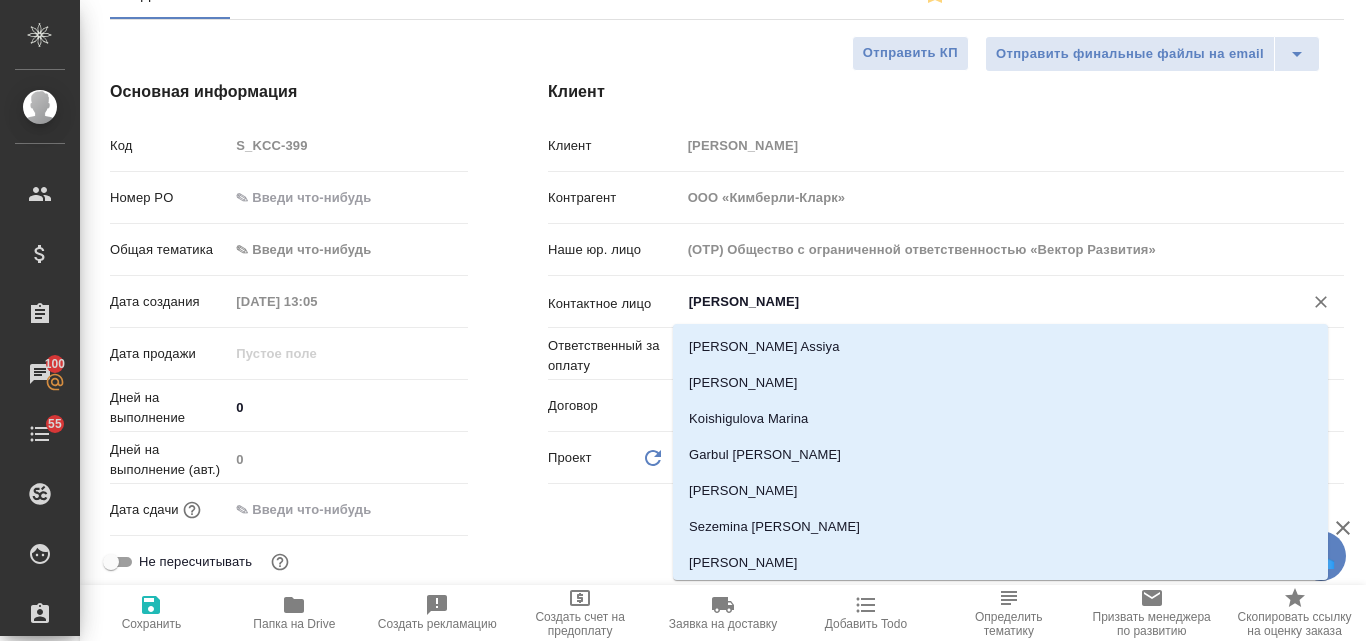 click on "Тулеуова Марьям" at bounding box center (979, 302) 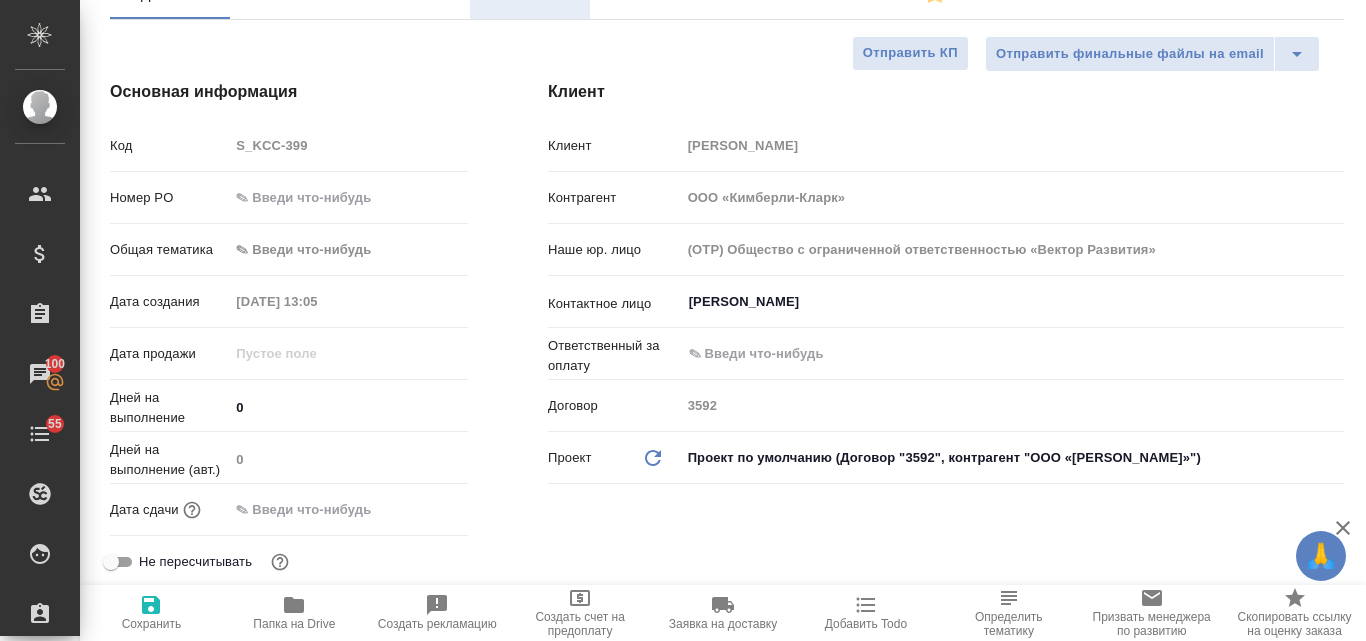 type on "x" 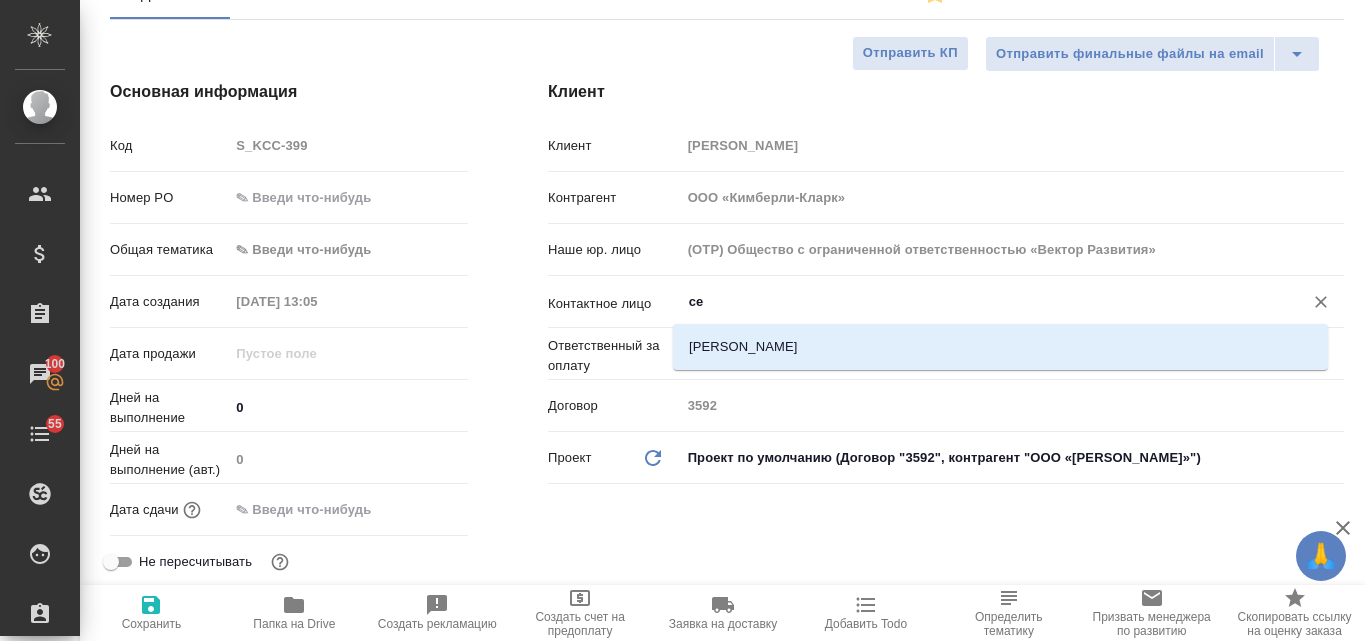 type on "с" 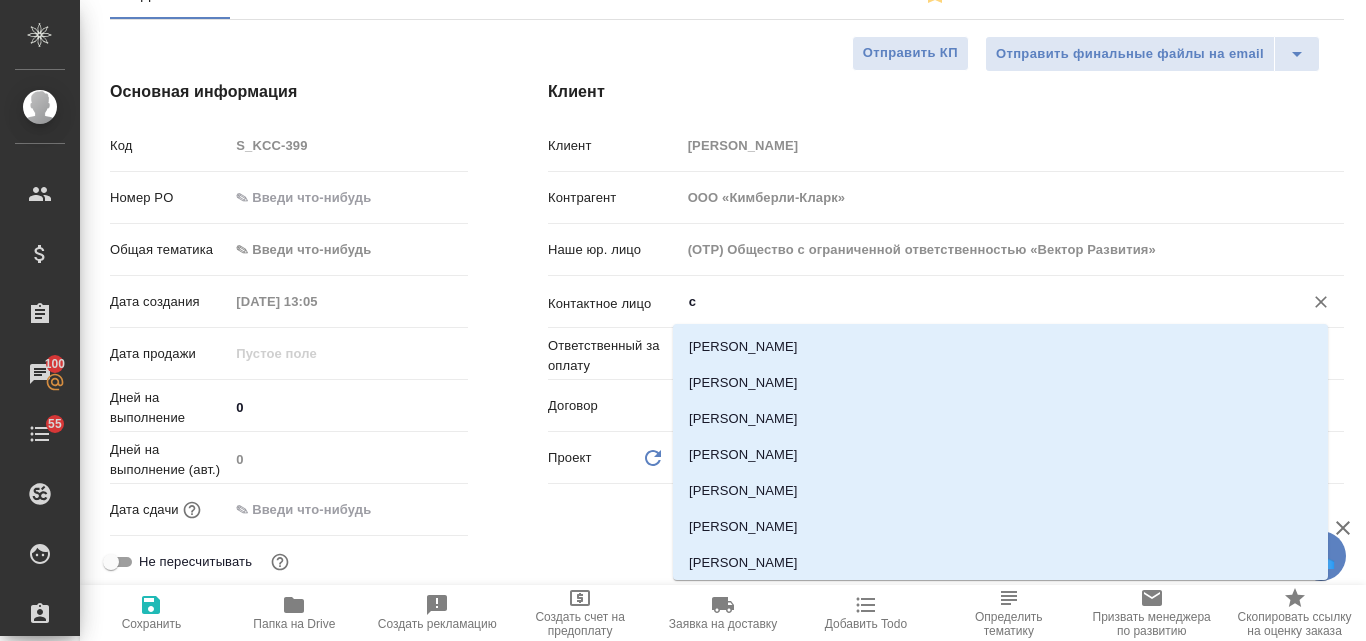 type 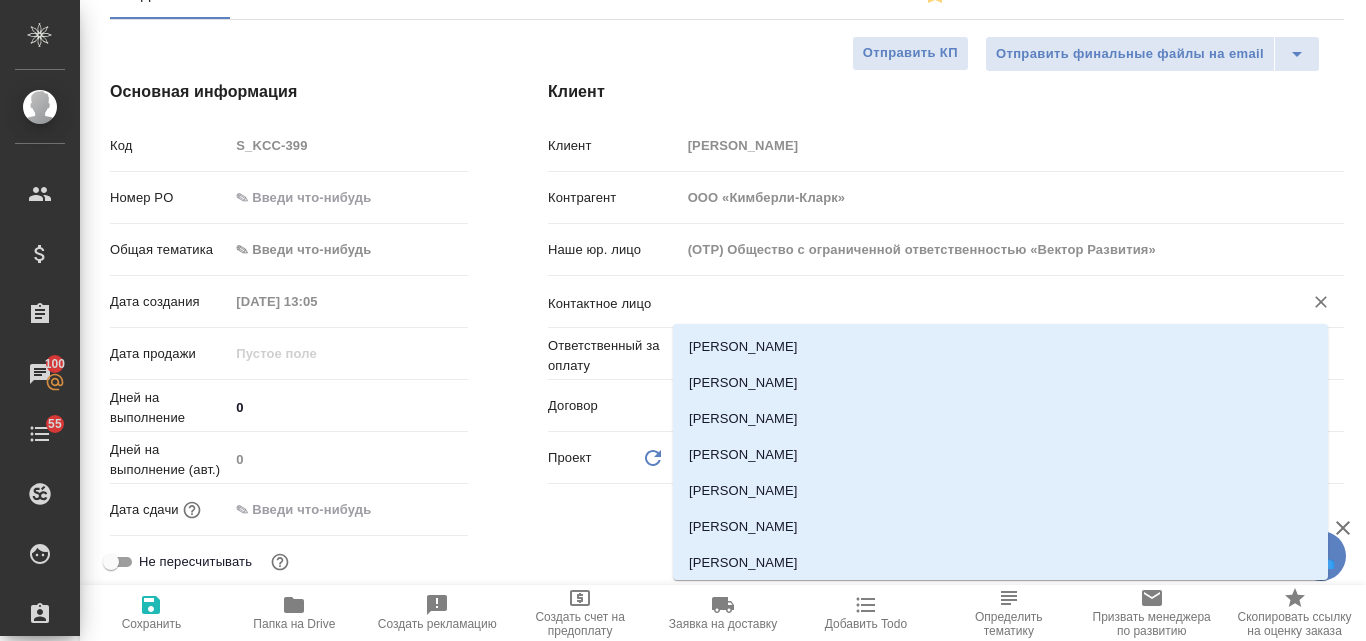 type on "x" 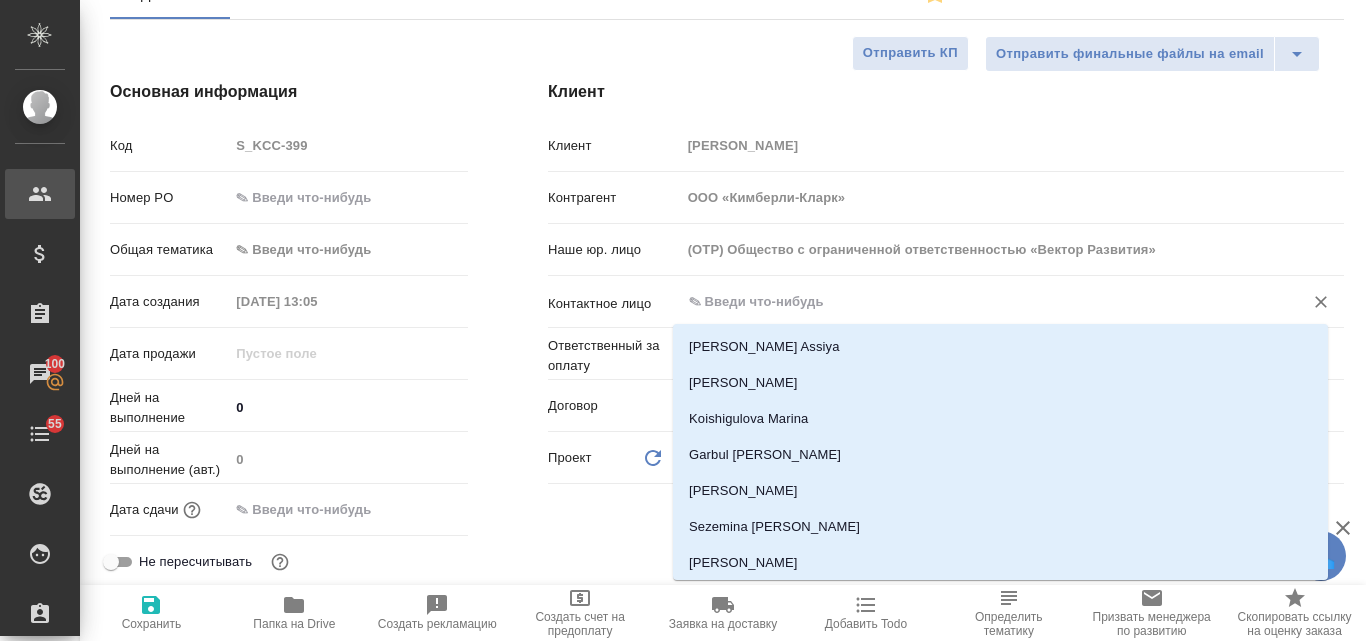 type on "x" 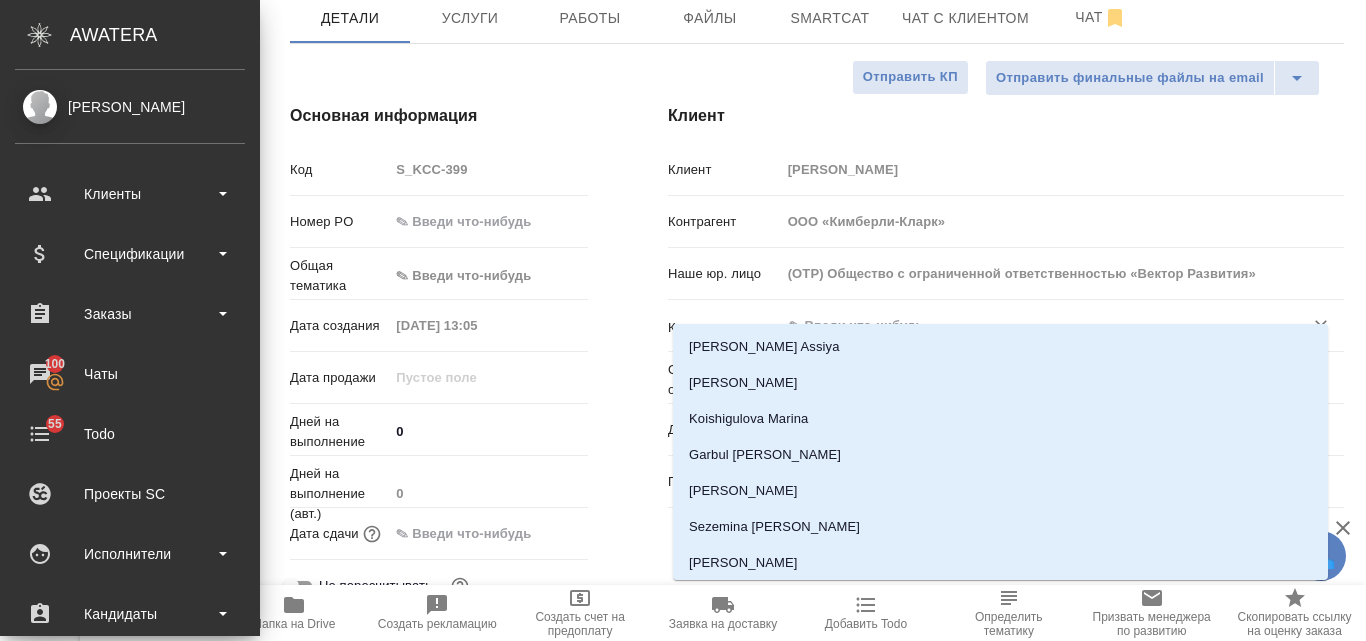 type on "x" 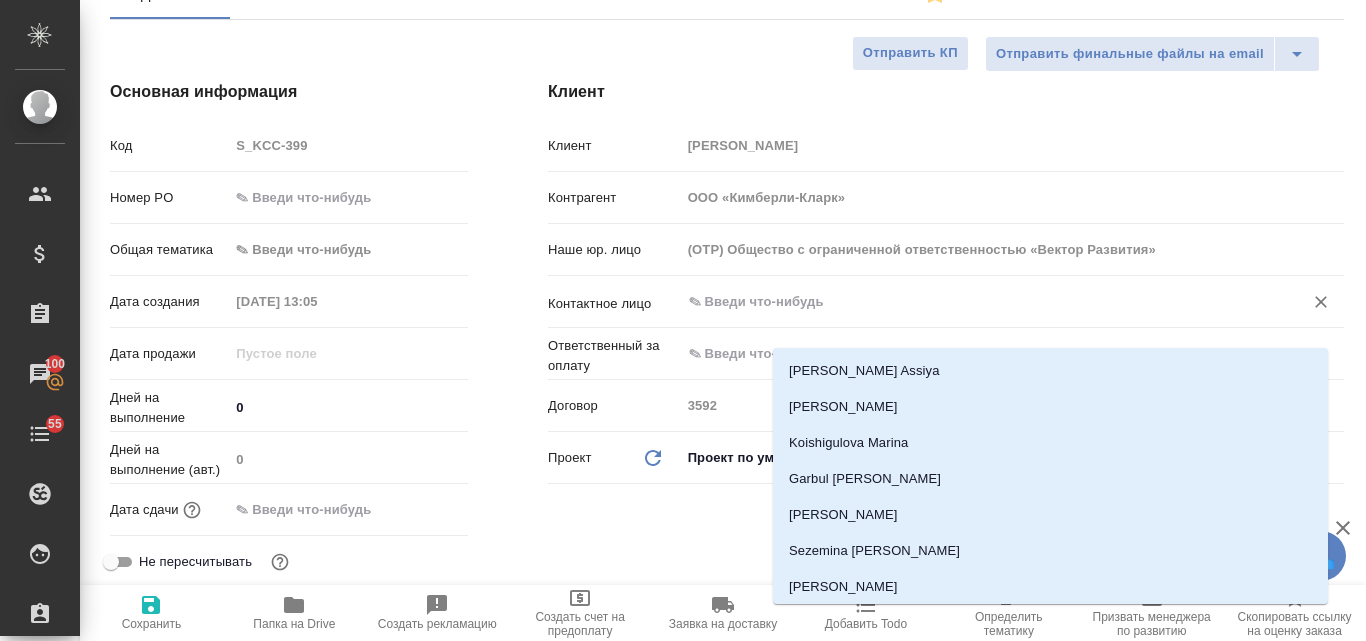 scroll, scrollTop: 0, scrollLeft: 0, axis: both 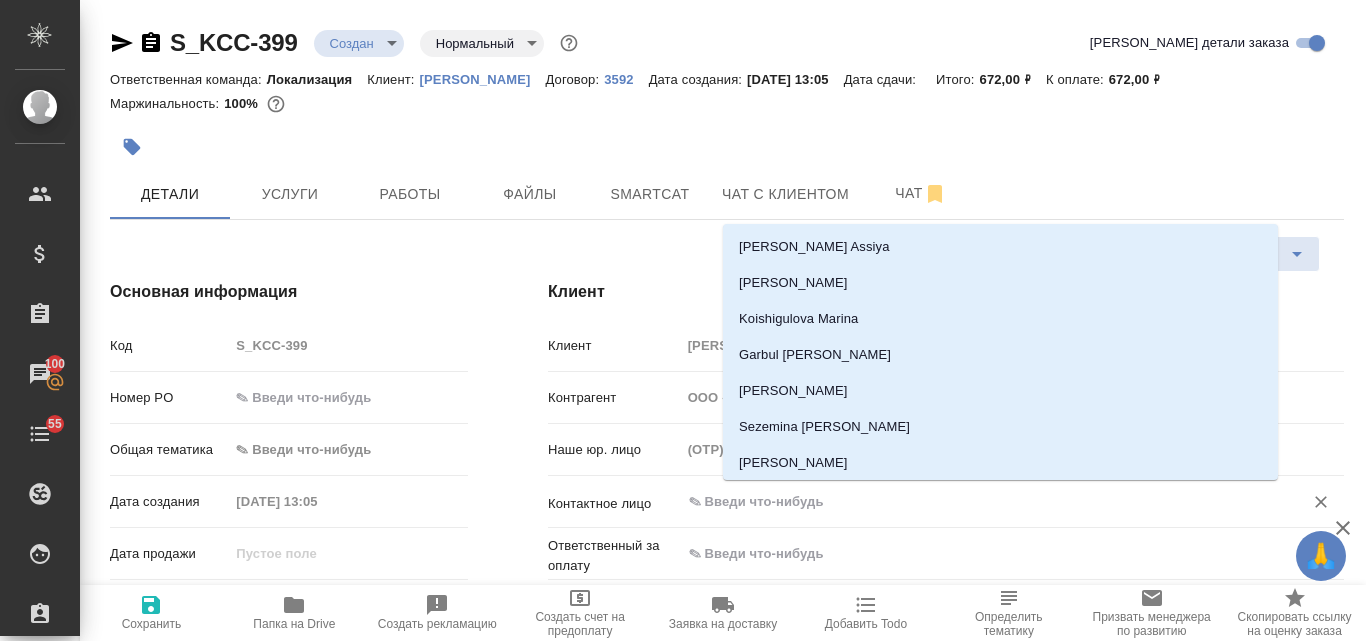 type 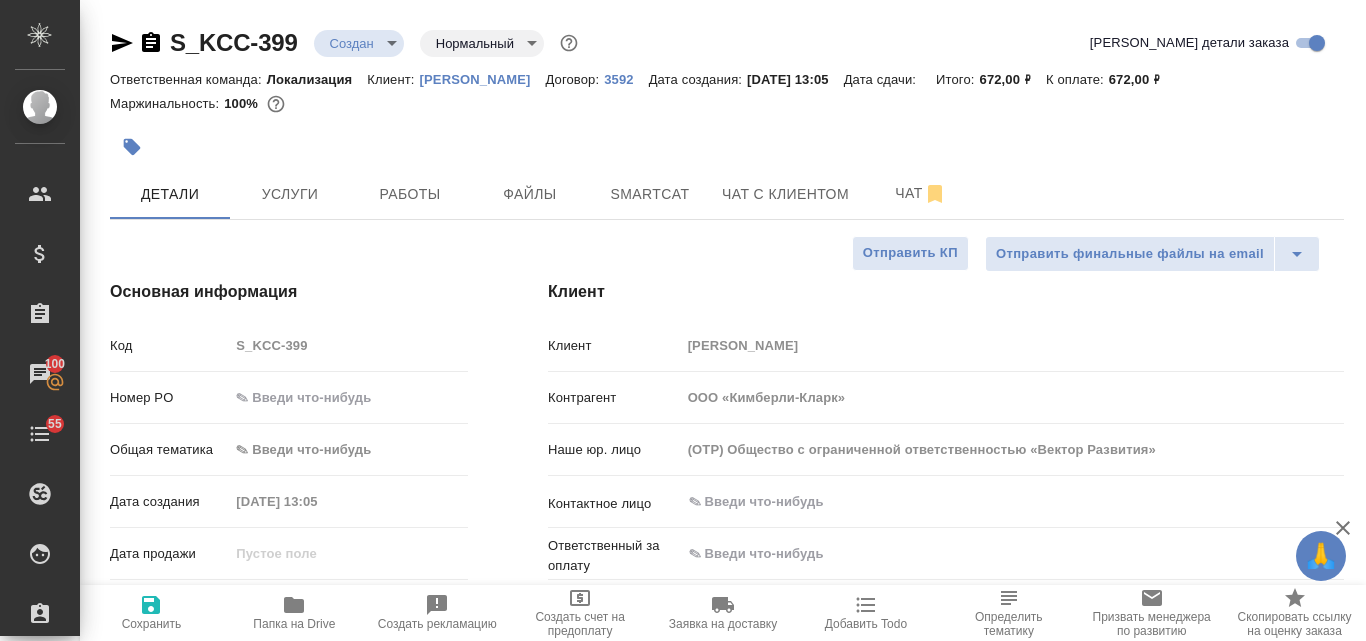 type on "x" 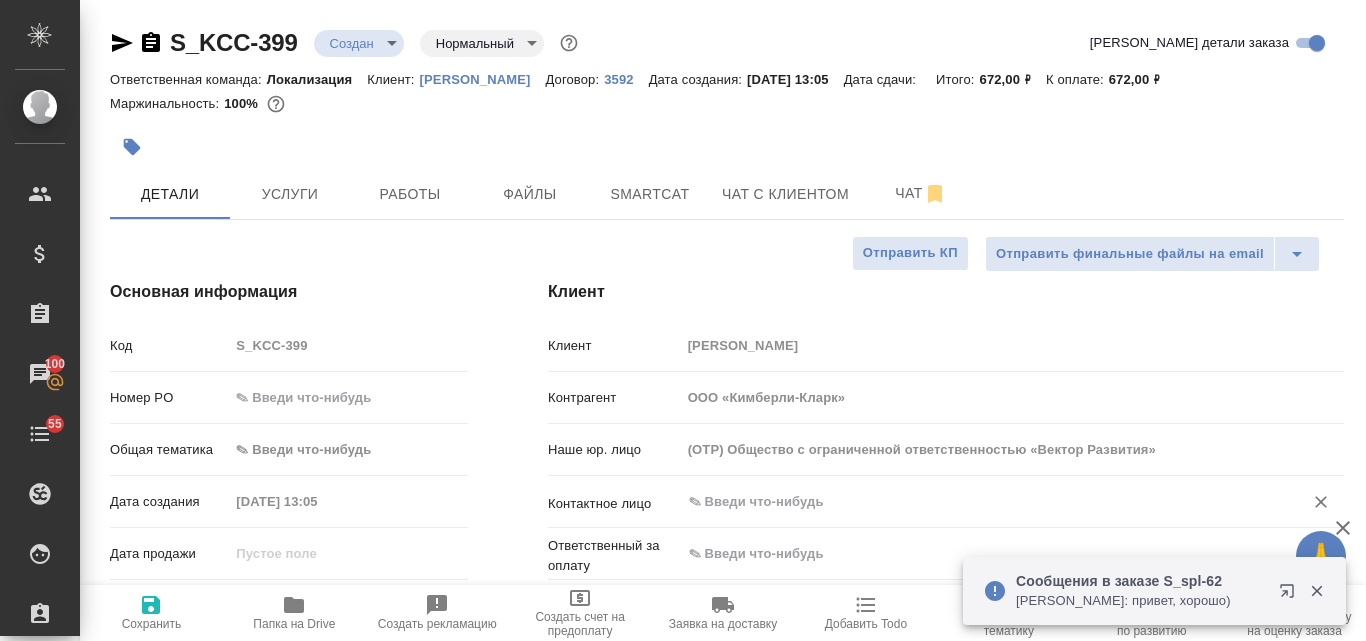 scroll, scrollTop: 300, scrollLeft: 0, axis: vertical 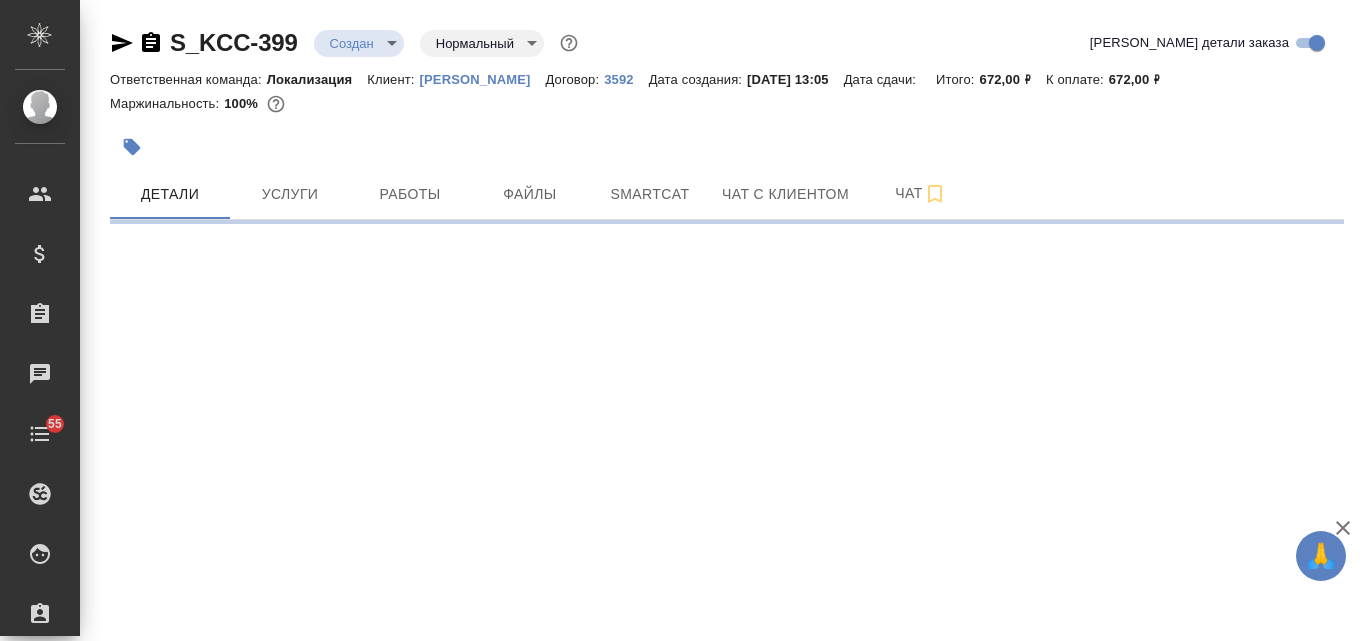select on "RU" 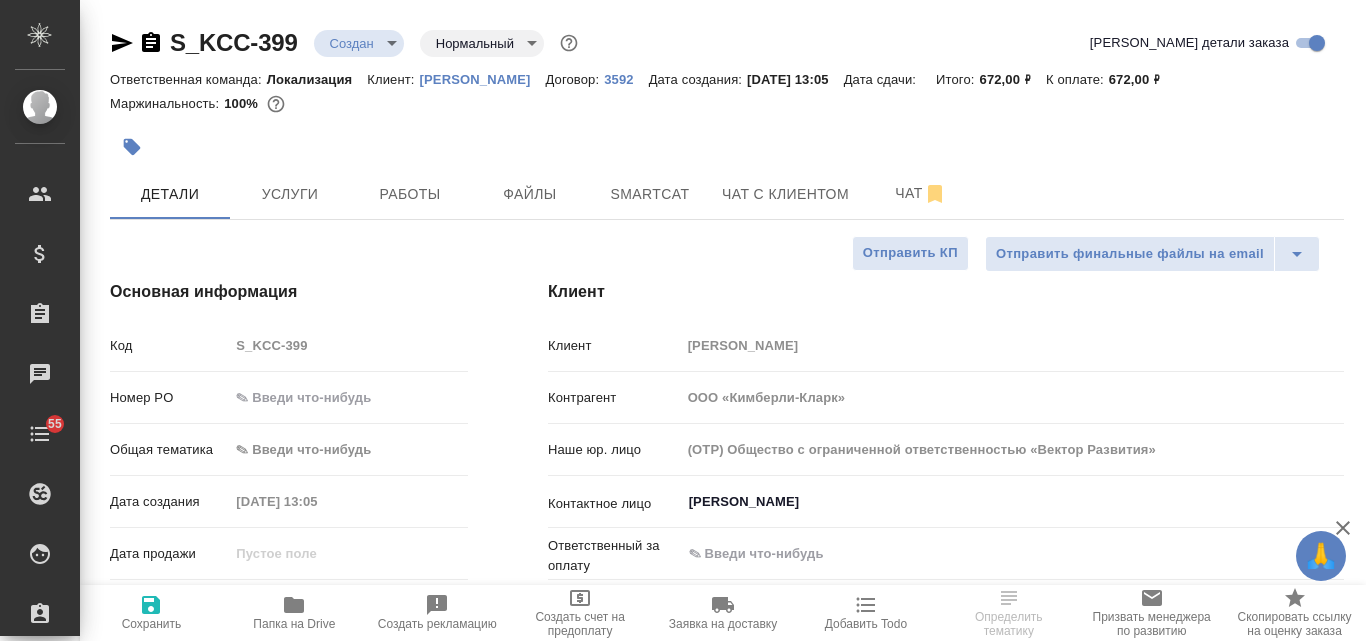 type on "x" 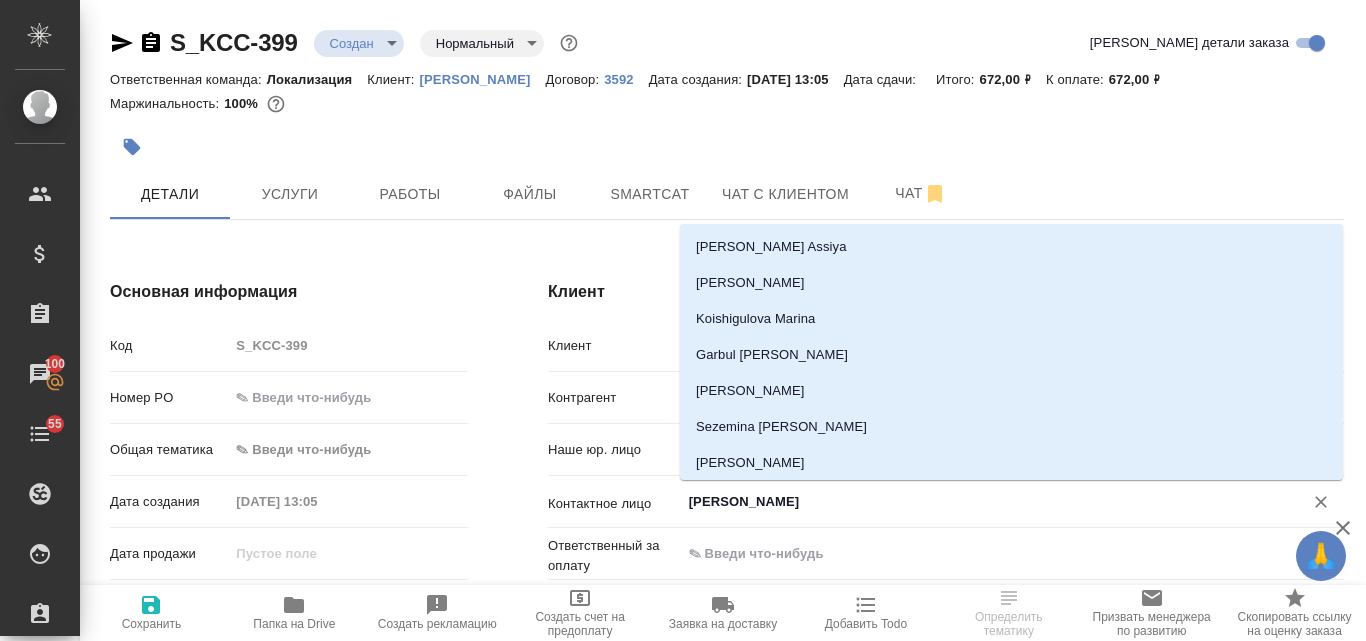 click on "[PERSON_NAME]" at bounding box center [979, 502] 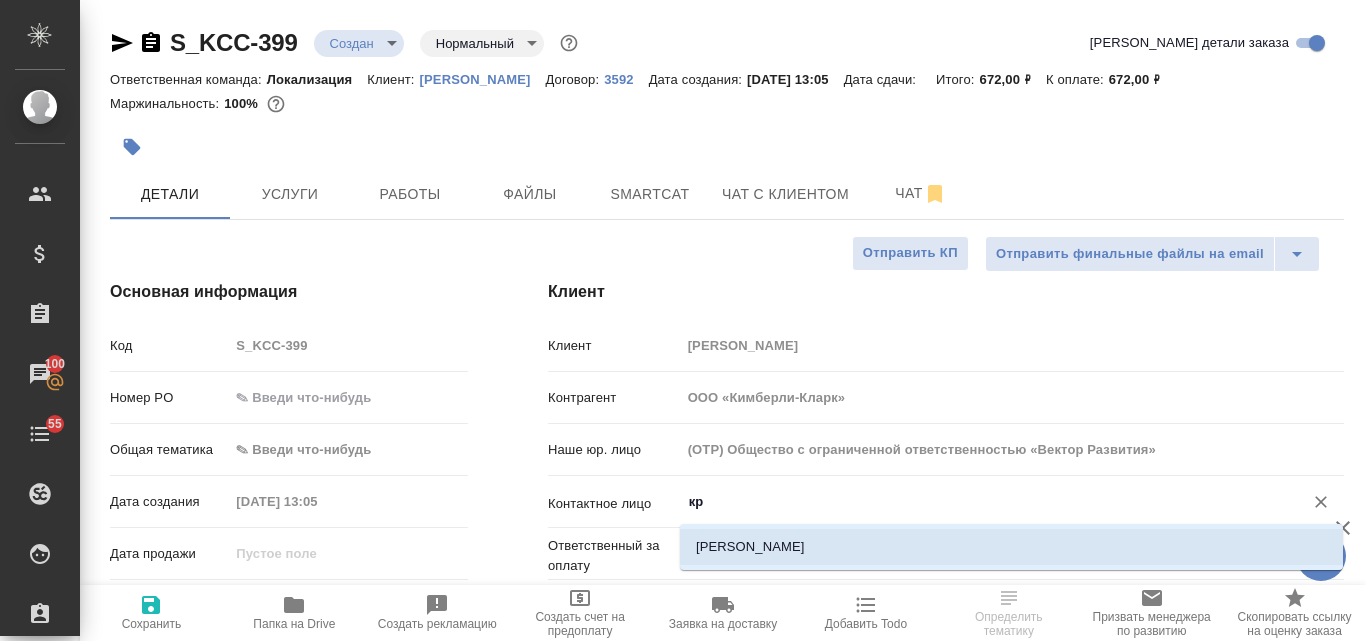 click on "[PERSON_NAME]" at bounding box center [1011, 547] 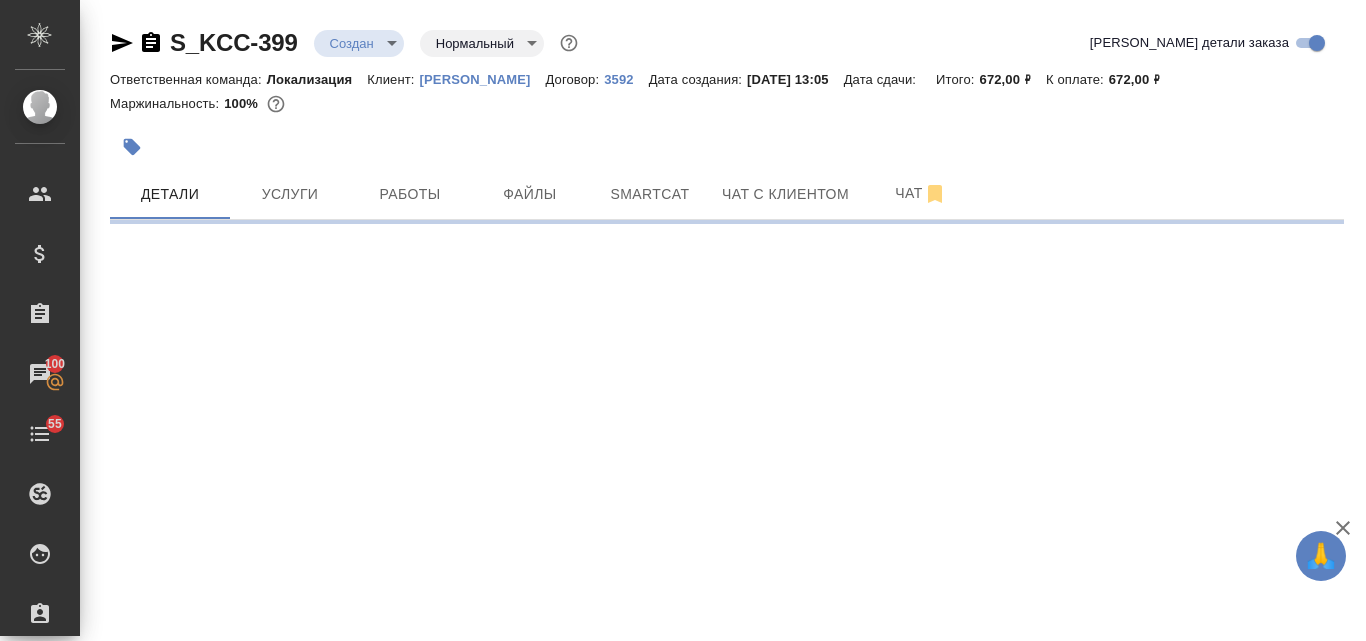 select on "RU" 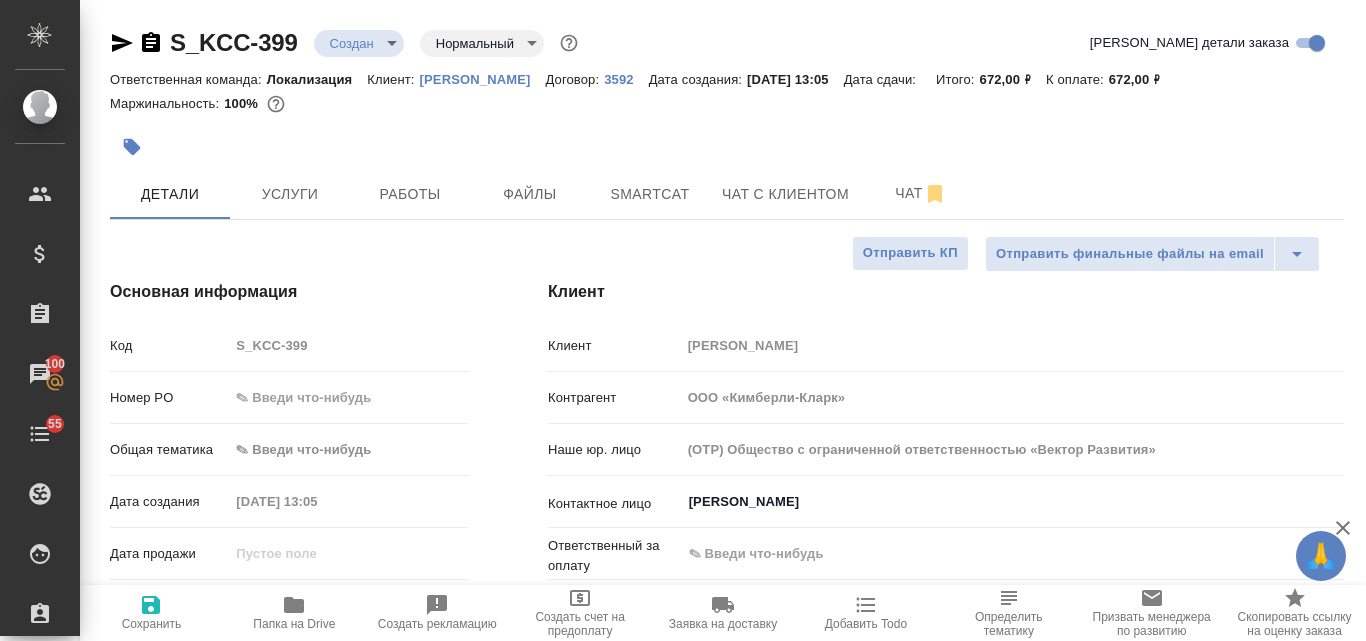 type on "x" 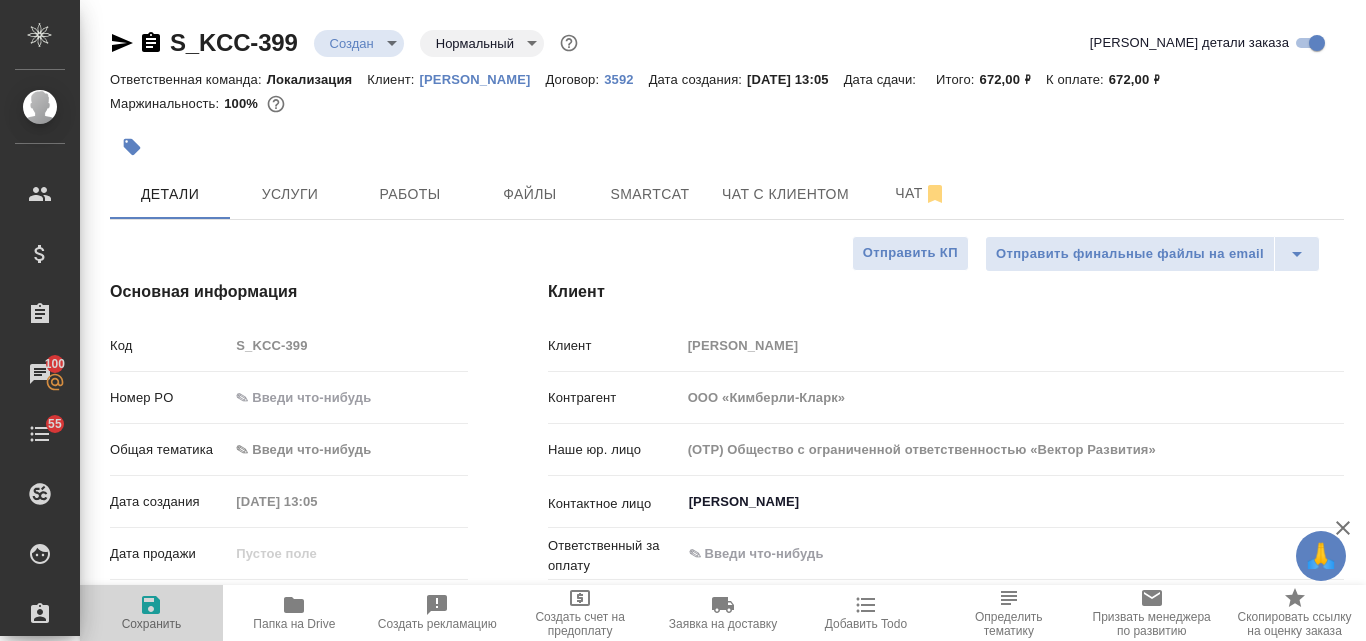 click 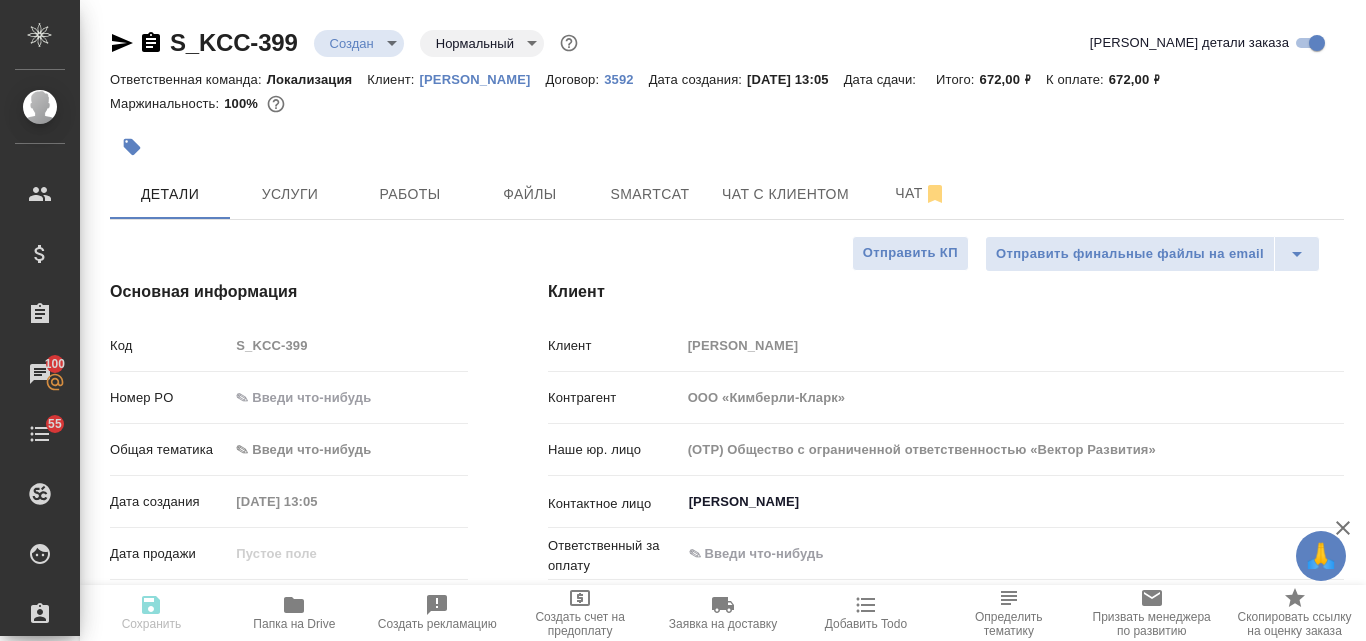 type on "x" 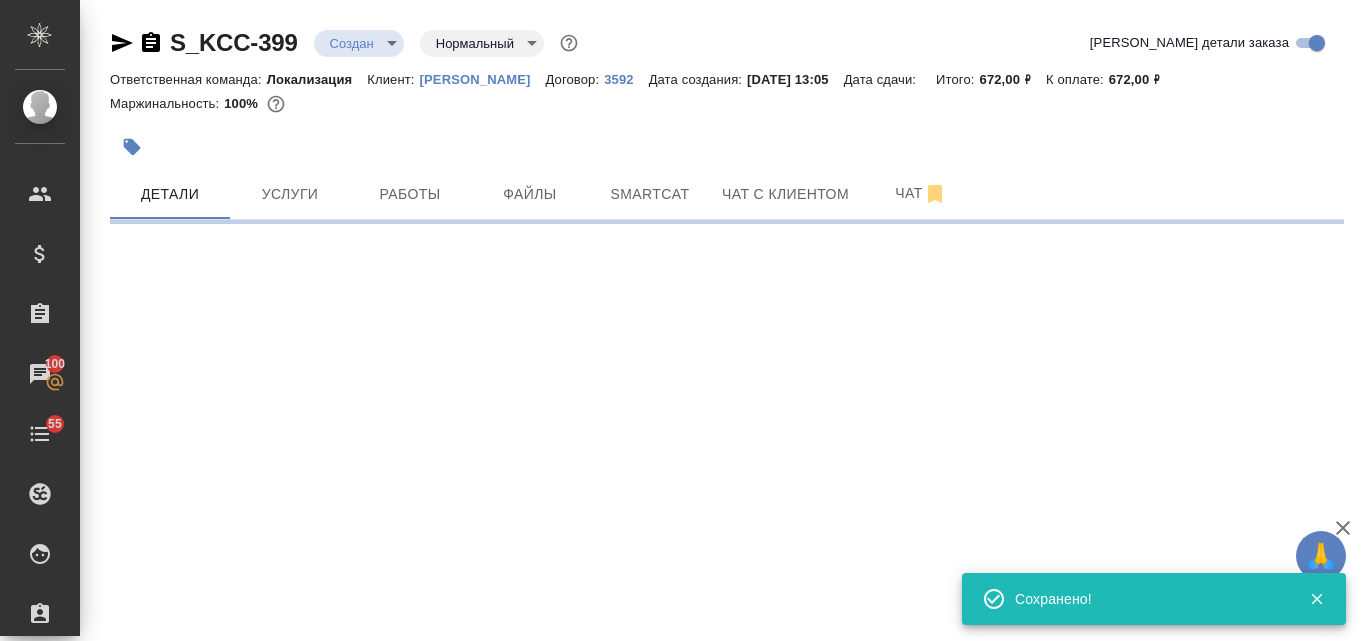 select on "RU" 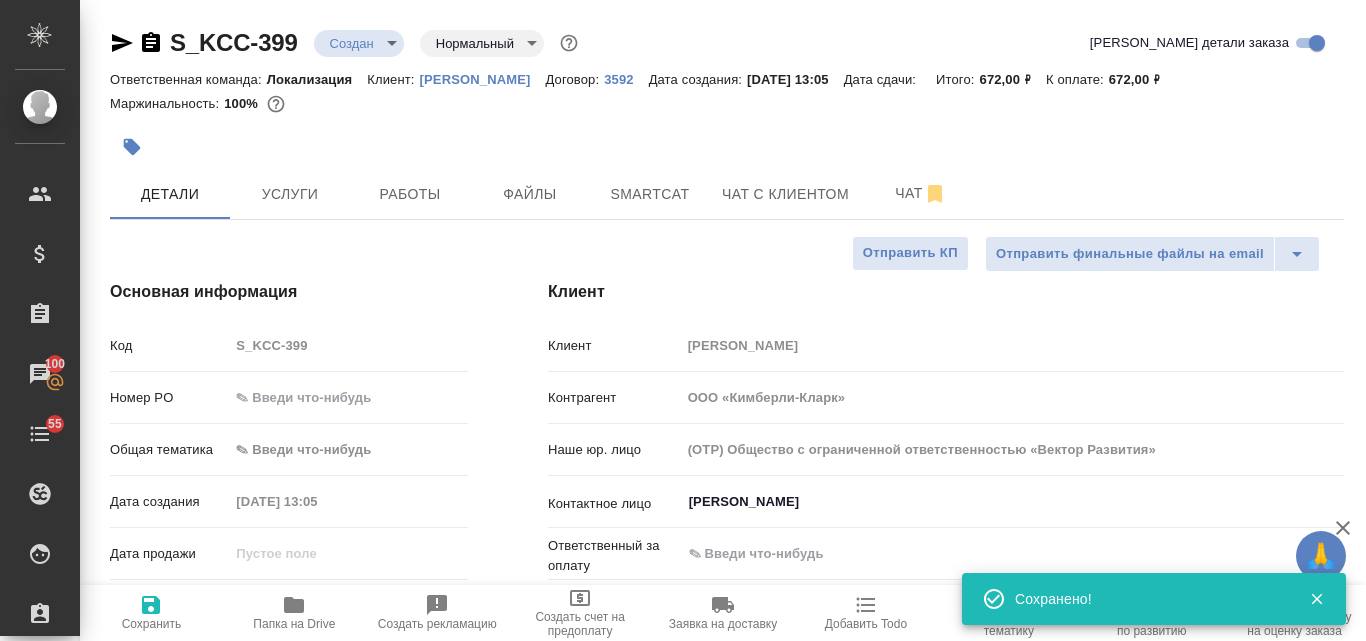 type on "x" 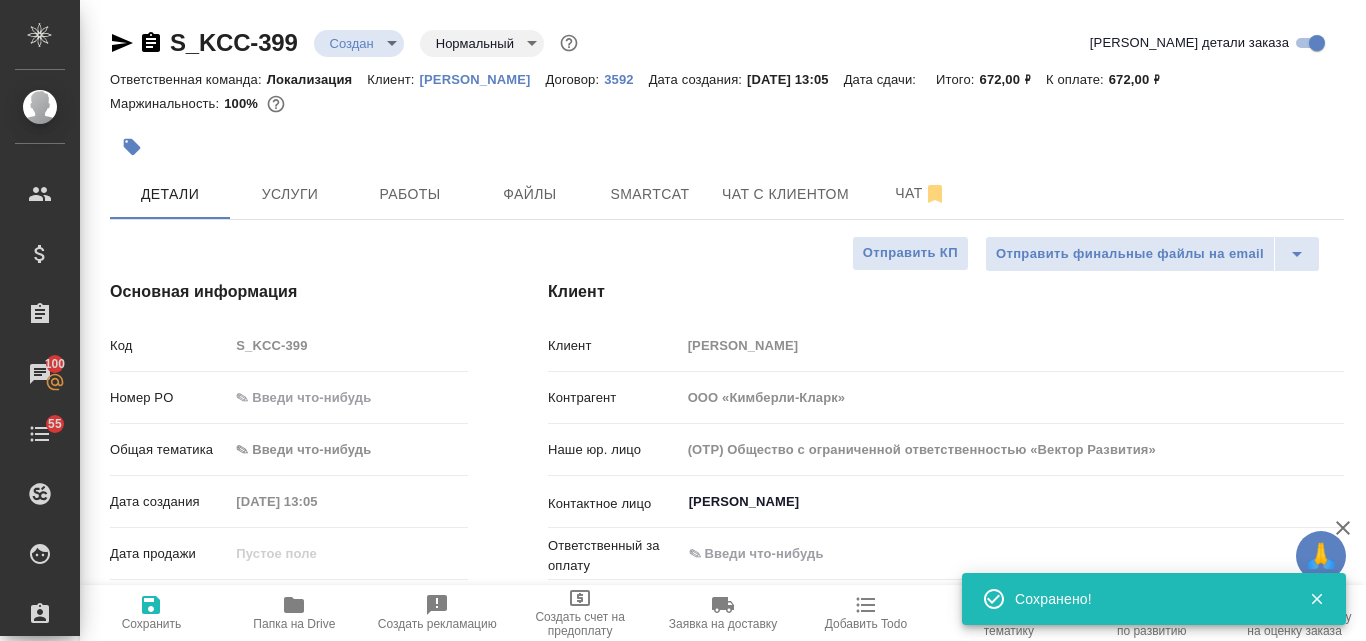 click on "🙏 .cls-1
fill:#fff;
AWATERA [PERSON_NAME] Спецификации Заказы 100 Чаты 55 Todo Проекты SC Исполнители Кандидаты Работы Входящие заявки Заявки на доставку Рекламации Проекты процессинга Конференции Выйти S_KCC-399 Создан new Нормальный normal Кратко детали заказа Ответственная команда: Локализация Клиент: [PERSON_NAME] Договор: 3592 Дата создания: [DATE] 13:05 Дата сдачи: Итого: 672,00 ₽ К оплате: 672,00 ₽ Маржинальность: 100% Детали Услуги Работы Файлы Smartcat Чат с клиентом Чат Отправить финальные файлы на email Отправить КП Основная информация Код S_KCC-399 Номер PO Общая тематика 0 1 ​" at bounding box center [683, 320] 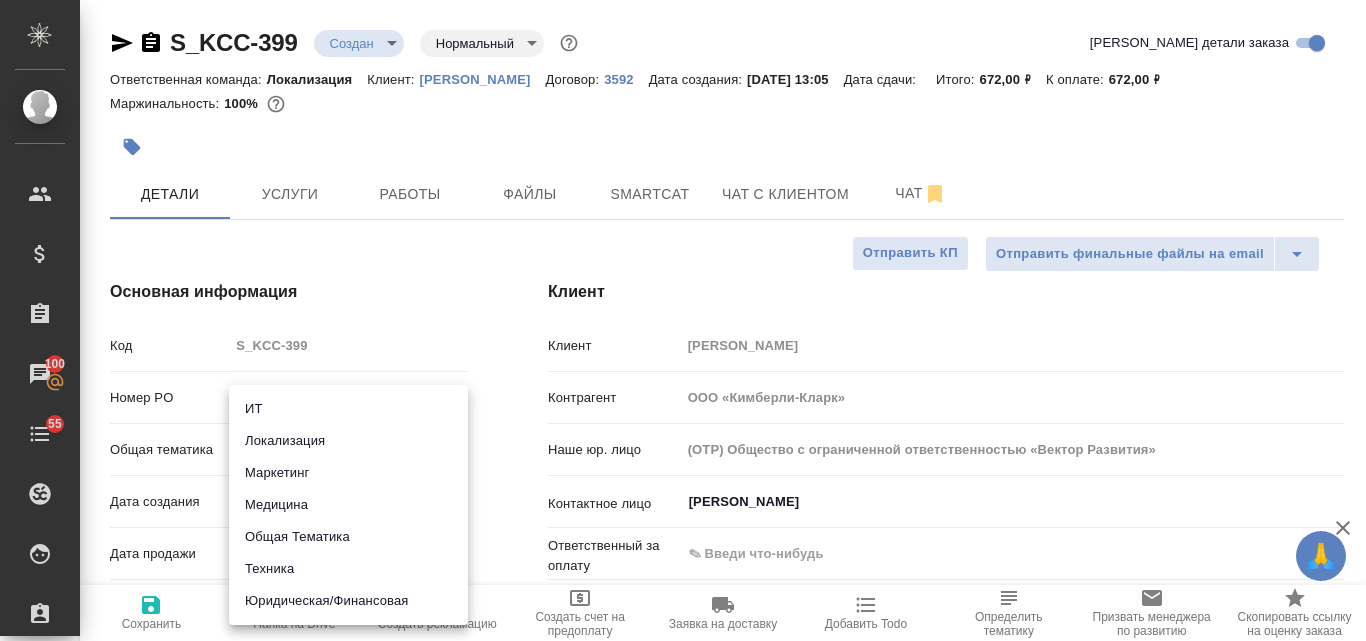 click on "Юридическая/Финансовая" at bounding box center (348, 601) 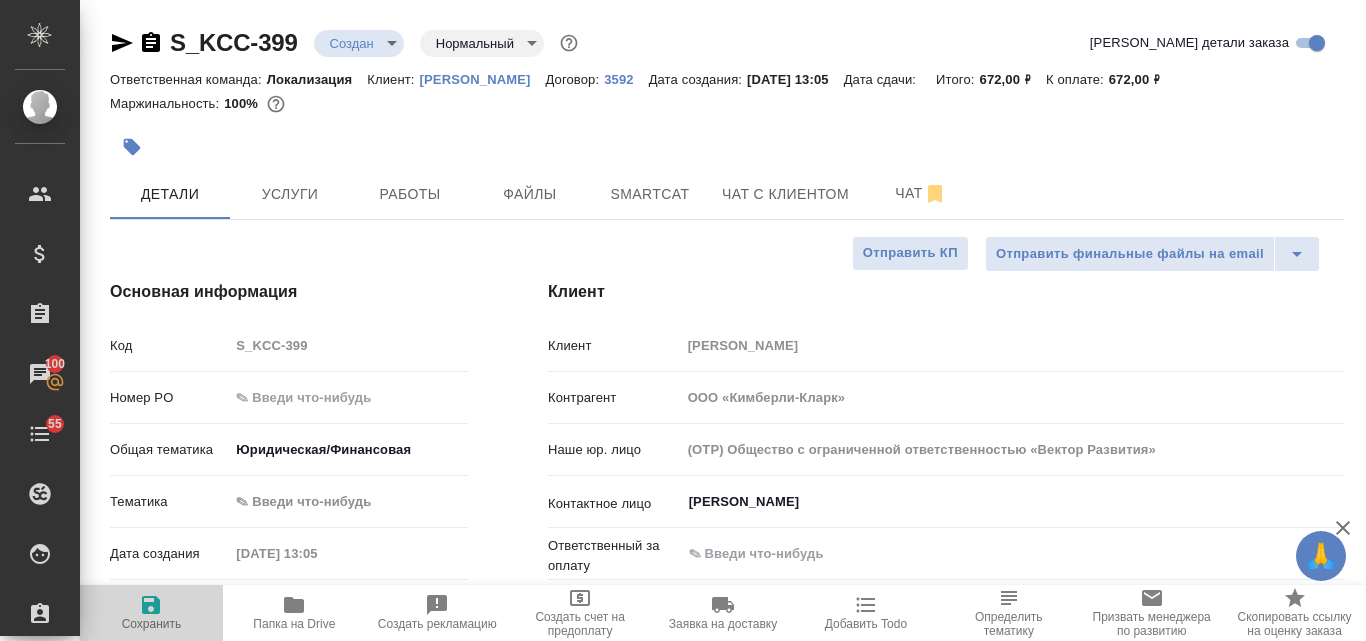 click on "Сохранить" at bounding box center (152, 624) 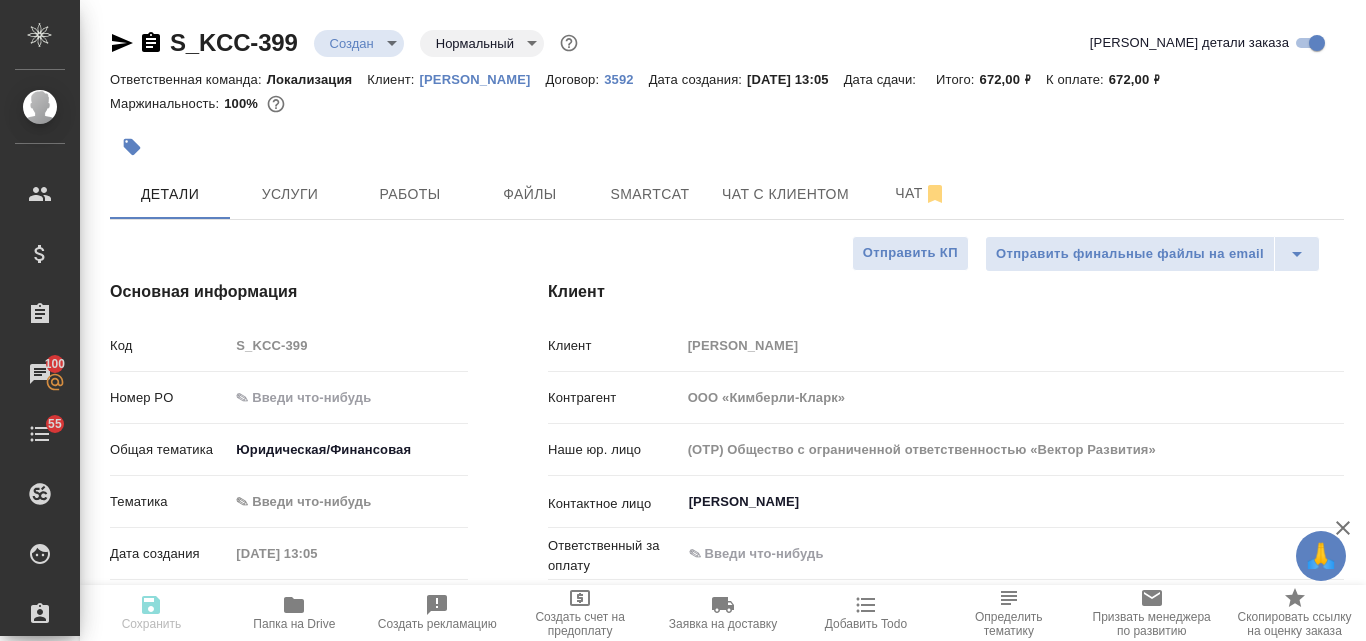 type on "x" 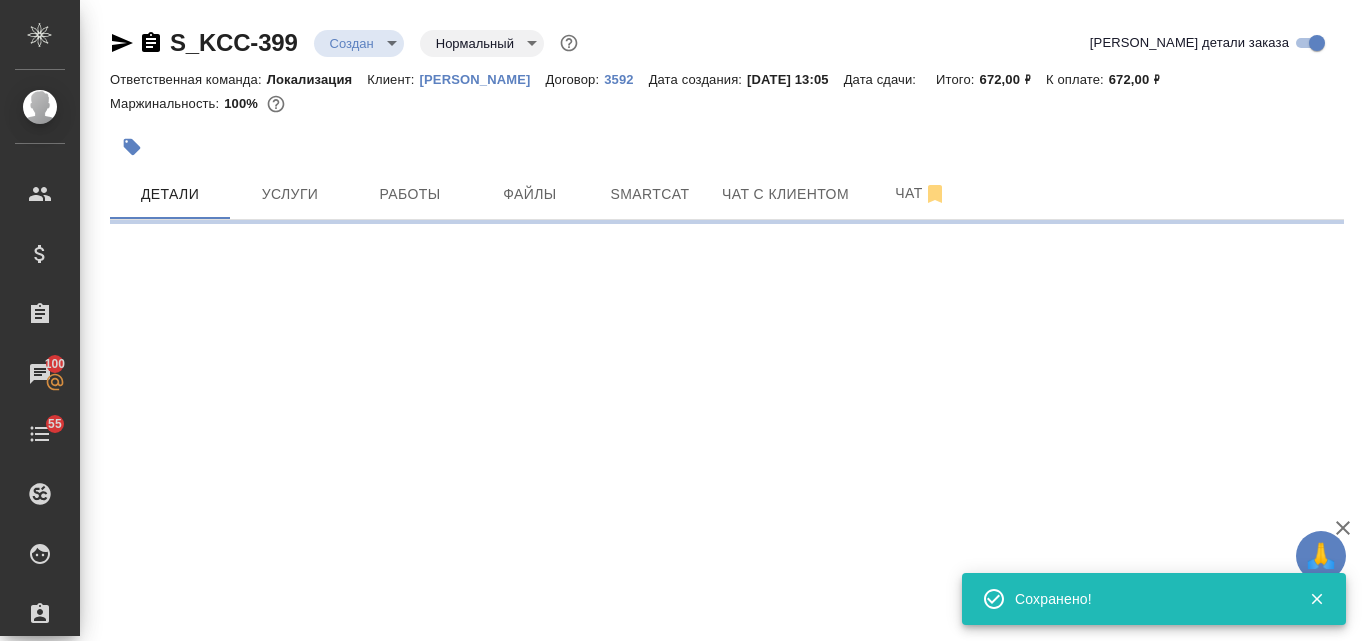 select on "RU" 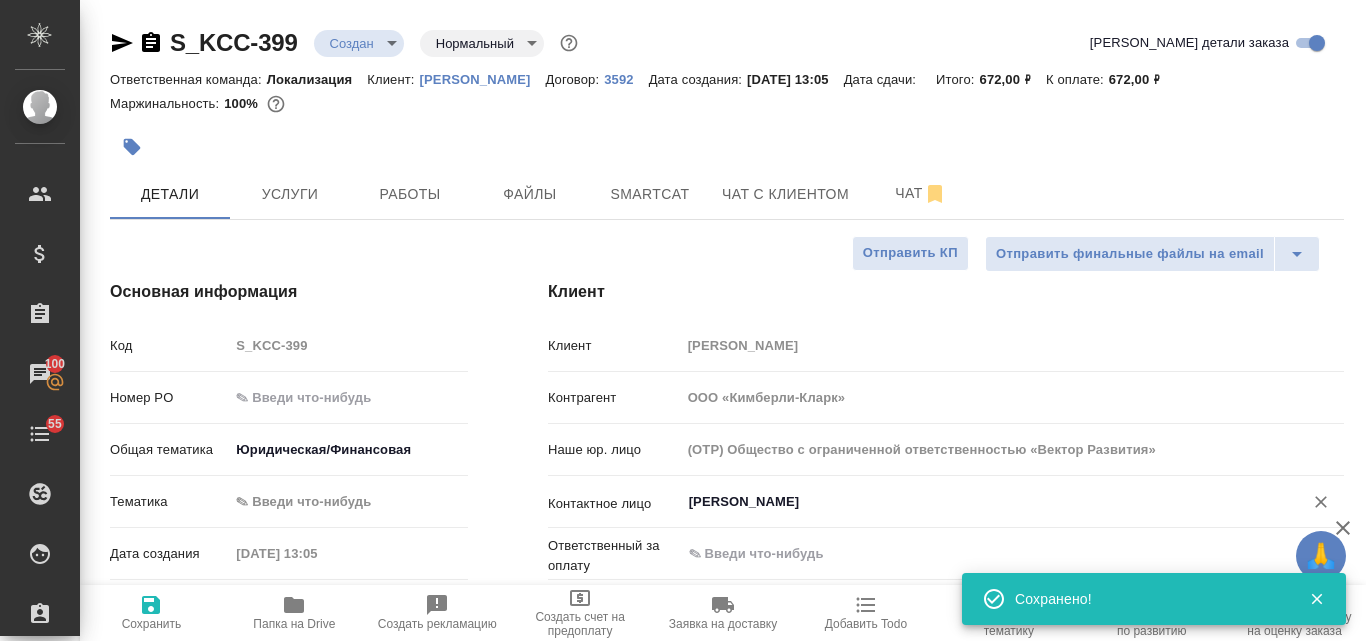 type on "x" 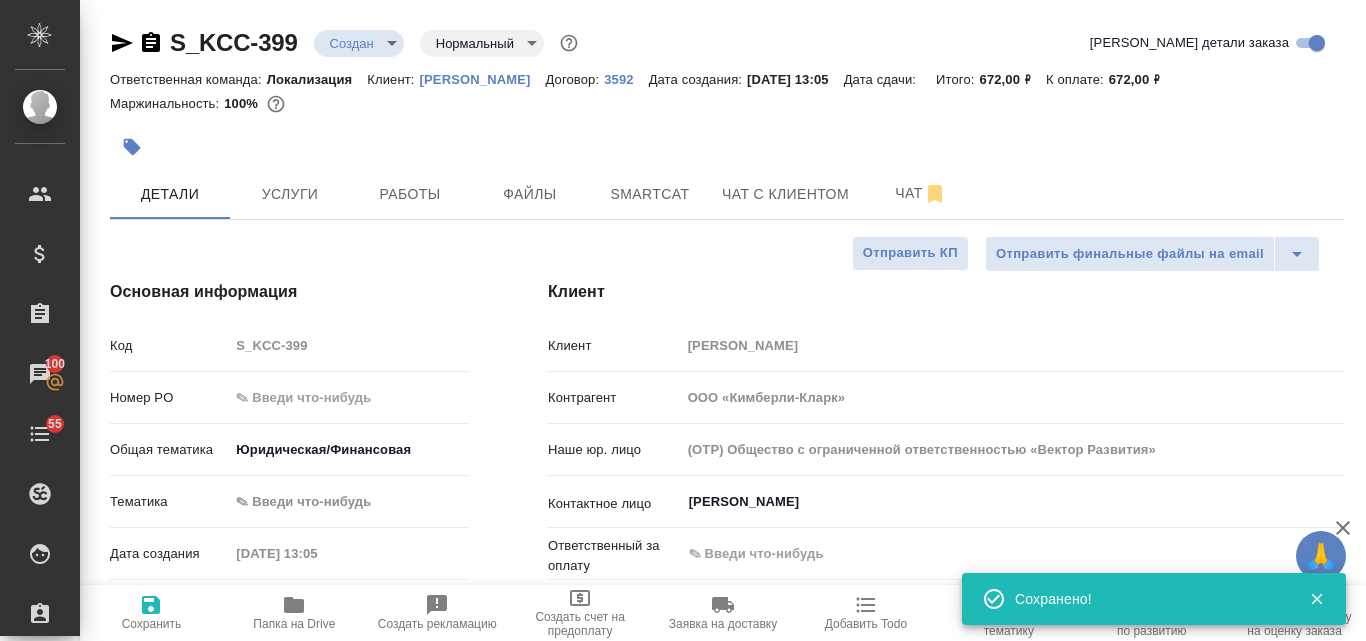 scroll, scrollTop: 100, scrollLeft: 0, axis: vertical 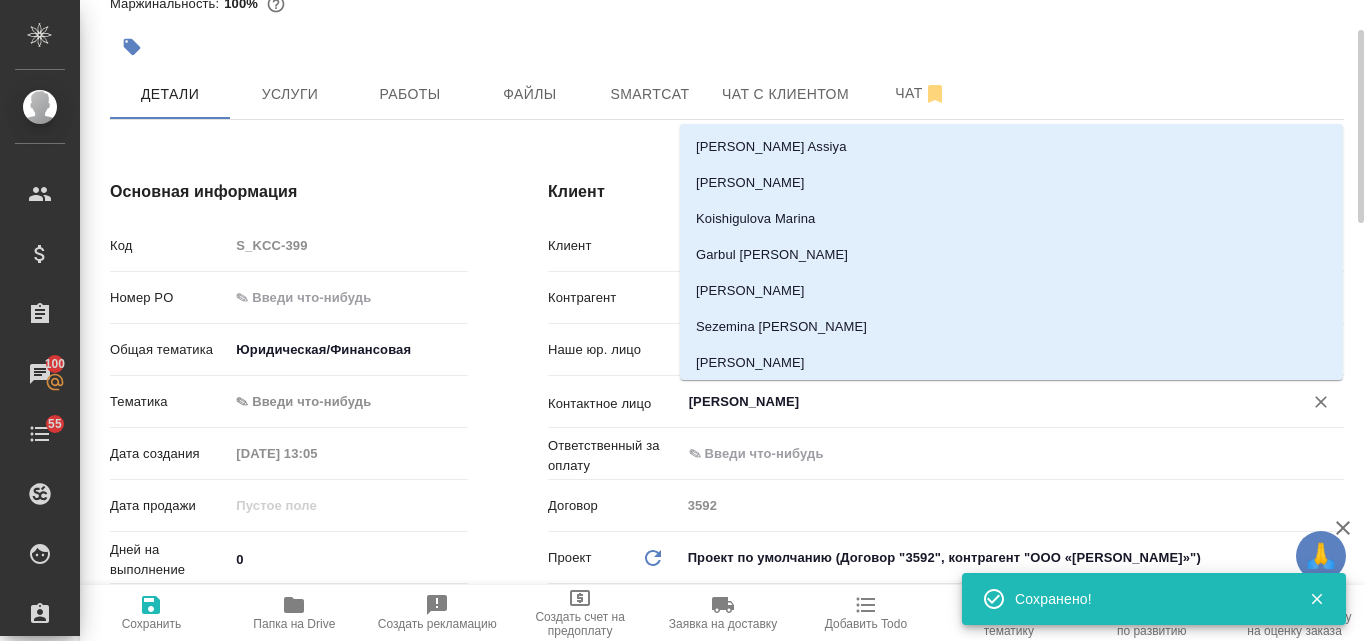 click on "Тулеуова Марьям" at bounding box center [979, 402] 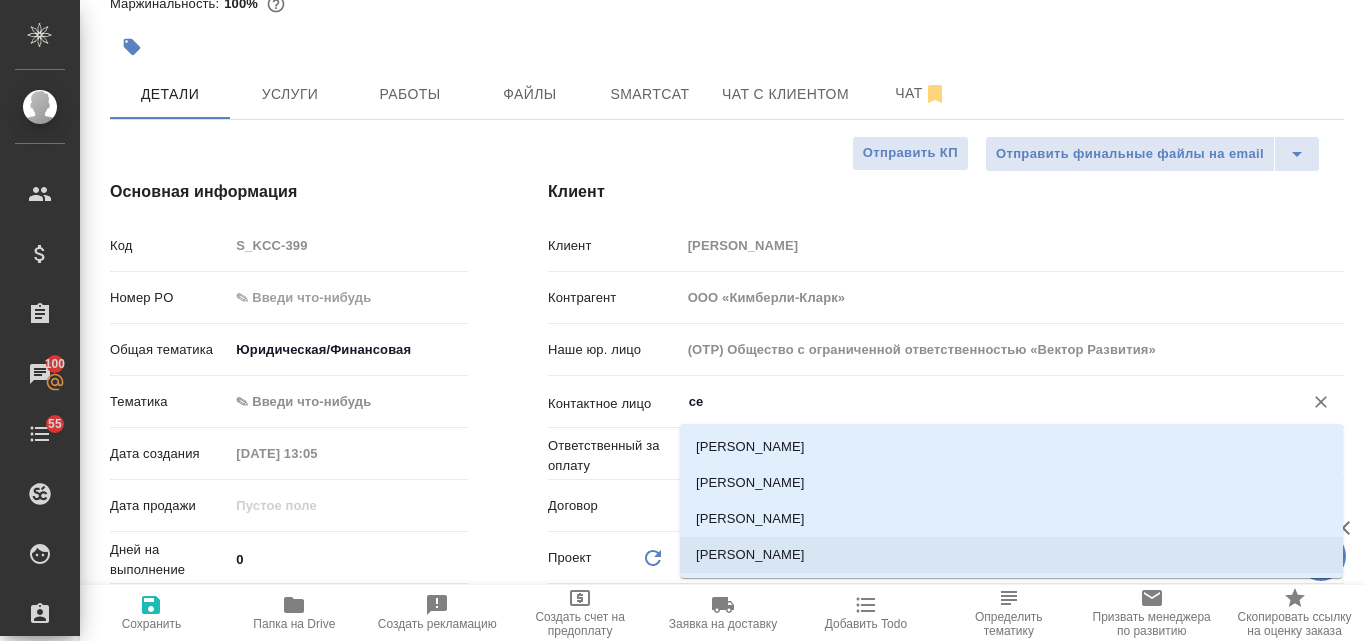 click on "[PERSON_NAME]" at bounding box center [1011, 555] 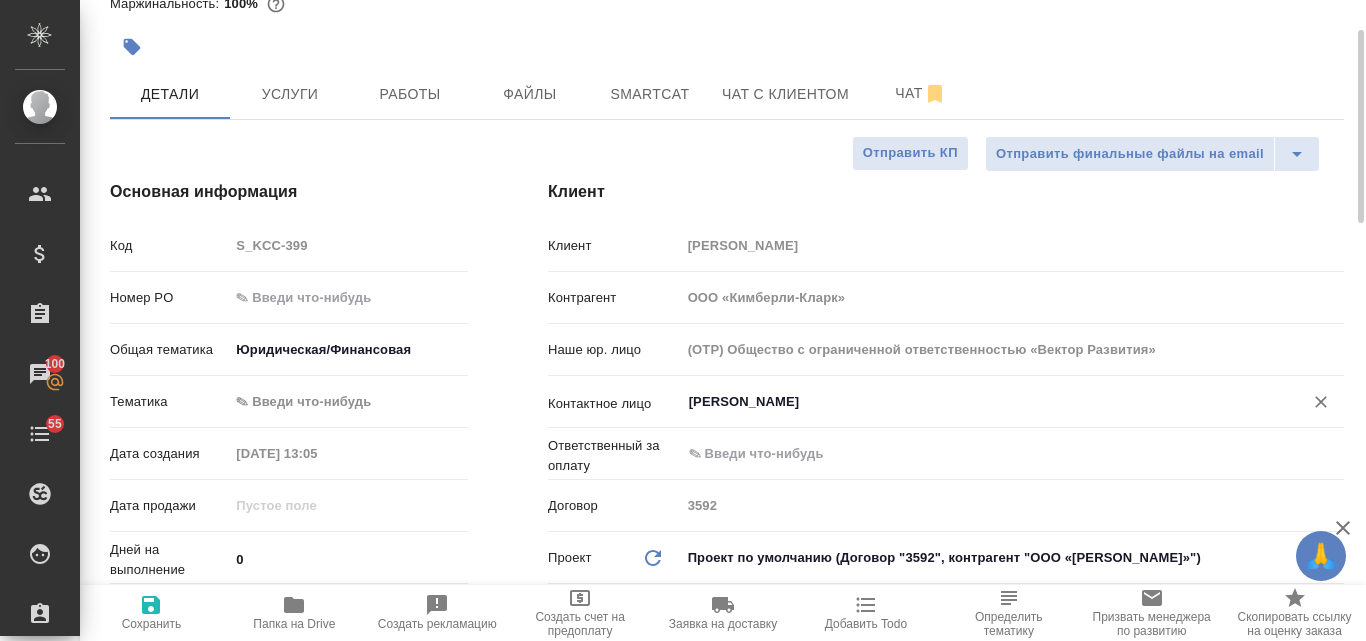 type on "[PERSON_NAME]" 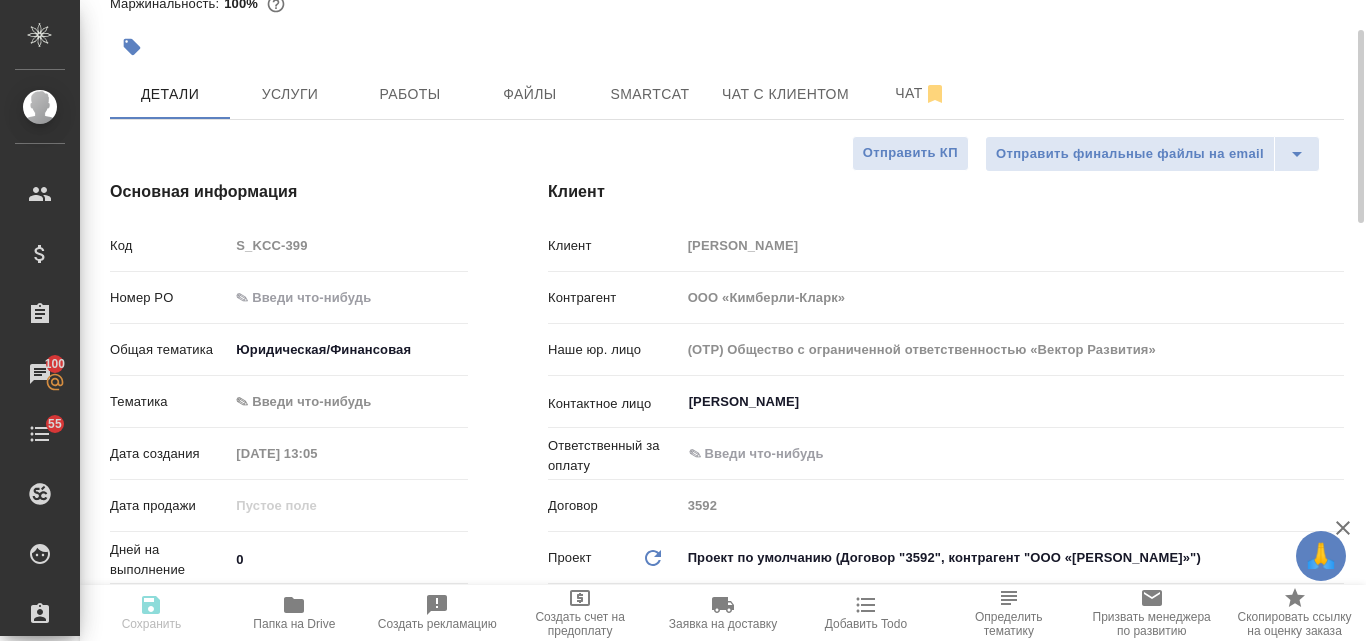 type on "x" 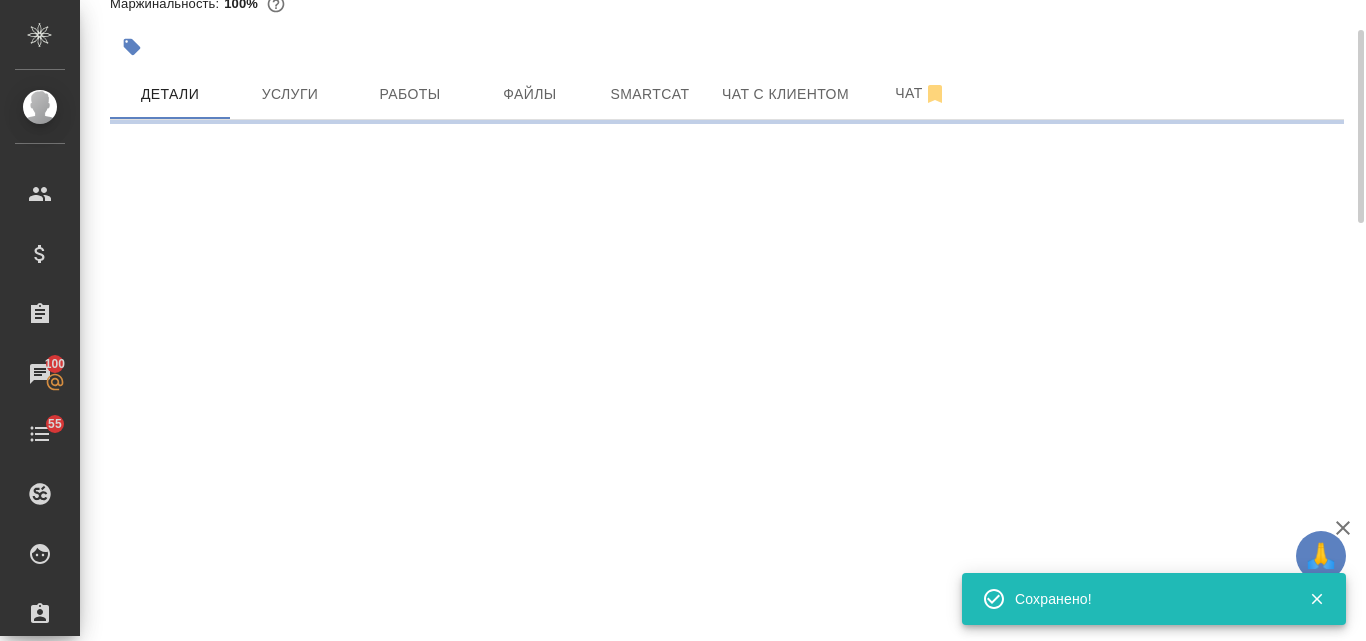 type on "holyTrinity" 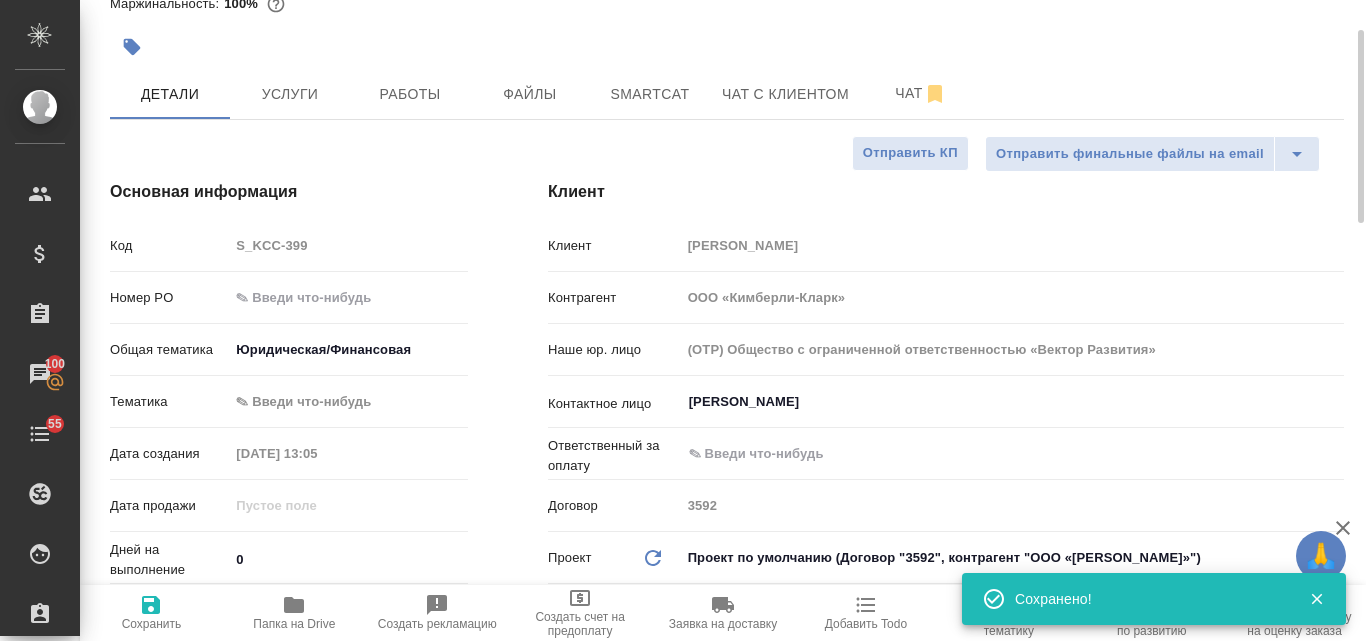 type on "x" 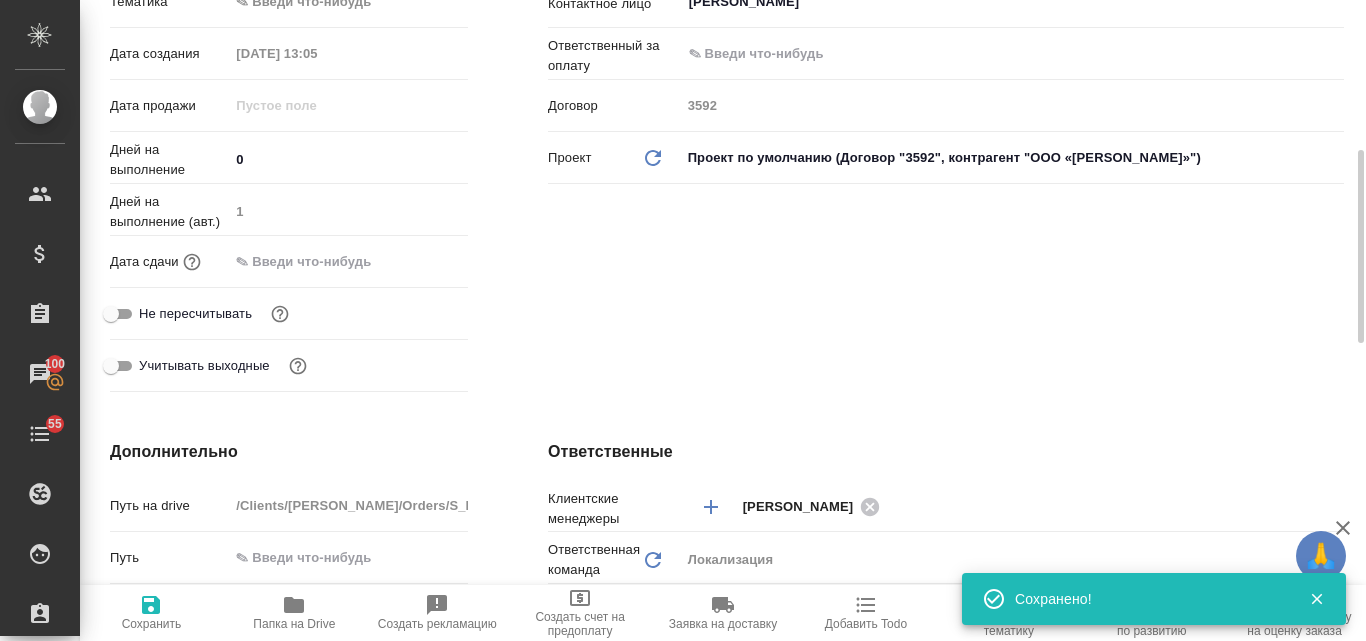 scroll, scrollTop: 900, scrollLeft: 0, axis: vertical 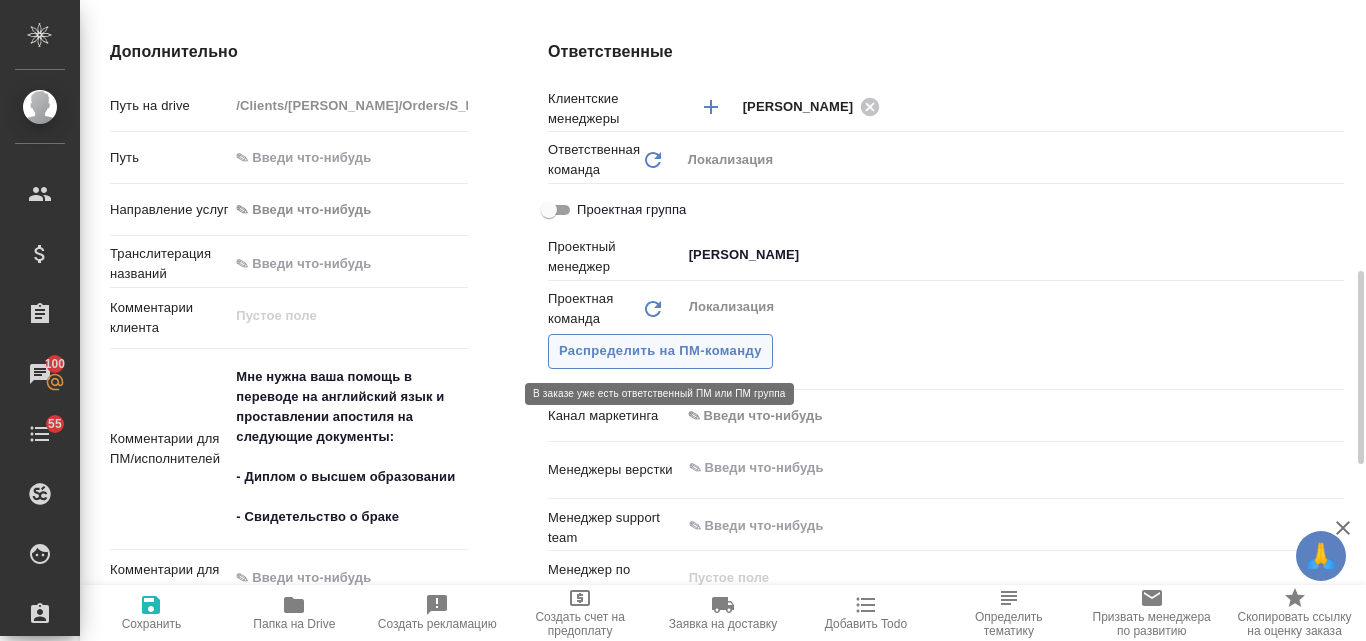 click on "Распределить на ПМ-команду" at bounding box center (660, 351) 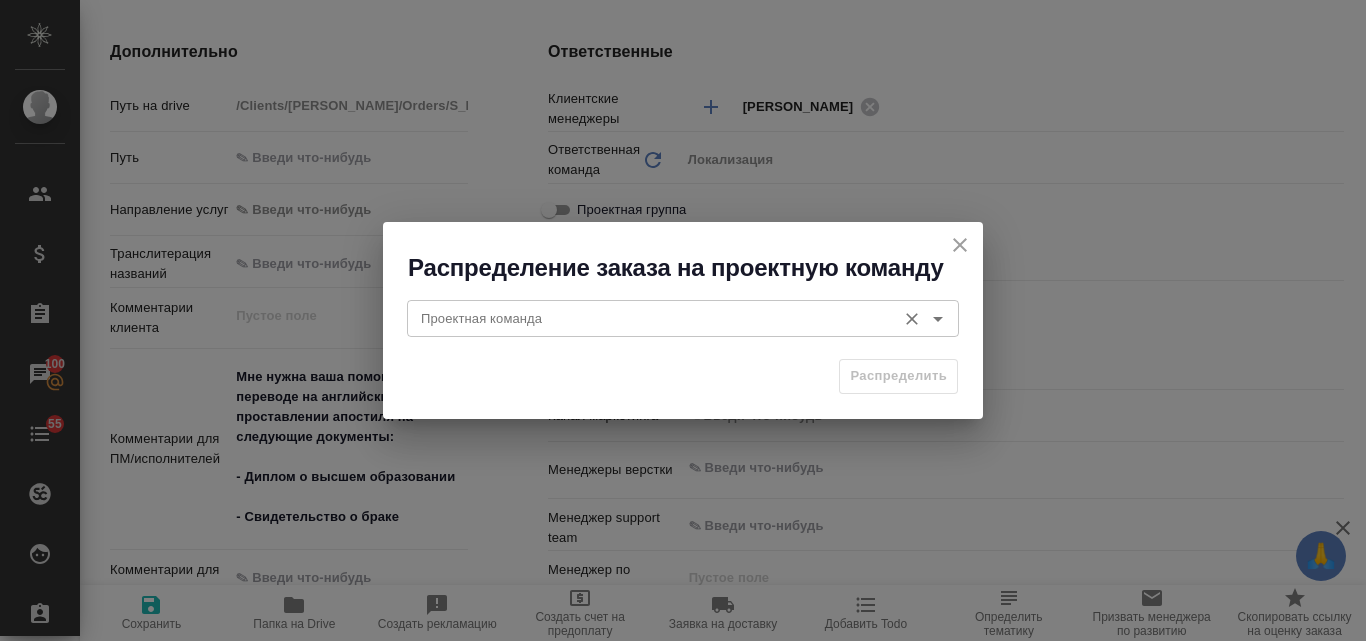 click on "Проектная команда" at bounding box center [649, 318] 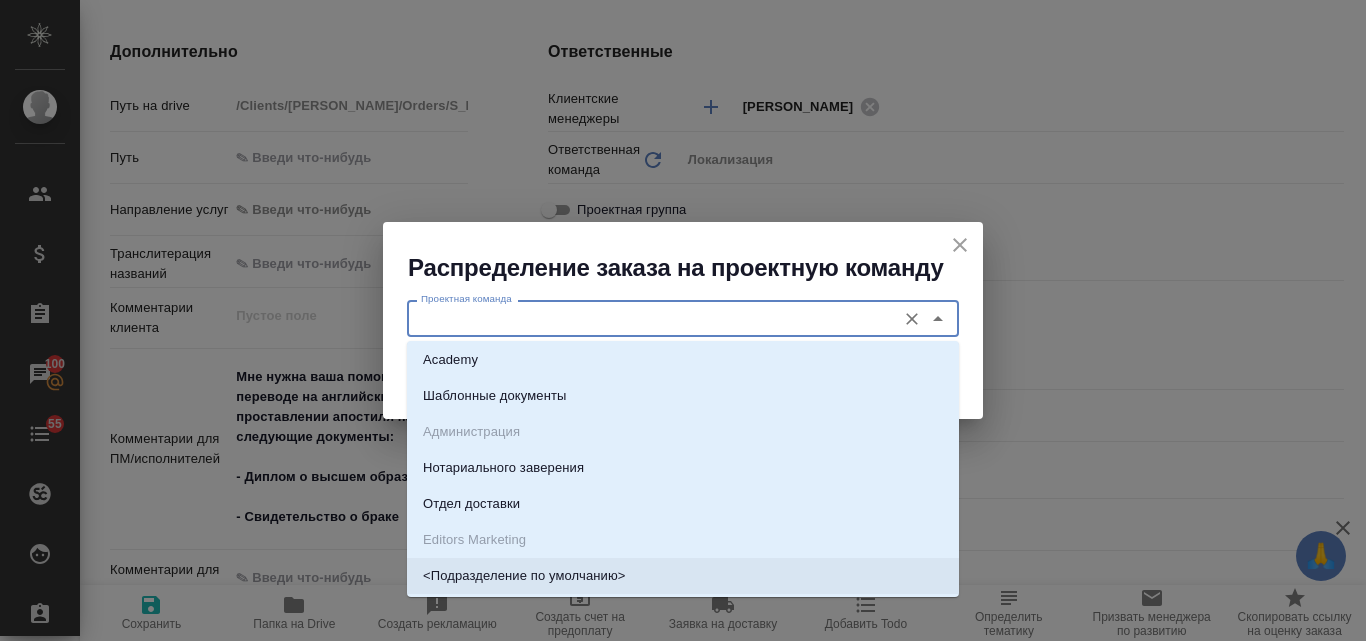 scroll, scrollTop: 600, scrollLeft: 0, axis: vertical 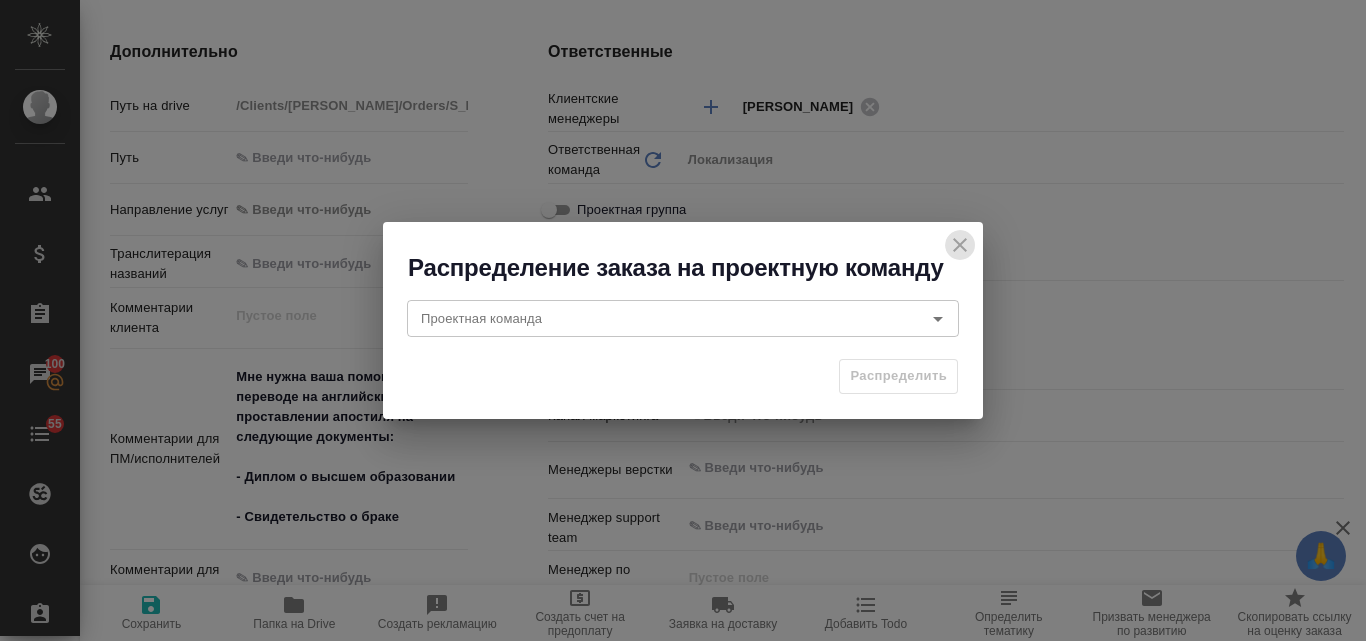 click at bounding box center [960, 245] 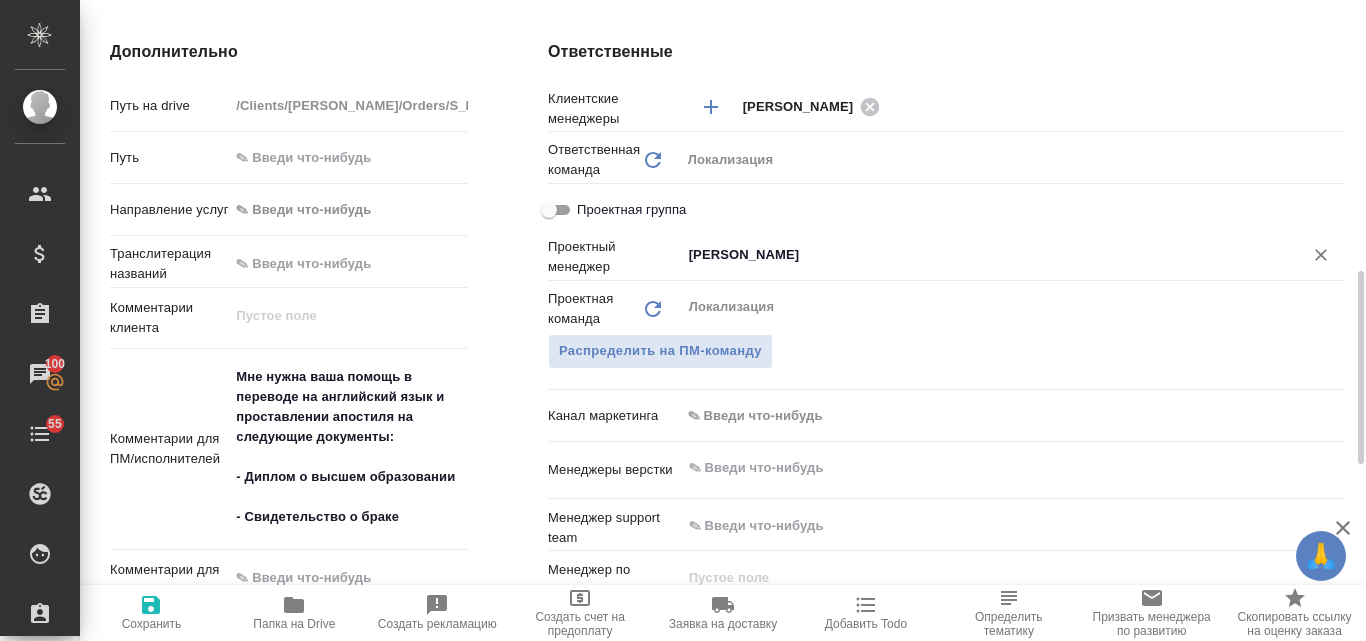 click 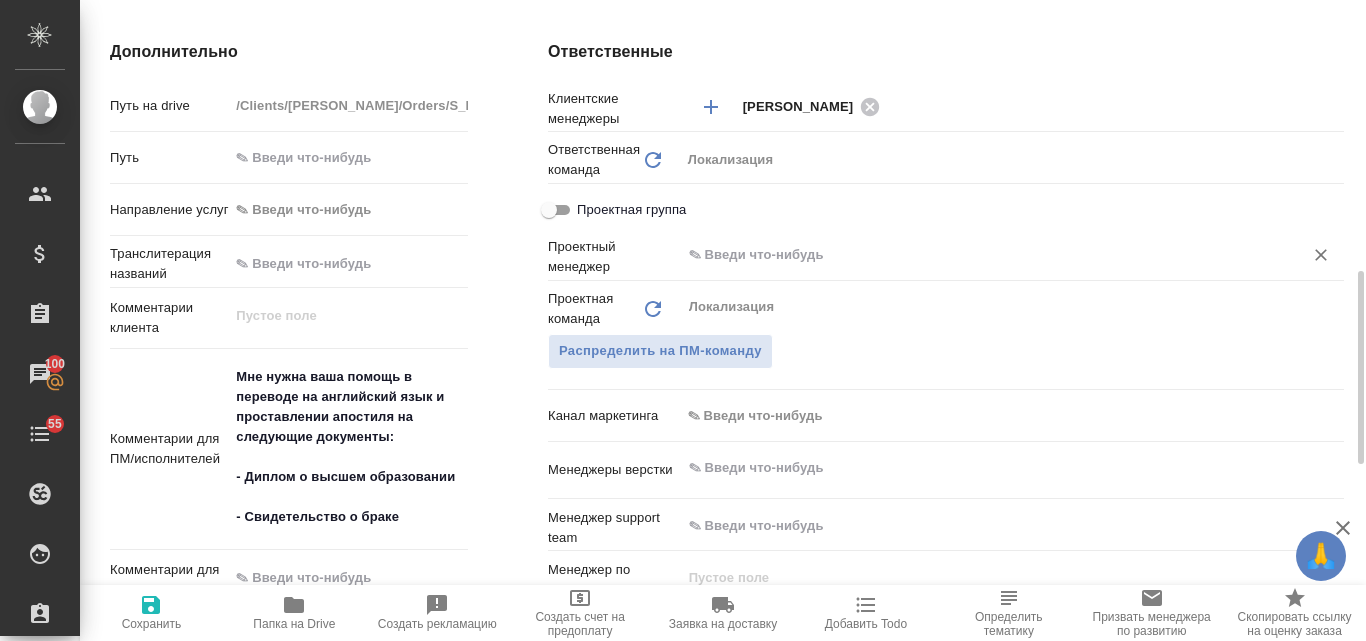 click 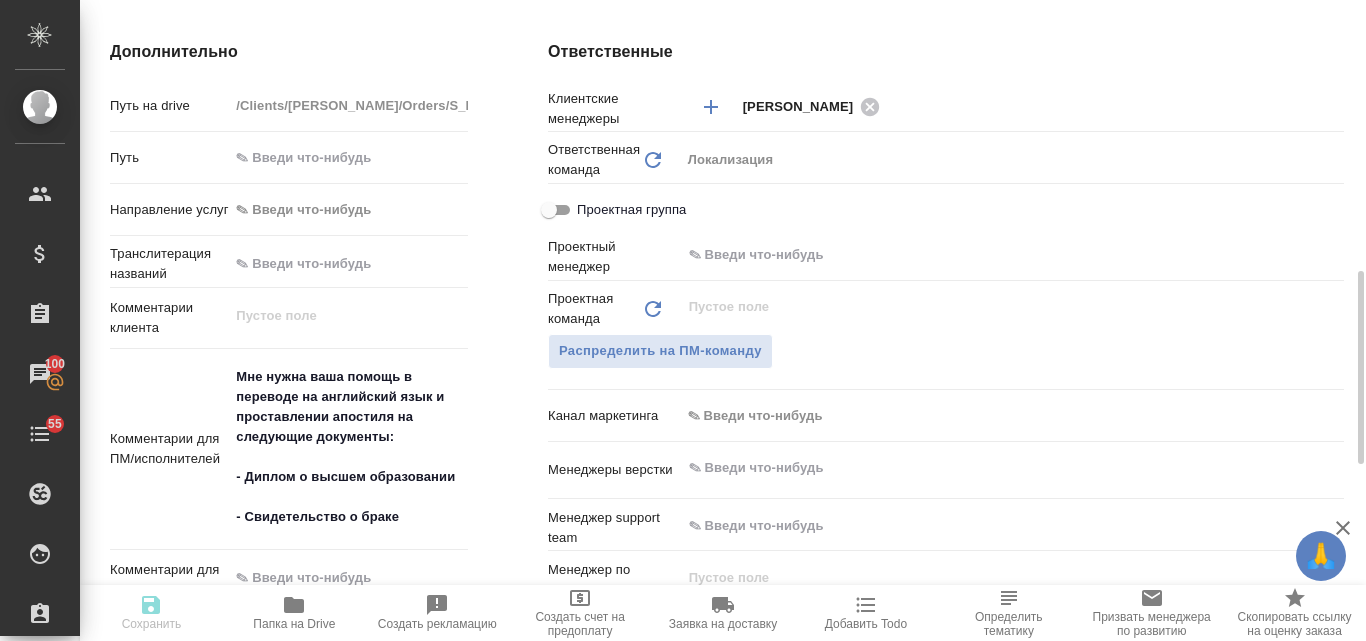 type on "x" 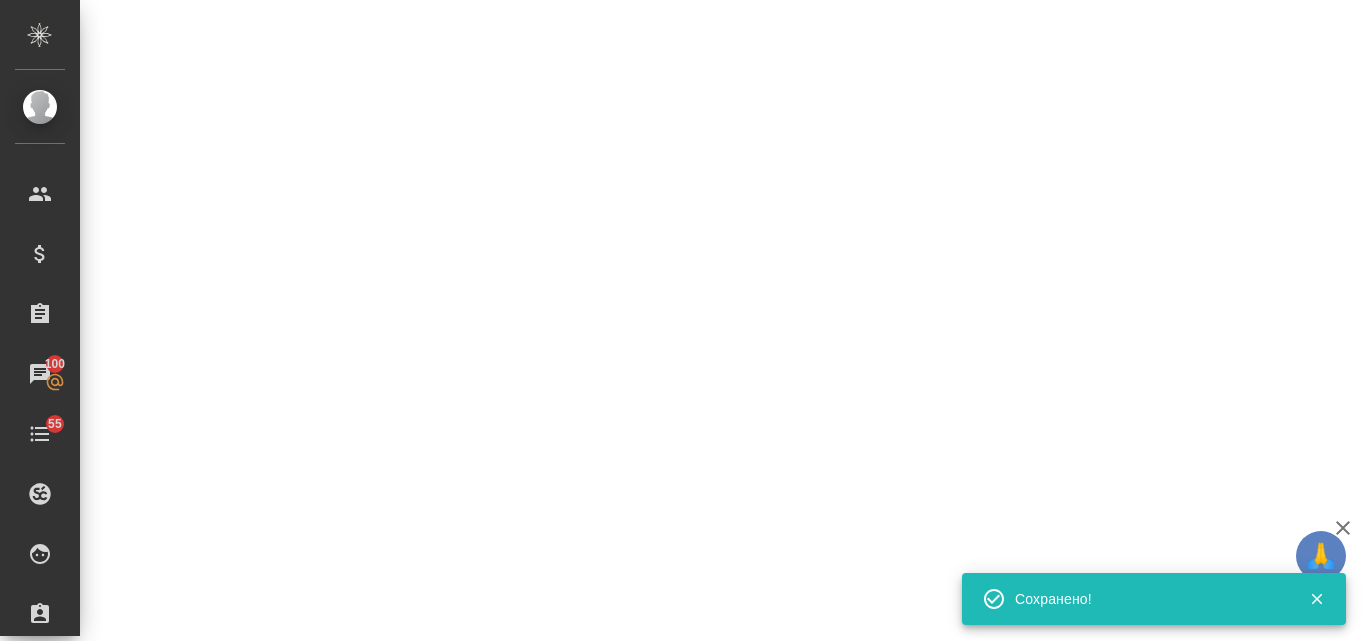 select on "RU" 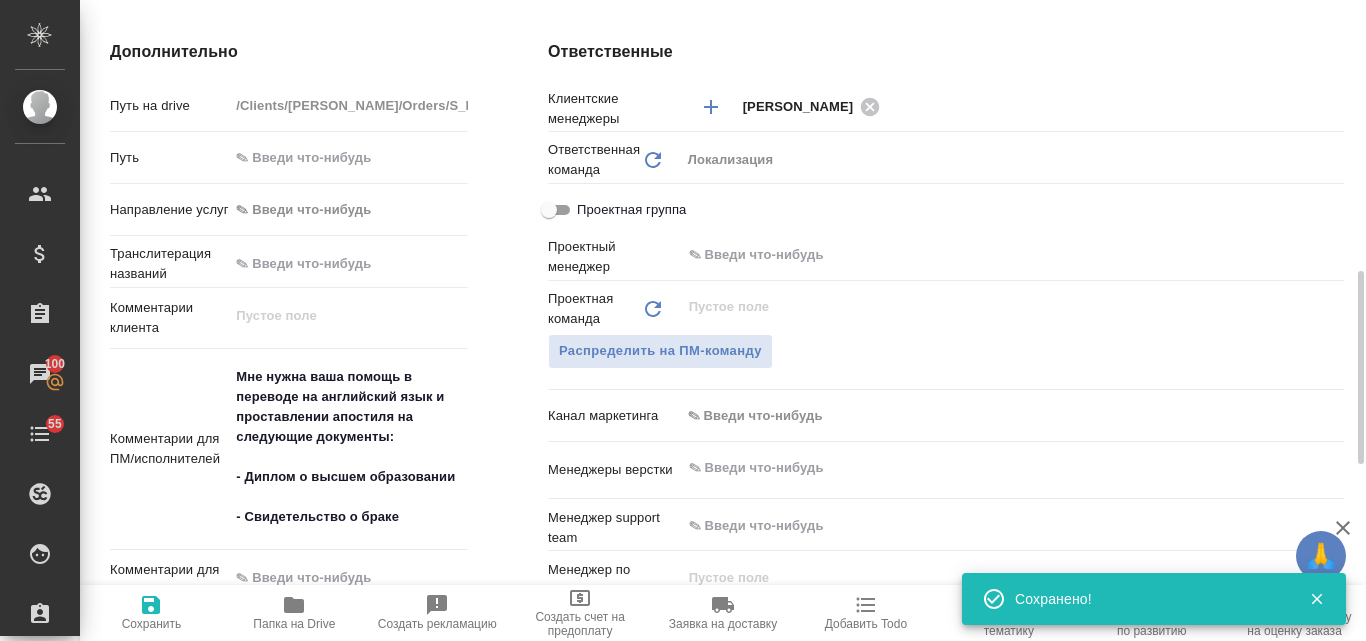 type on "x" 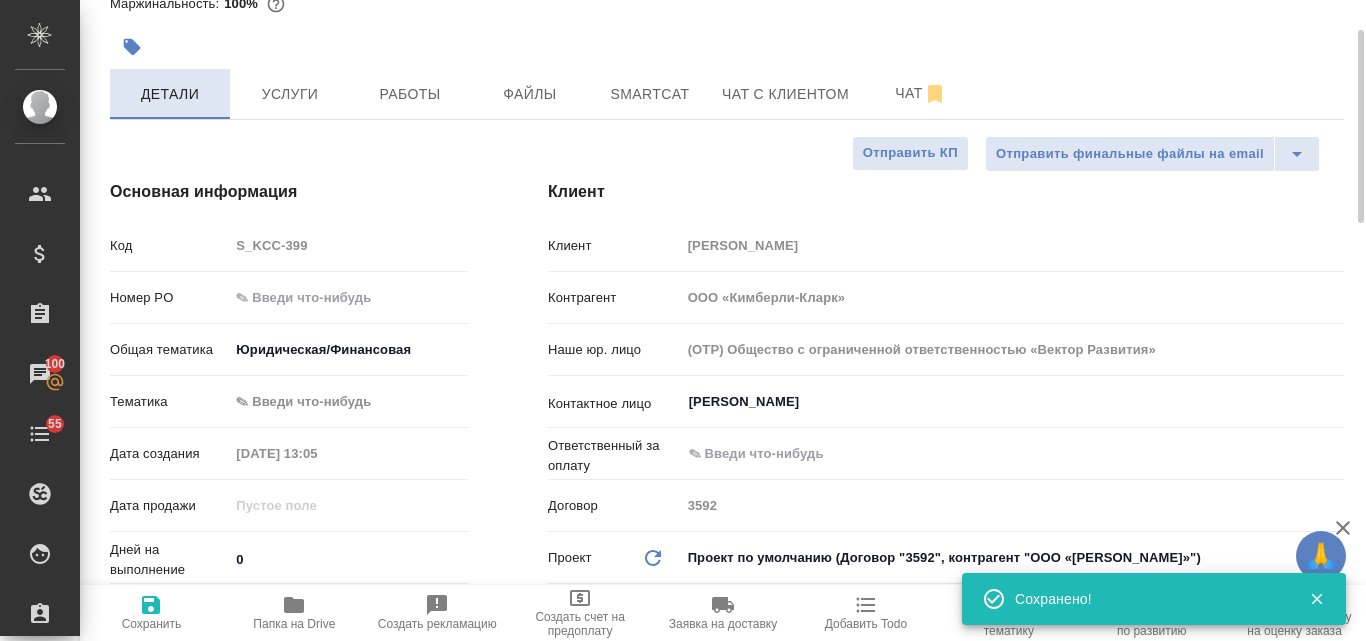 scroll, scrollTop: 0, scrollLeft: 0, axis: both 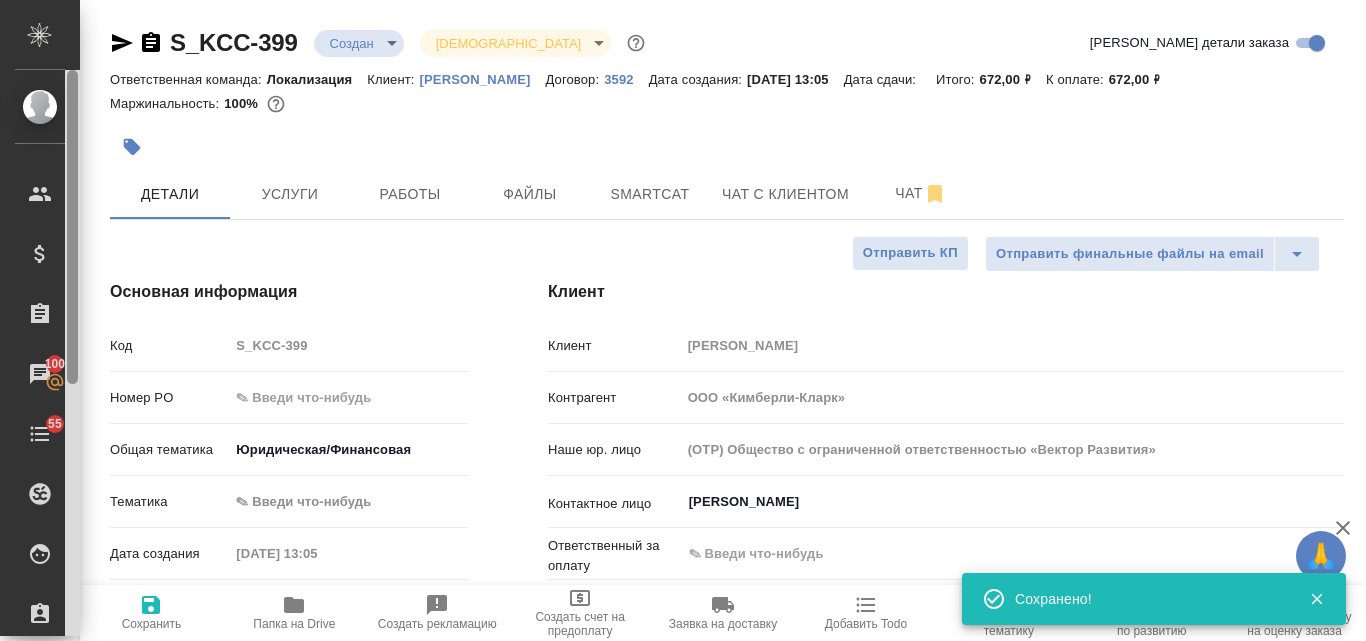 type on "x" 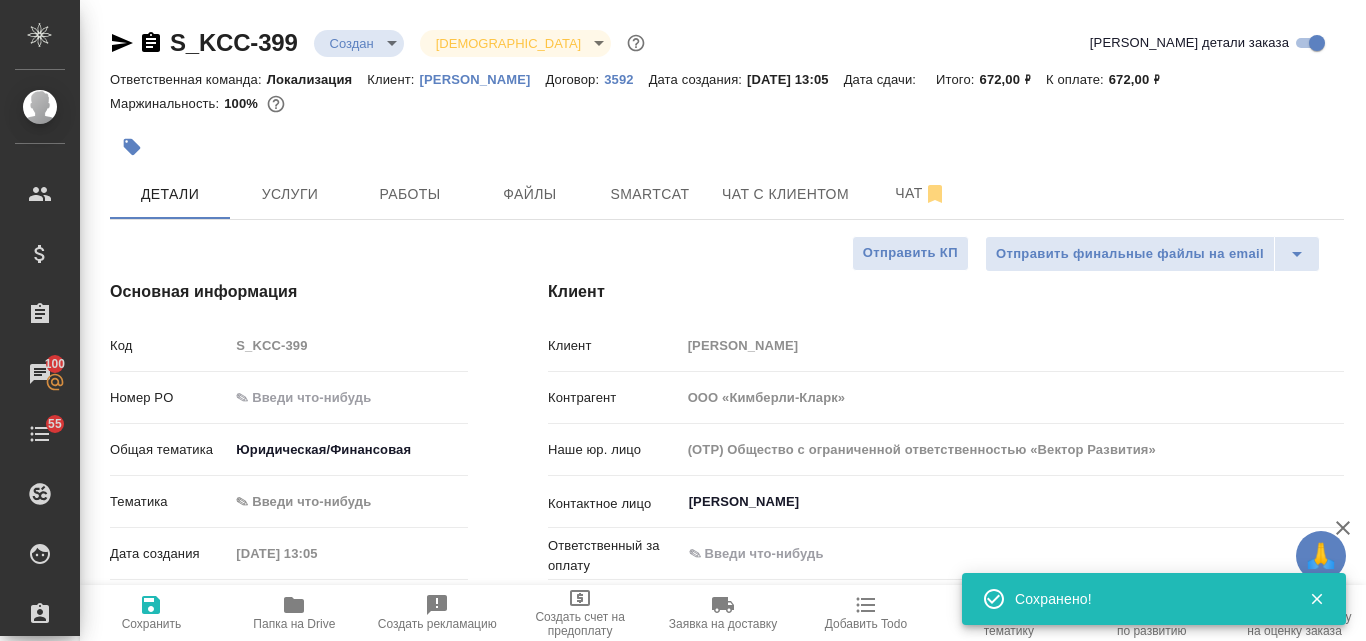 type on "x" 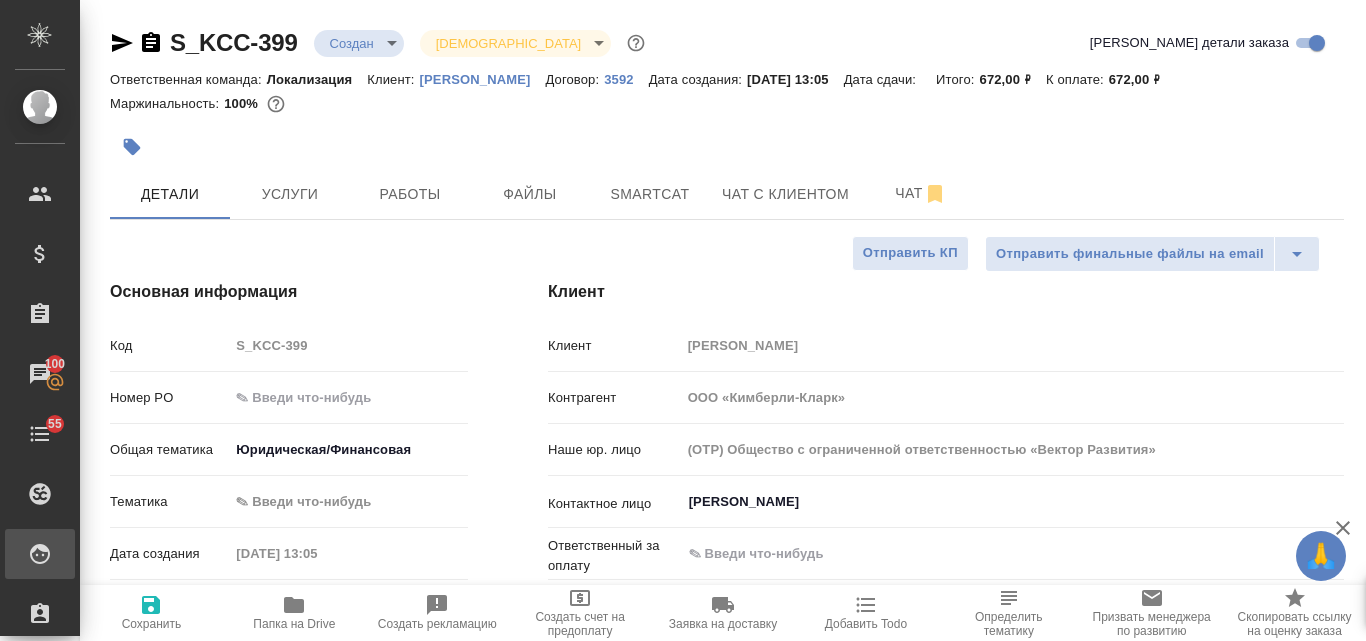 type on "x" 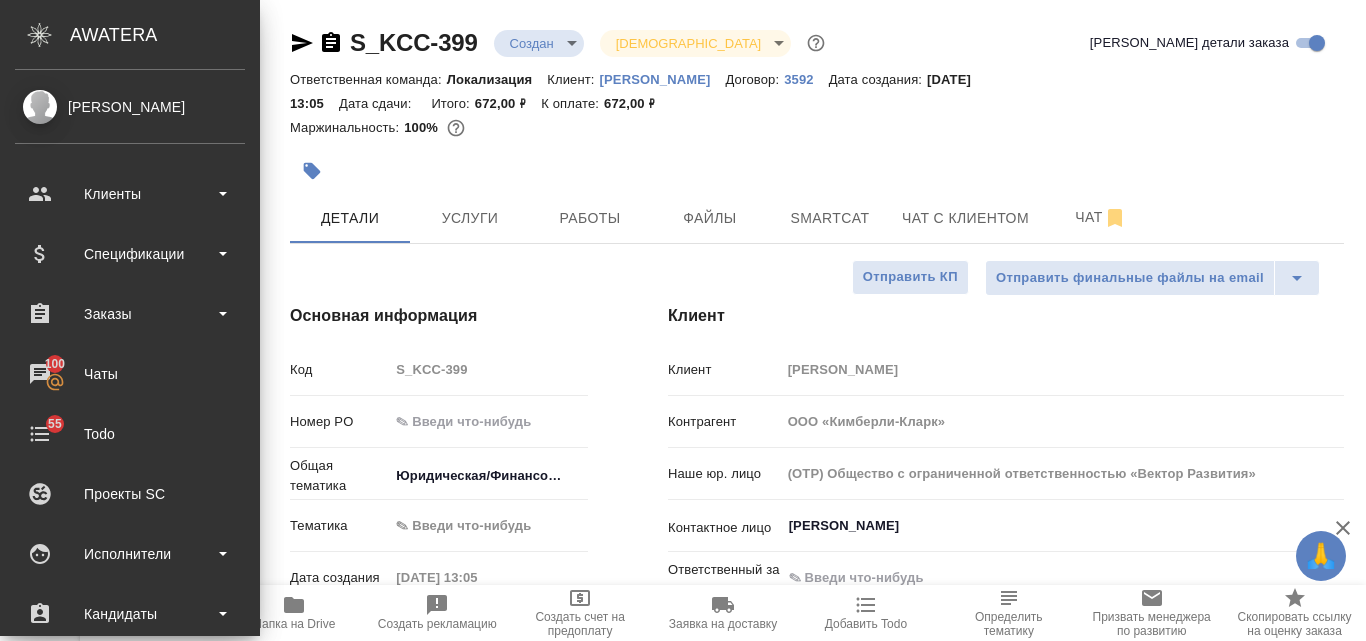 type on "x" 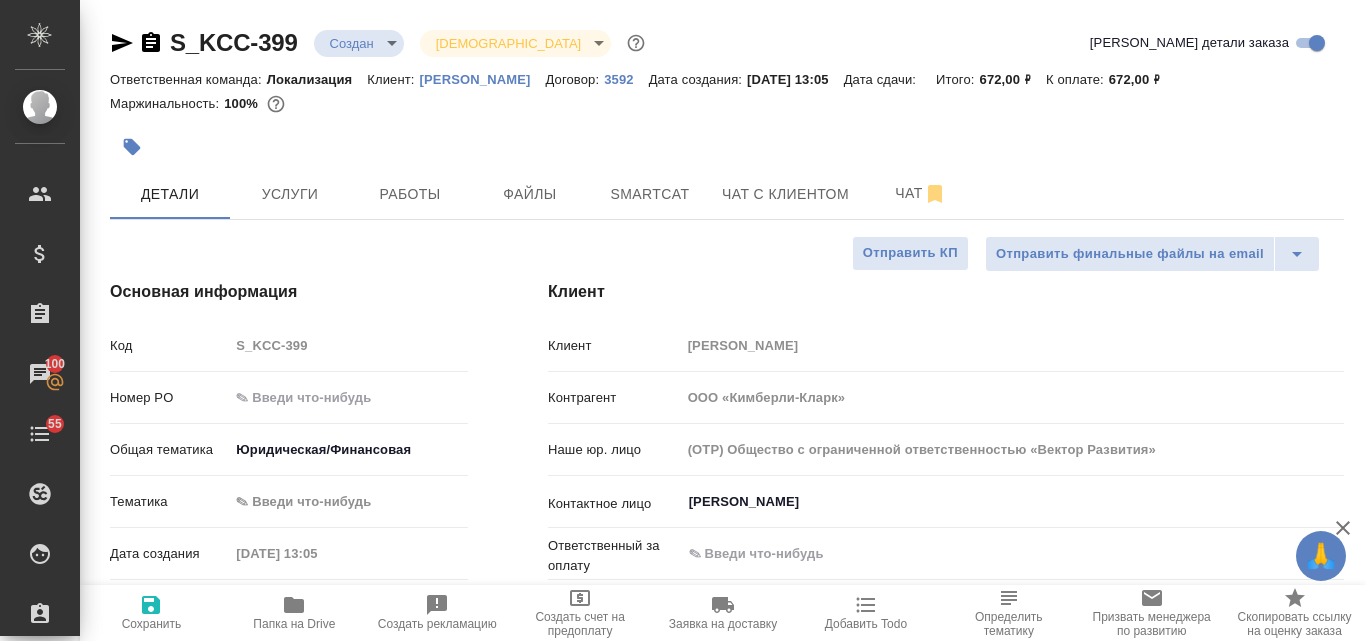 type on "x" 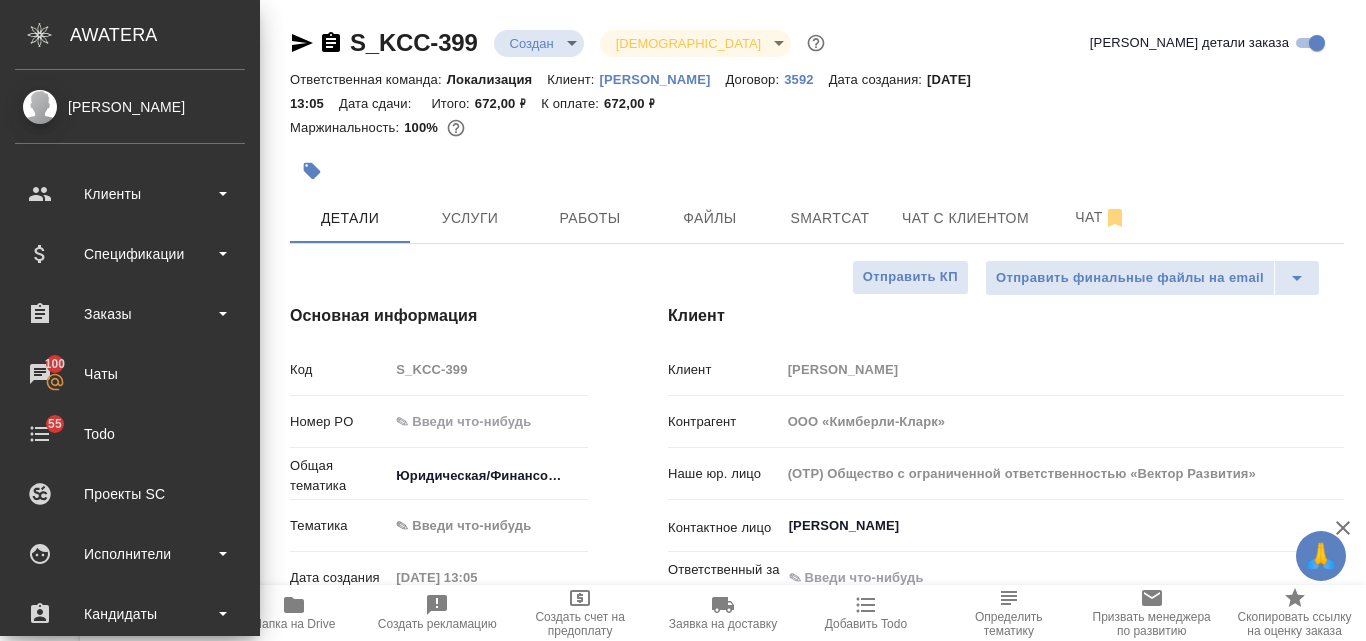 type on "x" 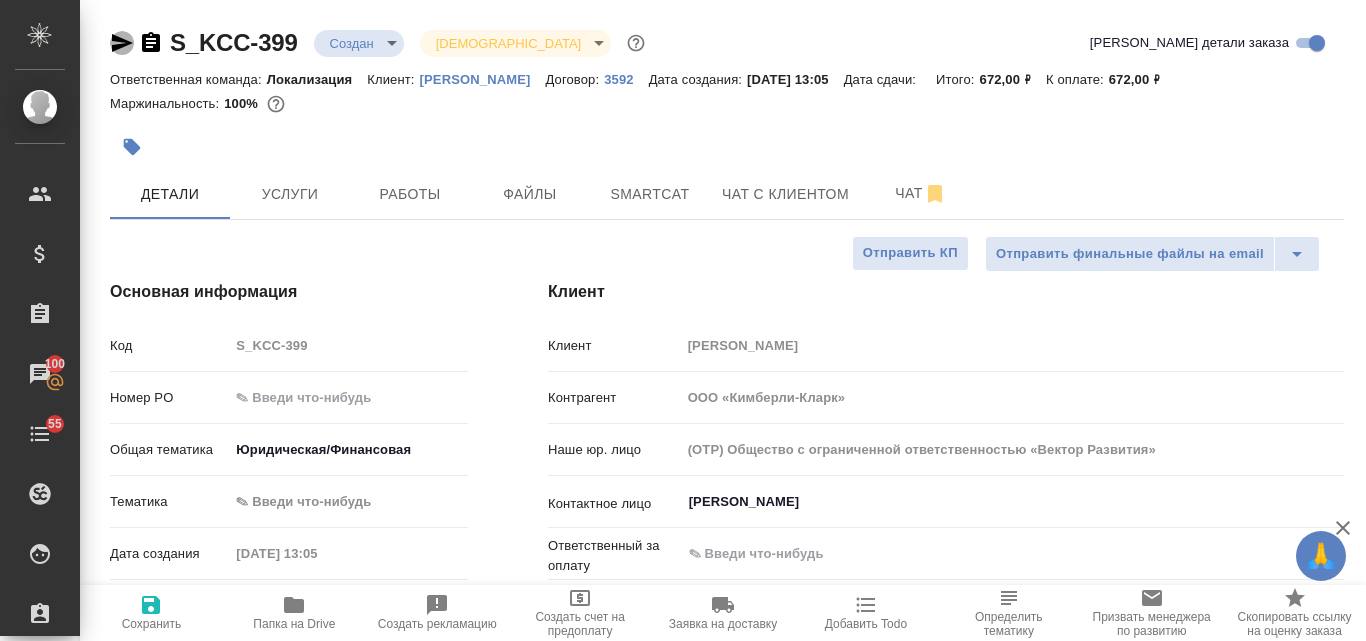 click 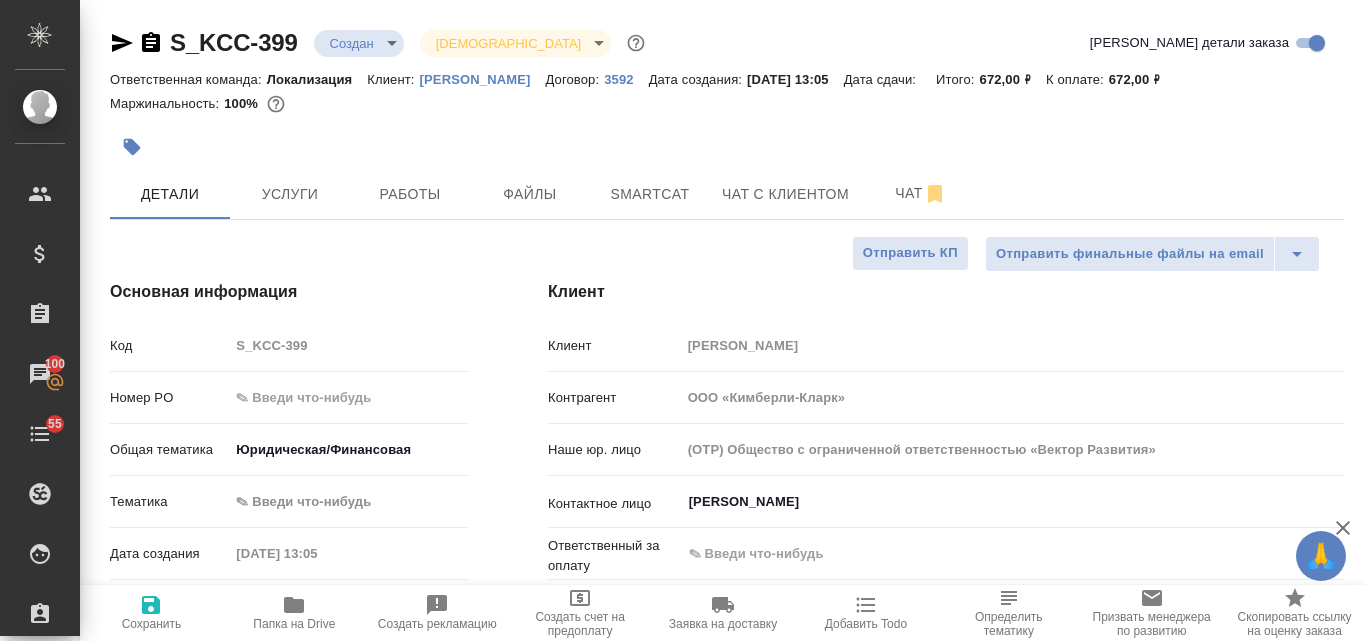 type on "x" 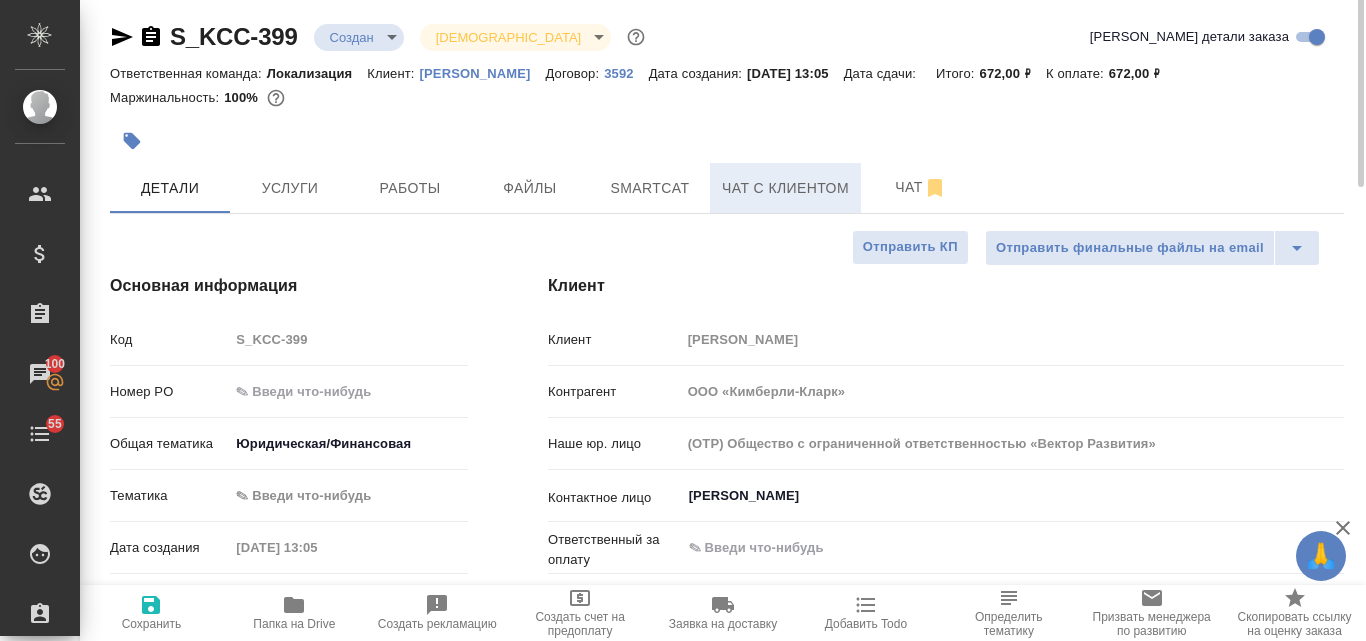 scroll, scrollTop: 0, scrollLeft: 0, axis: both 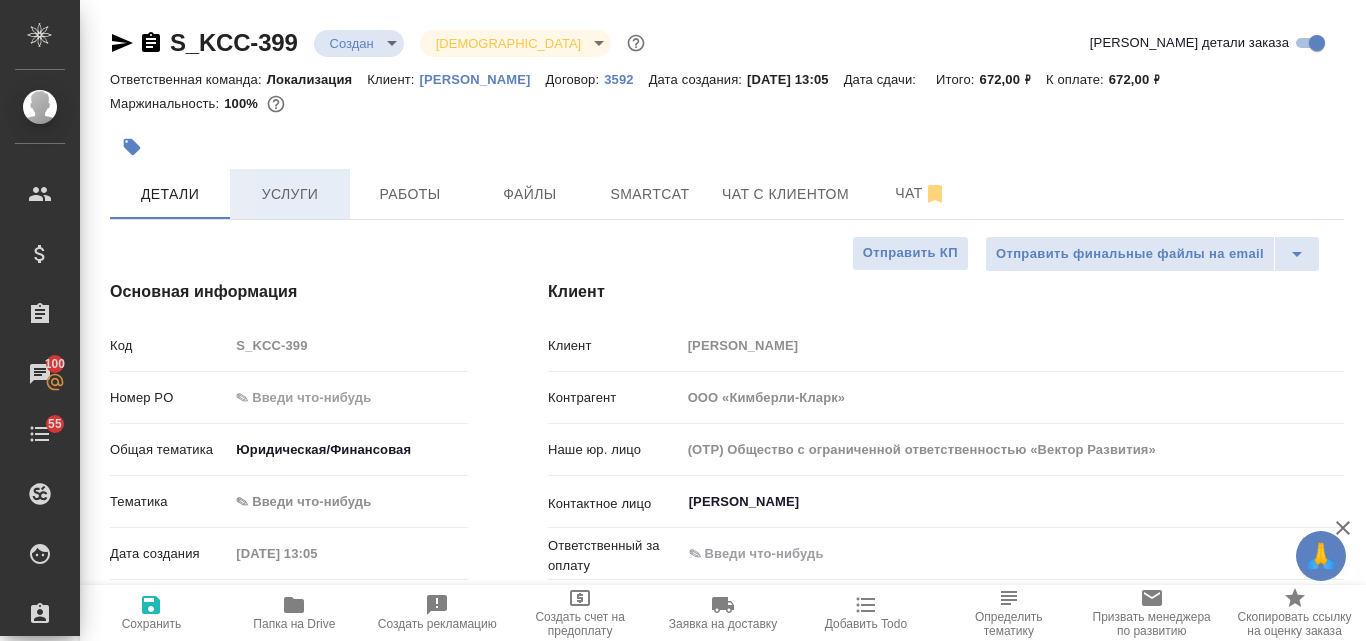 click on "Услуги" at bounding box center [290, 194] 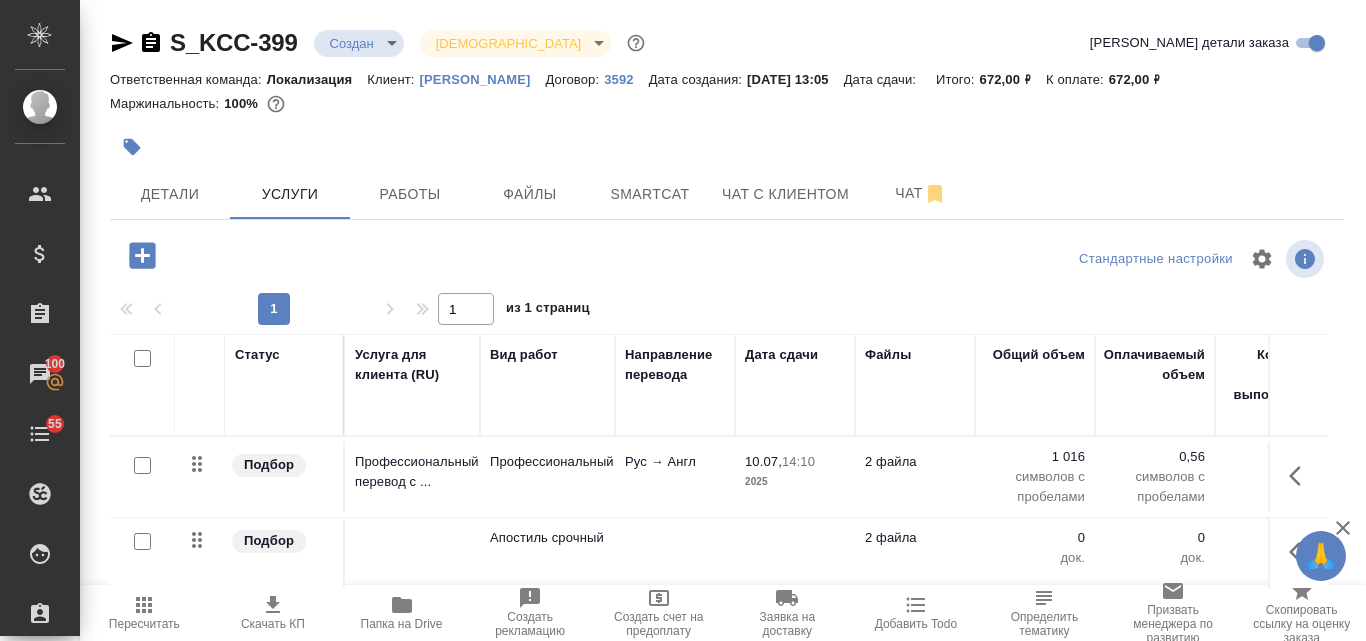 scroll, scrollTop: 174, scrollLeft: 0, axis: vertical 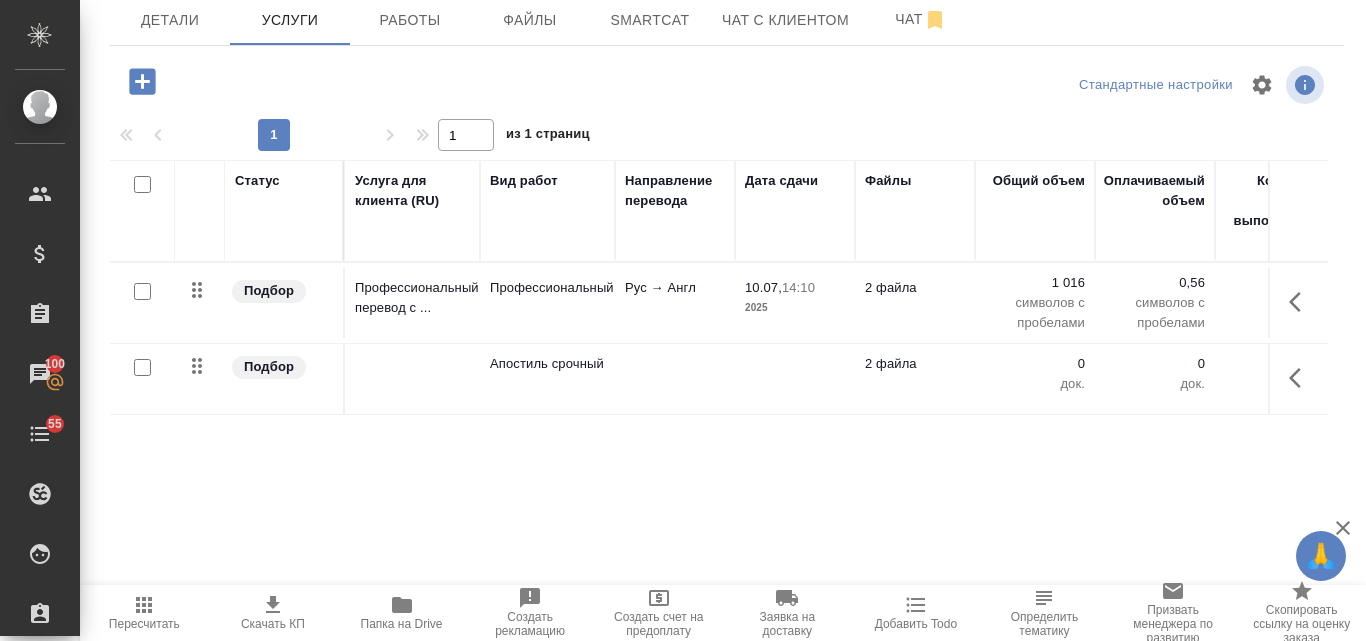 click 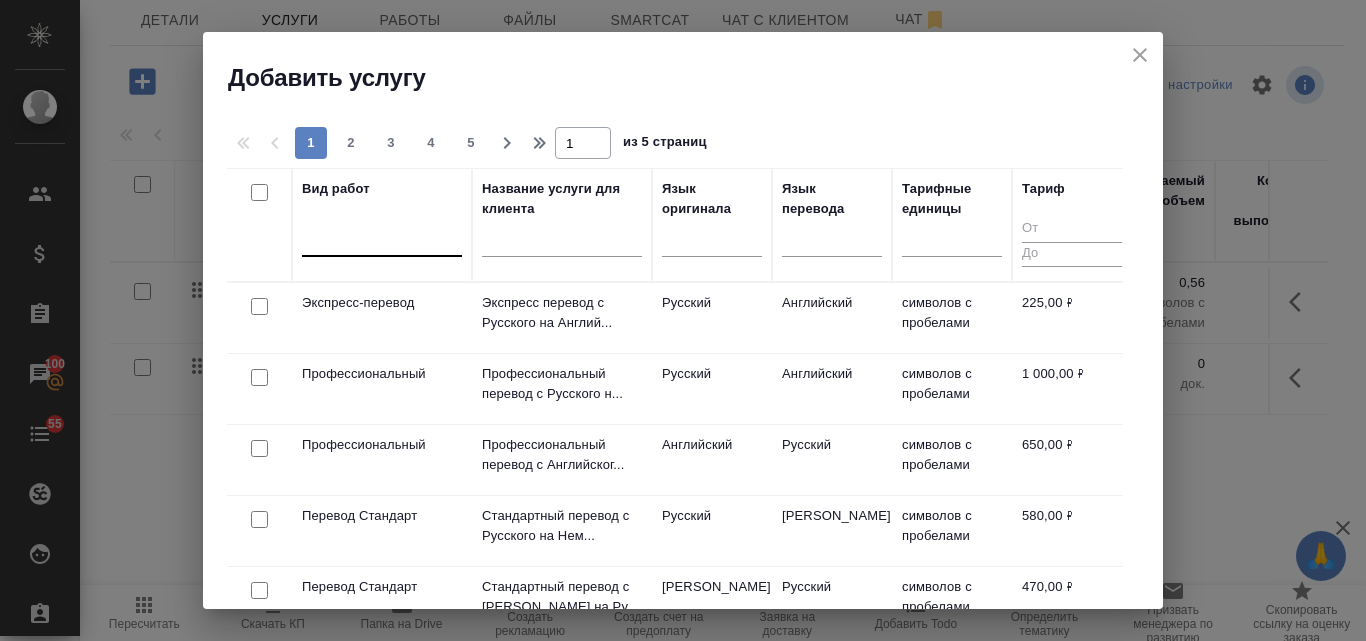 click at bounding box center [382, 236] 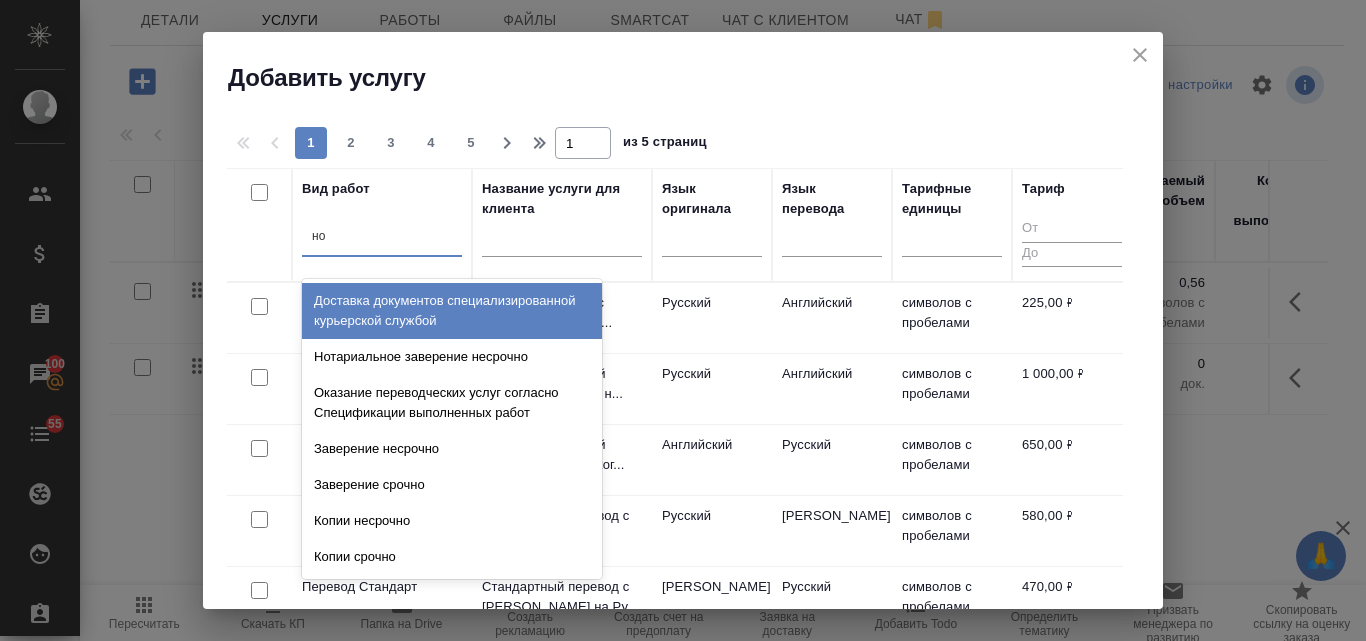 type on "нот" 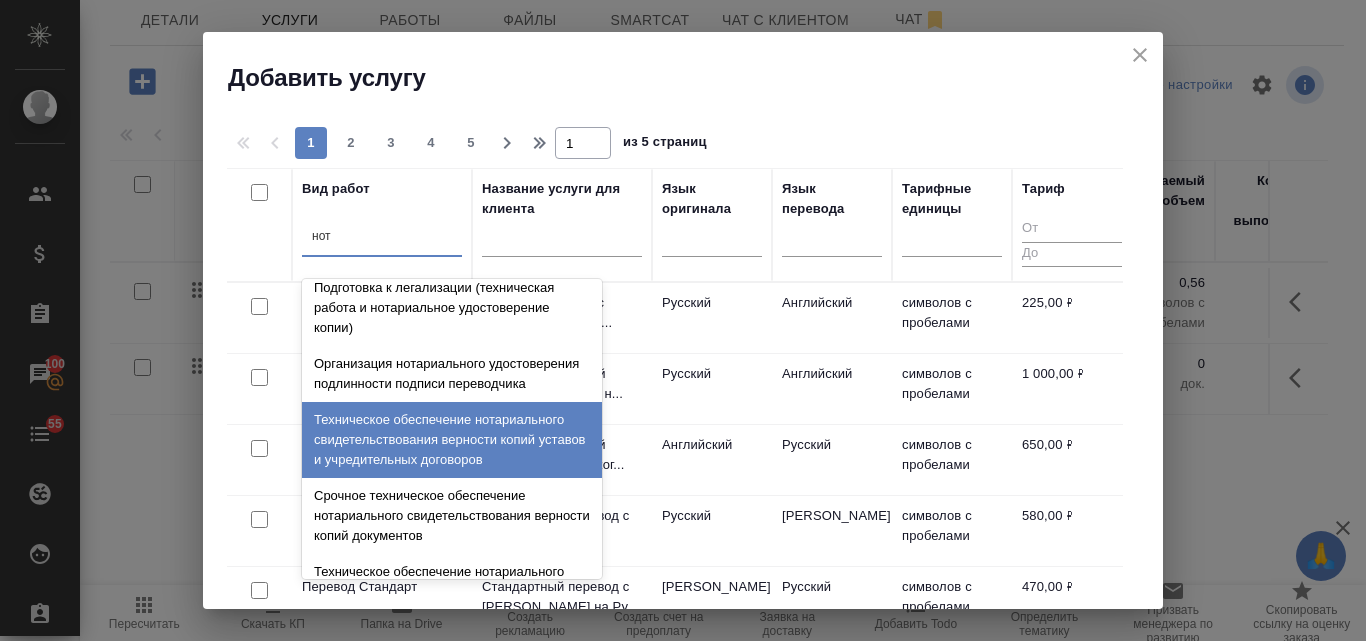 scroll, scrollTop: 0, scrollLeft: 0, axis: both 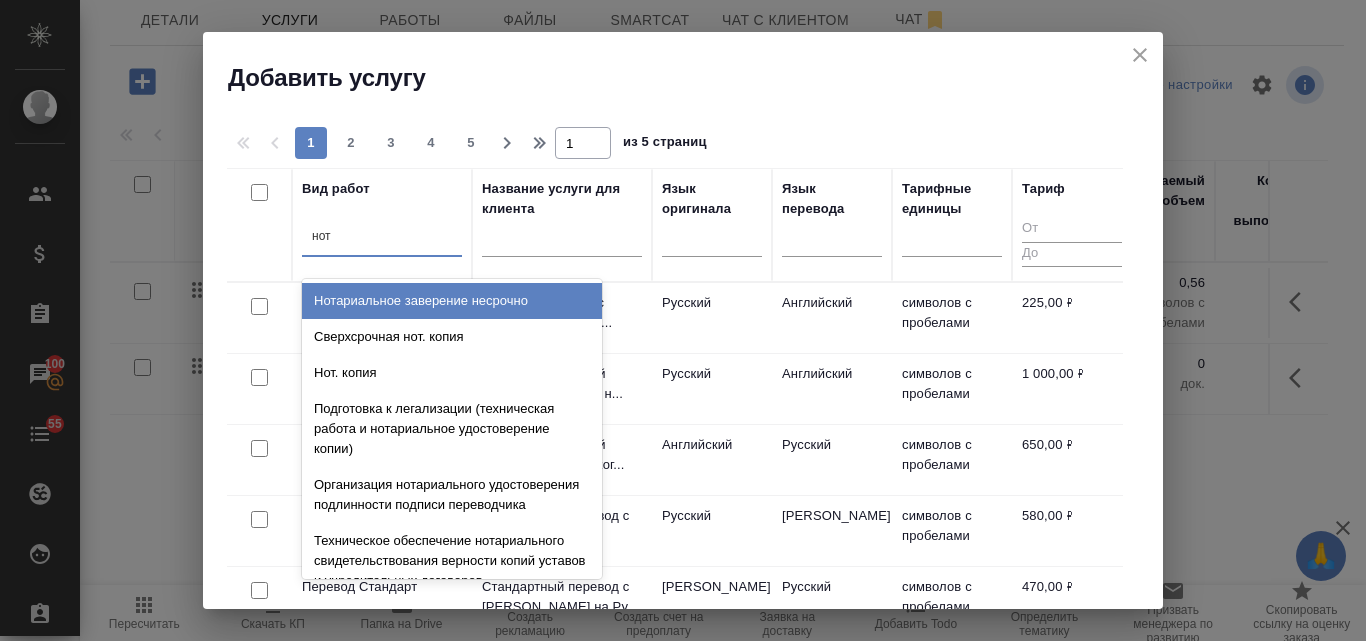 click on "Нотариальное заверение несрочно" at bounding box center [452, 301] 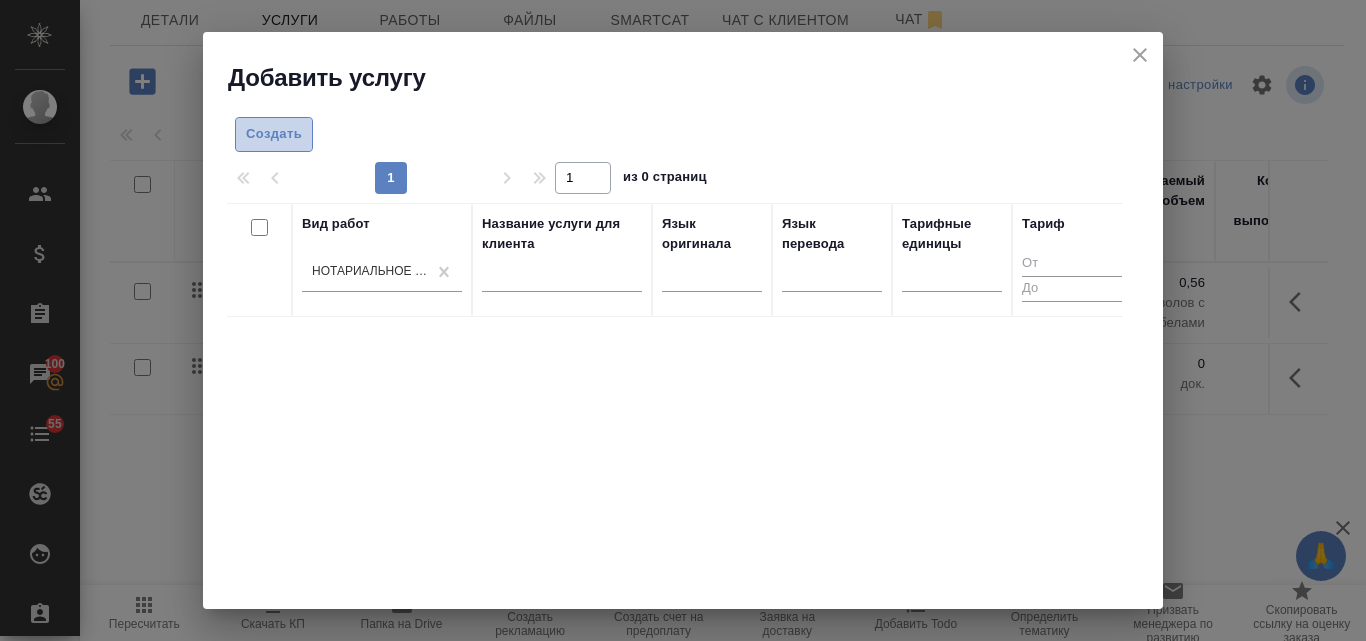 click on "Создать" at bounding box center [274, 134] 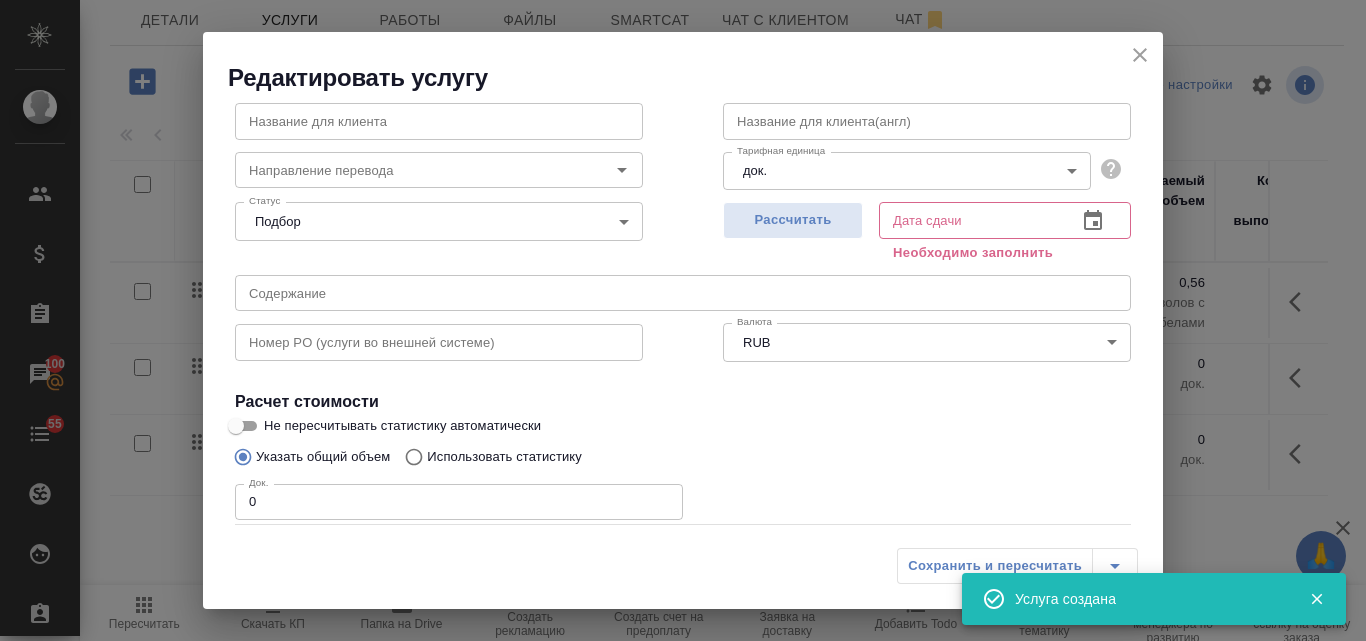 scroll, scrollTop: 226, scrollLeft: 0, axis: vertical 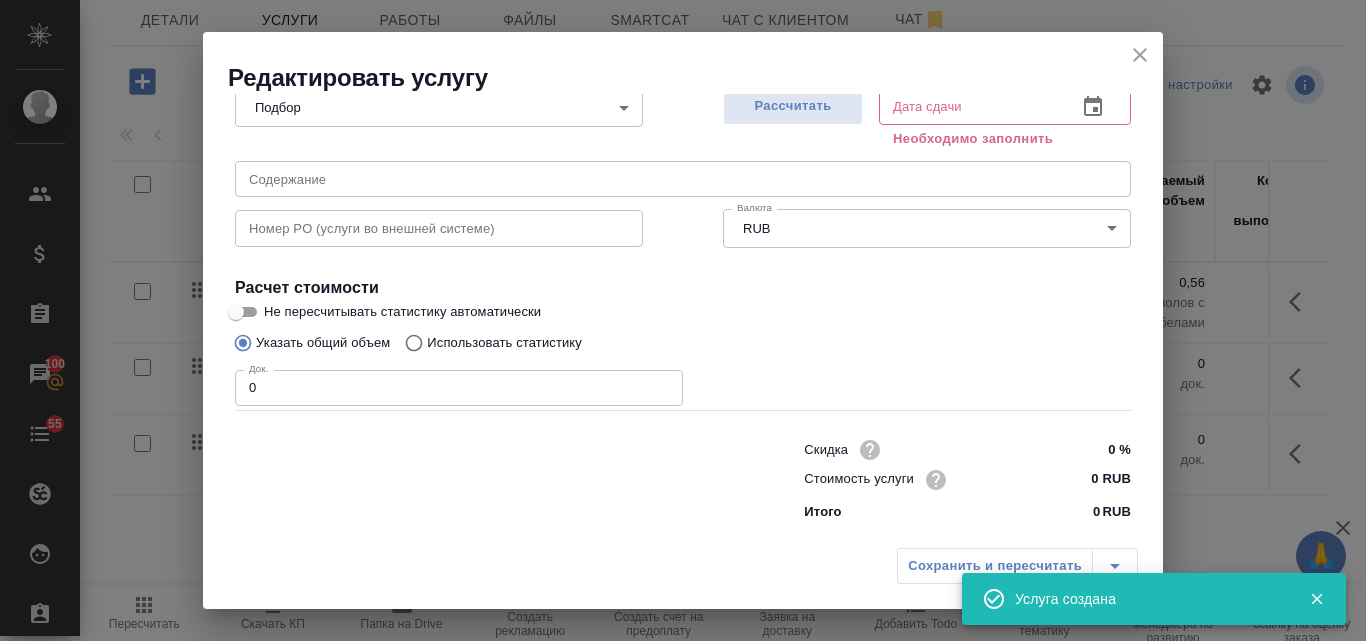 click on "0" at bounding box center (459, 388) 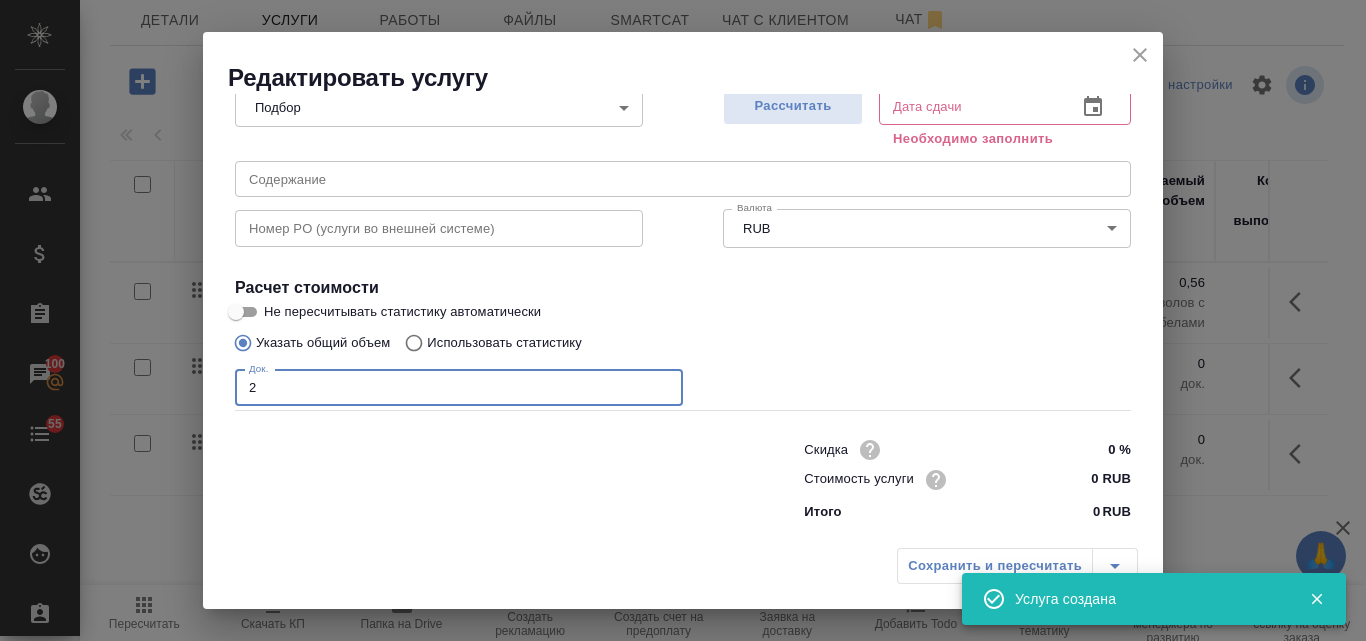 type on "2" 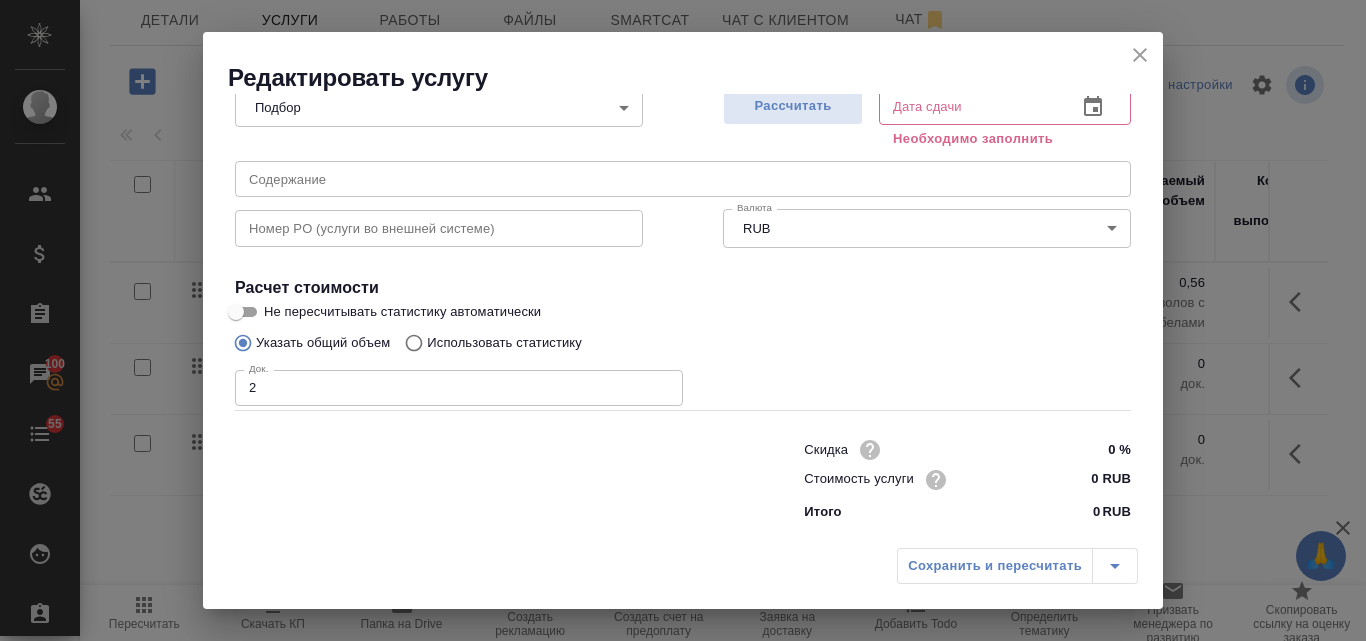 click on "0 RUB" at bounding box center [1093, 479] 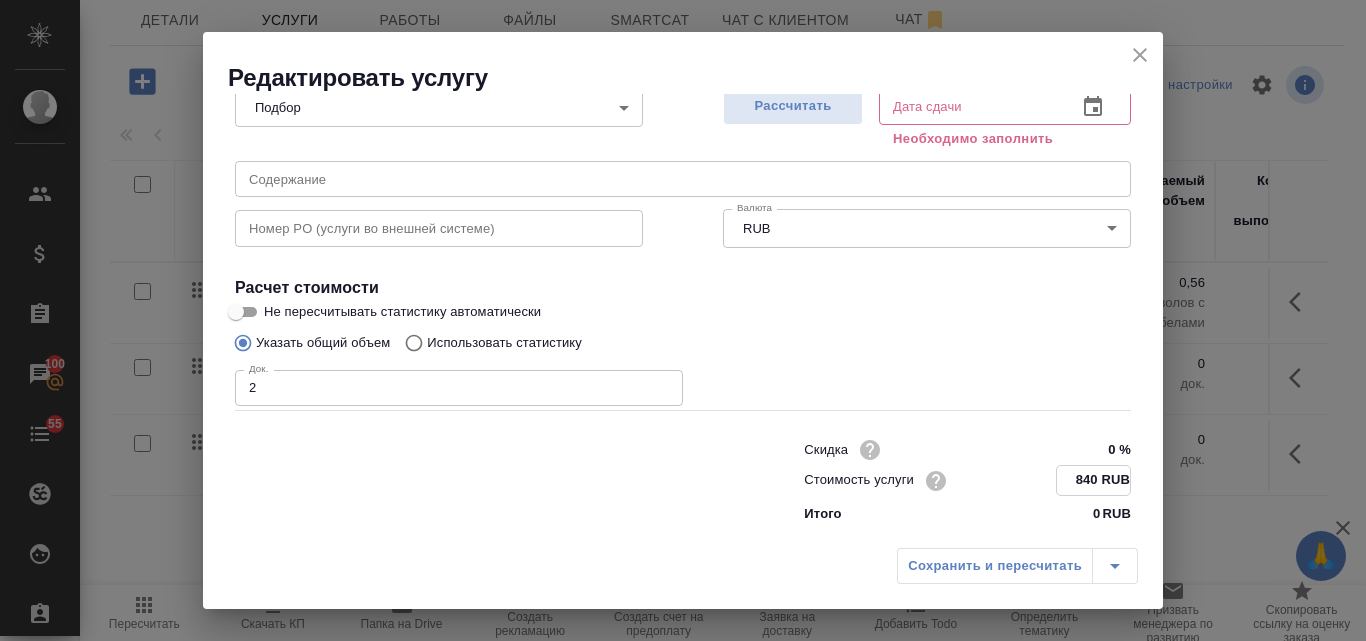 type on "840 RUB" 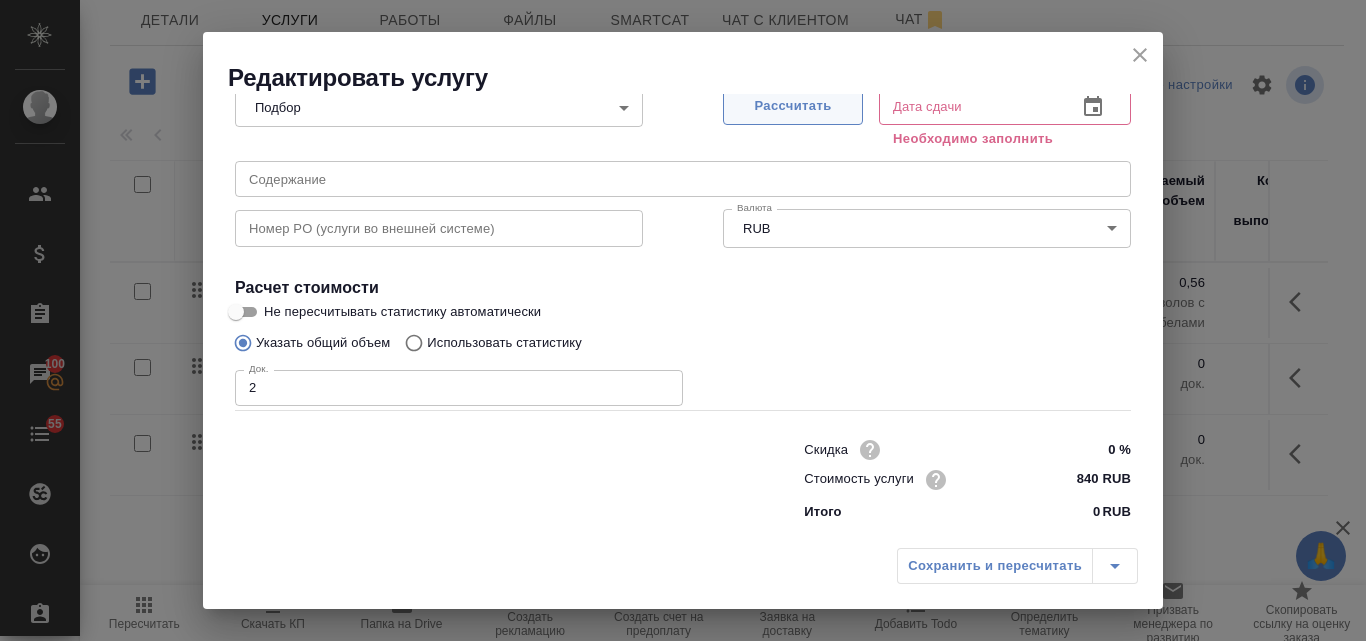click on "Рассчитать" at bounding box center [793, 106] 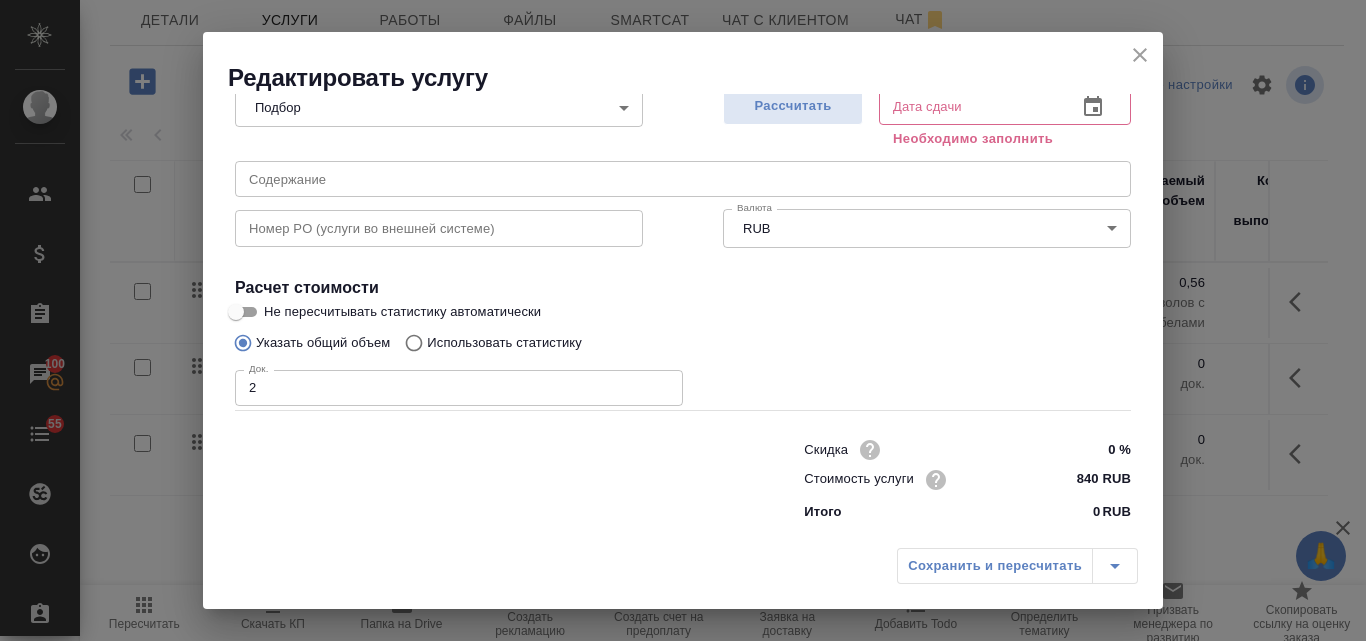 type on "10.07.2025 14:04" 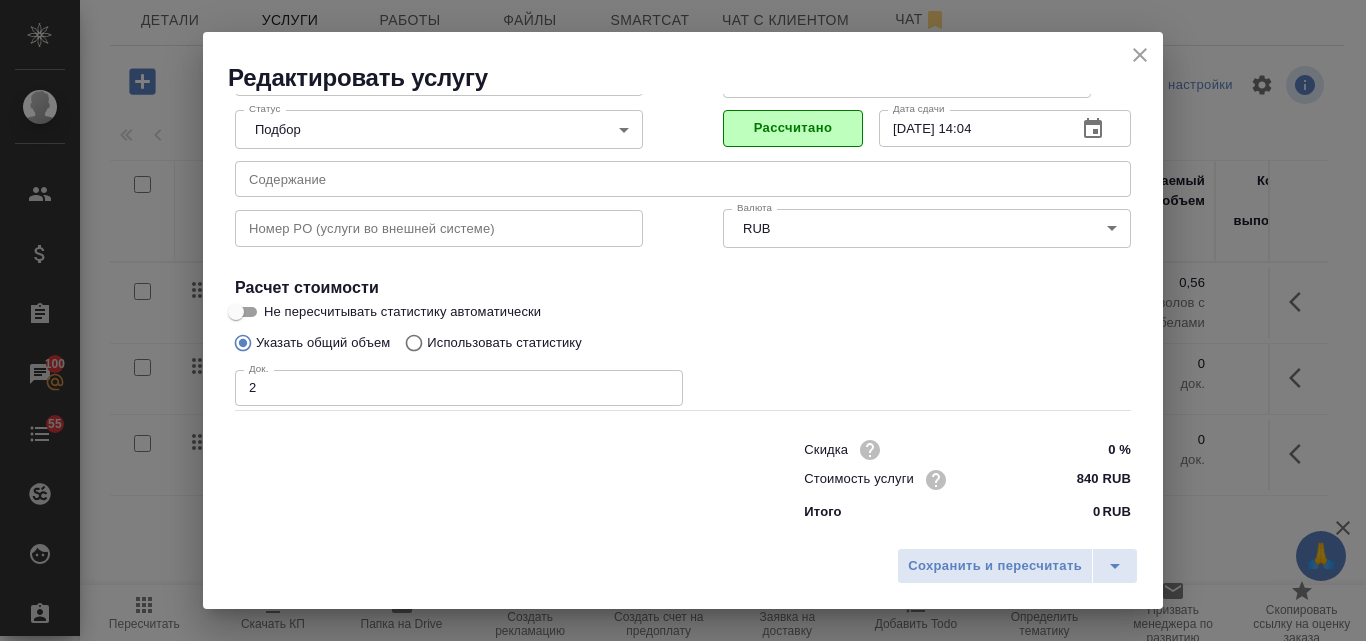 scroll, scrollTop: 204, scrollLeft: 0, axis: vertical 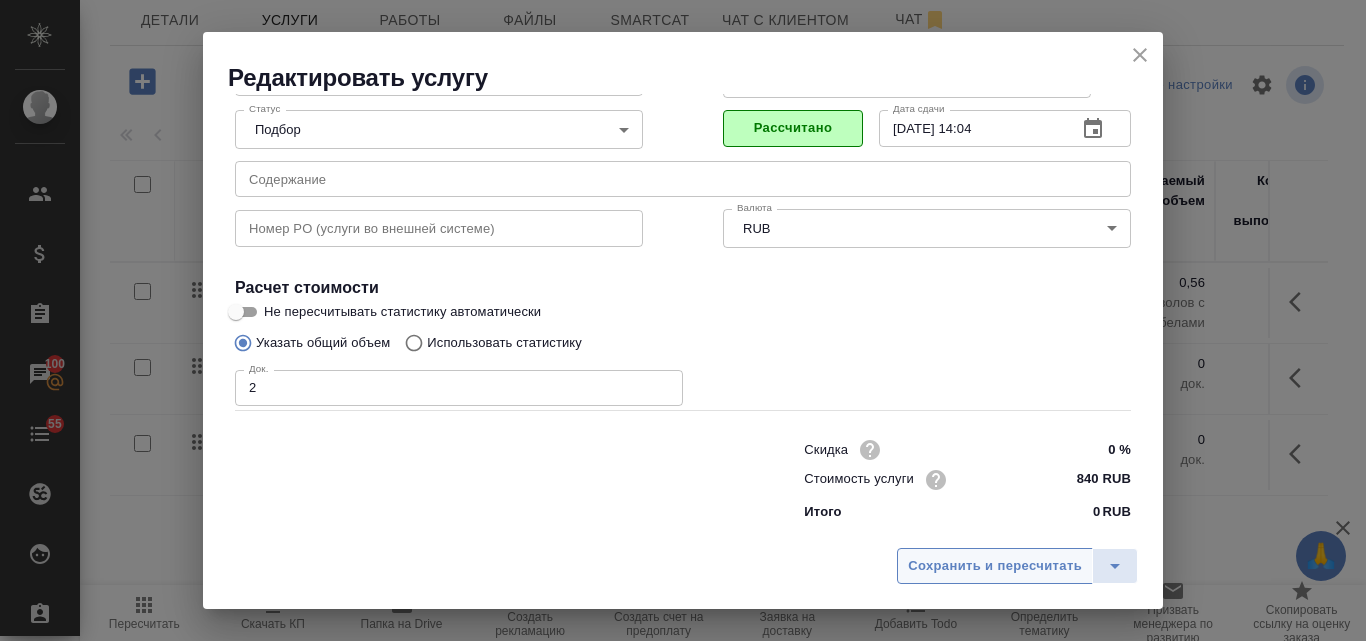 click on "Сохранить и пересчитать" at bounding box center (995, 566) 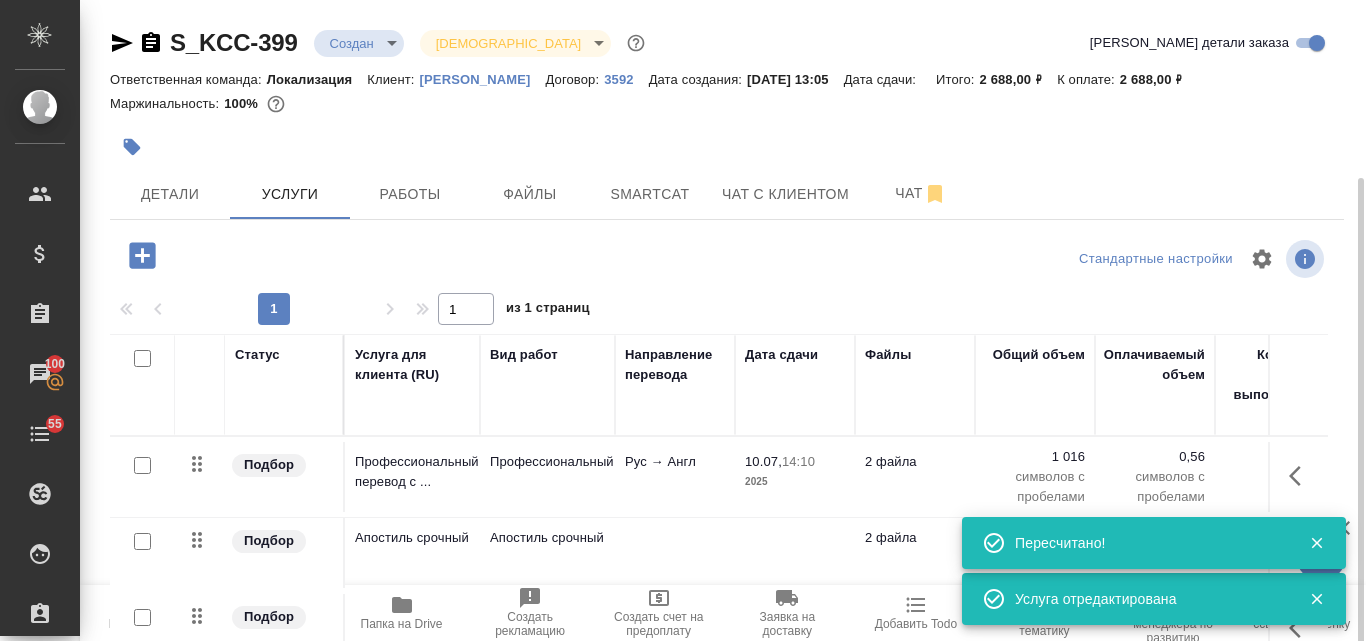 scroll, scrollTop: 174, scrollLeft: 0, axis: vertical 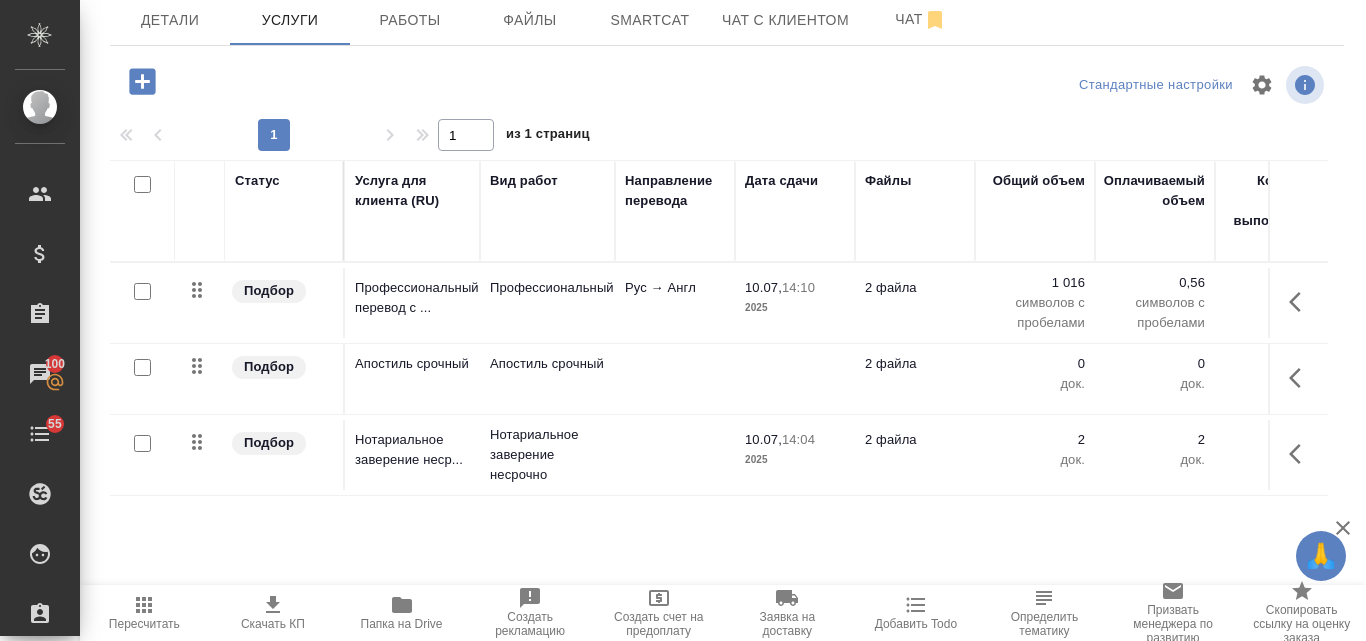 click 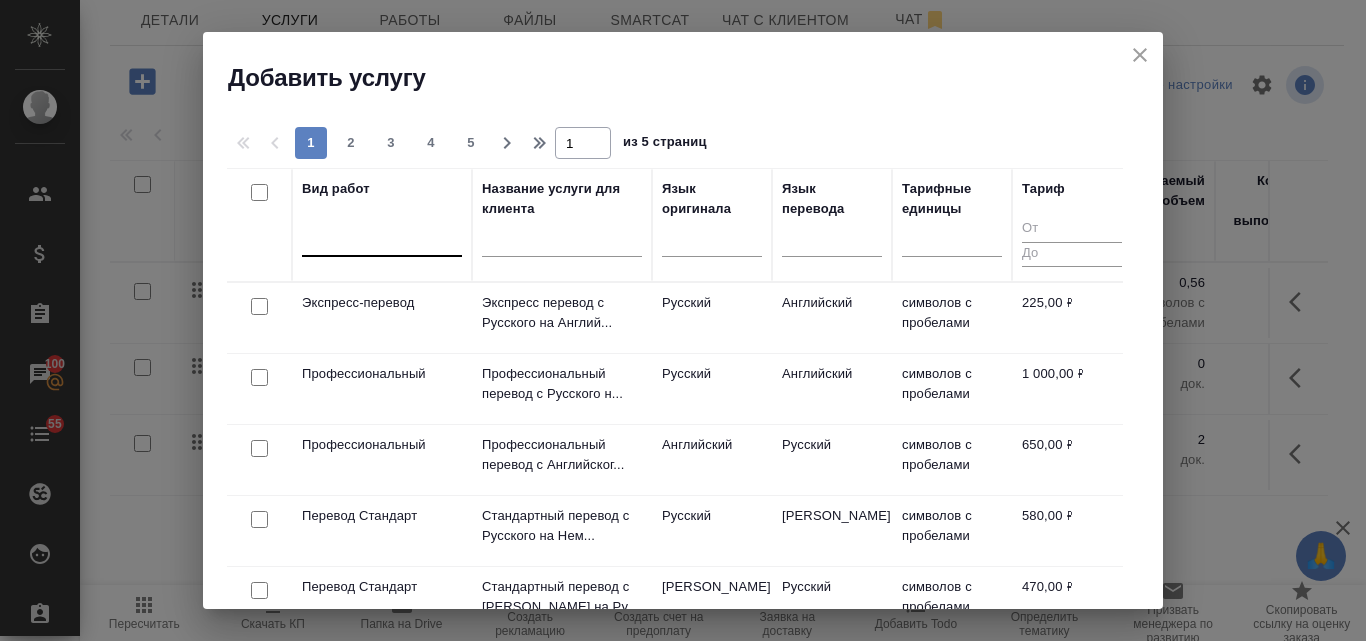 click at bounding box center [382, 236] 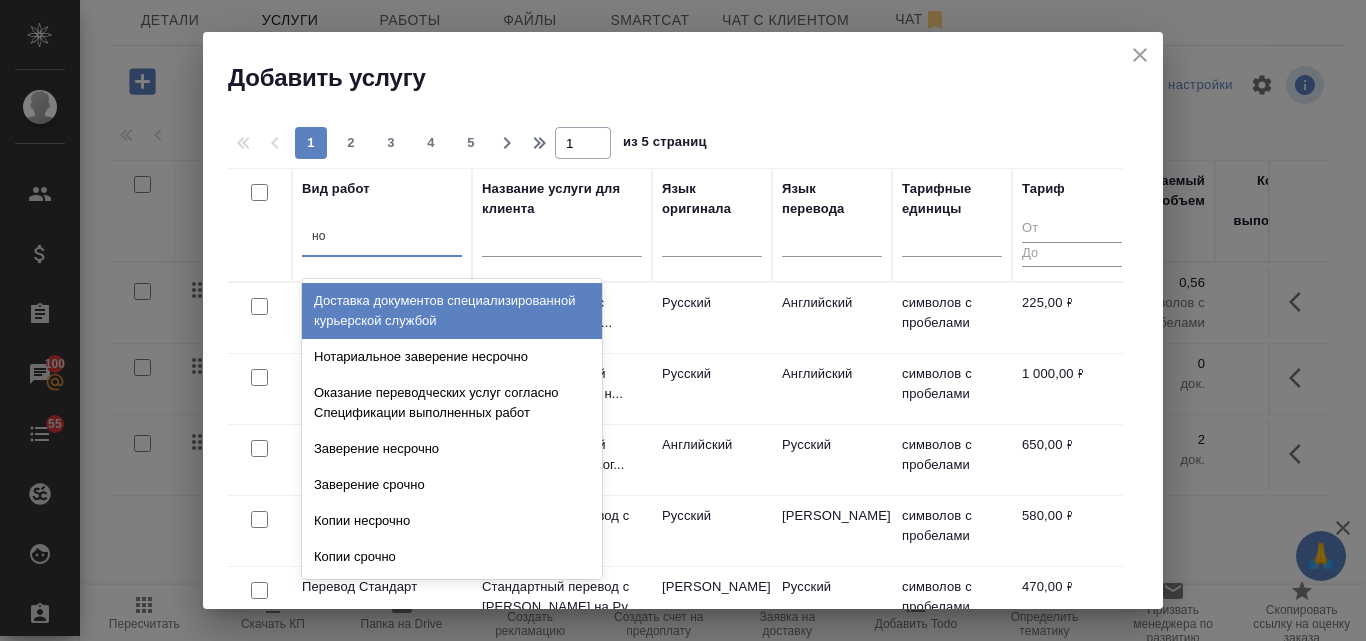type on "нот" 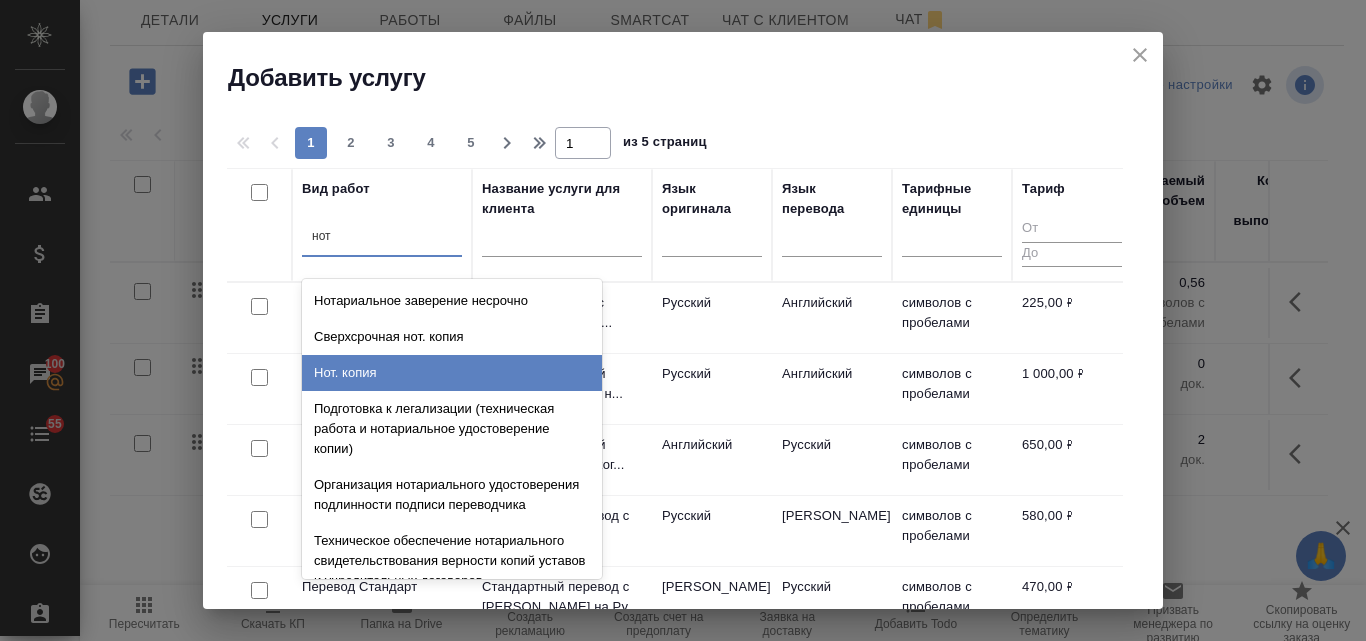 click on "Нот. копия" at bounding box center [452, 373] 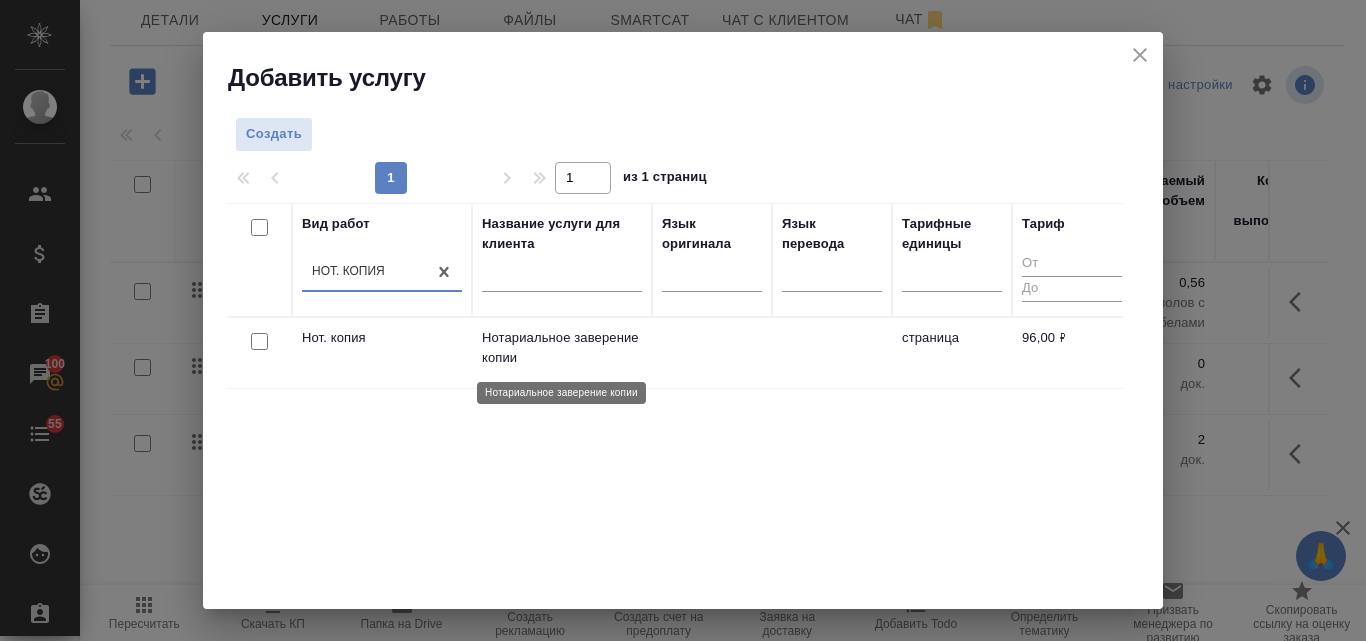 click on "Нотариальное заверение копии" at bounding box center [562, 348] 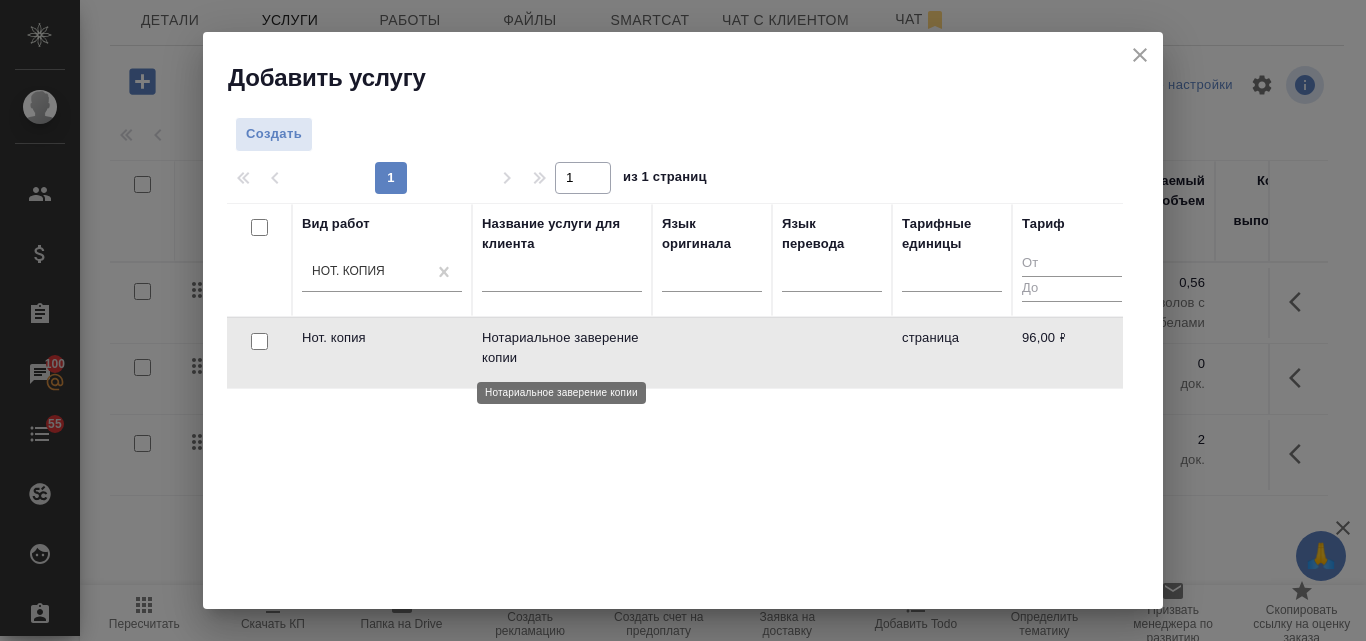 click on "Нотариальное заверение копии" at bounding box center [562, 348] 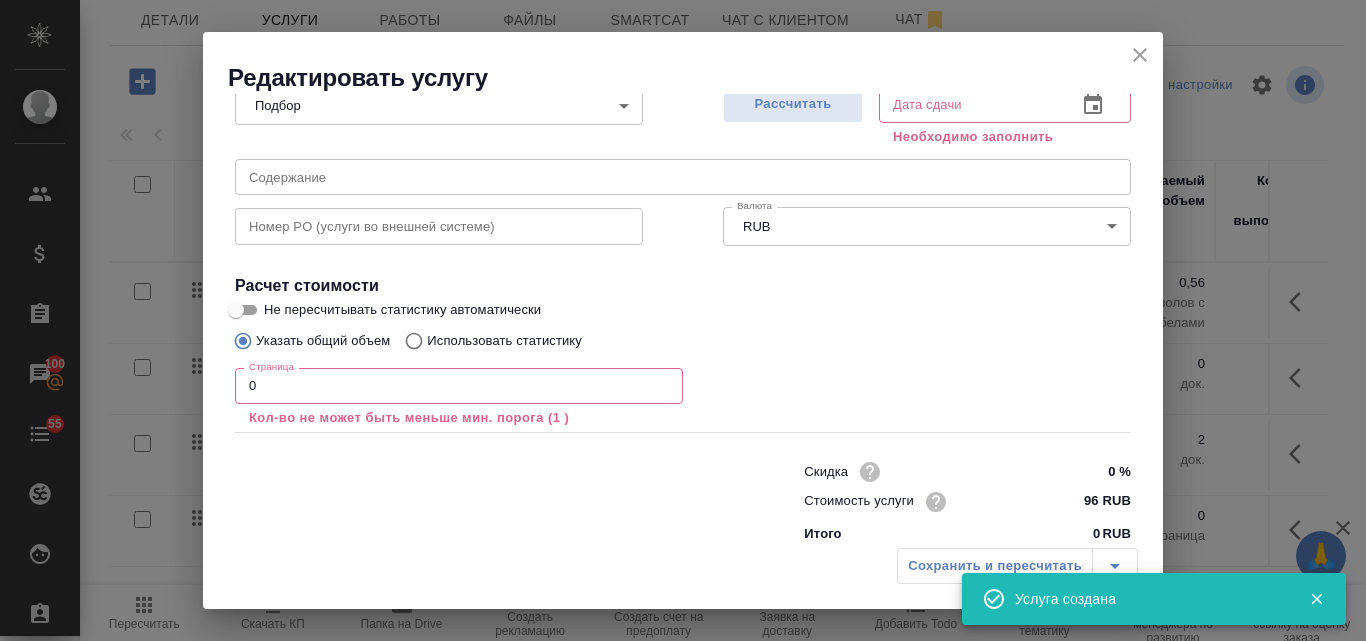 scroll, scrollTop: 250, scrollLeft: 0, axis: vertical 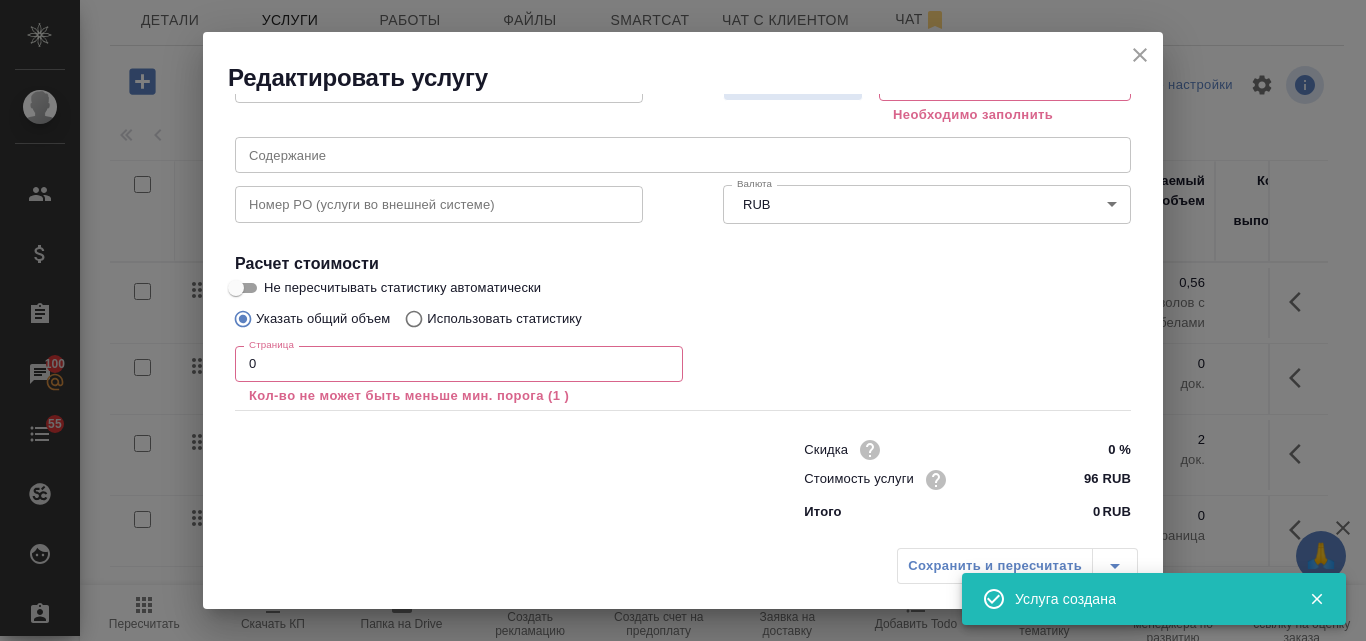 click on "0" at bounding box center [459, 364] 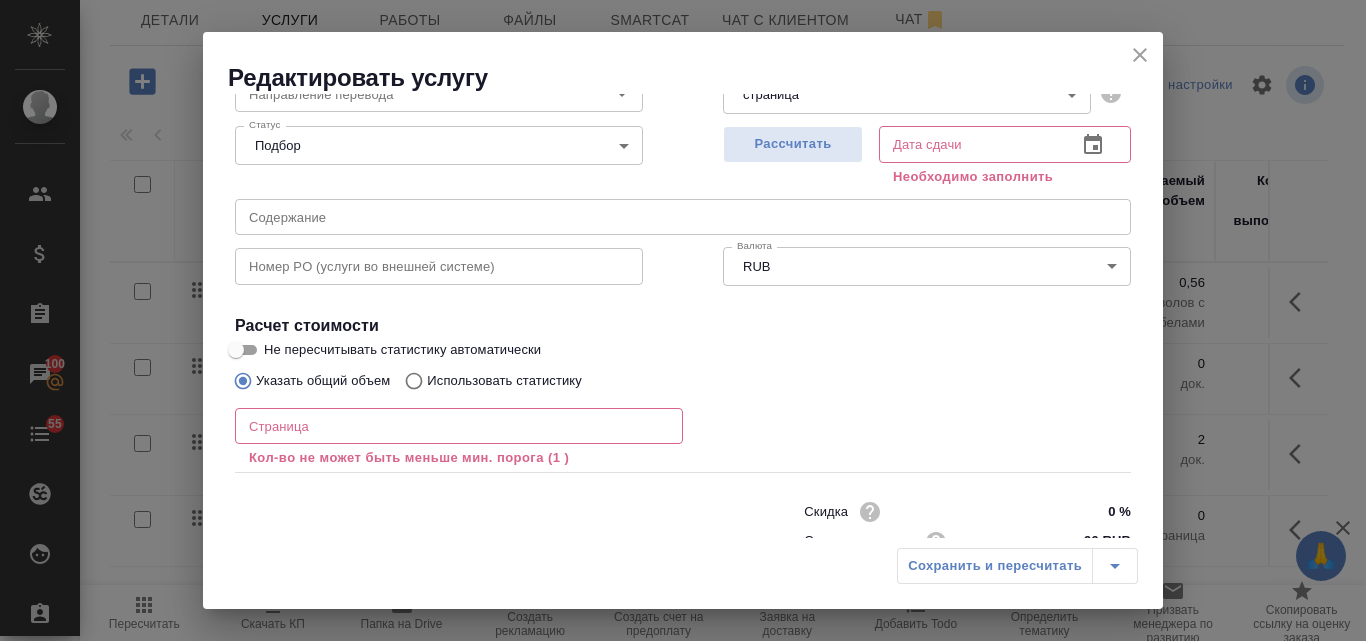scroll, scrollTop: 150, scrollLeft: 0, axis: vertical 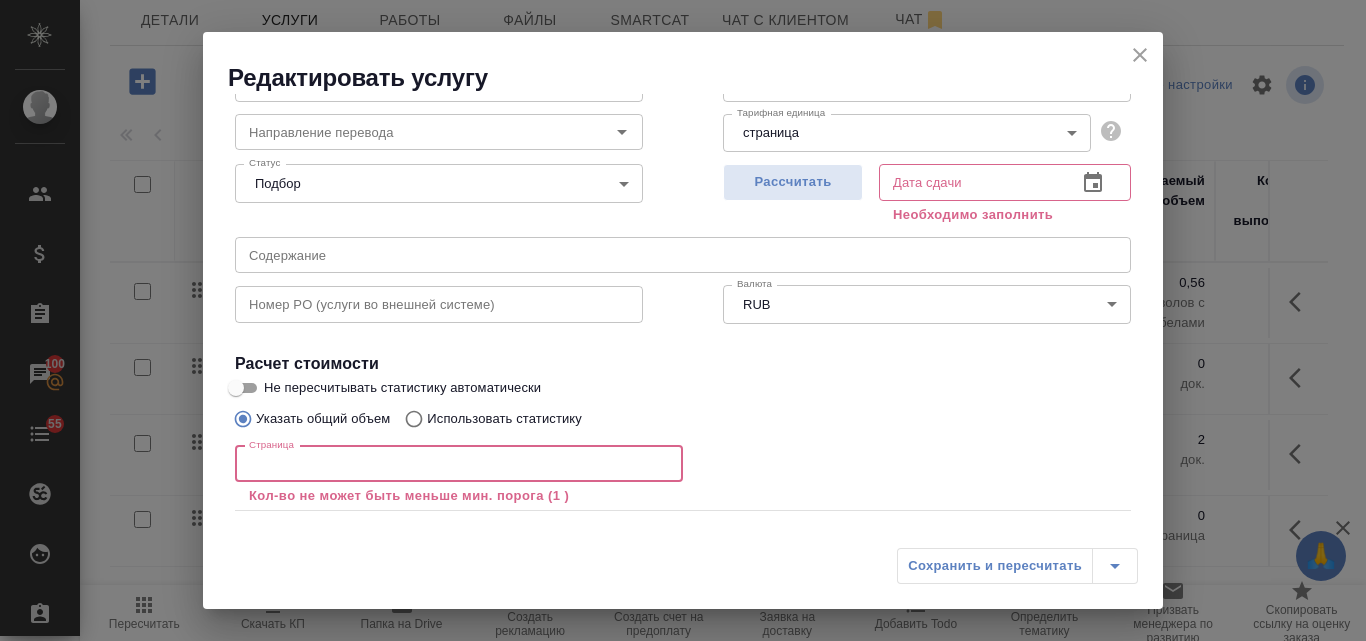 click at bounding box center (459, 464) 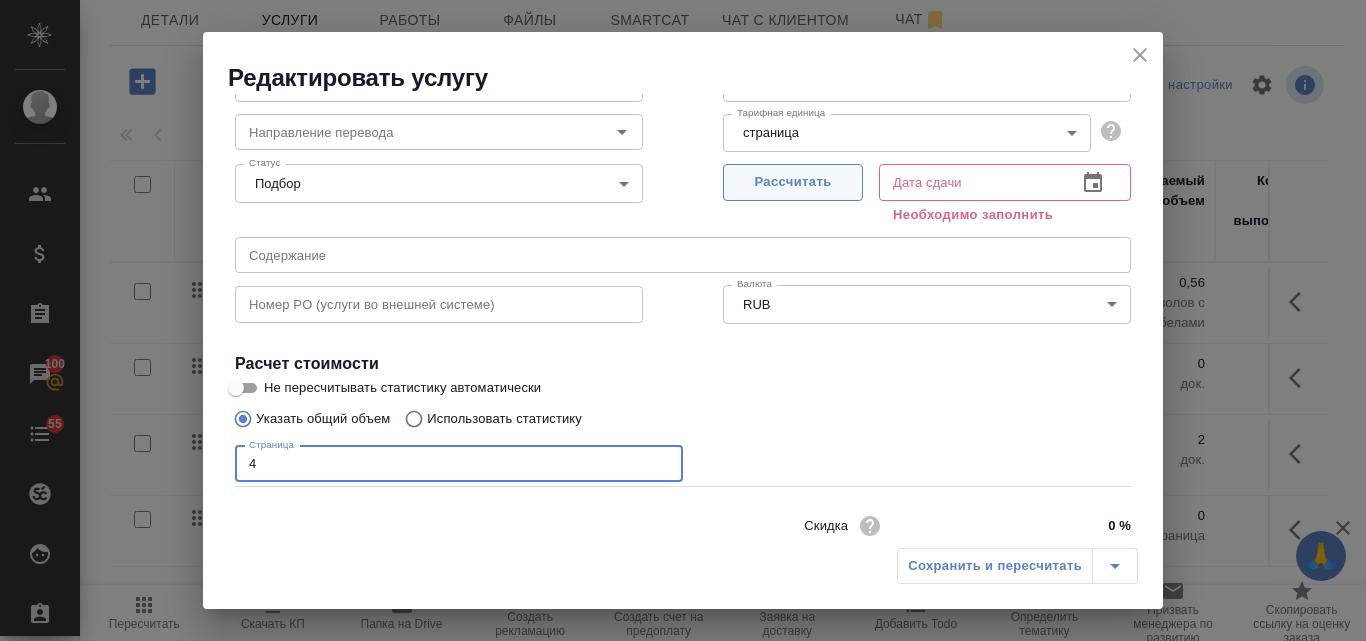 type on "4" 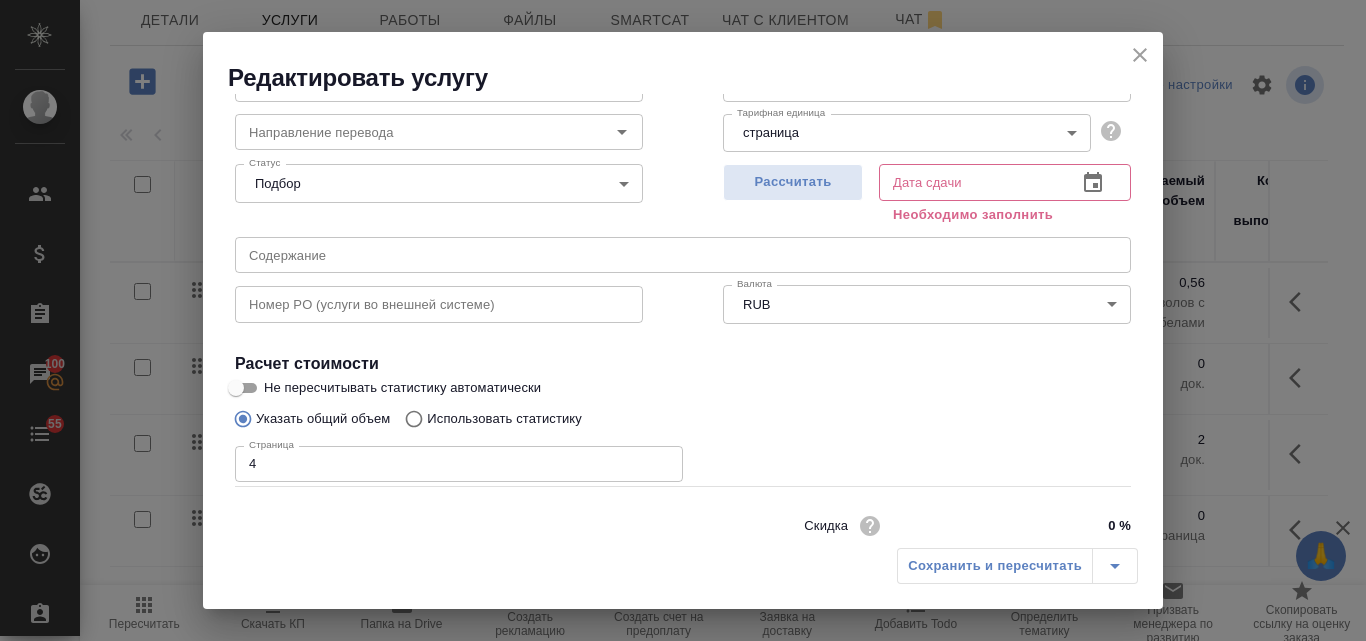 type on "10.07.2025 13:57" 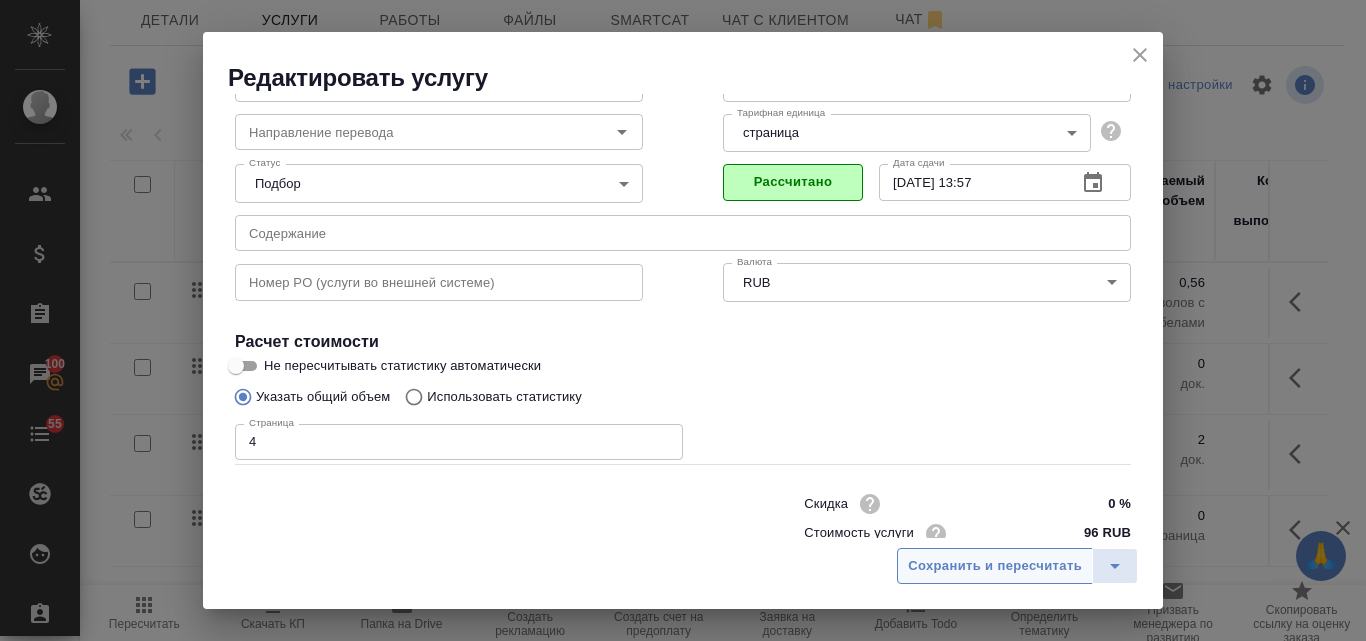 click on "Сохранить и пересчитать" at bounding box center [995, 566] 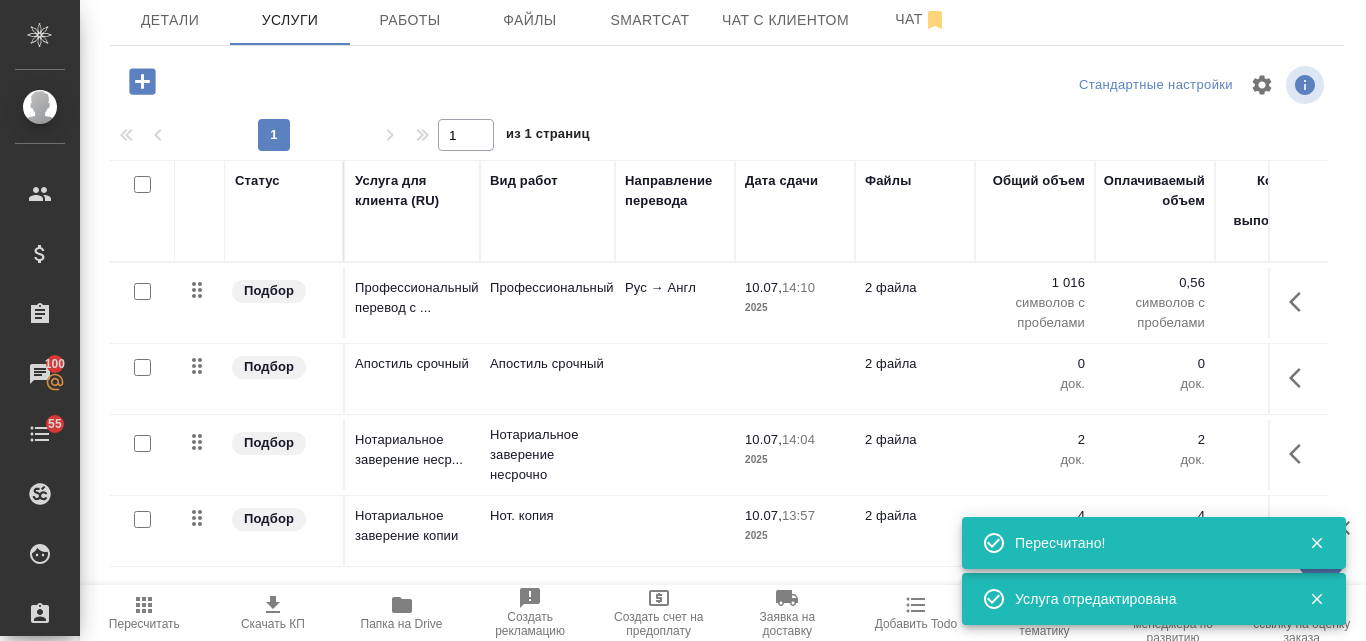 click at bounding box center [675, 303] 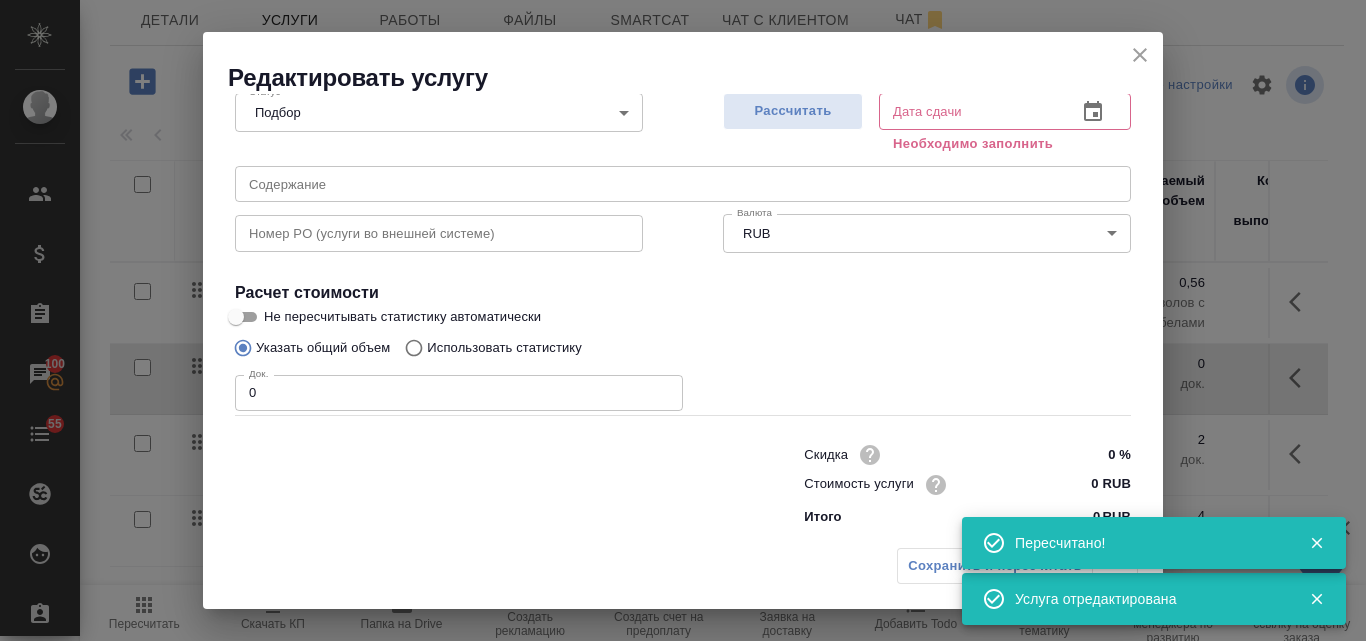 scroll, scrollTop: 226, scrollLeft: 0, axis: vertical 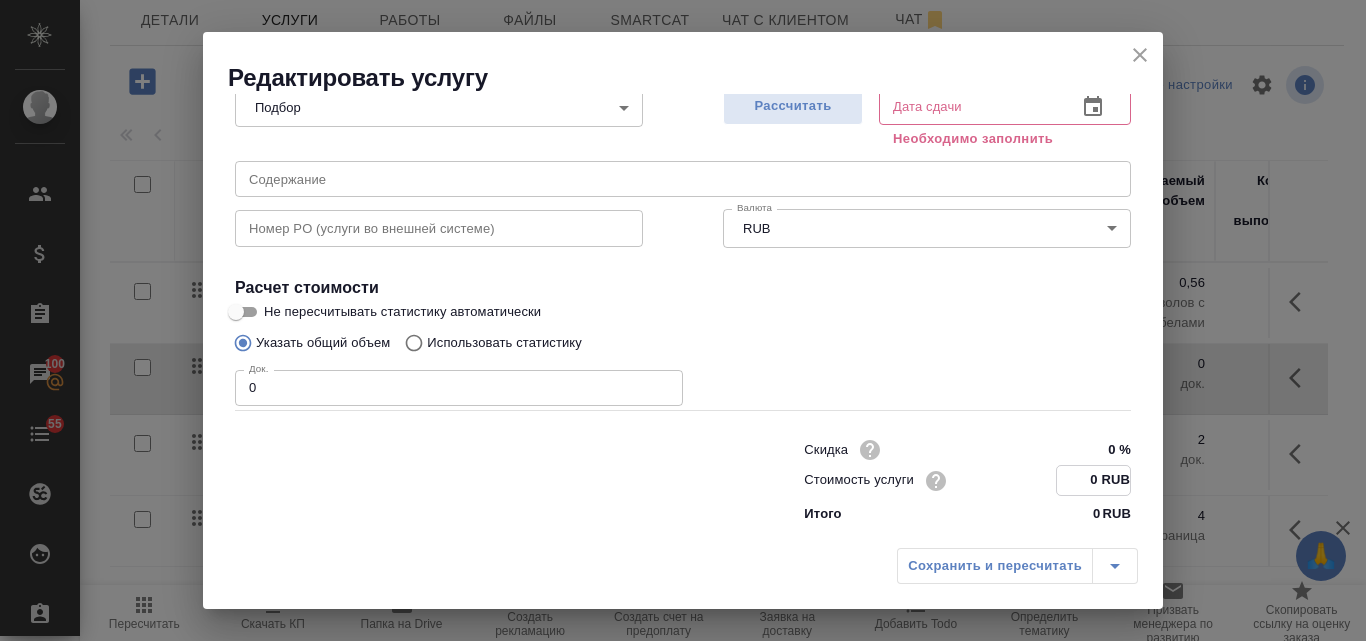 click on "0 RUB" at bounding box center [1093, 480] 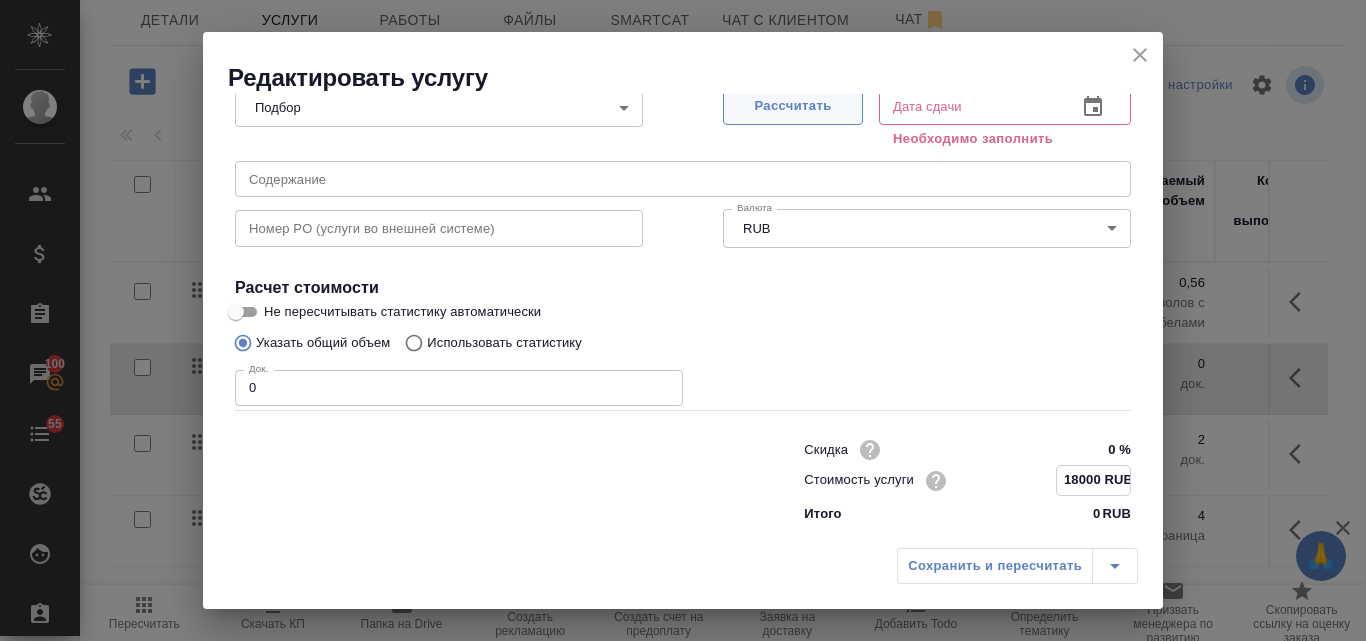 type on "18000 RUB" 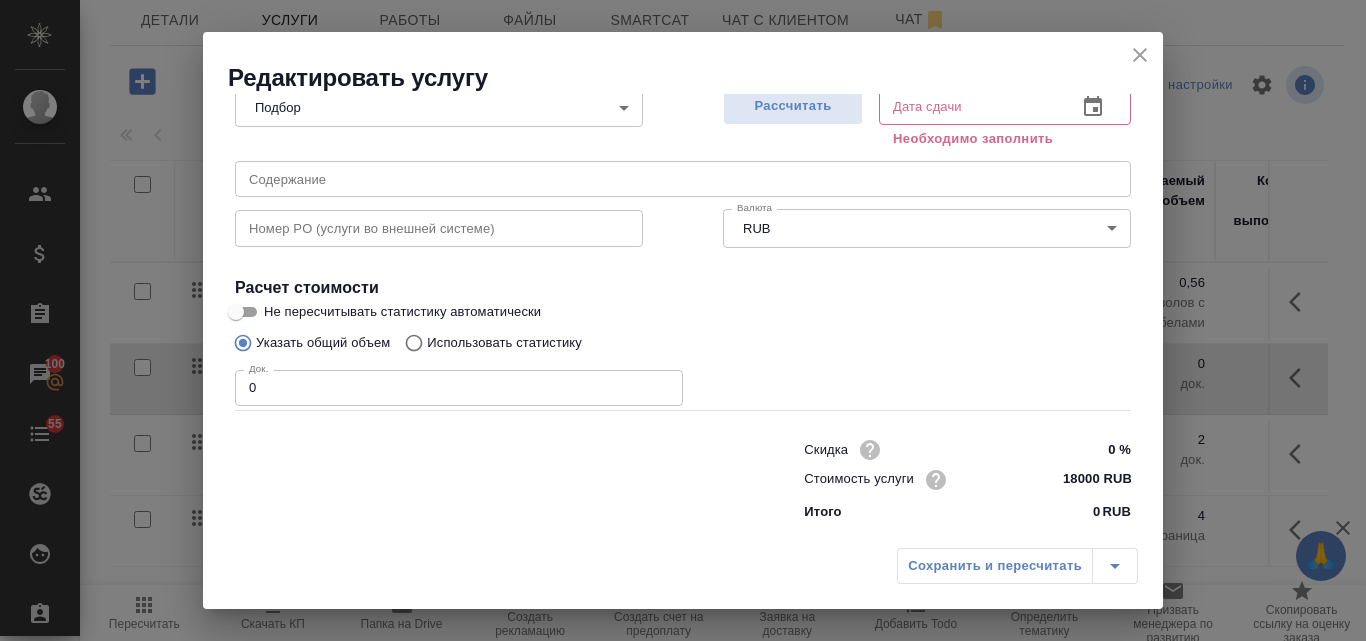 type on "10.07.2025 13:45" 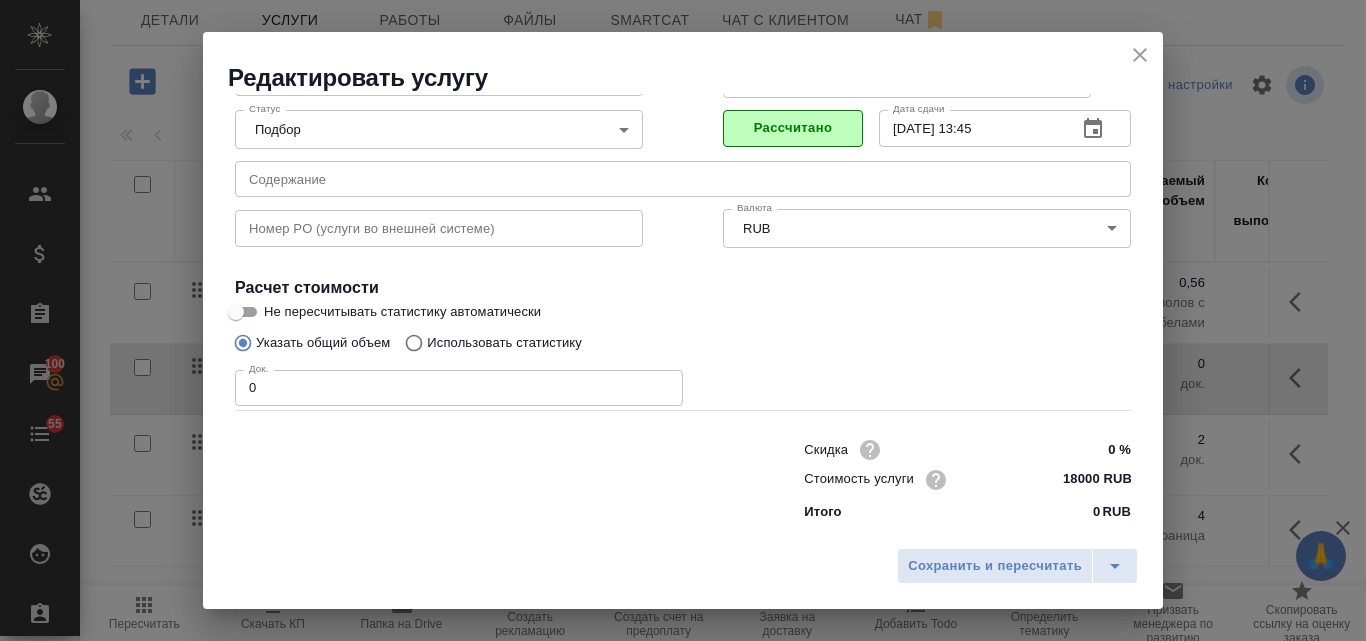 scroll, scrollTop: 204, scrollLeft: 0, axis: vertical 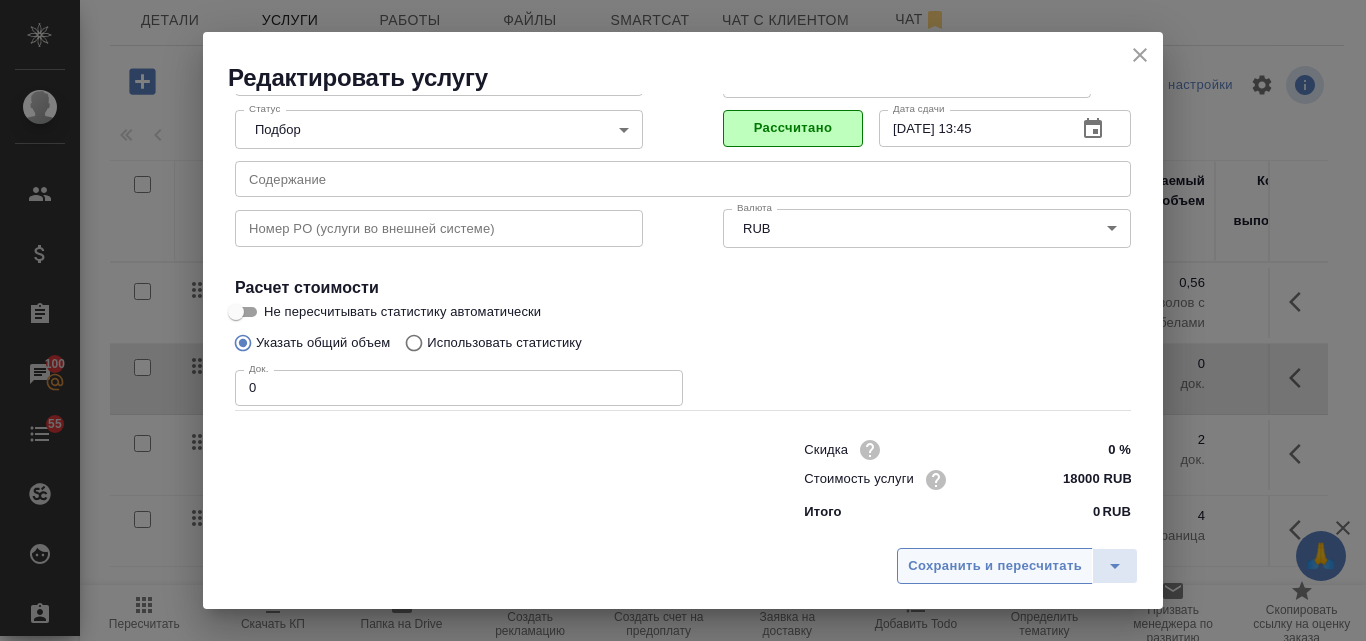 click on "Сохранить и пересчитать" at bounding box center (995, 566) 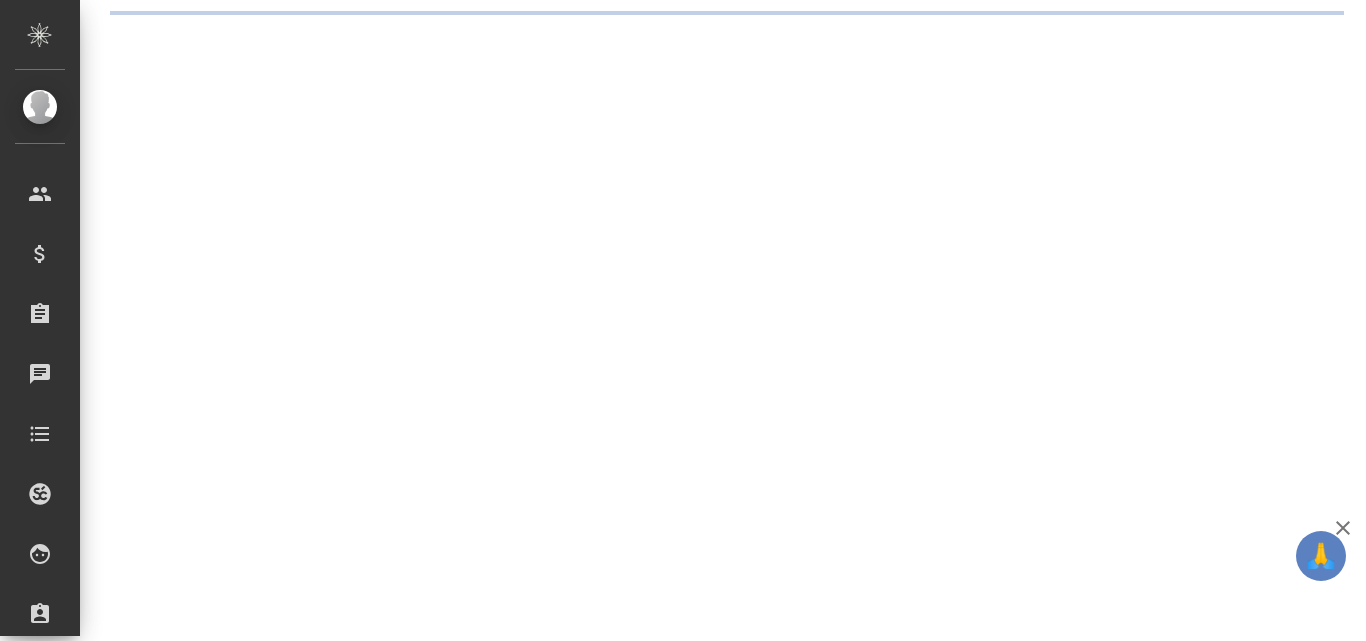 scroll, scrollTop: 0, scrollLeft: 0, axis: both 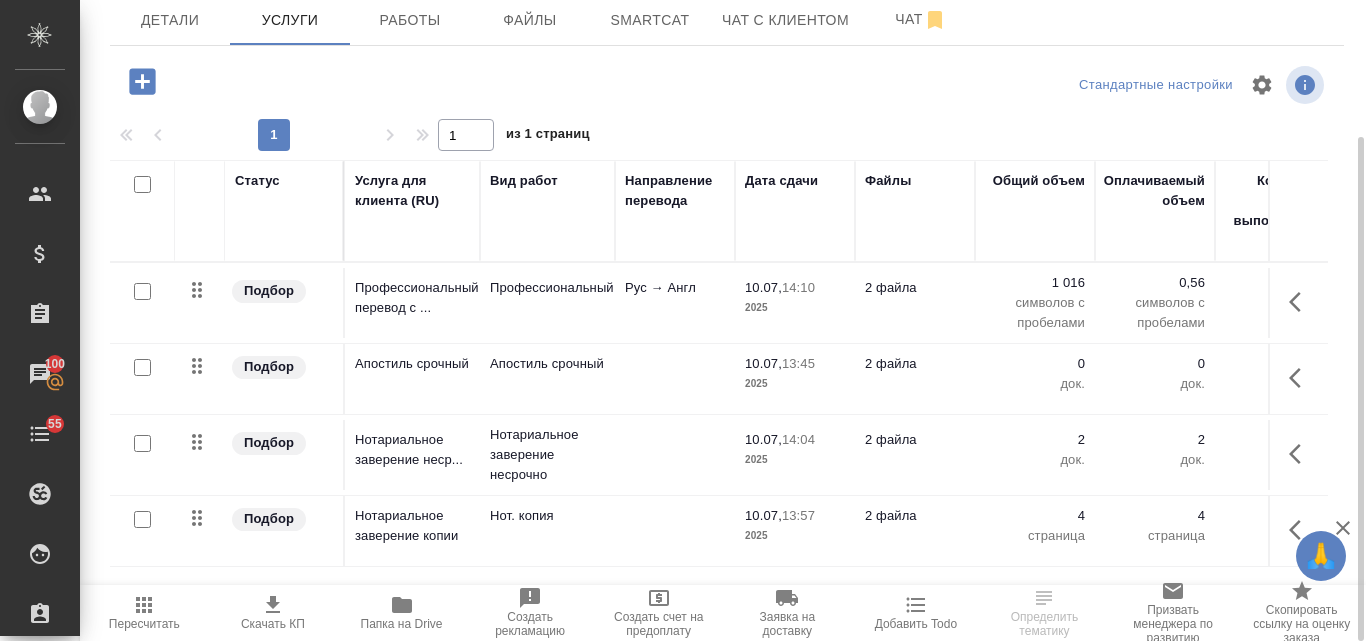 click at bounding box center (675, 303) 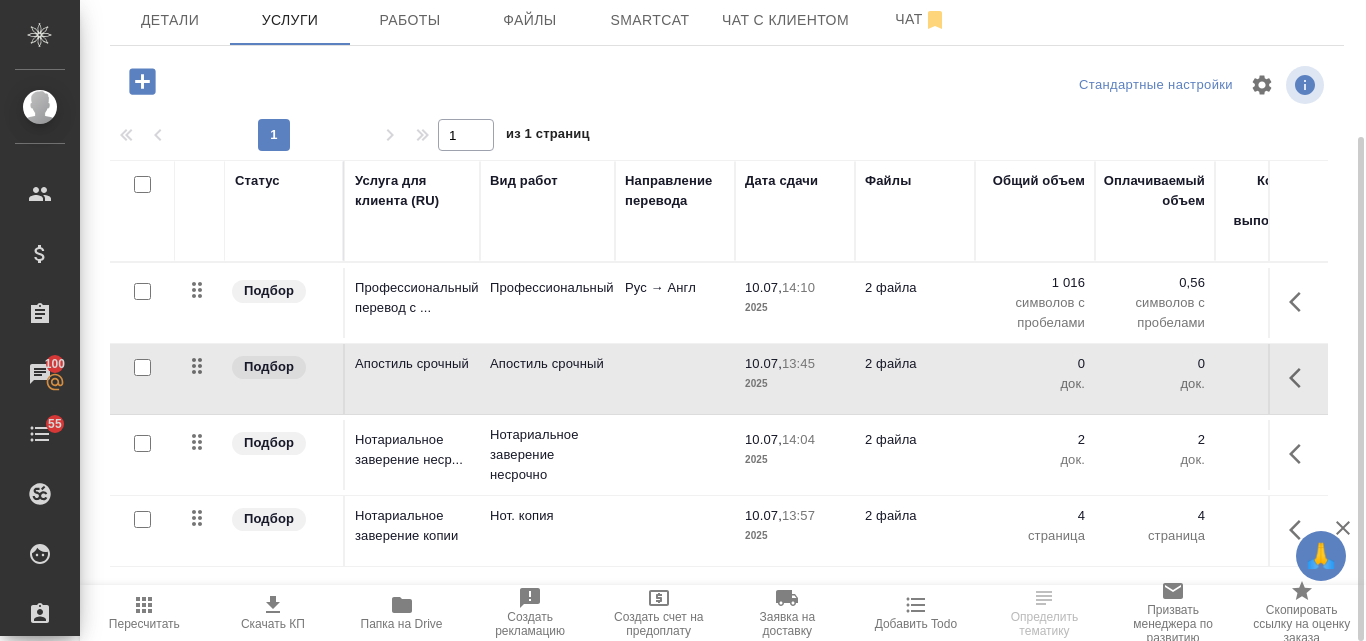 click at bounding box center (675, 303) 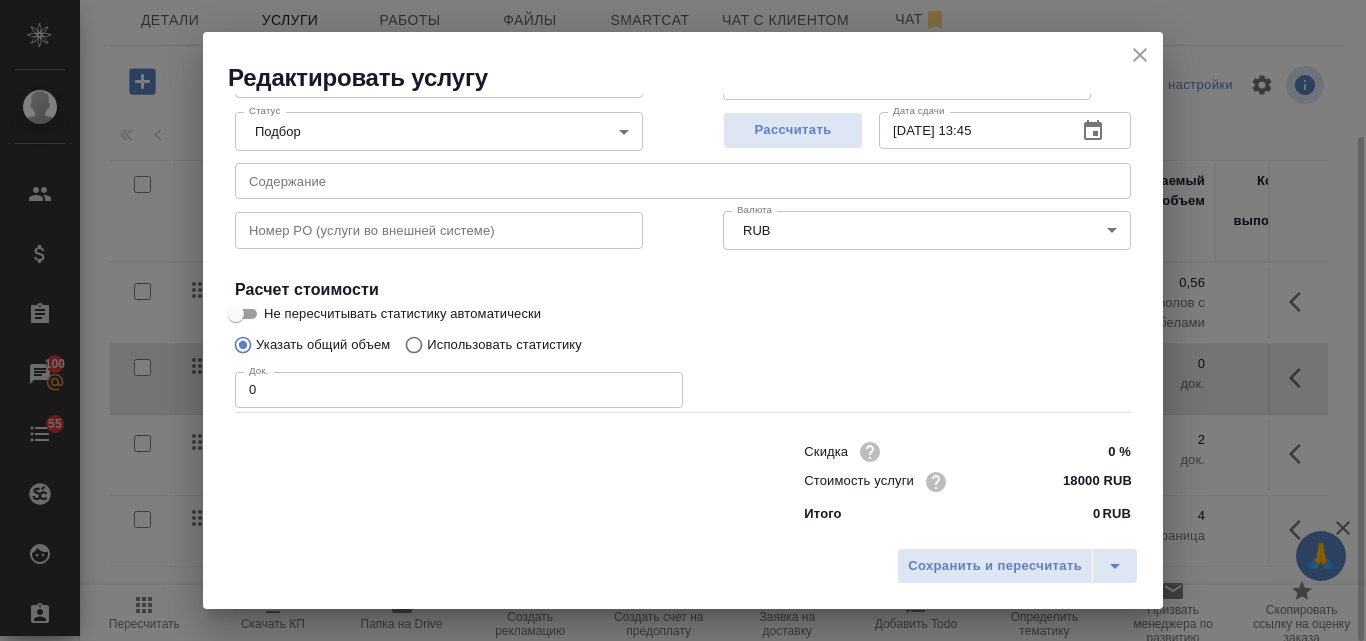 scroll, scrollTop: 204, scrollLeft: 0, axis: vertical 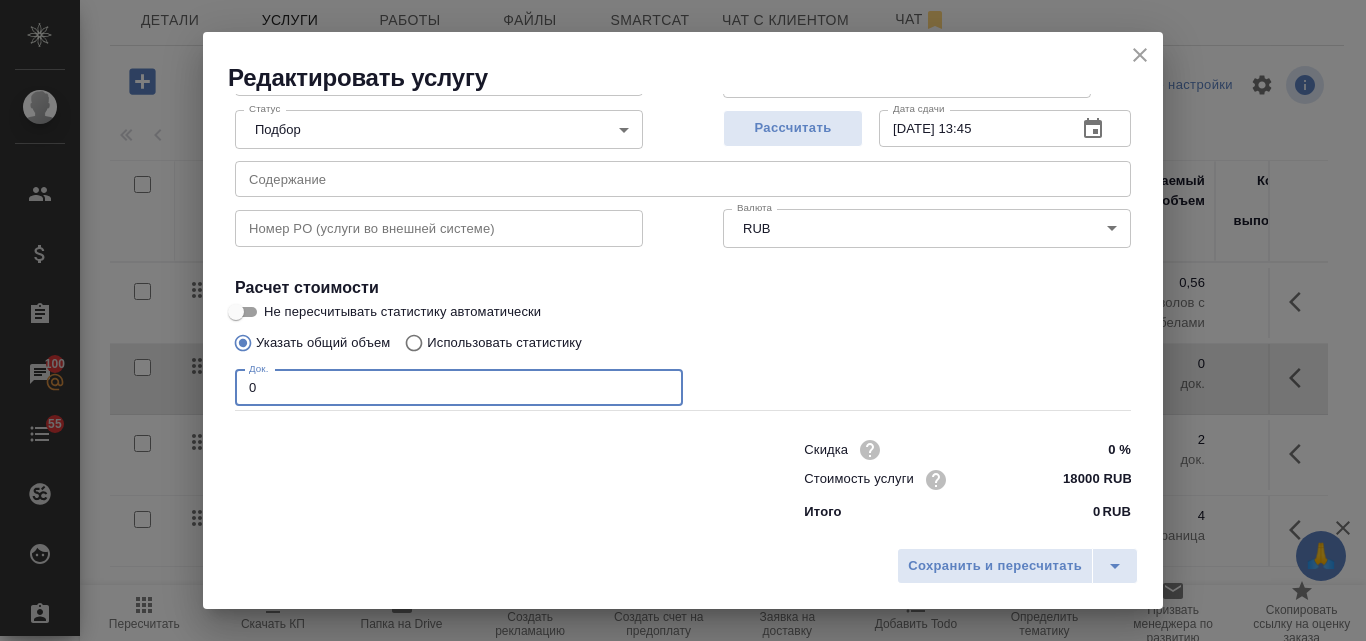 click on "0" at bounding box center [459, 388] 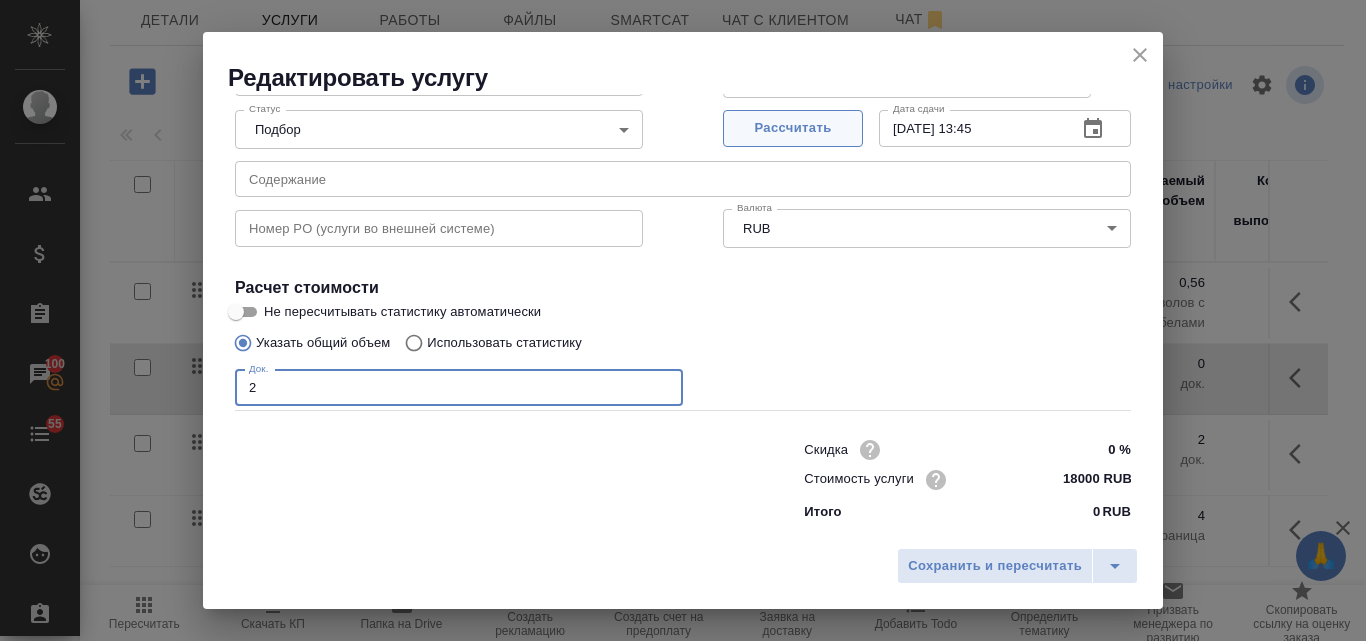 type on "2" 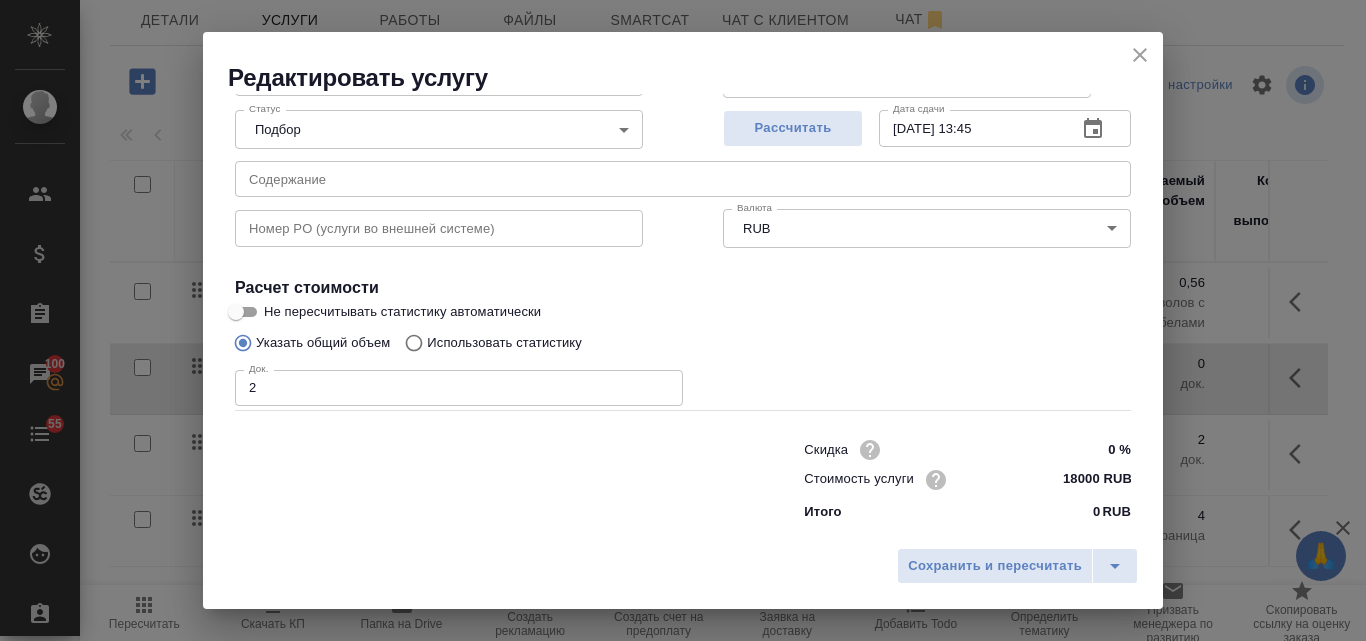 type on "[DATE] 17:45" 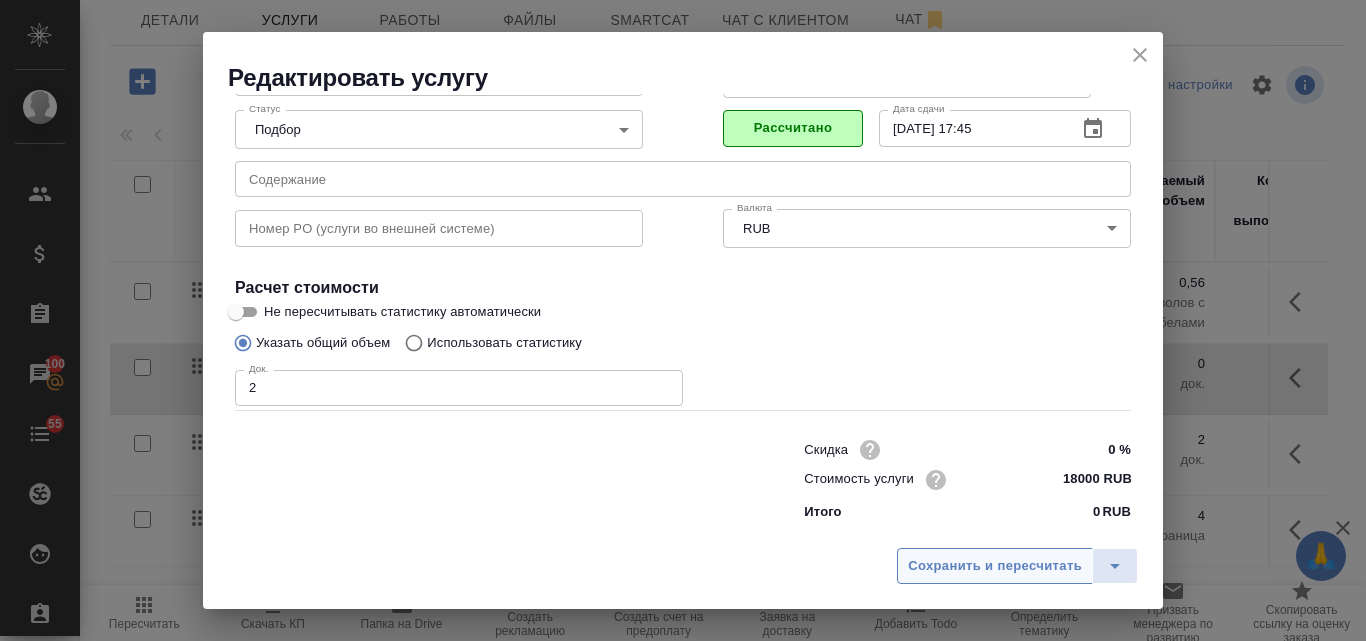 click on "Сохранить и пересчитать" at bounding box center [995, 566] 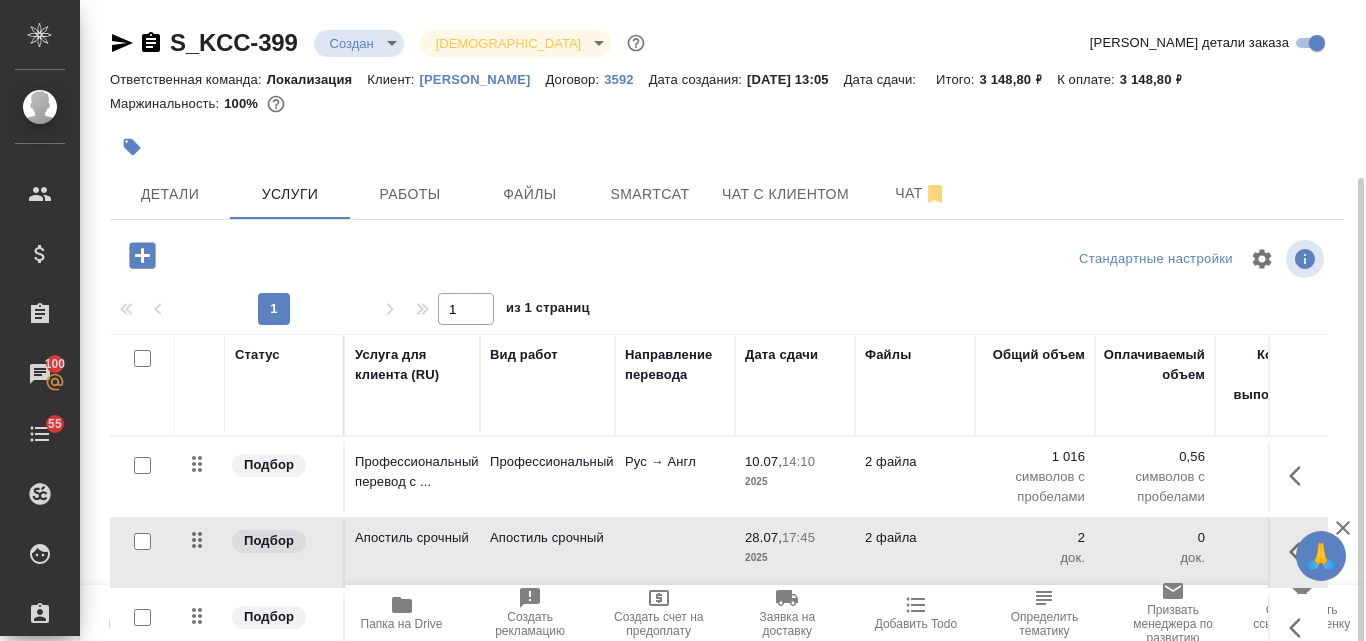 scroll, scrollTop: 100, scrollLeft: 0, axis: vertical 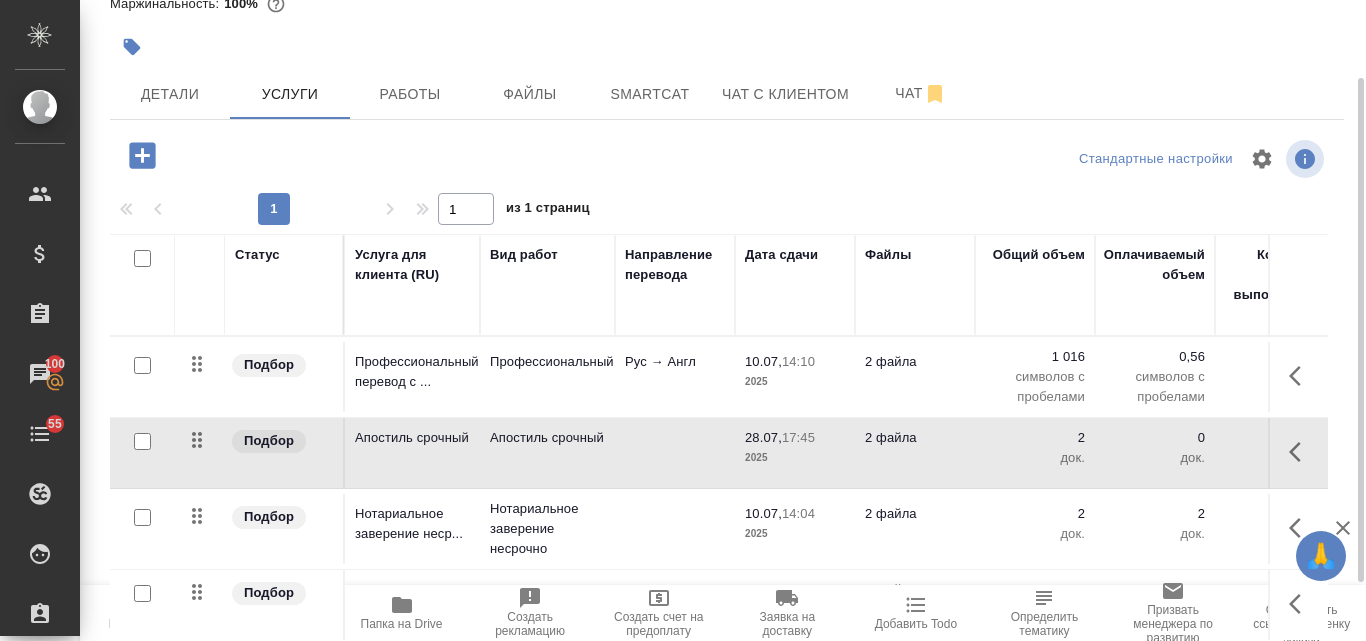 click on "2 файла" at bounding box center (915, 362) 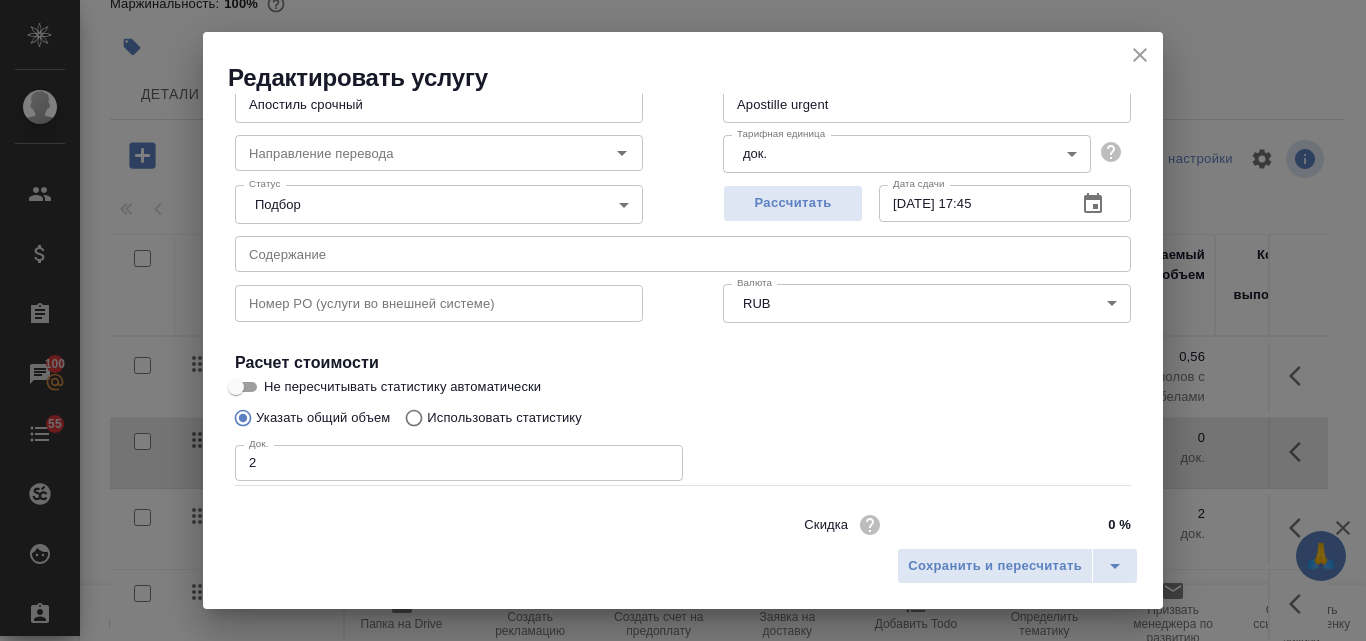 scroll, scrollTop: 204, scrollLeft: 0, axis: vertical 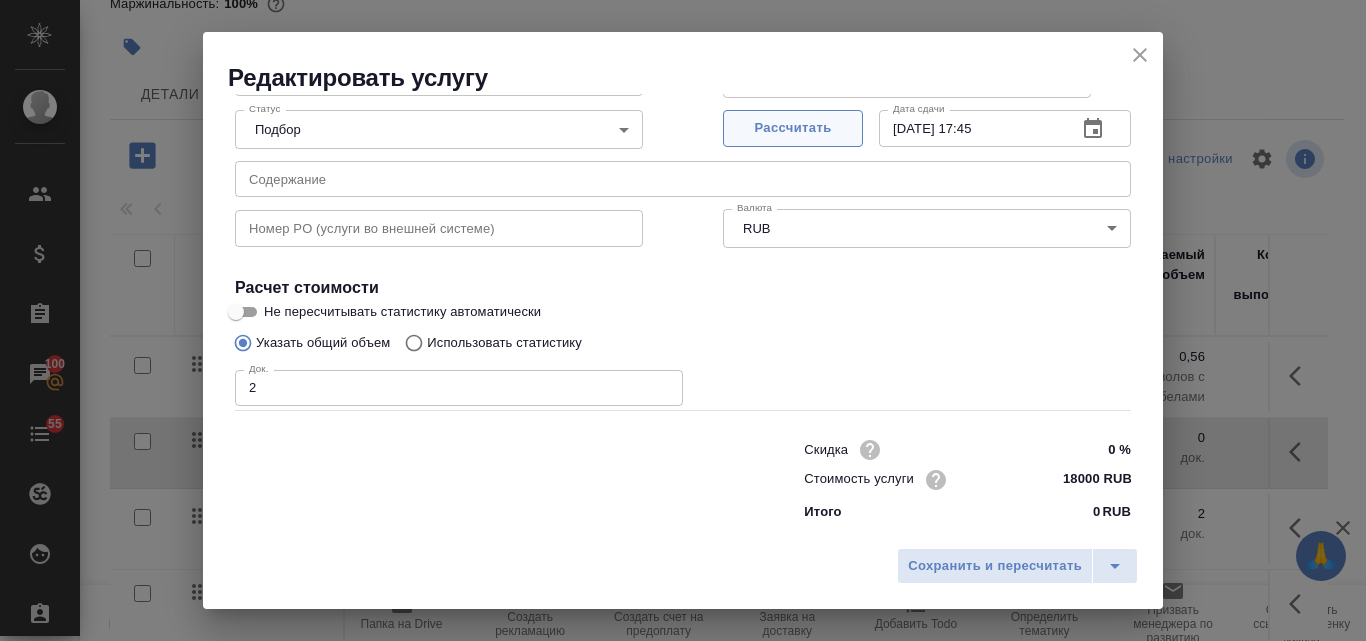 click on "Рассчитать" at bounding box center [793, 128] 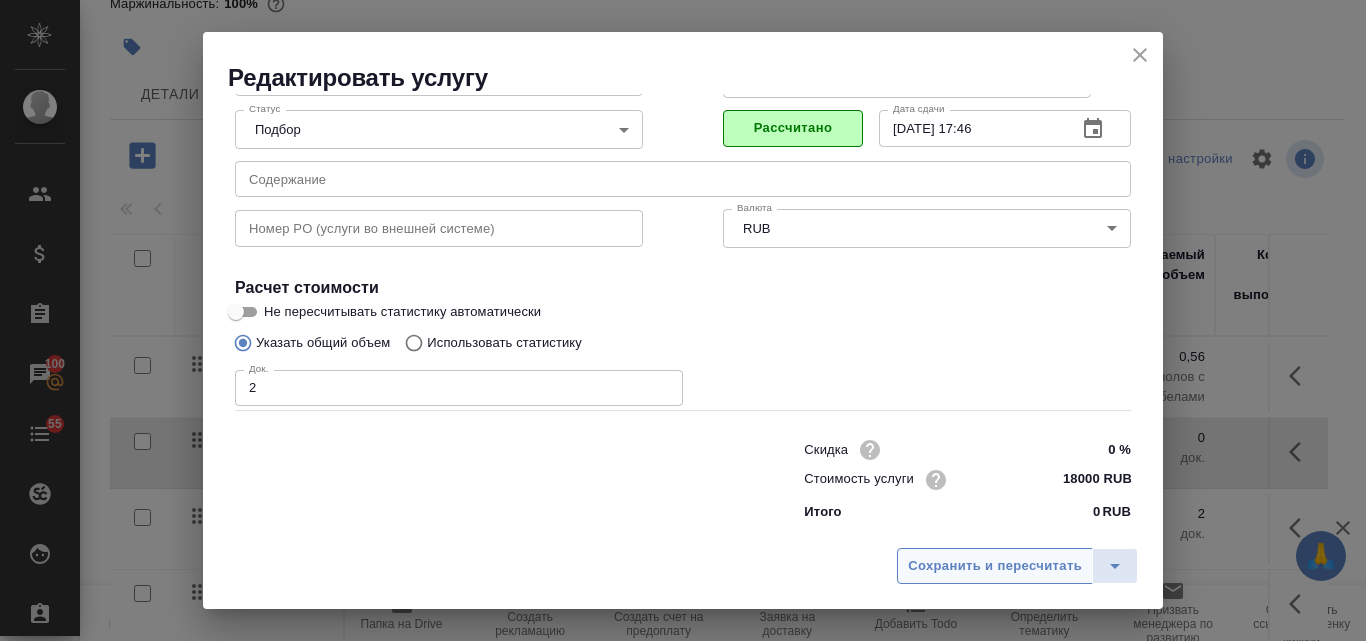 click on "Сохранить и пересчитать" at bounding box center (995, 566) 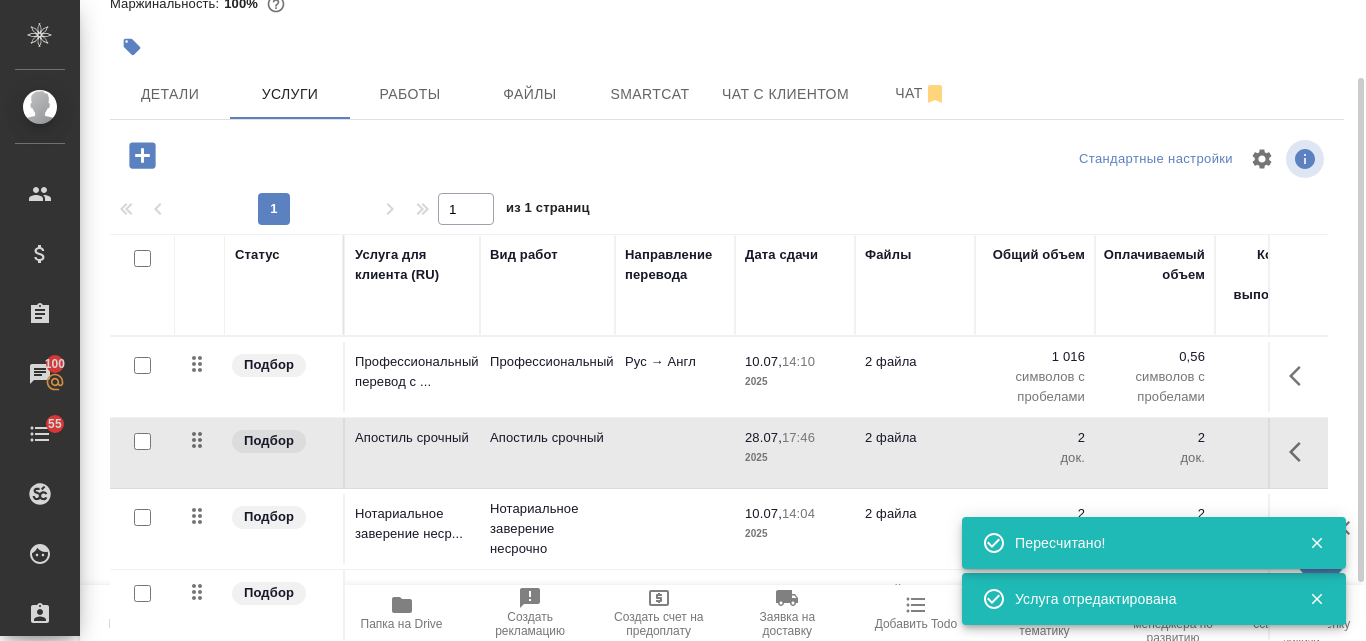 type on "normal" 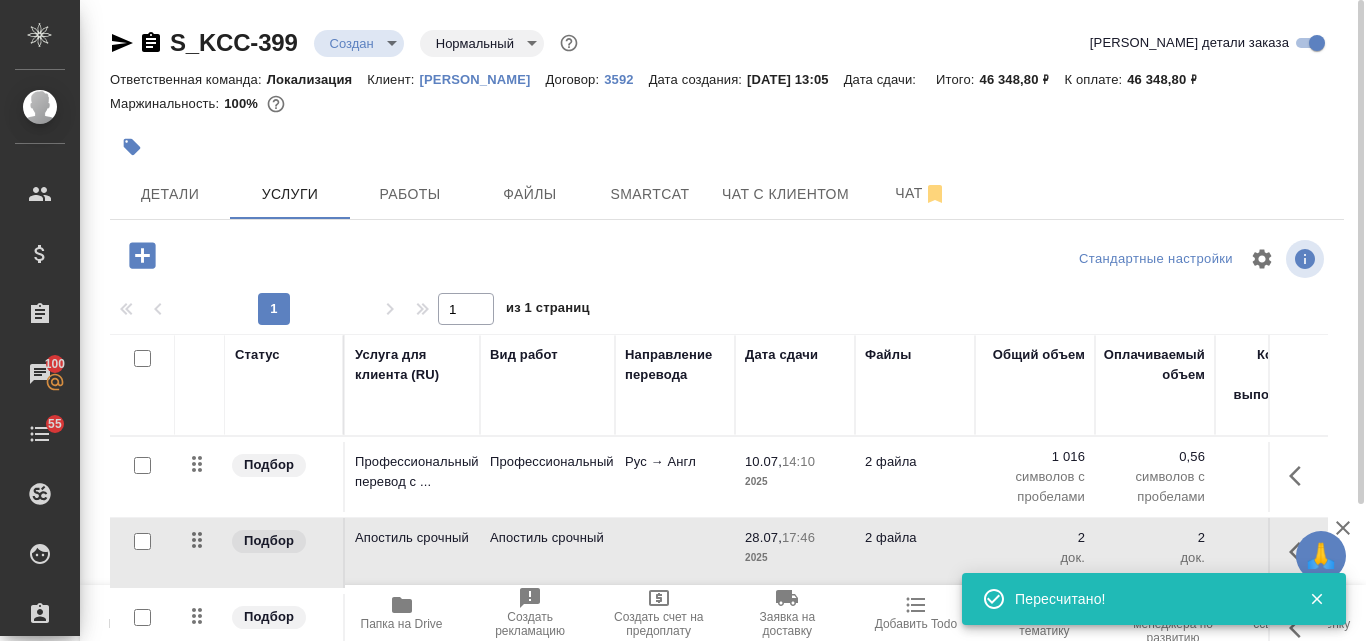 scroll, scrollTop: 174, scrollLeft: 0, axis: vertical 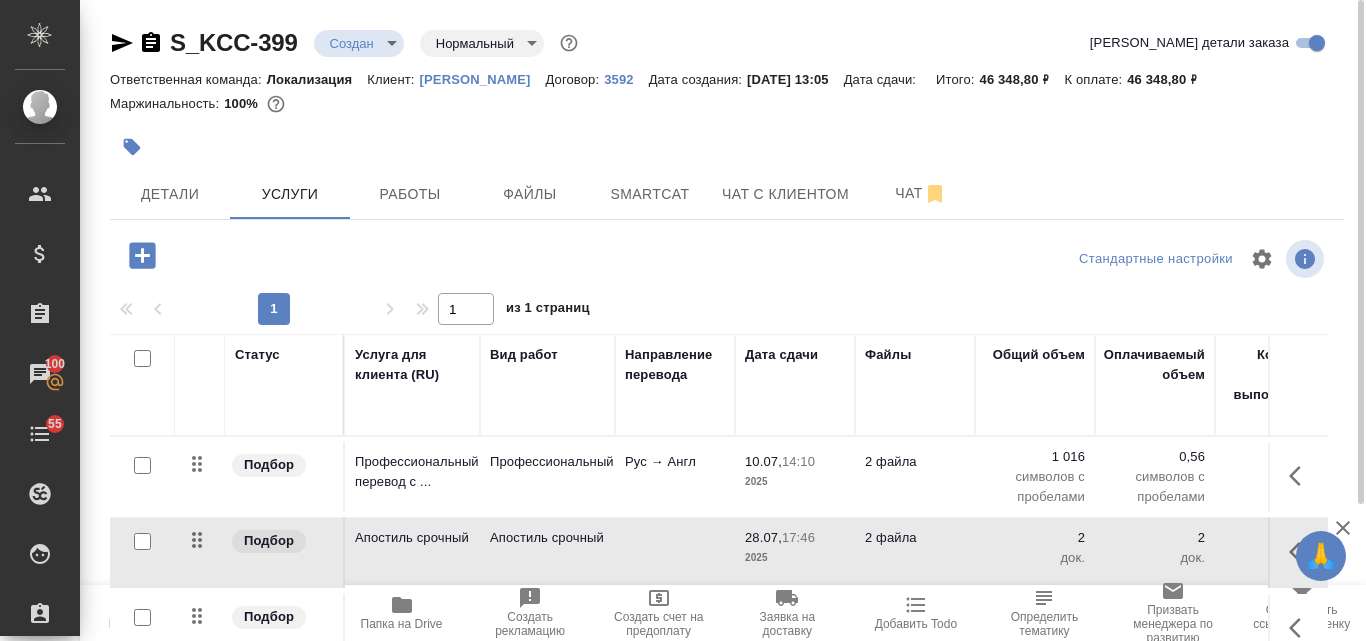 click 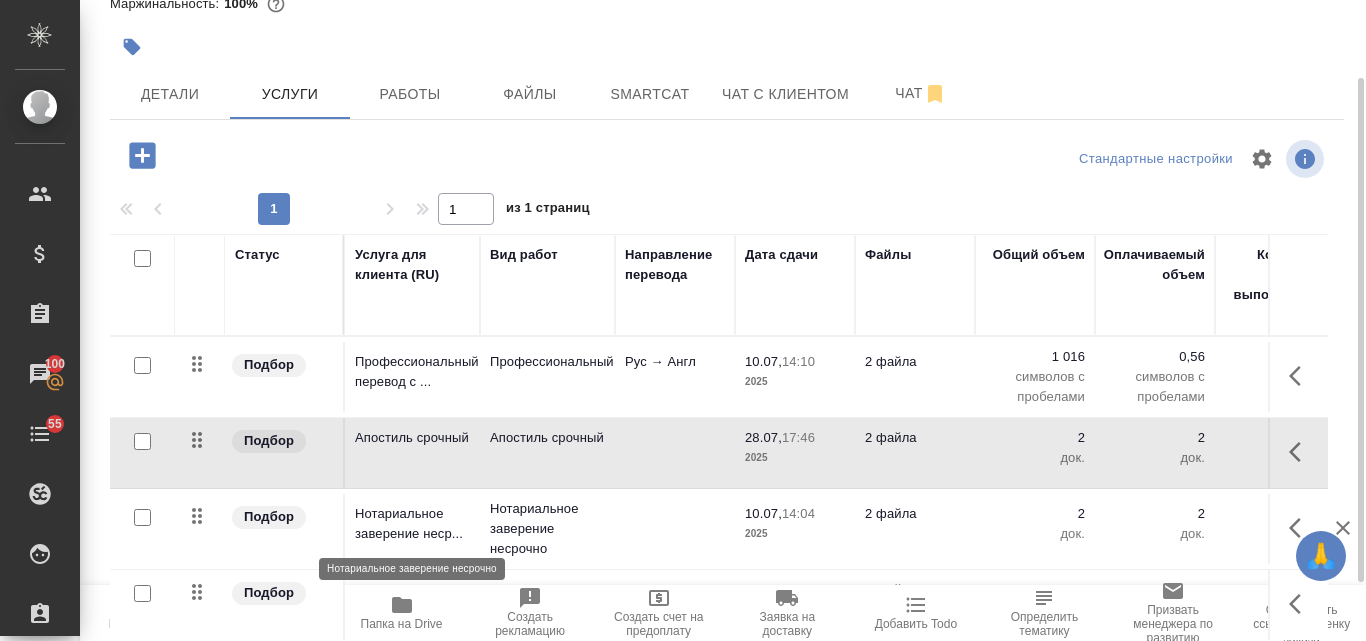 scroll, scrollTop: 174, scrollLeft: 0, axis: vertical 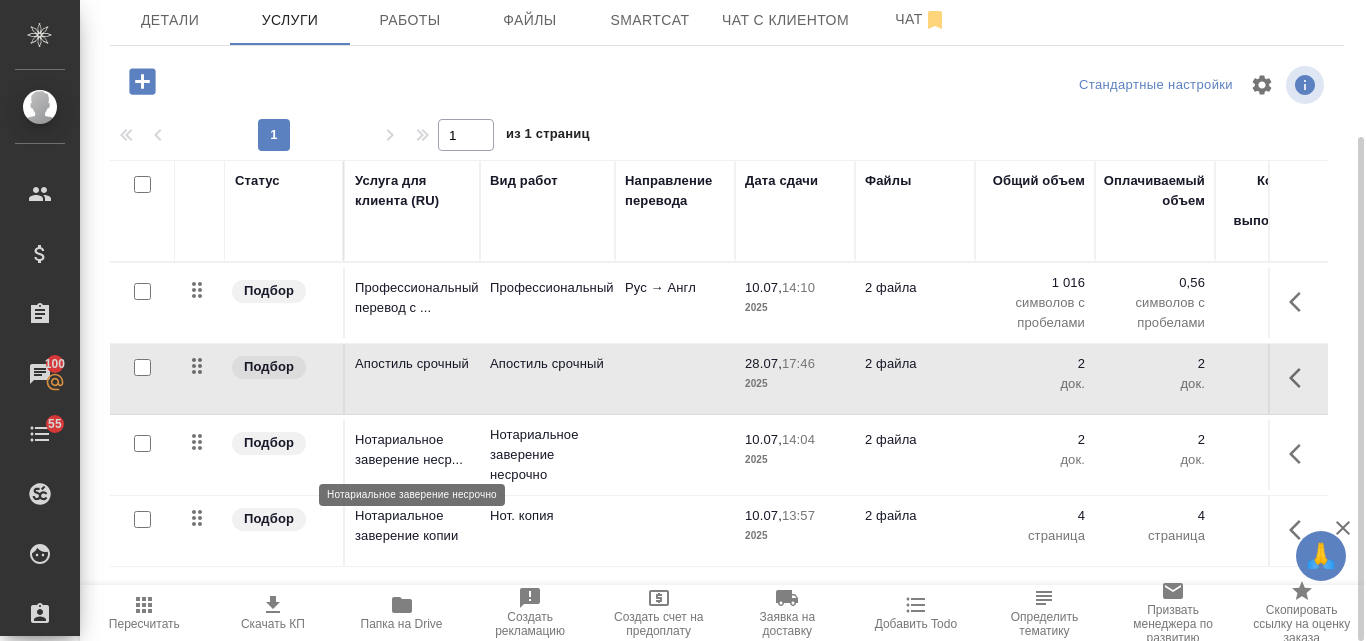 click on "Нотариальное заверение неср..." at bounding box center [412, 450] 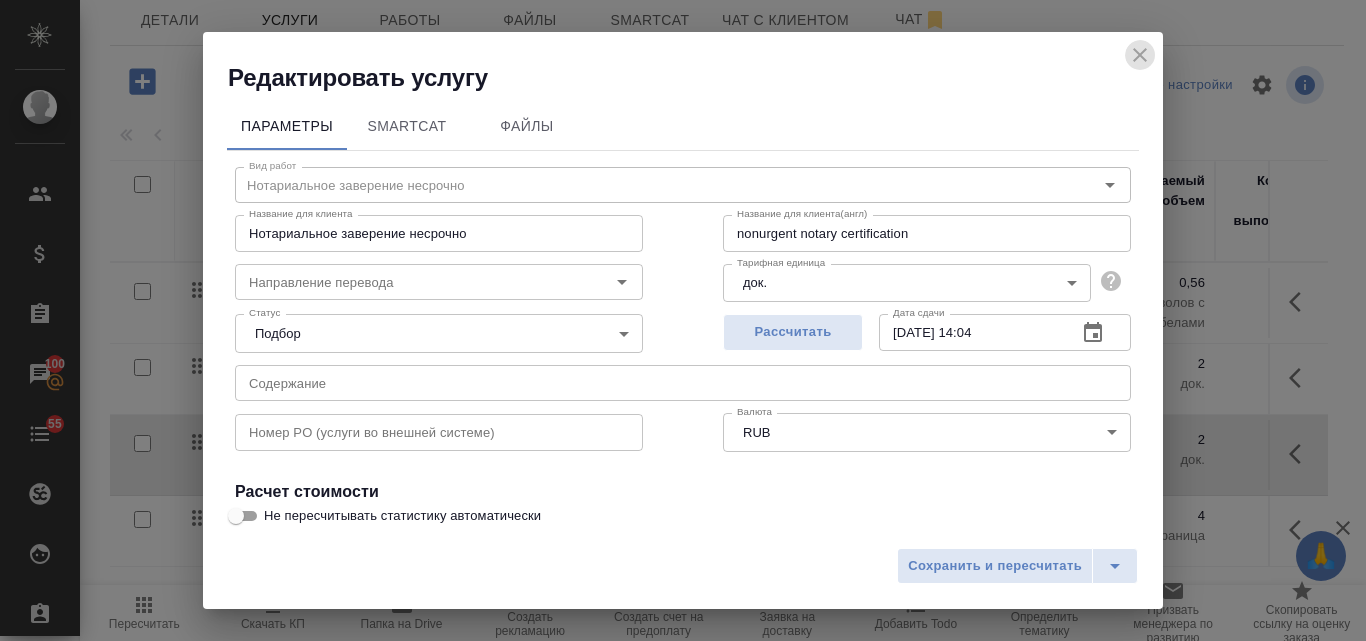click 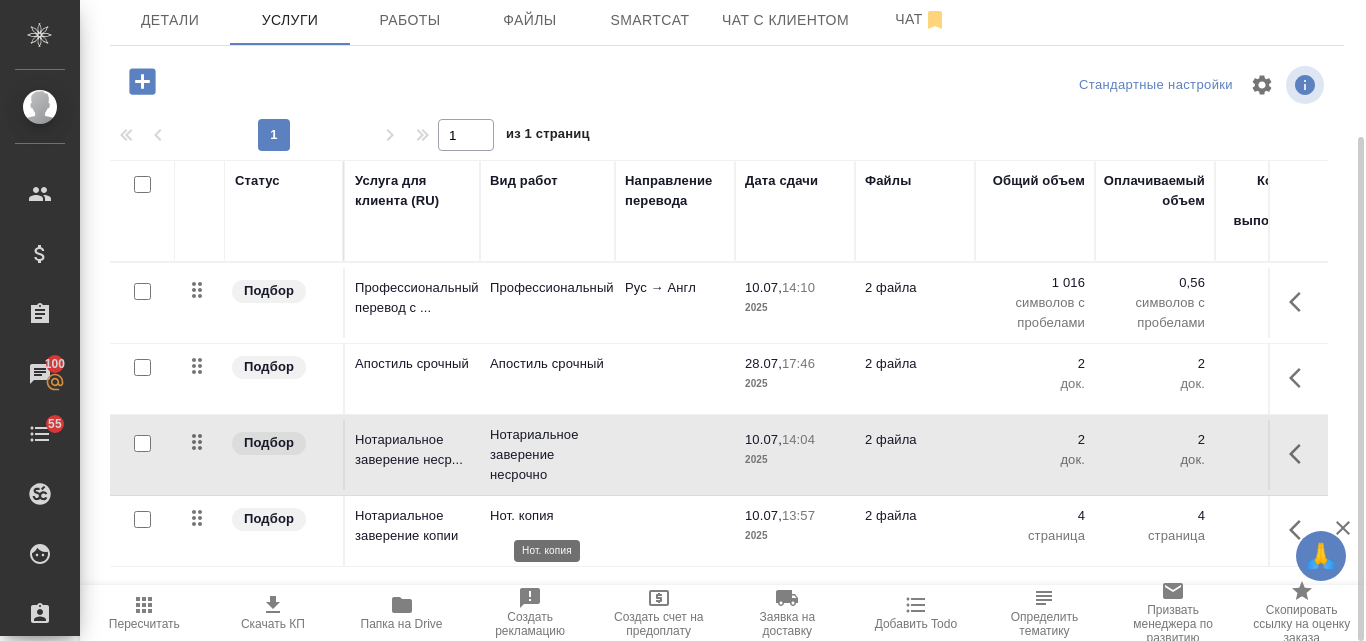 click on "Нот. копия" at bounding box center [547, 516] 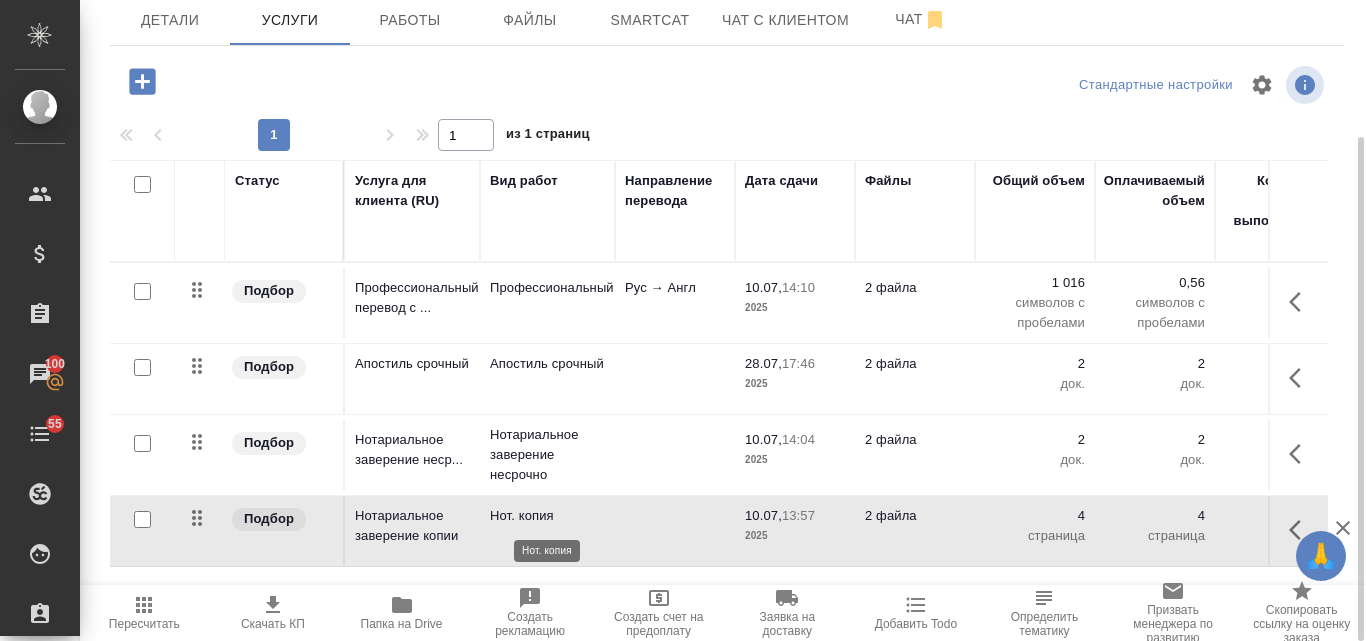 click on "Нот. копия" at bounding box center [547, 516] 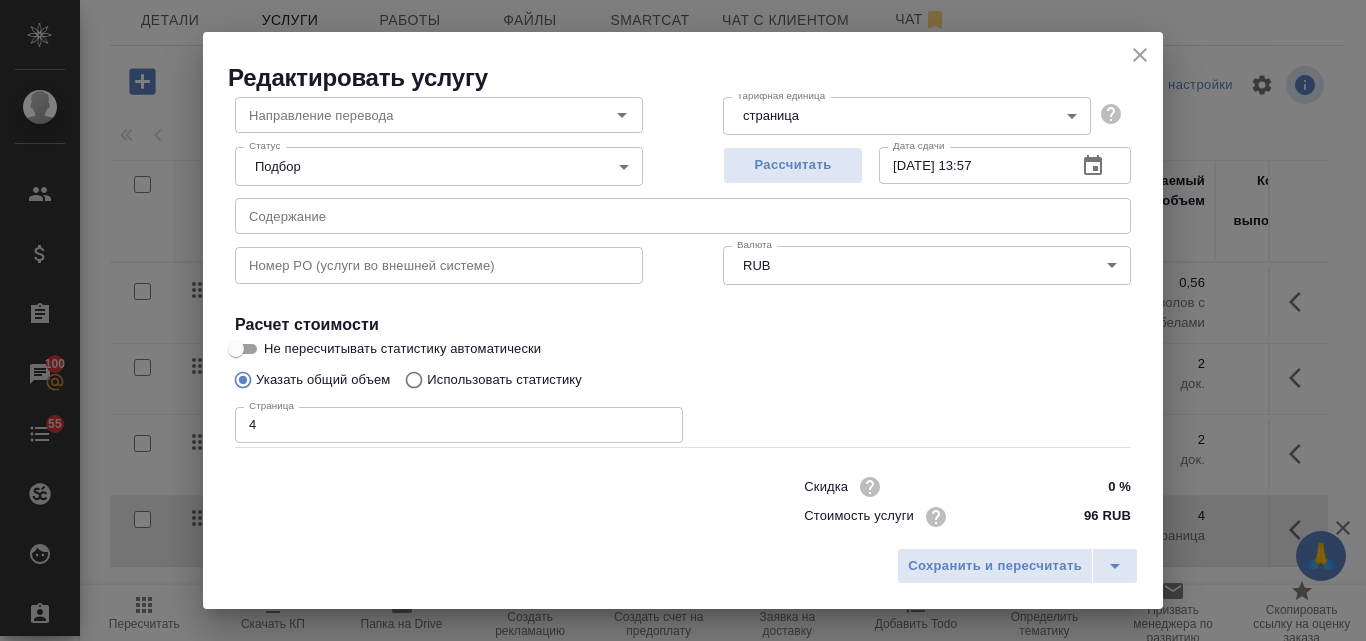 scroll, scrollTop: 204, scrollLeft: 0, axis: vertical 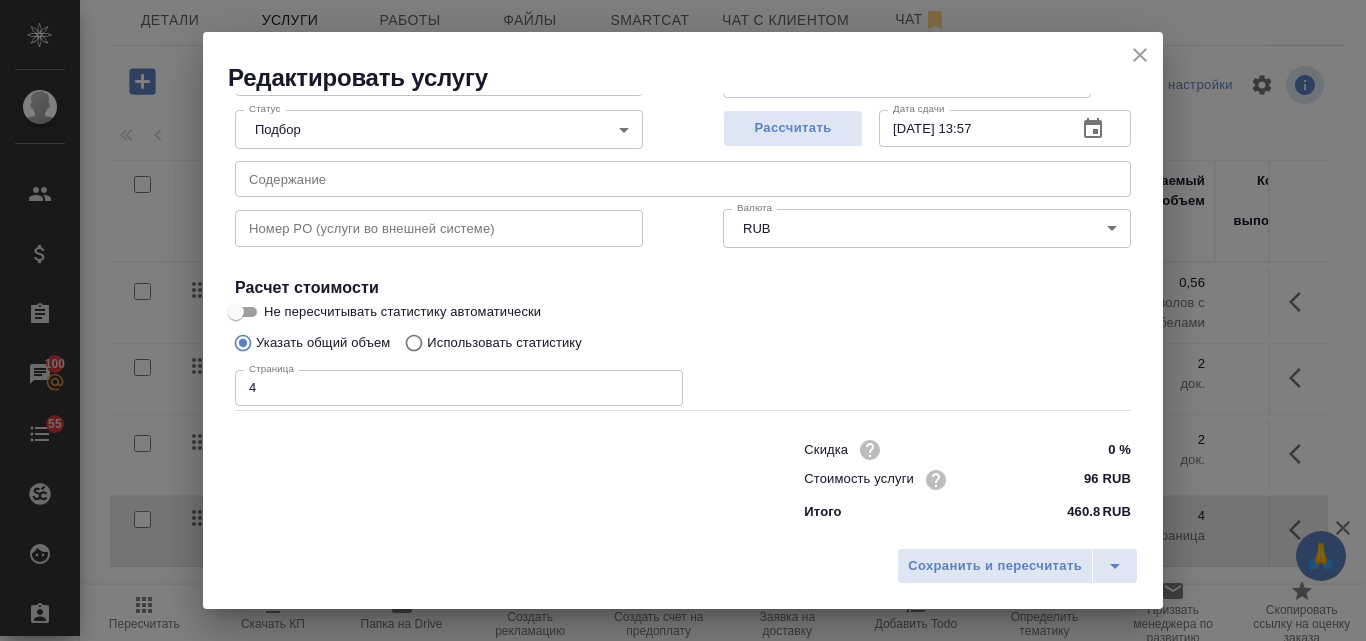 click on "4" at bounding box center [459, 388] 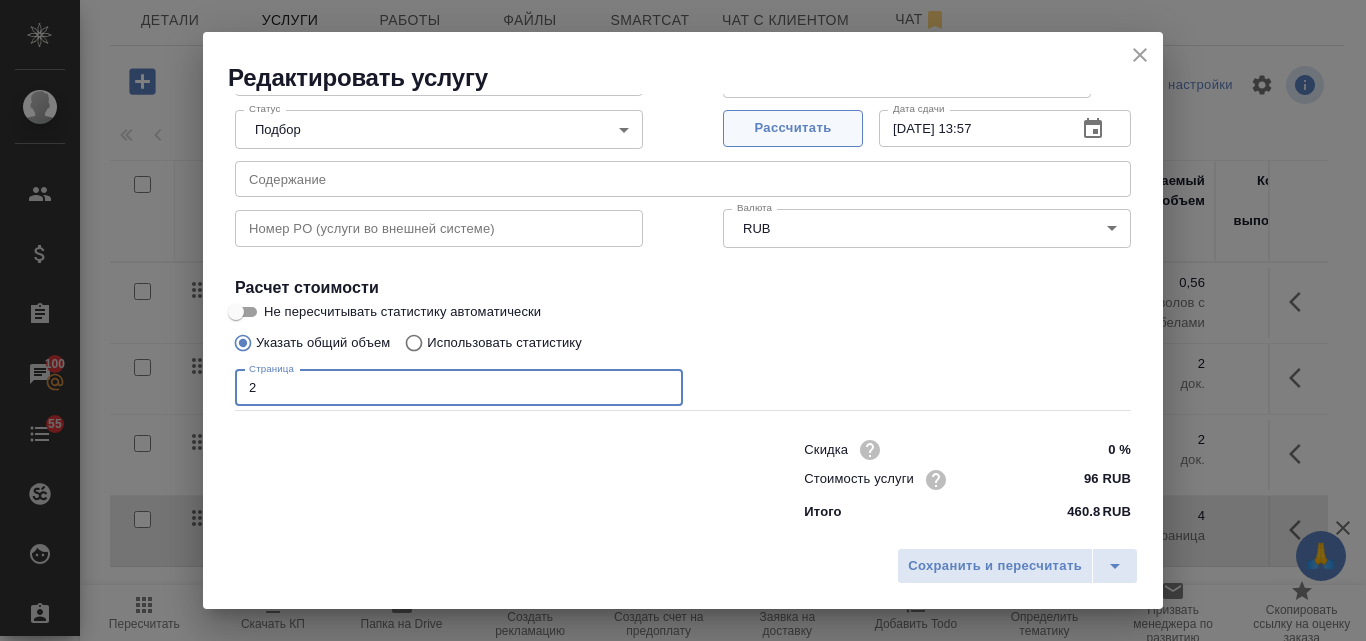 type on "2" 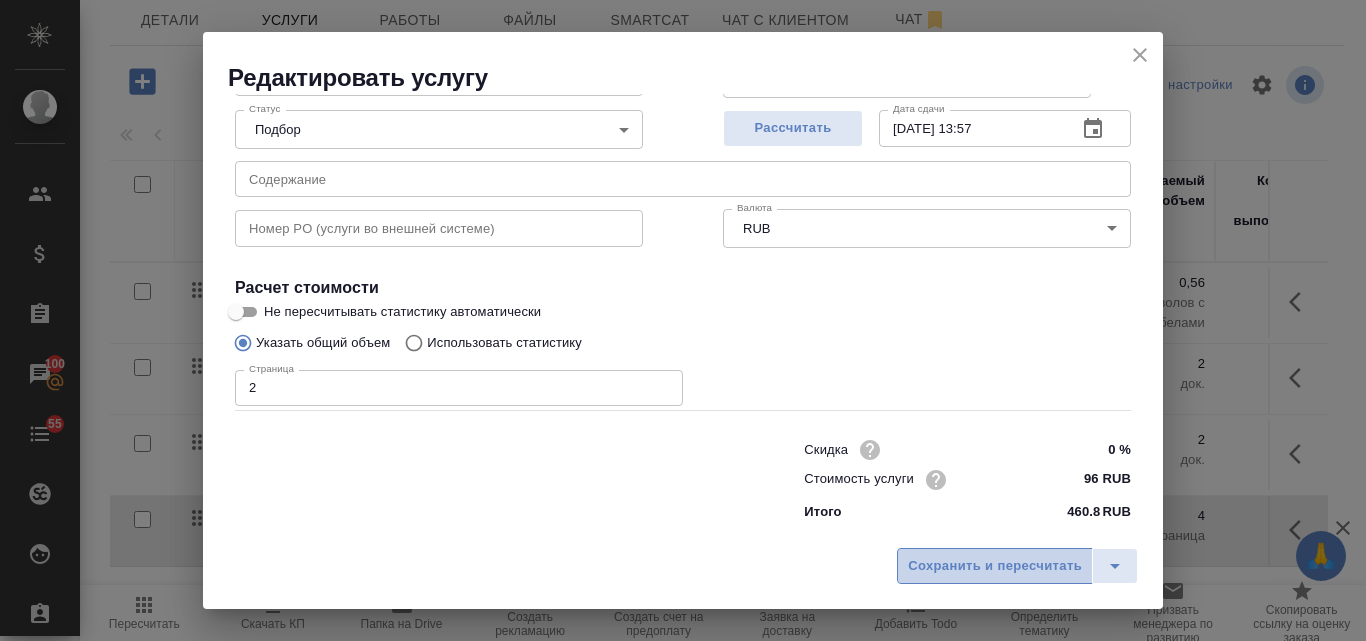 click on "Сохранить и пересчитать" at bounding box center [995, 566] 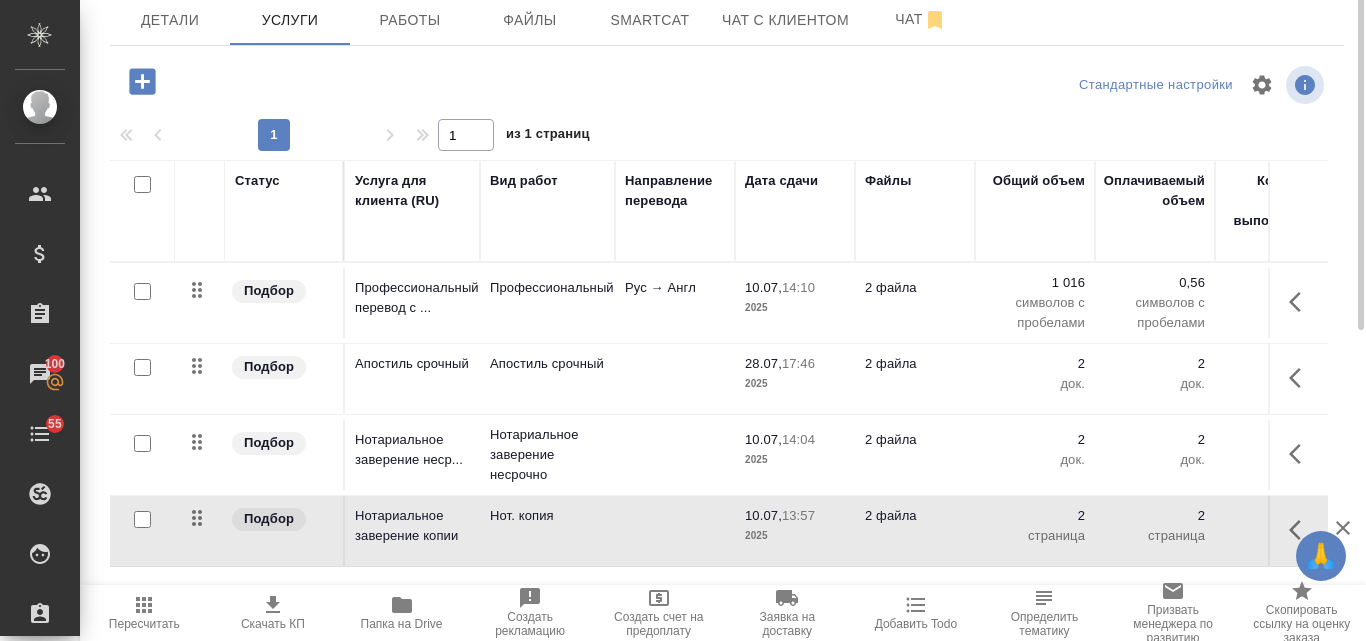 scroll, scrollTop: 0, scrollLeft: 0, axis: both 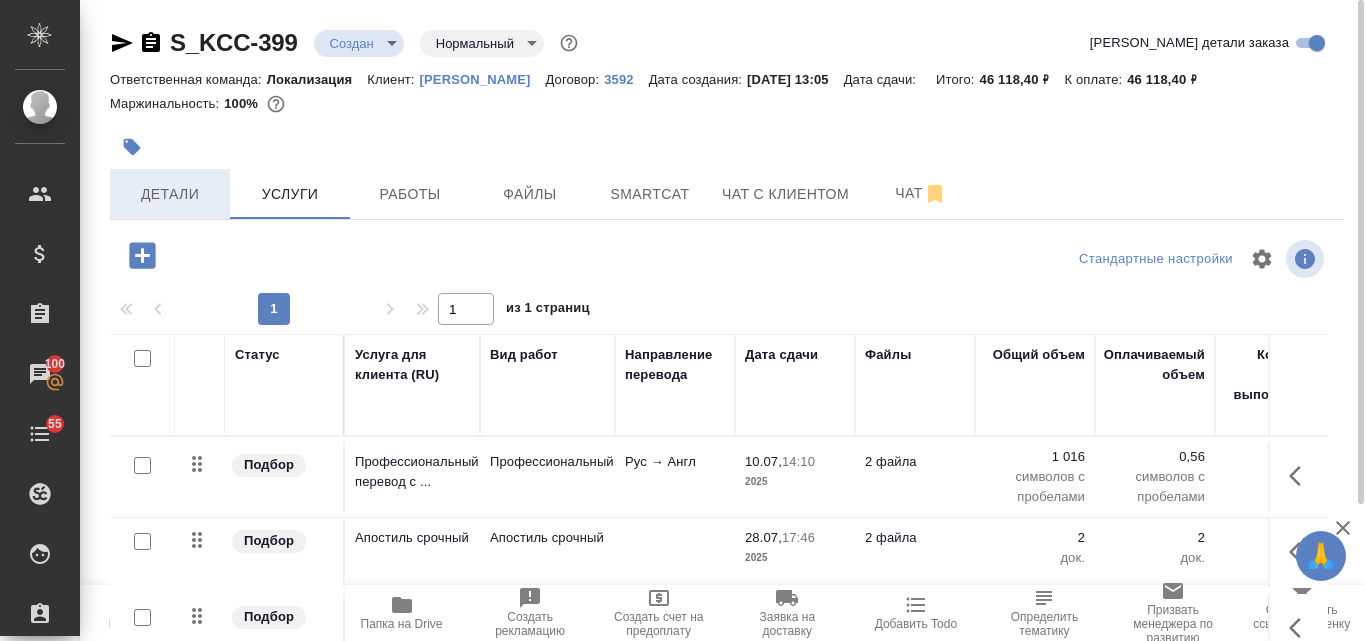 click on "Детали" at bounding box center [170, 194] 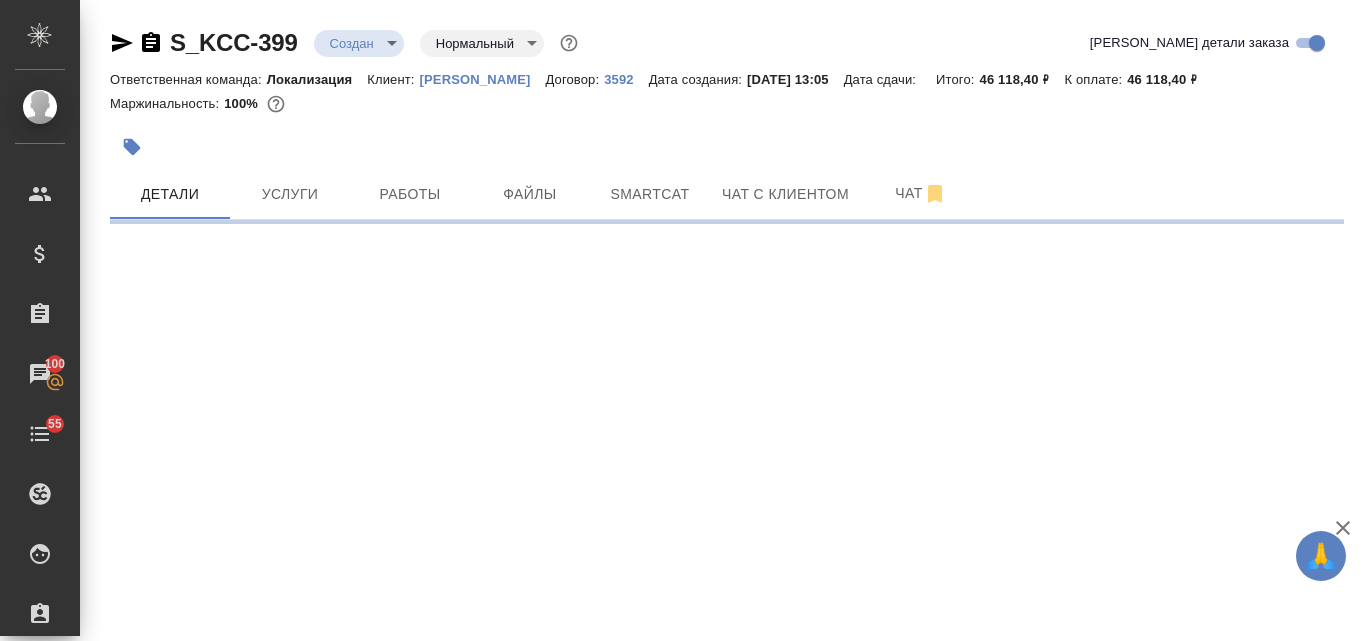 select on "RU" 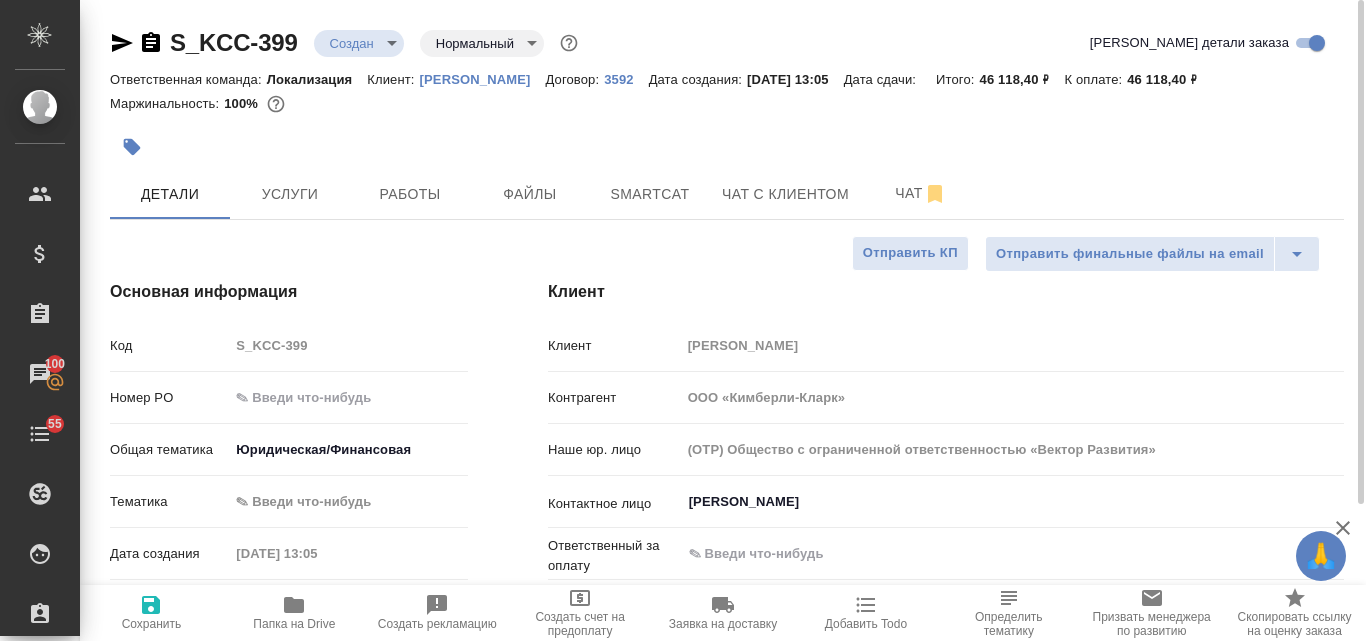 type on "x" 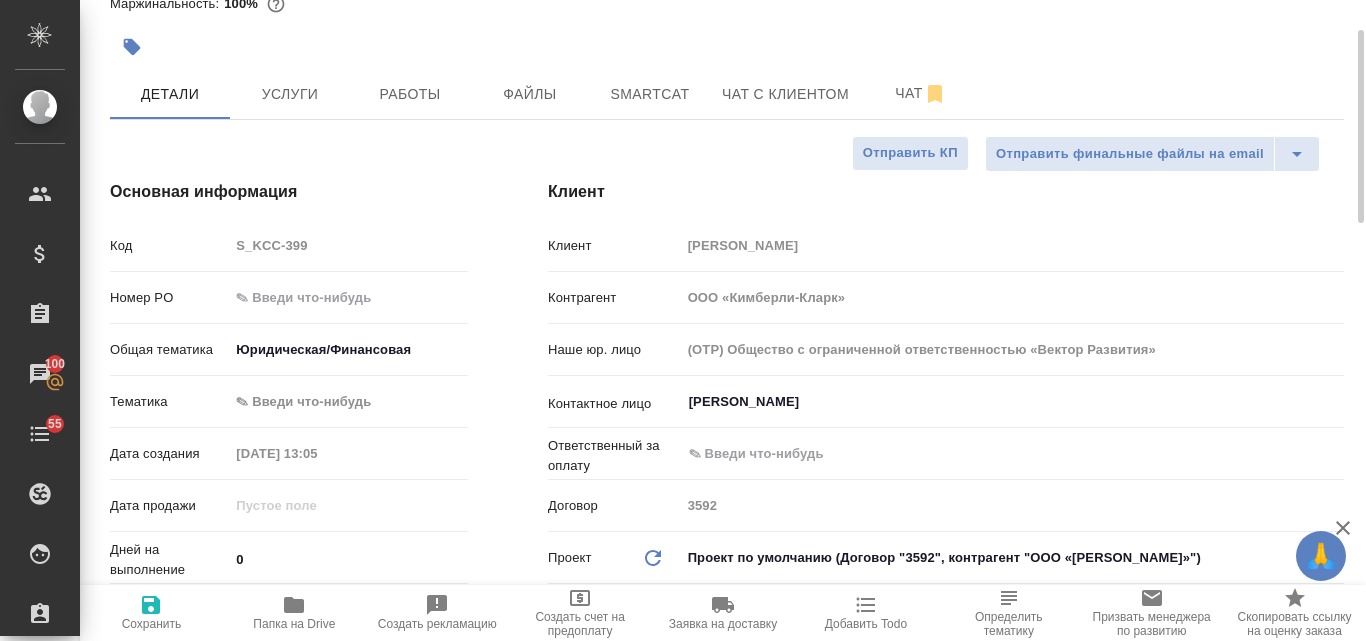 scroll, scrollTop: 0, scrollLeft: 0, axis: both 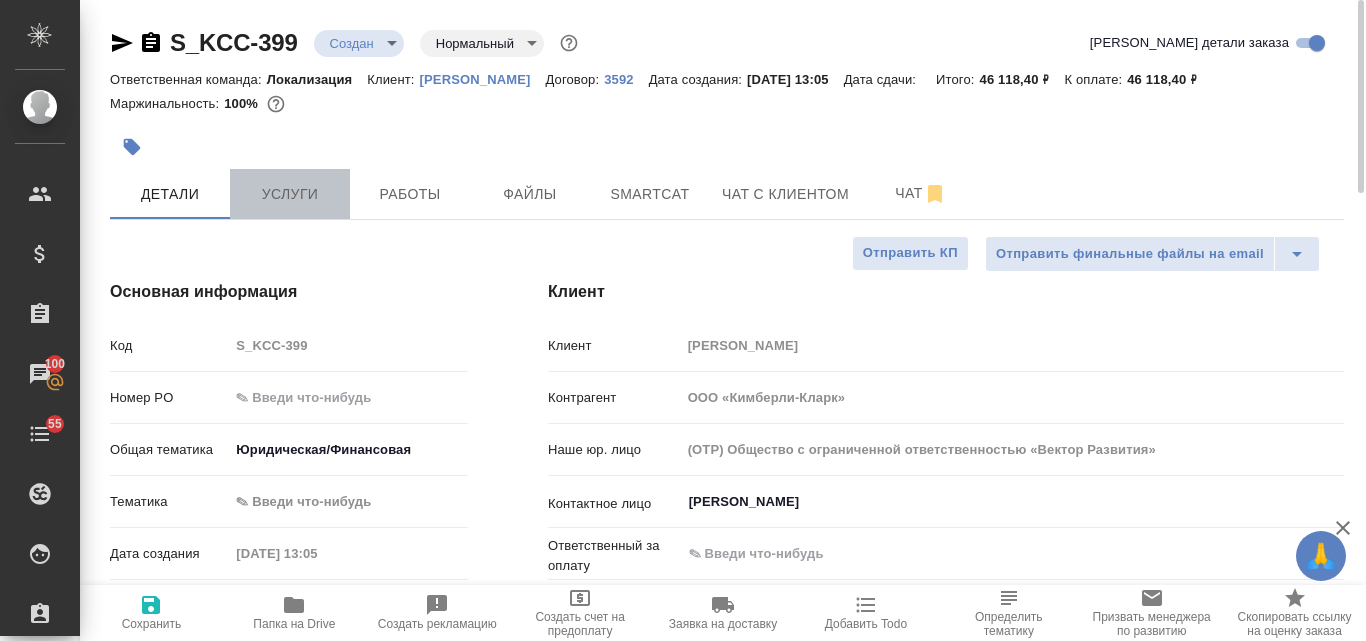 click on "Услуги" at bounding box center [290, 194] 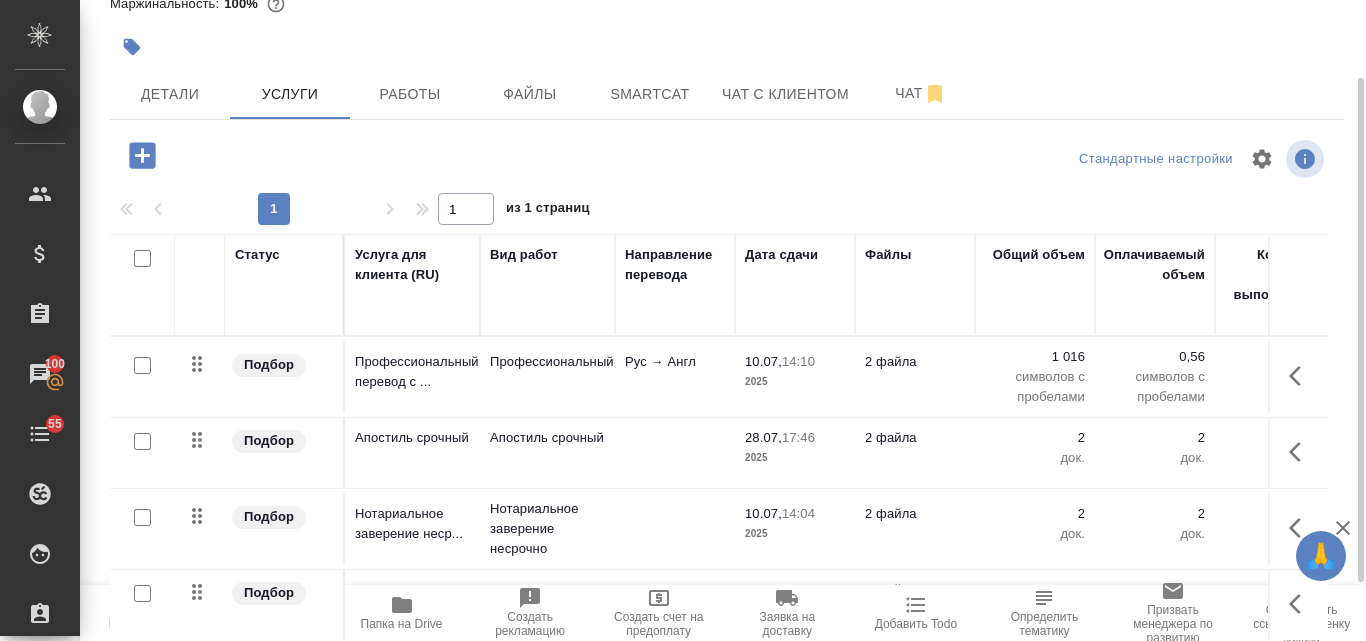 scroll, scrollTop: 174, scrollLeft: 0, axis: vertical 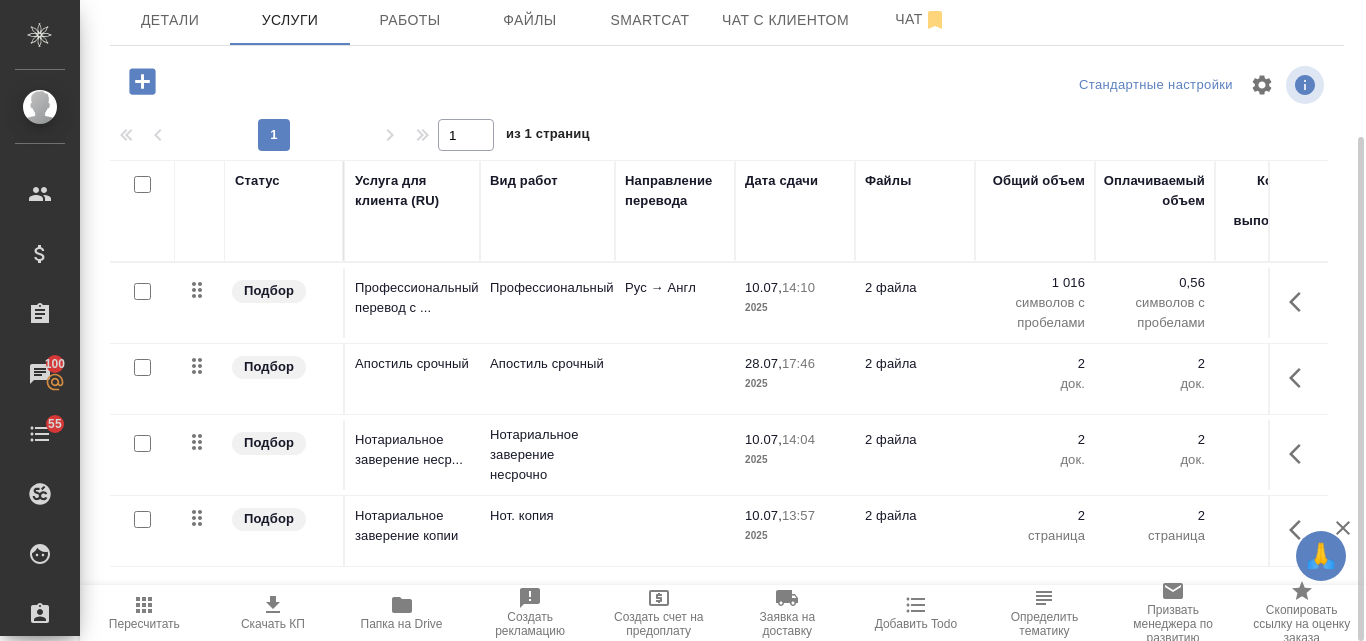 click 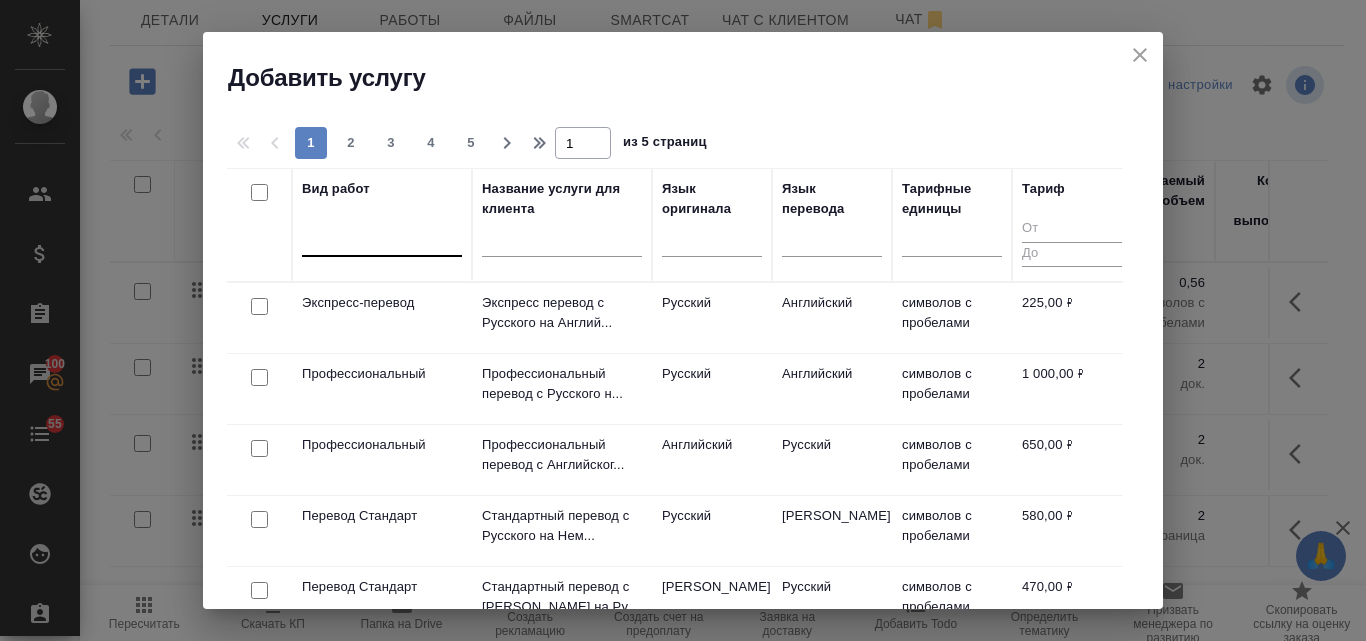 click at bounding box center [382, 236] 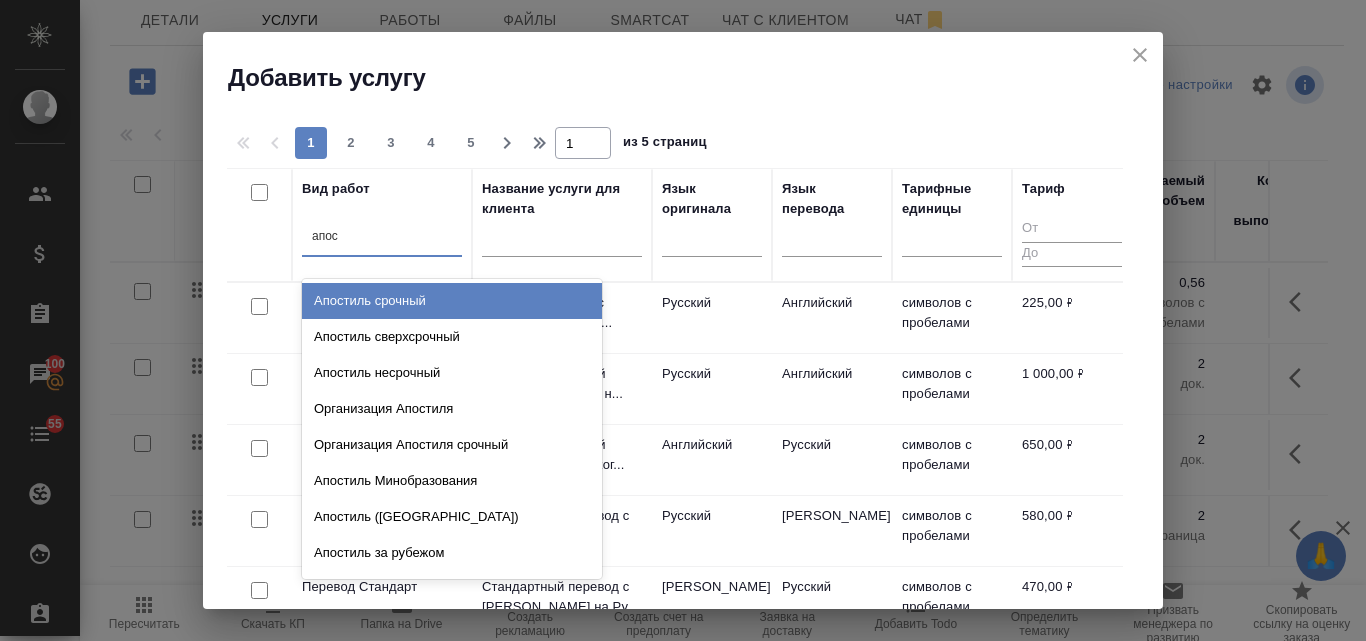 type on "апост" 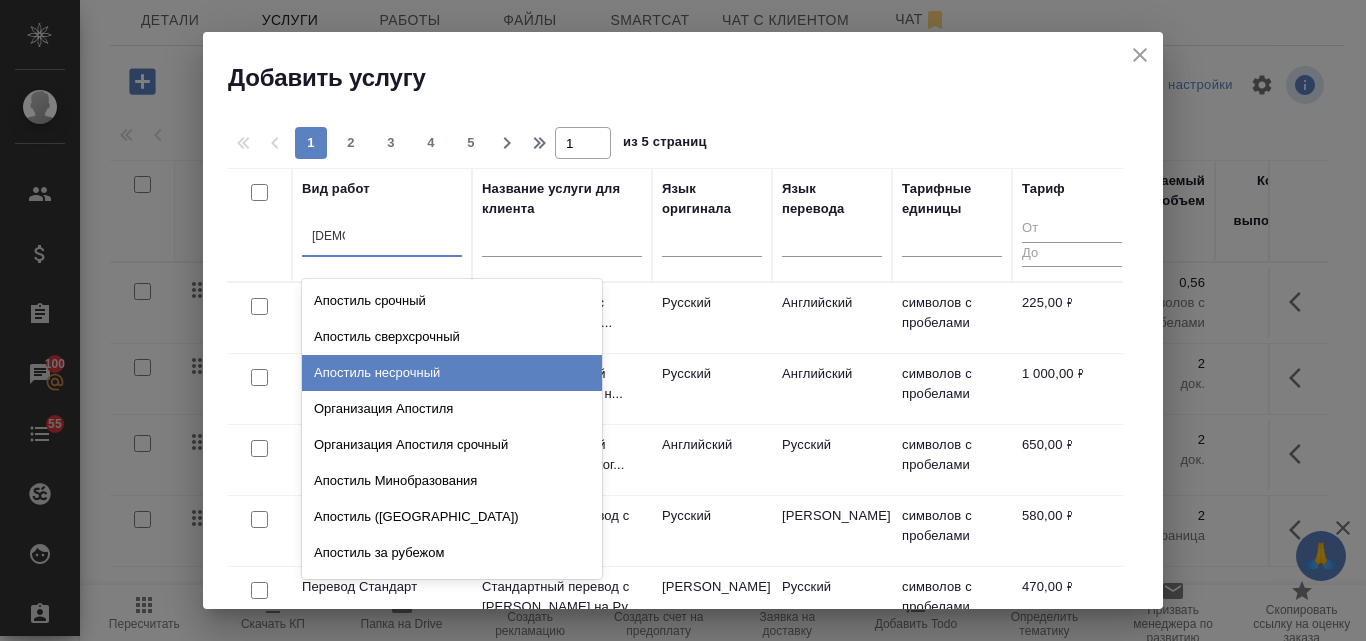 click on "Апостиль несрочный" at bounding box center (452, 373) 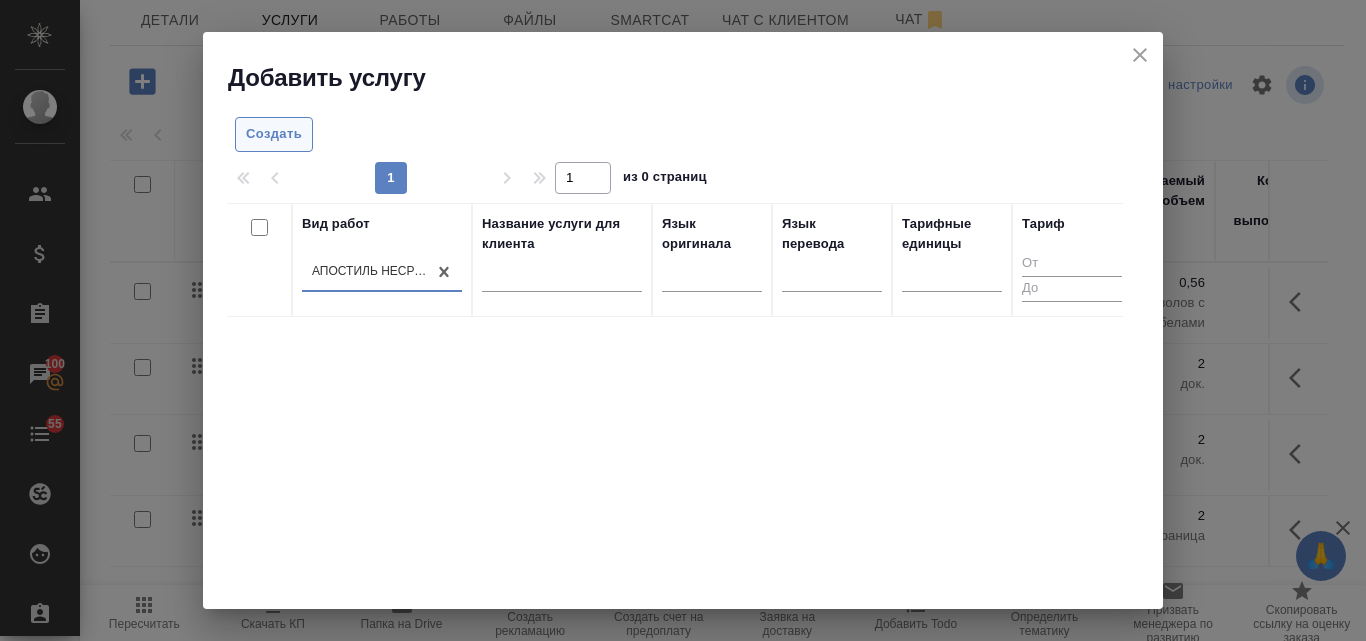 click on "Создать" at bounding box center [274, 134] 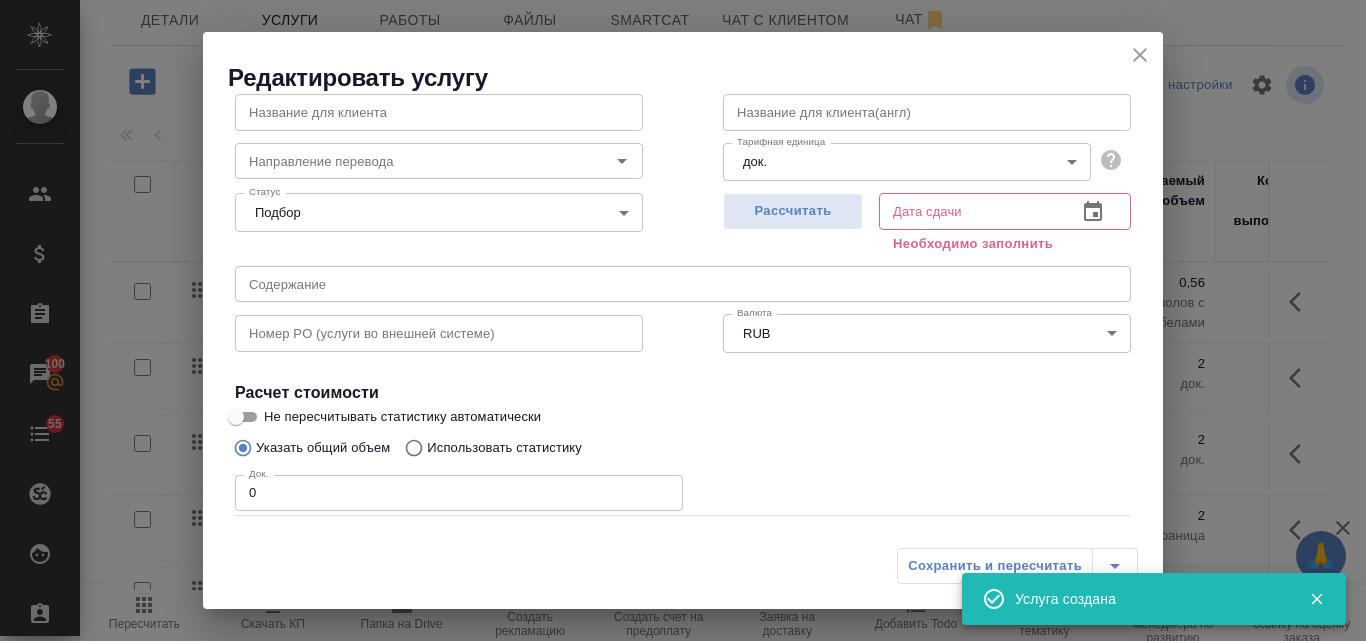 scroll, scrollTop: 226, scrollLeft: 0, axis: vertical 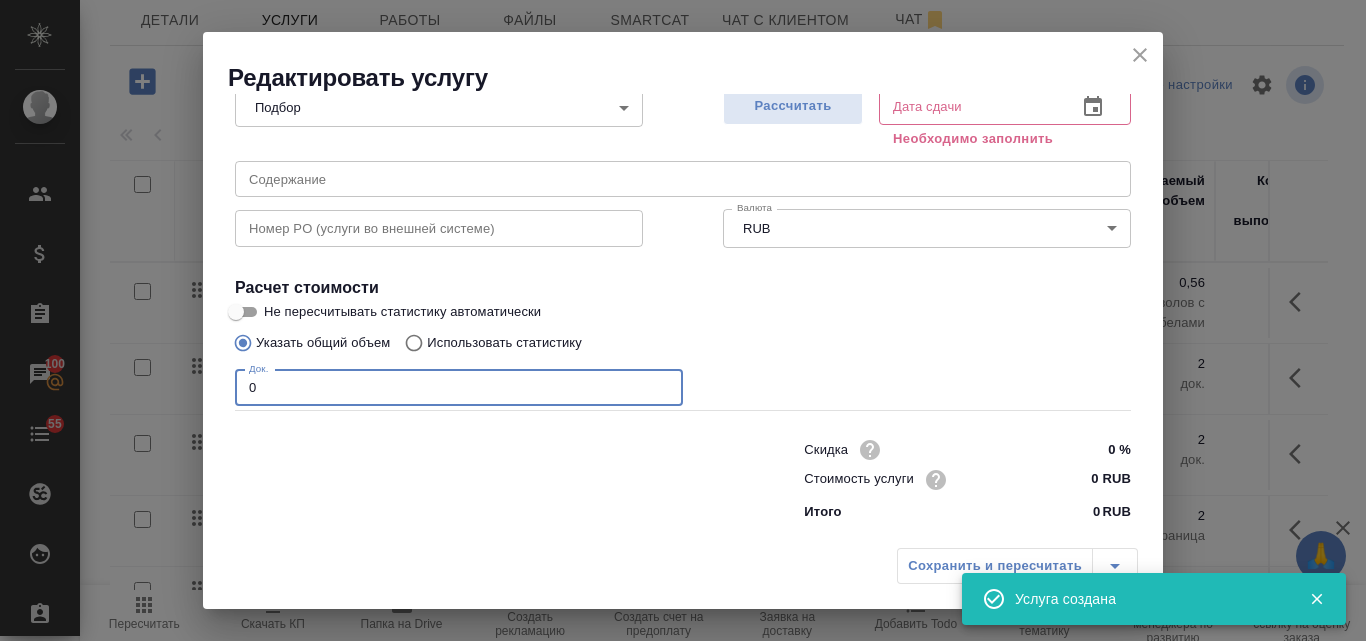 click on "0" at bounding box center [459, 388] 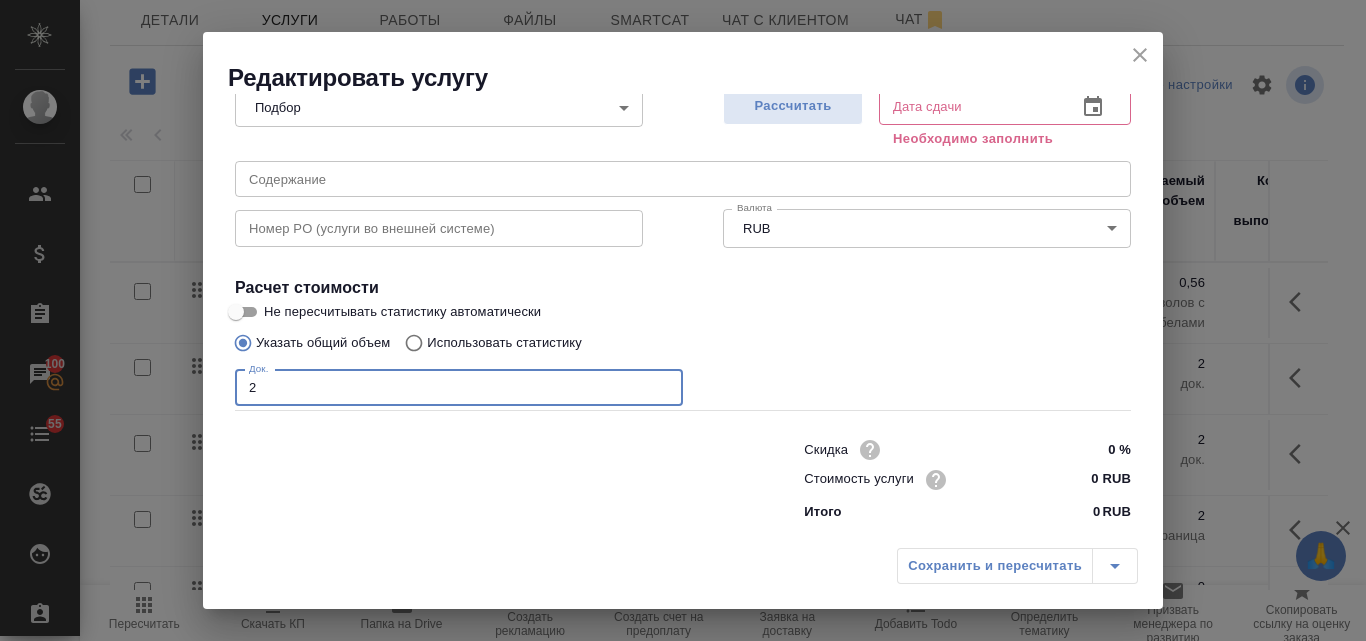 type on "2" 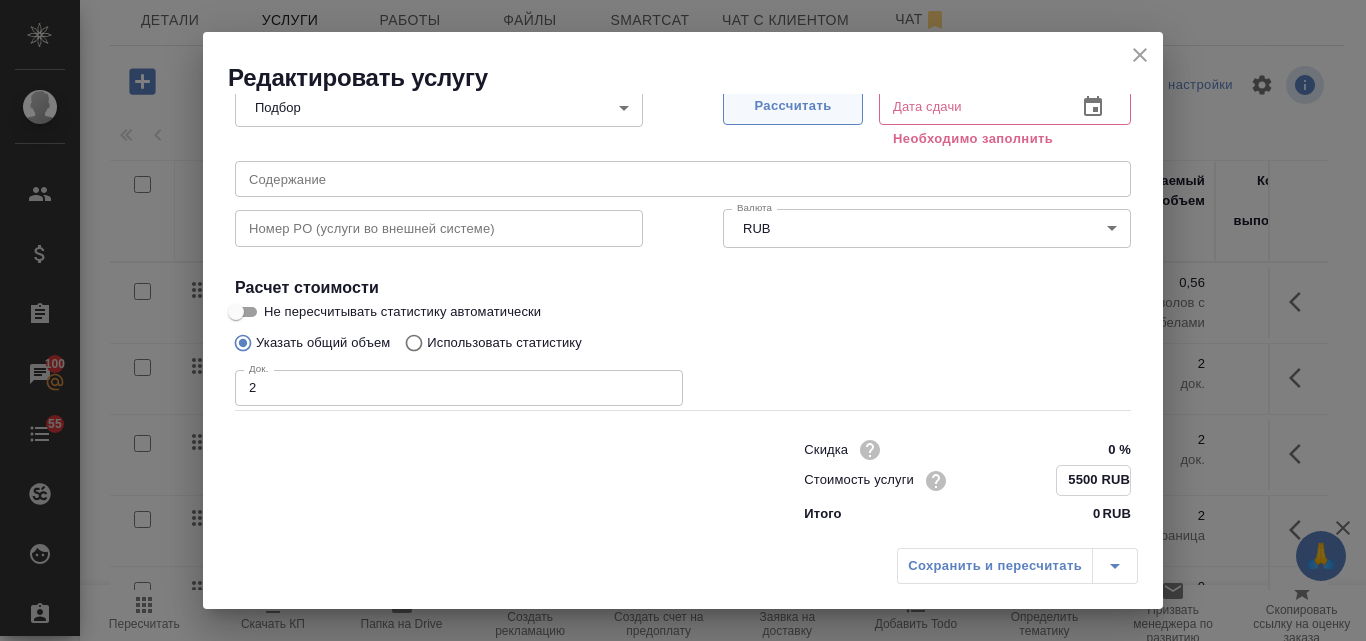 type on "5500 RUB" 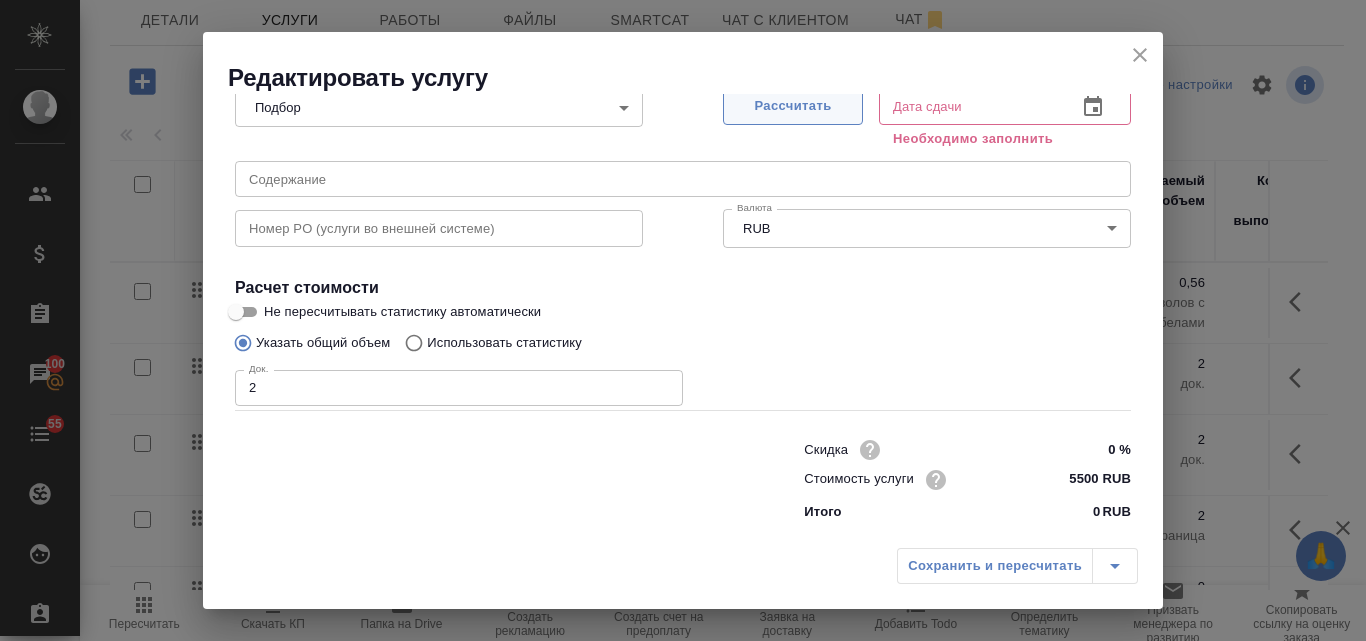 type on "22.08.2025 16:11" 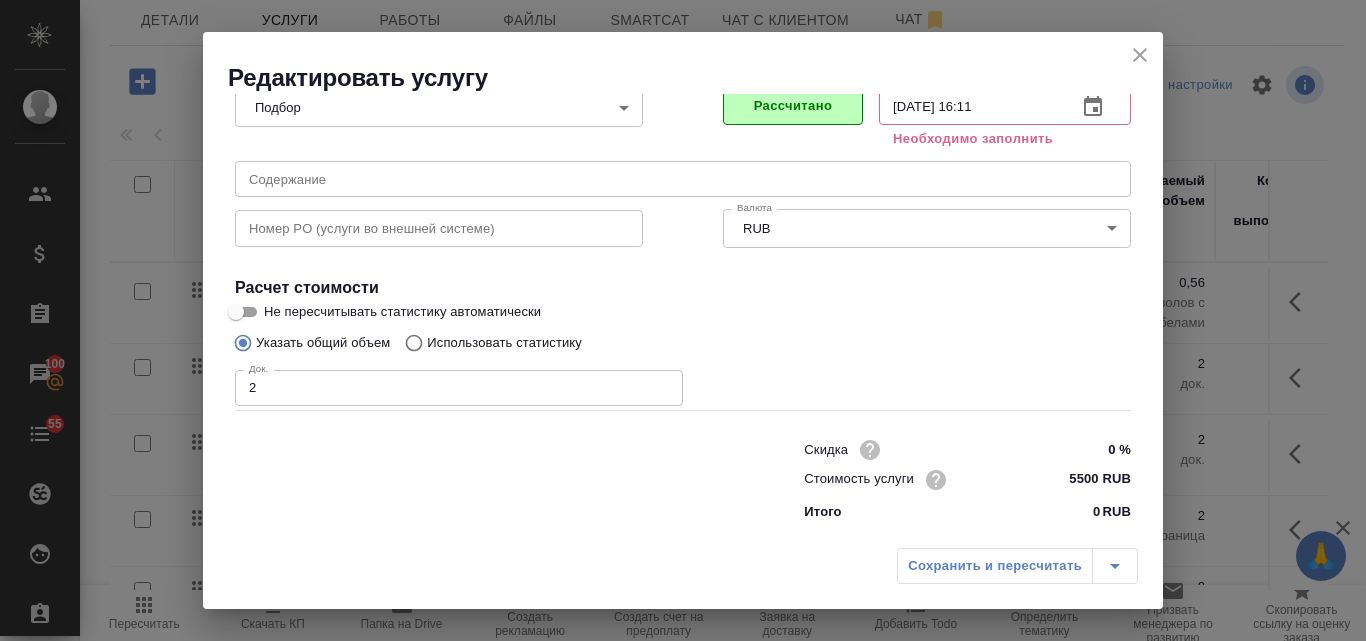 scroll, scrollTop: 204, scrollLeft: 0, axis: vertical 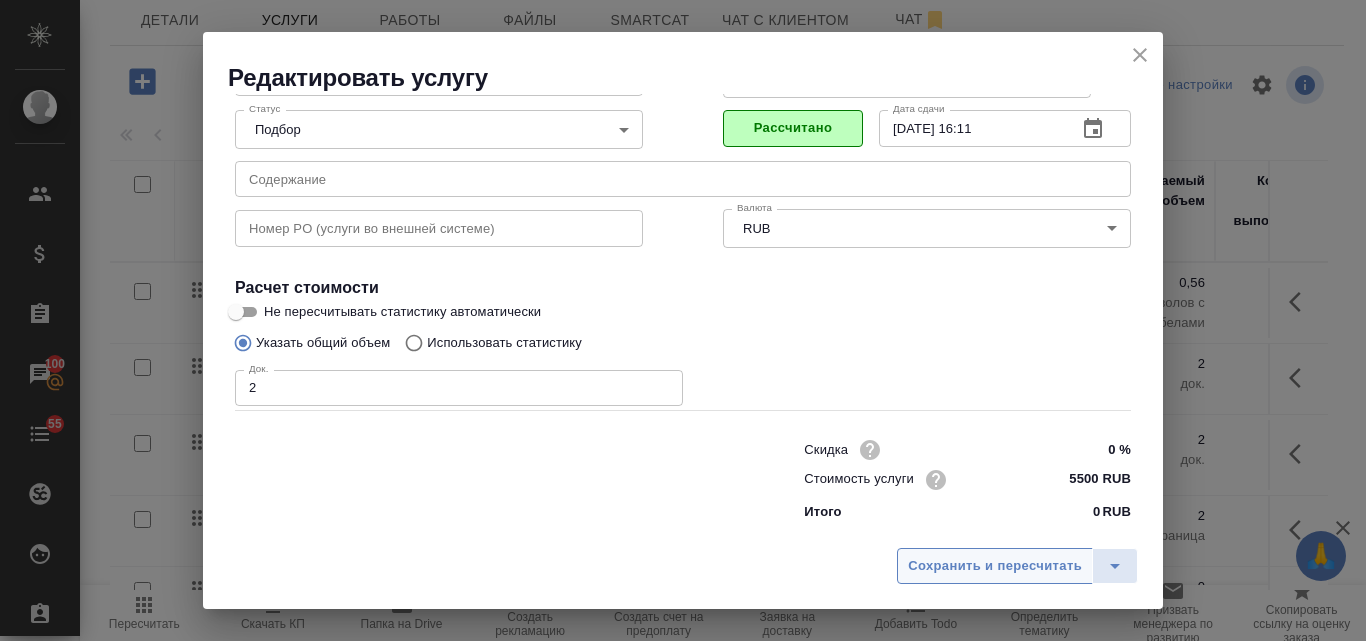 click on "Сохранить и пересчитать" at bounding box center (995, 566) 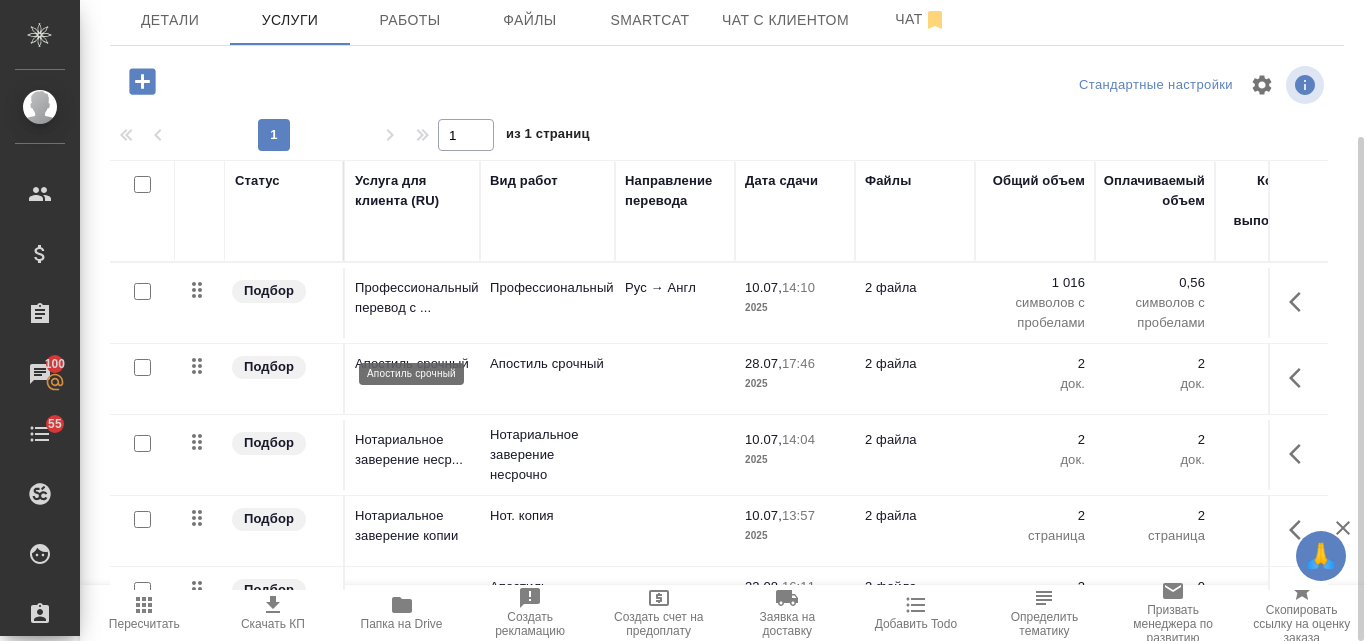 scroll, scrollTop: 63, scrollLeft: 0, axis: vertical 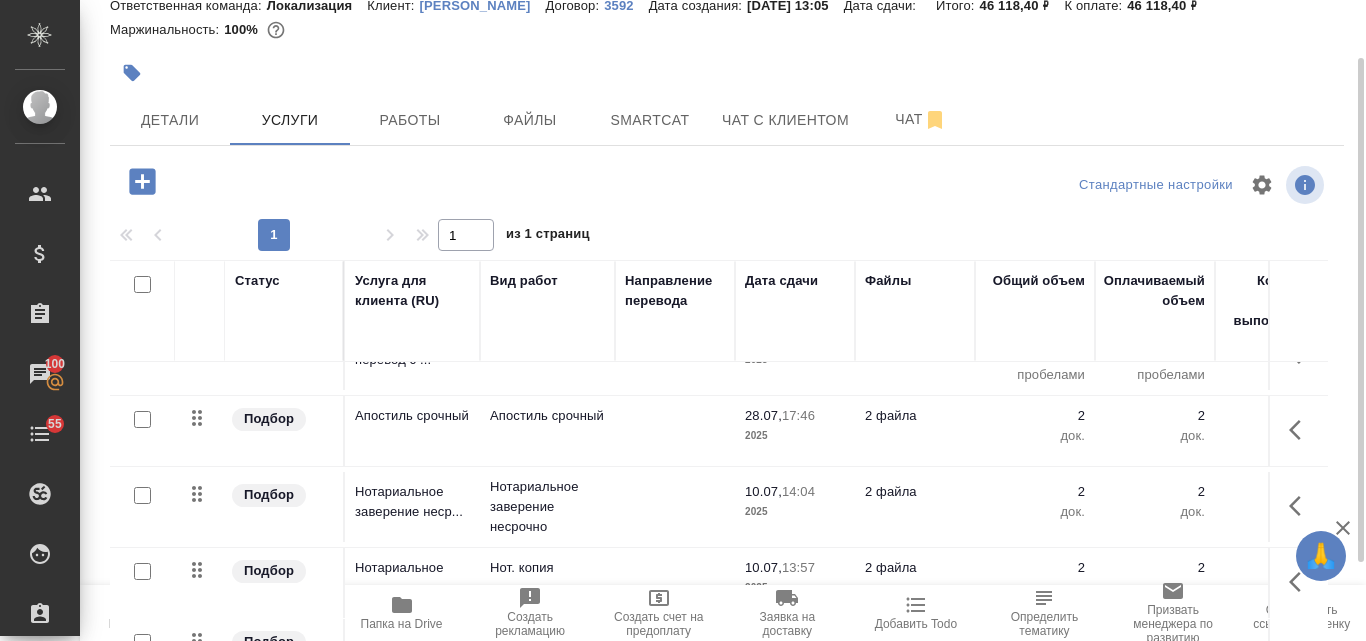 click at bounding box center [142, 419] 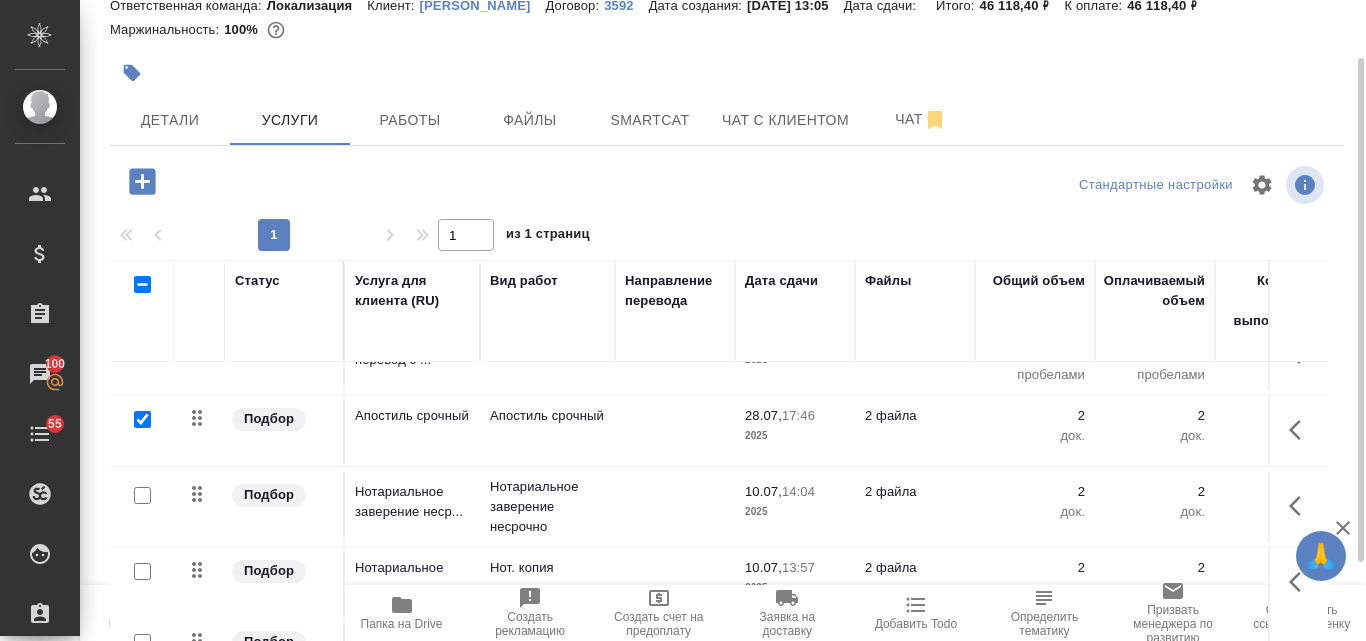 checkbox on "true" 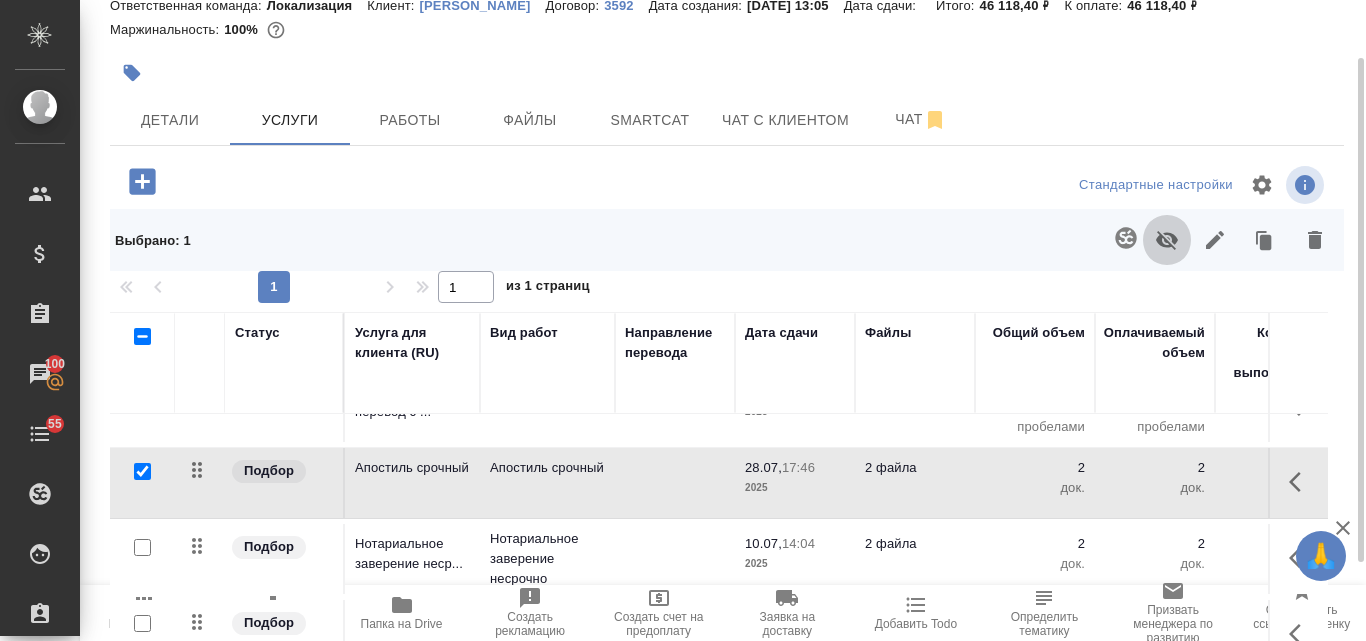 click 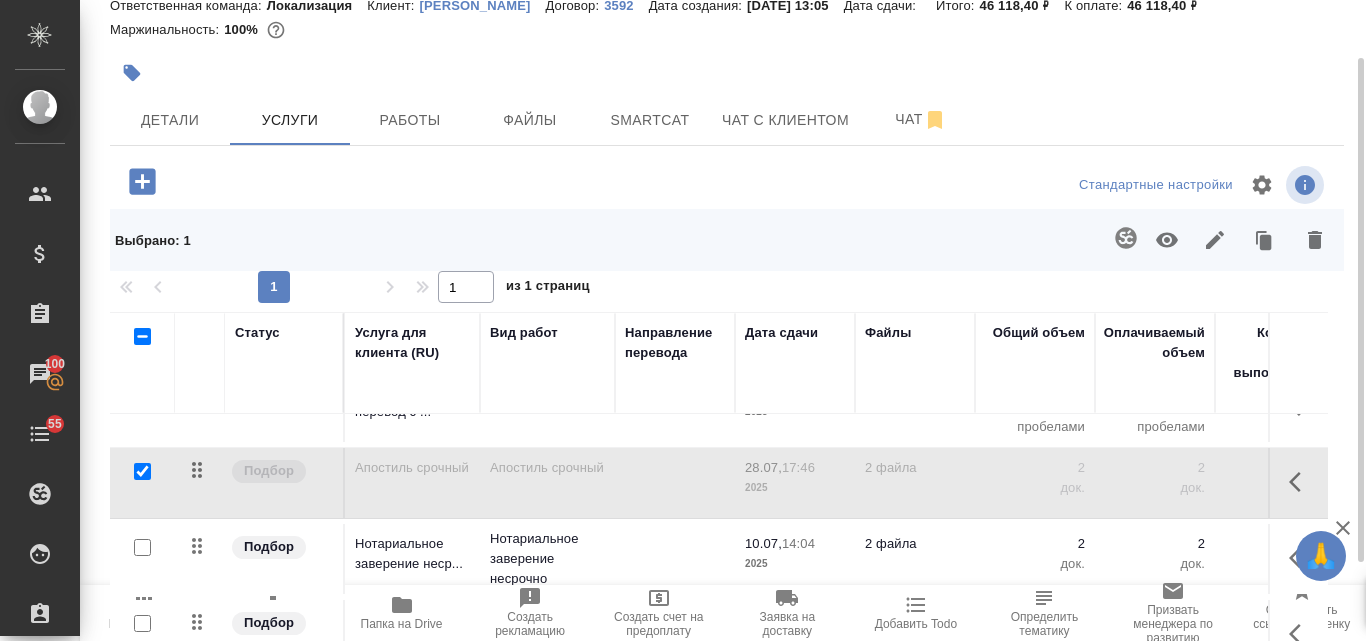 scroll, scrollTop: 0, scrollLeft: 0, axis: both 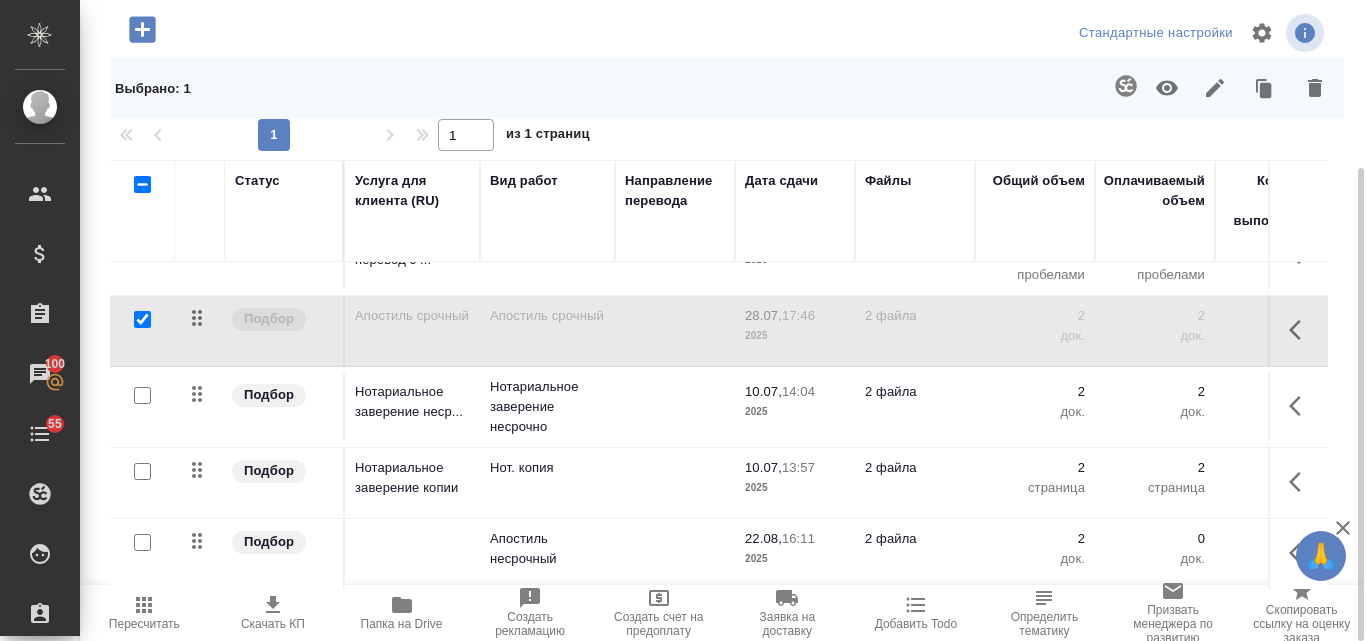 click 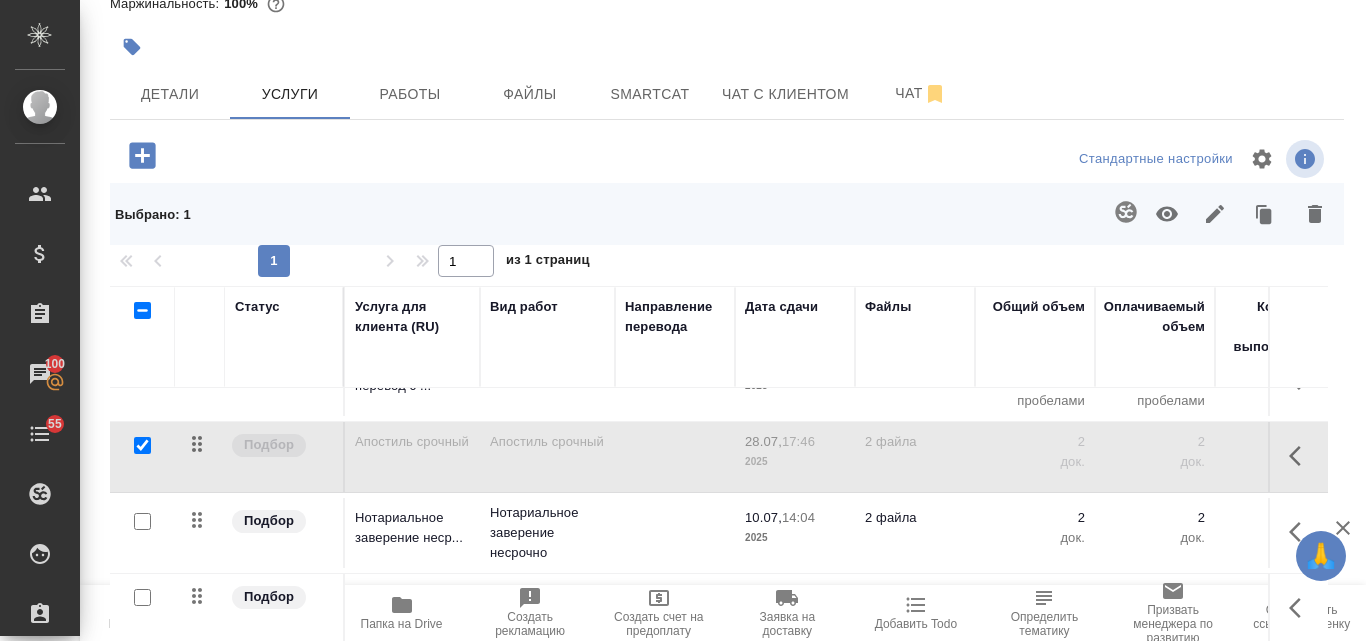 scroll, scrollTop: 0, scrollLeft: 0, axis: both 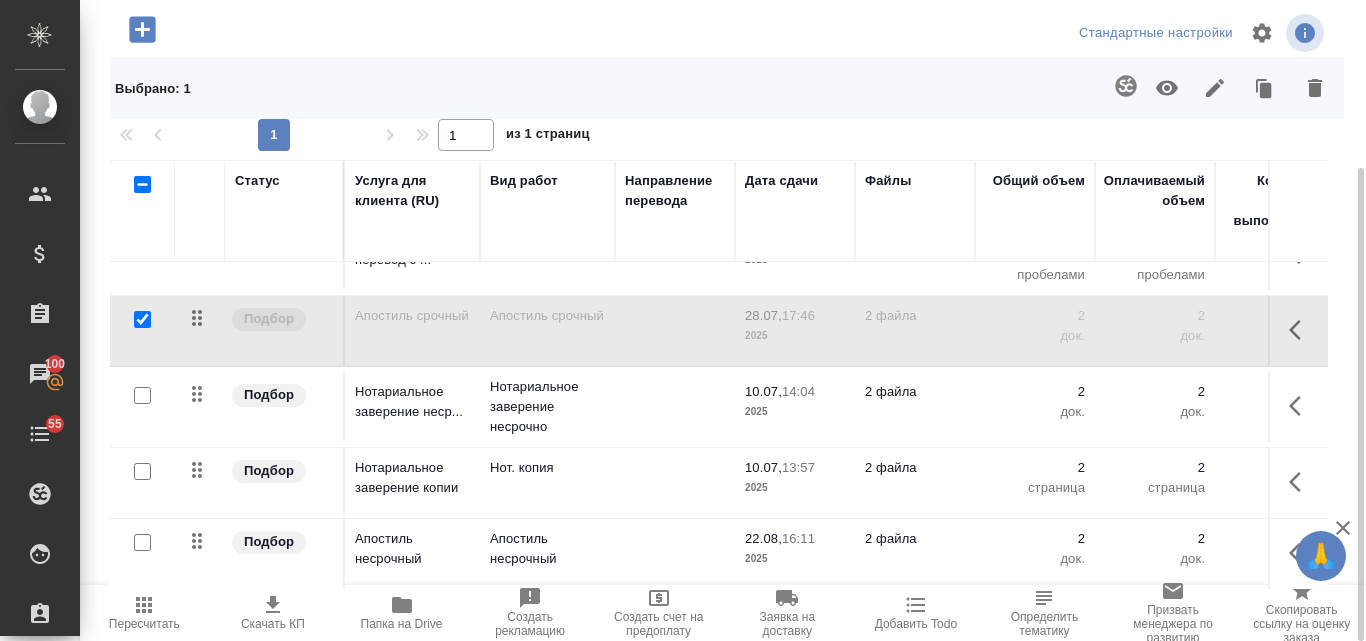 click 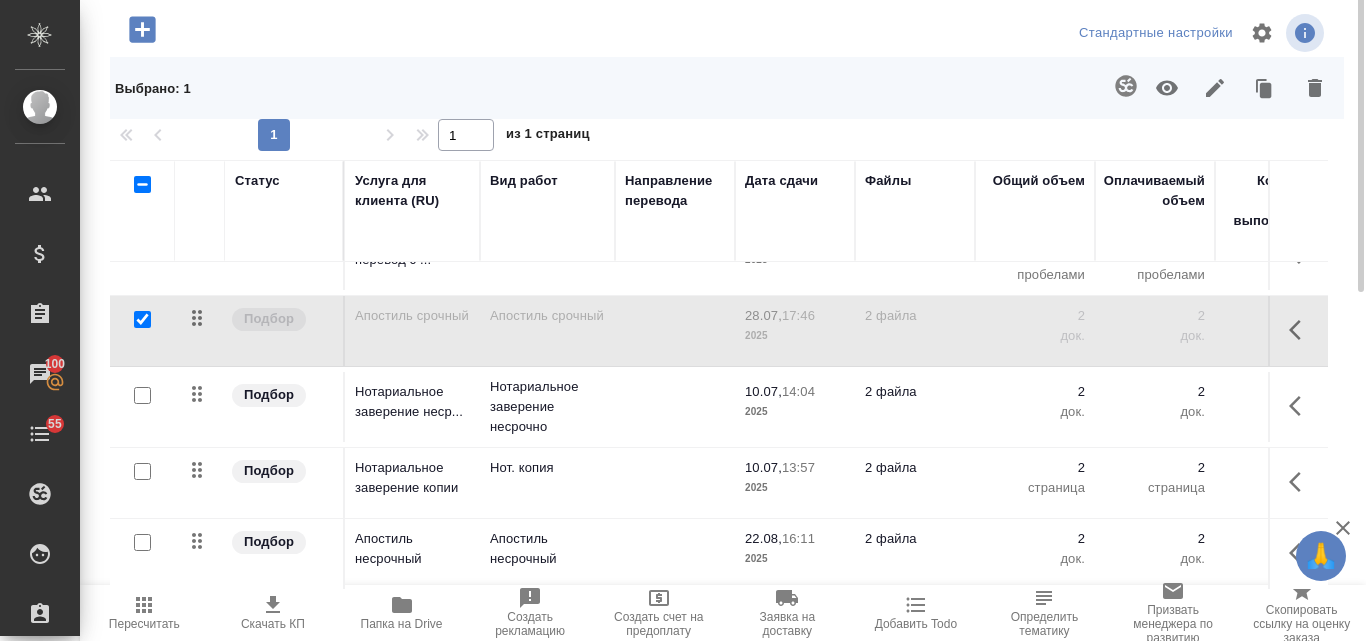 scroll, scrollTop: 0, scrollLeft: 0, axis: both 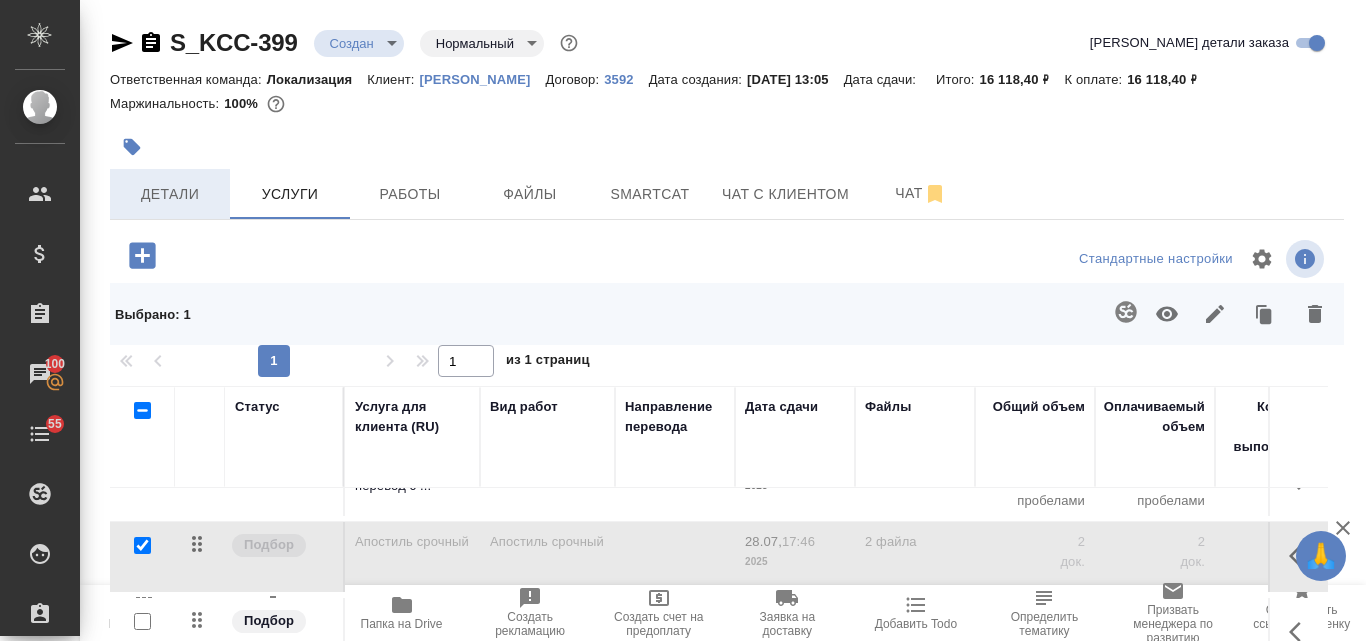 click on "Детали" at bounding box center (170, 194) 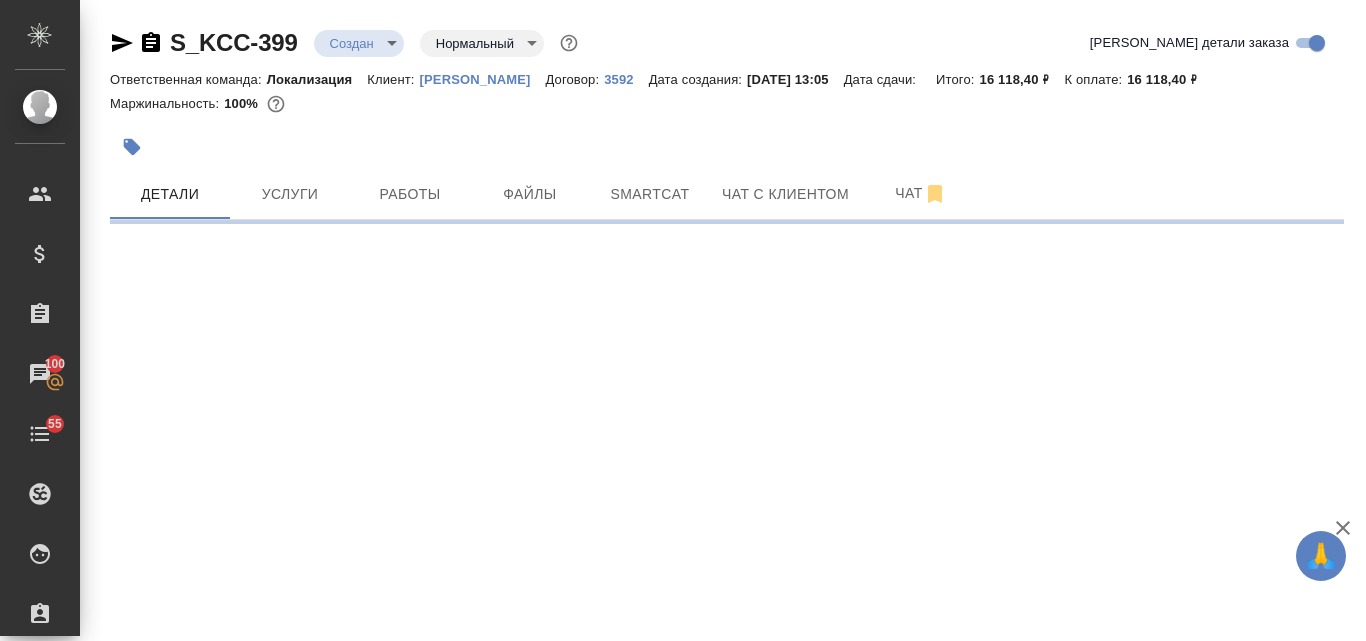 click on "🙏 .cls-1
fill:#fff;
AWATERA Valyaeva Anna Клиенты Спецификации Заказы 100 Чаты 55 Todo Проекты SC Исполнители Кандидаты Работы Входящие заявки Заявки на доставку Рекламации Проекты процессинга Конференции Выйти S_KCC-399 Создан new Нормальный normal Кратко детали заказа Ответственная команда: Локализация Клиент: Kimberly-Clark Договор: 3592 Дата создания: 10.07.2025, 13:05 Дата сдачи: Итого: 16 118,40 ₽ К оплате: 16 118,40 ₽ Маржинальность: 100% Детали Услуги Работы Файлы Smartcat Чат с клиентом Чат .cls-1
fill:#fff;
AWATERA Valyaeva Anna Клиенты Спецификации Заказы Чаты 55 Todo Проекты SC Исполнители" at bounding box center [683, 320] 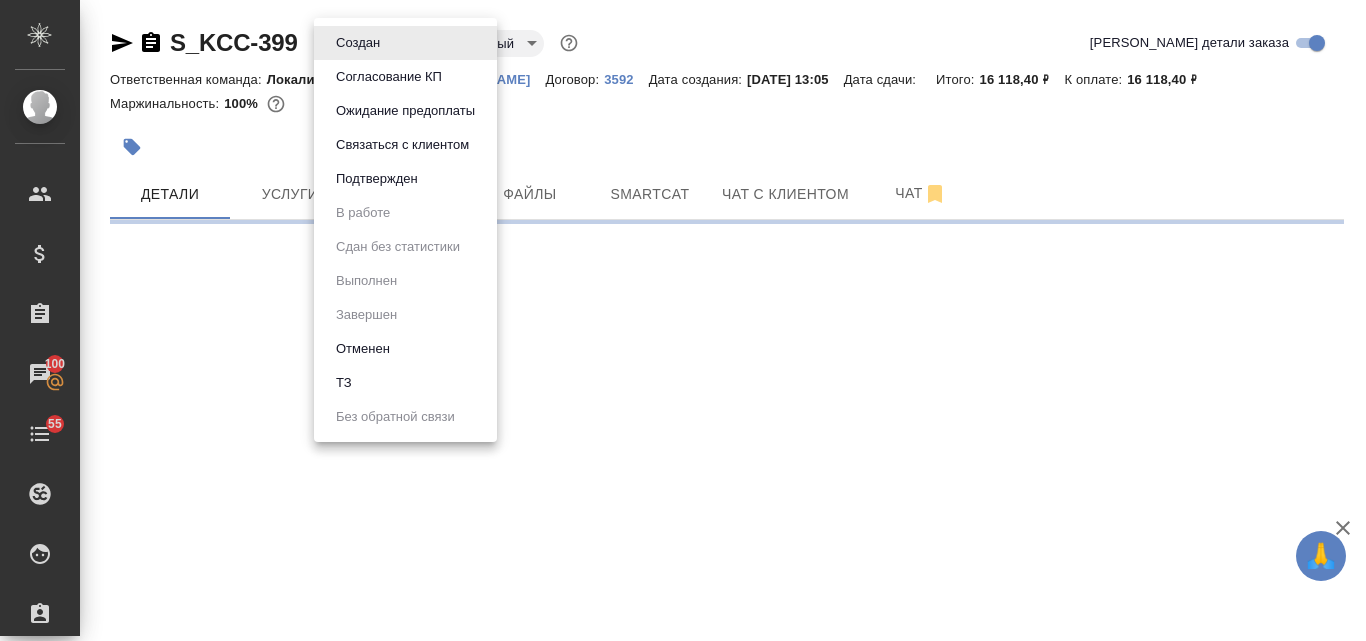 select on "RU" 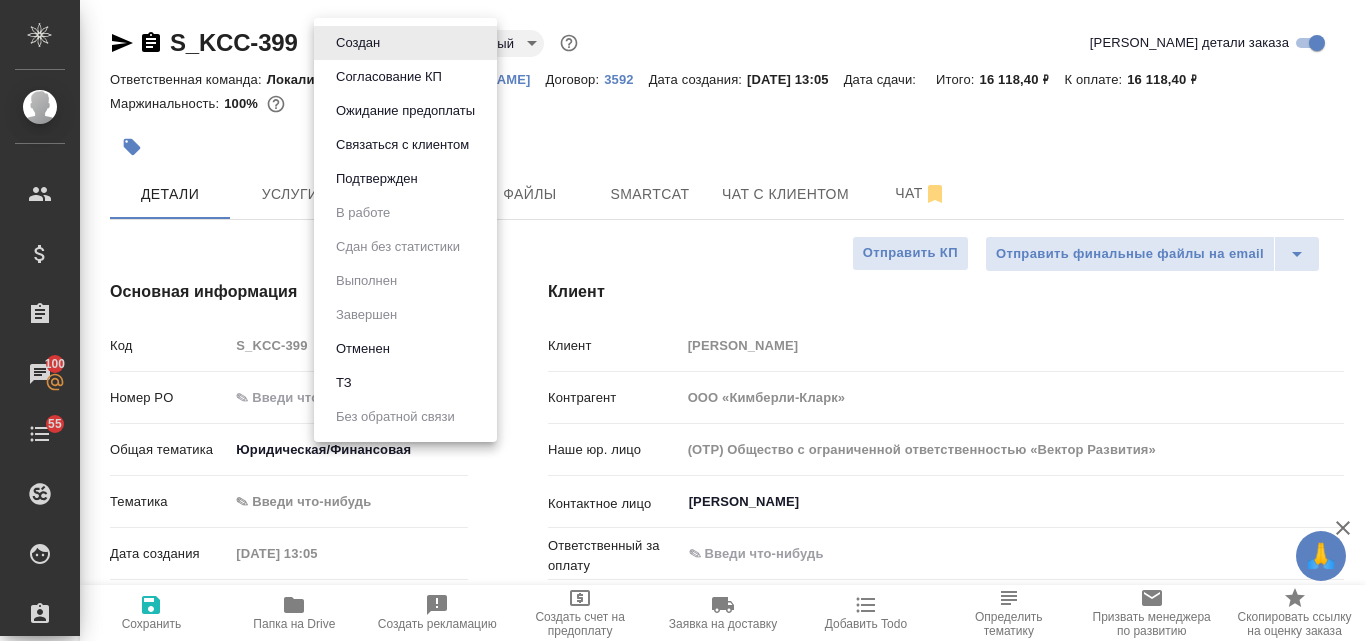 type on "x" 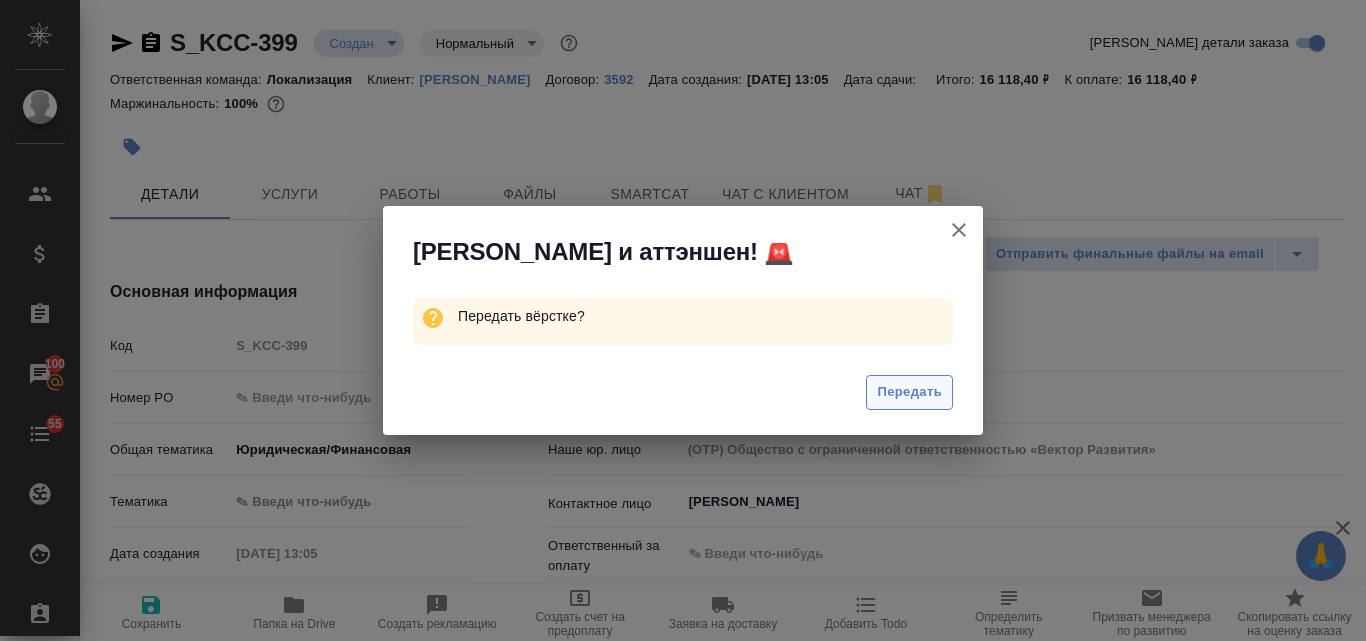 click on "Передать" at bounding box center (909, 392) 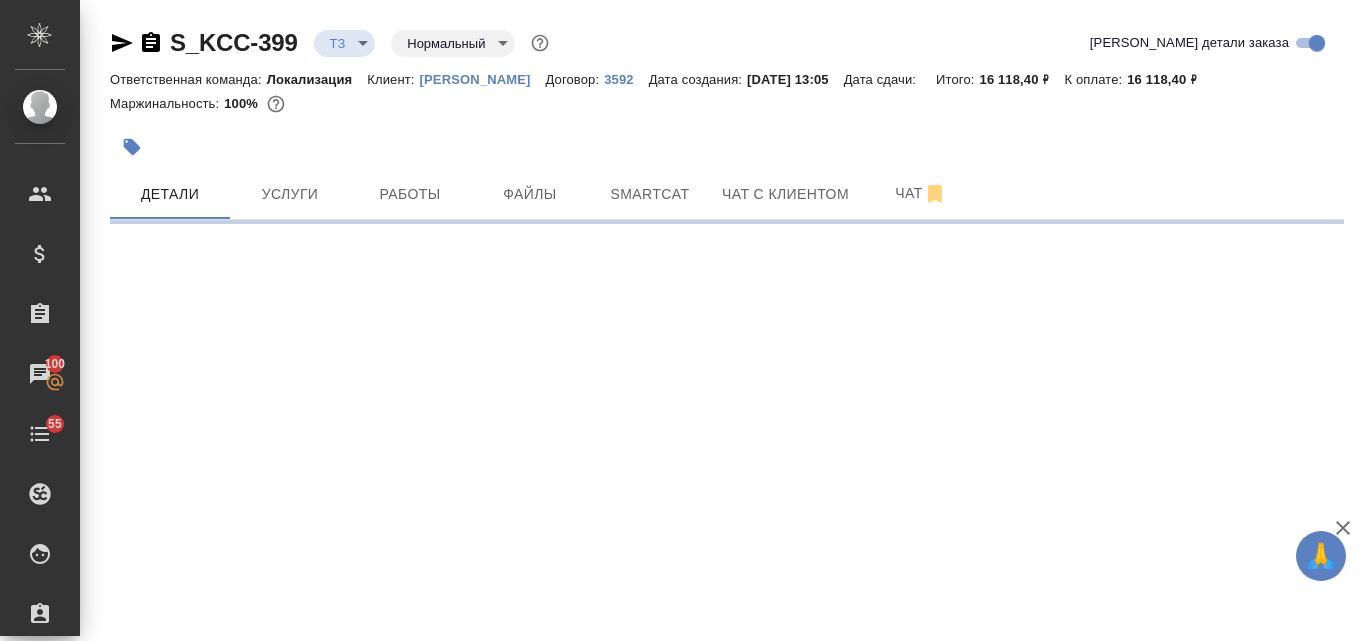 select on "RU" 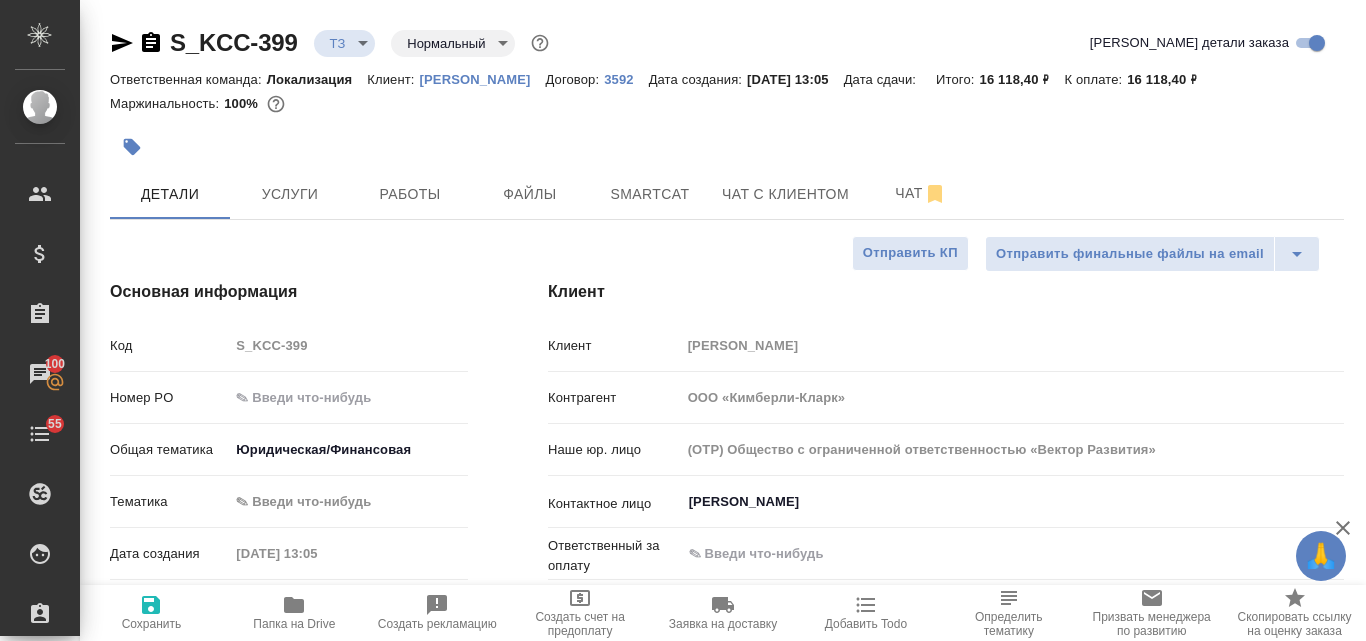 type on "x" 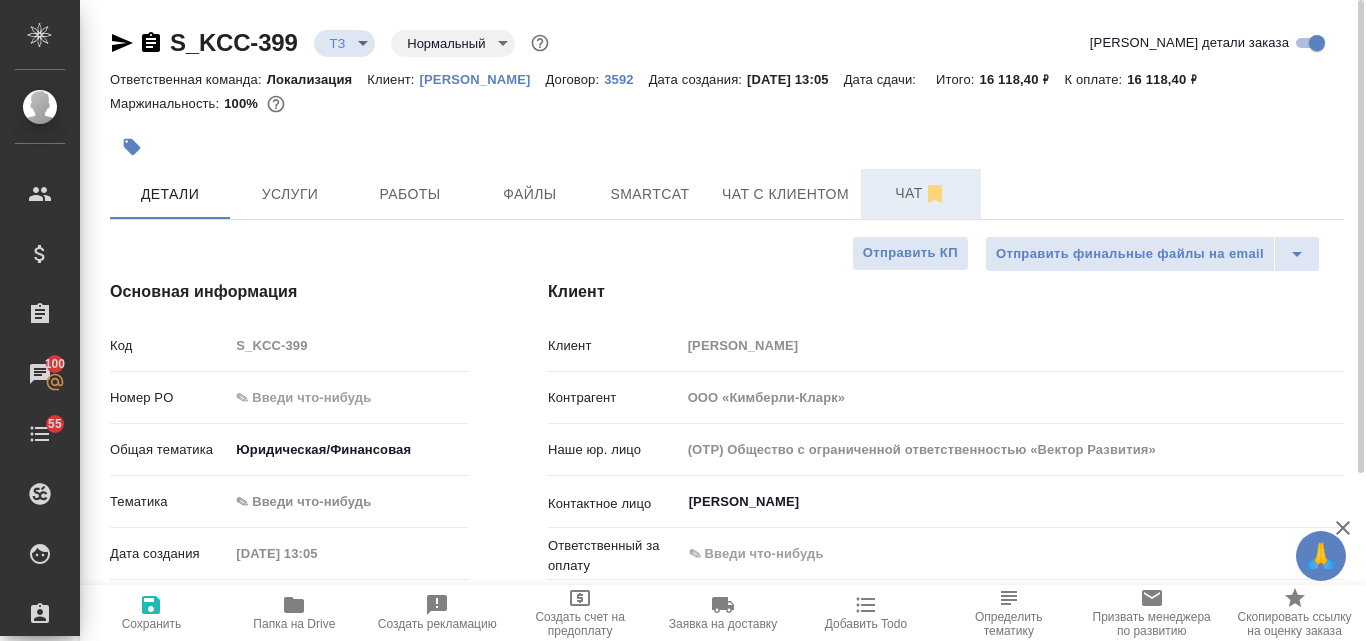 click on "Чат" at bounding box center [921, 193] 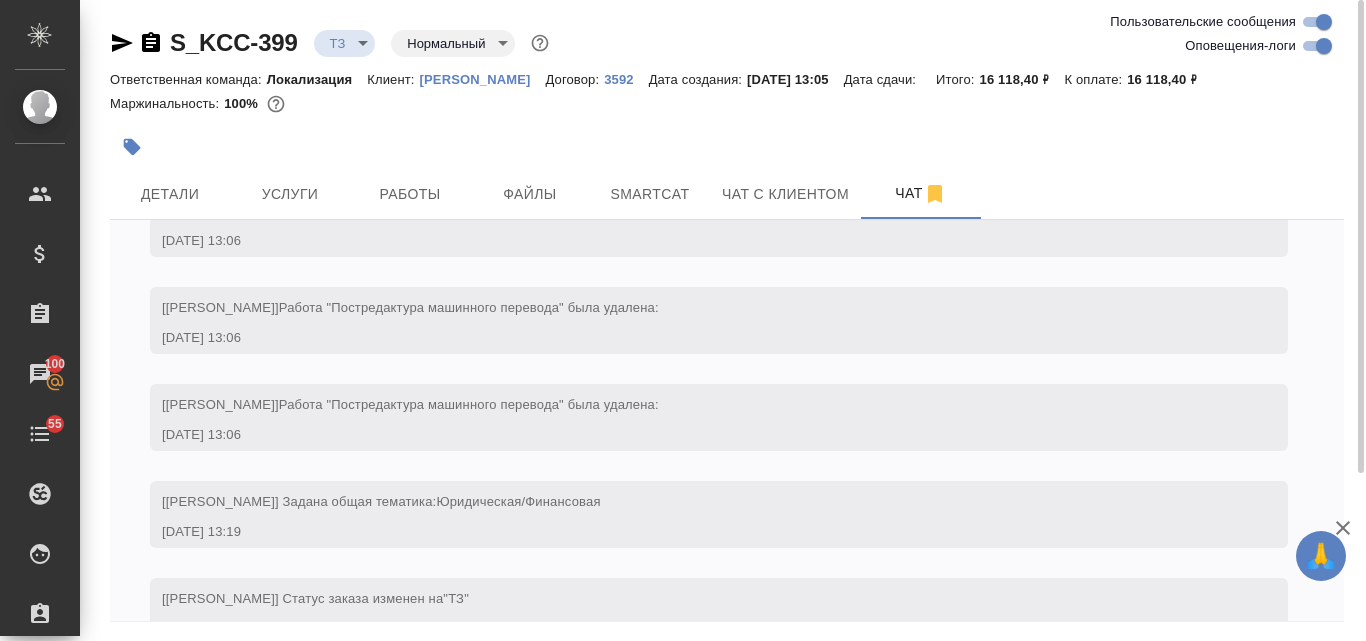 scroll, scrollTop: 1238, scrollLeft: 0, axis: vertical 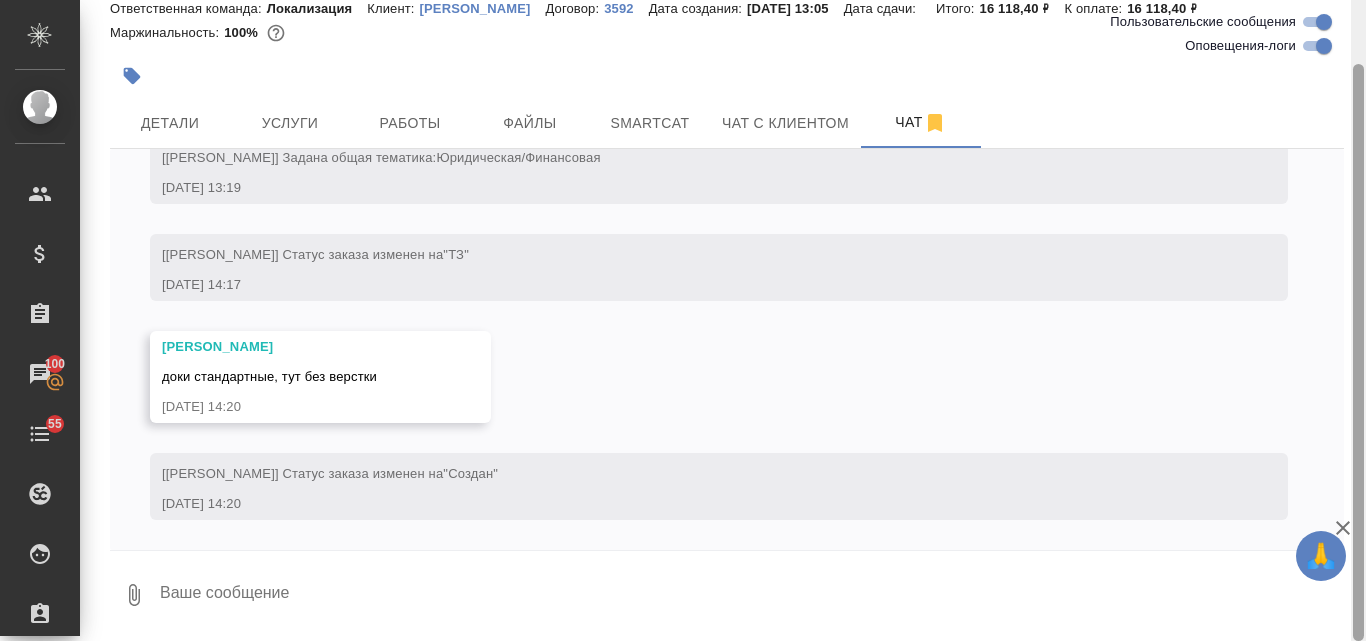 drag, startPoint x: 1365, startPoint y: 198, endPoint x: 1362, endPoint y: 424, distance: 226.01991 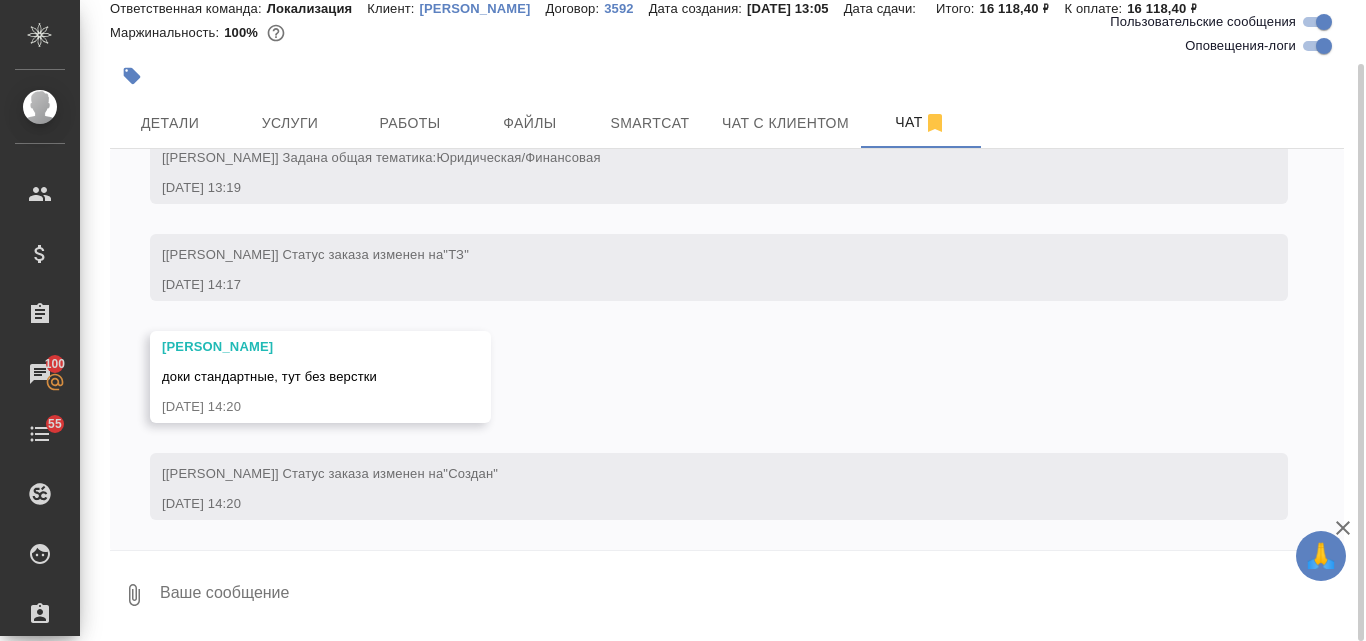 click at bounding box center [751, 595] 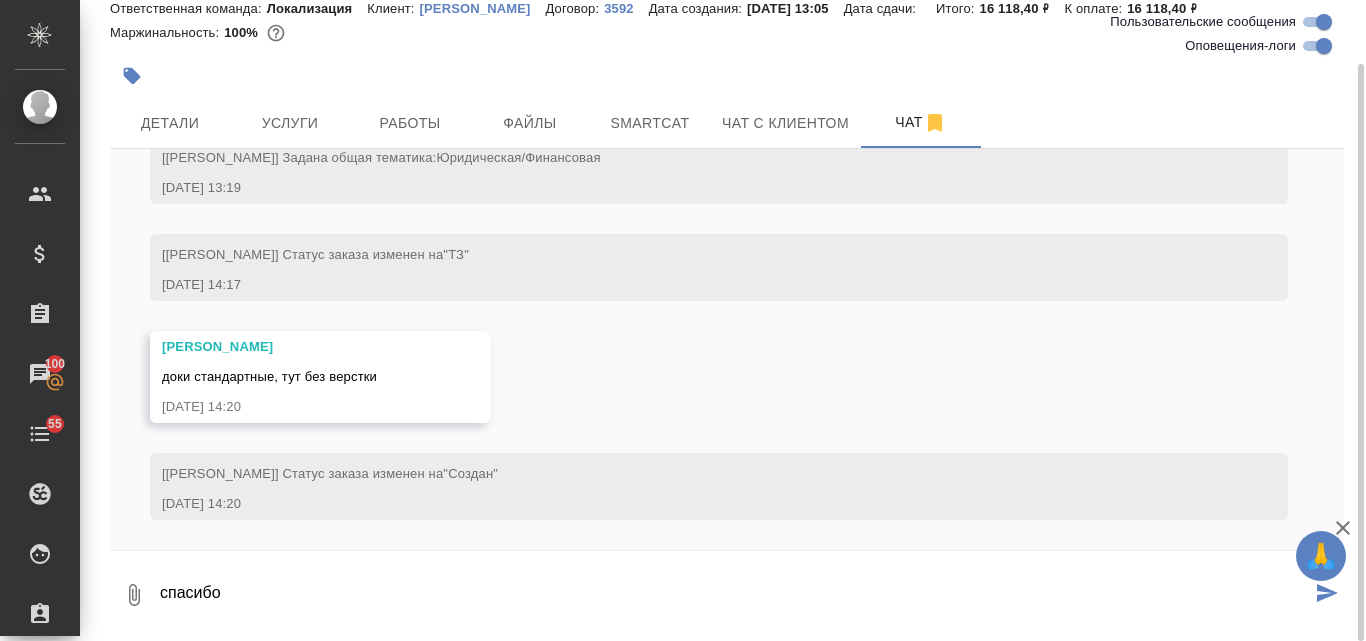 type on "спасибо" 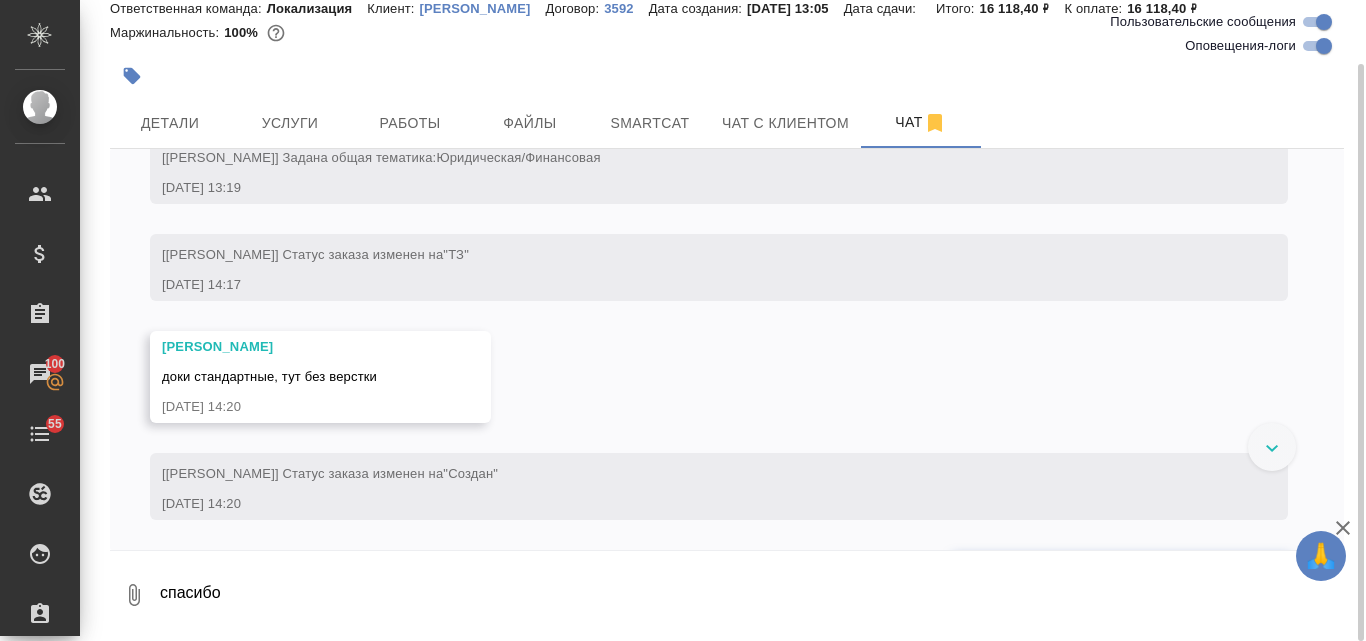 scroll, scrollTop: 1554, scrollLeft: 0, axis: vertical 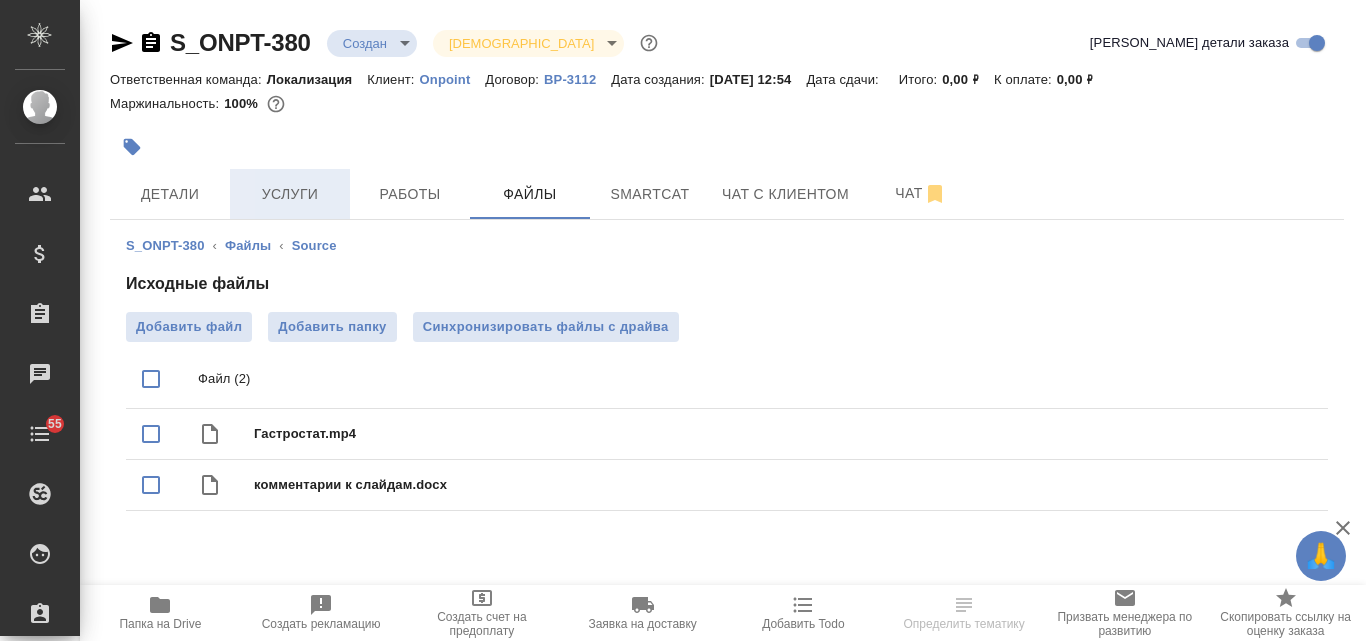 click on "Услуги" at bounding box center [290, 194] 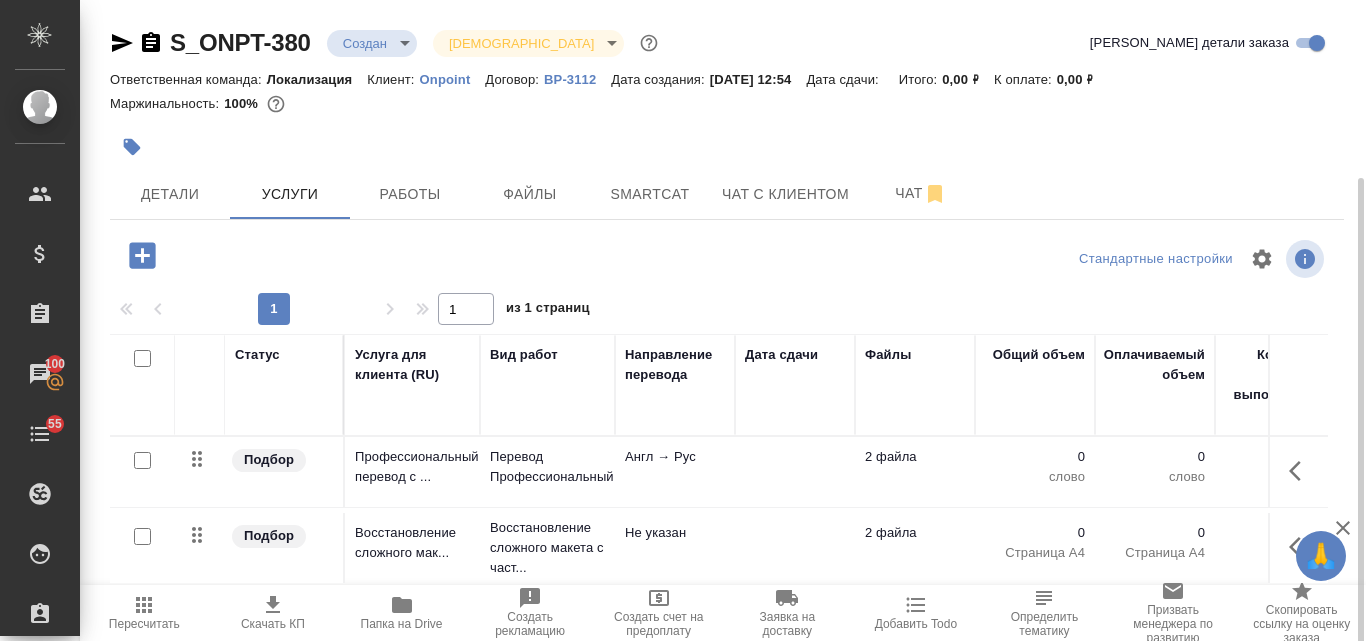 scroll, scrollTop: 100, scrollLeft: 0, axis: vertical 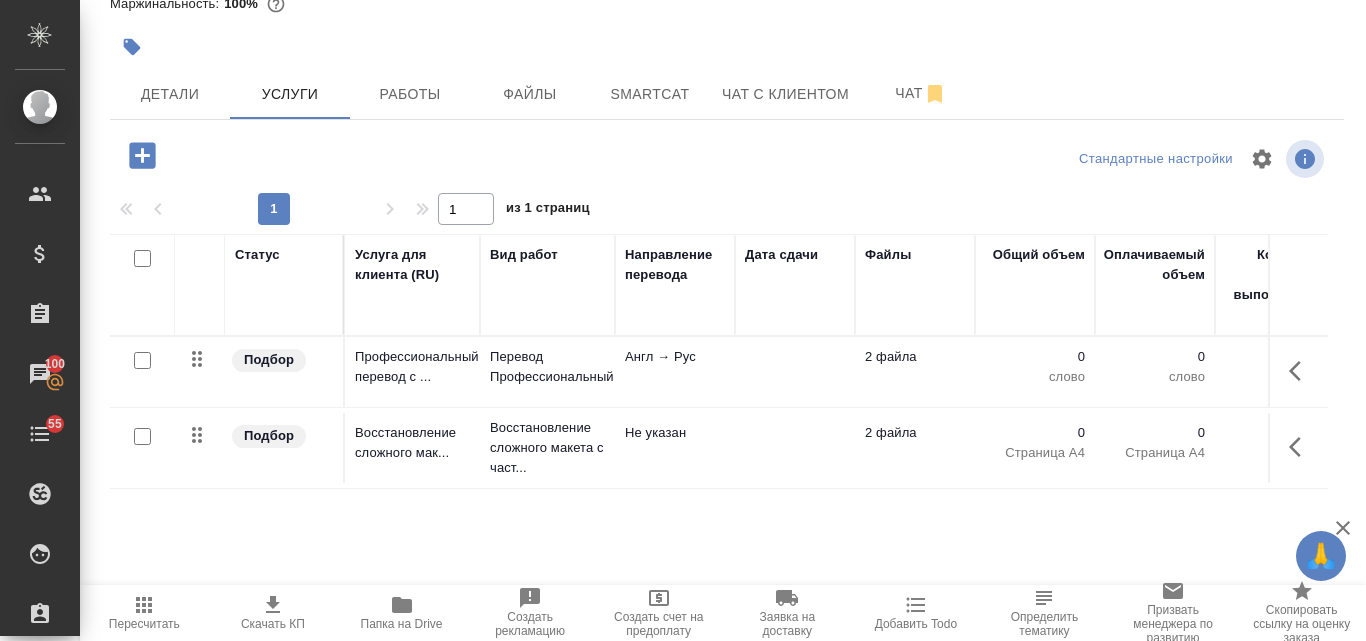 click at bounding box center (142, 258) 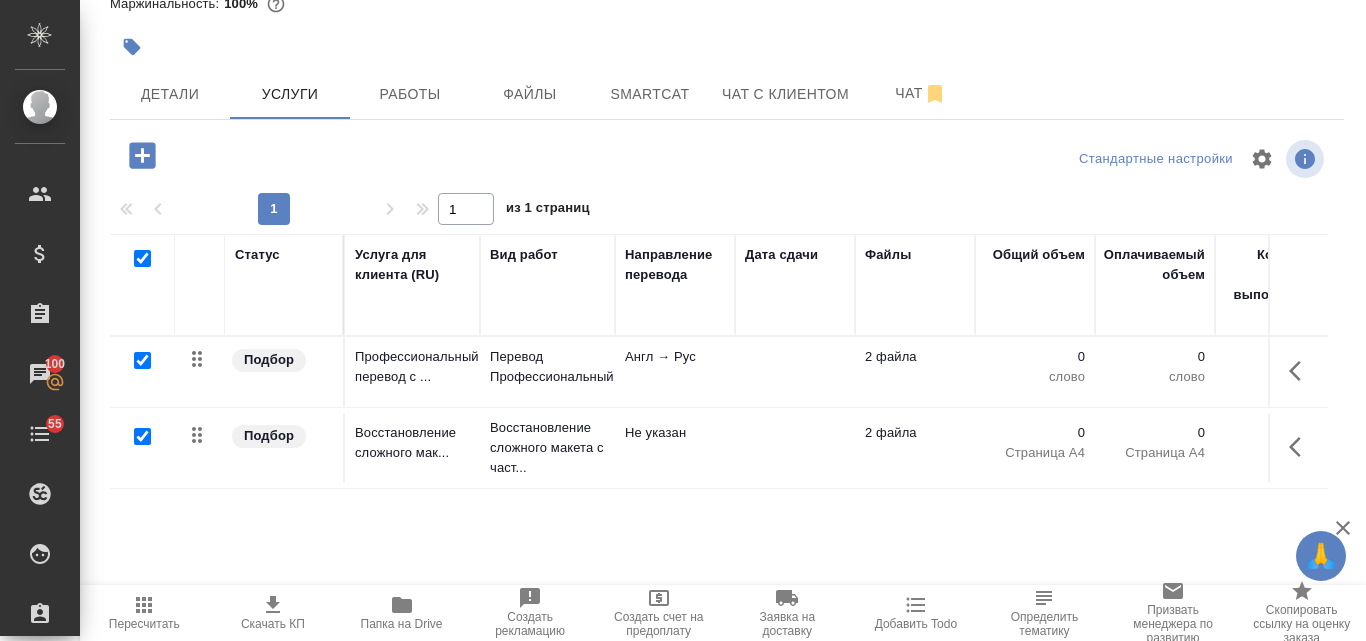 checkbox on "true" 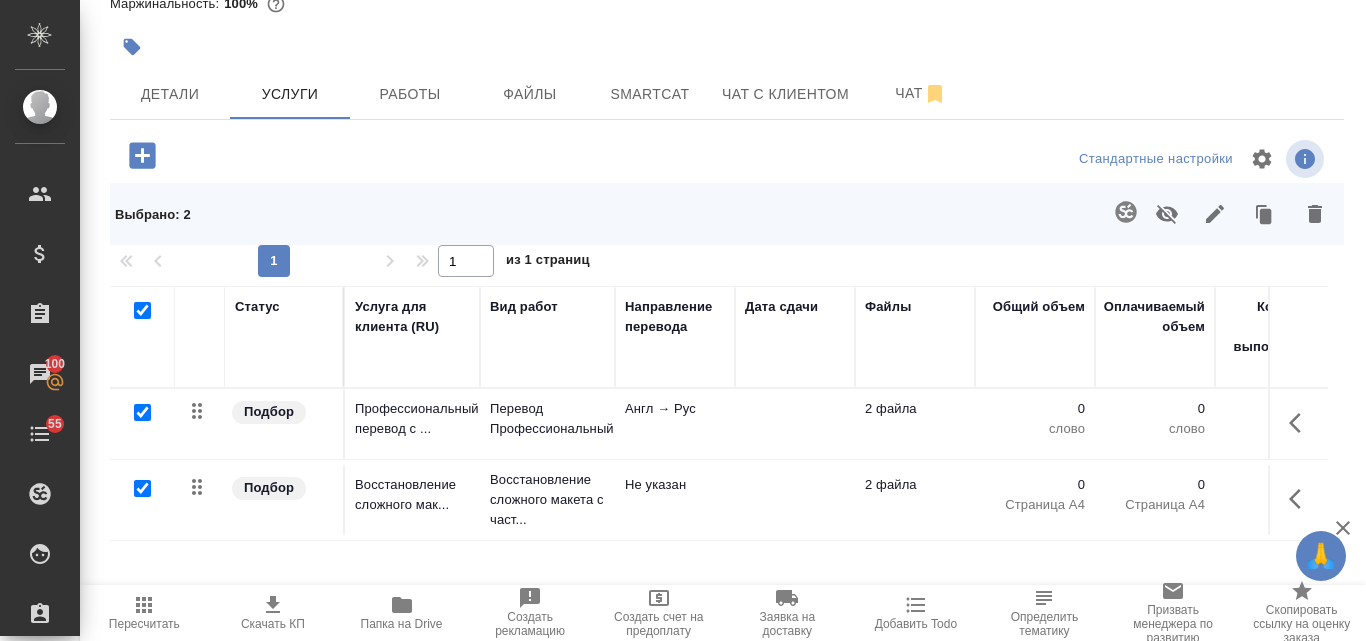 click at bounding box center (1315, 214) 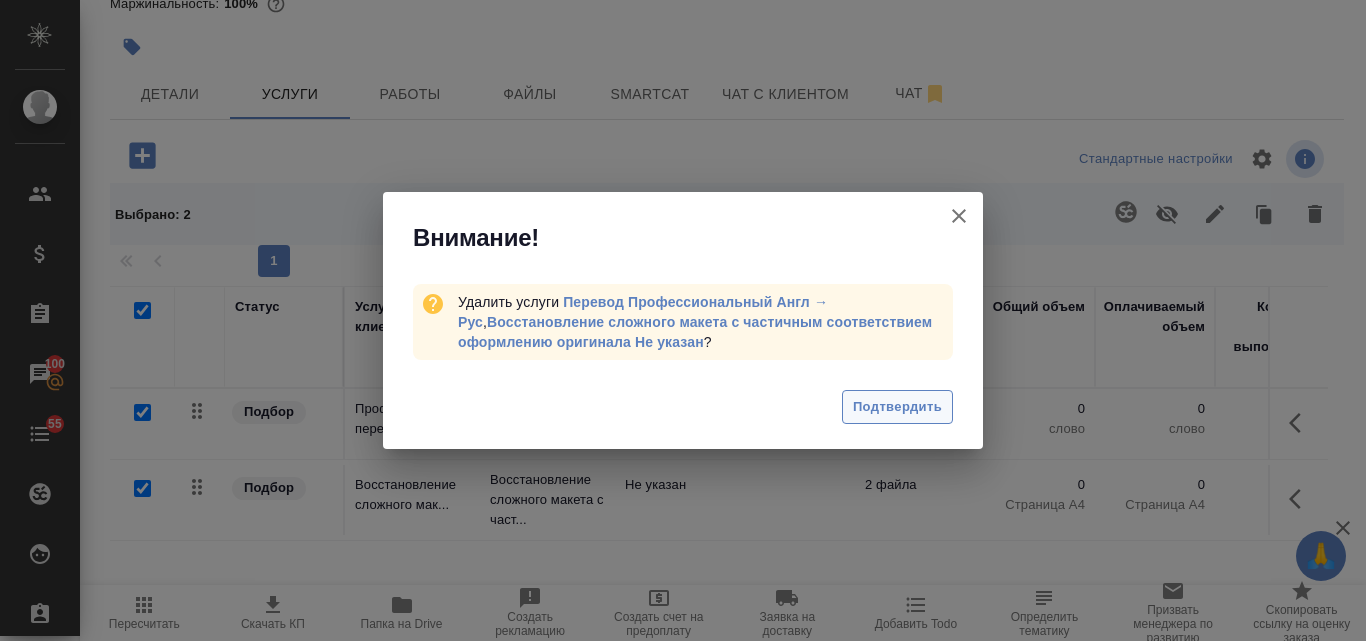 click on "Подтвердить" at bounding box center (897, 407) 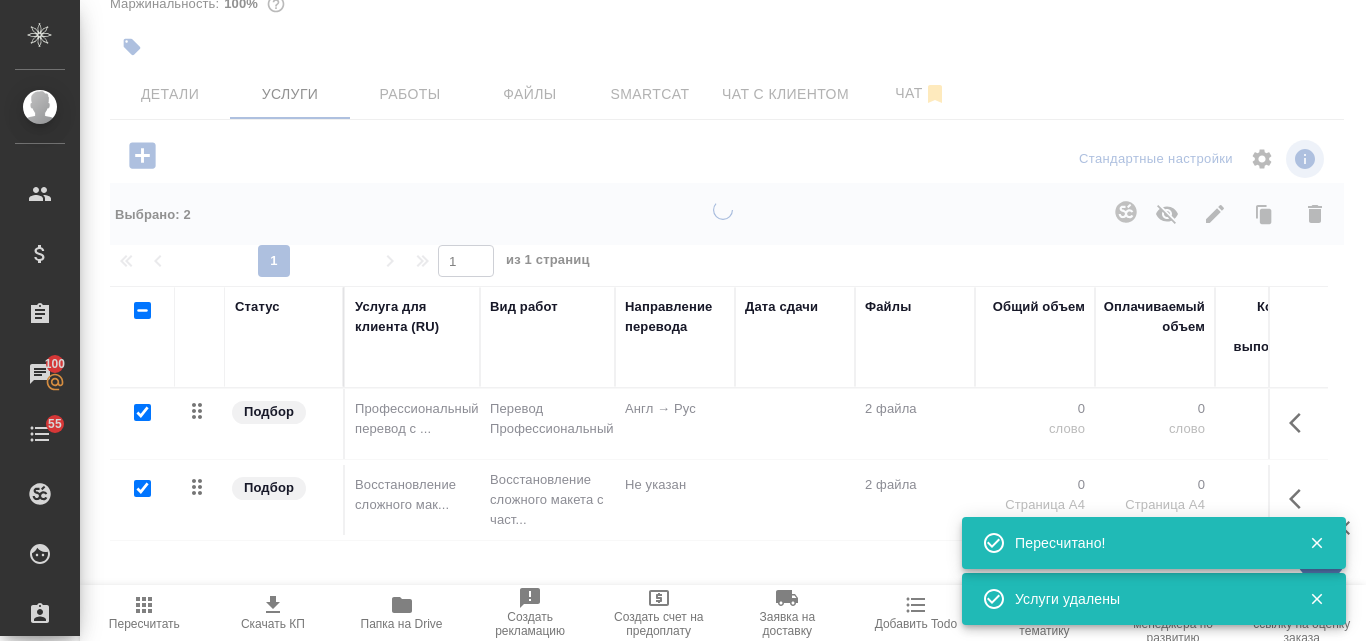 checkbox on "false" 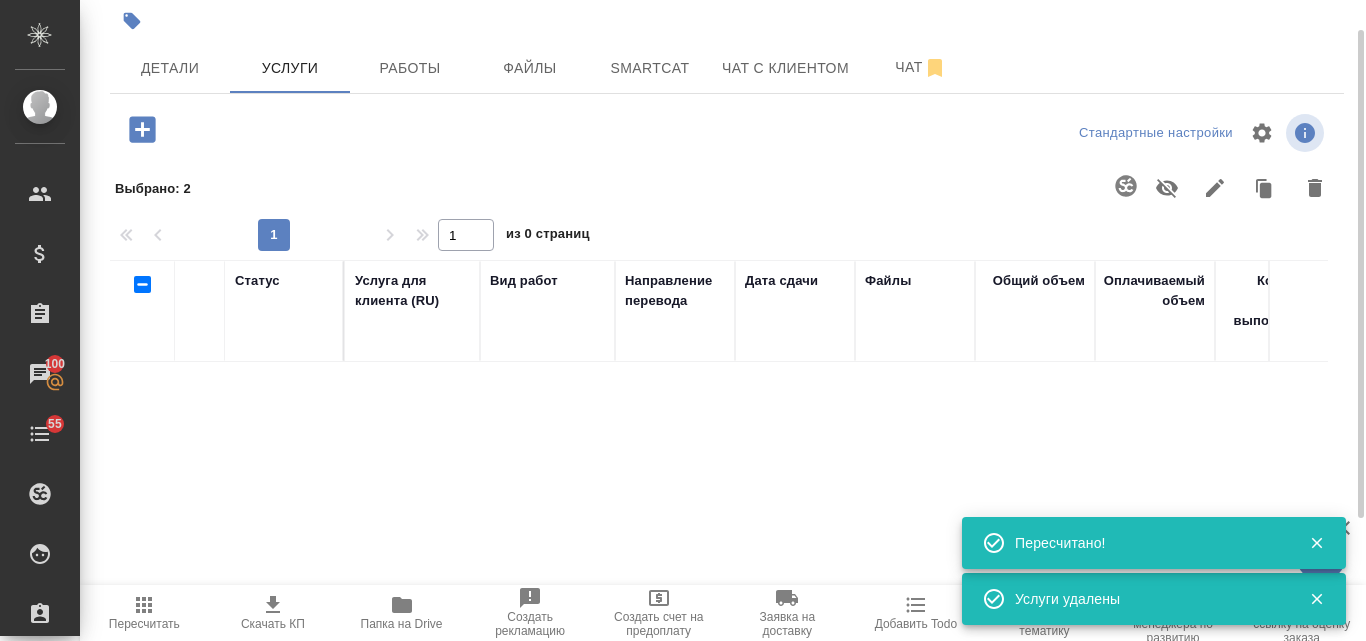 scroll, scrollTop: 74, scrollLeft: 0, axis: vertical 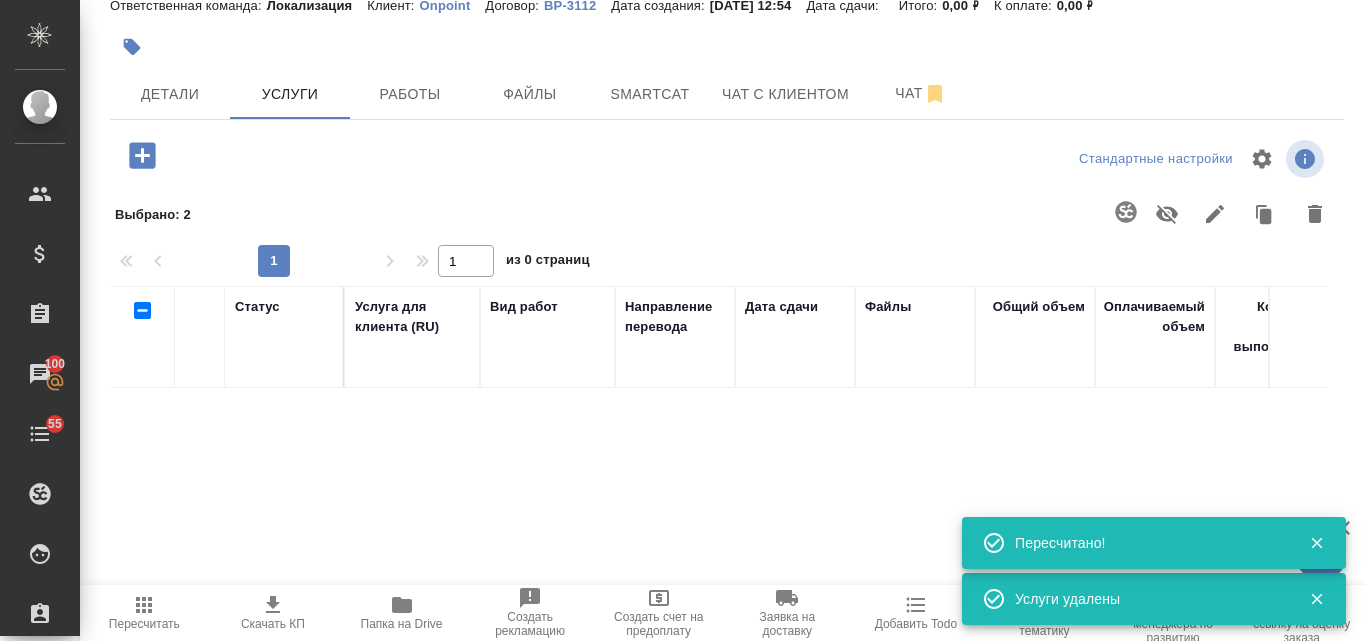 click 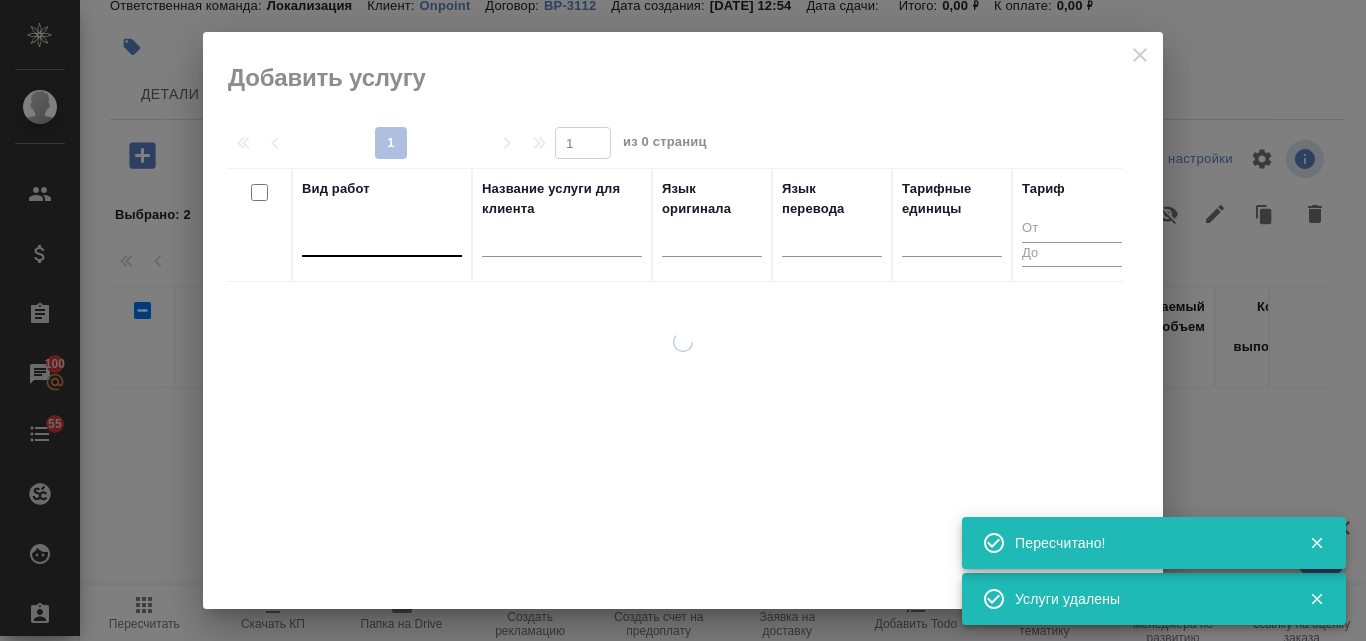 click at bounding box center [382, 236] 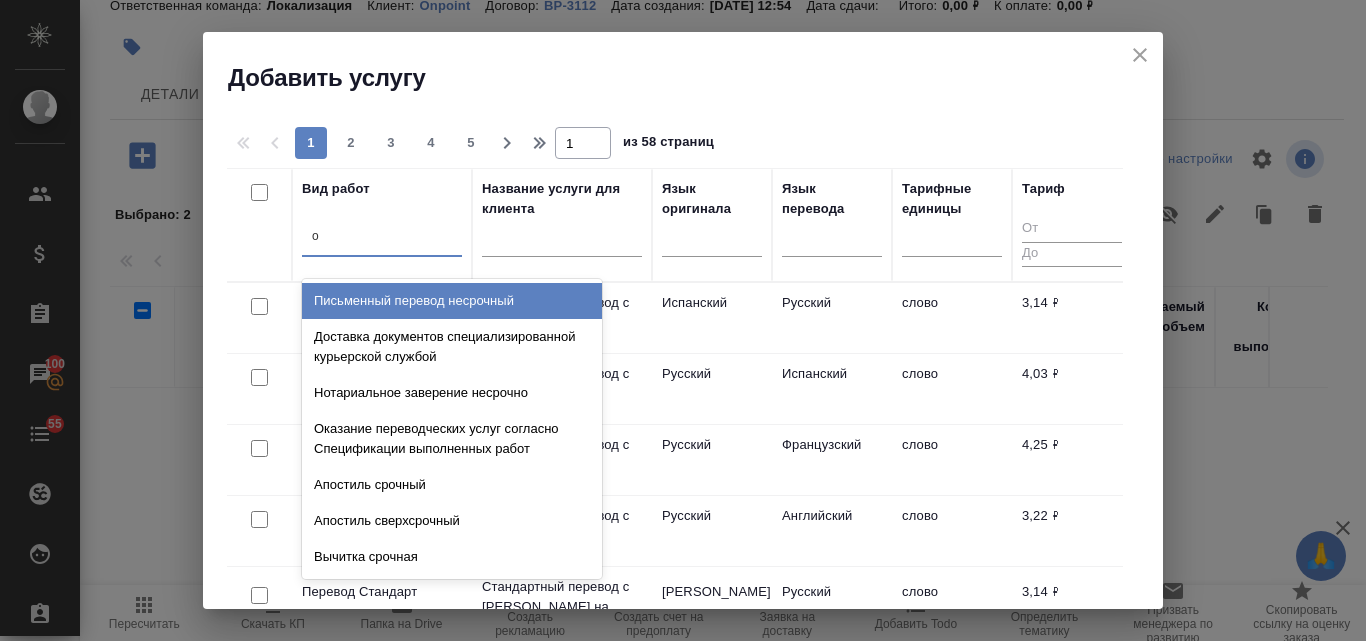 type on "оз" 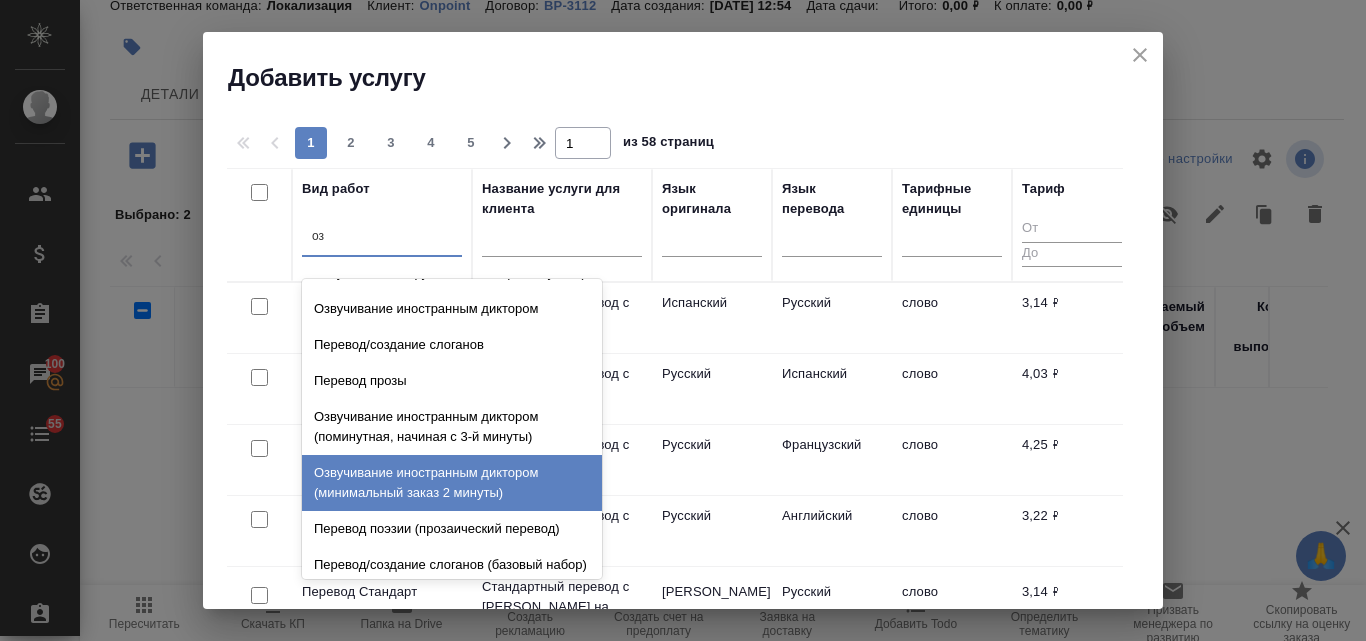 scroll, scrollTop: 0, scrollLeft: 0, axis: both 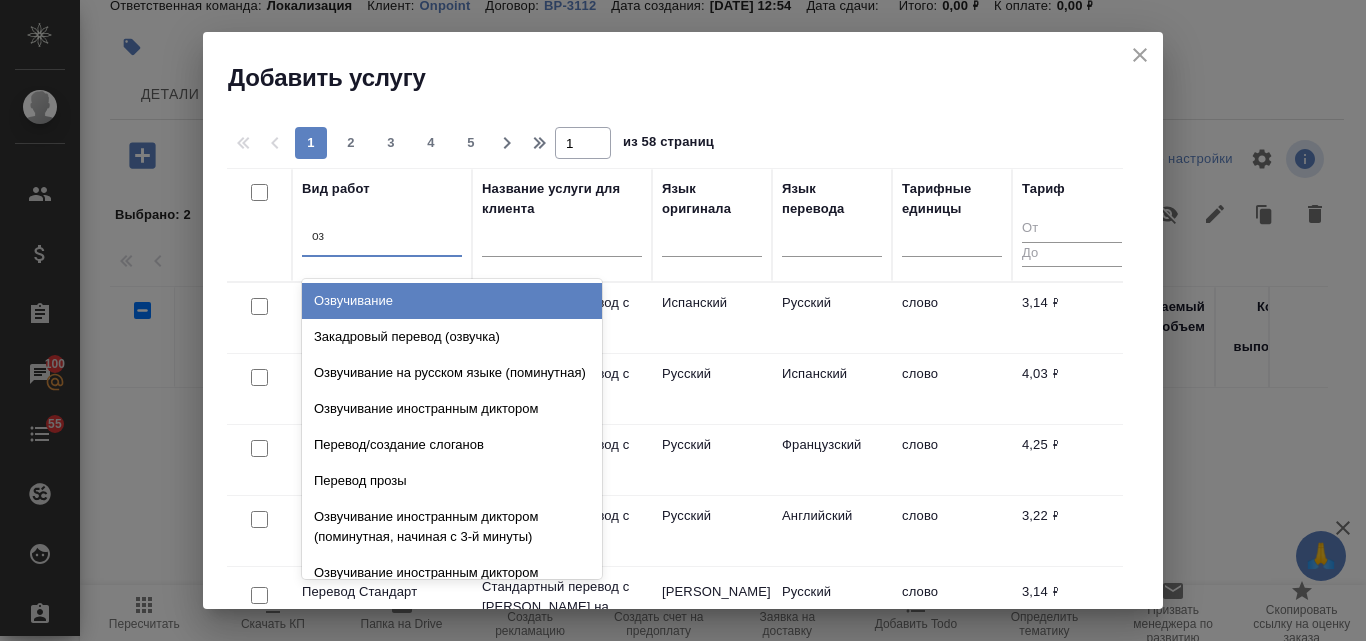 click on "Озвучивание" at bounding box center [452, 301] 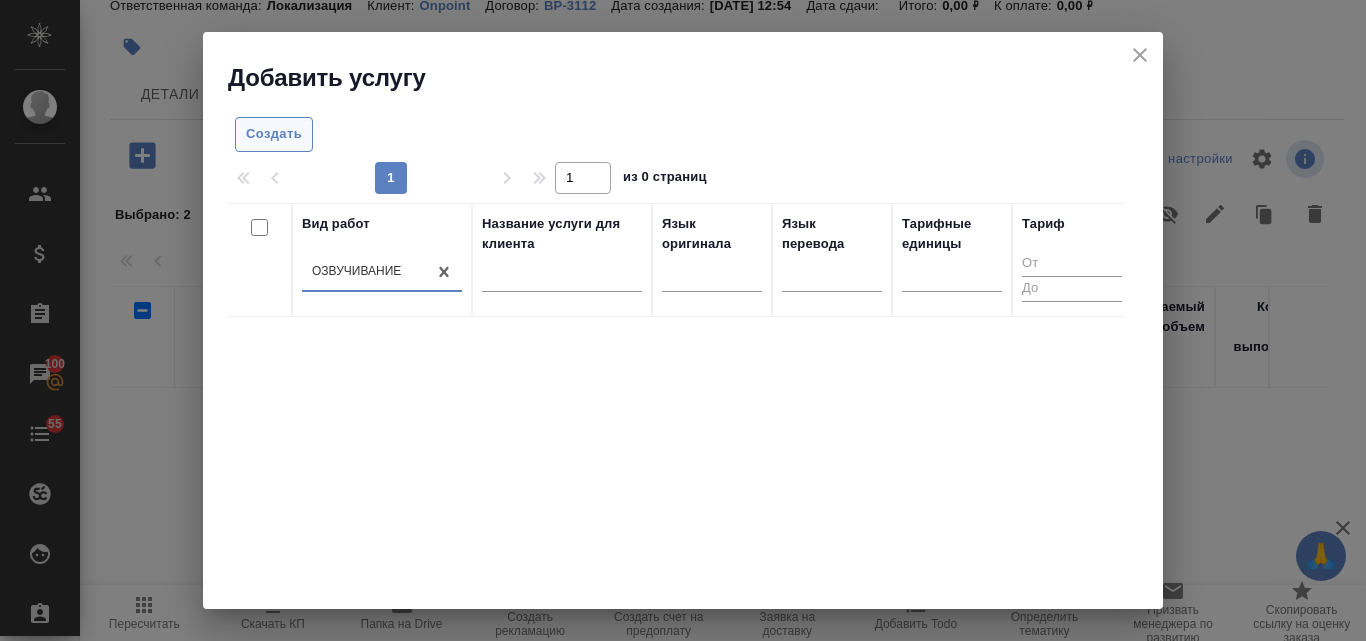 click on "Создать" at bounding box center (274, 134) 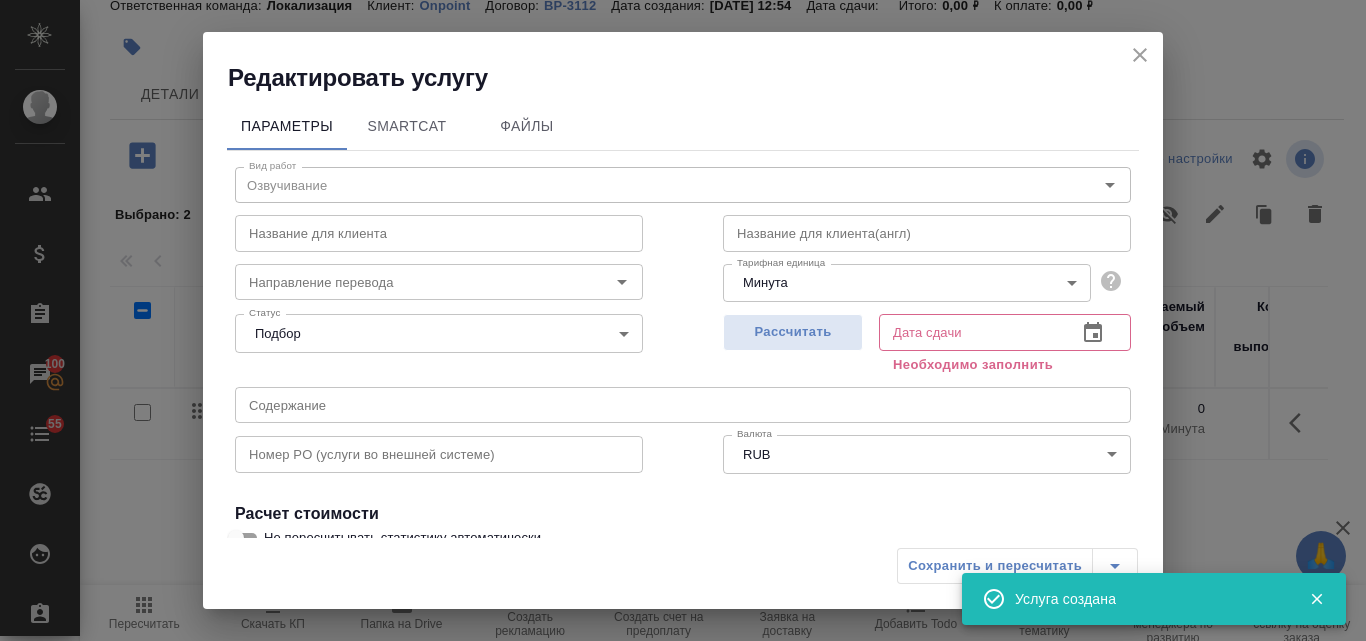 click 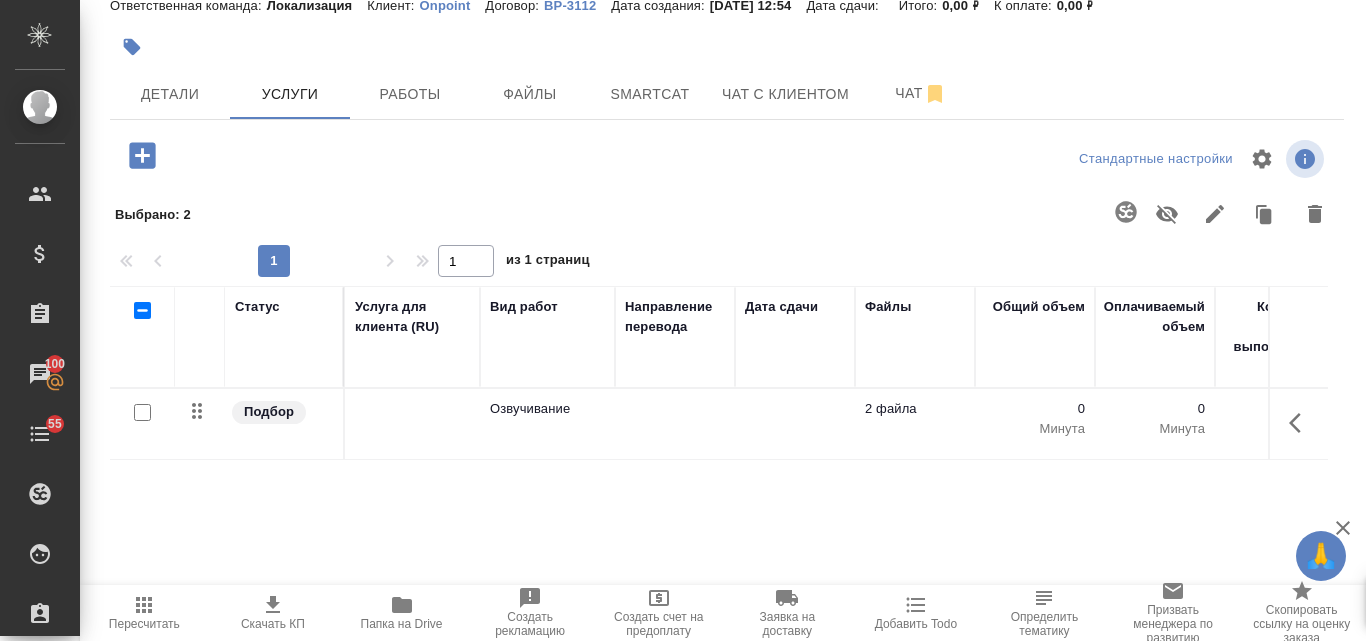 click 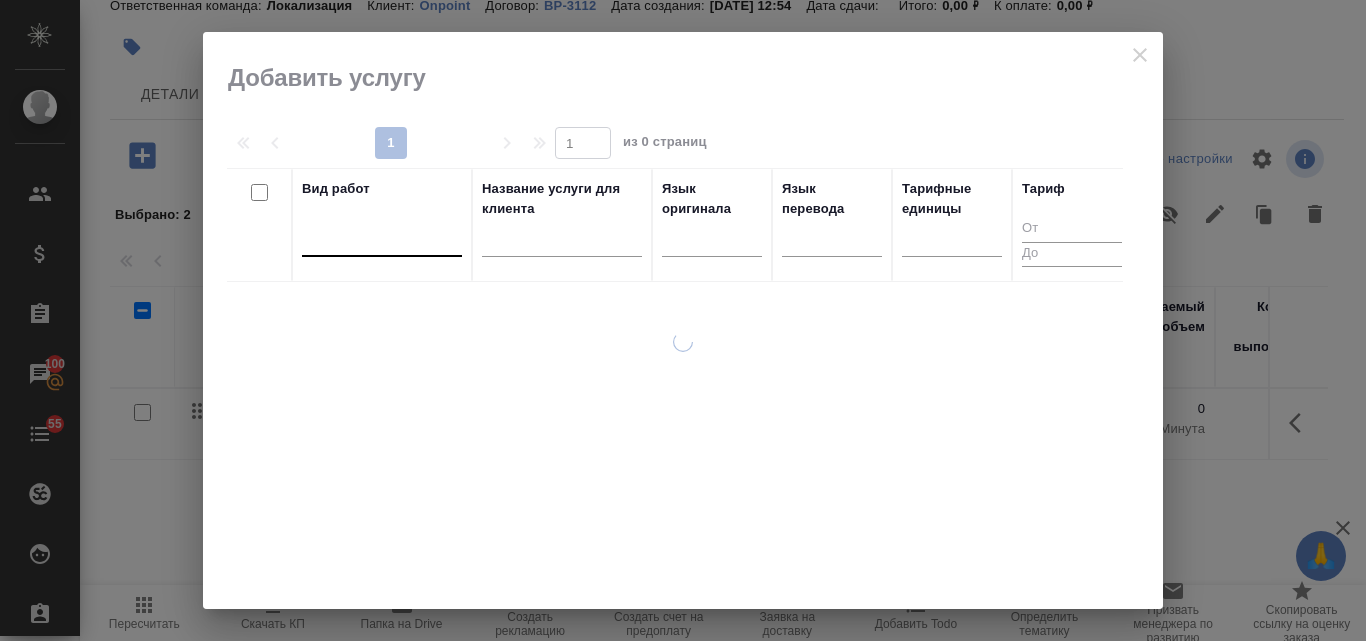click at bounding box center (382, 236) 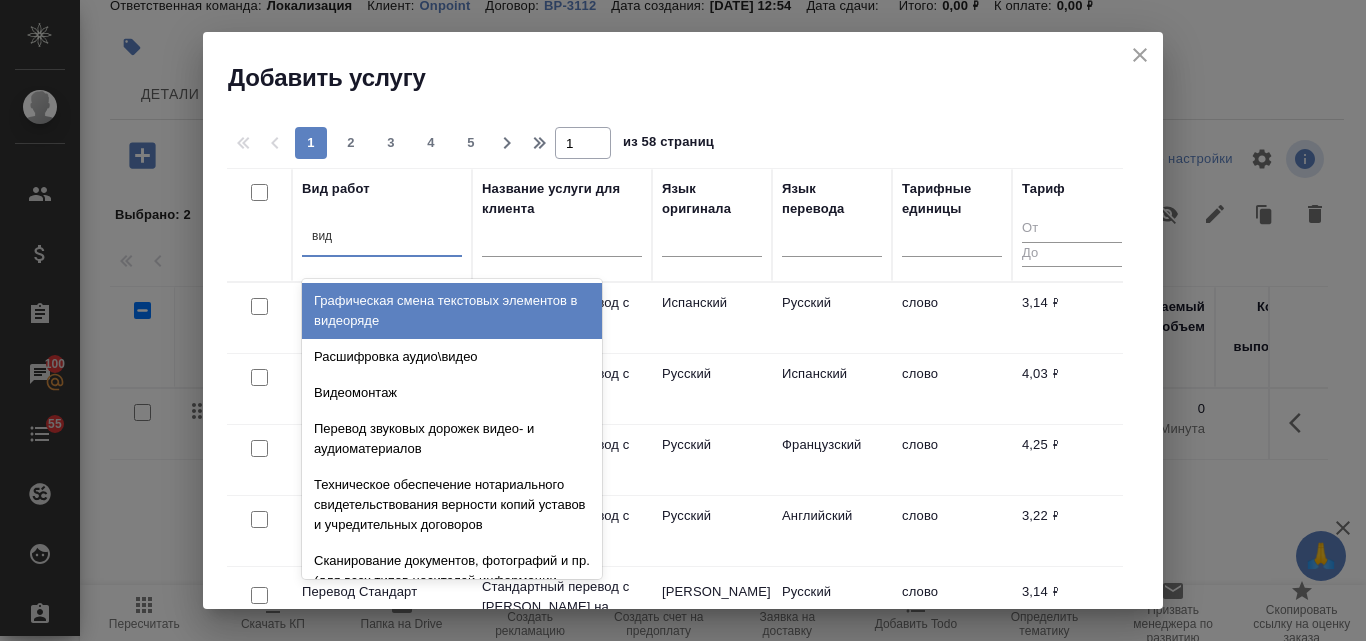 type on "виде" 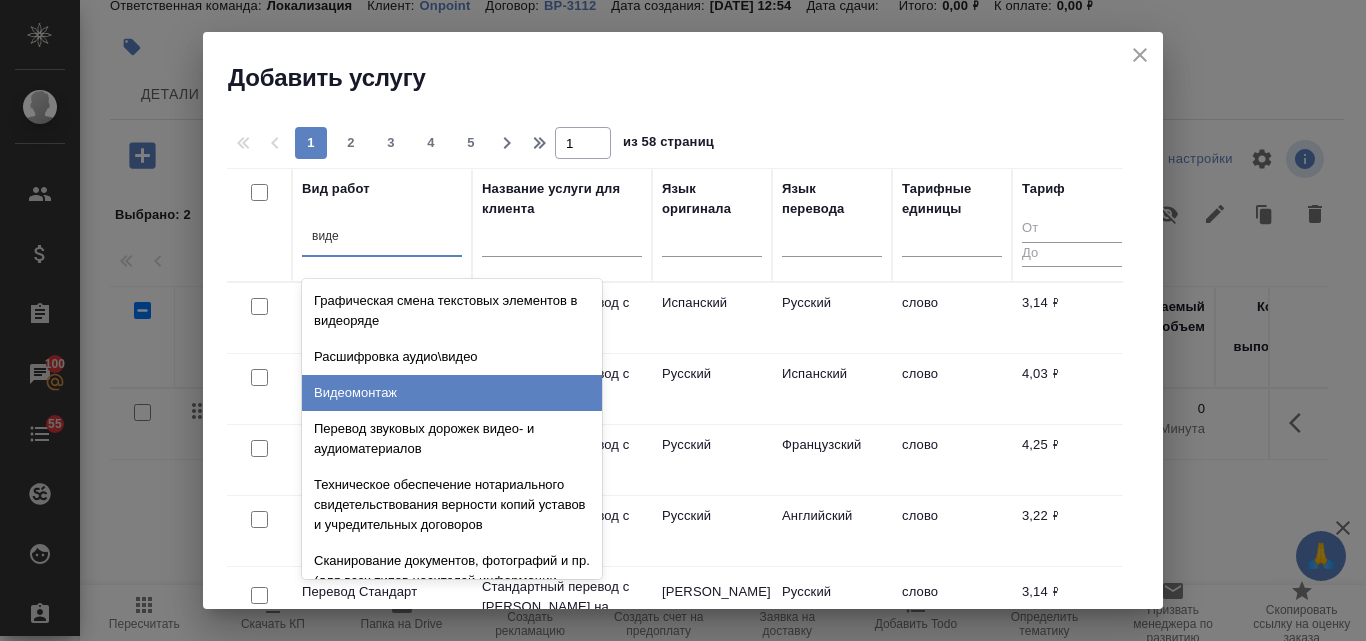 click on "Видеомонтаж" at bounding box center [452, 393] 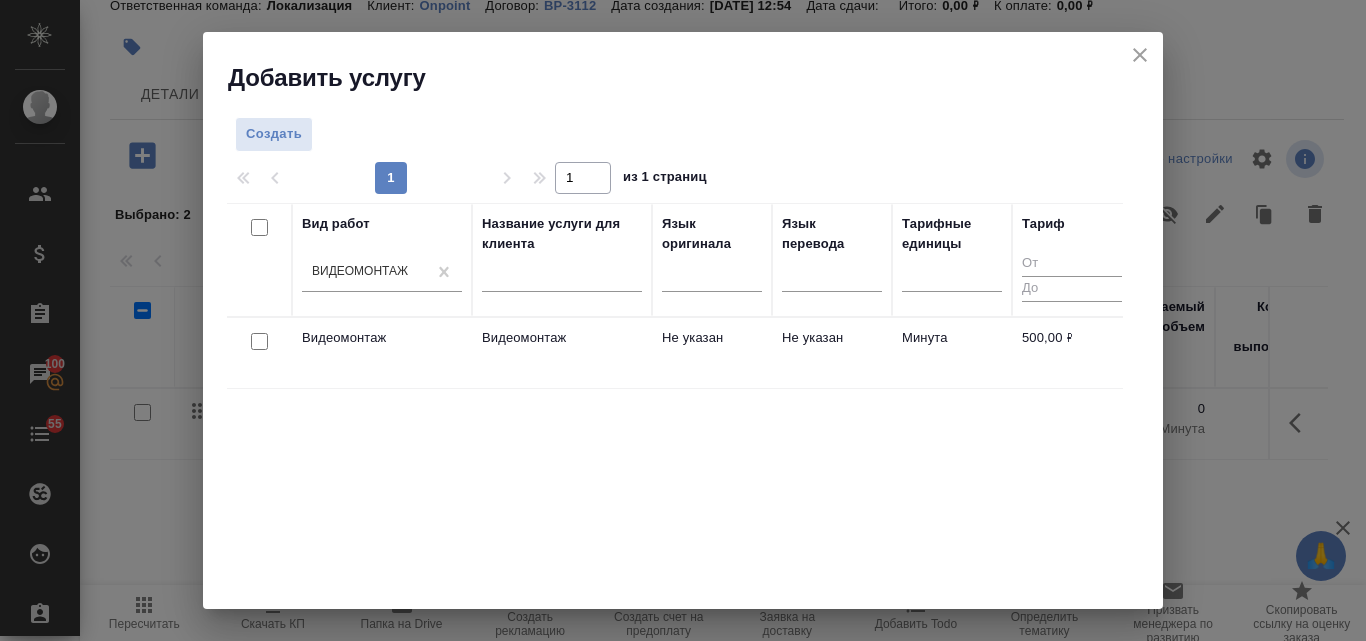 click on "Видеомонтаж" at bounding box center [562, 353] 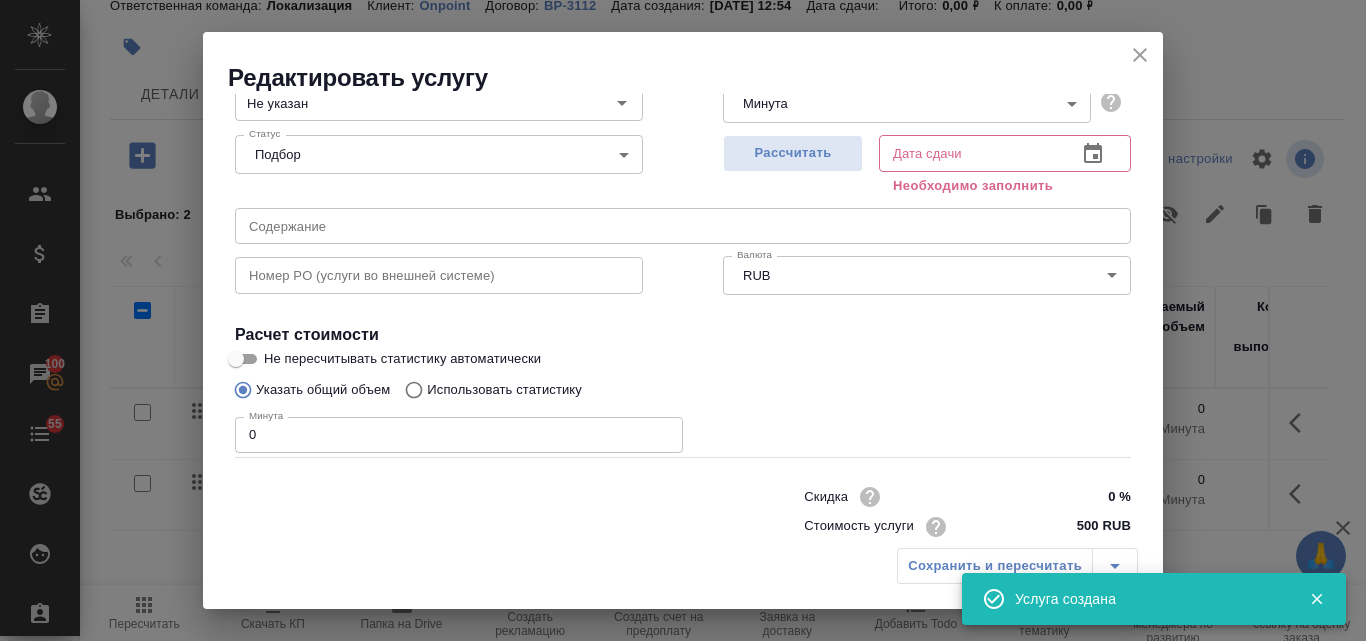 scroll, scrollTop: 226, scrollLeft: 0, axis: vertical 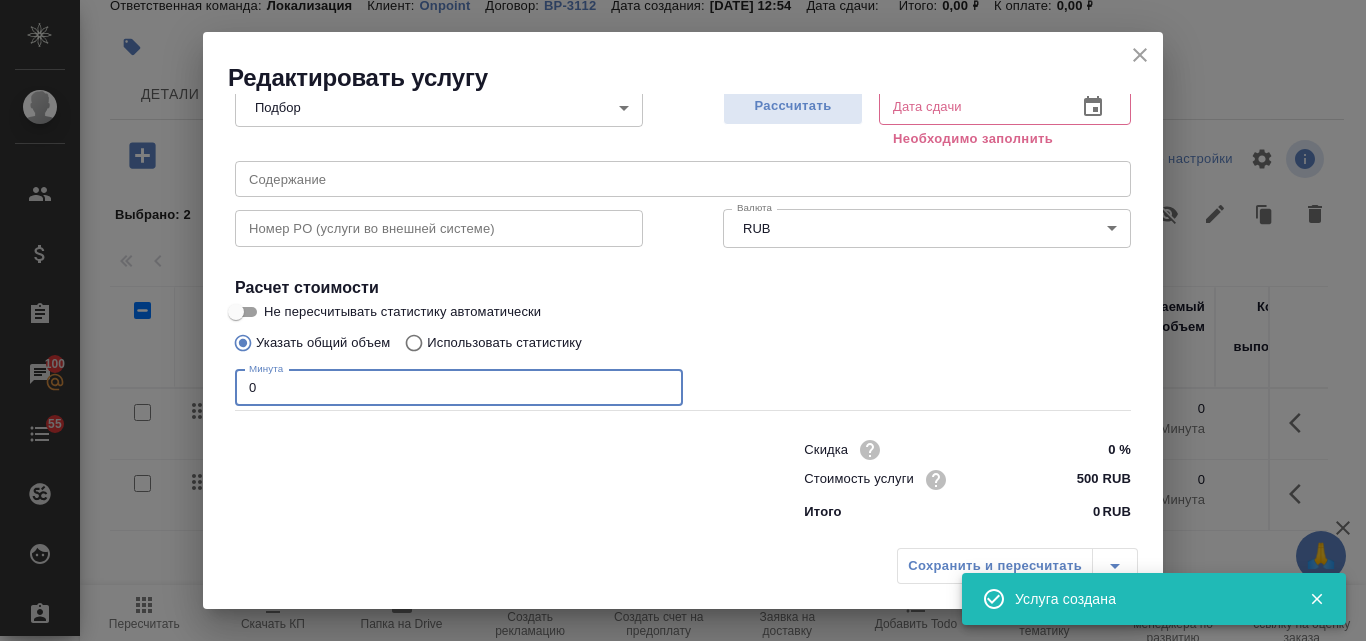 click on "0" at bounding box center (459, 388) 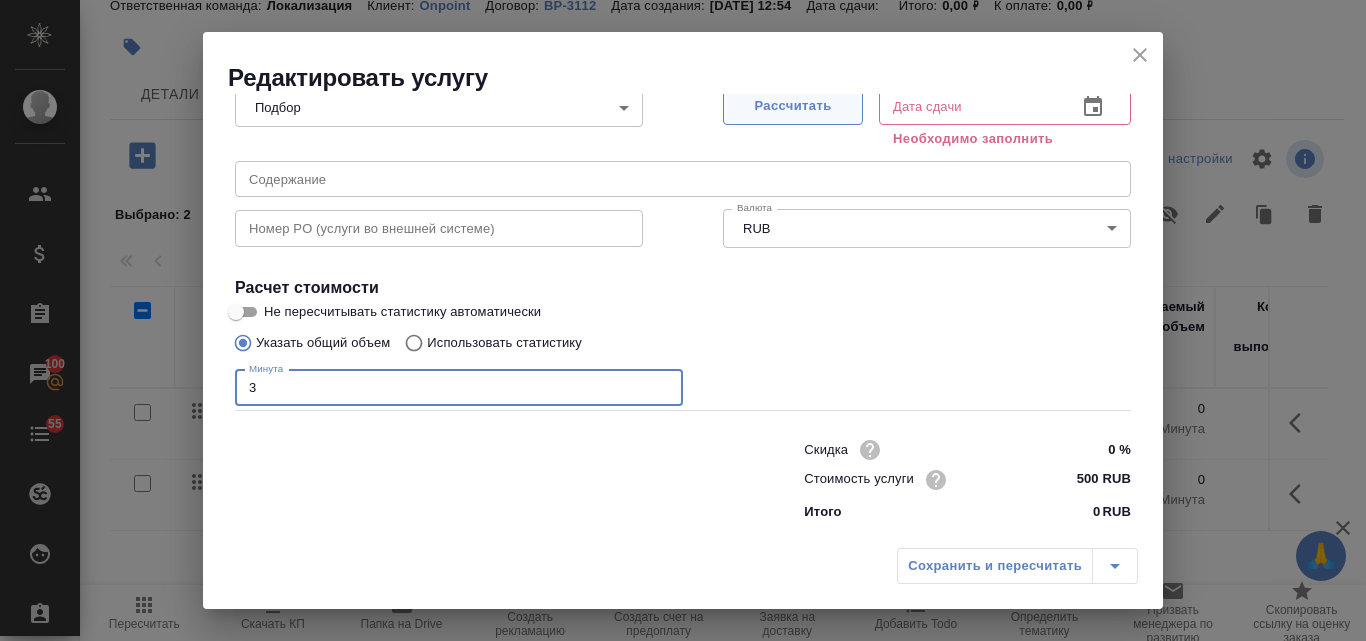 type on "3" 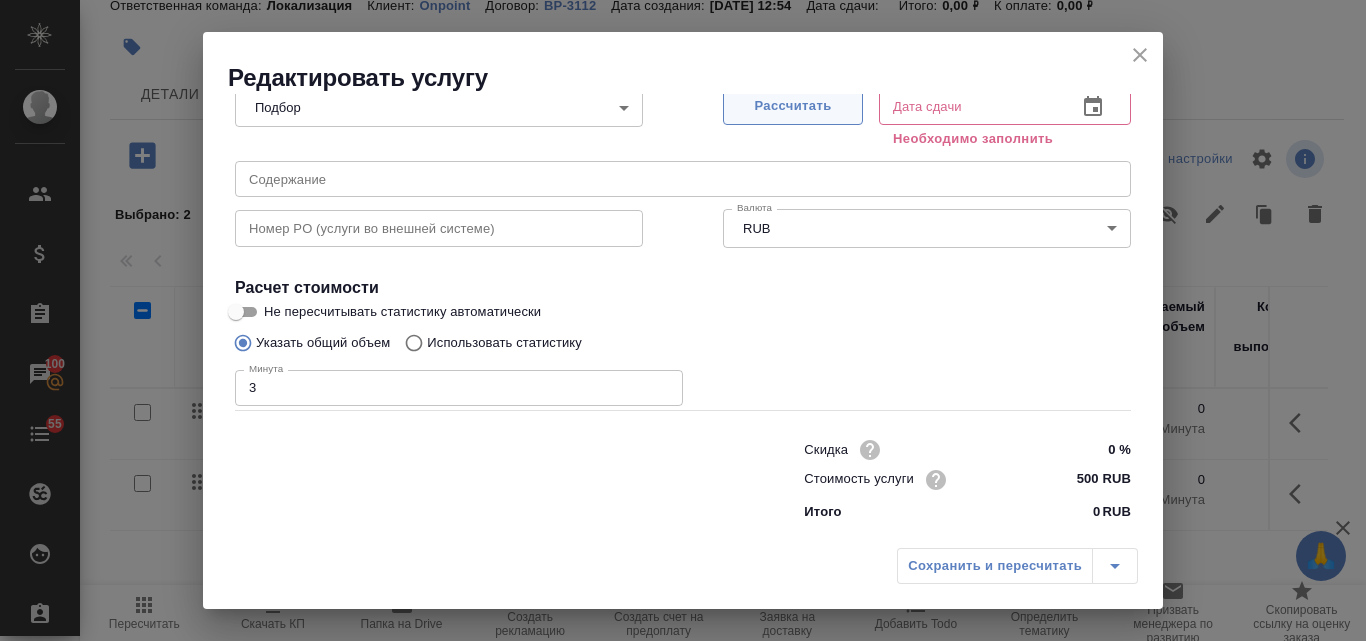 type on "10.07.2025 14:08" 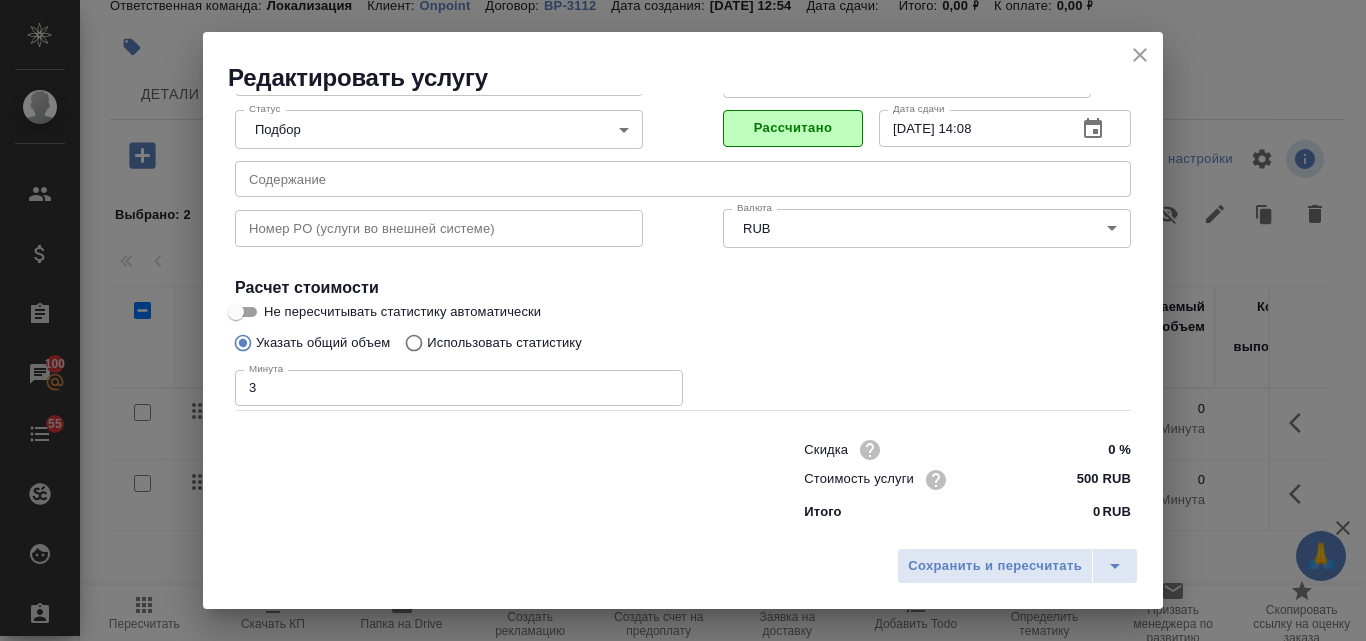 scroll, scrollTop: 204, scrollLeft: 0, axis: vertical 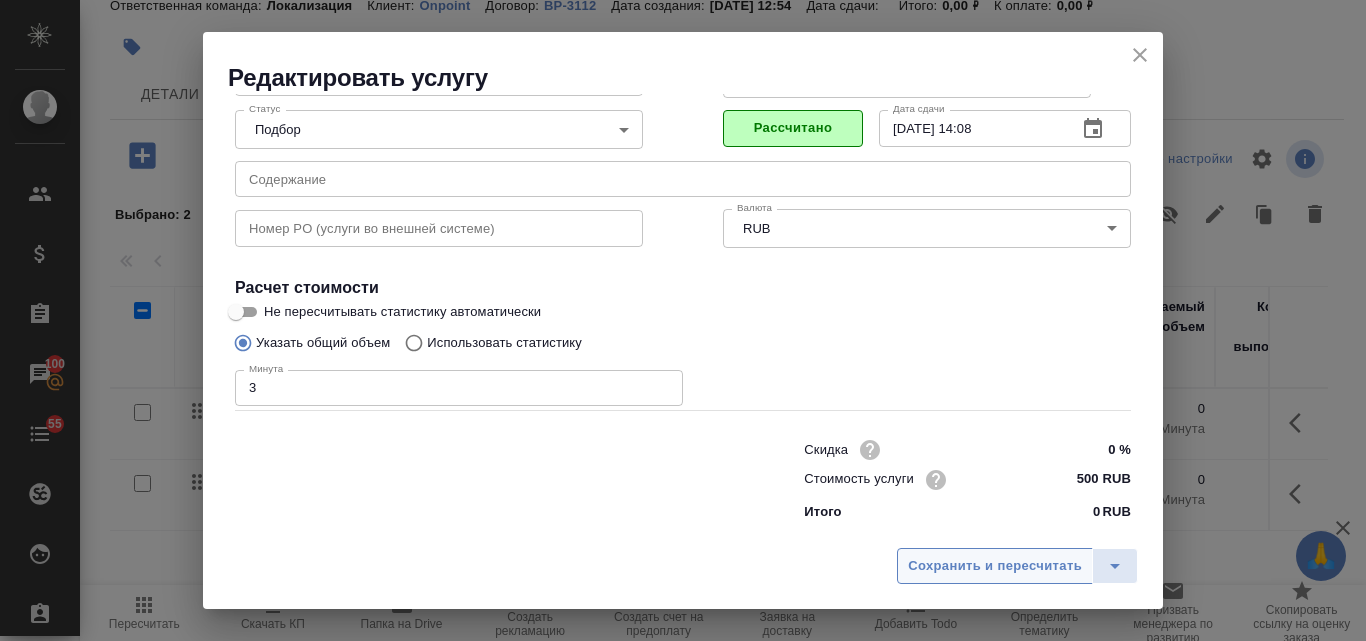 click on "Сохранить и пересчитать" at bounding box center (995, 566) 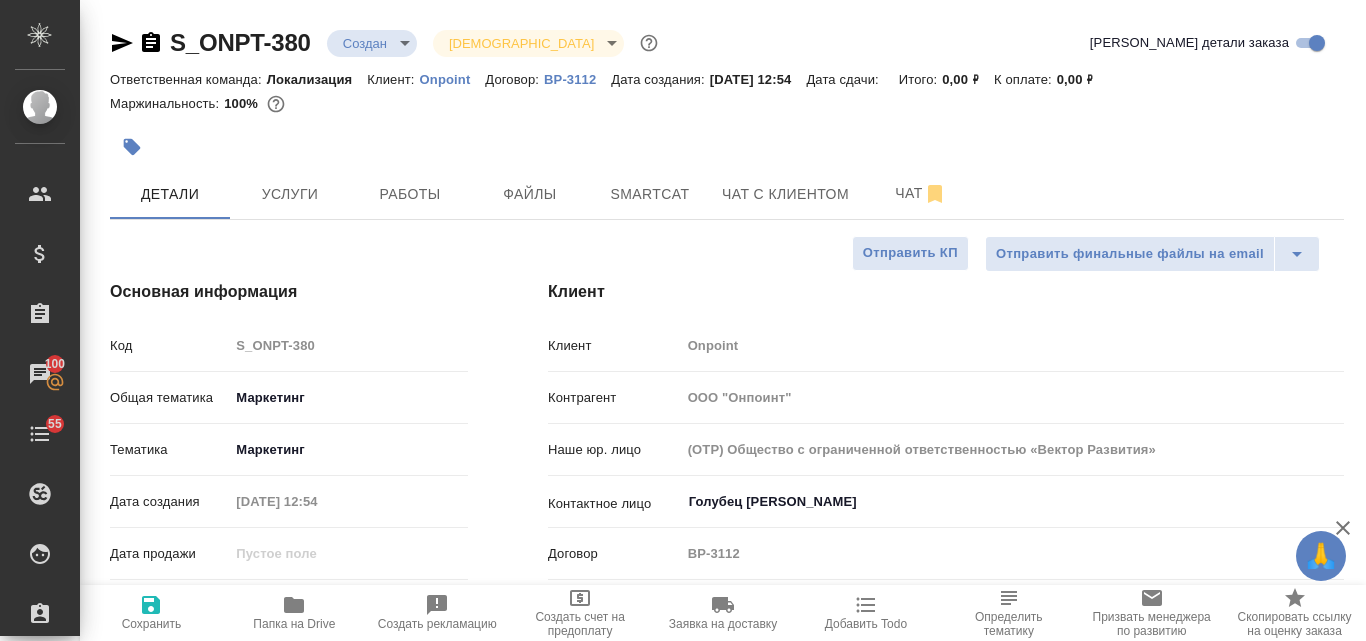 select on "RU" 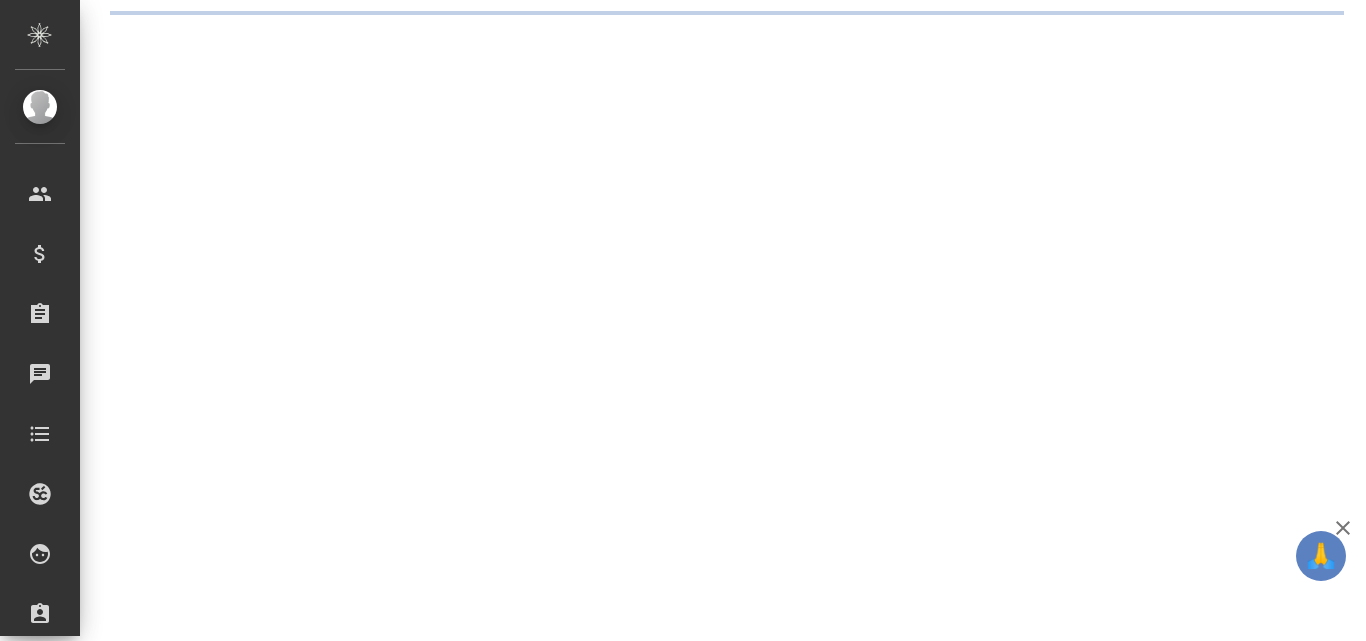 scroll, scrollTop: 0, scrollLeft: 0, axis: both 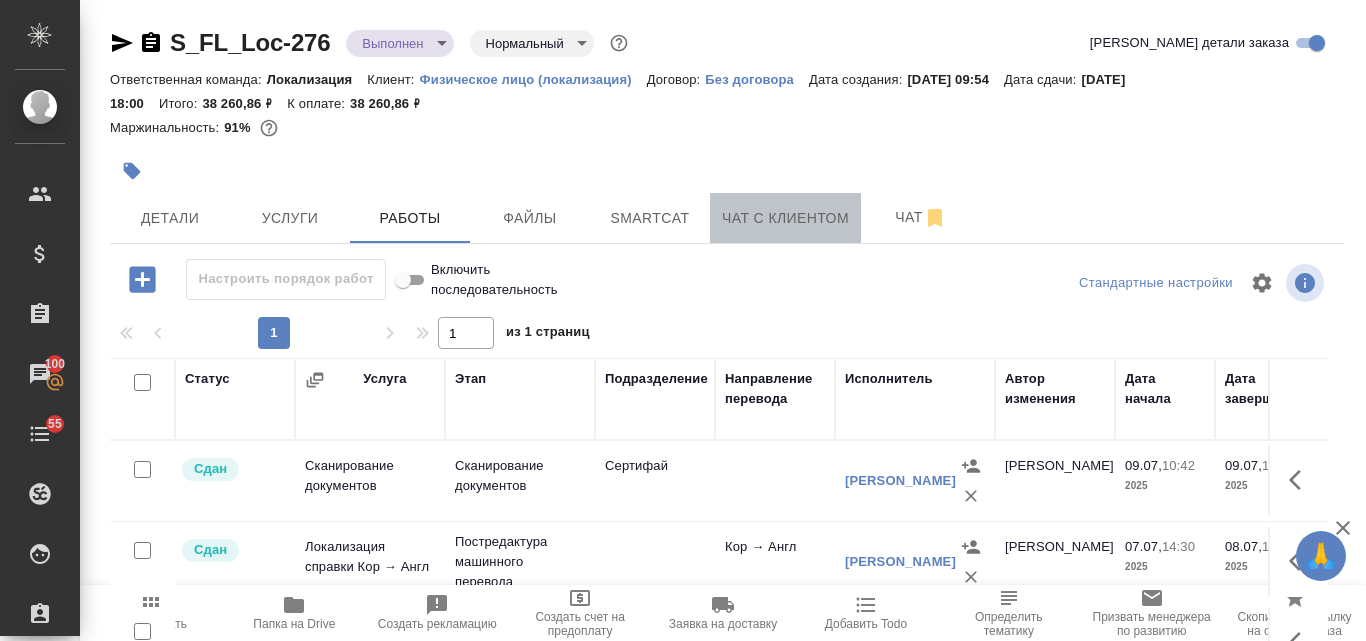 click on "Чат с клиентом" at bounding box center (785, 218) 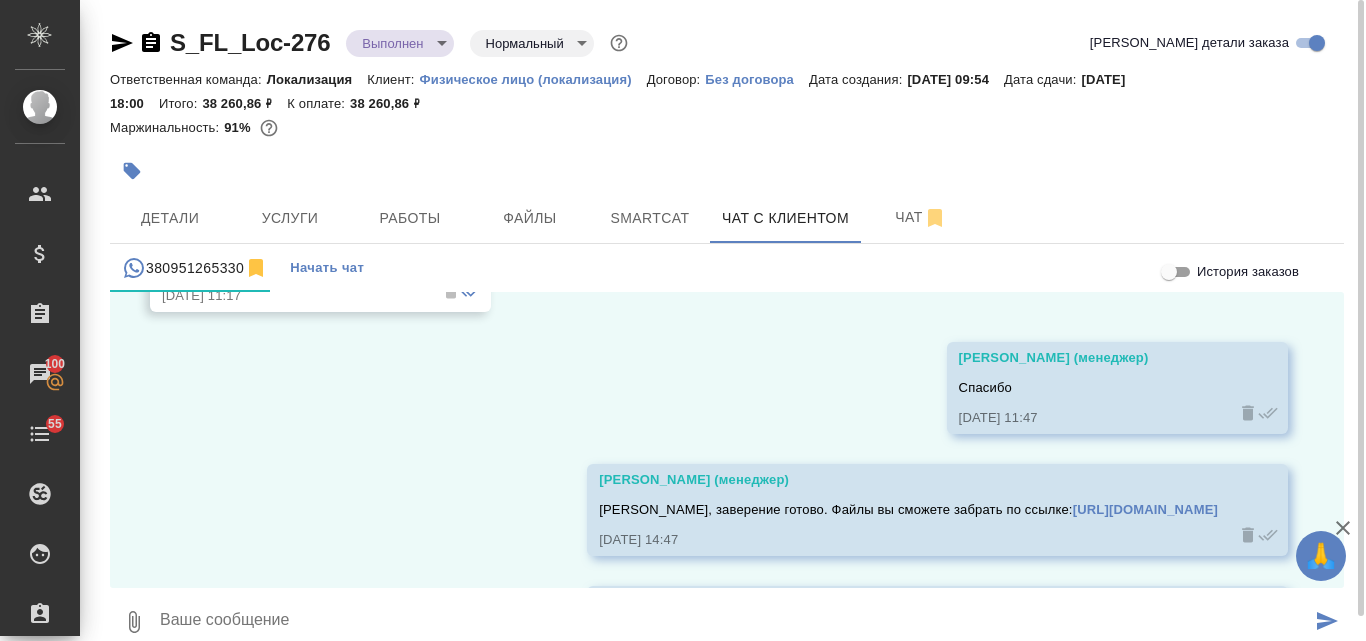 scroll, scrollTop: 9709, scrollLeft: 0, axis: vertical 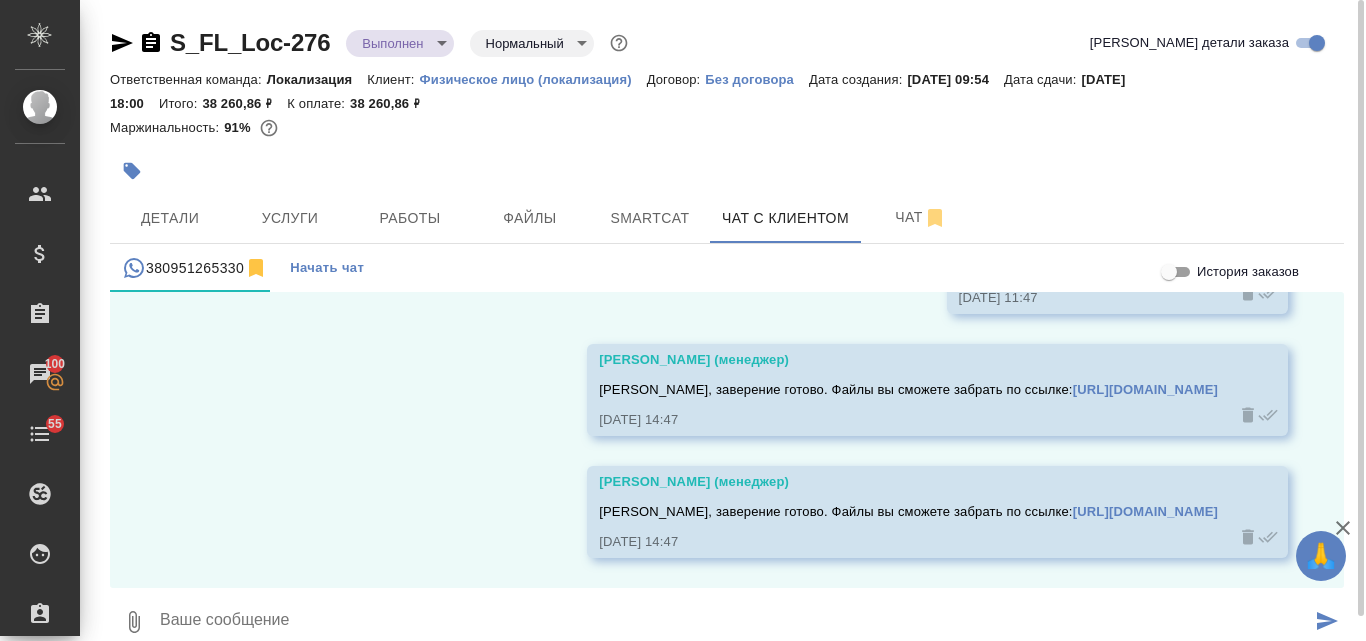 click at bounding box center (734, 622) 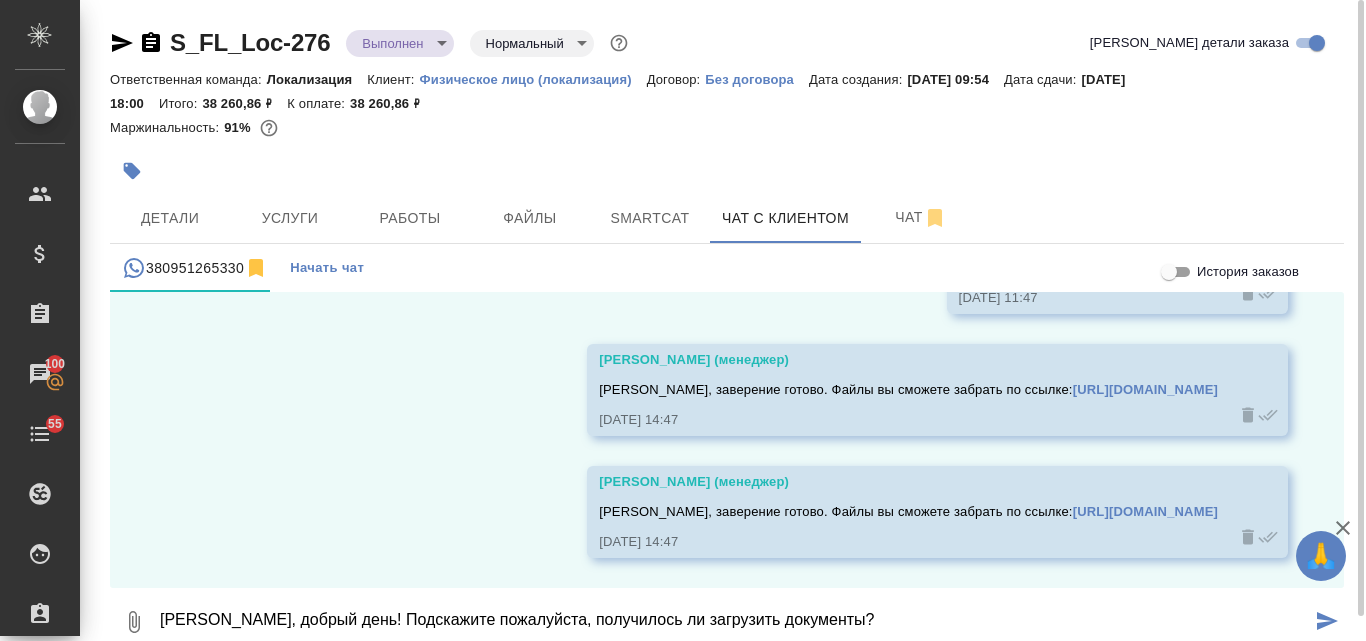 type on "[PERSON_NAME], добрый день! Подскажите пожалуйста, получилось ли загрузить документы?" 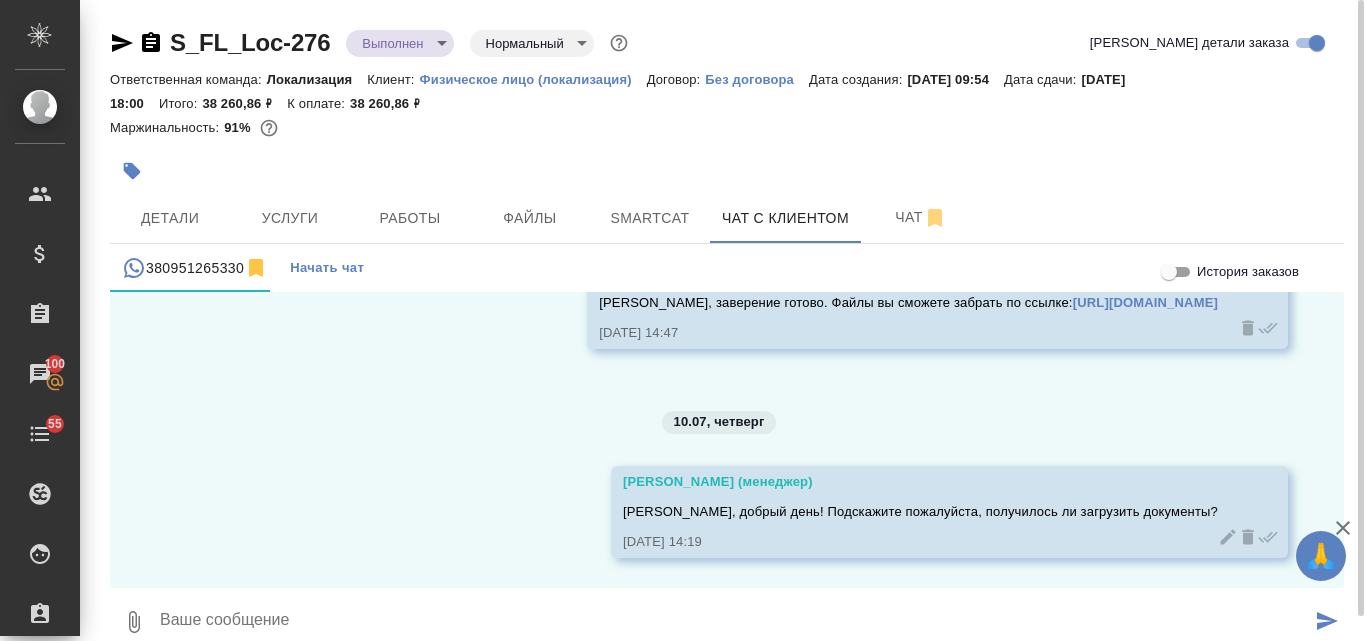 scroll, scrollTop: 9918, scrollLeft: 0, axis: vertical 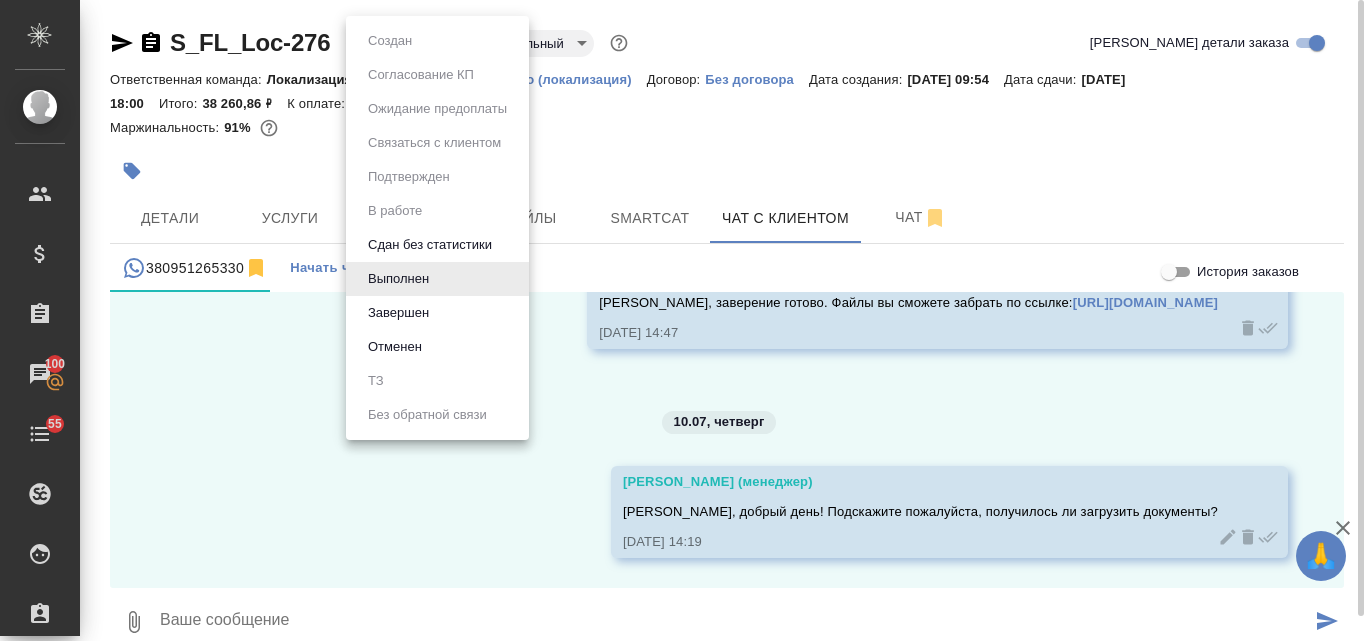 click on "🙏 .cls-1
fill:#fff;
AWATERA Valyaeva [PERSON_NAME] Спецификации Заказы 100 Чаты 55 Todo Проекты SC Исполнители Кандидаты Работы Входящие заявки Заявки на доставку Рекламации Проекты процессинга Конференции Выйти S_FL_Loc-276 Выполнен completed Нормальный normal Кратко детали заказа Ответственная команда: Локализация Клиент: Физическое лицо (локализация) Договор: Без договора Дата создания: [DATE] 09:54 Дата сдачи: [DATE] 18:00 Итого: 38 260,86 ₽ К оплате: 38 260,86 ₽ Маржинальность: 91% Детали Услуги Работы Файлы Smartcat Чат с клиентом Чат 380951265330 Начать чат История заказов 03.07, [DATE] Да 0" at bounding box center [683, 320] 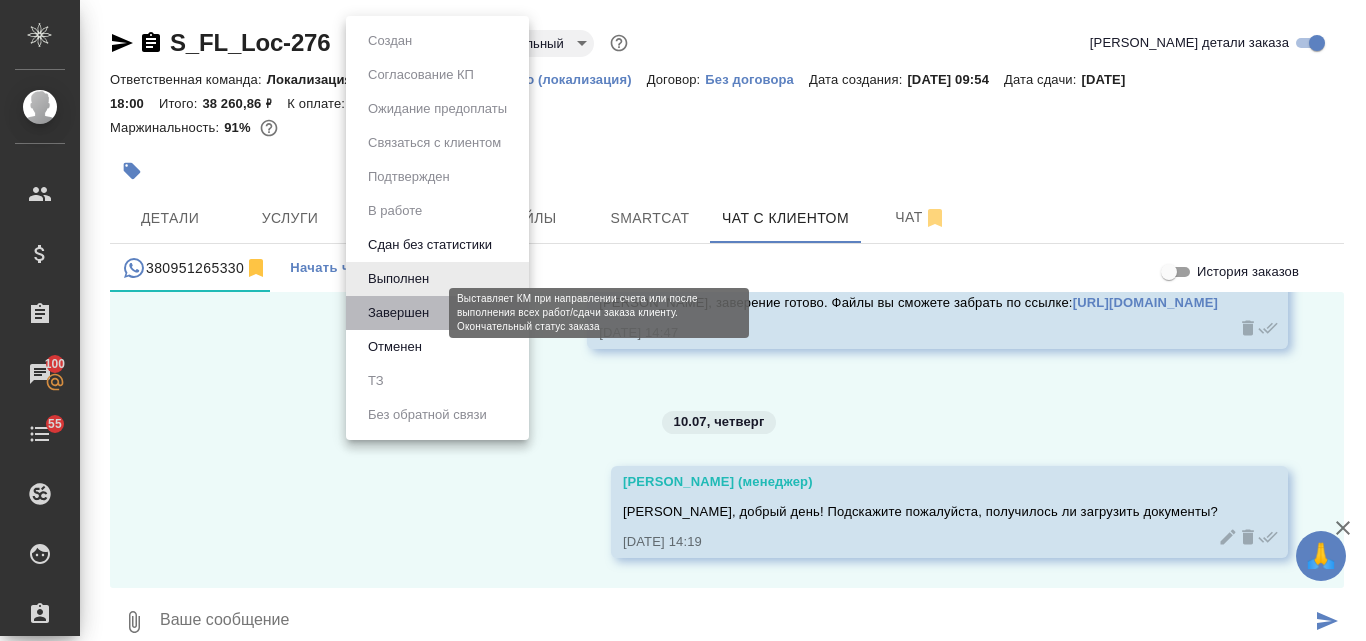 click on "Завершен" at bounding box center (398, 313) 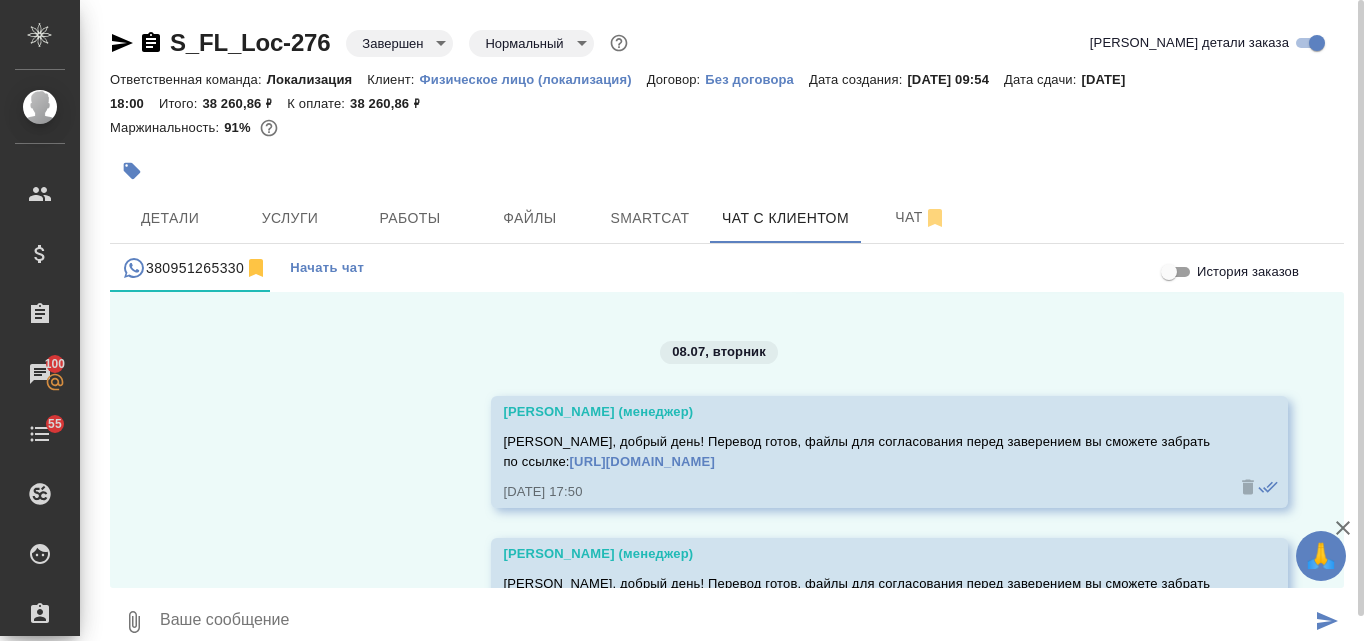 scroll, scrollTop: 9918, scrollLeft: 0, axis: vertical 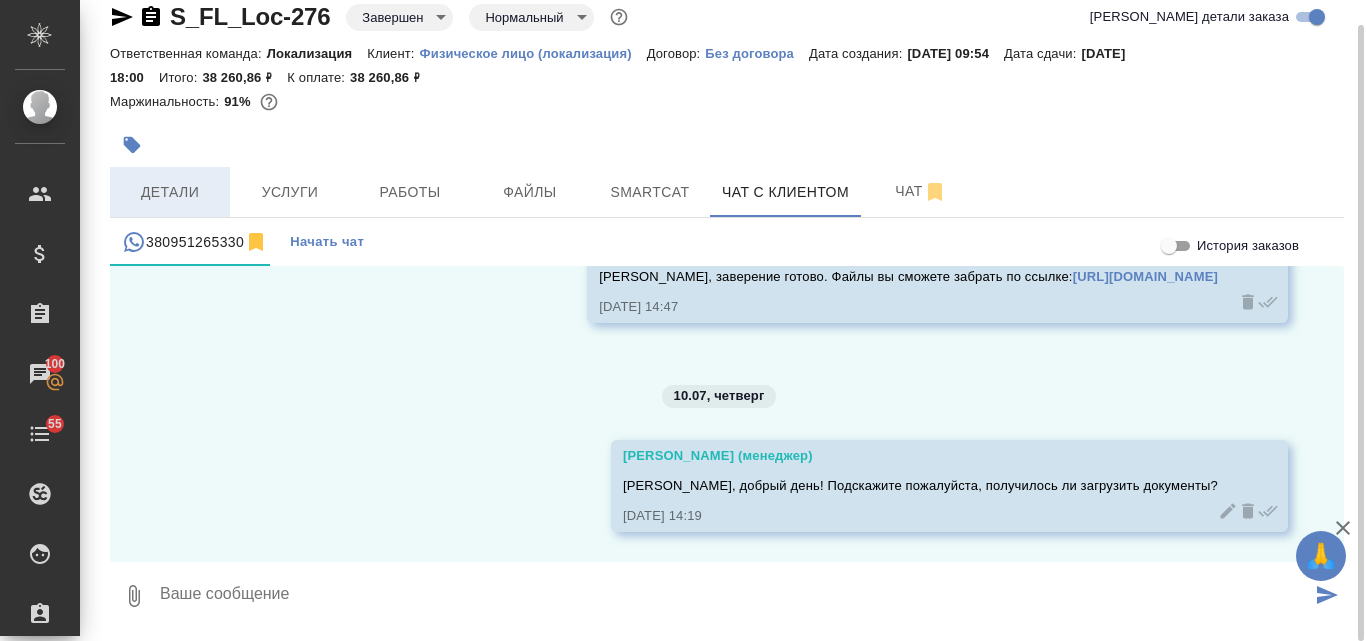 click on "Детали" at bounding box center (170, 192) 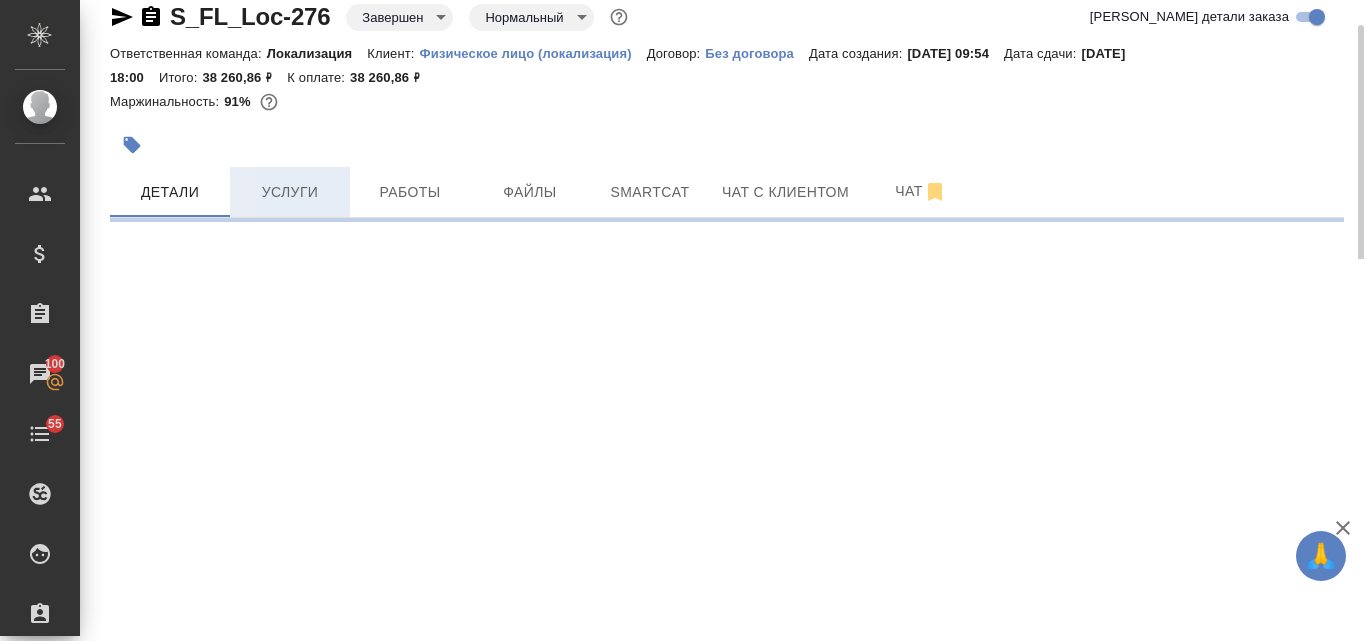 select on "RU" 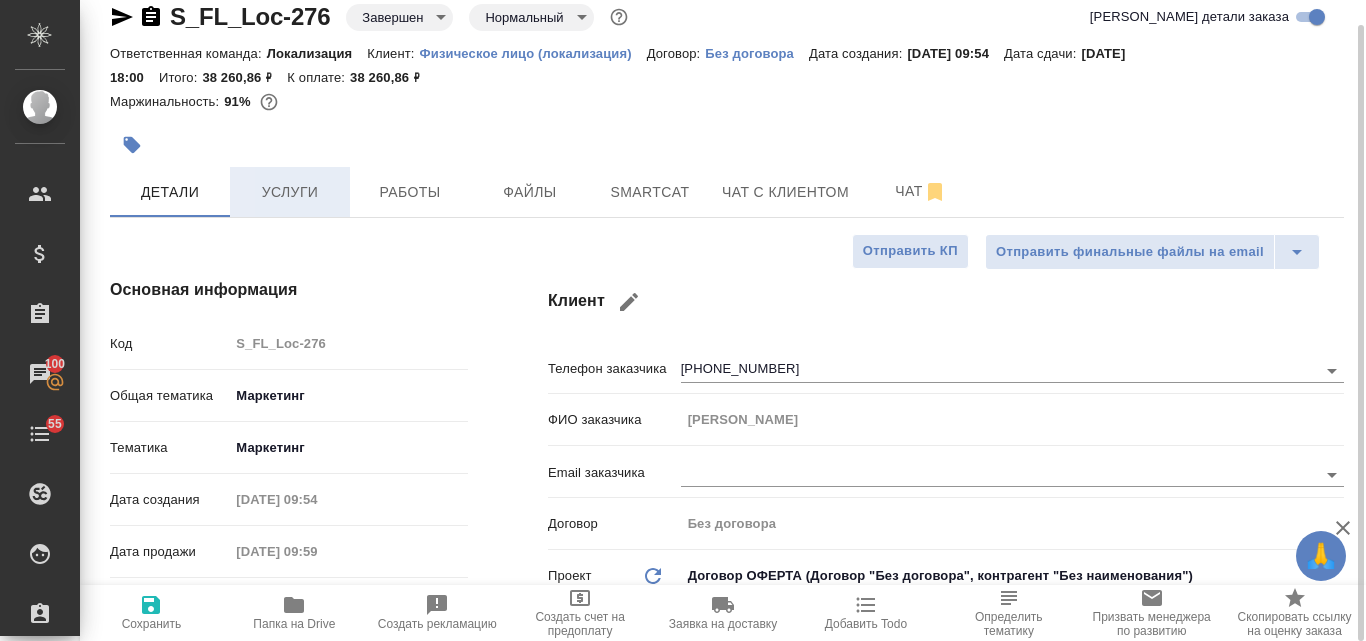 type on "x" 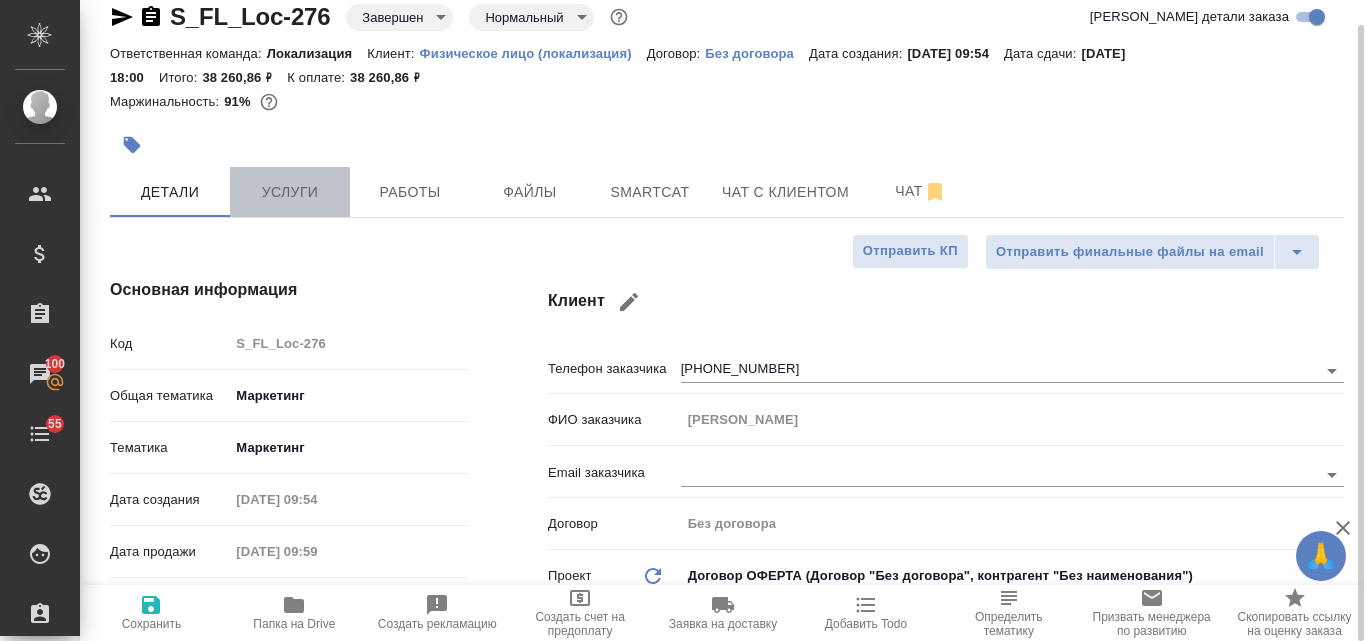 click on "Услуги" at bounding box center (290, 192) 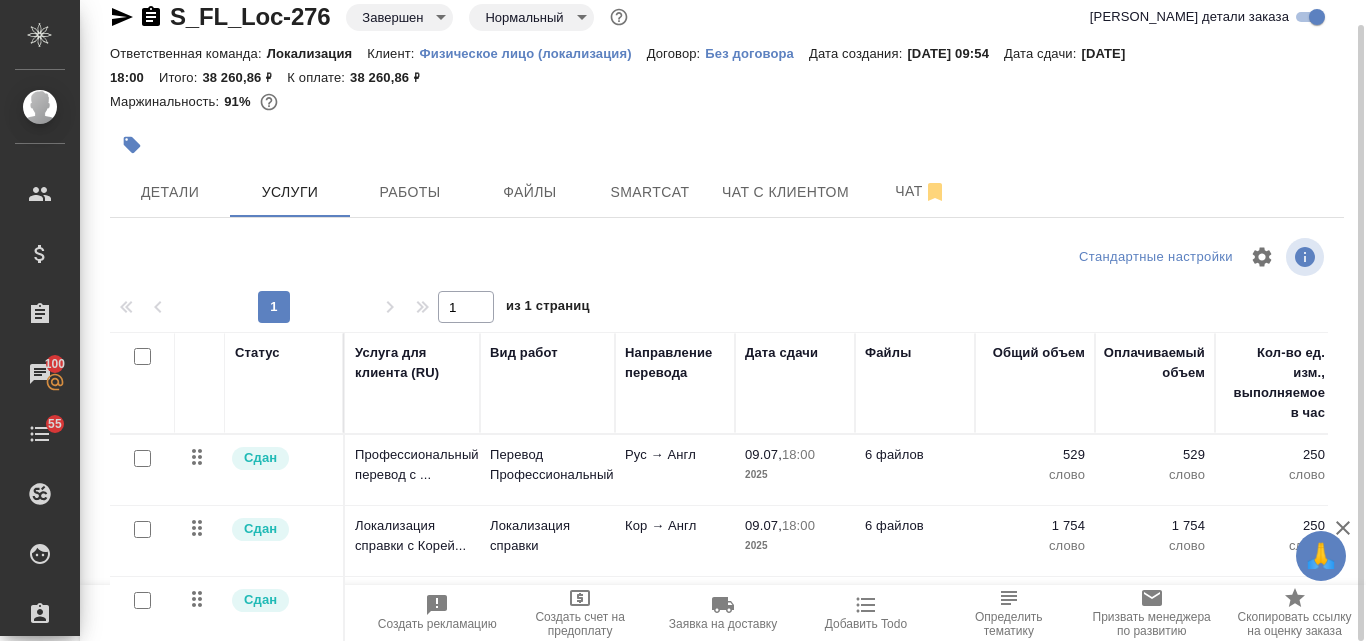 scroll, scrollTop: 198, scrollLeft: 0, axis: vertical 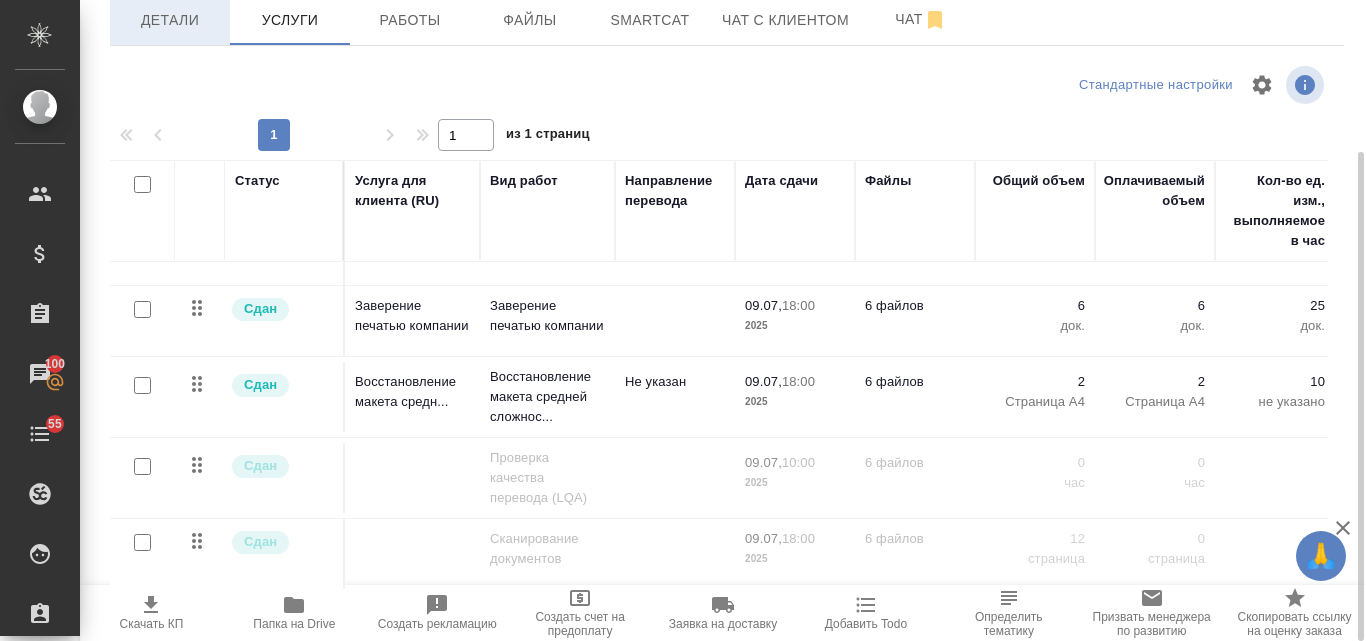 click on "Детали" at bounding box center [170, 20] 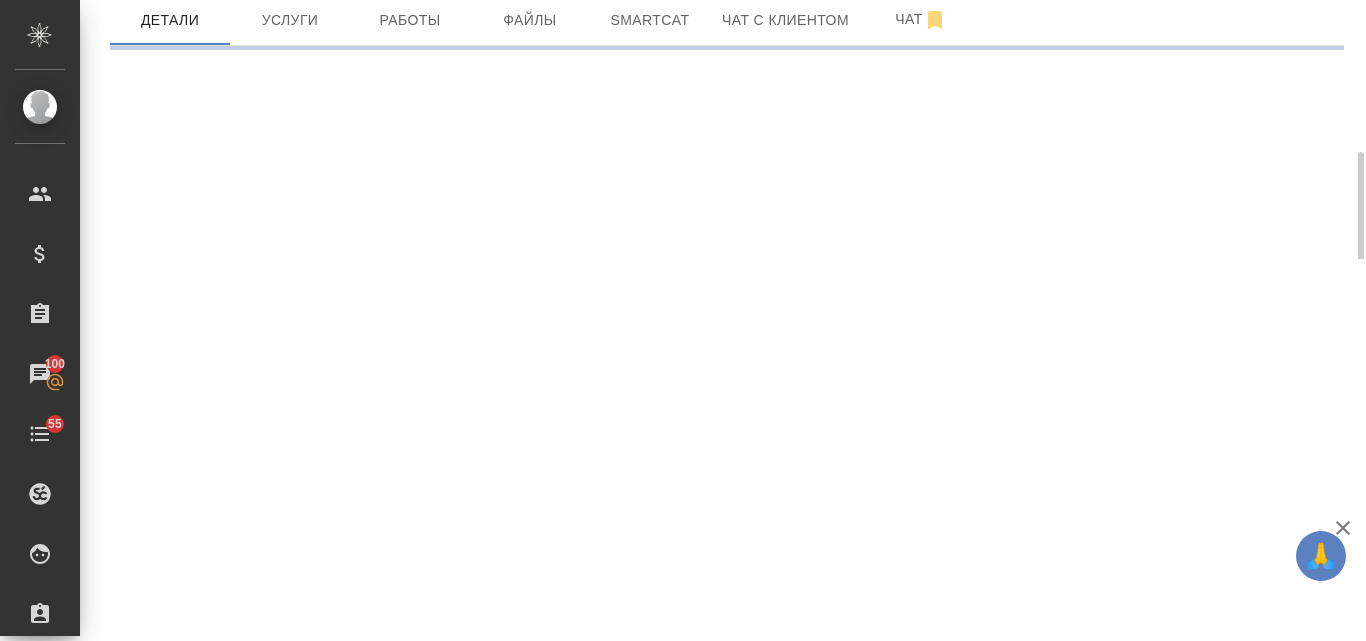select on "RU" 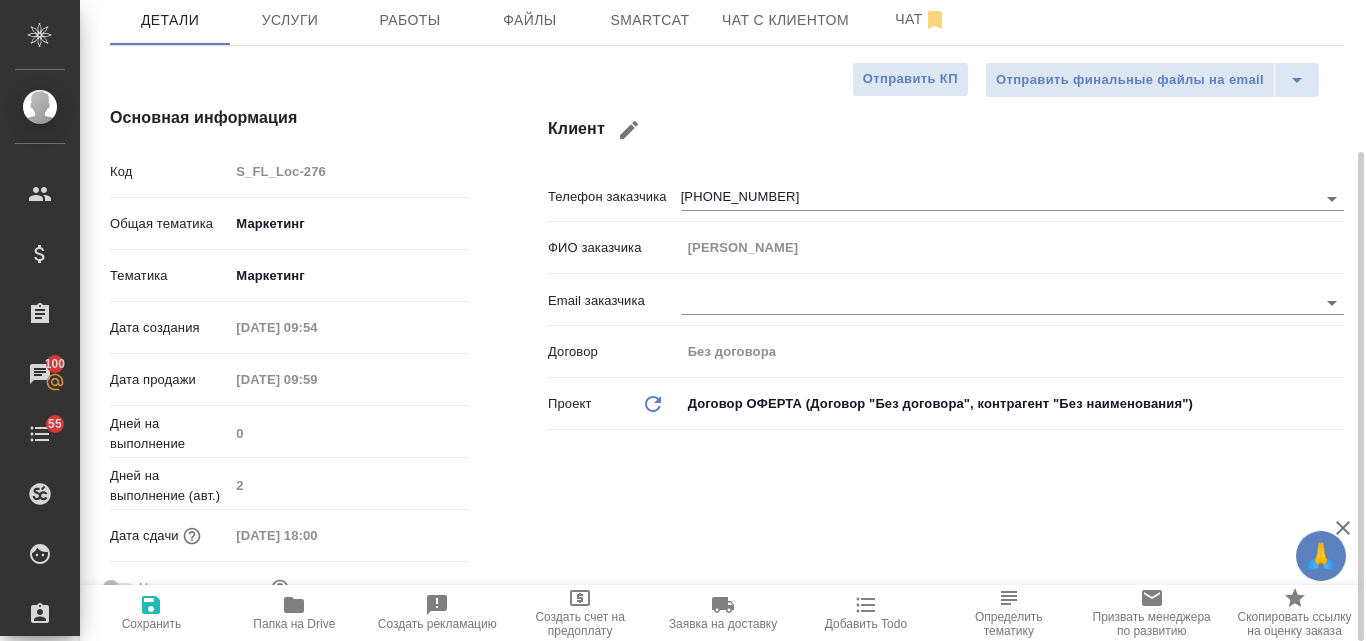 type on "x" 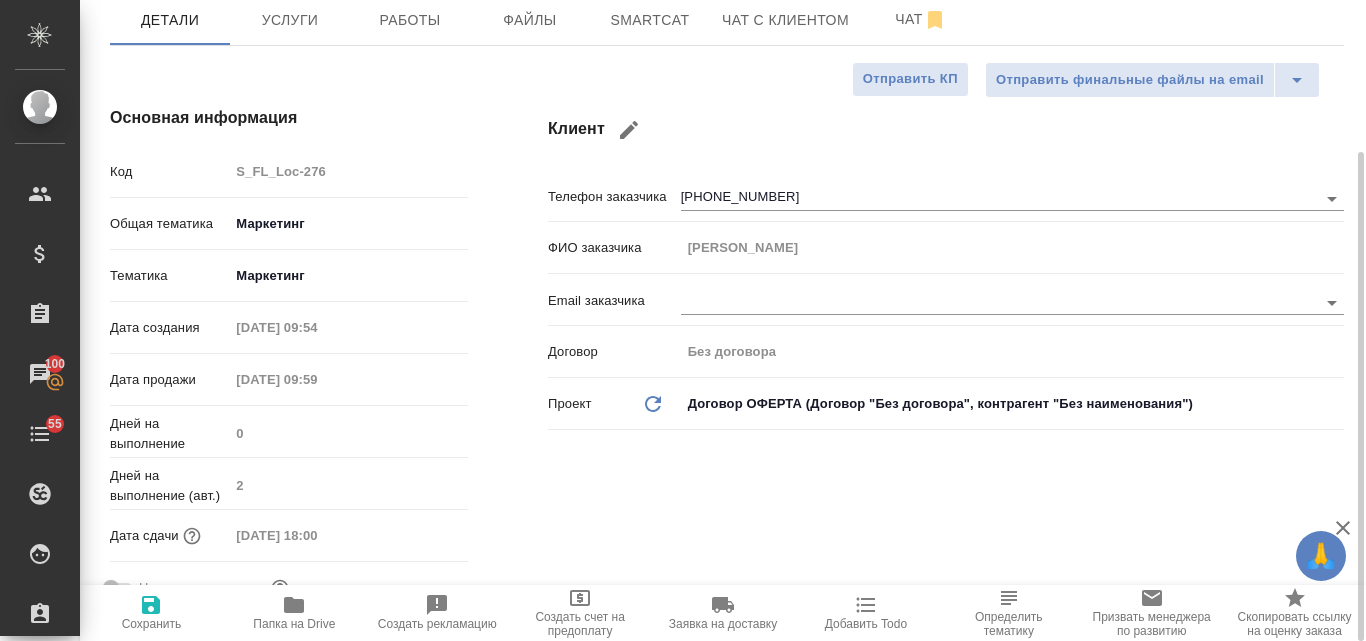 click 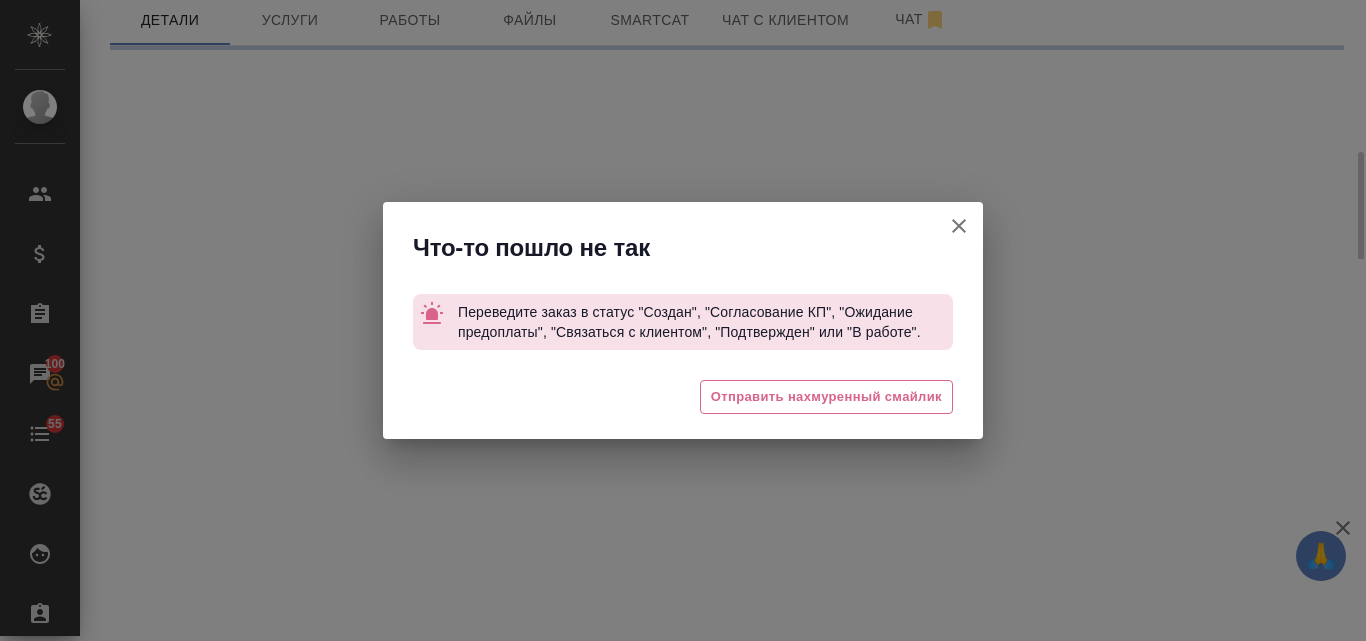 select on "RU" 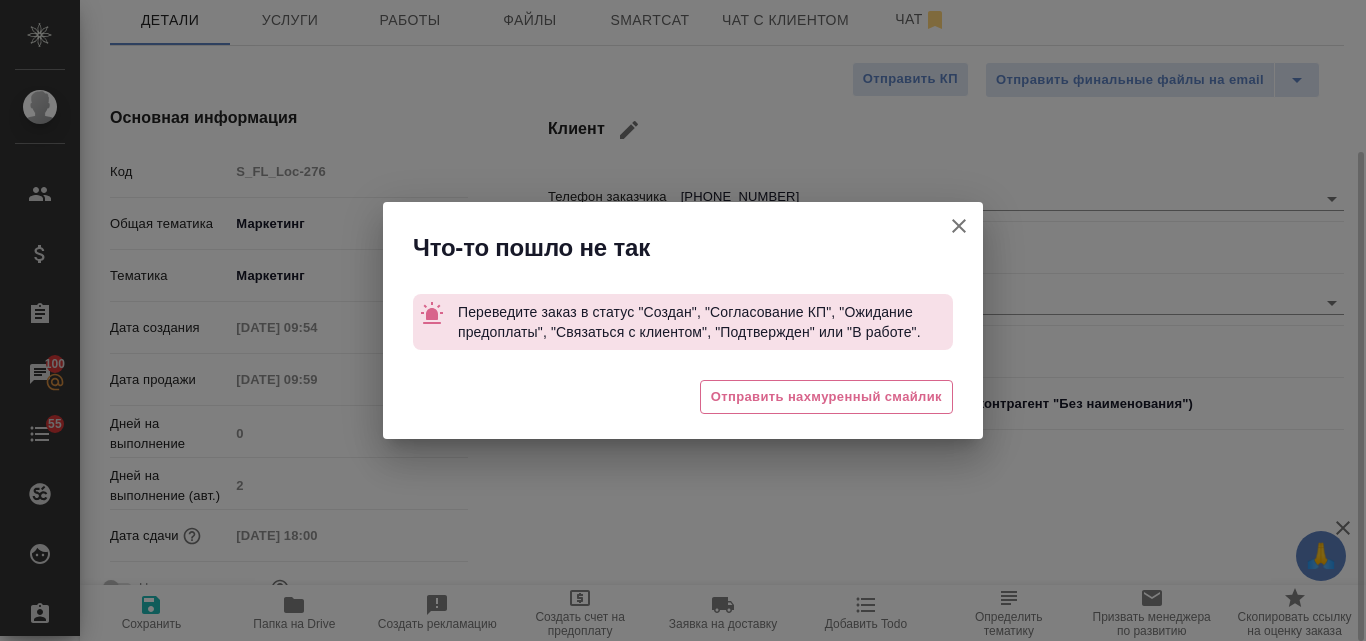 type on "x" 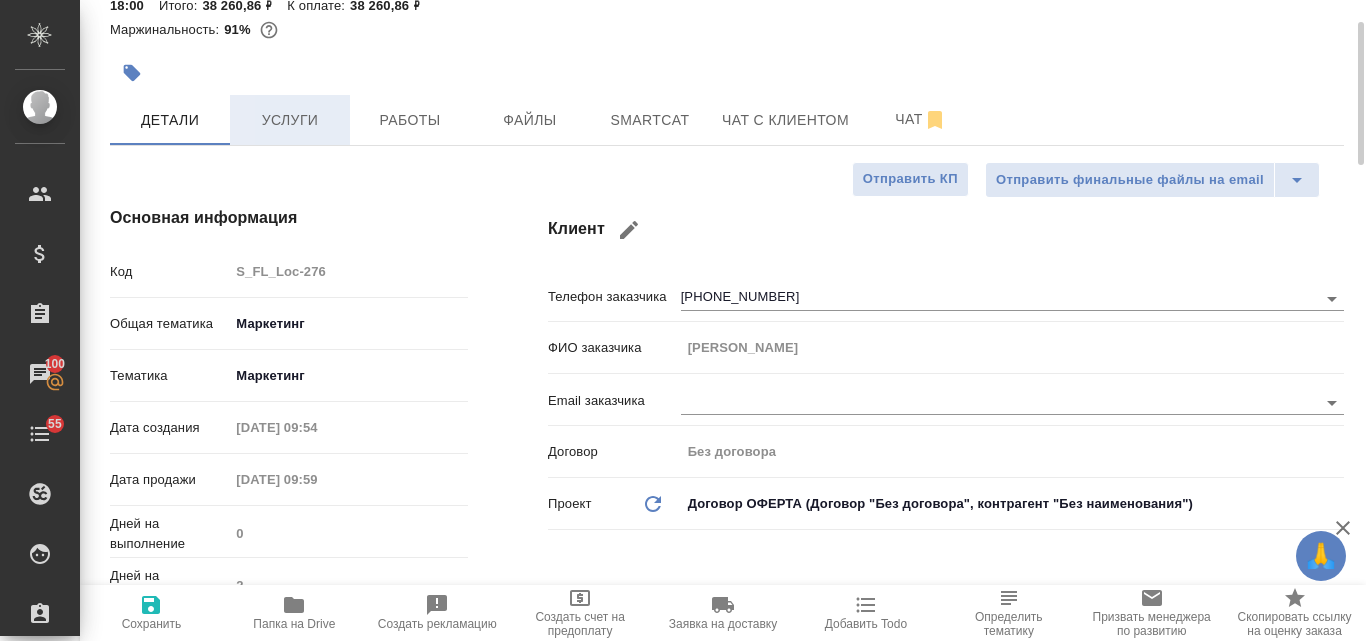 scroll, scrollTop: 0, scrollLeft: 0, axis: both 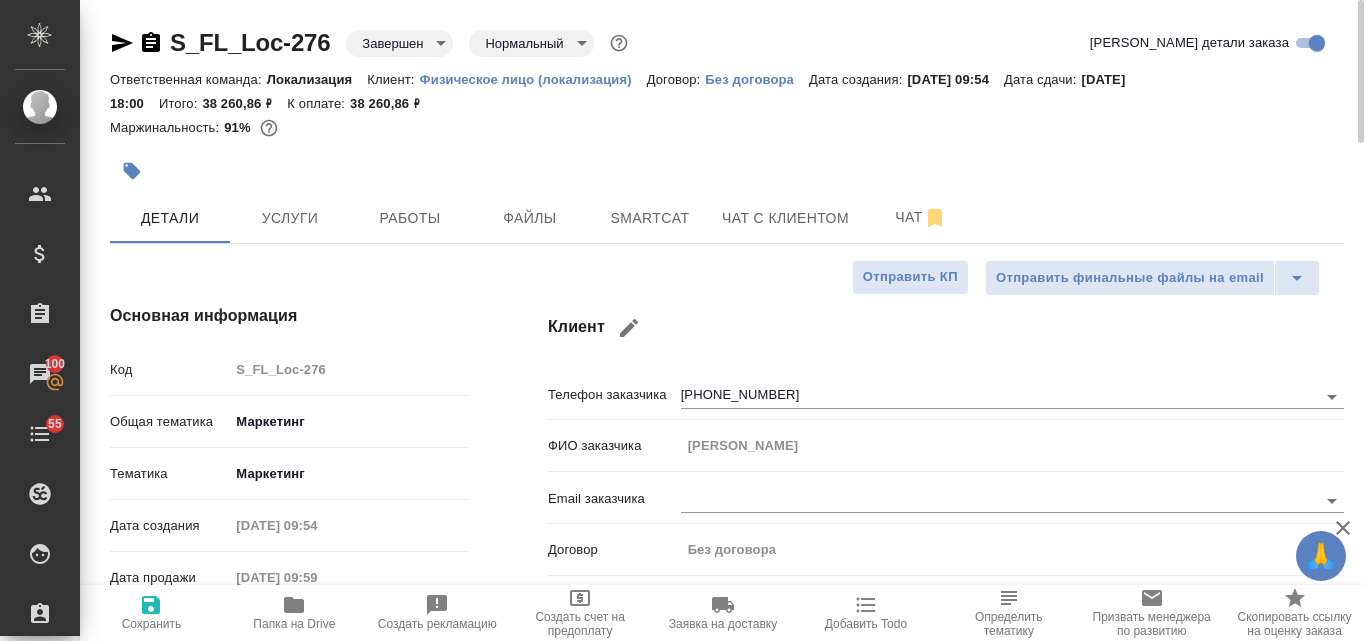 click 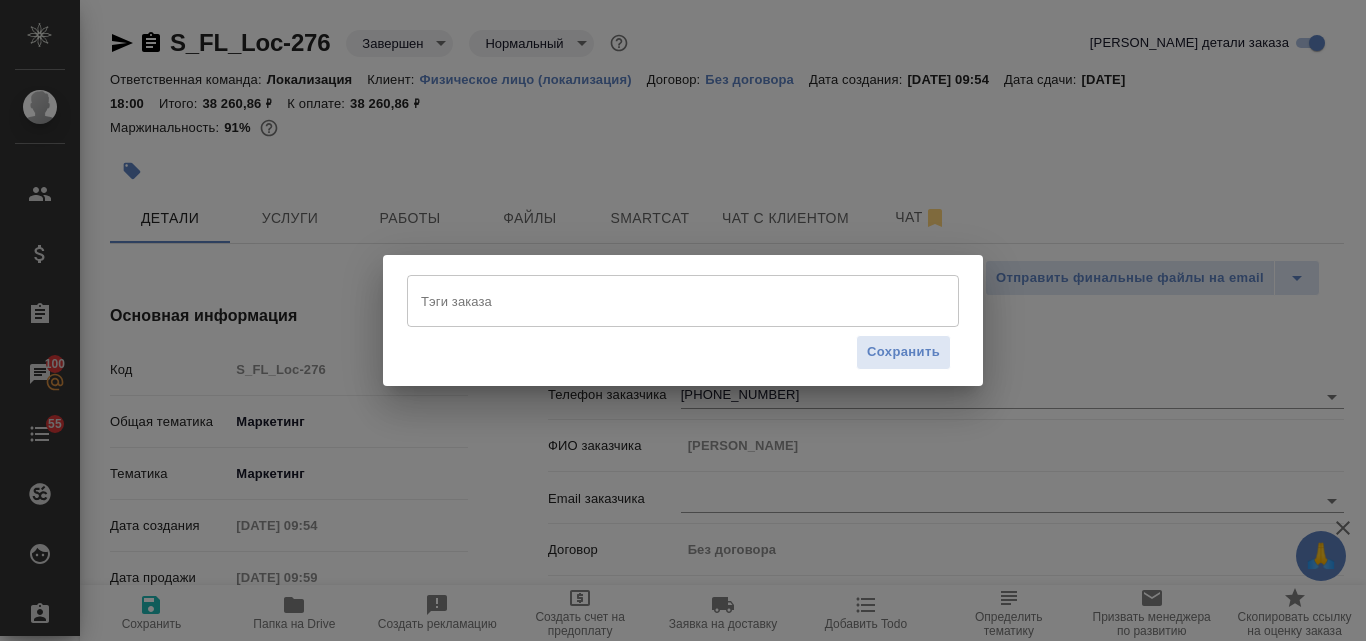 click on "Тэги заказа" at bounding box center [664, 301] 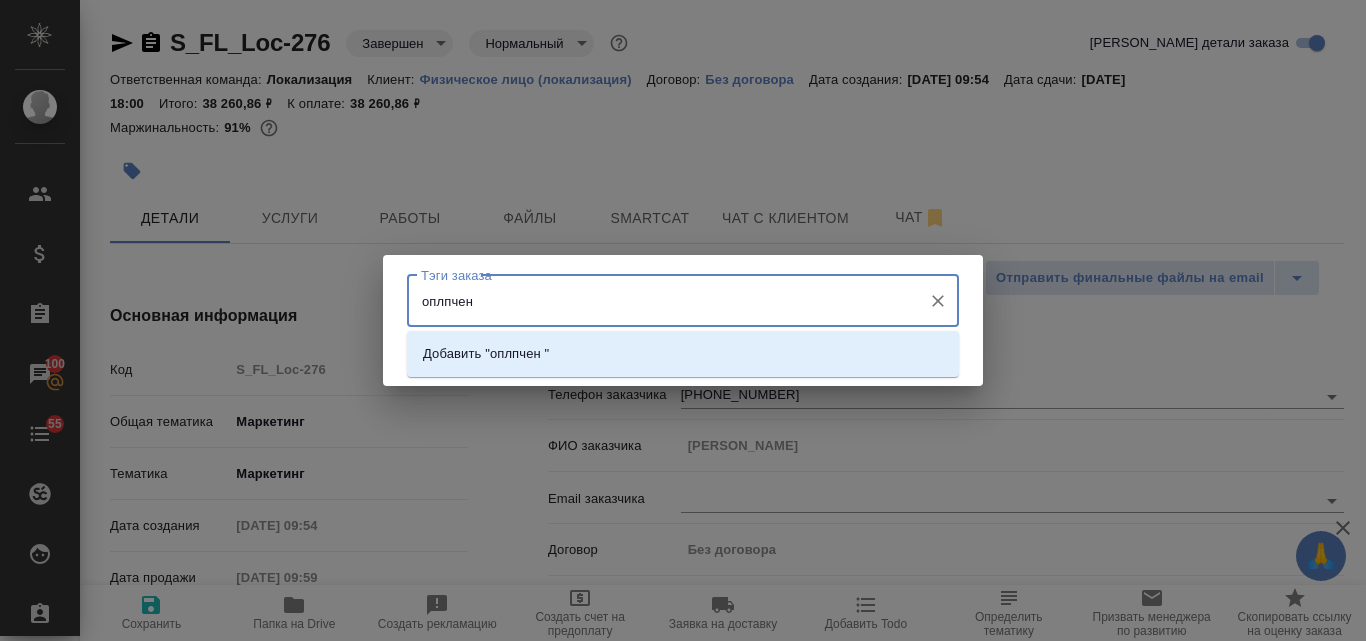 click on "оплпчен" at bounding box center (664, 301) 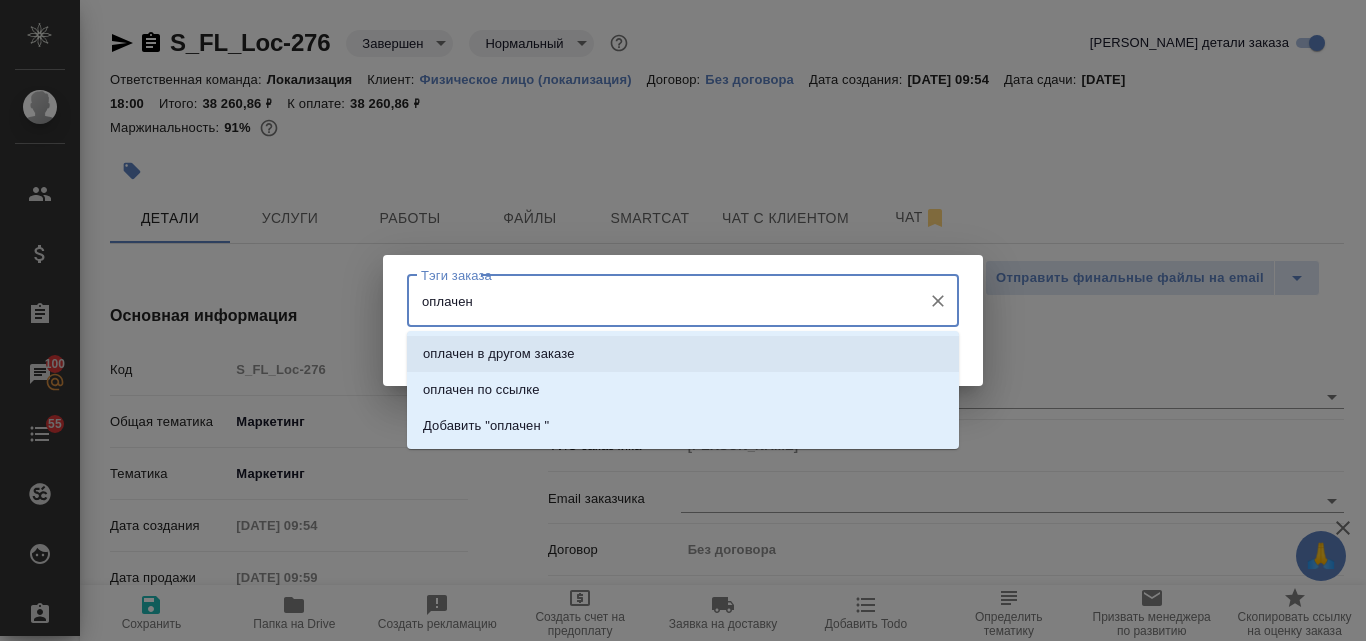 click on "оплачен" at bounding box center (664, 301) 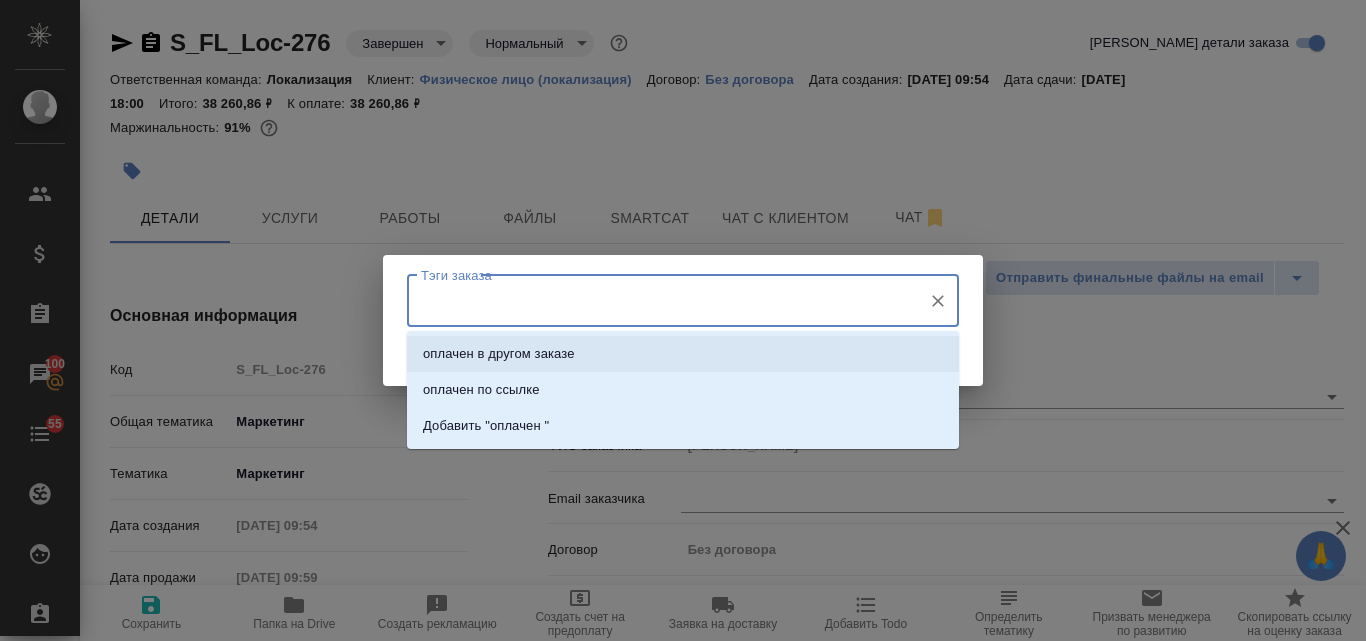 click on "Тэги заказа [PERSON_NAME] заказа Сохранить" at bounding box center [683, 320] 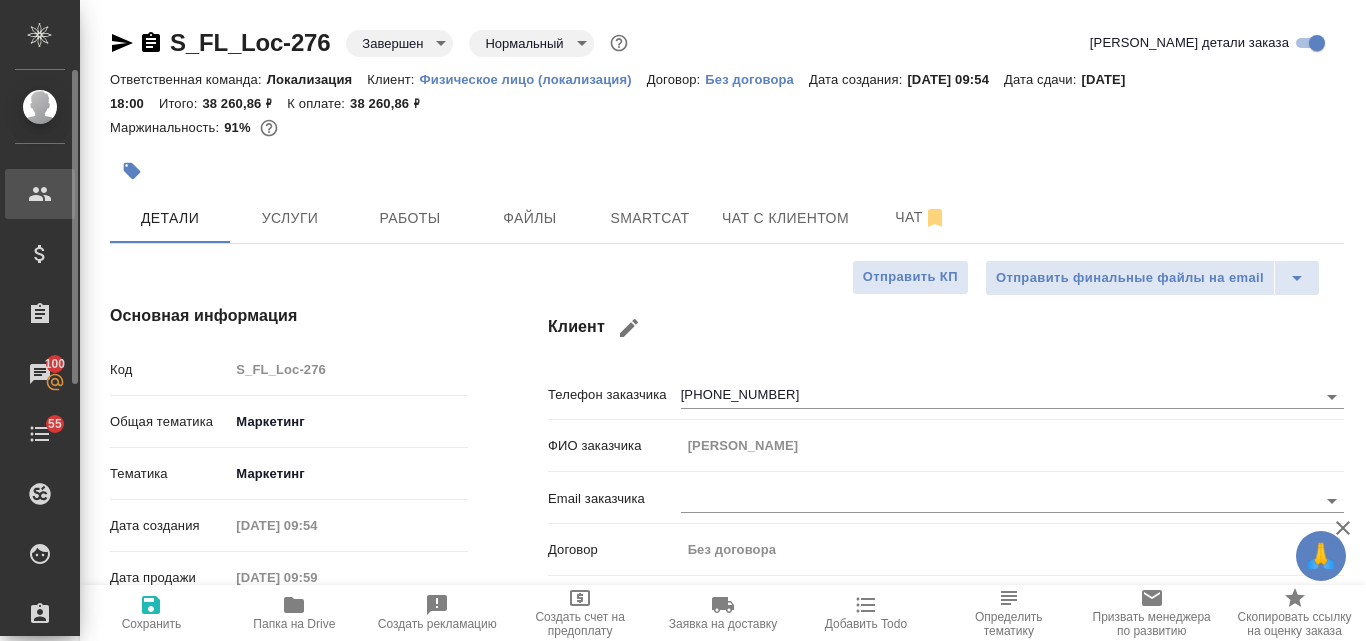 type on "x" 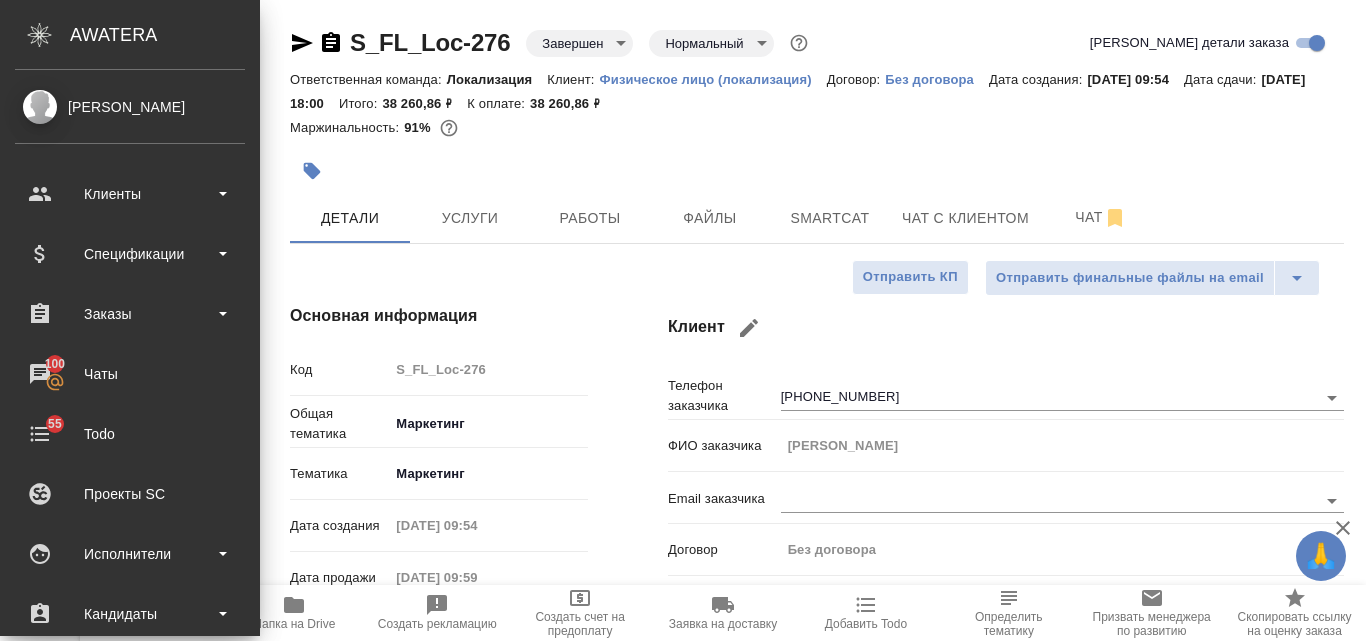 type on "x" 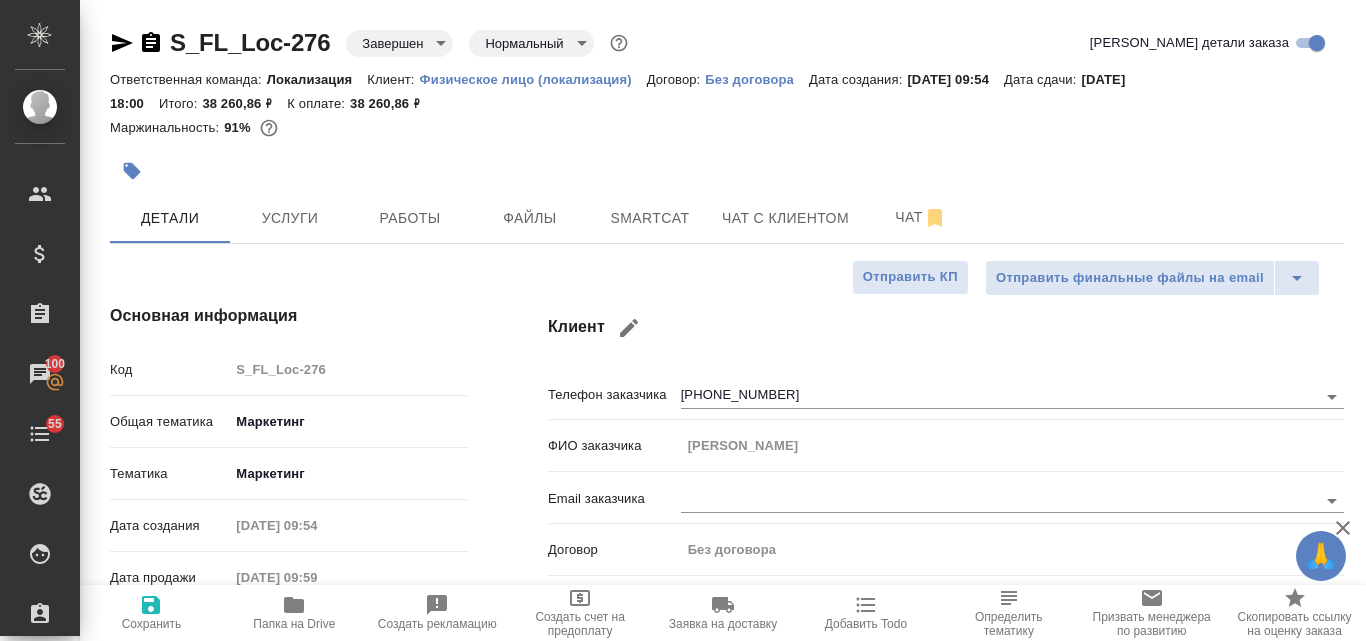 click 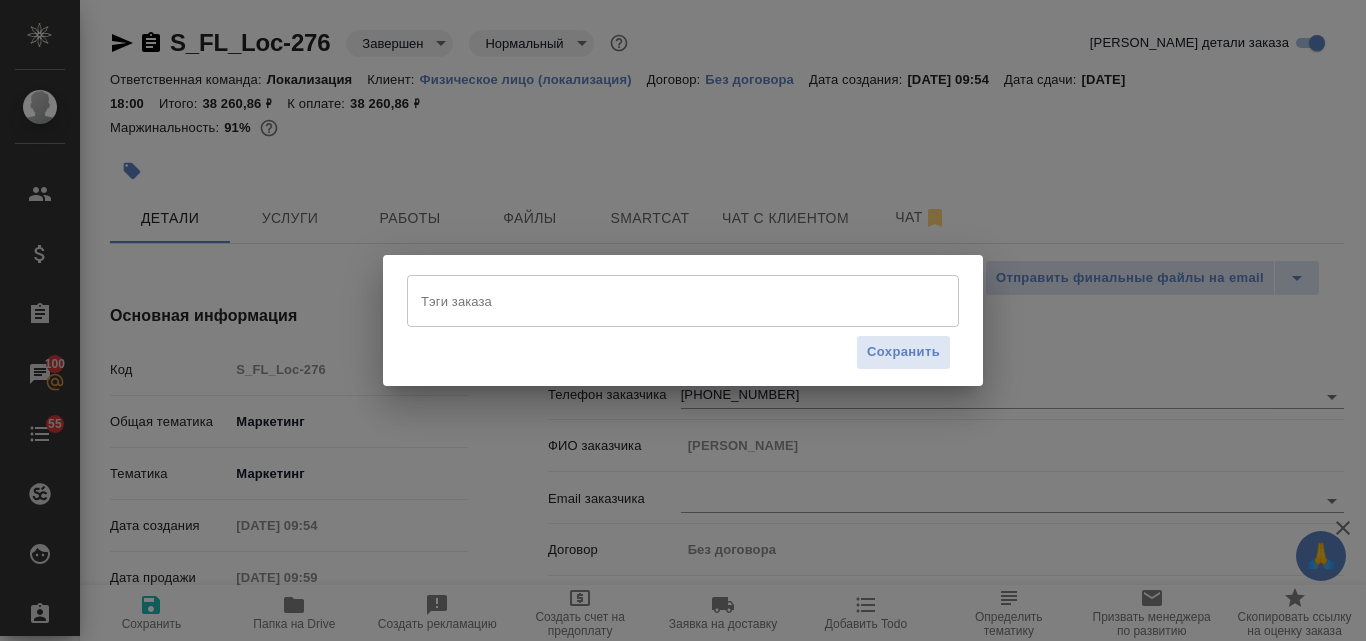 click on "Тэги заказа" at bounding box center (664, 301) 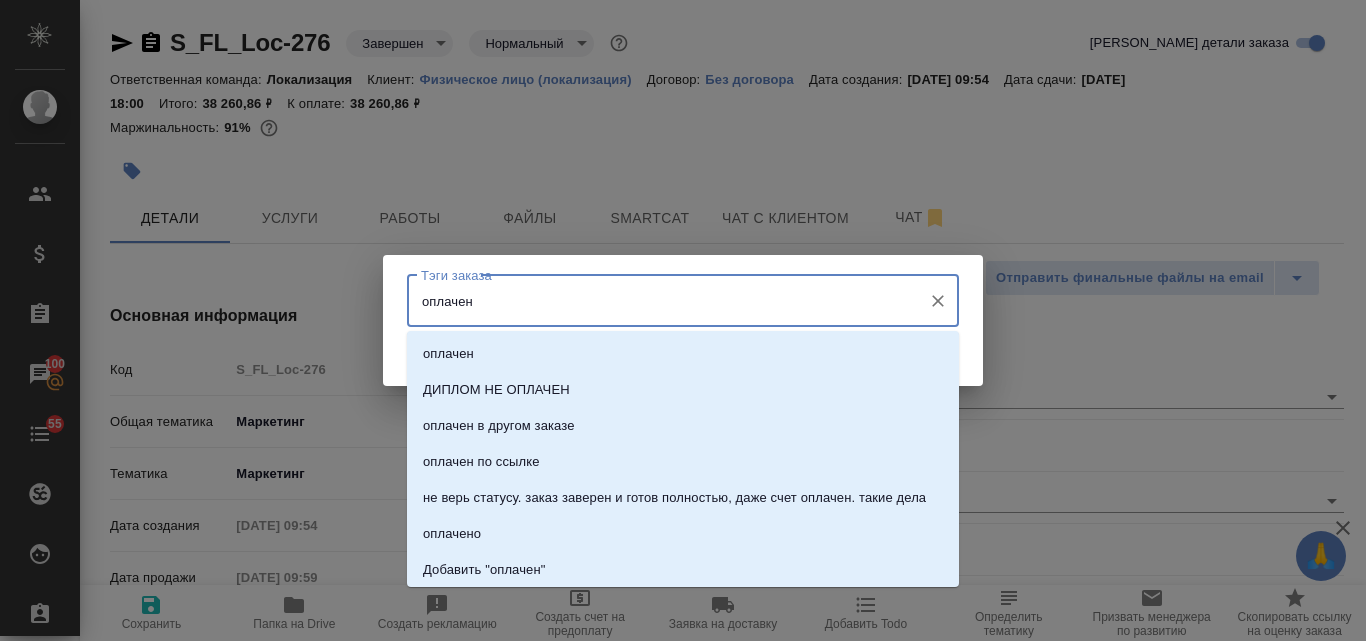 type on "оплачено" 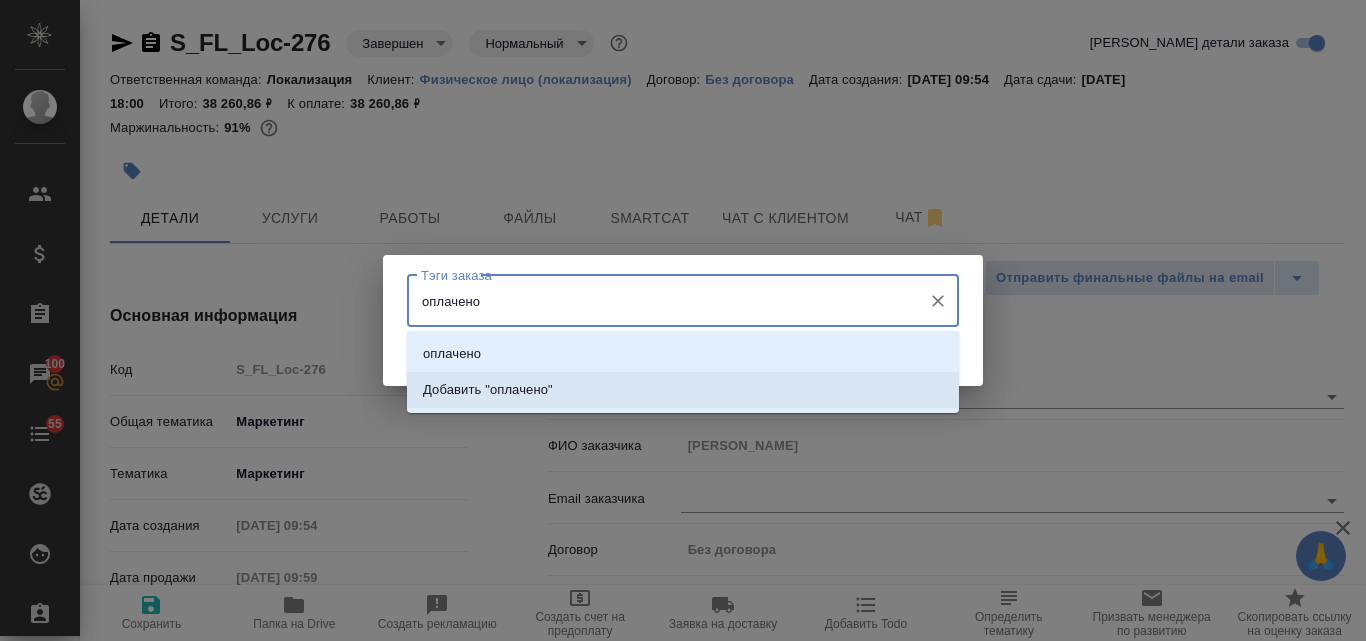 click on "Добавить "оплачено"" at bounding box center (488, 390) 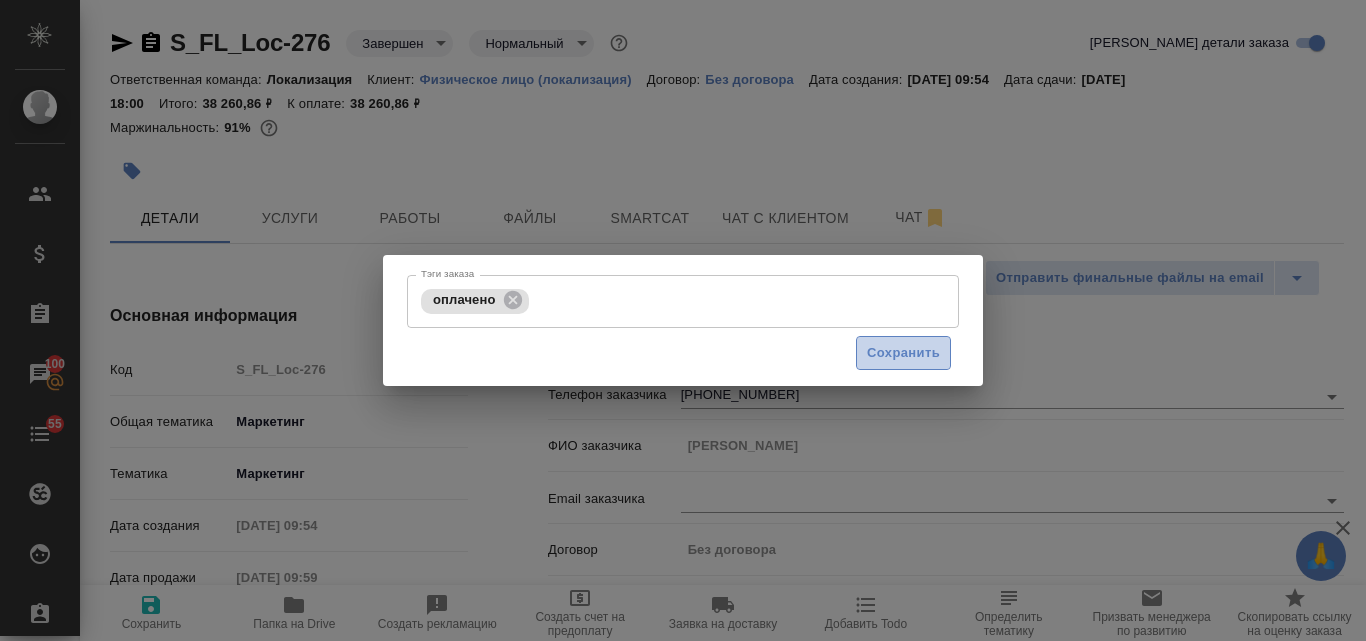 click on "Сохранить" at bounding box center (903, 353) 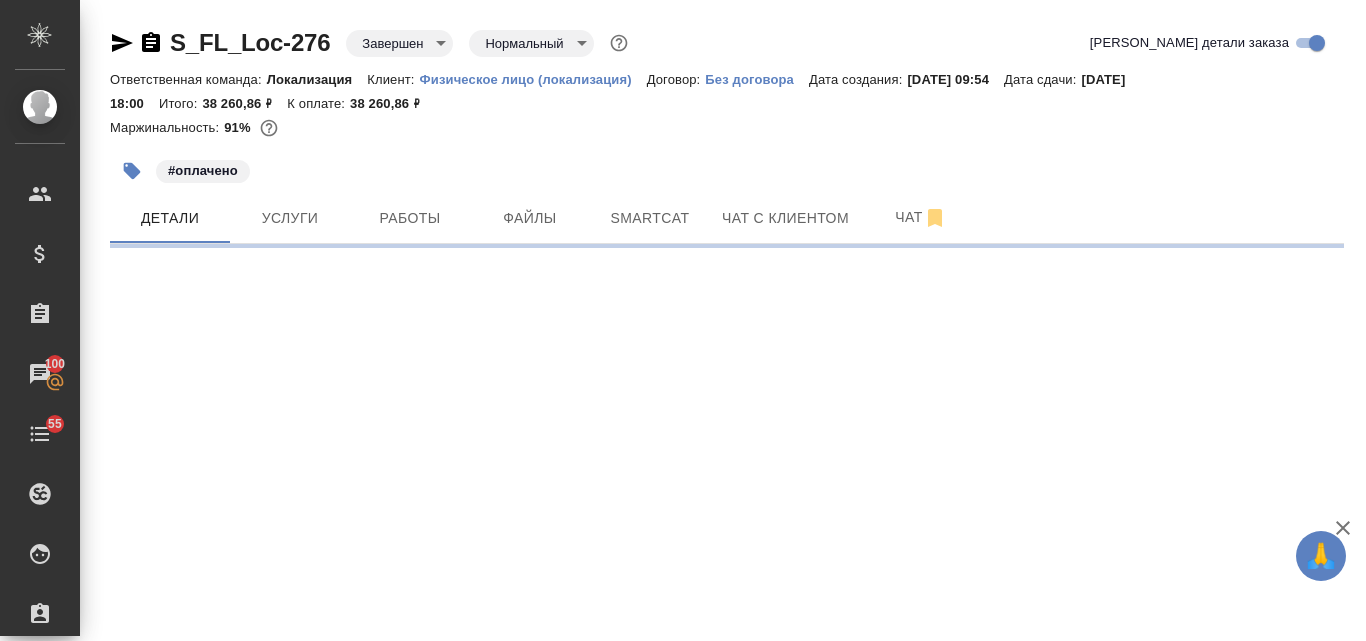 select on "RU" 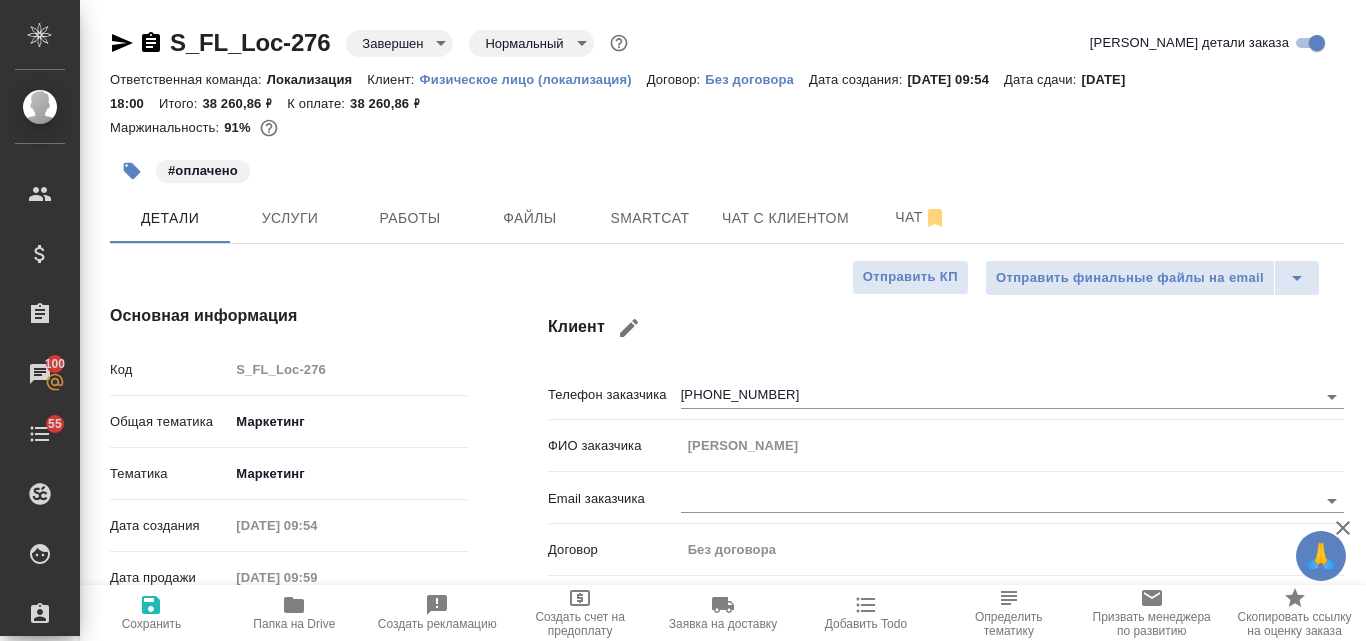 type on "x" 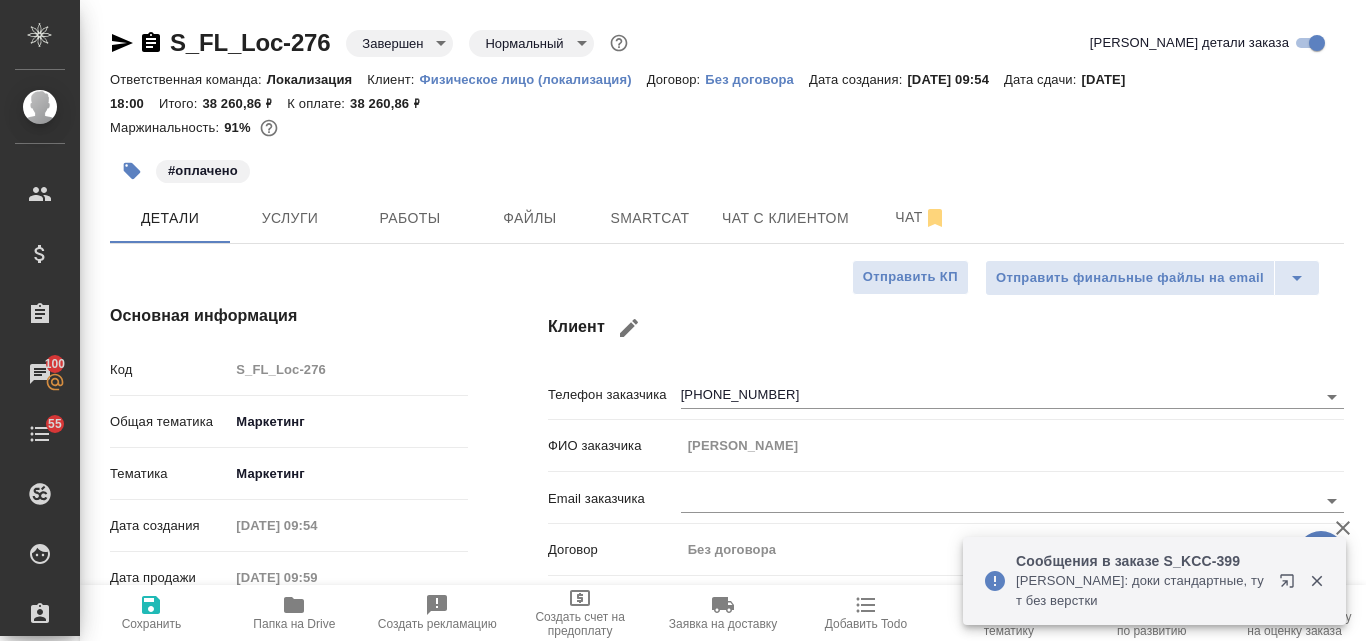type on "x" 